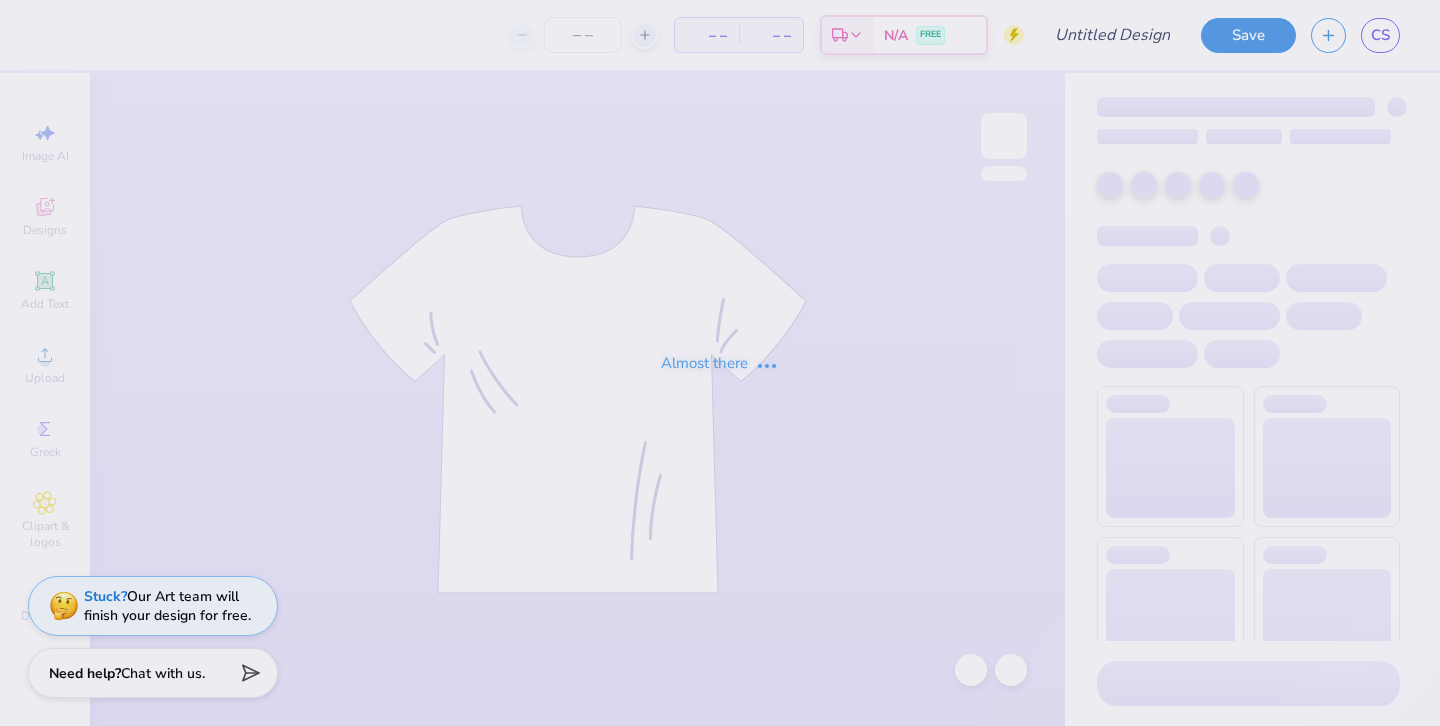 scroll, scrollTop: 0, scrollLeft: 0, axis: both 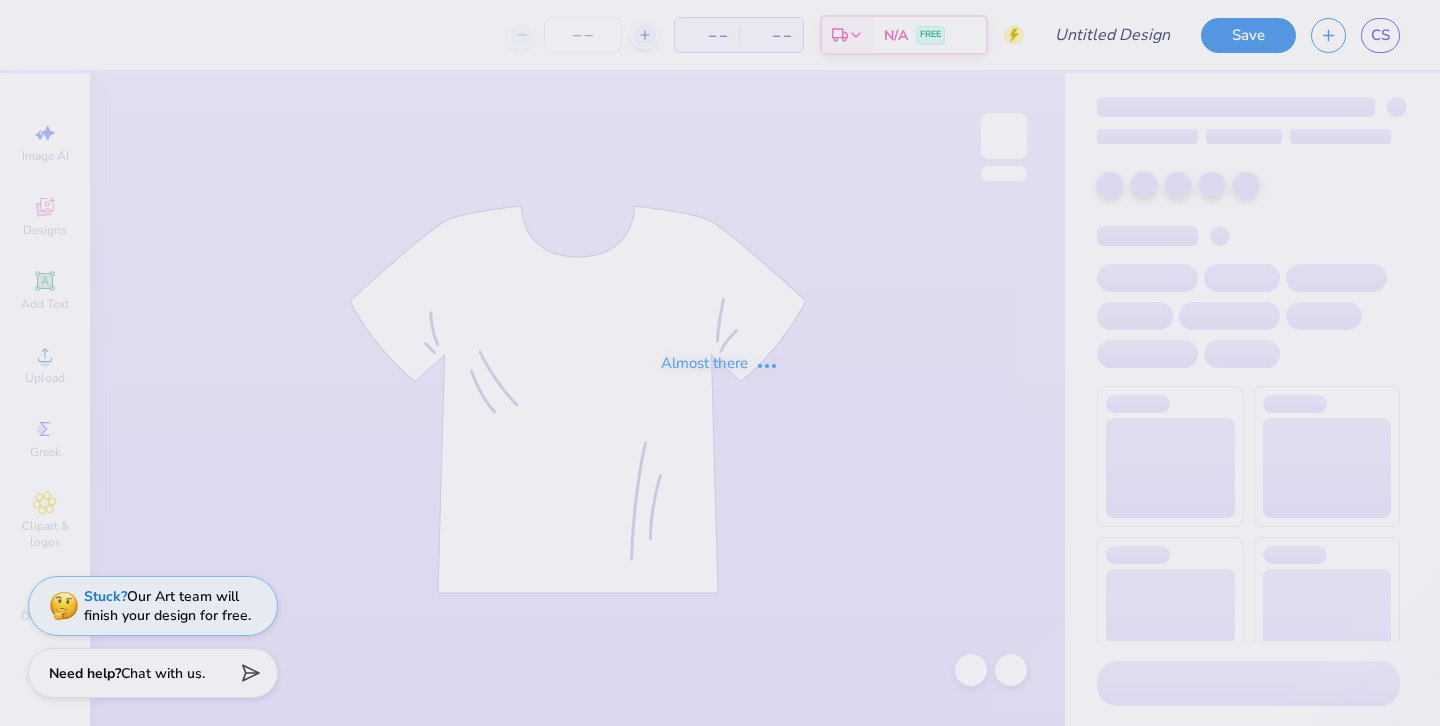 type on "80" 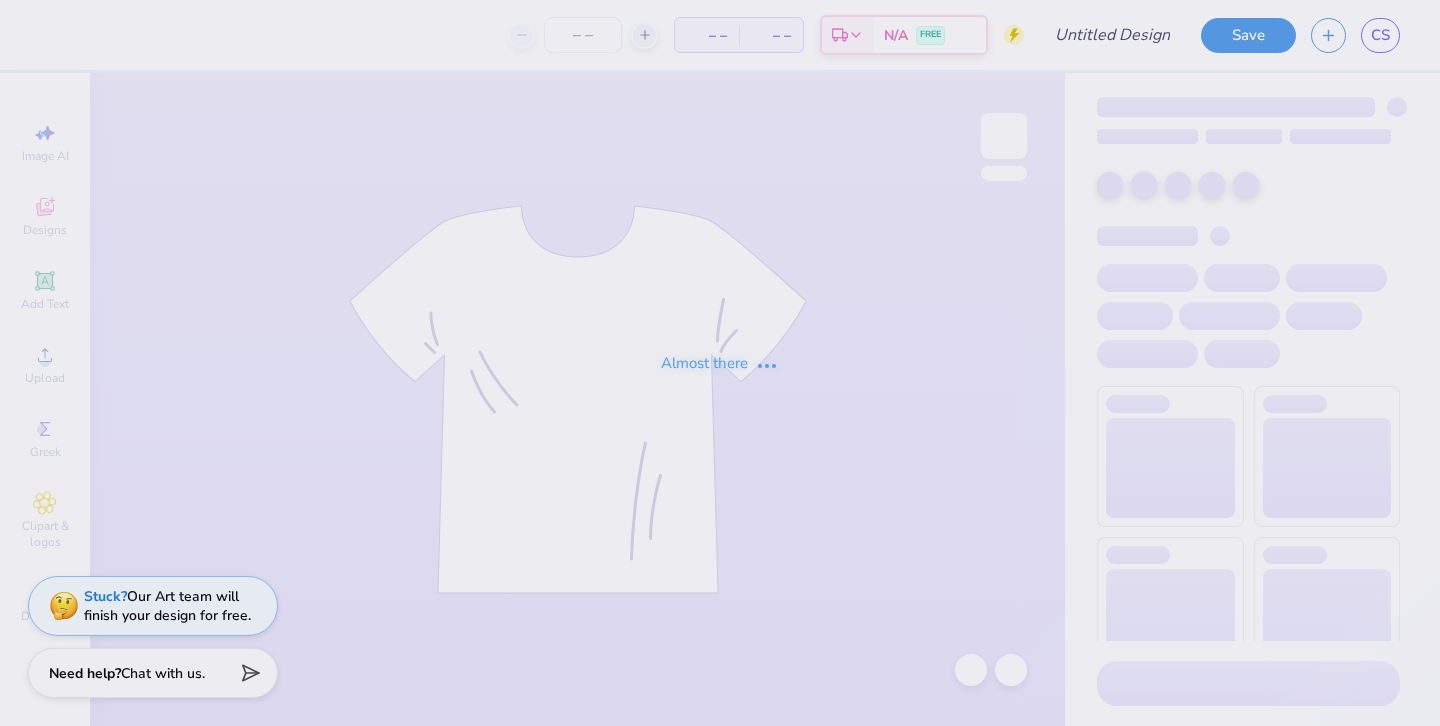 type on "coors banquet / malboro" 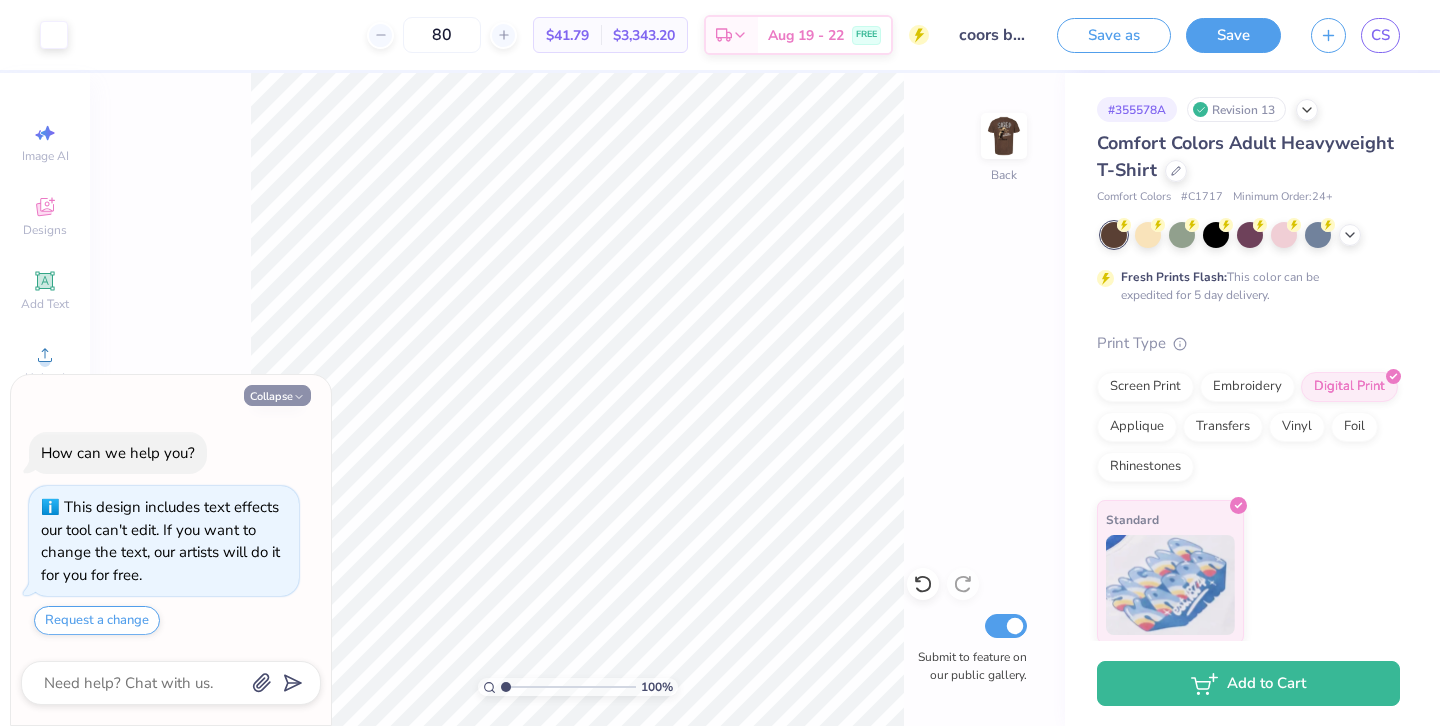 click on "Collapse" at bounding box center (277, 395) 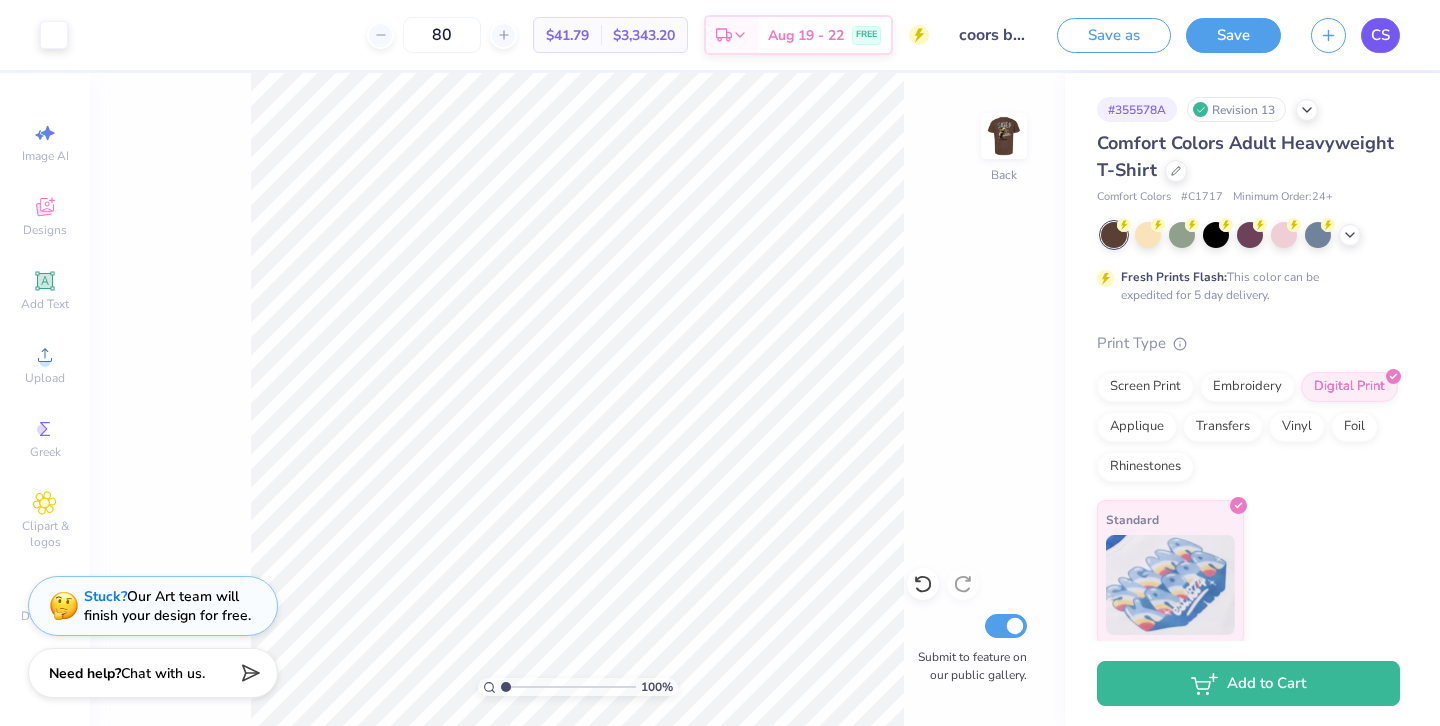 click on "CS" at bounding box center [1380, 35] 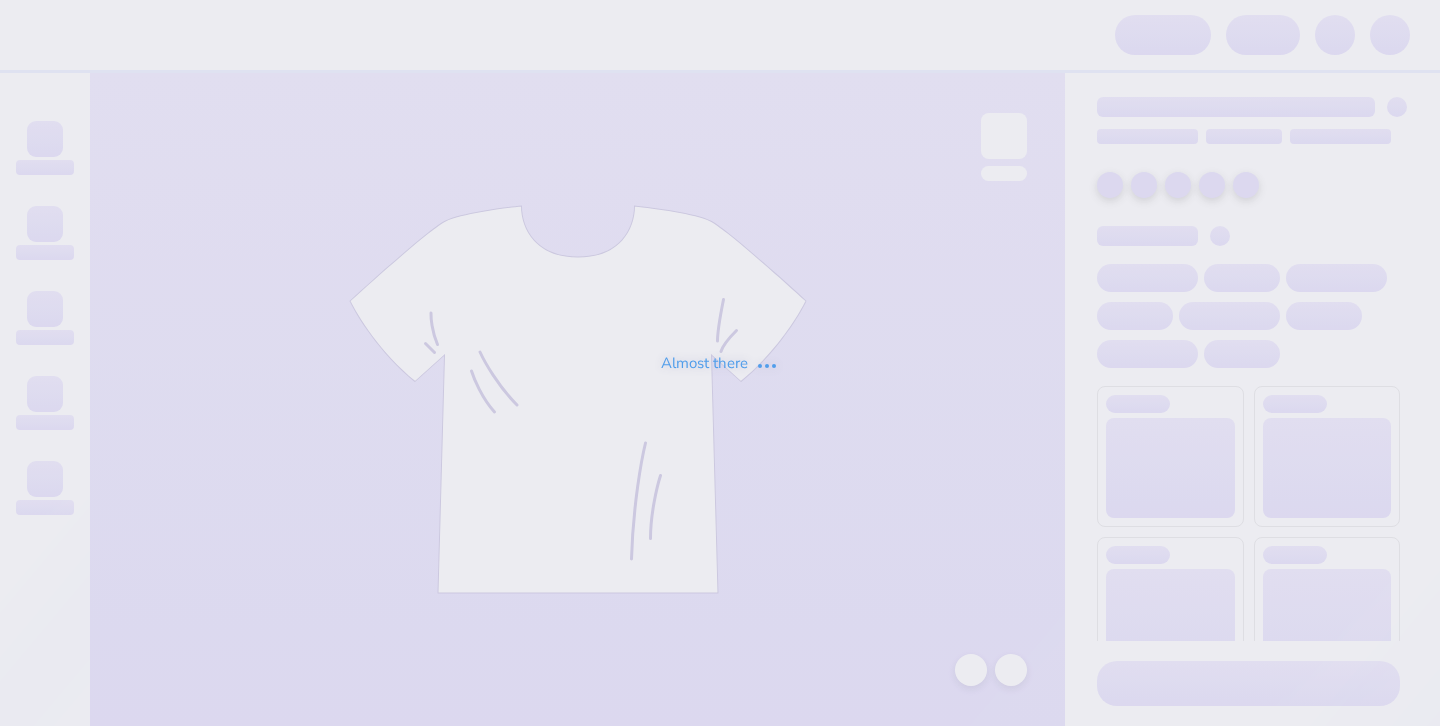 scroll, scrollTop: 0, scrollLeft: 0, axis: both 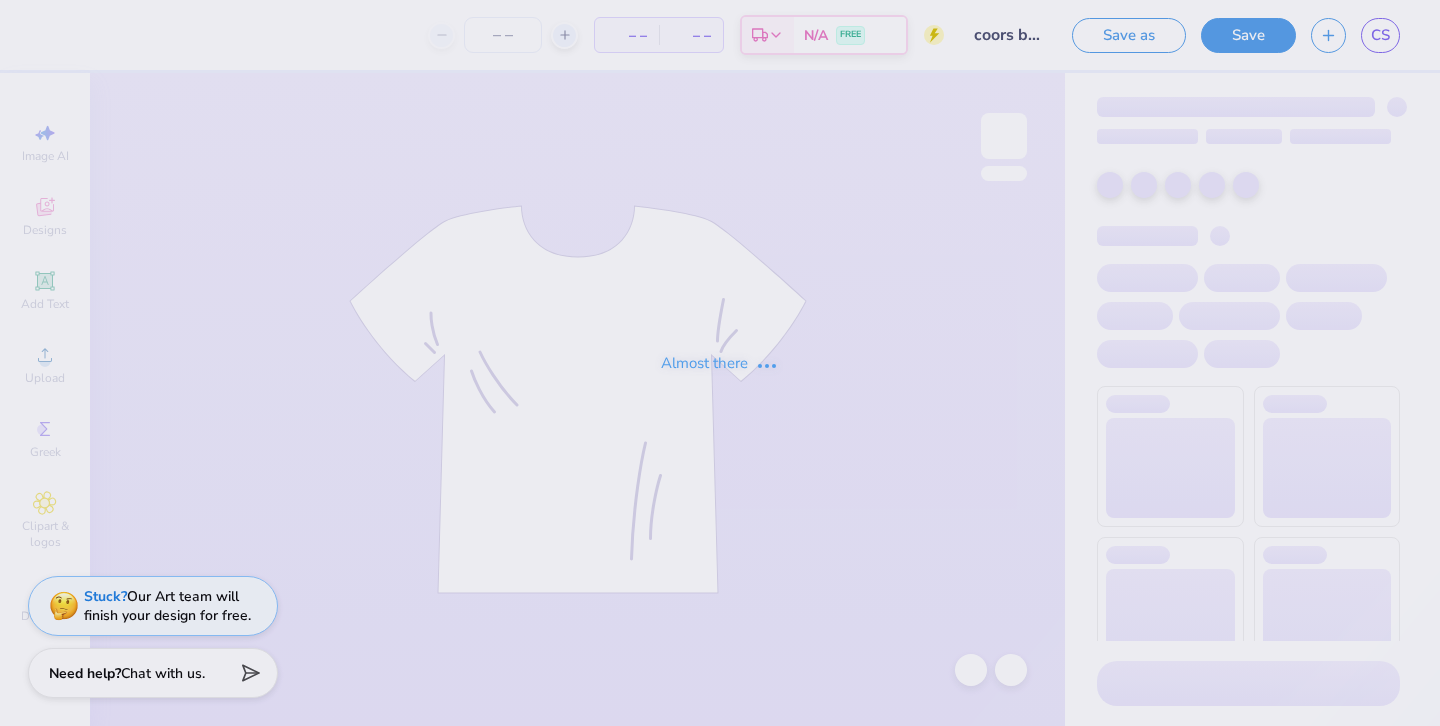 type on "80" 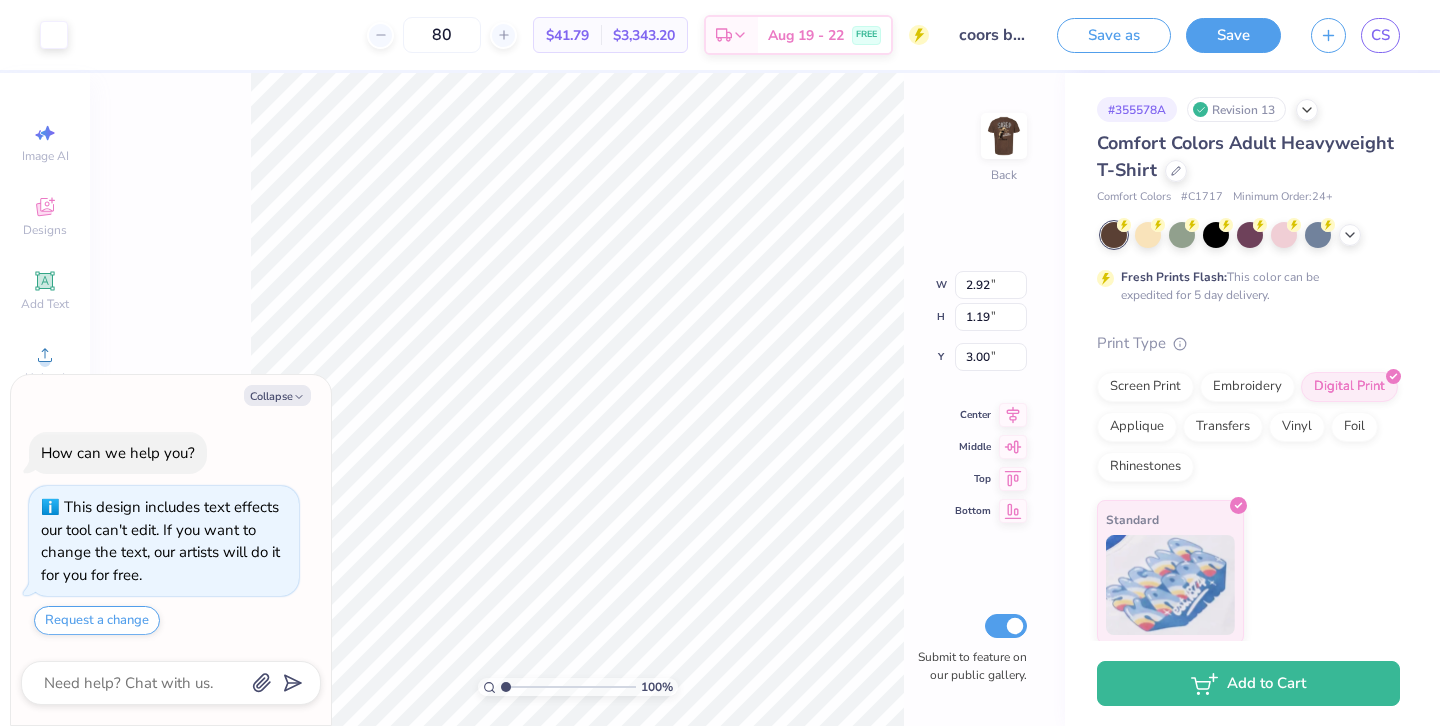 type on "x" 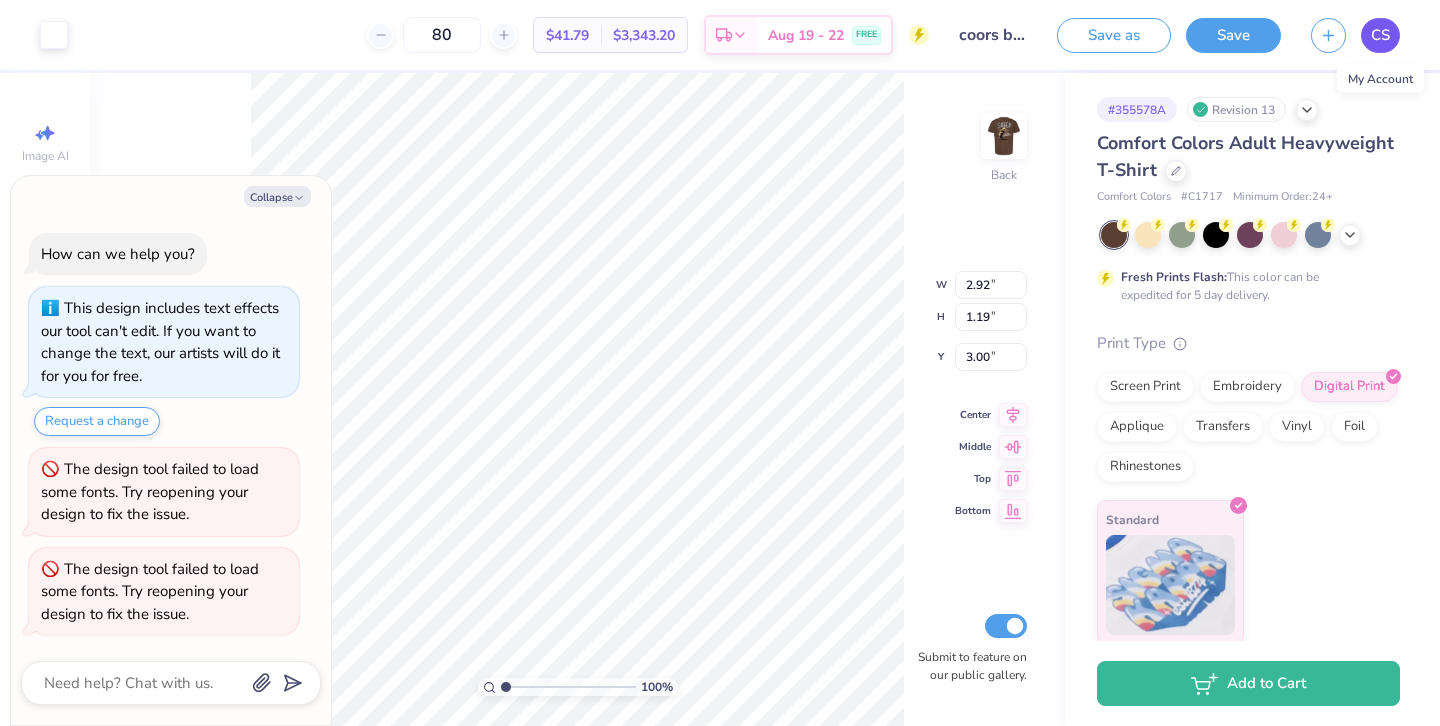 click on "CS" at bounding box center [1380, 35] 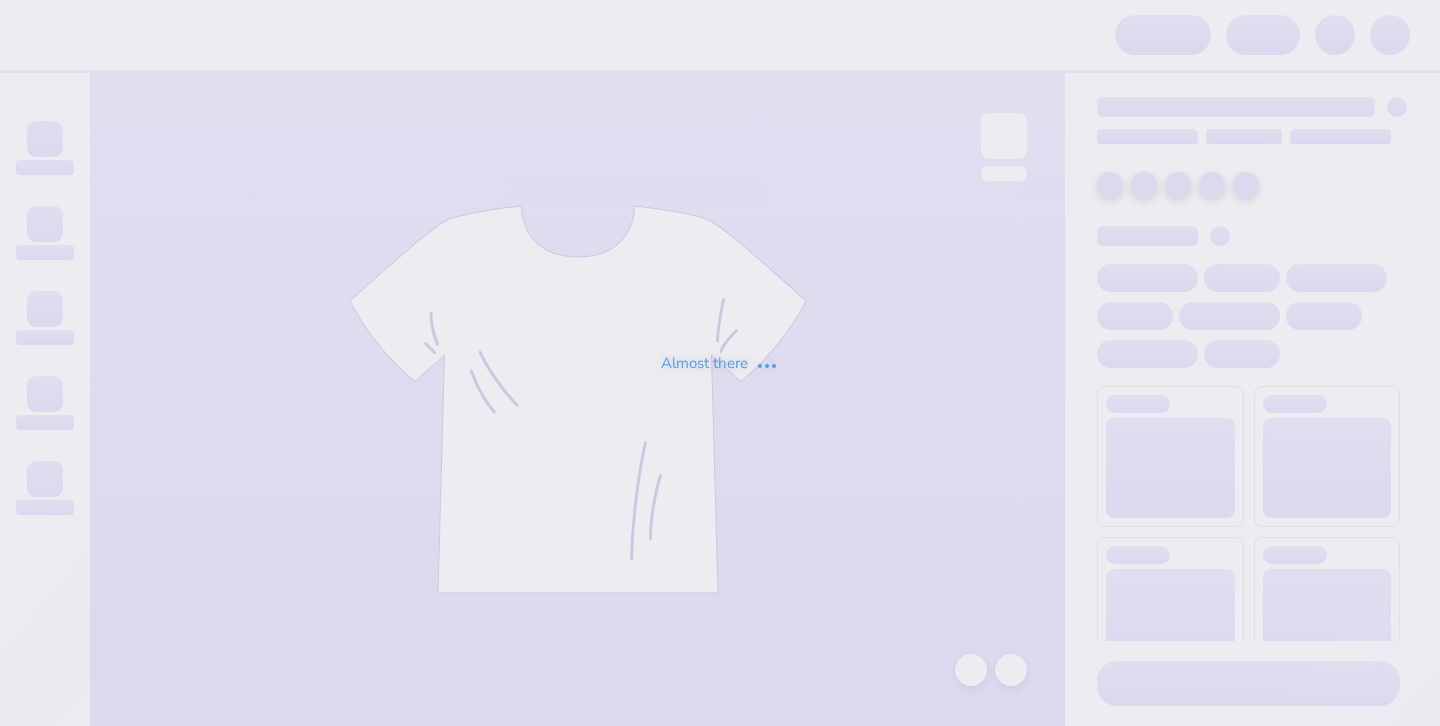 scroll, scrollTop: 0, scrollLeft: 0, axis: both 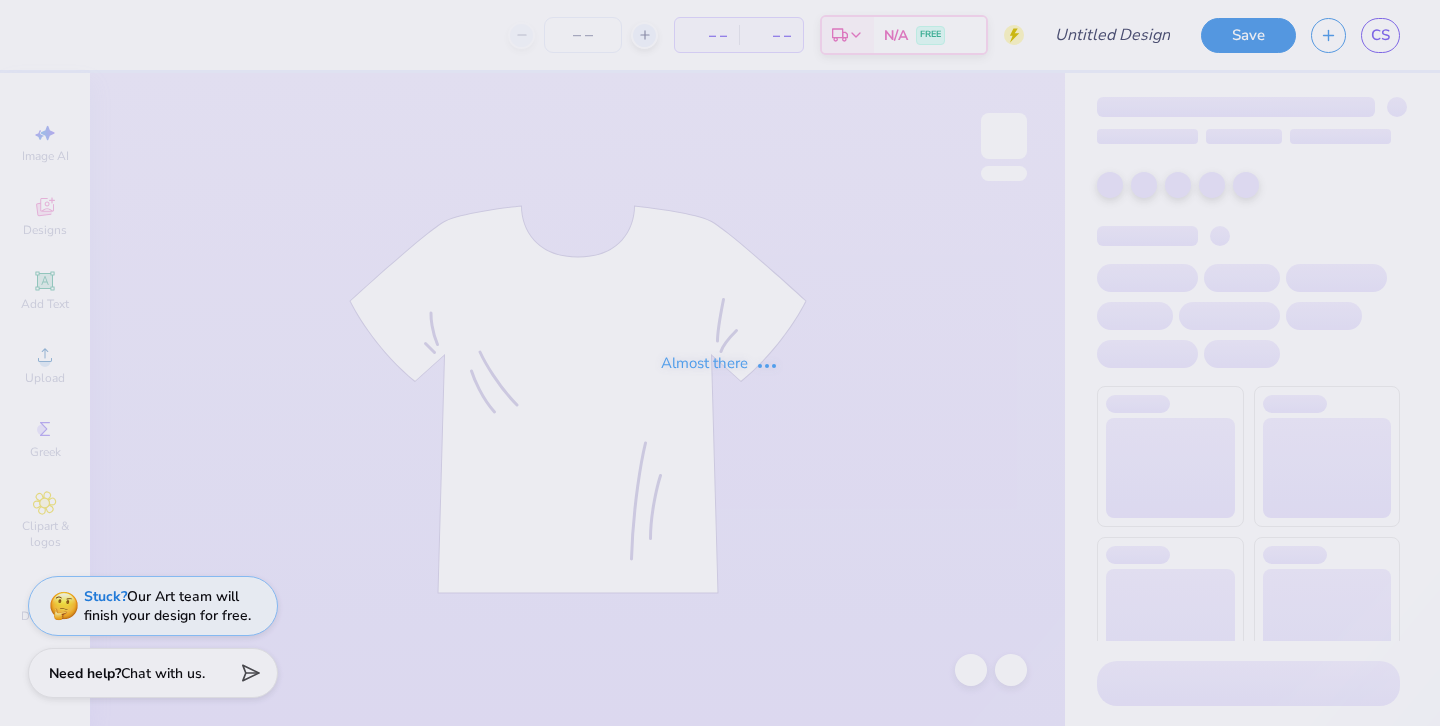 type on "Aspen rush" 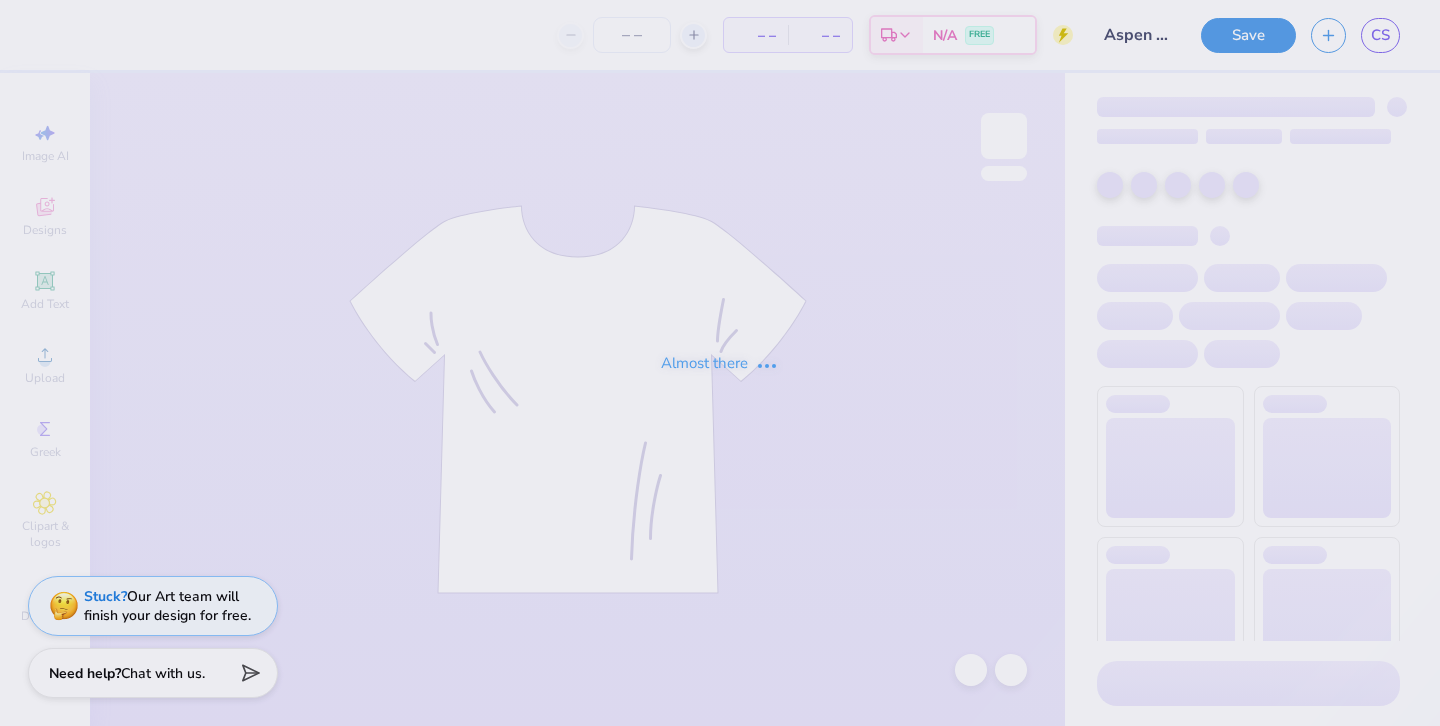 type on "80" 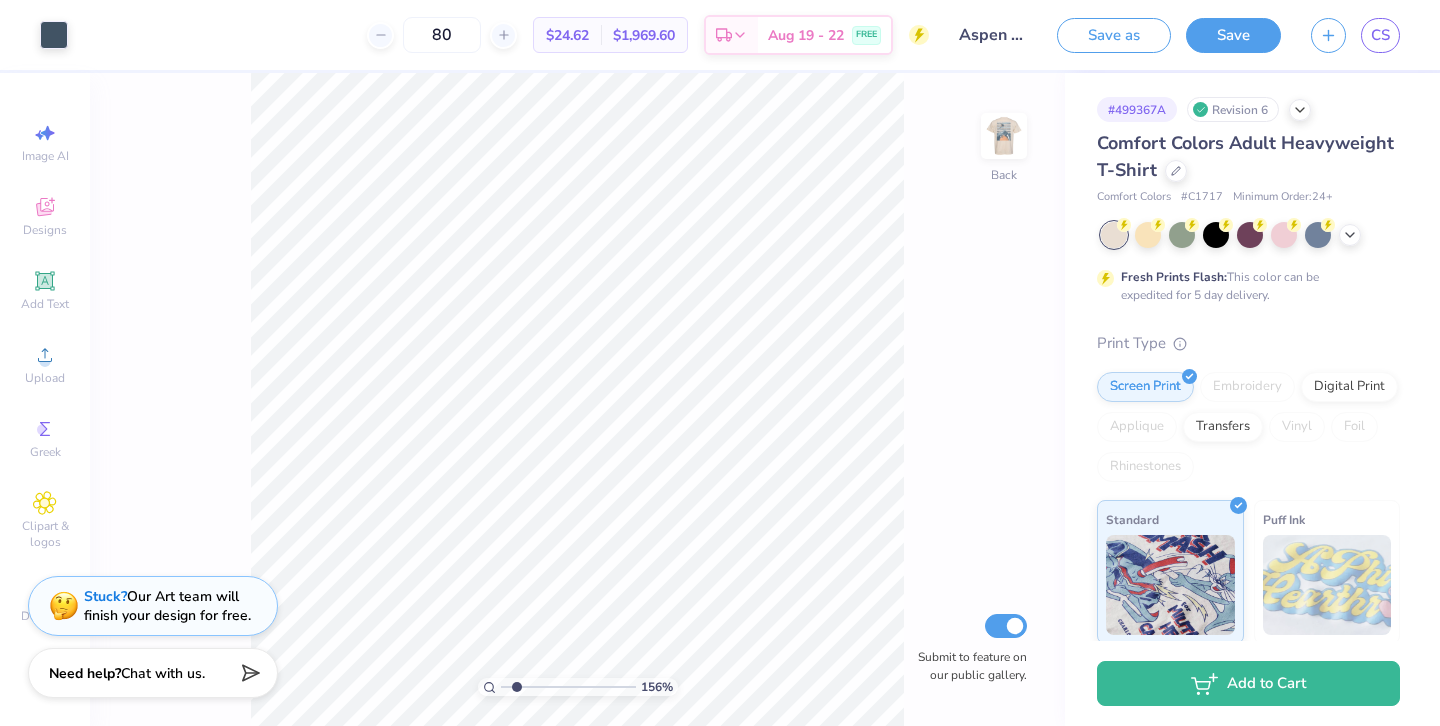 type on "1.86" 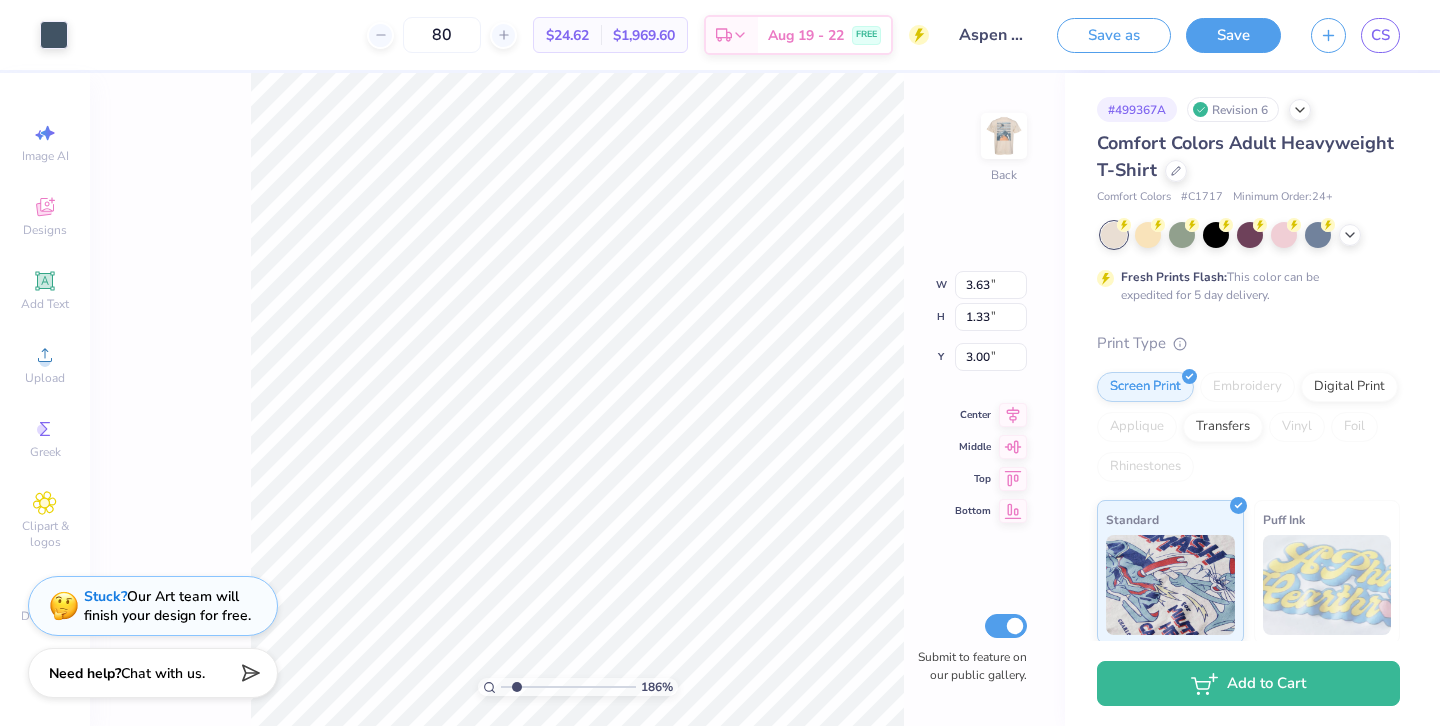 type on "2.94" 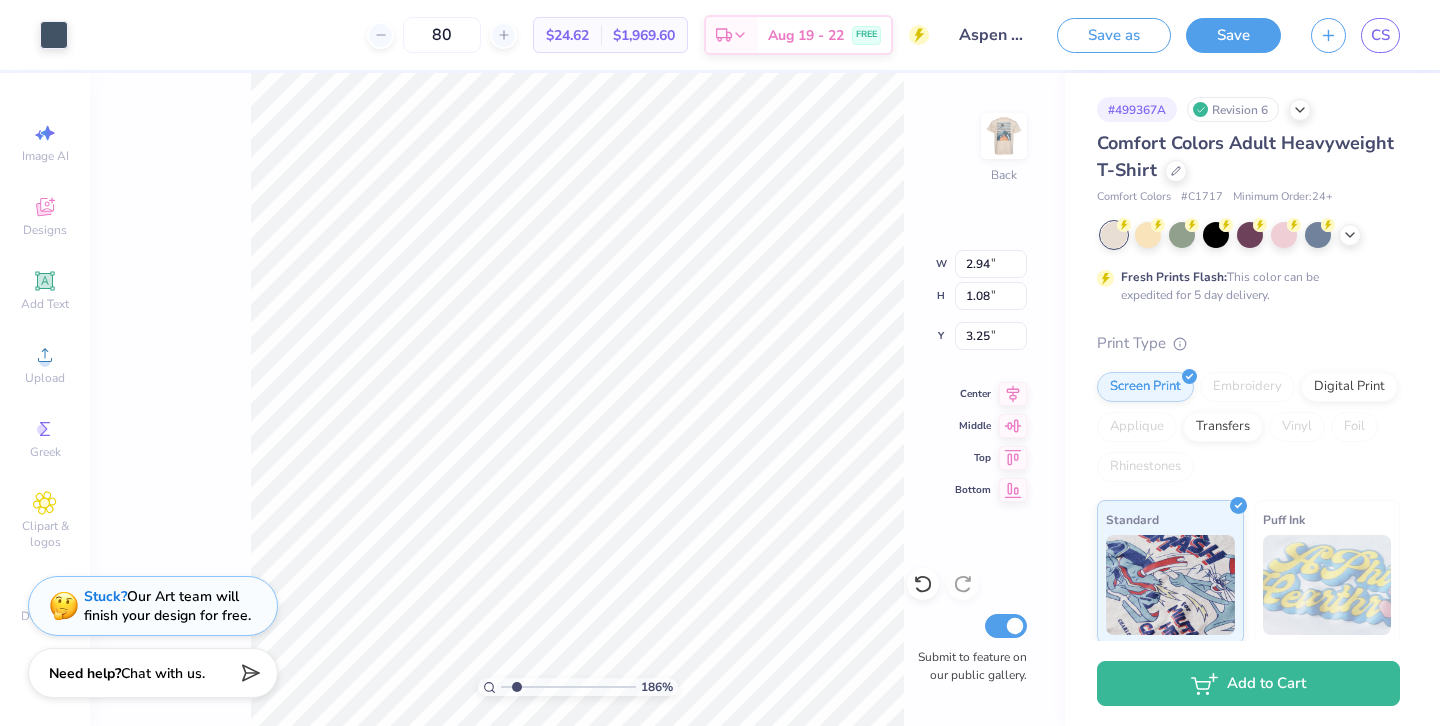 type on "3.00" 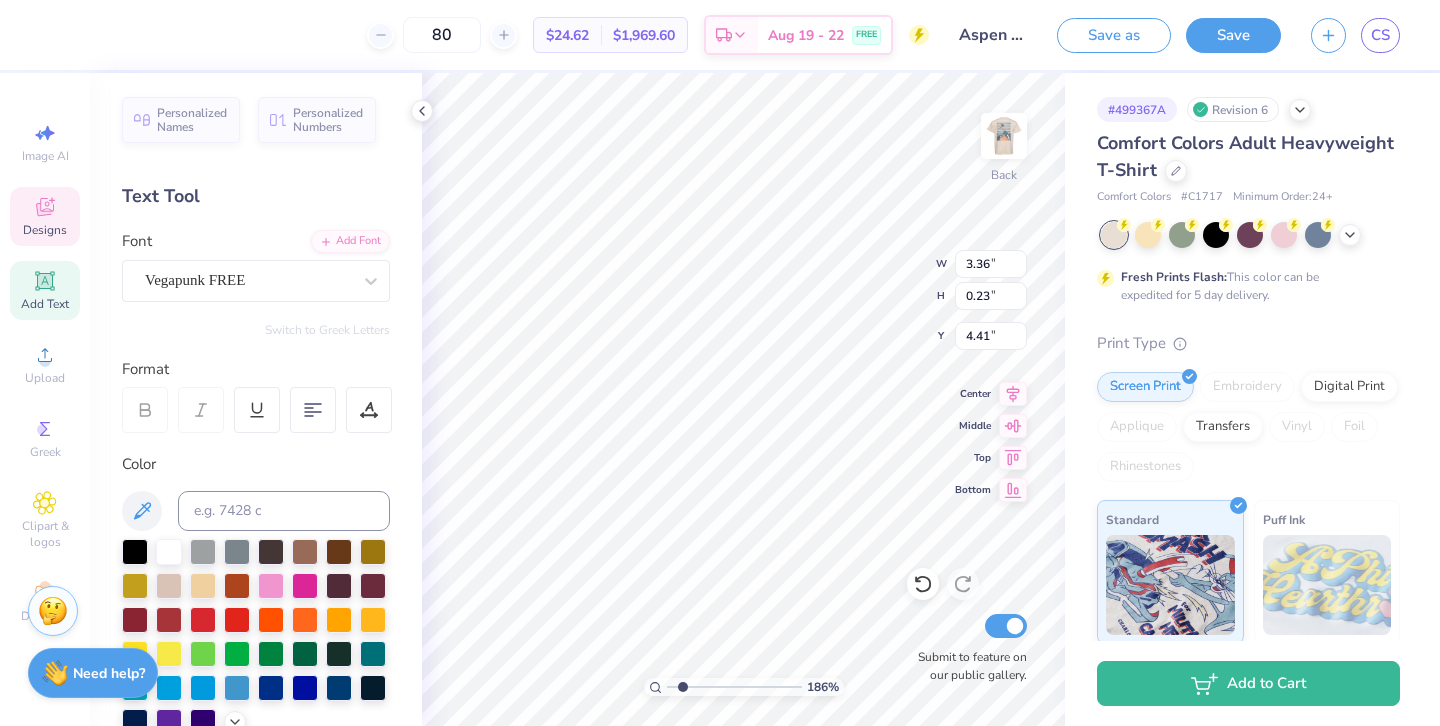 type on "4.26" 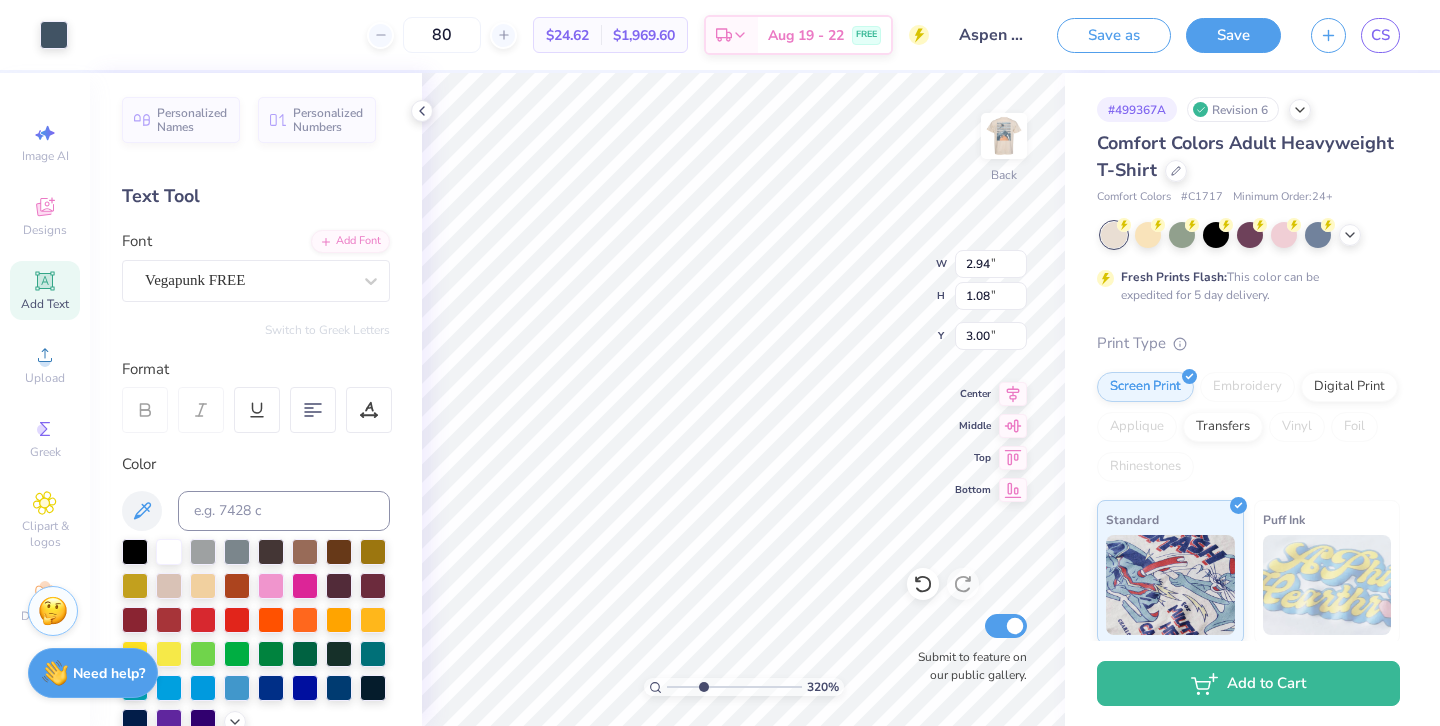 type on "3.35" 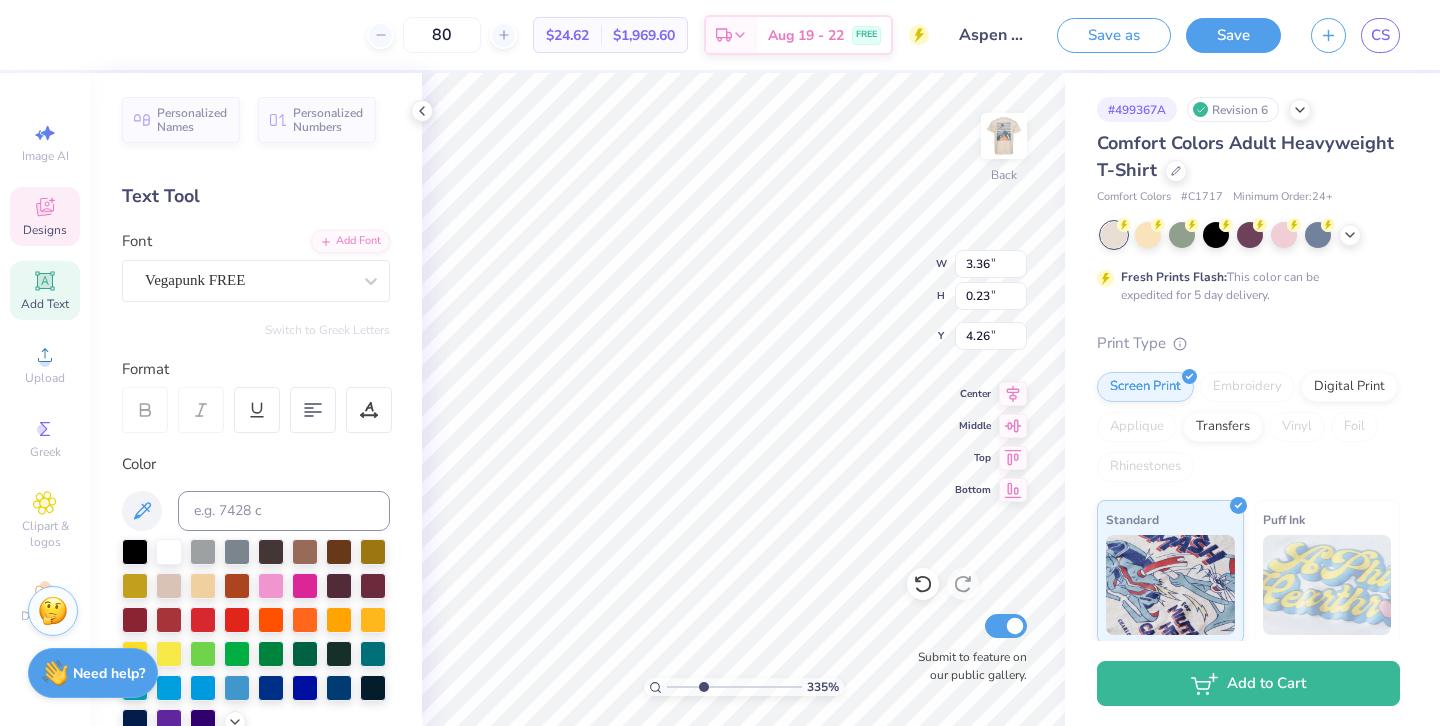 type on "2.94" 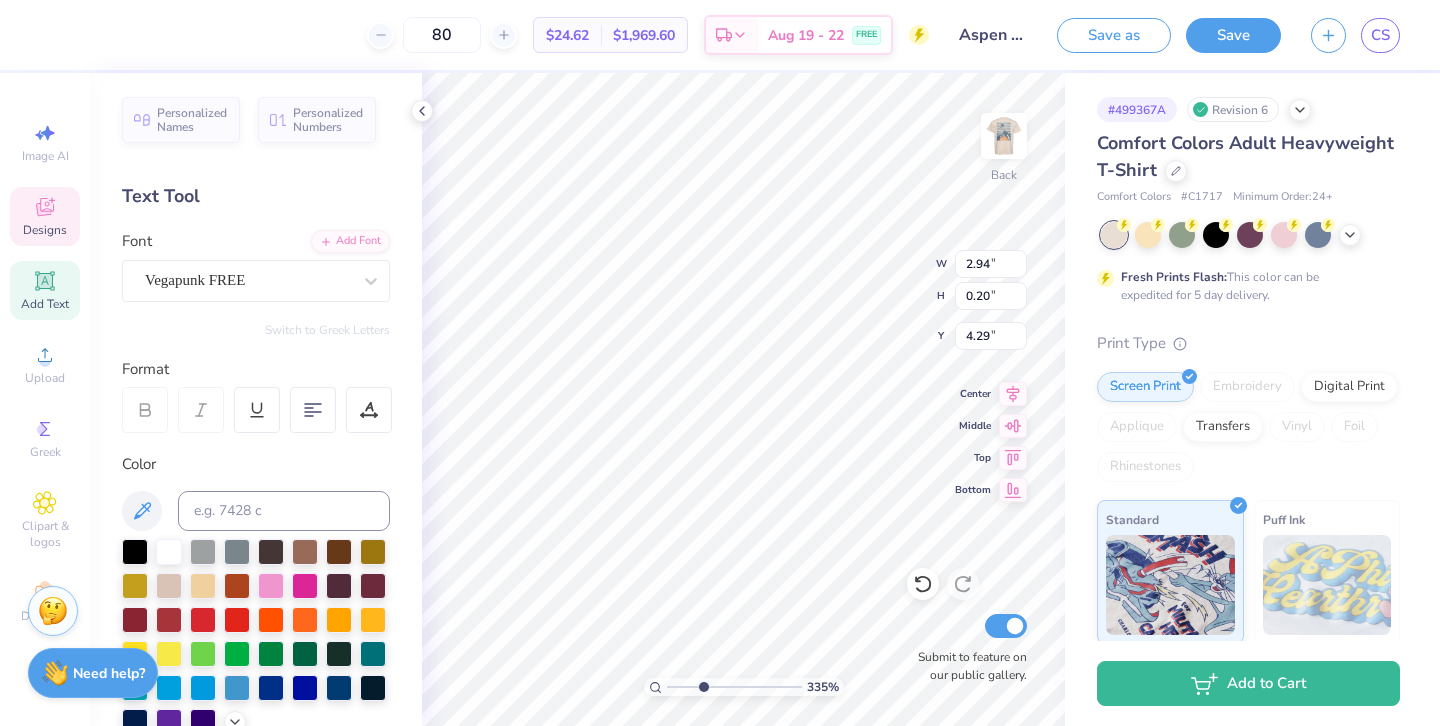 type on "4.21" 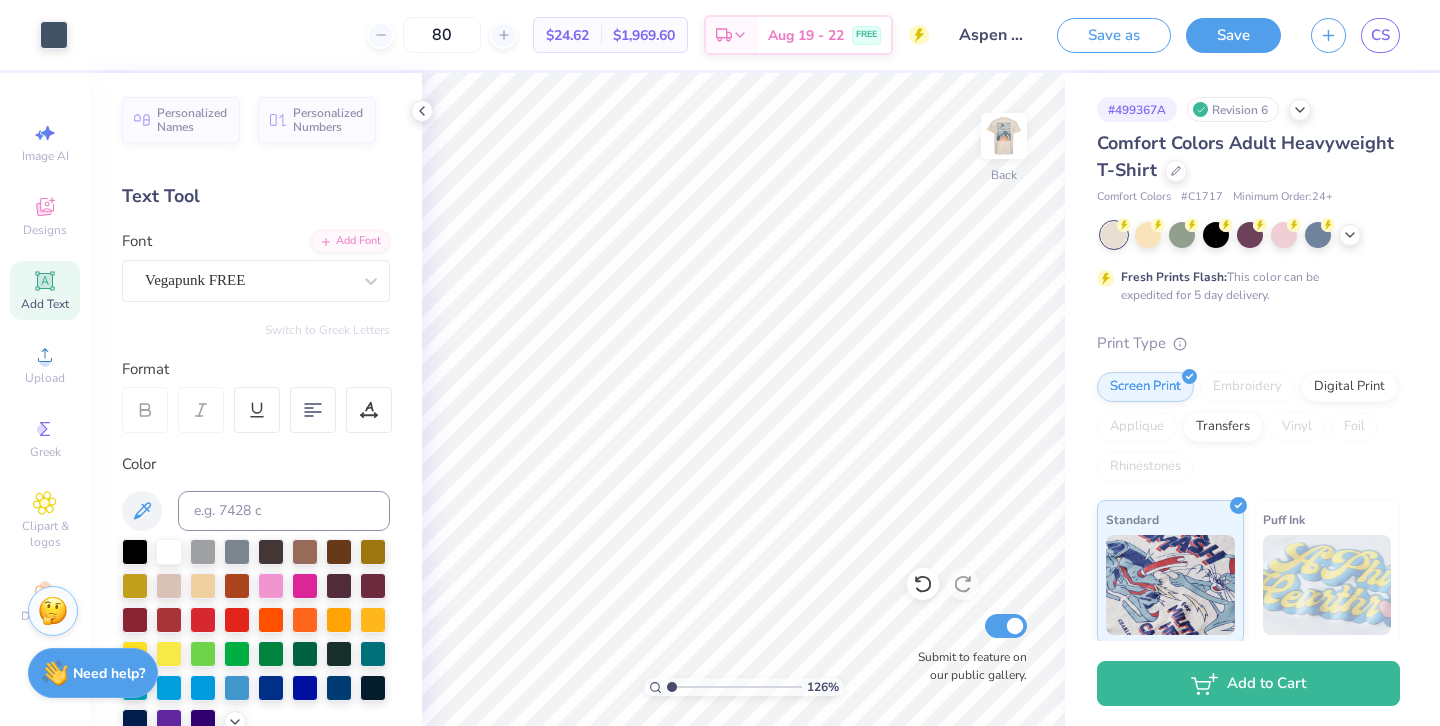 drag, startPoint x: 701, startPoint y: 686, endPoint x: 672, endPoint y: 686, distance: 29 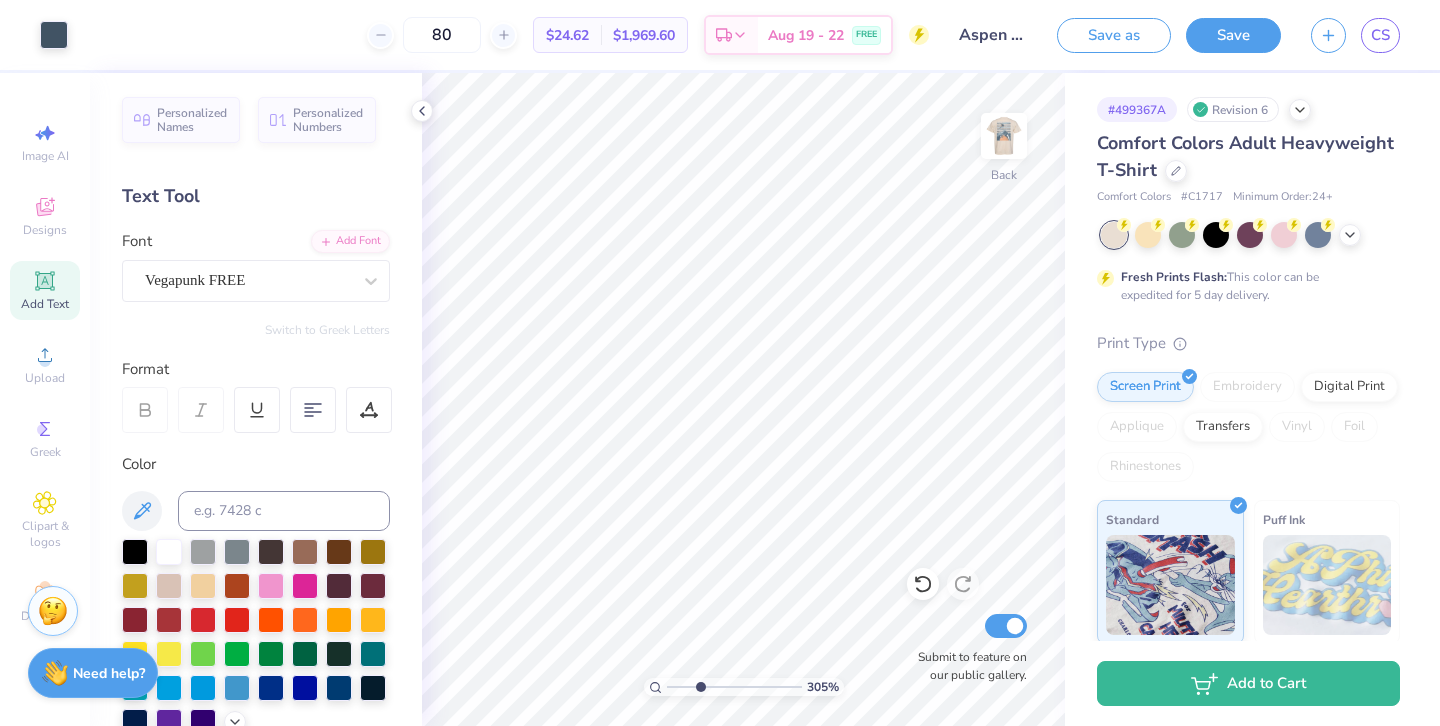 drag, startPoint x: 669, startPoint y: 688, endPoint x: 700, endPoint y: 689, distance: 31.016125 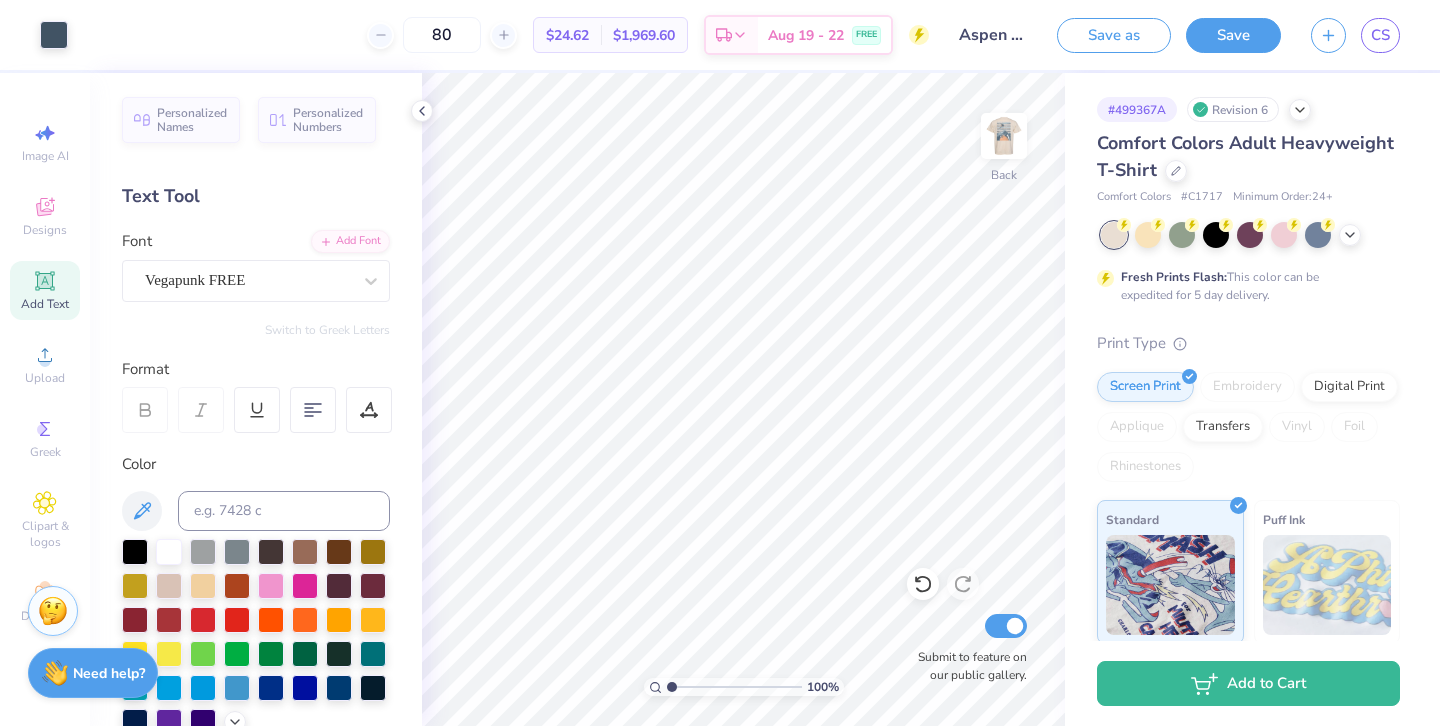 drag, startPoint x: 699, startPoint y: 684, endPoint x: 649, endPoint y: 680, distance: 50.159744 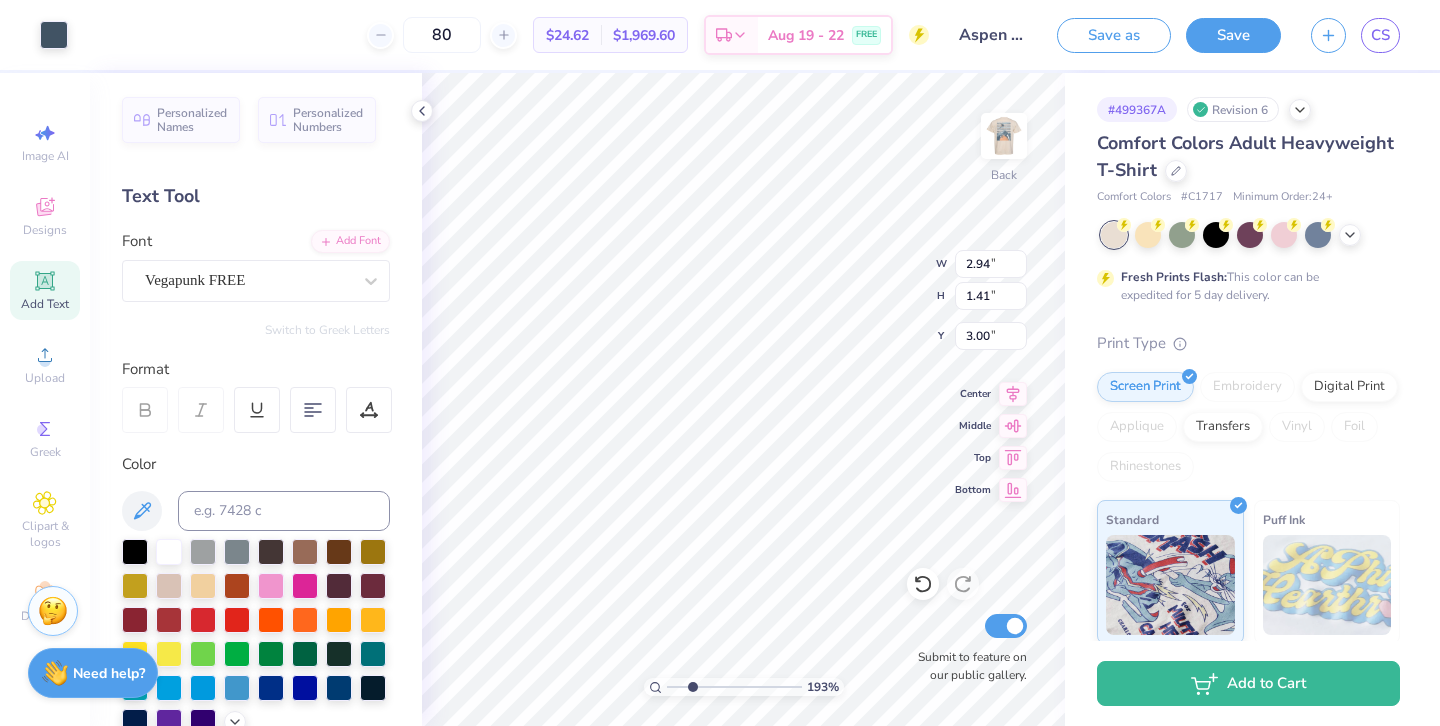 drag, startPoint x: 667, startPoint y: 688, endPoint x: 692, endPoint y: 690, distance: 25.079872 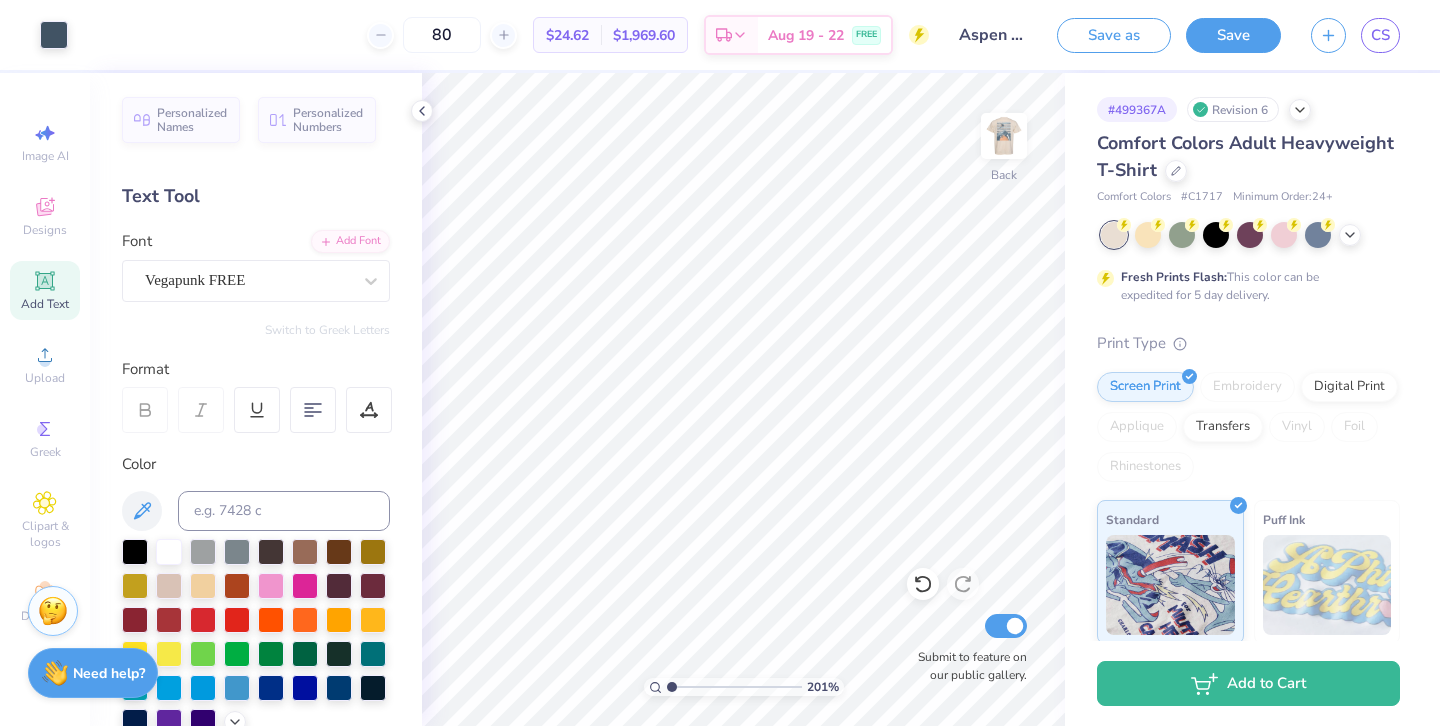 drag, startPoint x: 689, startPoint y: 690, endPoint x: 619, endPoint y: 689, distance: 70.00714 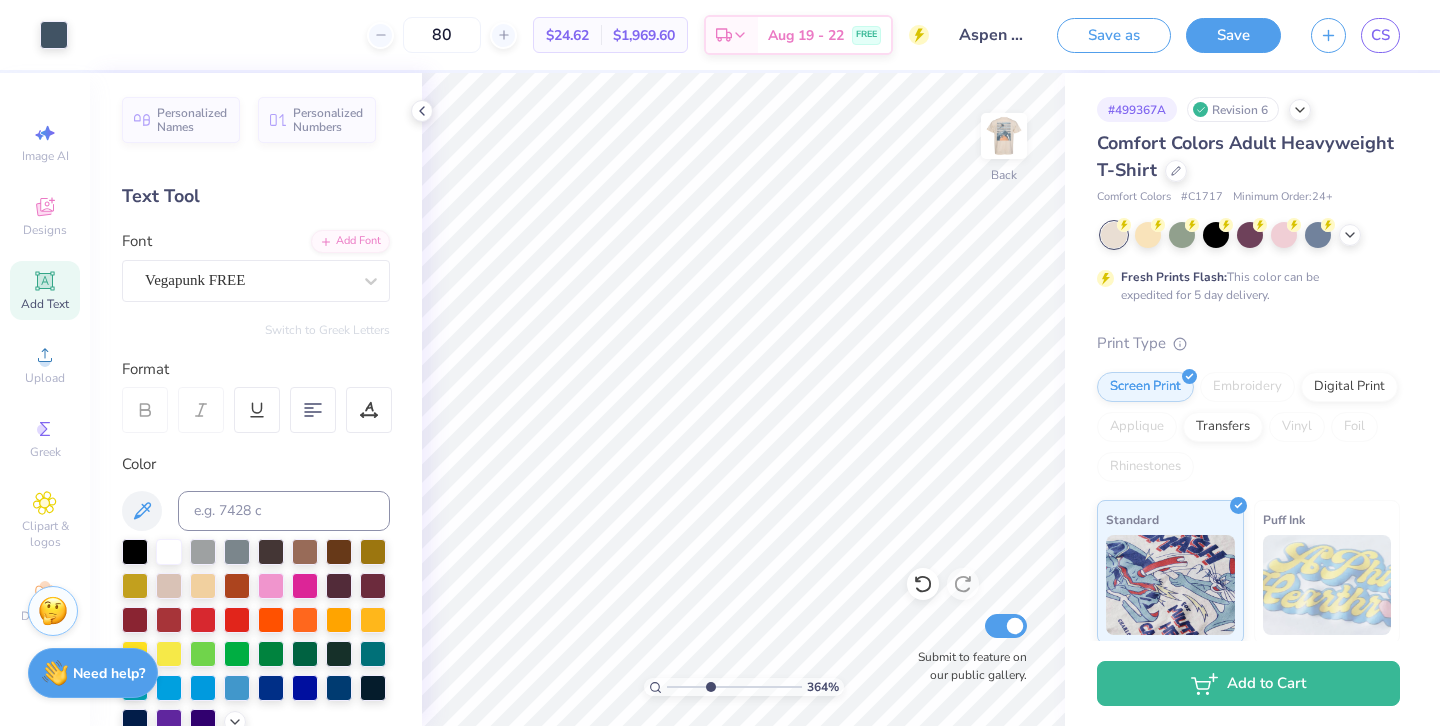 drag, startPoint x: 671, startPoint y: 683, endPoint x: 710, endPoint y: 683, distance: 39 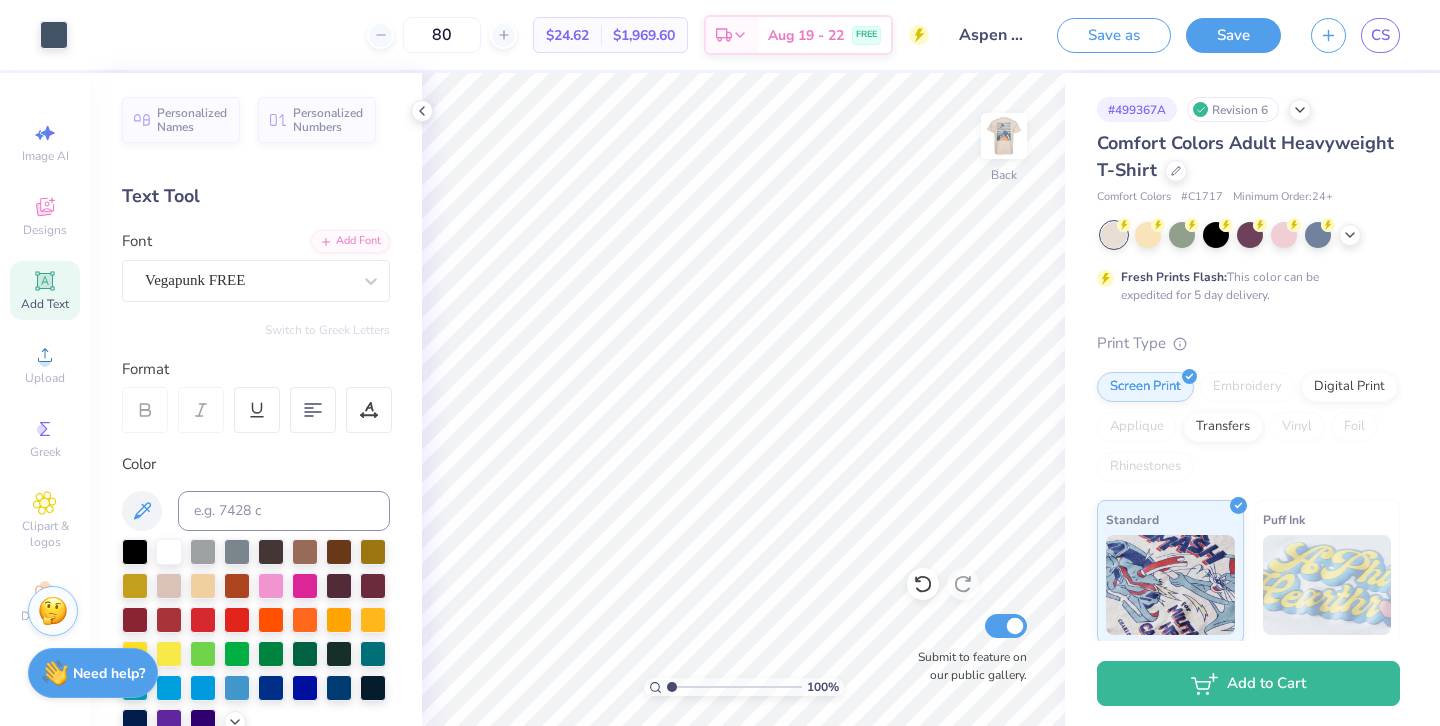 drag, startPoint x: 706, startPoint y: 681, endPoint x: 601, endPoint y: 681, distance: 105 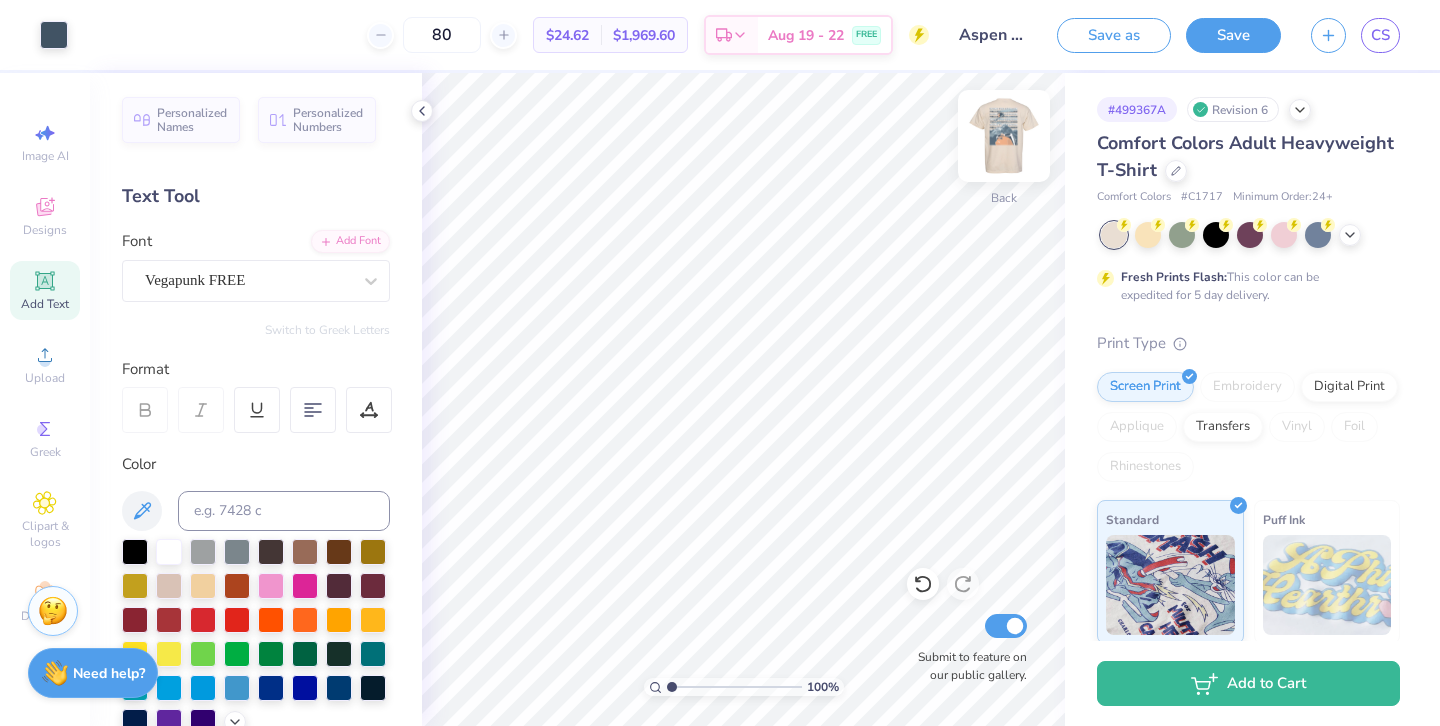 click at bounding box center (1004, 136) 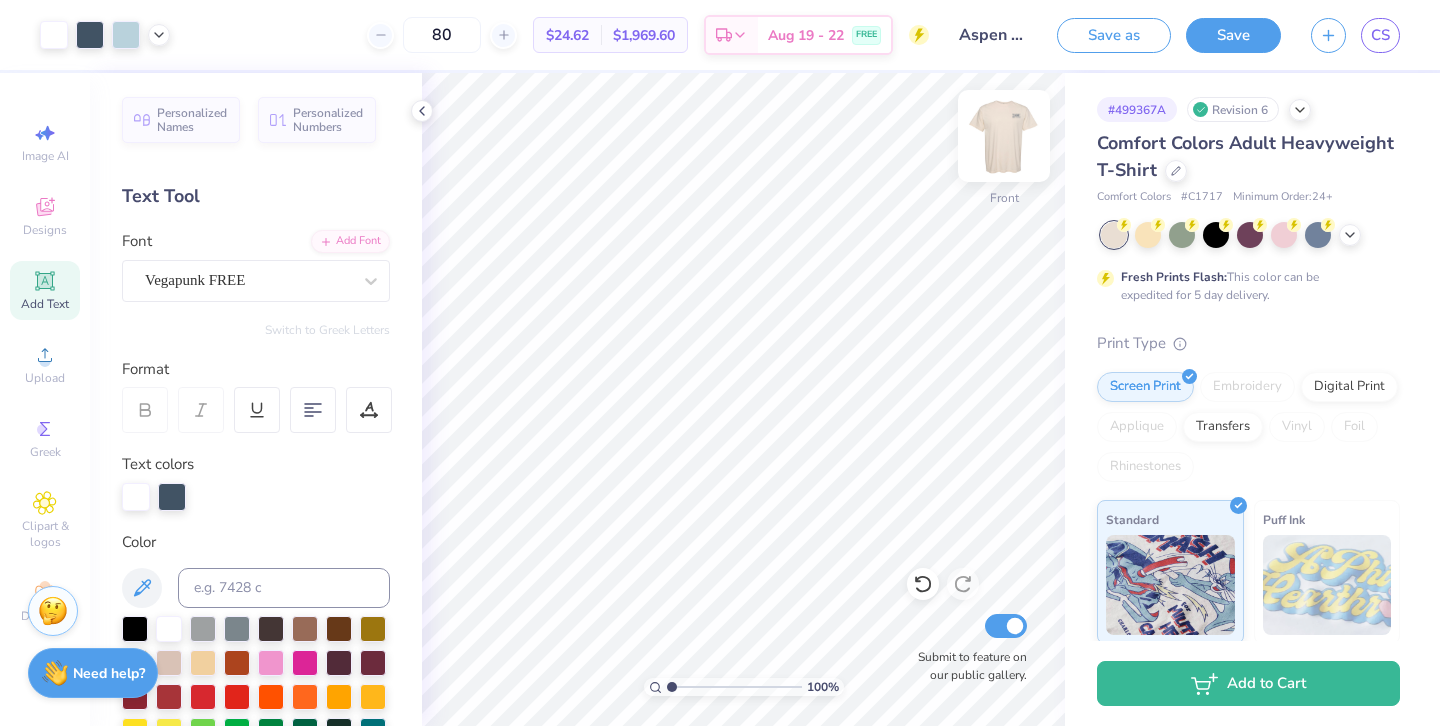 click at bounding box center (1004, 136) 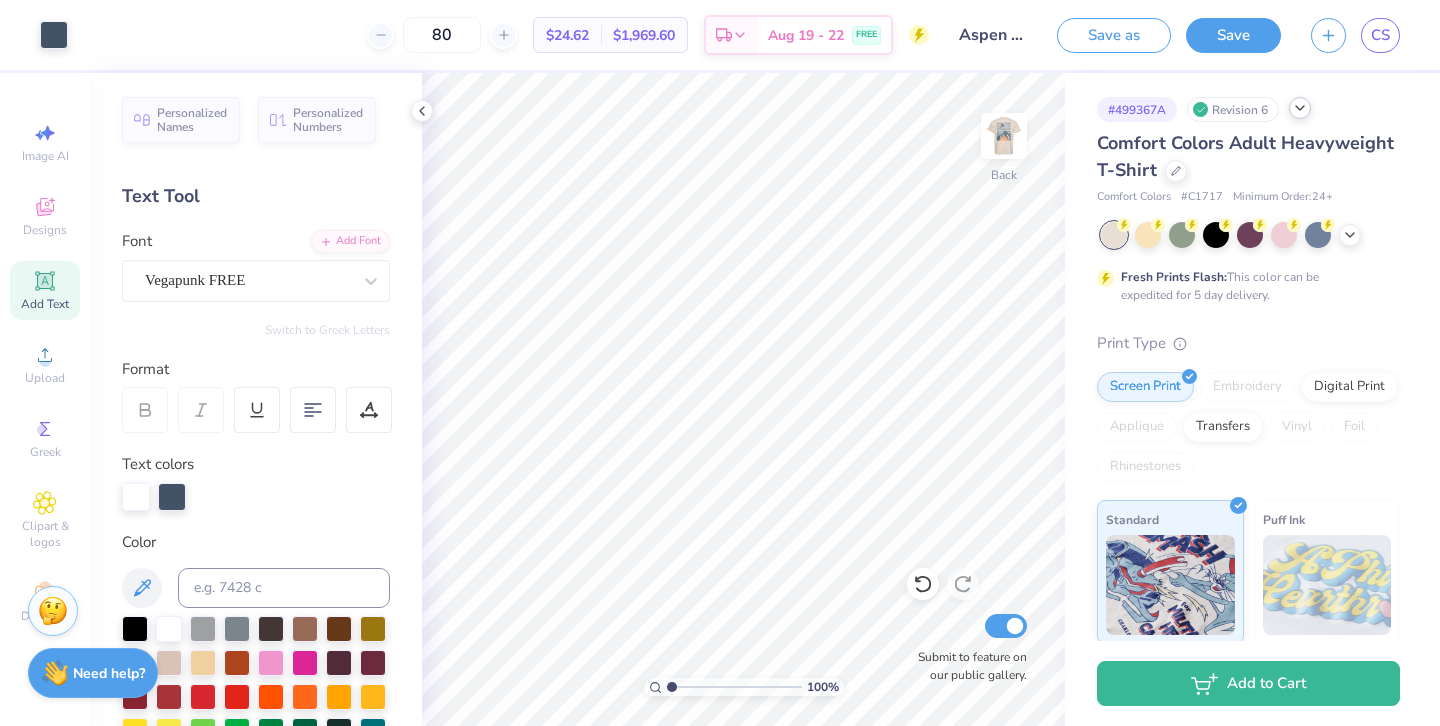 click 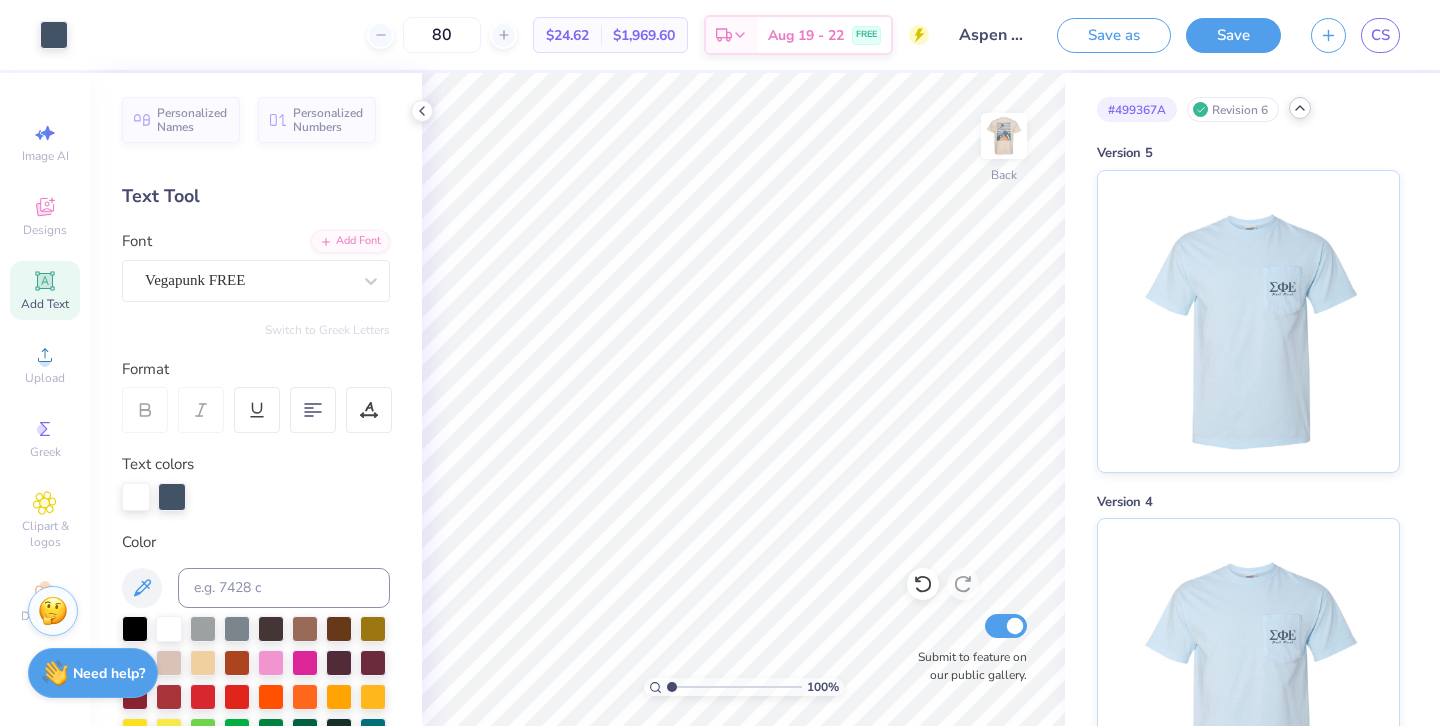 scroll, scrollTop: 0, scrollLeft: 0, axis: both 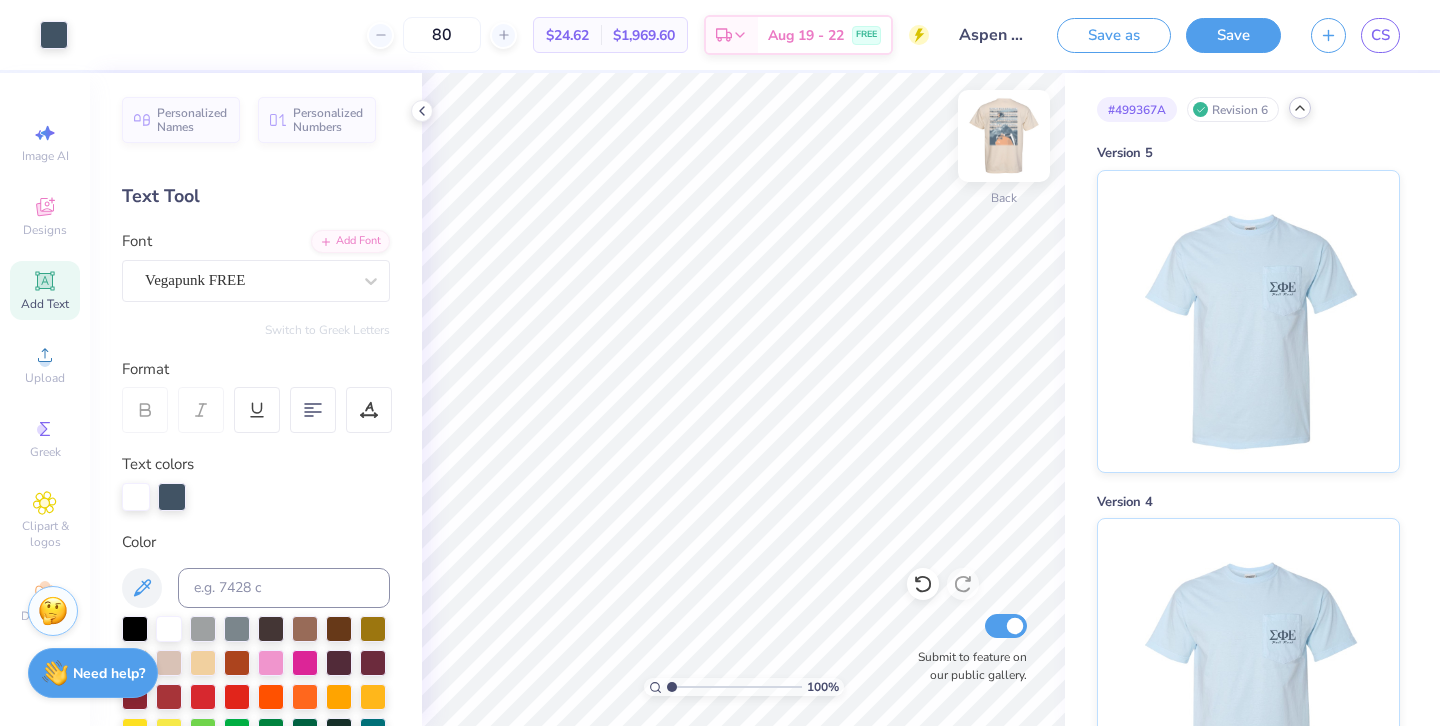 click at bounding box center [1004, 136] 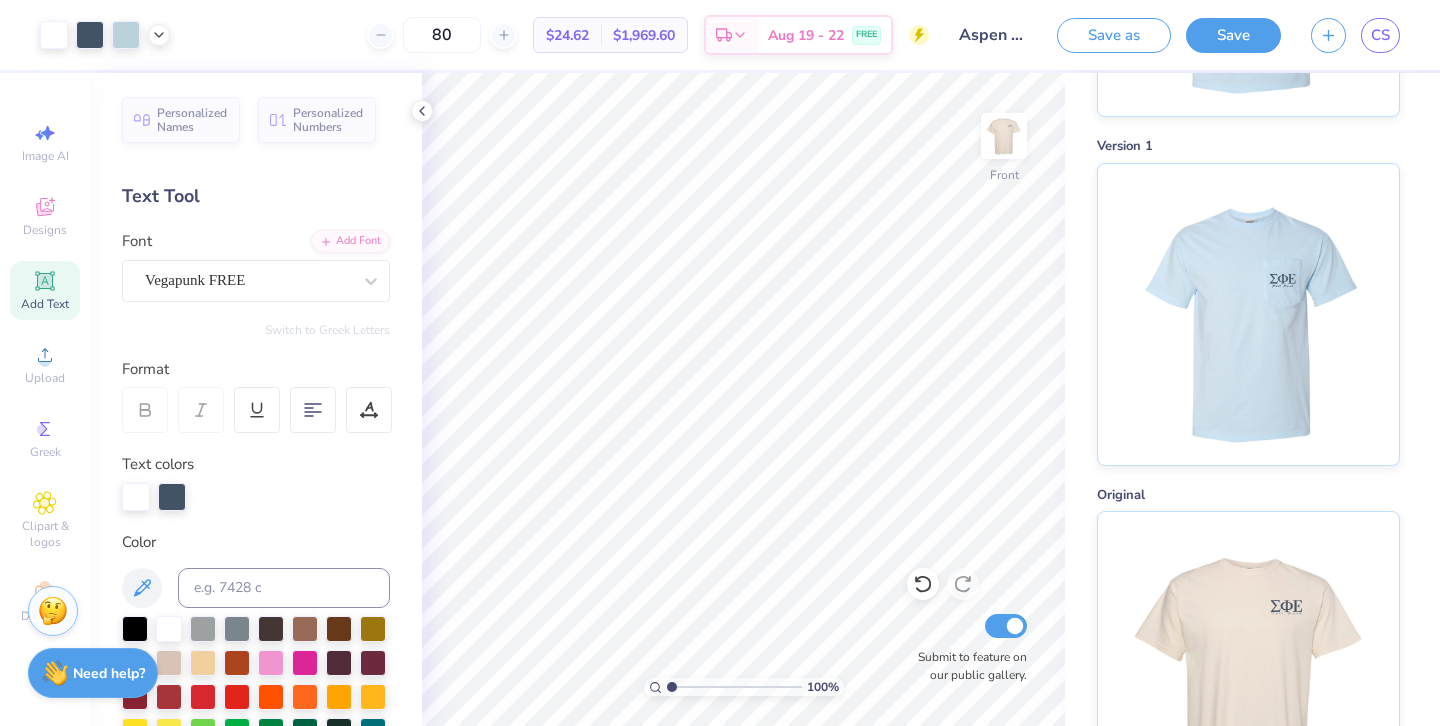 scroll, scrollTop: 1403, scrollLeft: 0, axis: vertical 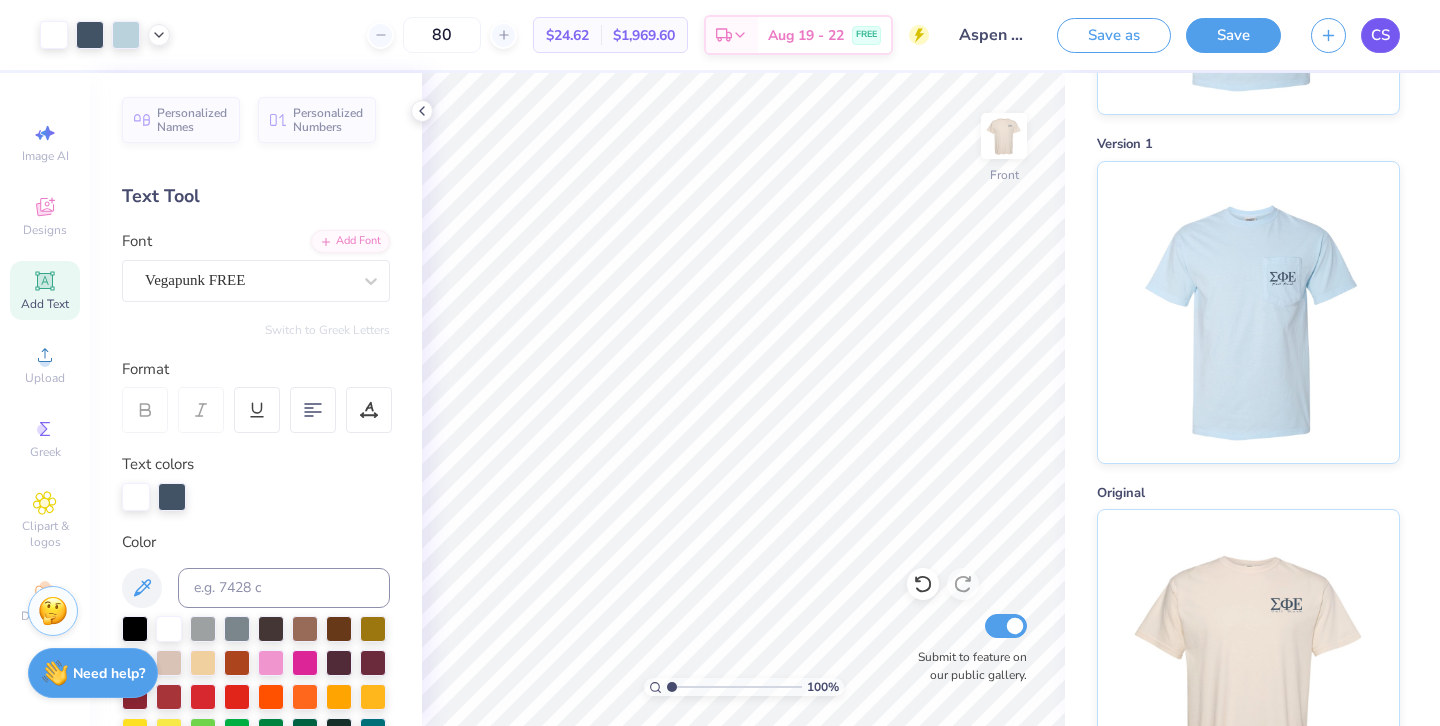 click on "CS" at bounding box center [1380, 35] 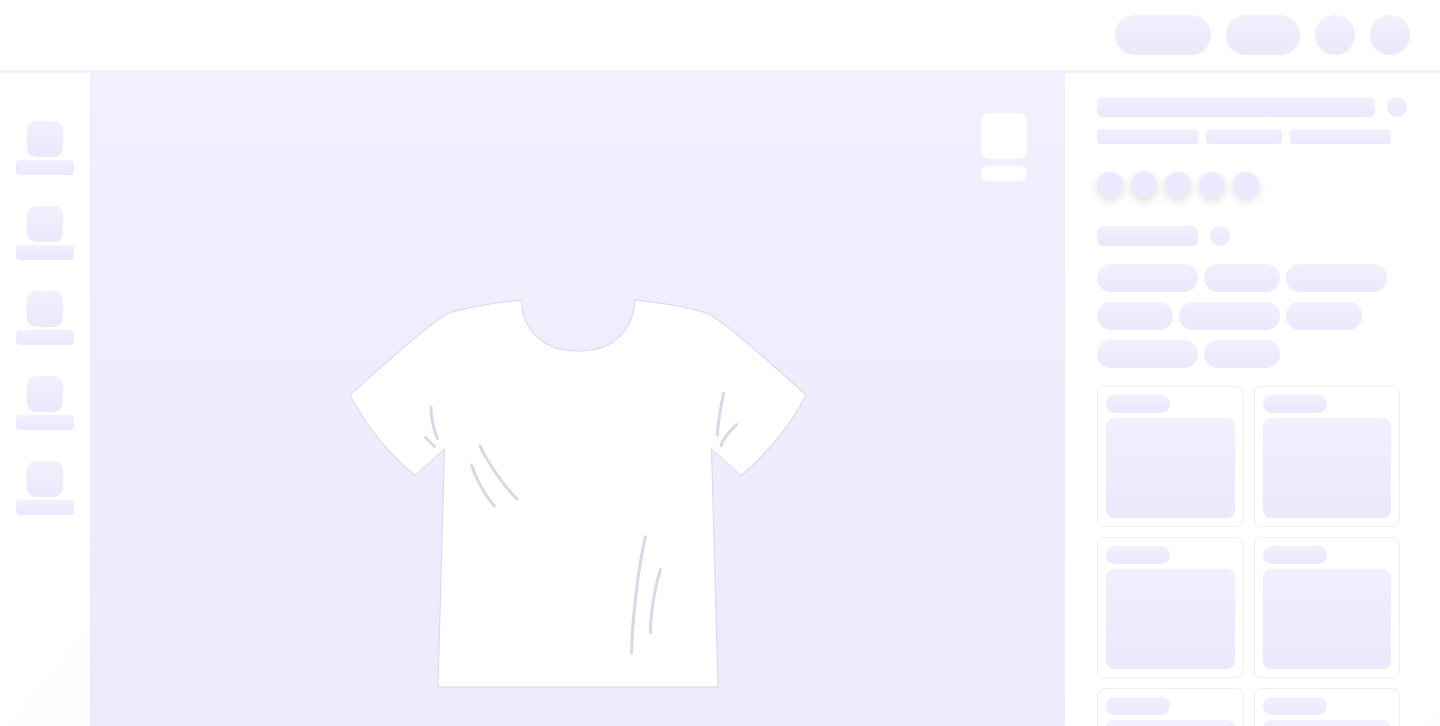 scroll, scrollTop: 0, scrollLeft: 0, axis: both 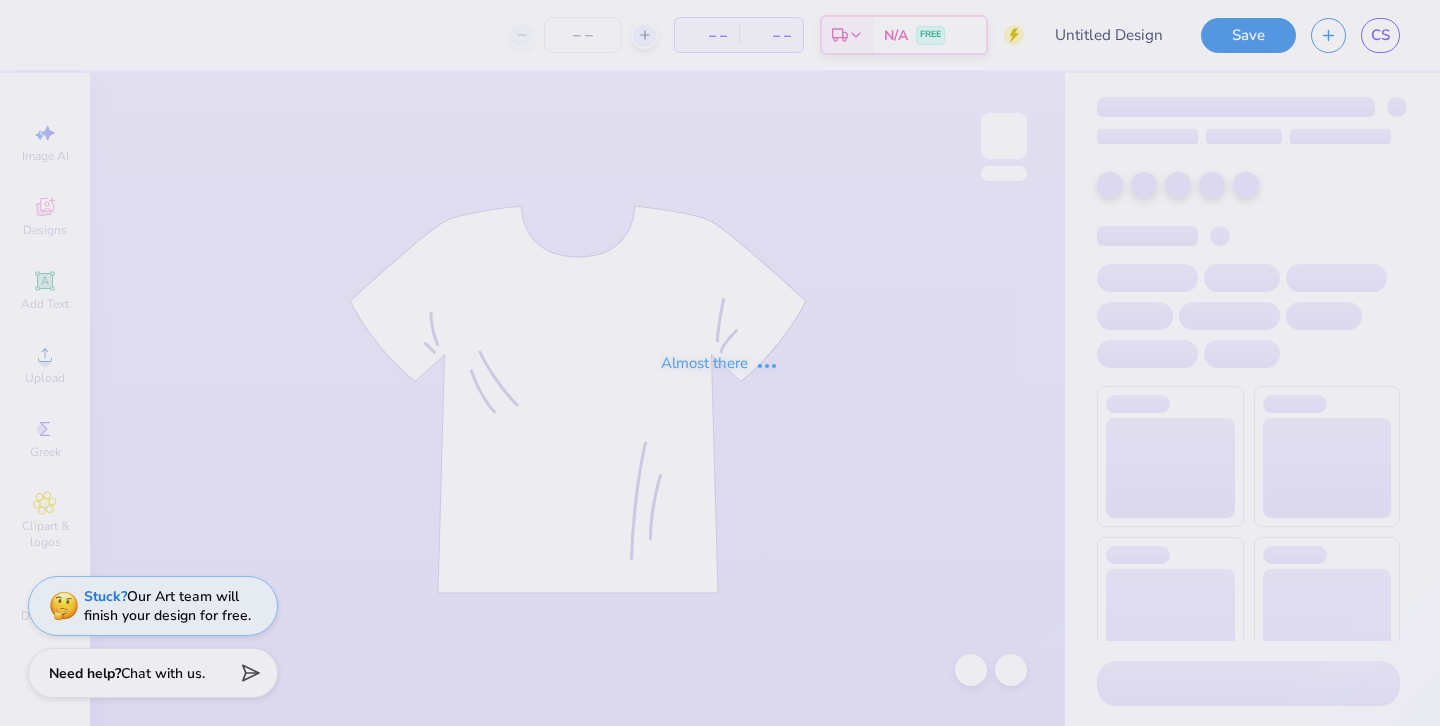 type on "Aspen rush" 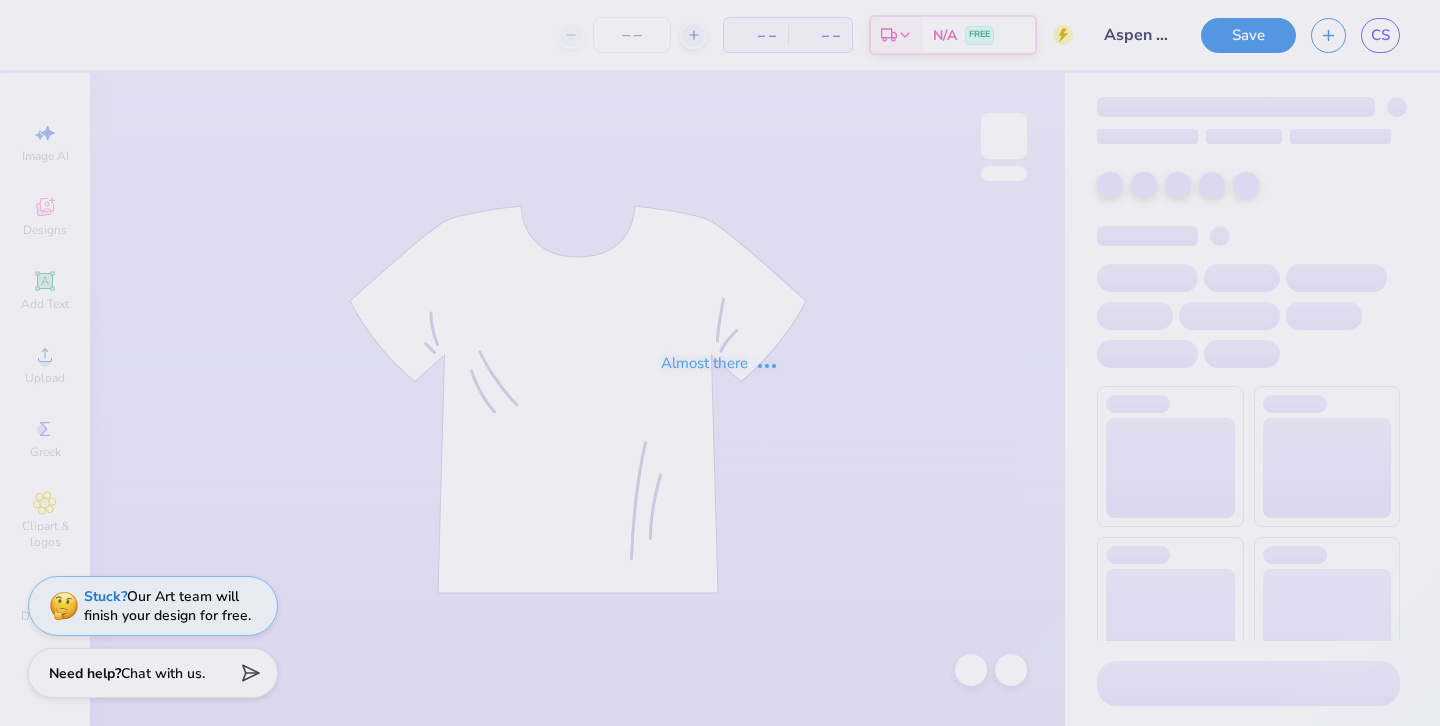 type on "80" 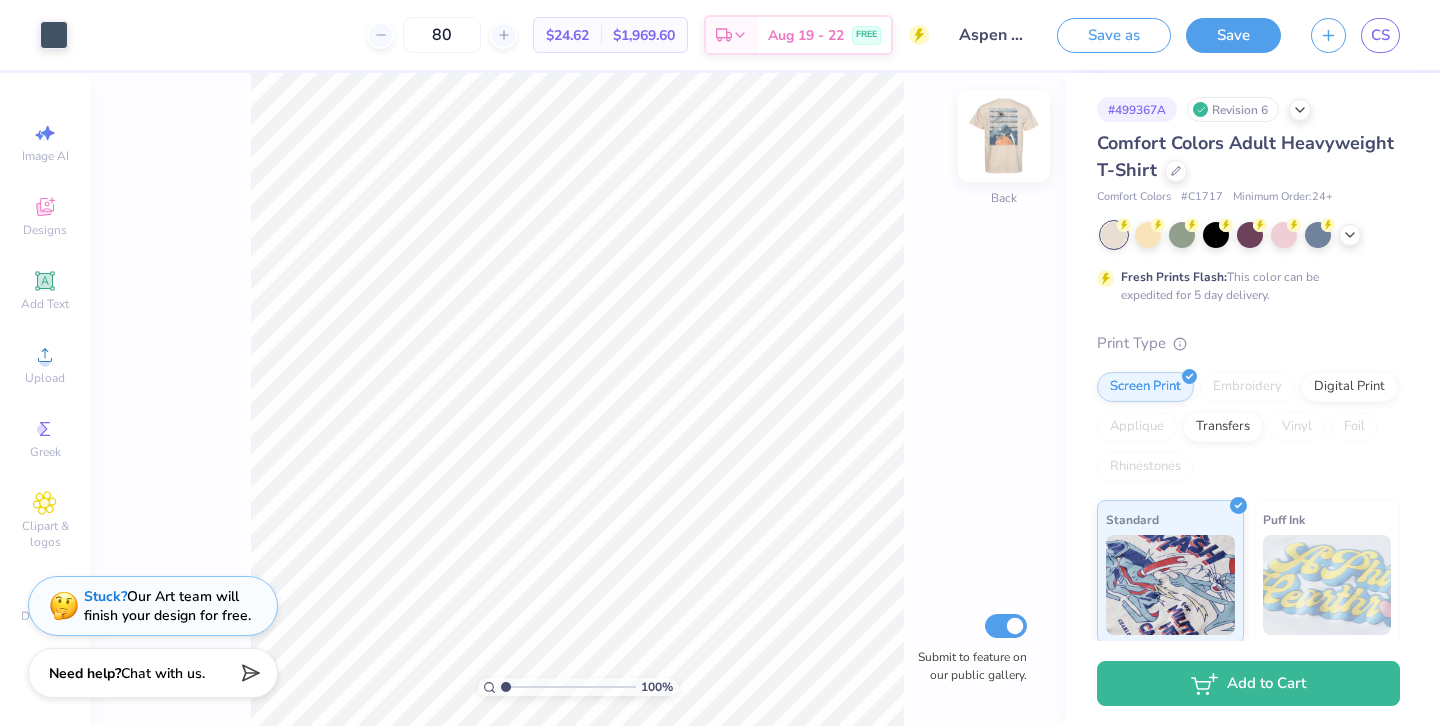 click at bounding box center (1004, 136) 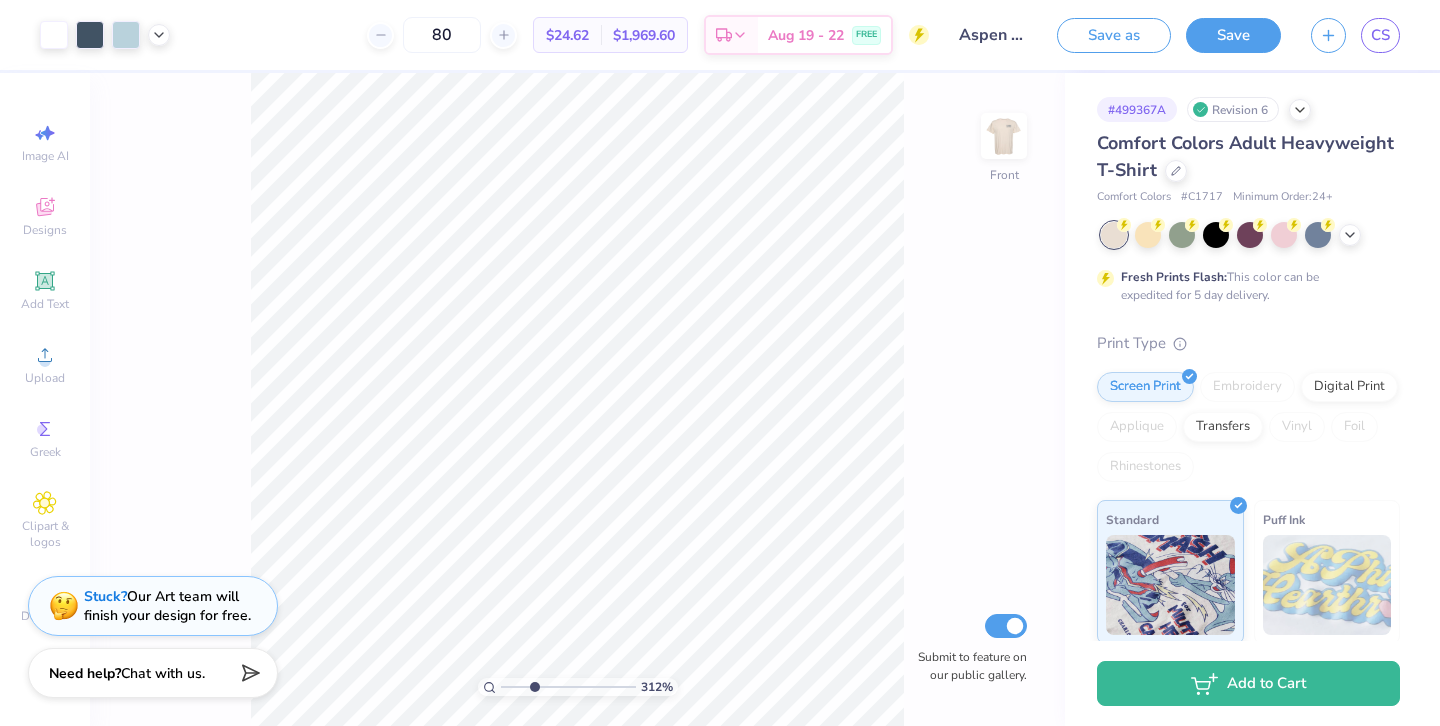 drag, startPoint x: 506, startPoint y: 688, endPoint x: 534, endPoint y: 683, distance: 28.442924 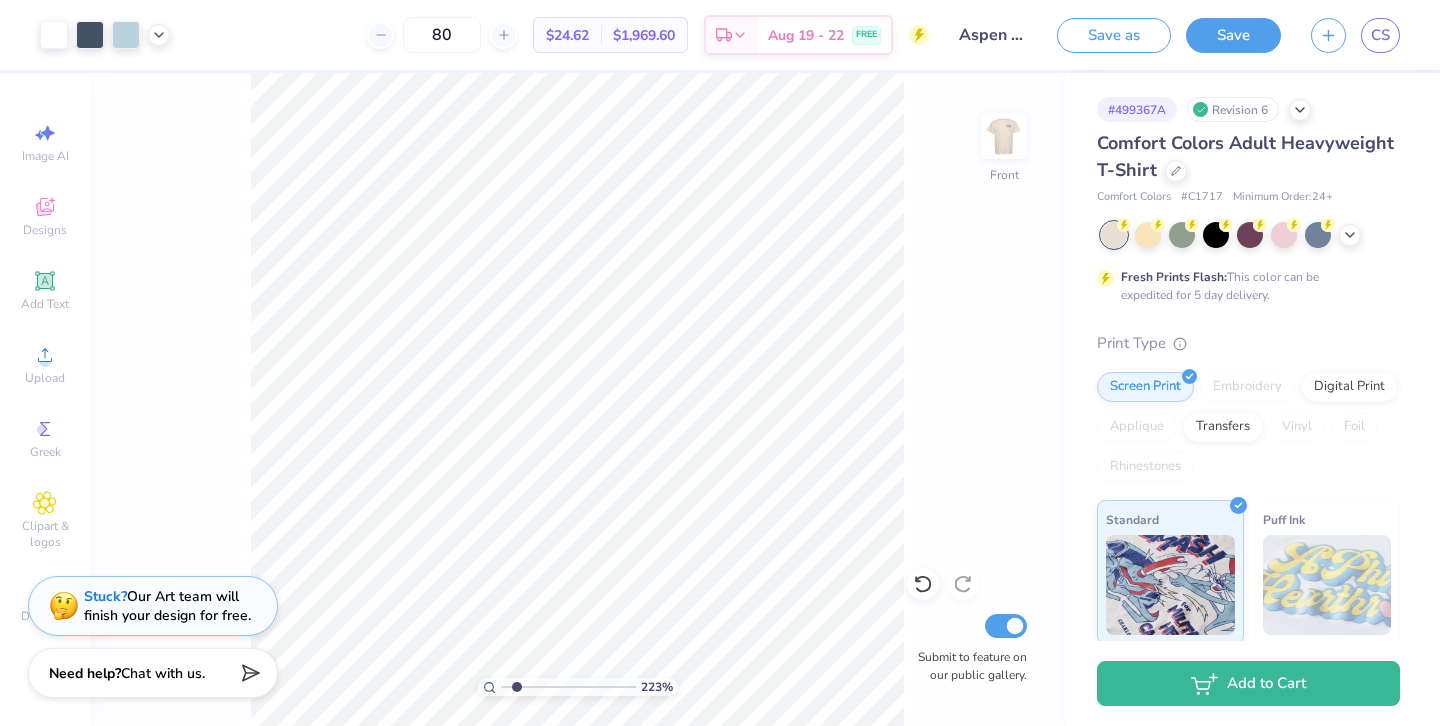 type on "1.78" 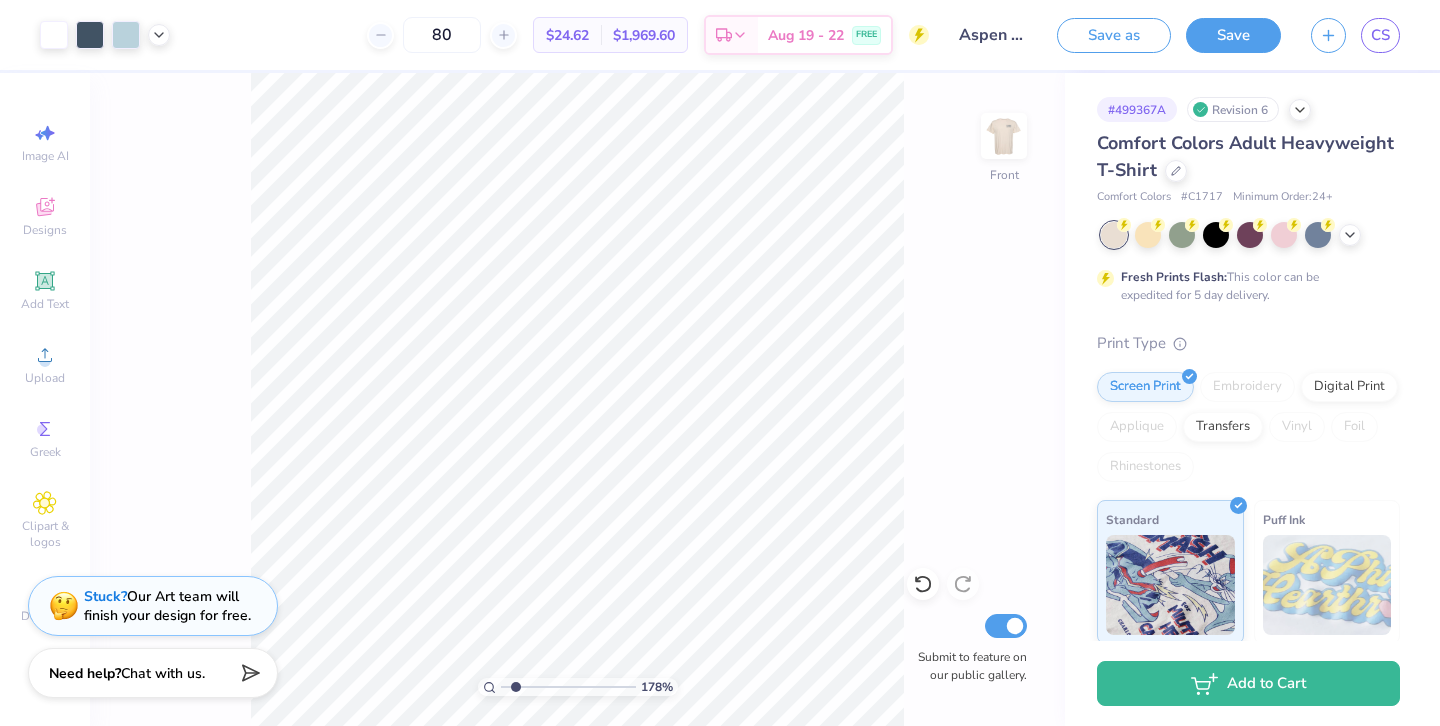 drag, startPoint x: 532, startPoint y: 685, endPoint x: 516, endPoint y: 684, distance: 16.03122 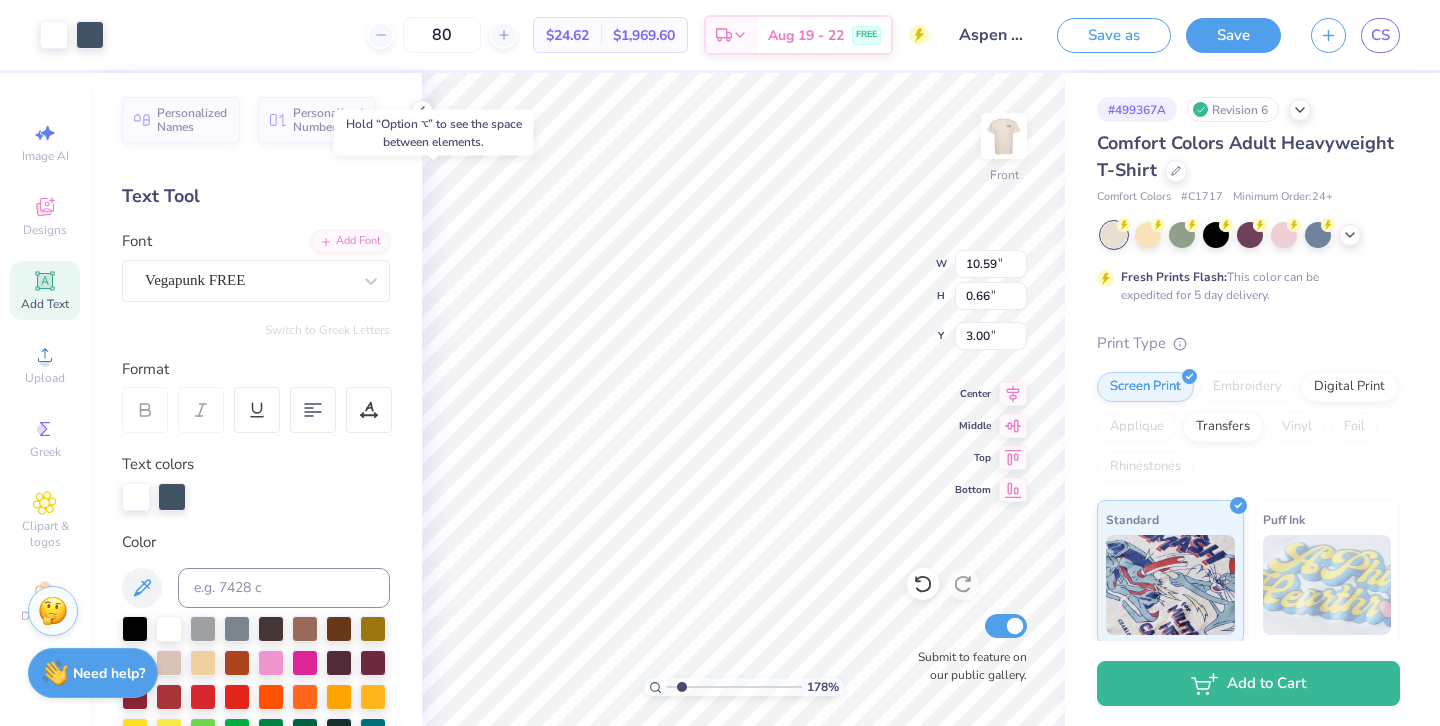 click on "Personalized Names Personalized Numbers Text Tool  Add Font Font Vegapunk FREE Switch to Greek Letters Format Text colors Color Styles Text Shape" at bounding box center (256, 399) 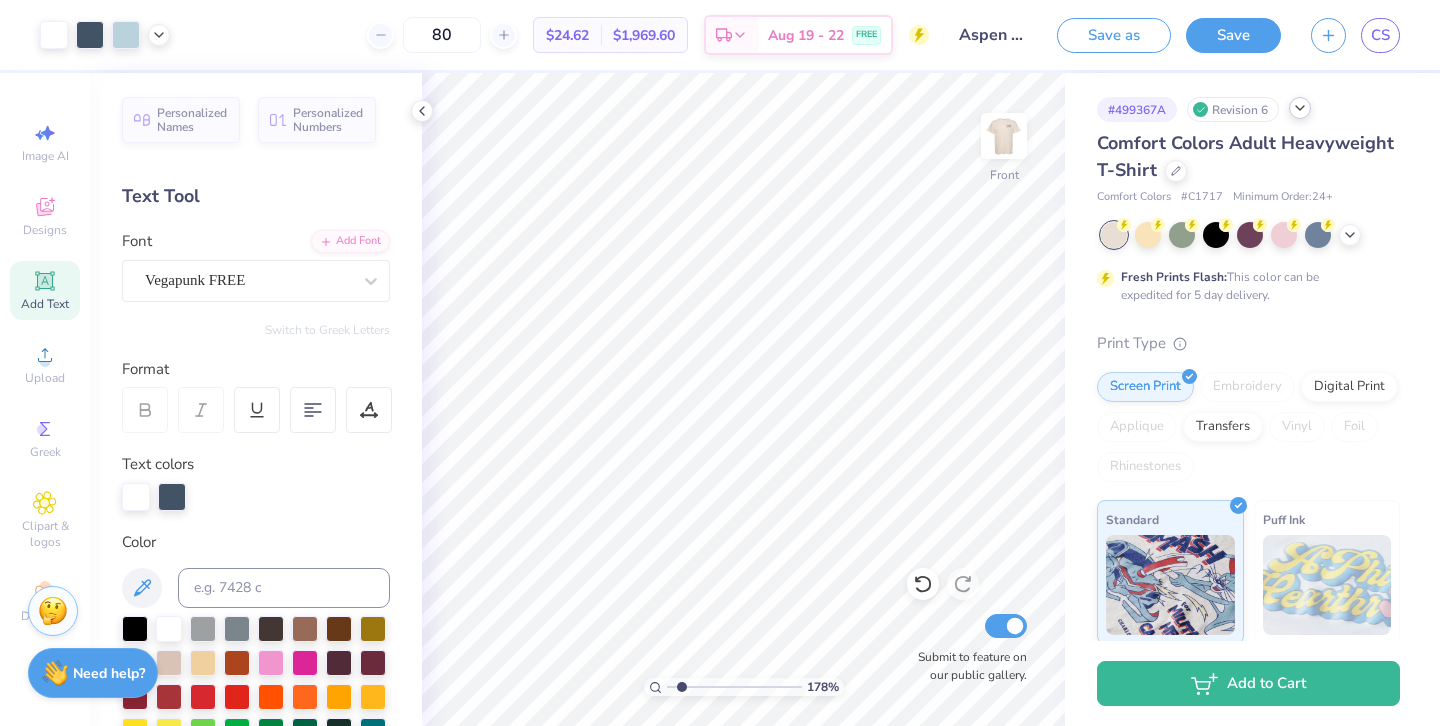 click 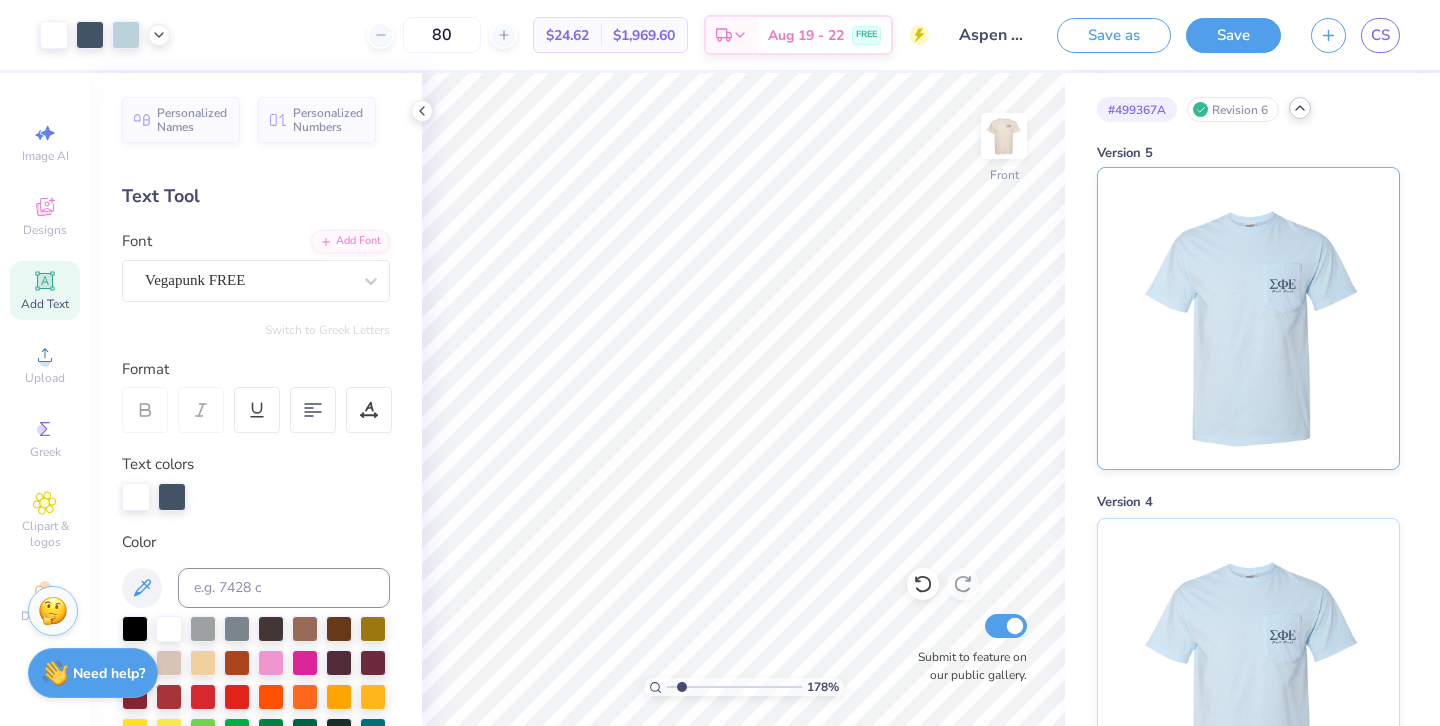 click at bounding box center [1248, 318] 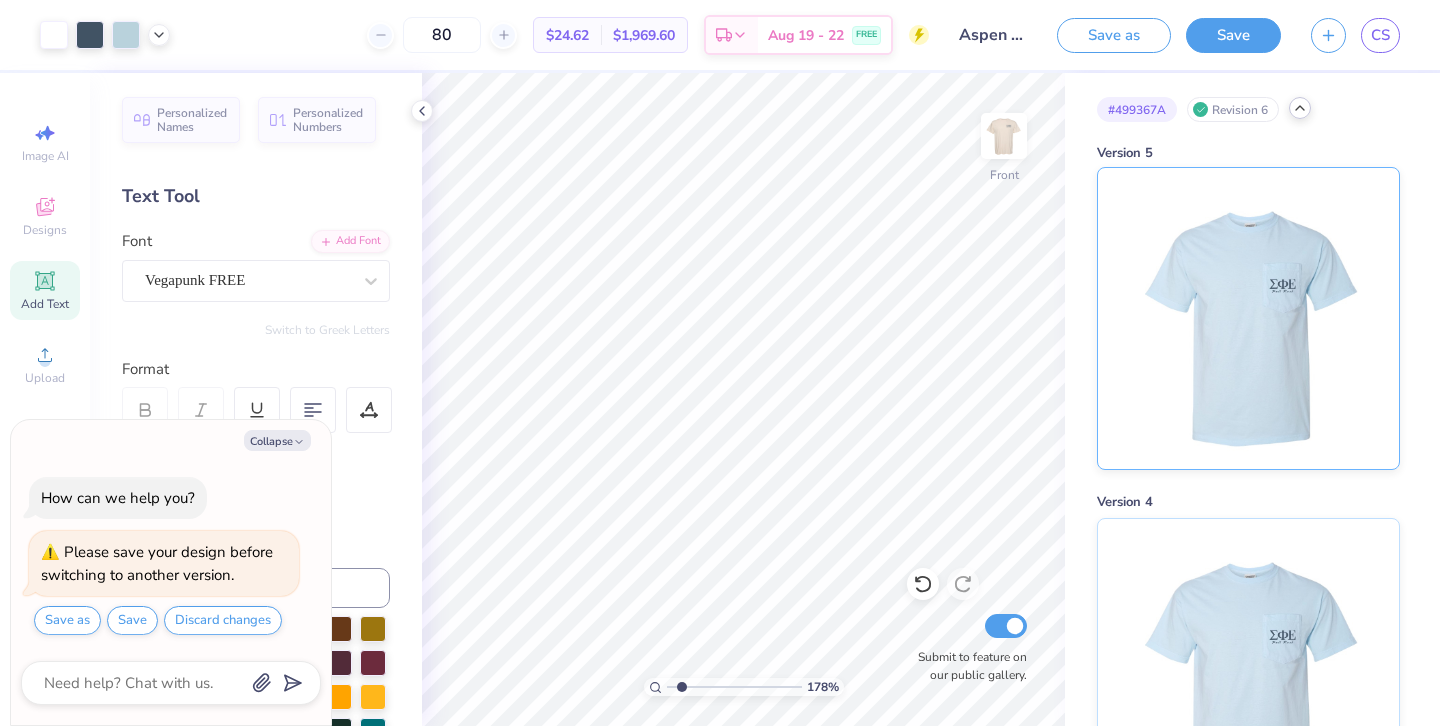 click at bounding box center [1248, 318] 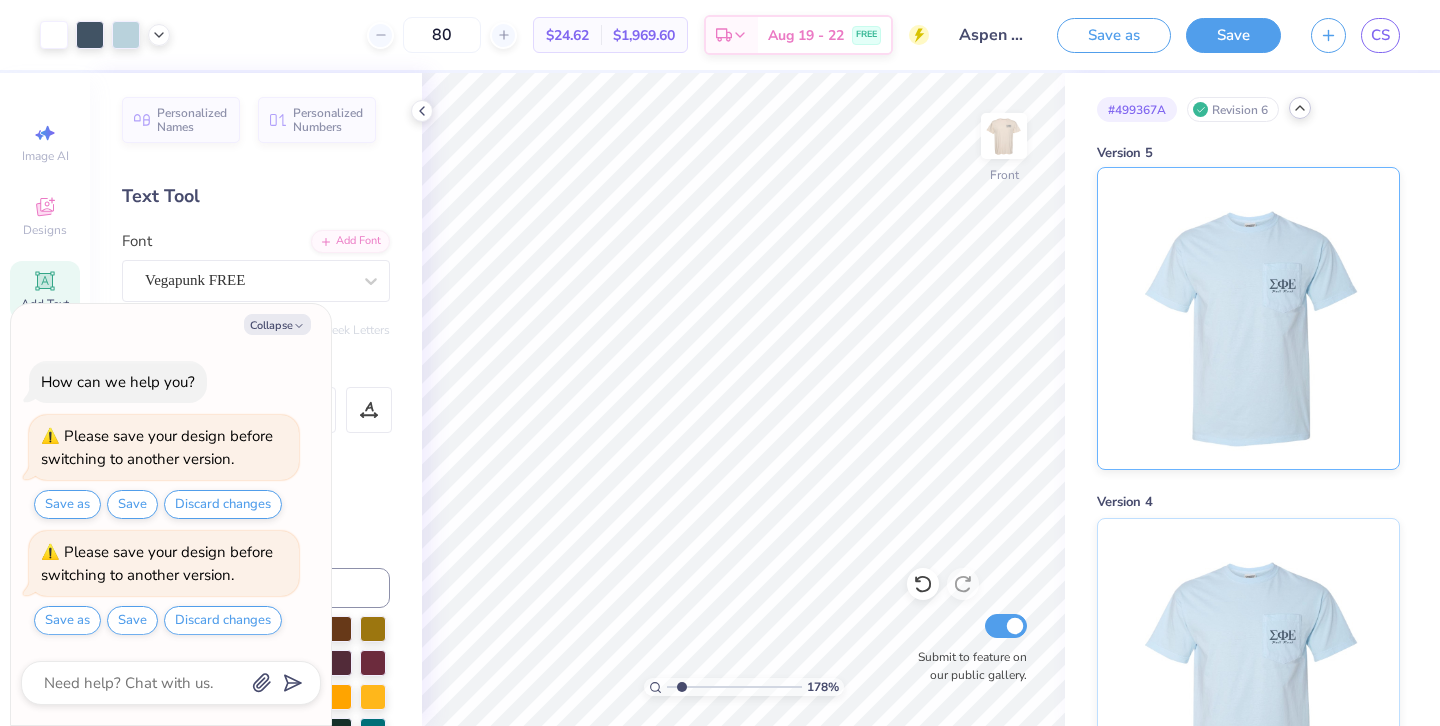 click at bounding box center [1248, 318] 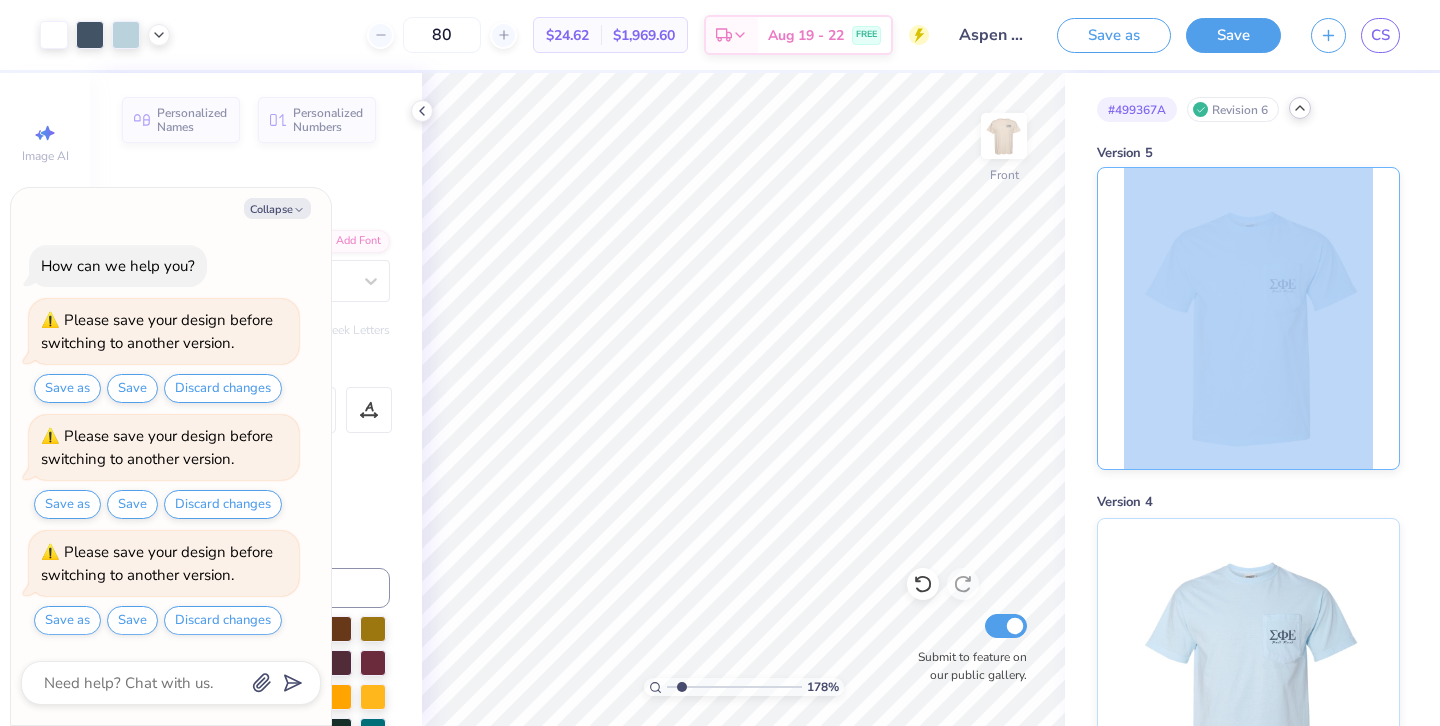 click at bounding box center (1248, 318) 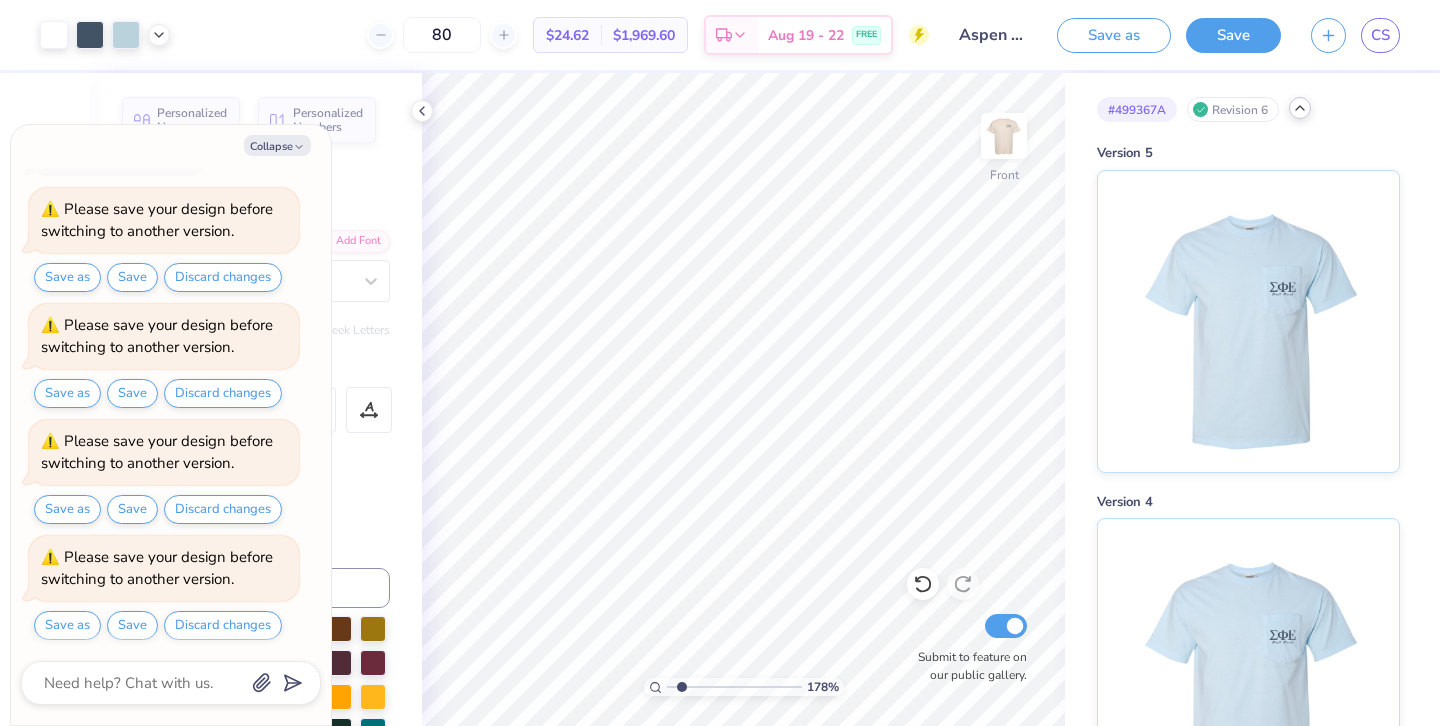 click on "# 499367A Revision 6 Version 5 Version 4 Version 3 Version 2 Version 1 Original" at bounding box center (1252, 1144) 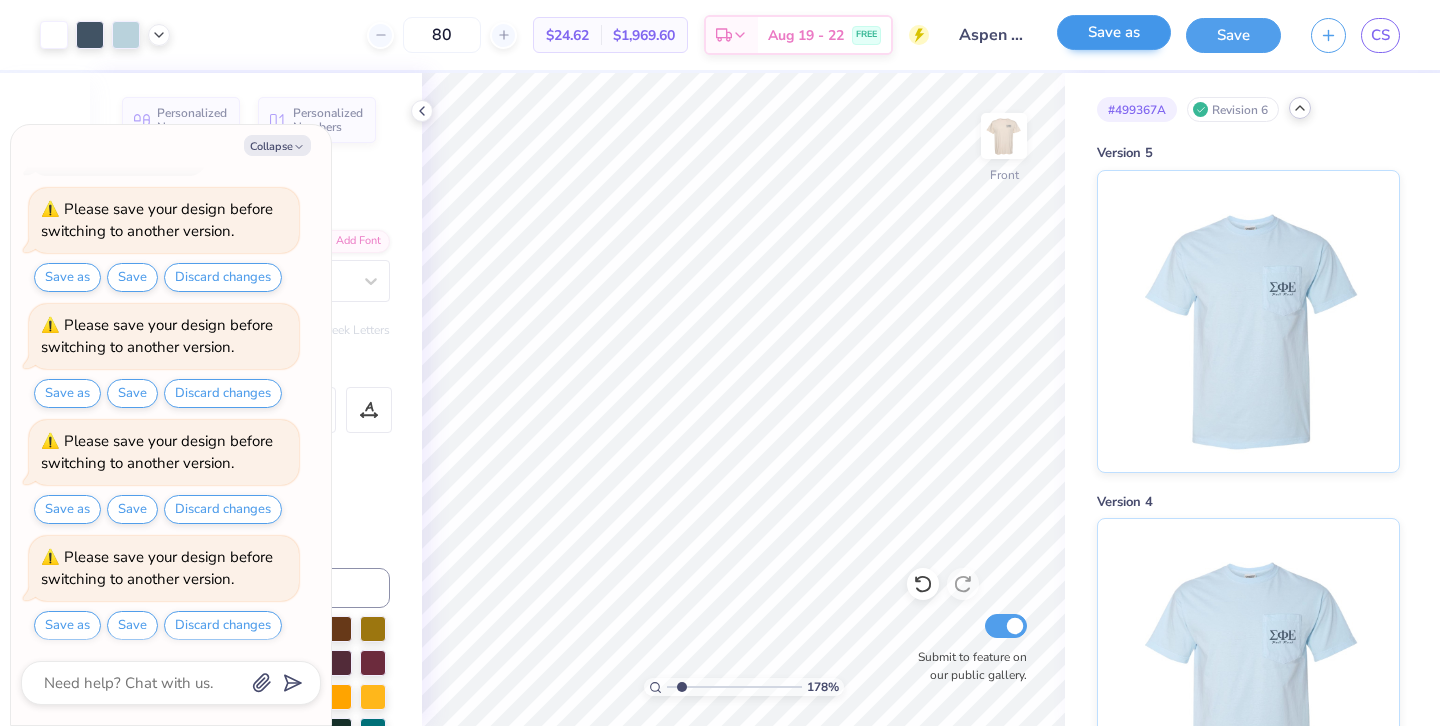 click on "Save as" at bounding box center (1114, 32) 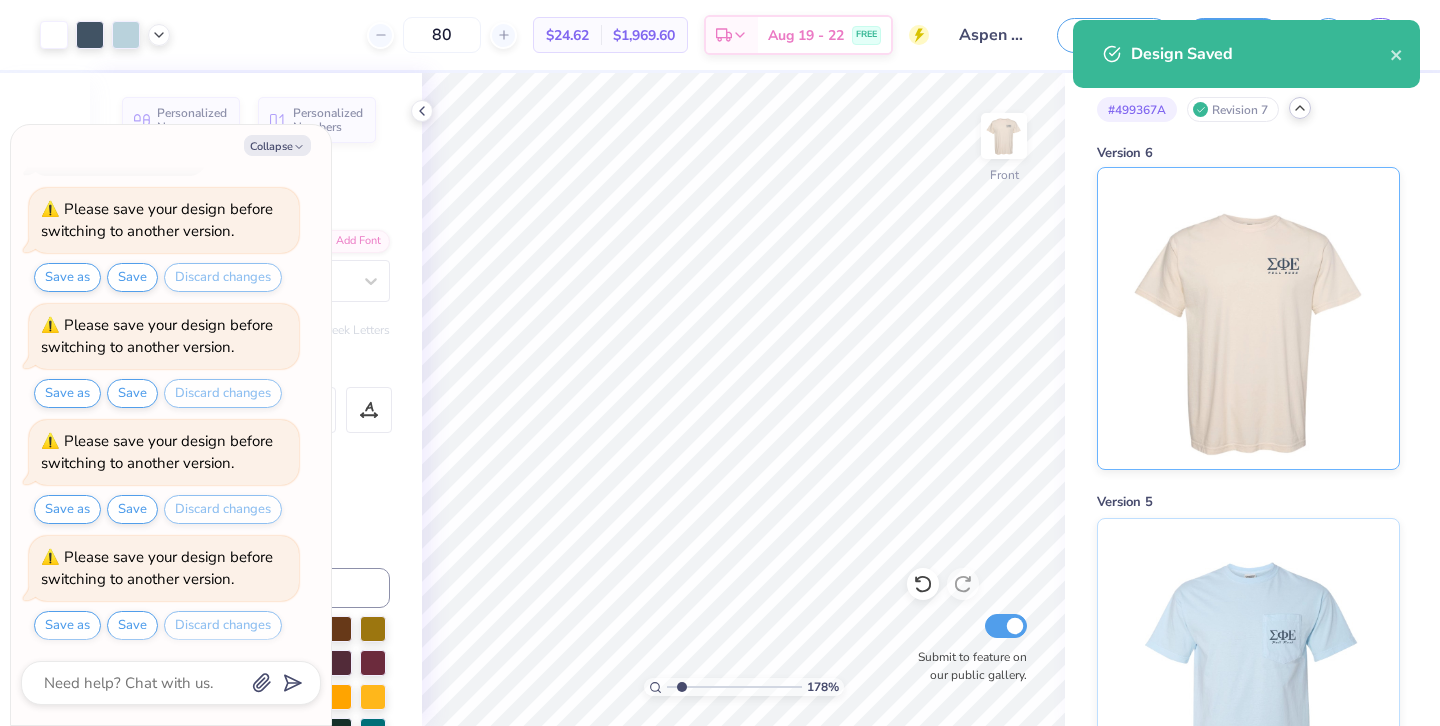 scroll, scrollTop: 156, scrollLeft: 0, axis: vertical 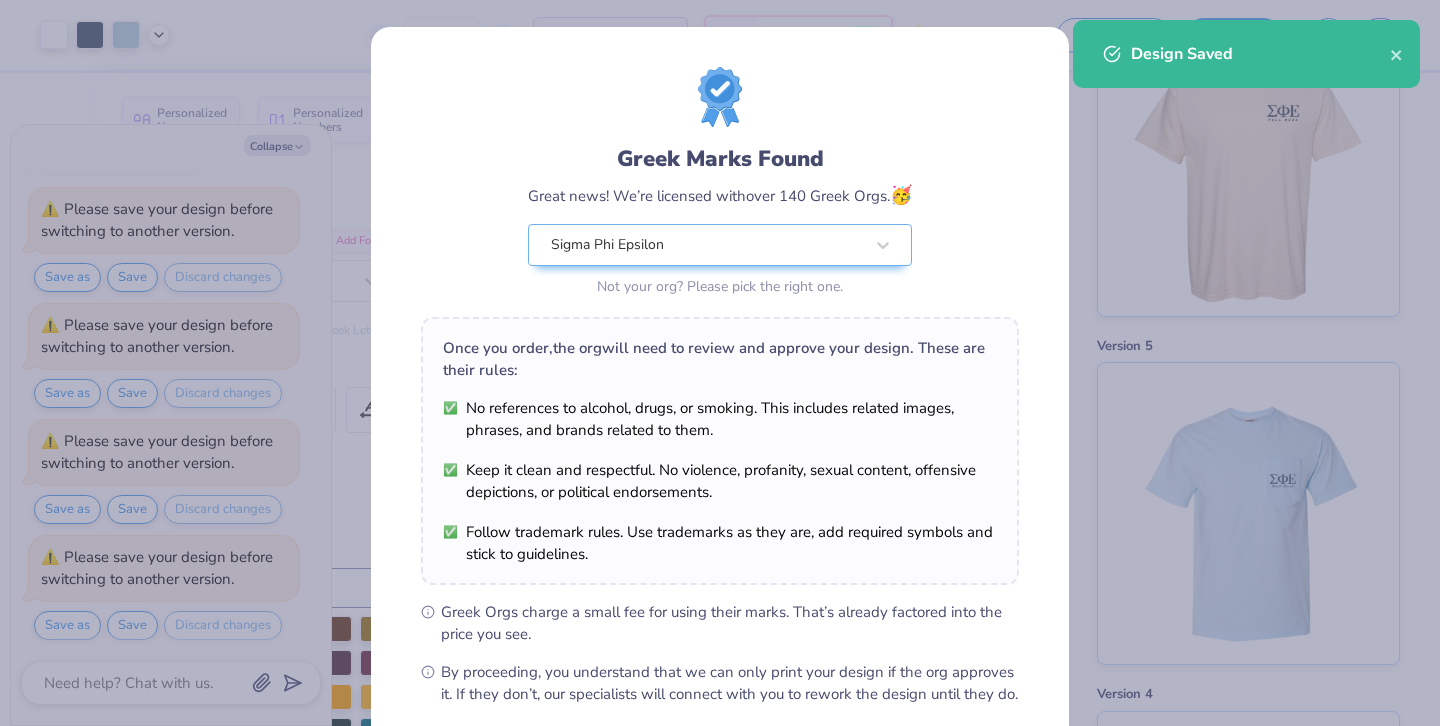 click on "Greek Marks Found Great news! We’re licensed with  over 140 Greek Orgs. 🥳 Sigma Phi Epsilon Not your org? Please pick the right one. Once you order,  the org  will need to review and approve your design. These are their rules: No references to alcohol, drugs, or smoking. This includes related images, phrases, and brands related to them. Keep it clean and respectful. No violence, profanity, sexual content, offensive depictions, or political endorsements. Follow trademark rules. Use trademarks as they are, add required symbols and stick to guidelines. Greek Orgs charge a small fee for using their marks. That’s already factored into the price you see. By proceeding, you understand that we can only print your design if the org approves it. If they don’t, our specialists will connect with you to rework the design until they do. We’ll only submit the design if you order. I Understand! No  Greek  marks in your design?" at bounding box center (720, 363) 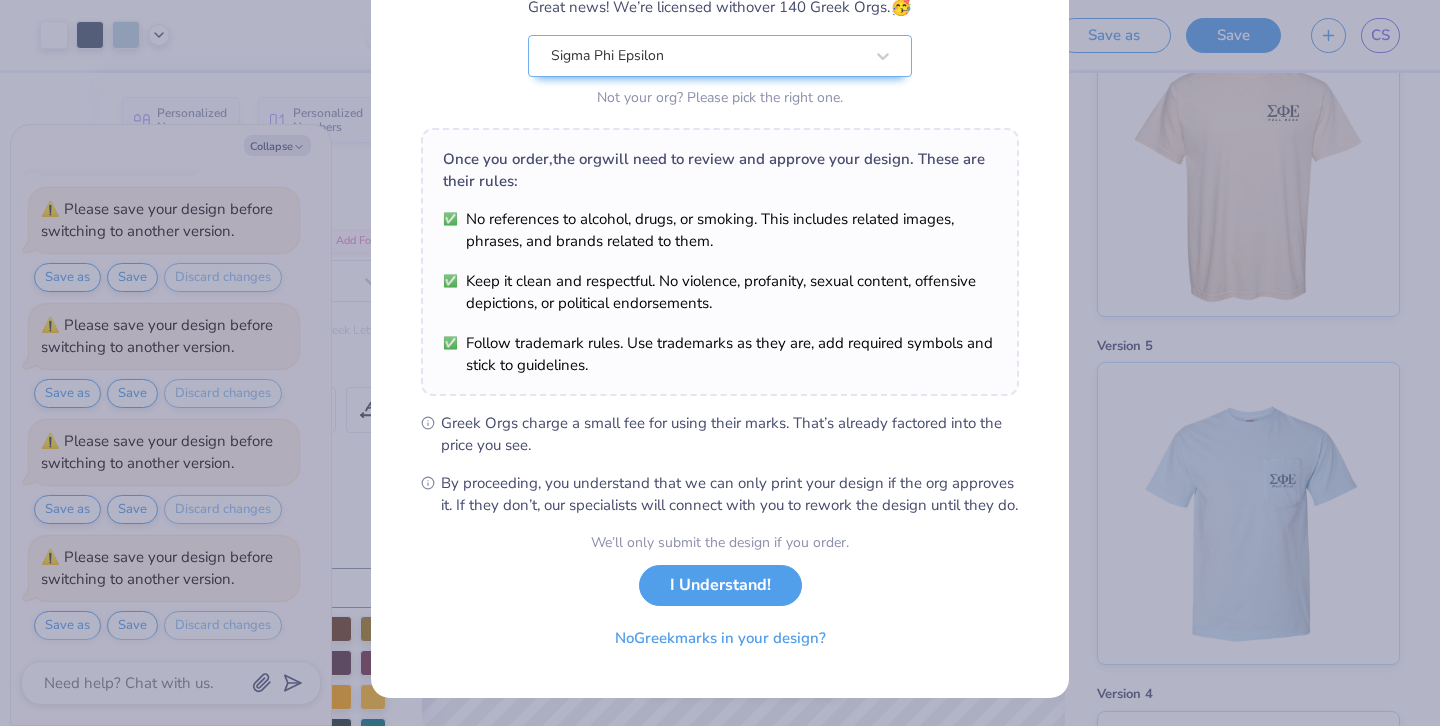 scroll, scrollTop: 210, scrollLeft: 0, axis: vertical 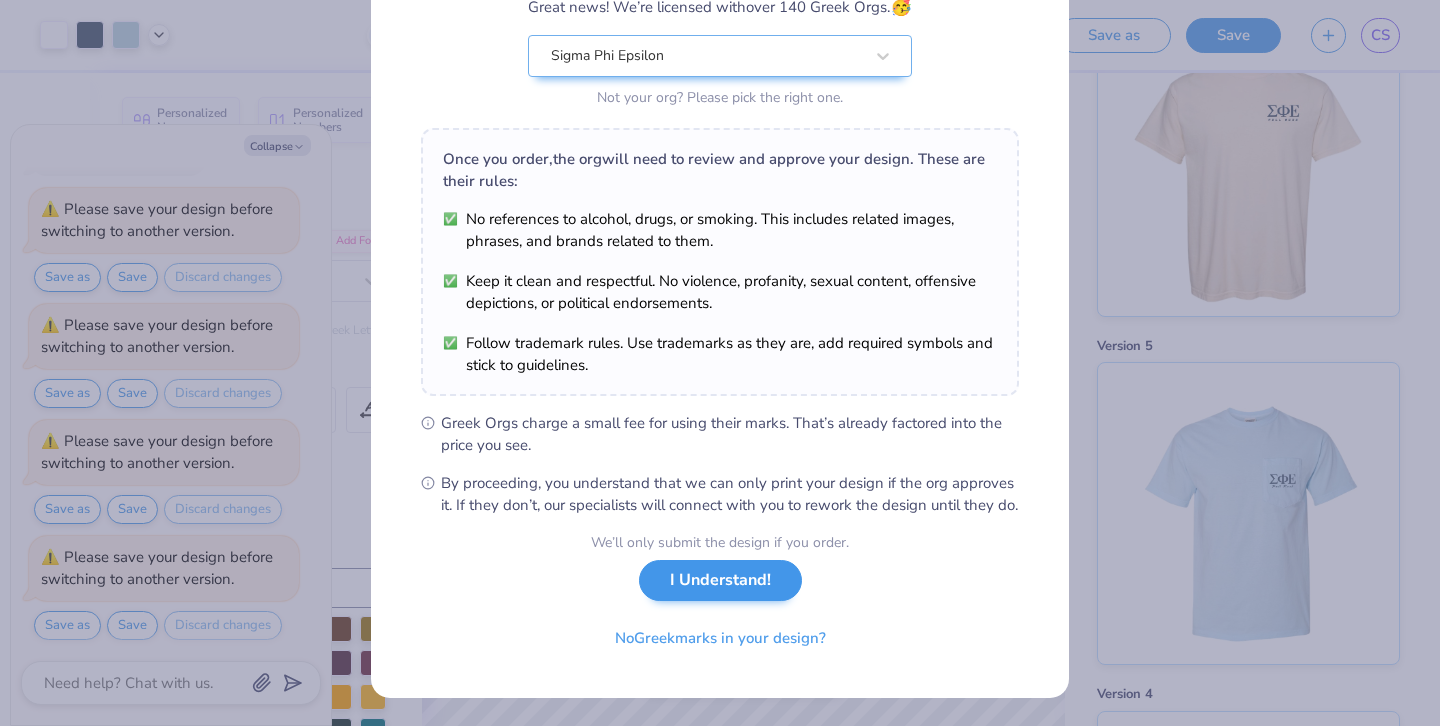click on "I Understand!" at bounding box center [720, 580] 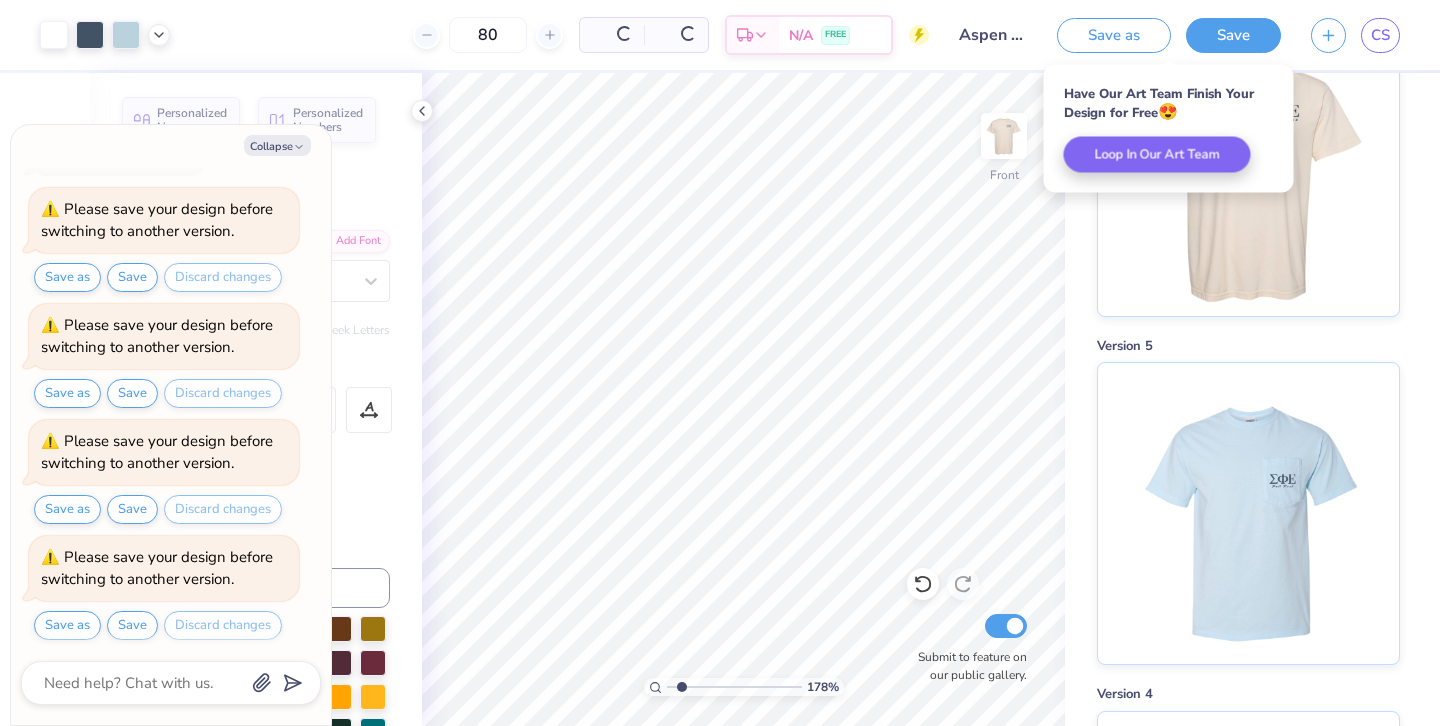 scroll, scrollTop: 0, scrollLeft: 0, axis: both 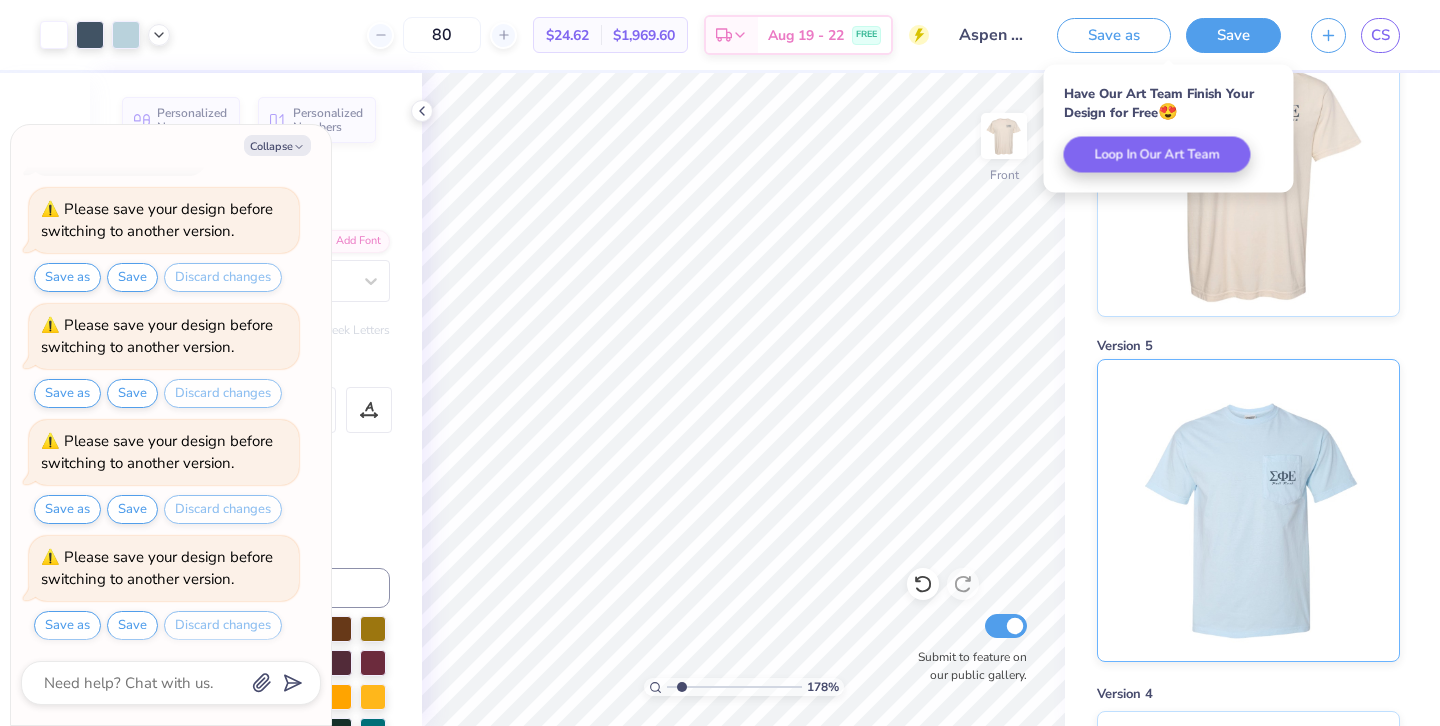 click at bounding box center [1248, 510] 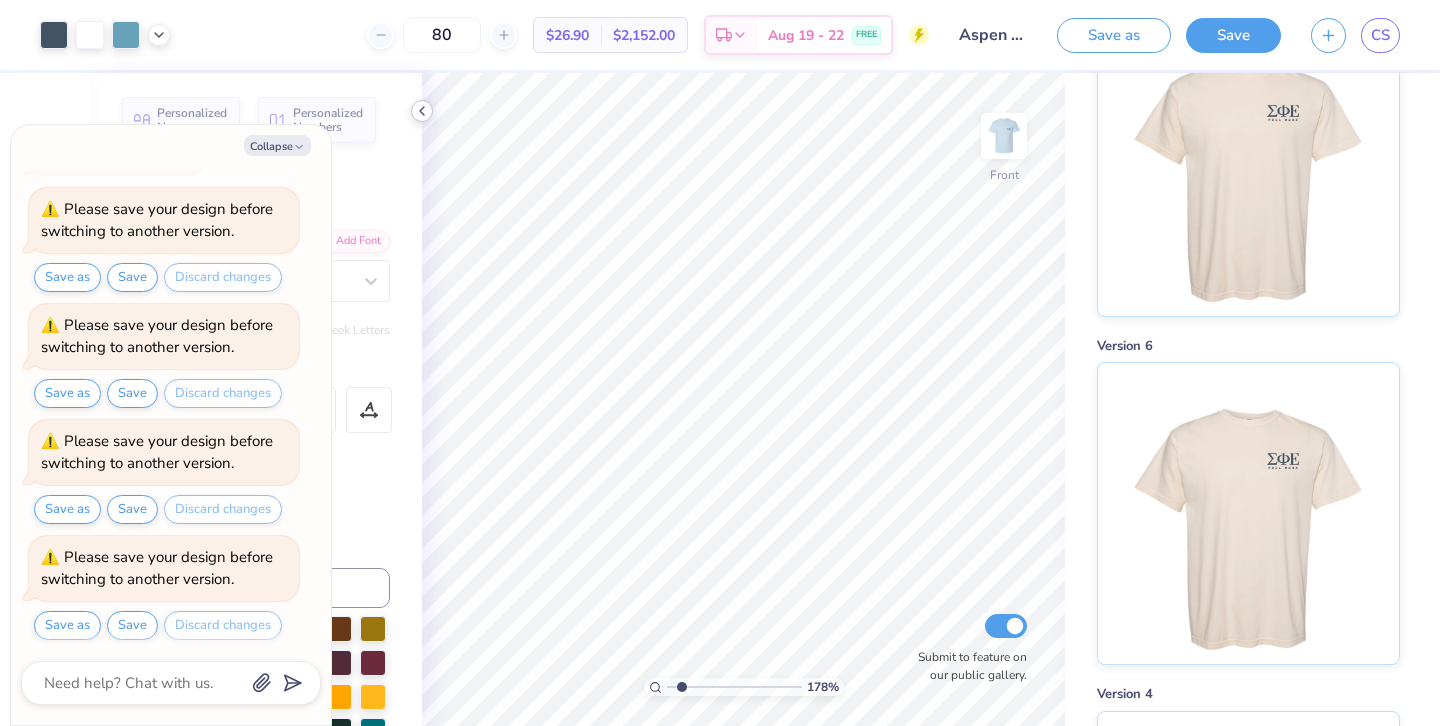 click 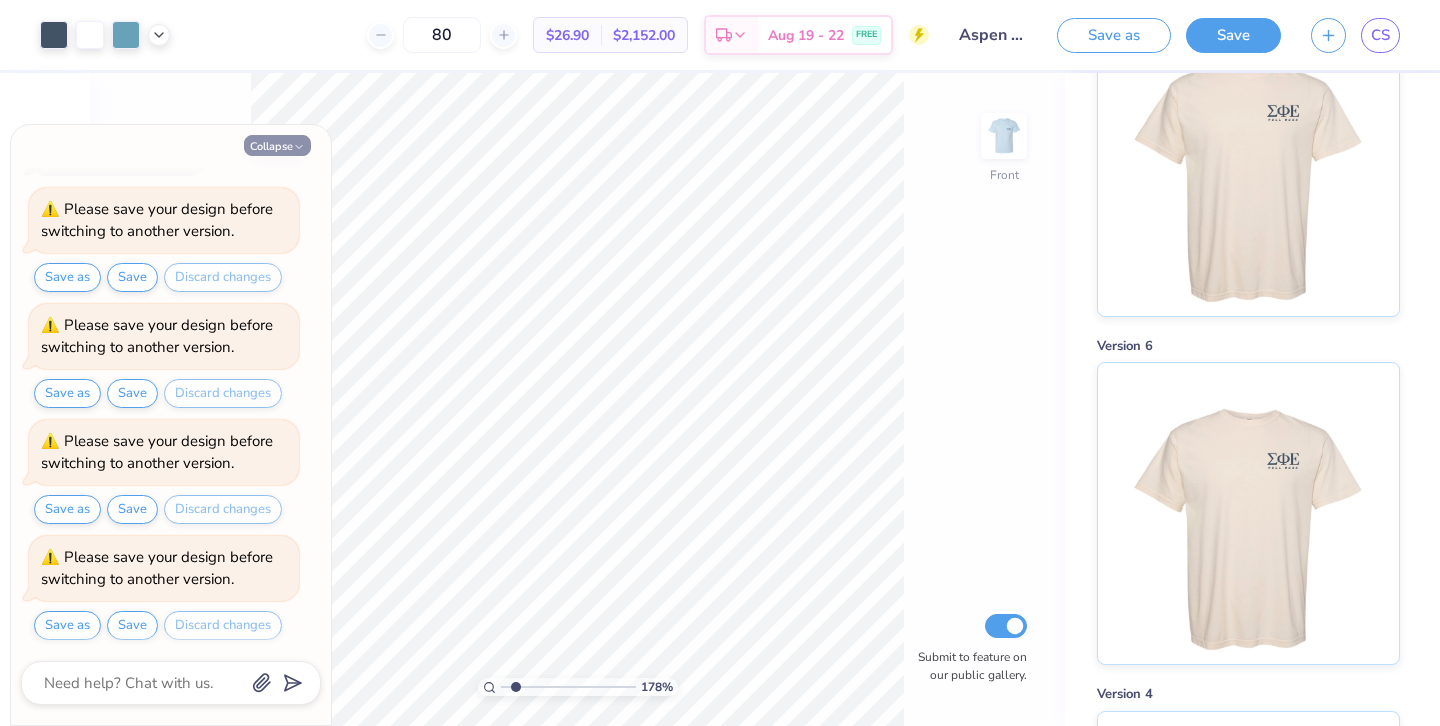 click on "Collapse" at bounding box center [277, 145] 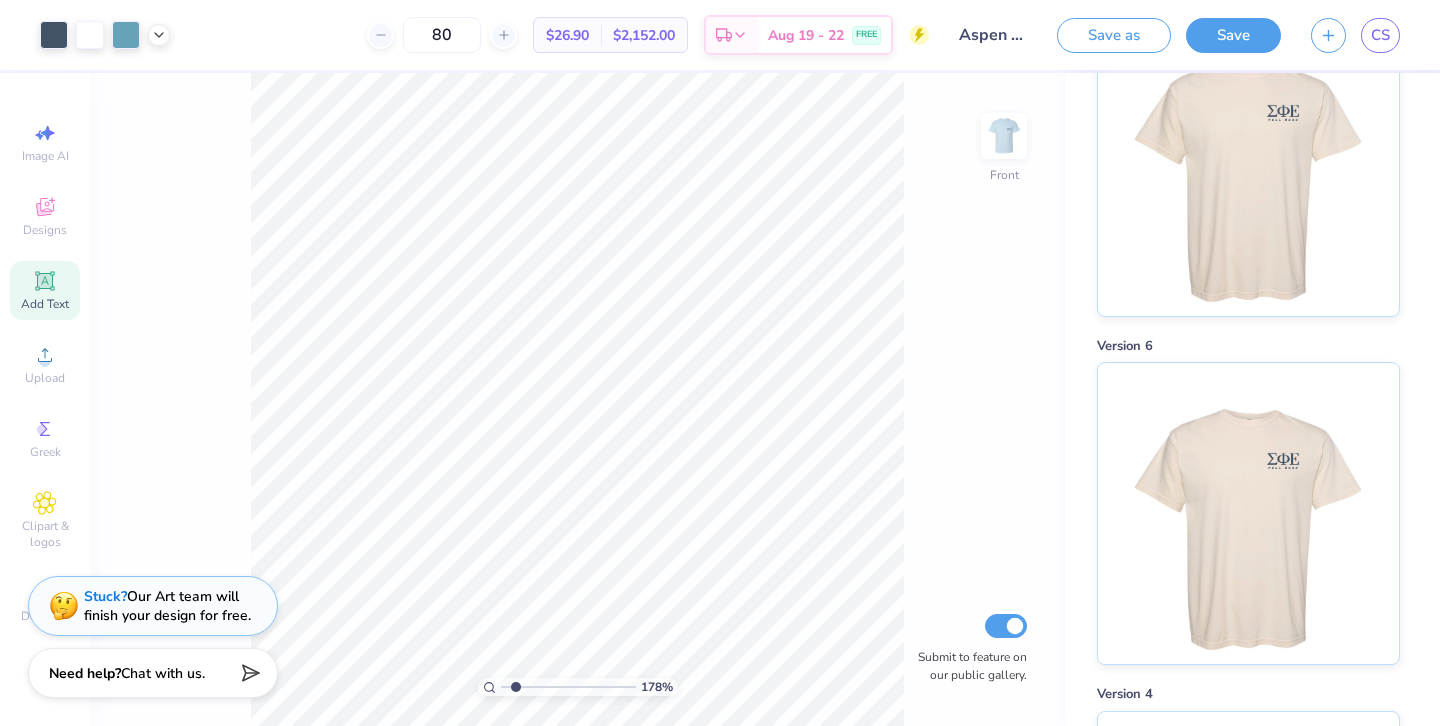 type on "x" 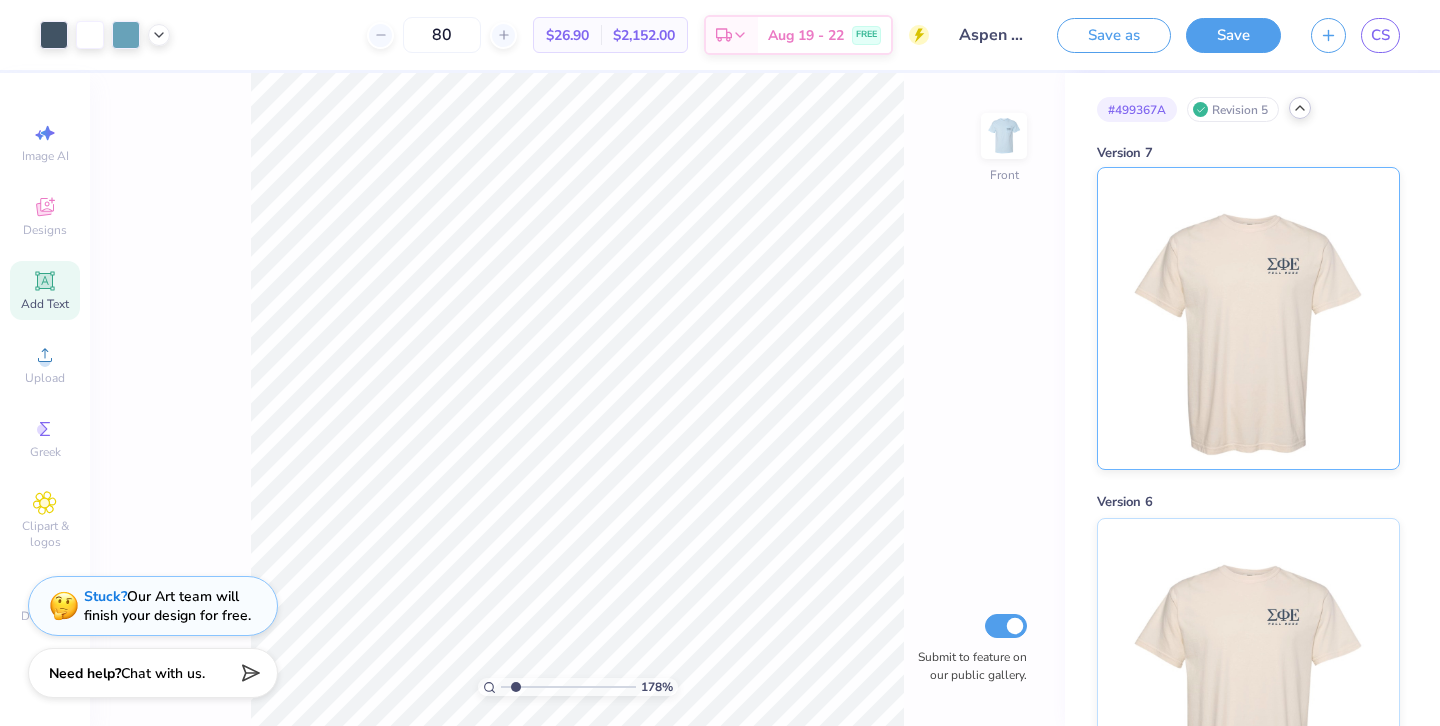 scroll, scrollTop: 0, scrollLeft: 0, axis: both 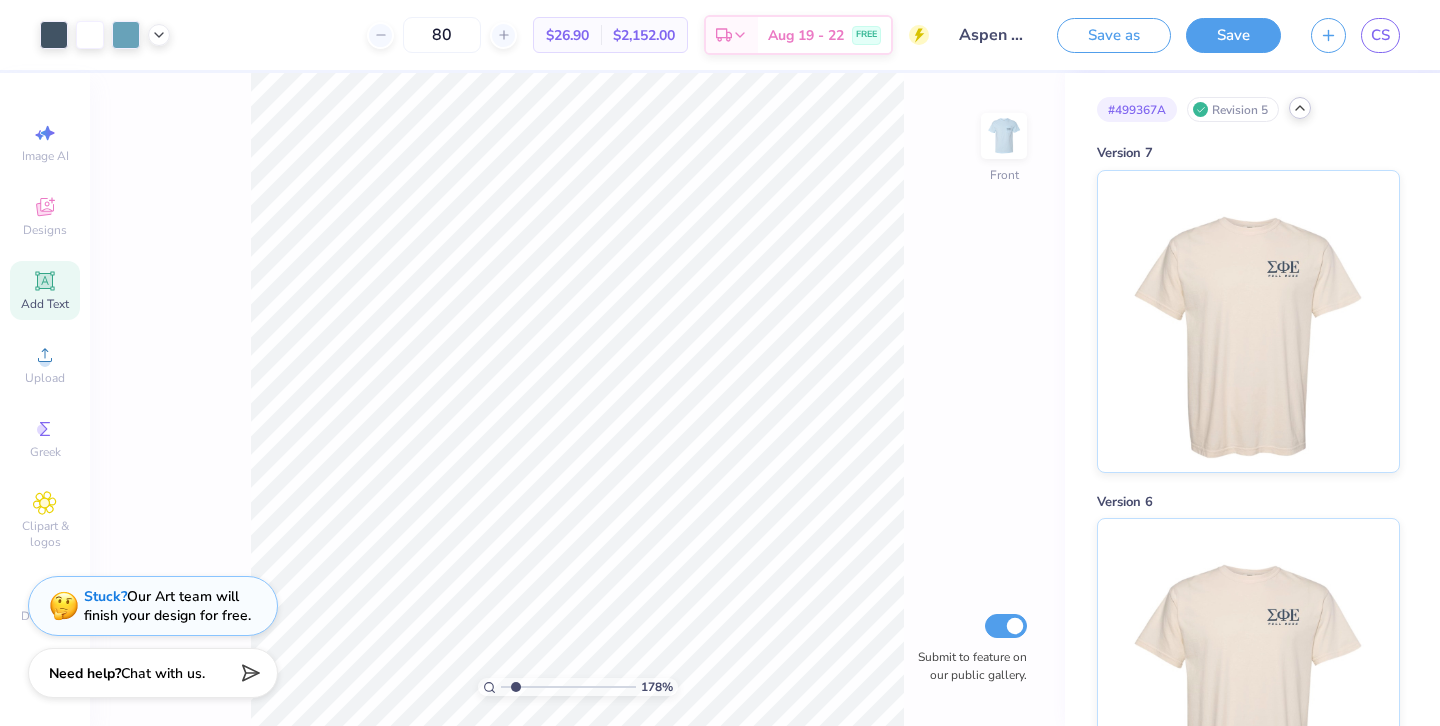 click on "178  % Front Submit to feature on our public gallery." at bounding box center (577, 399) 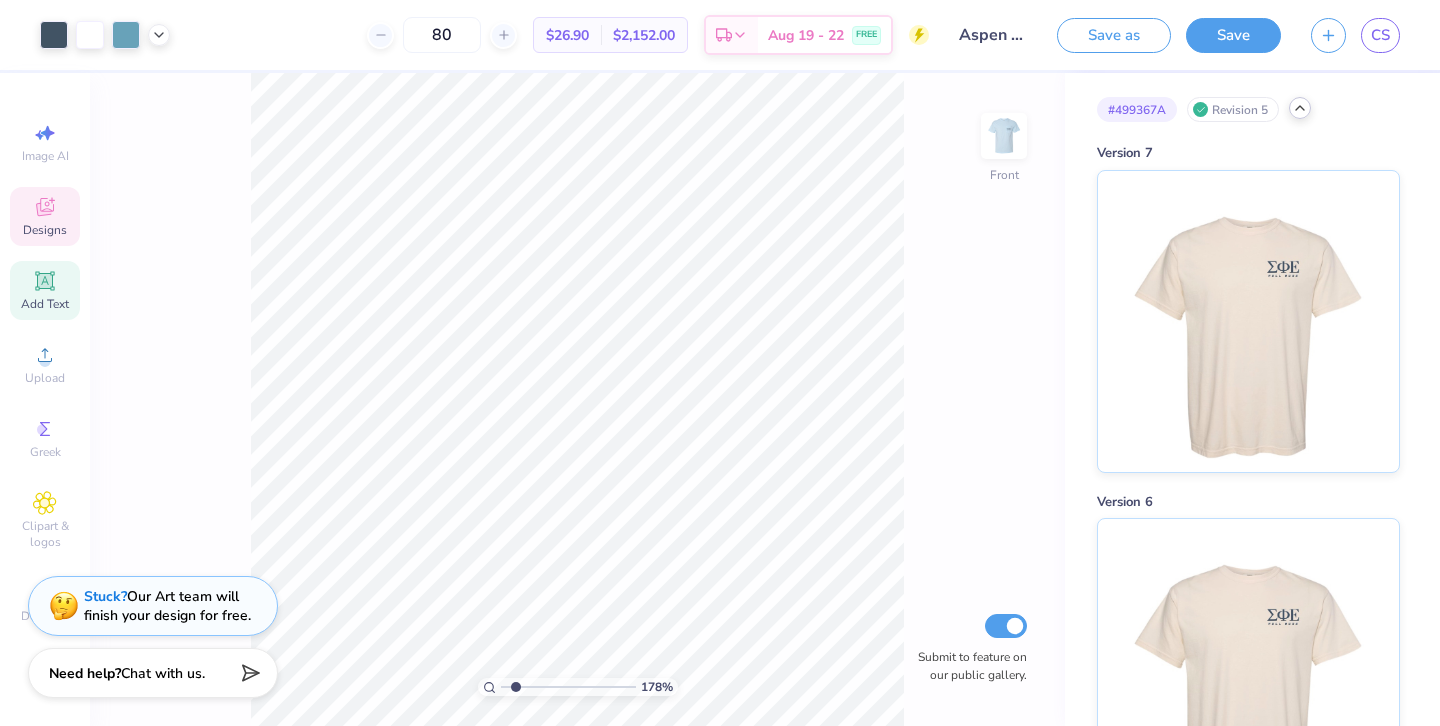 click on "Designs" at bounding box center [45, 230] 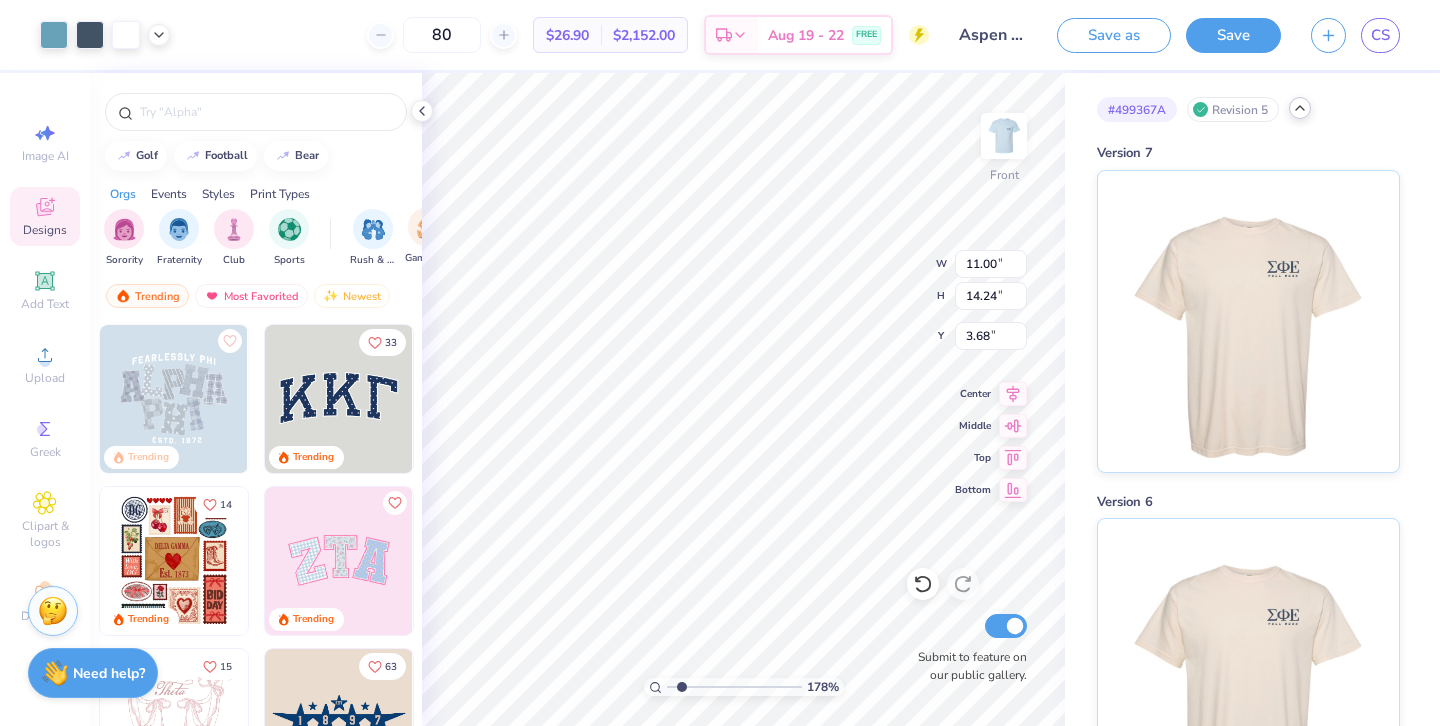 type on "3.68" 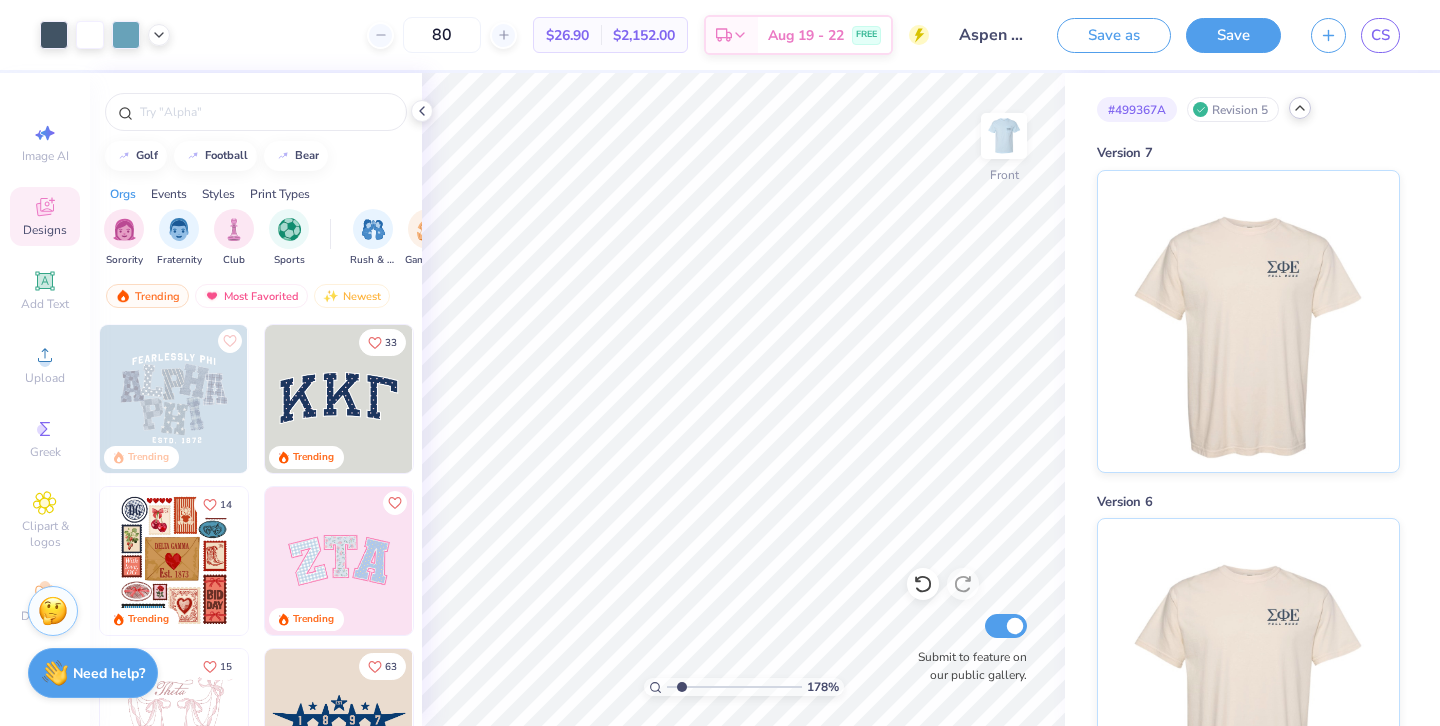 click on "Revision 5" at bounding box center (1233, 109) 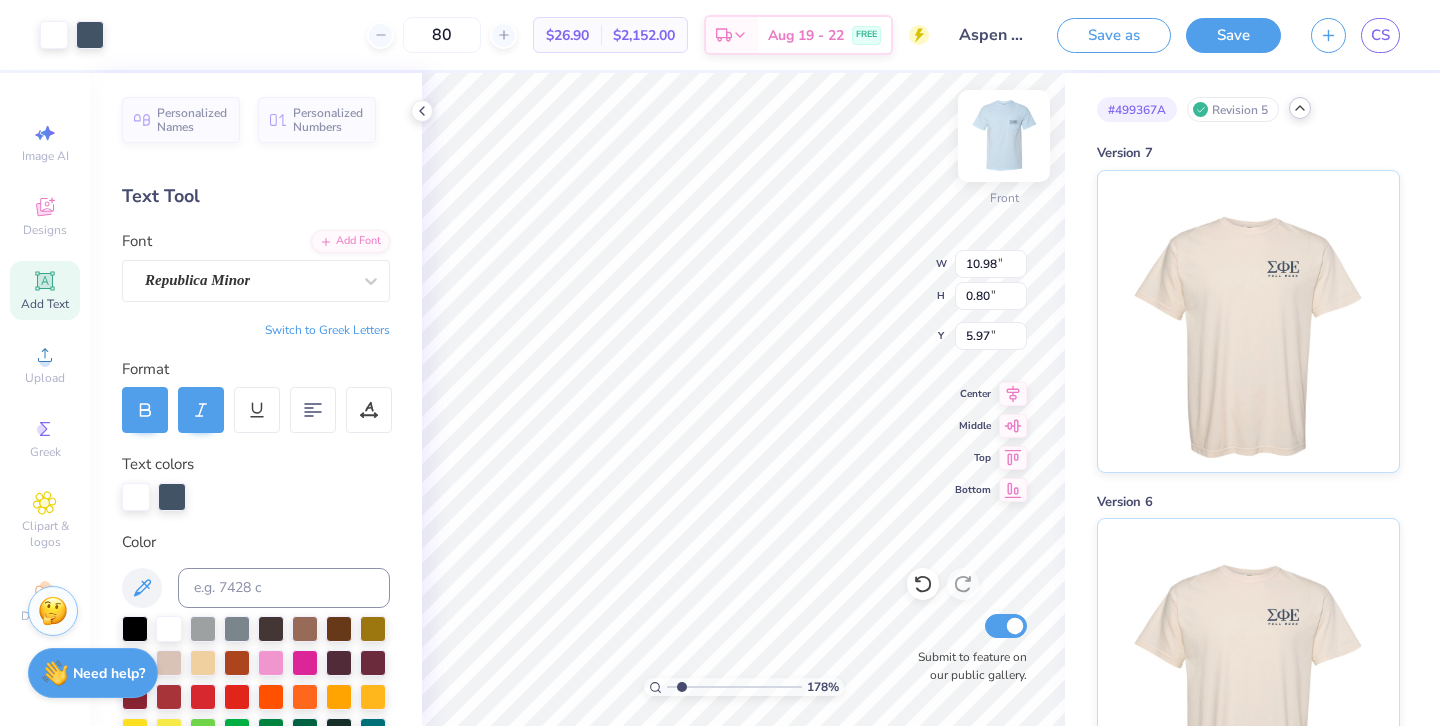 type on "10.98" 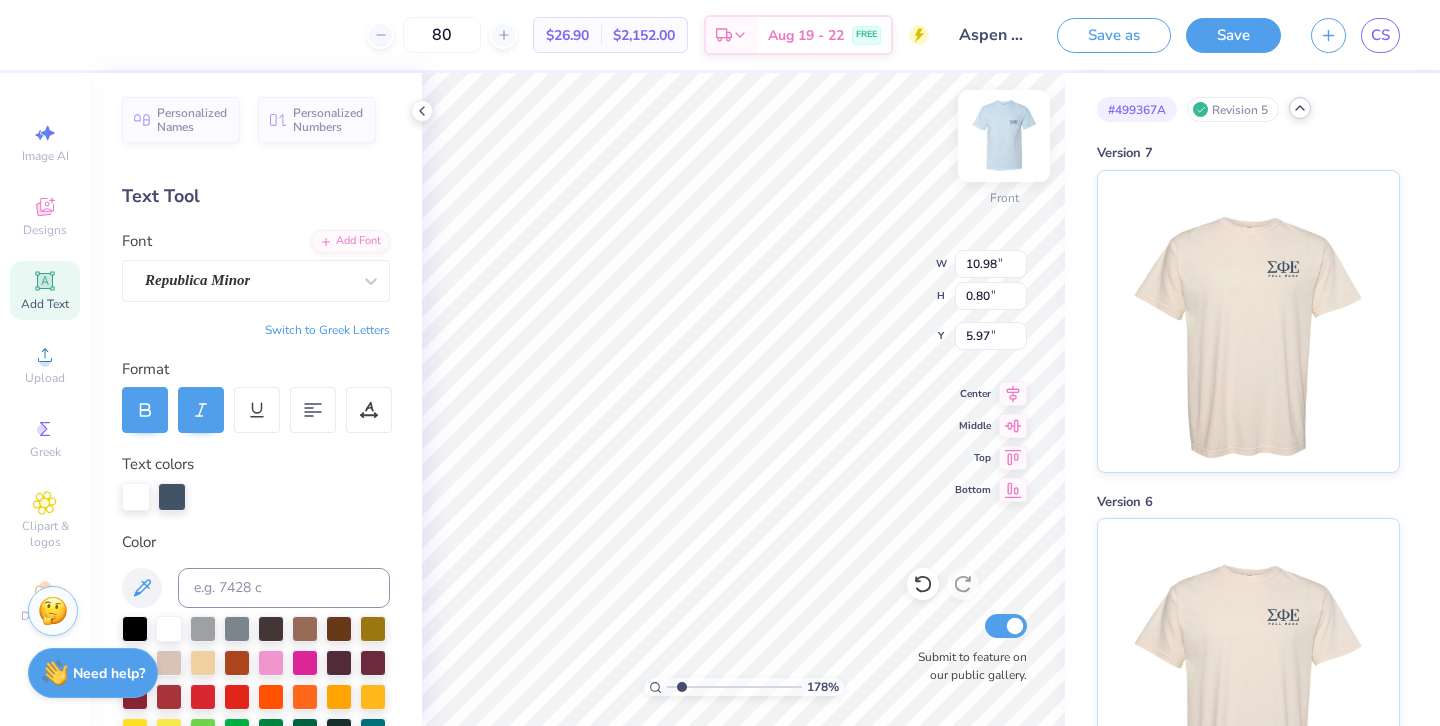 scroll, scrollTop: 0, scrollLeft: 1, axis: horizontal 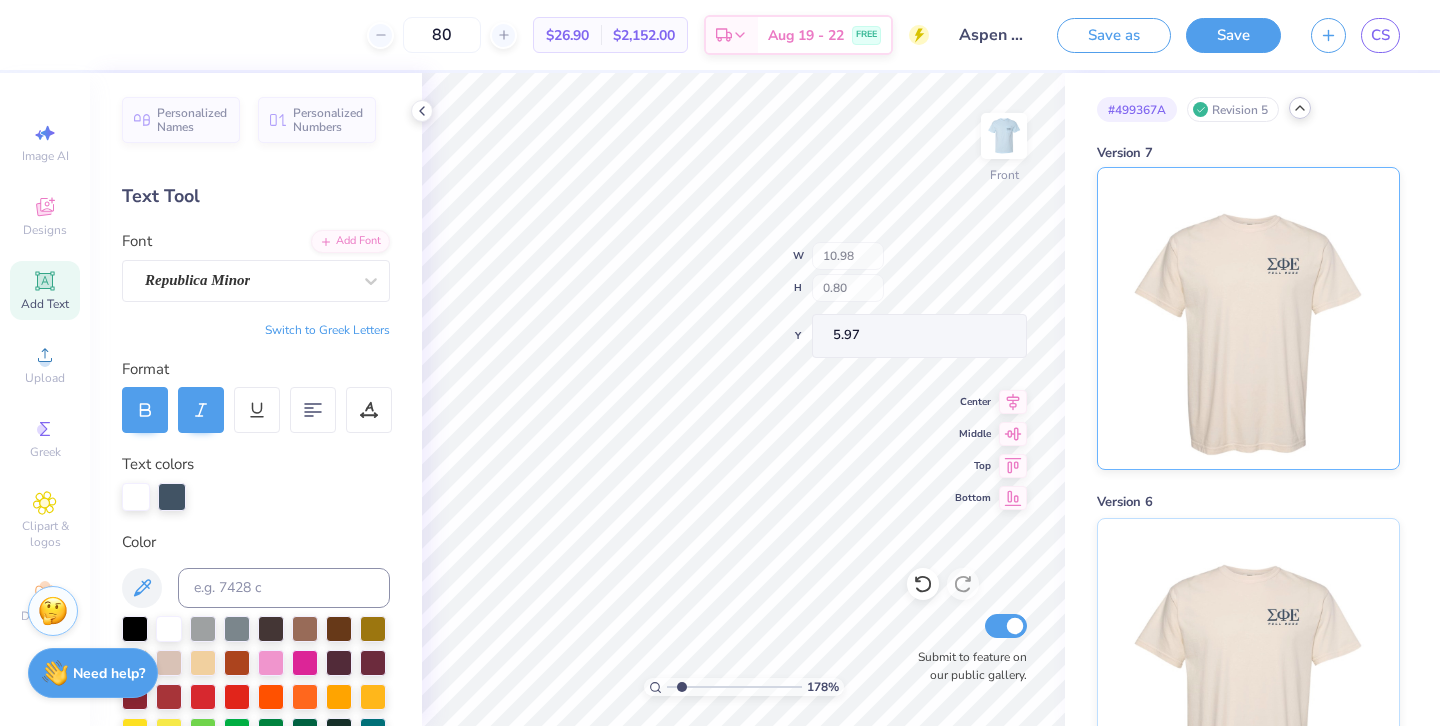 click at bounding box center (1248, 318) 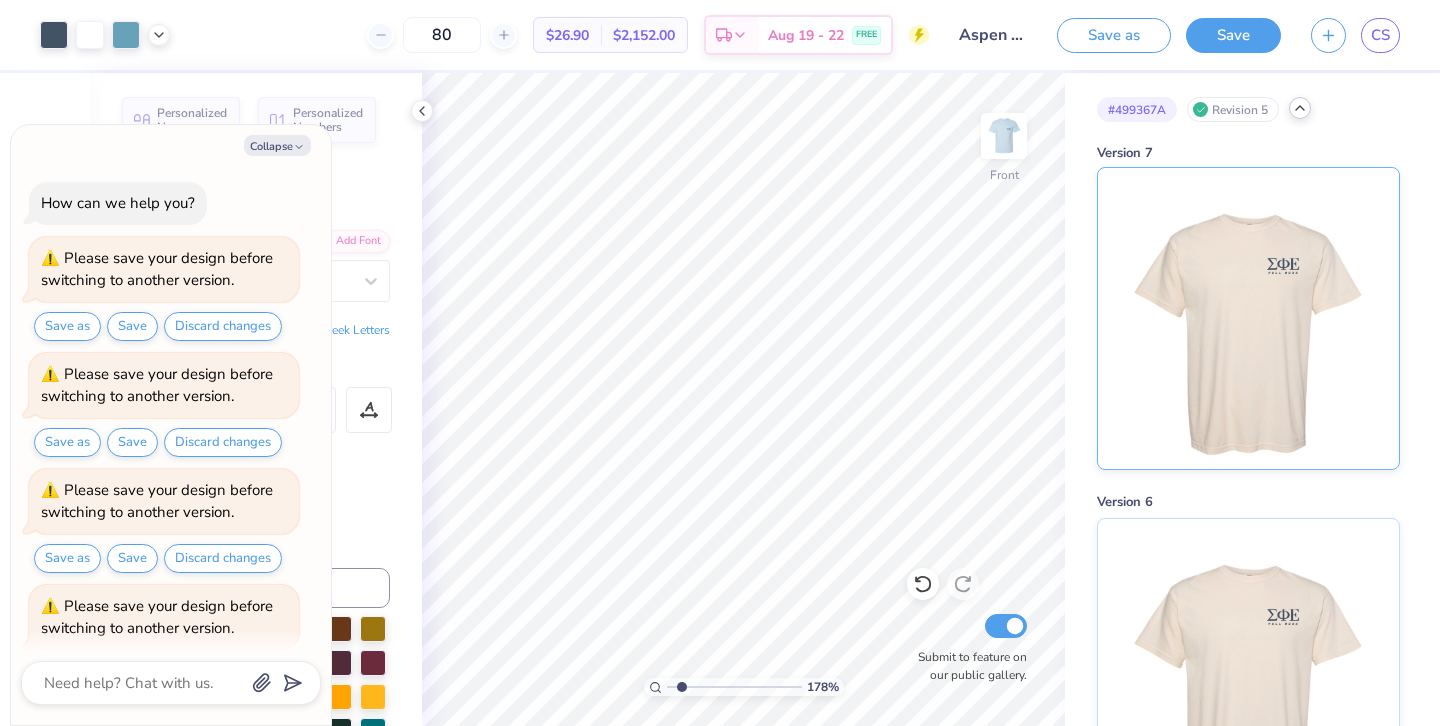 scroll, scrollTop: 279, scrollLeft: 0, axis: vertical 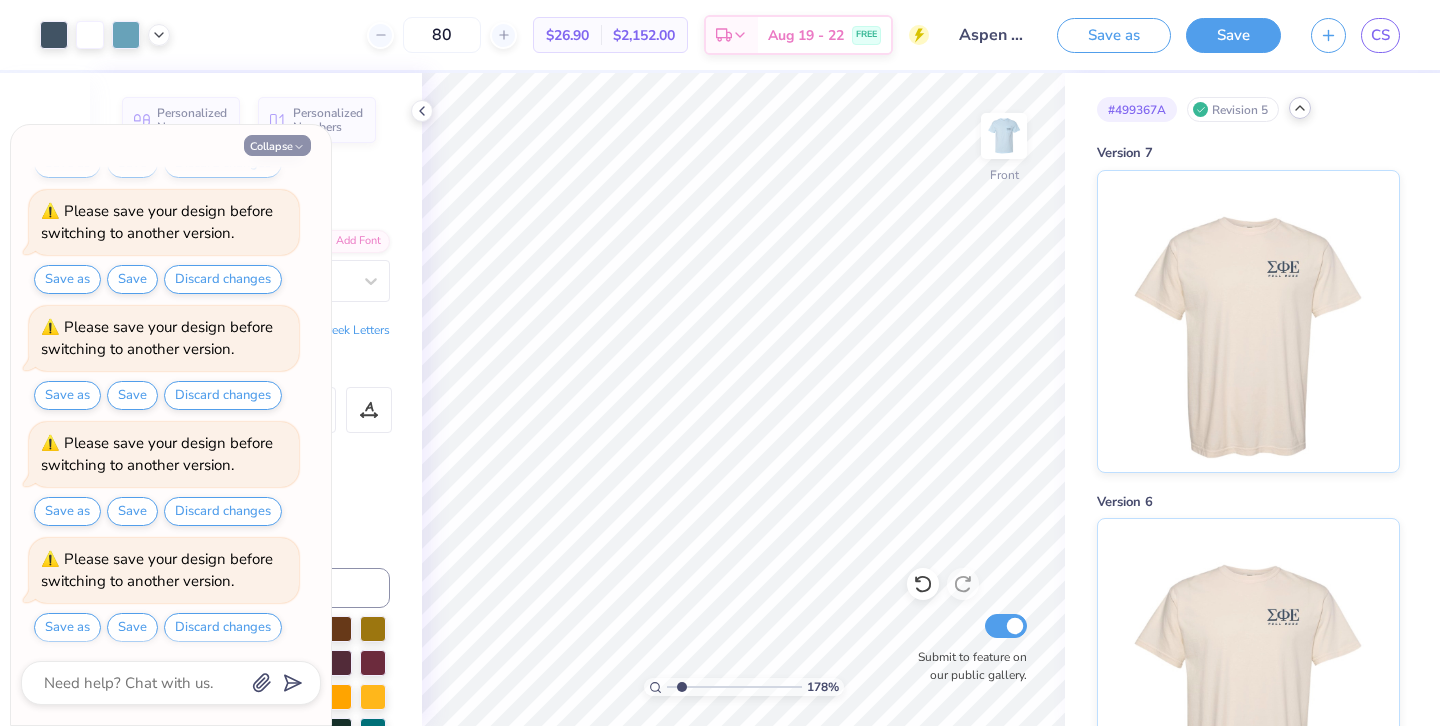 click on "Collapse" at bounding box center [277, 145] 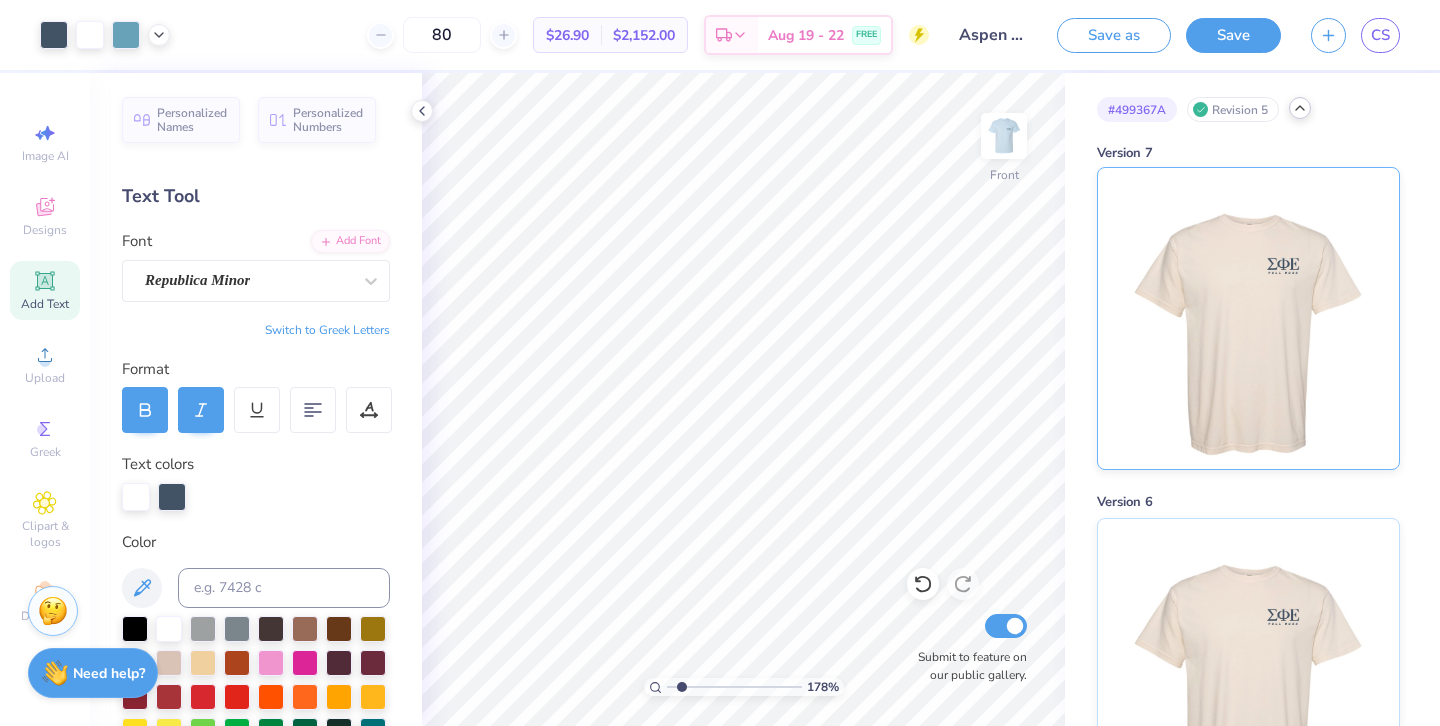 click at bounding box center (1248, 318) 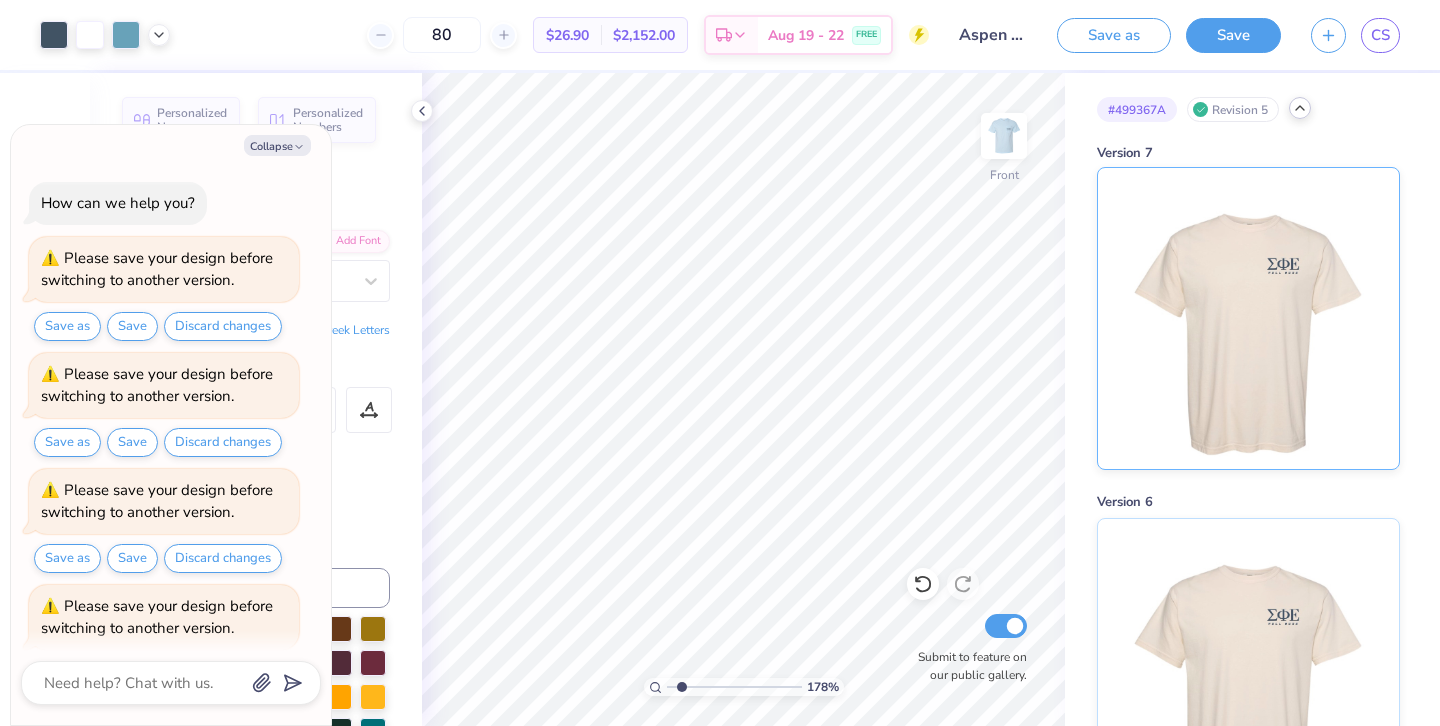 scroll, scrollTop: 394, scrollLeft: 0, axis: vertical 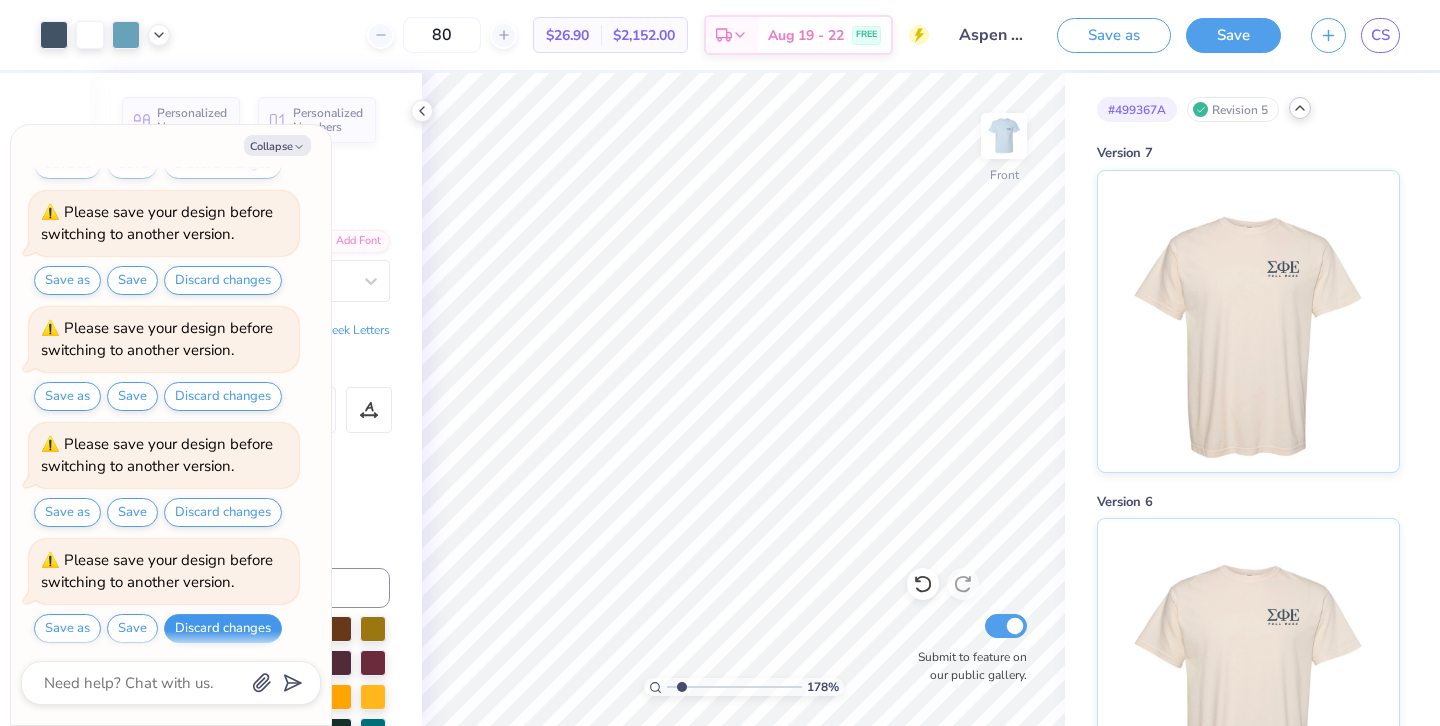 click on "Discard changes" at bounding box center (223, 628) 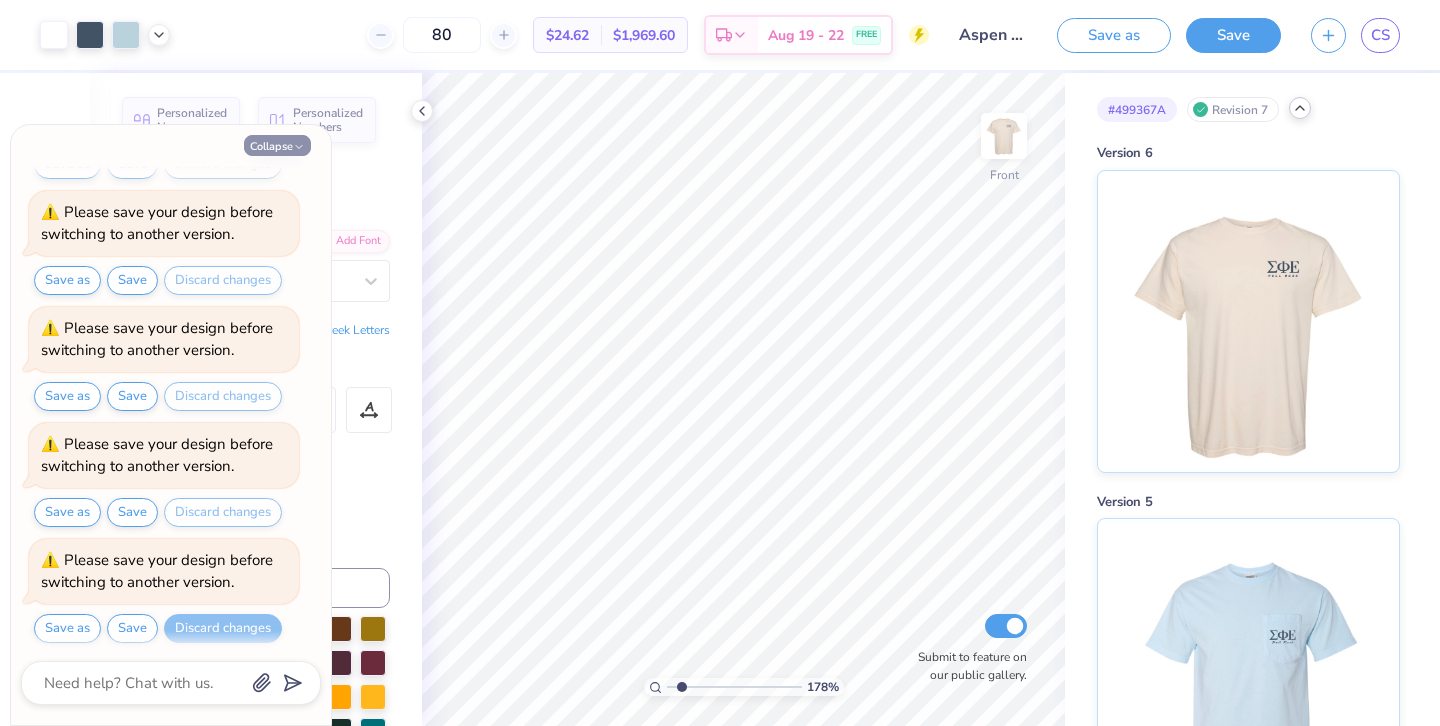 click on "Collapse" at bounding box center (277, 145) 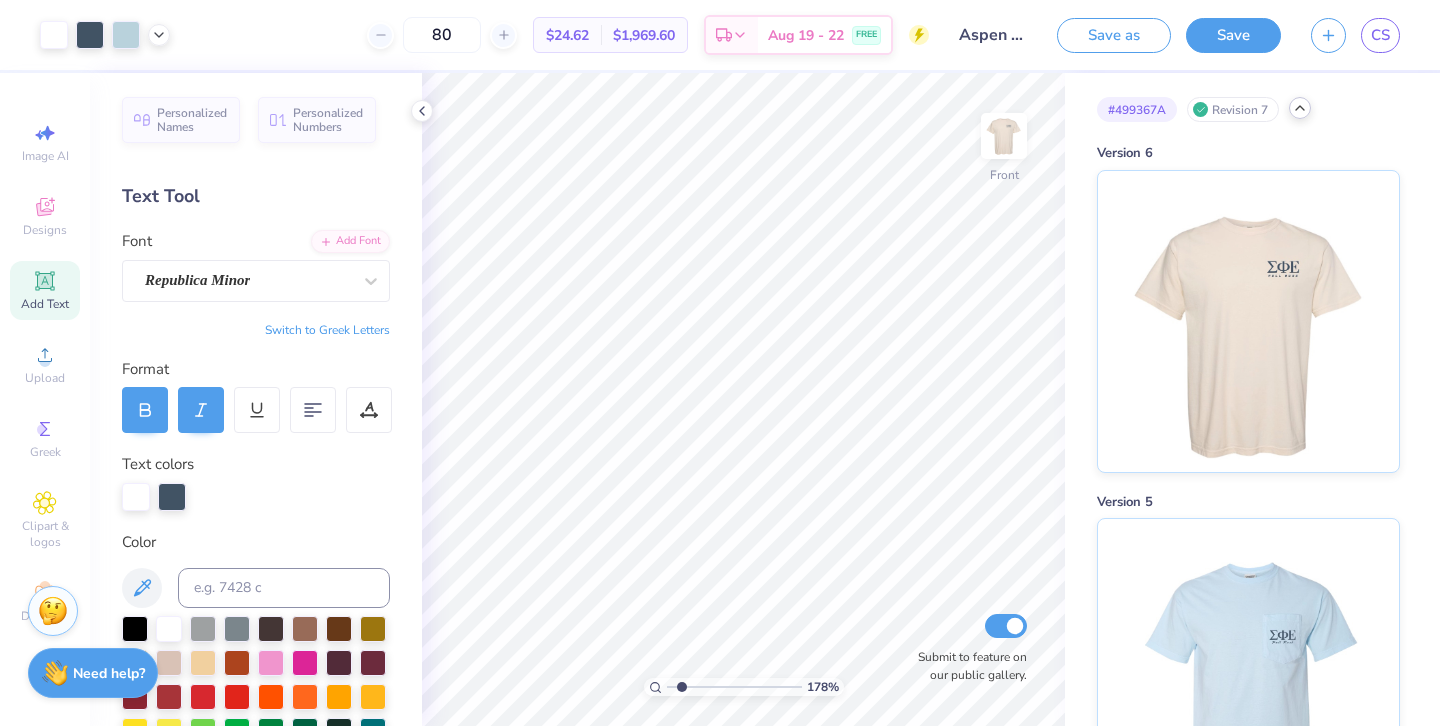 type on "x" 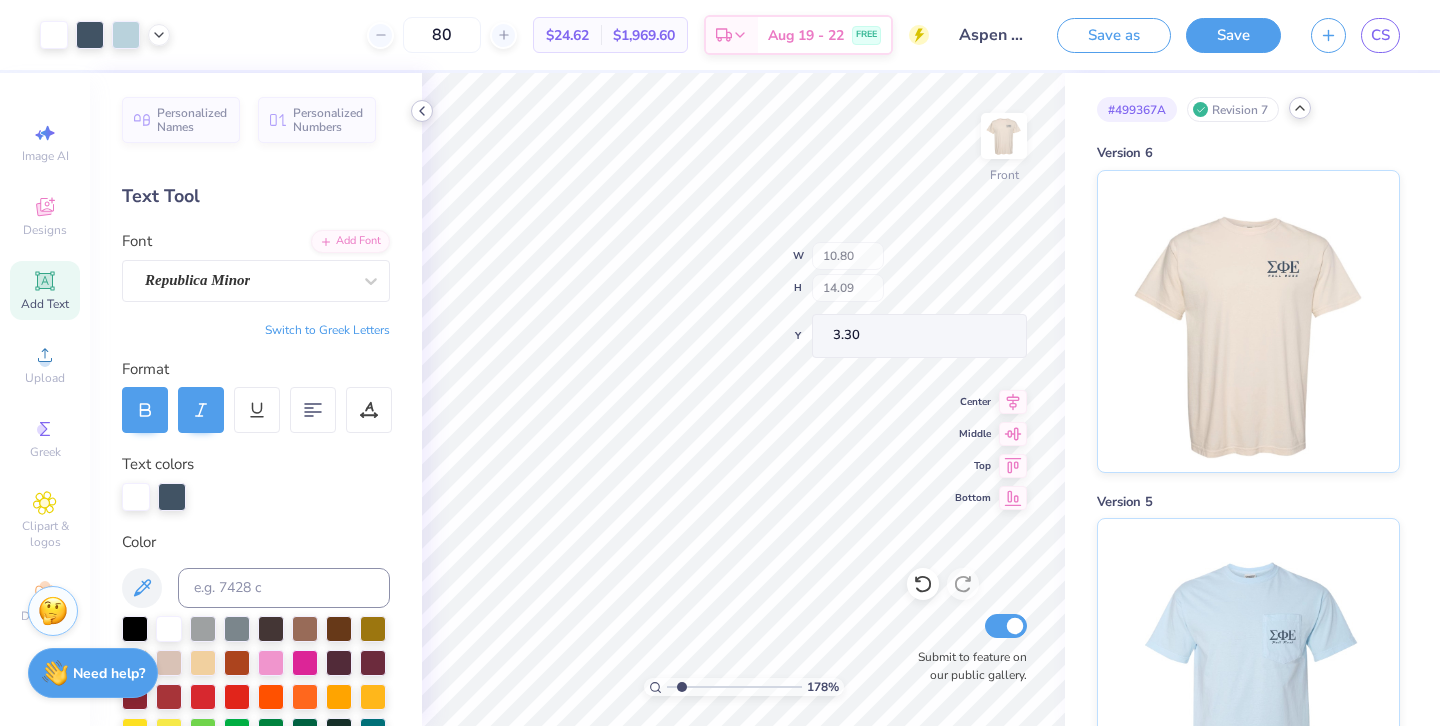 type on "10.59" 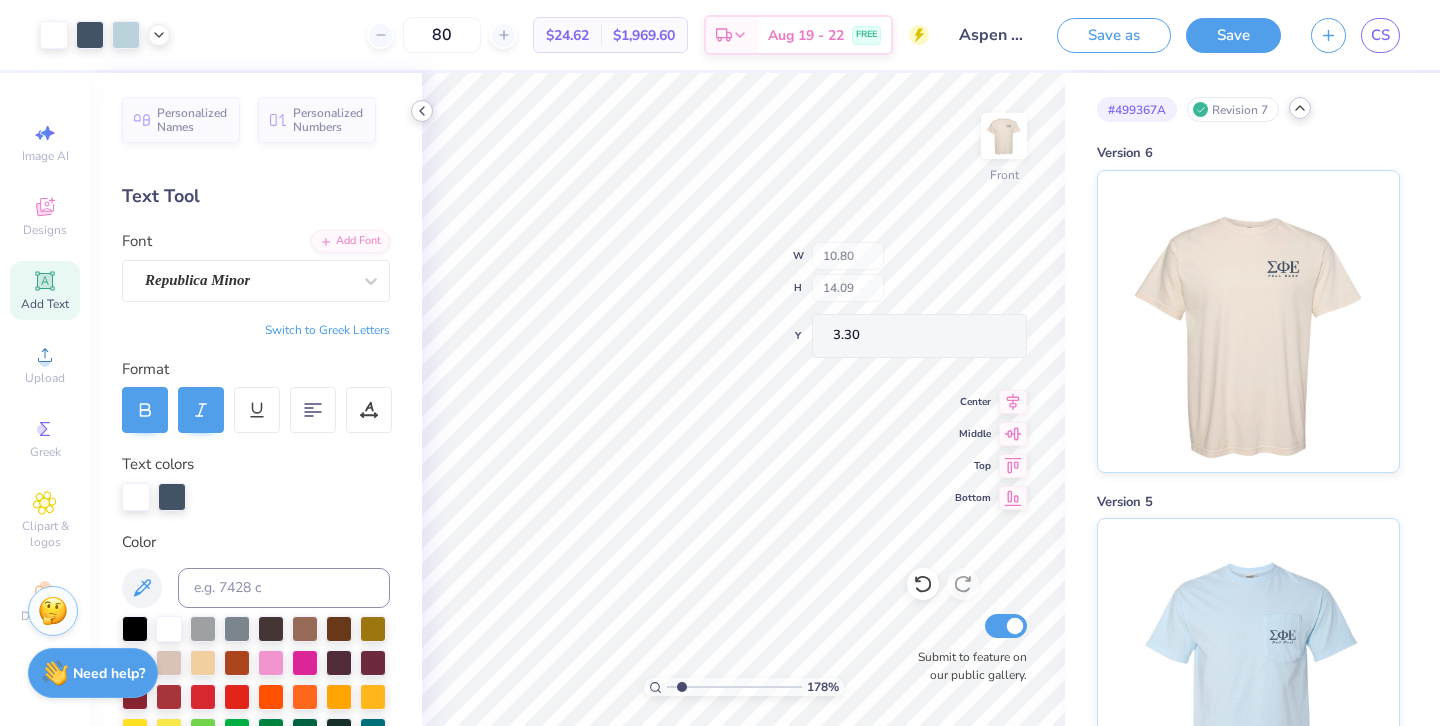 type on "0.66" 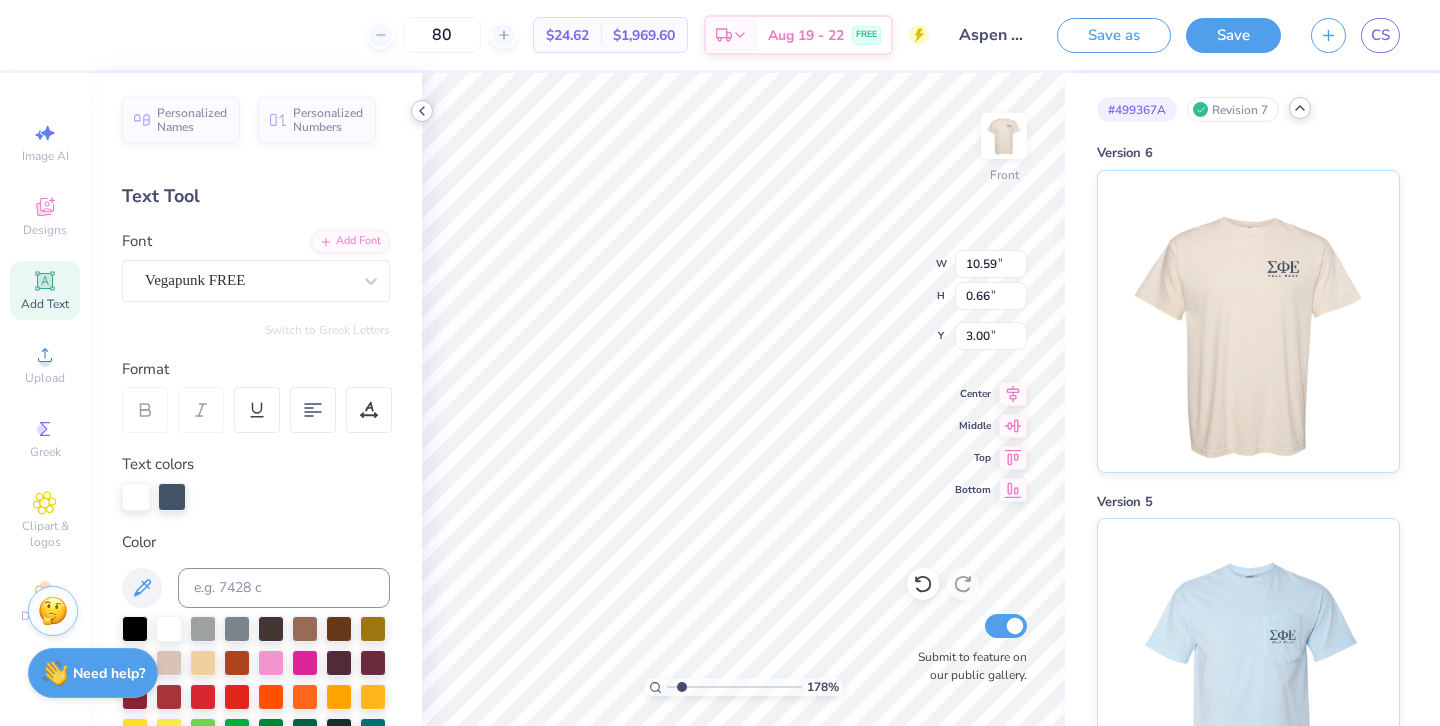 scroll, scrollTop: 0, scrollLeft: 2, axis: horizontal 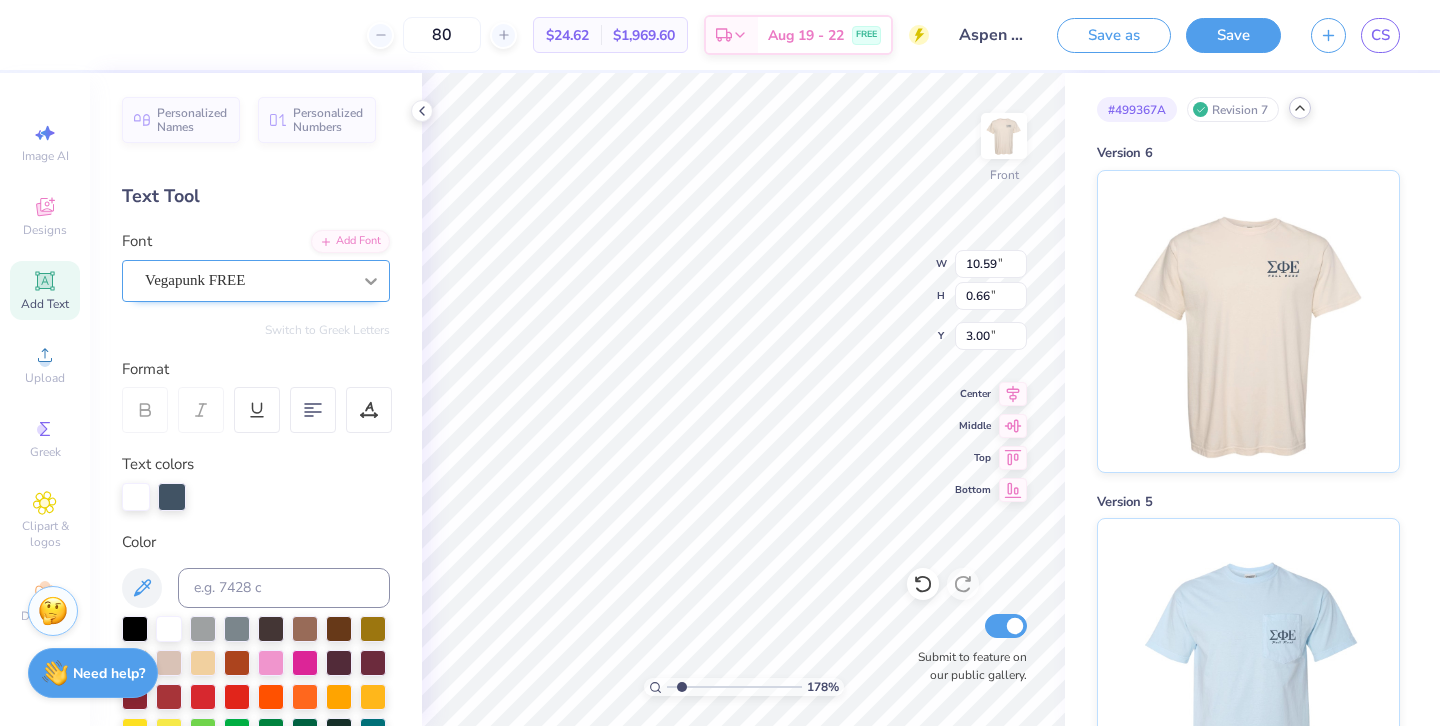click 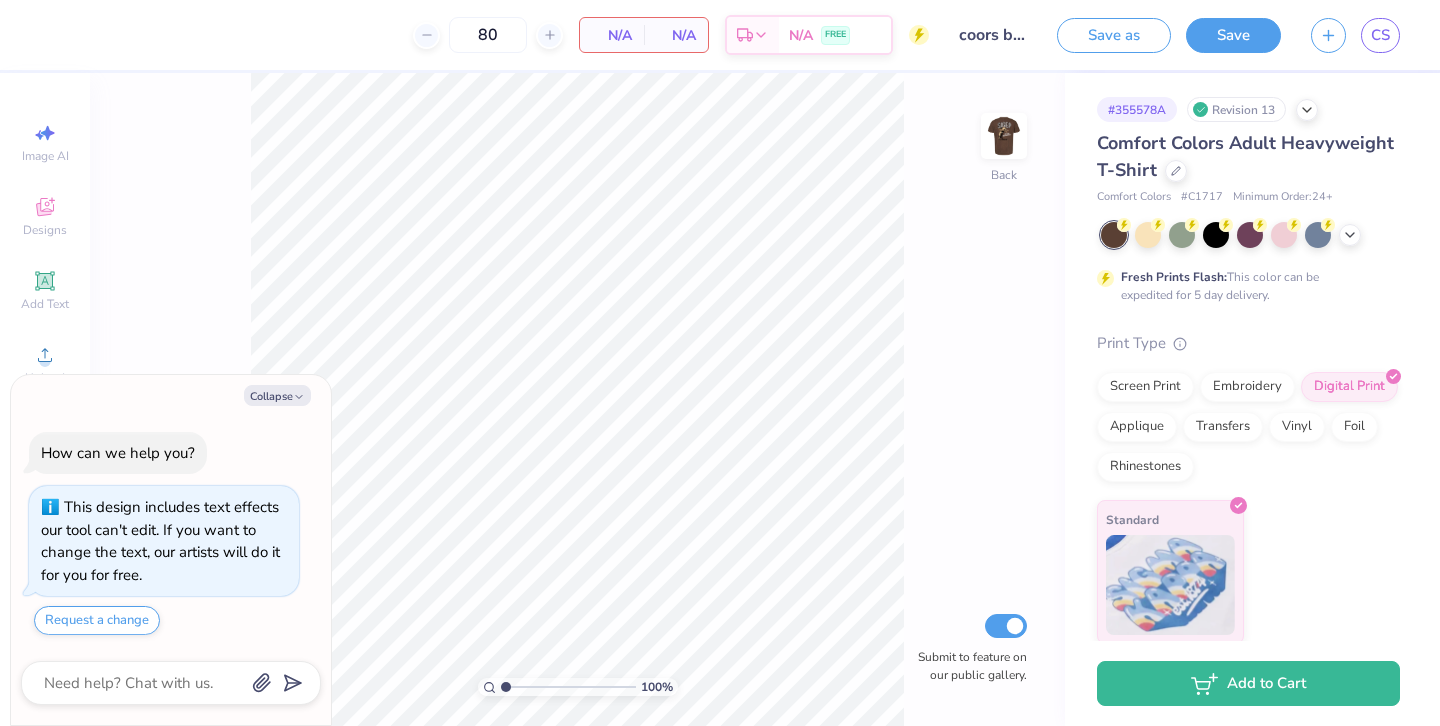 type on "x" 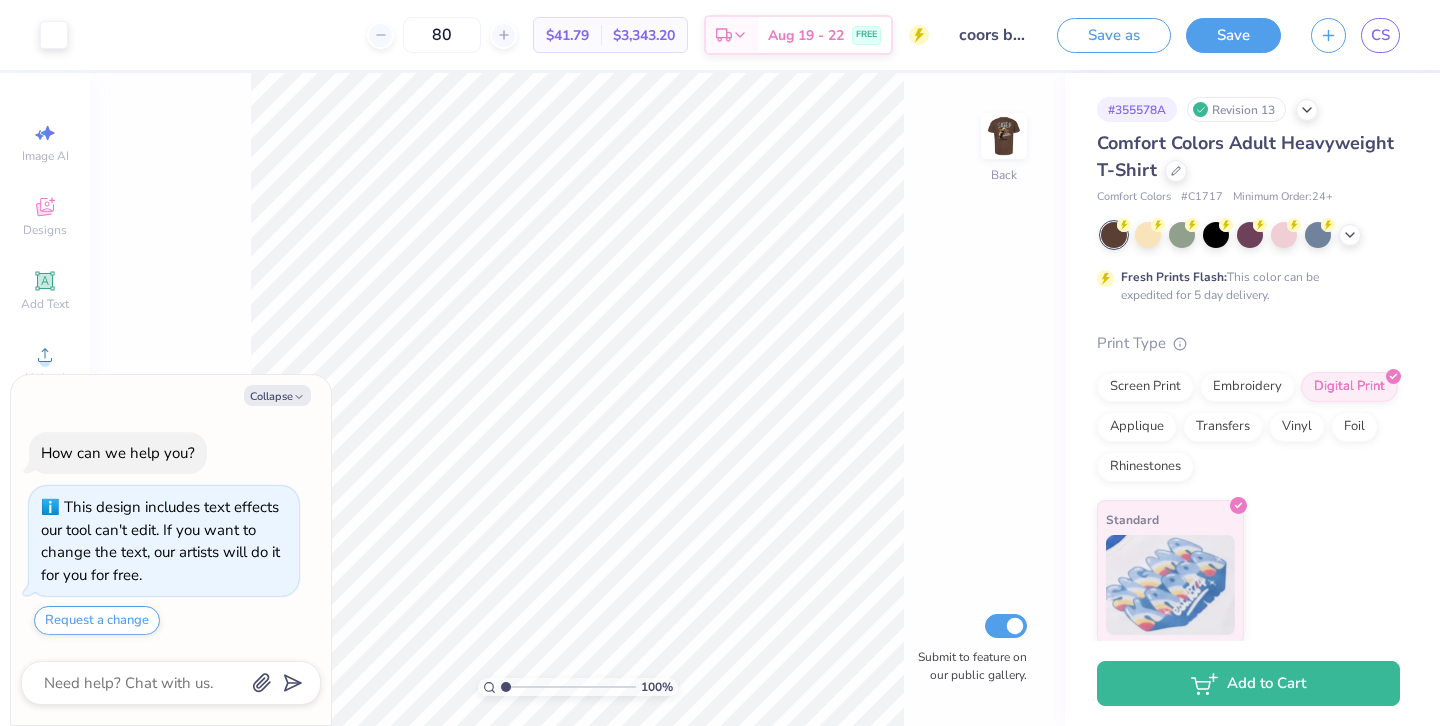 scroll, scrollTop: 0, scrollLeft: 0, axis: both 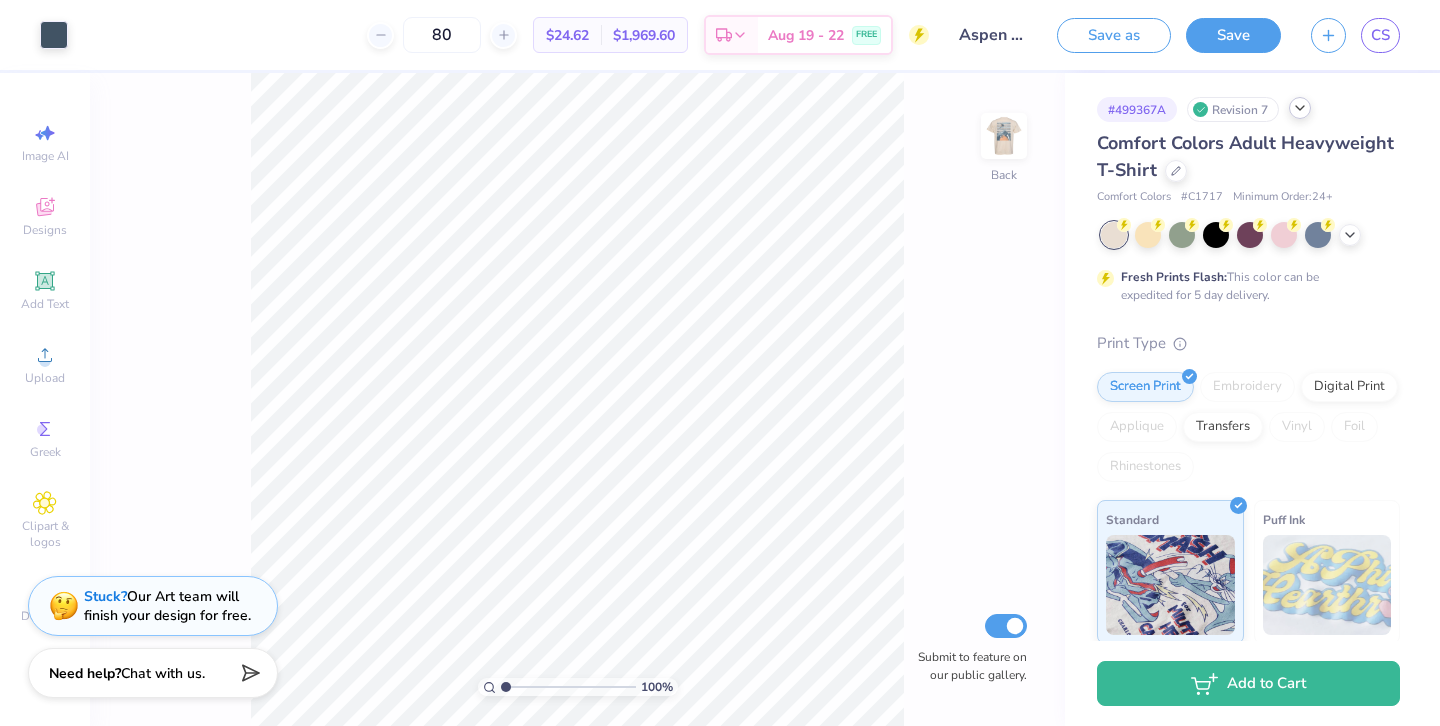 click 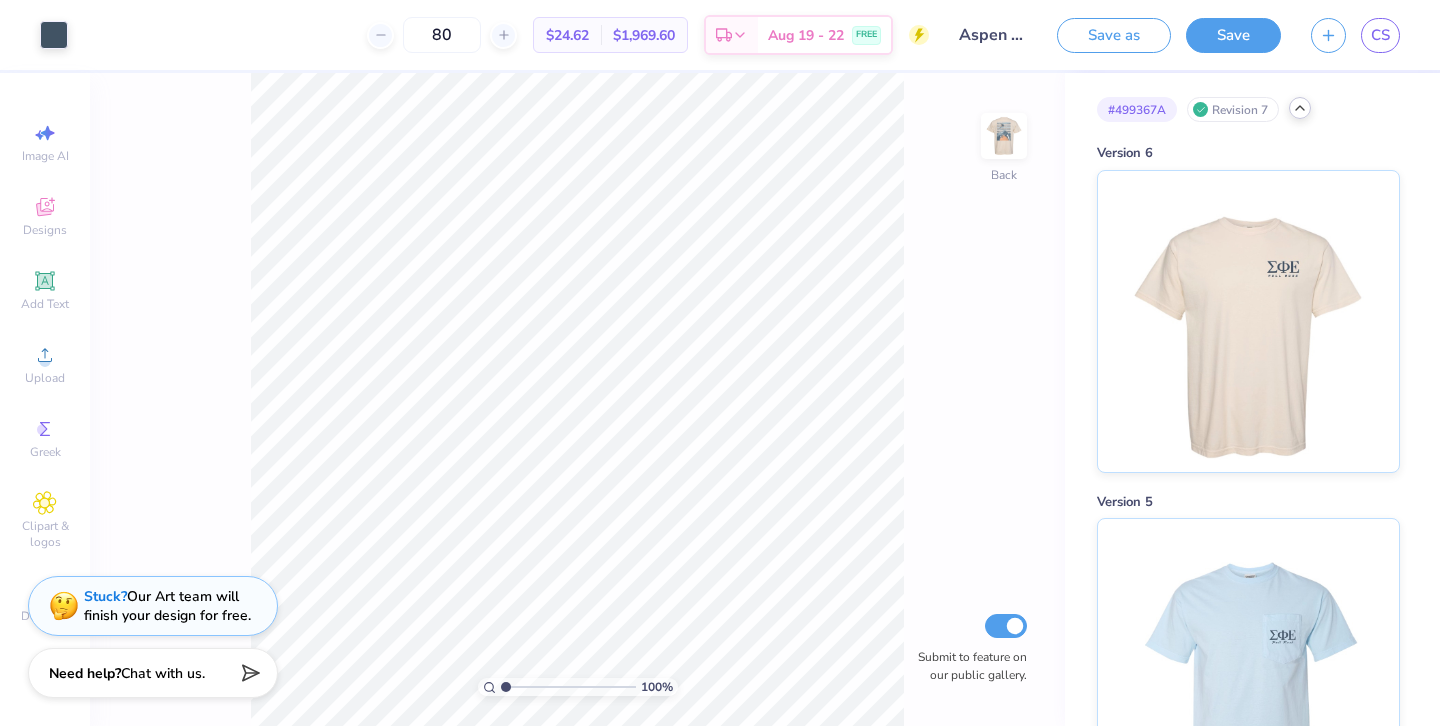 click 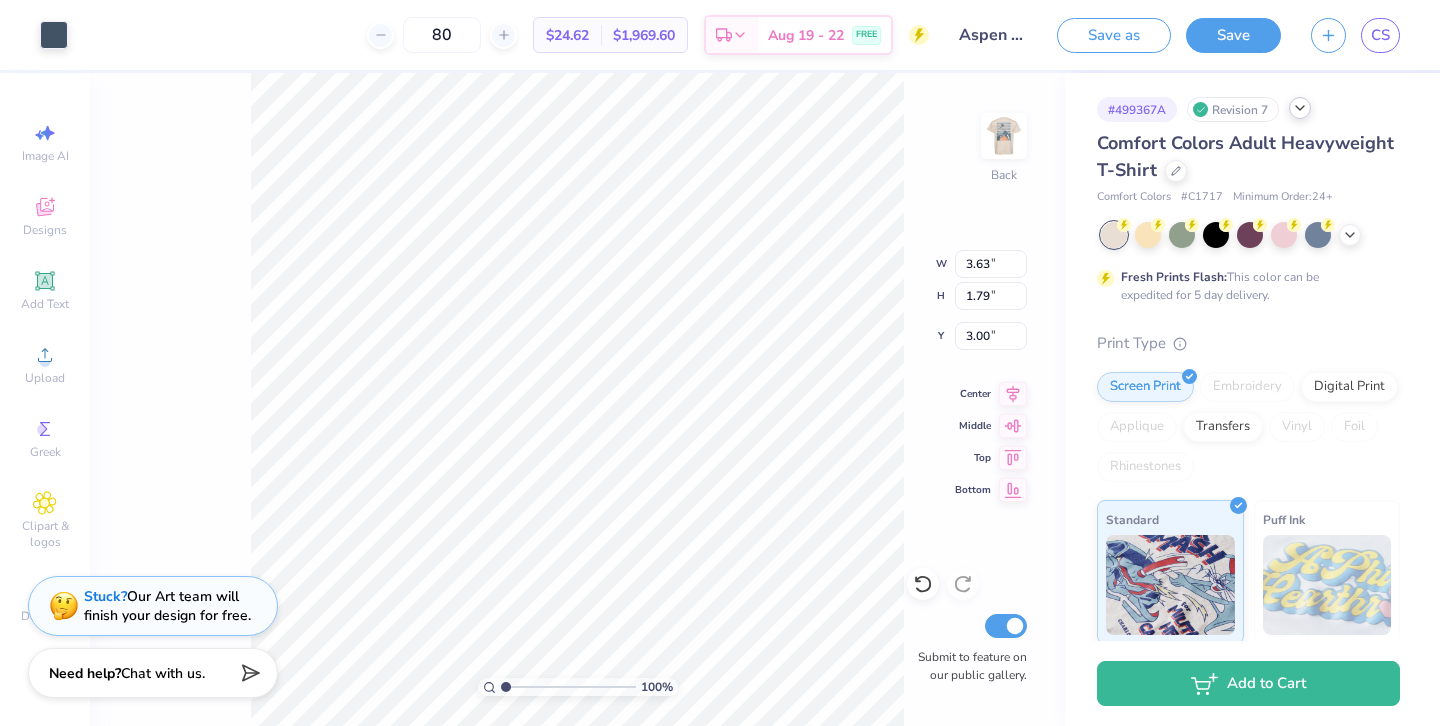 type on "2.93" 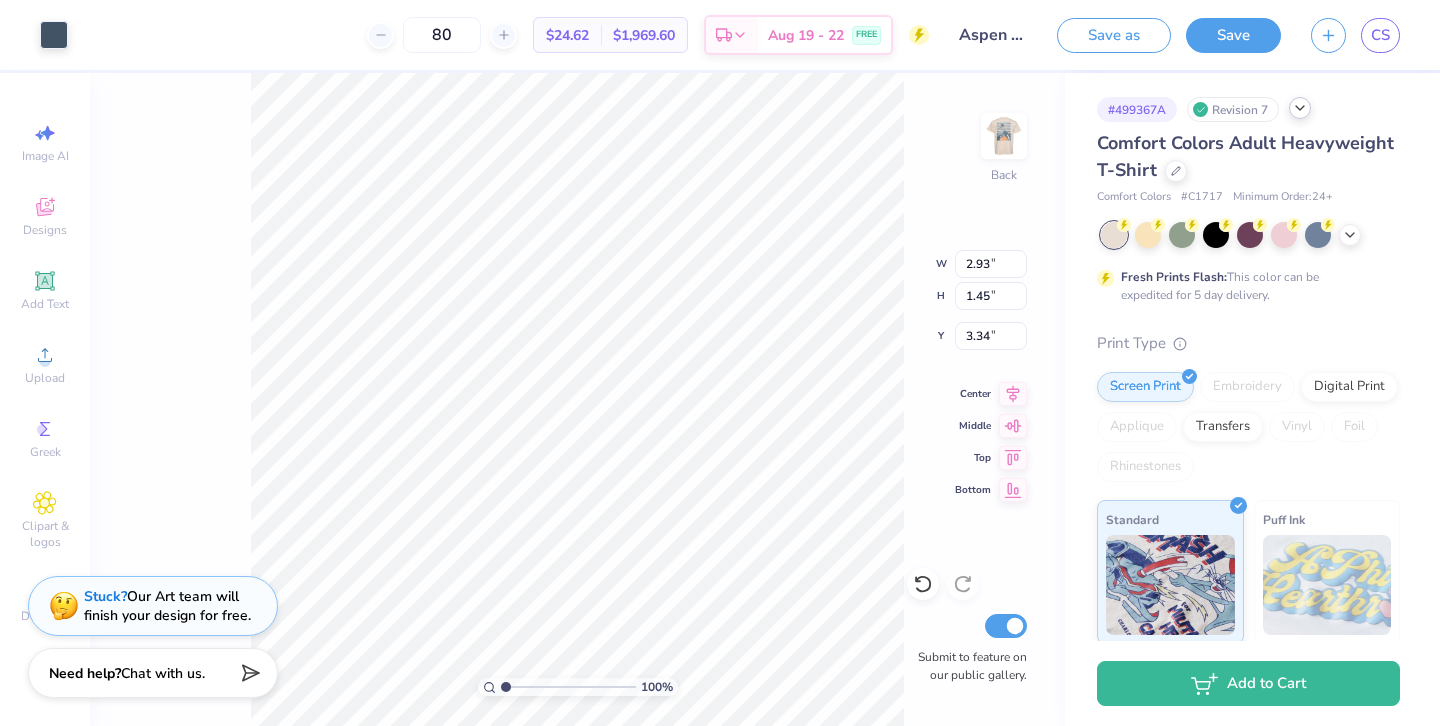 type on "2.96" 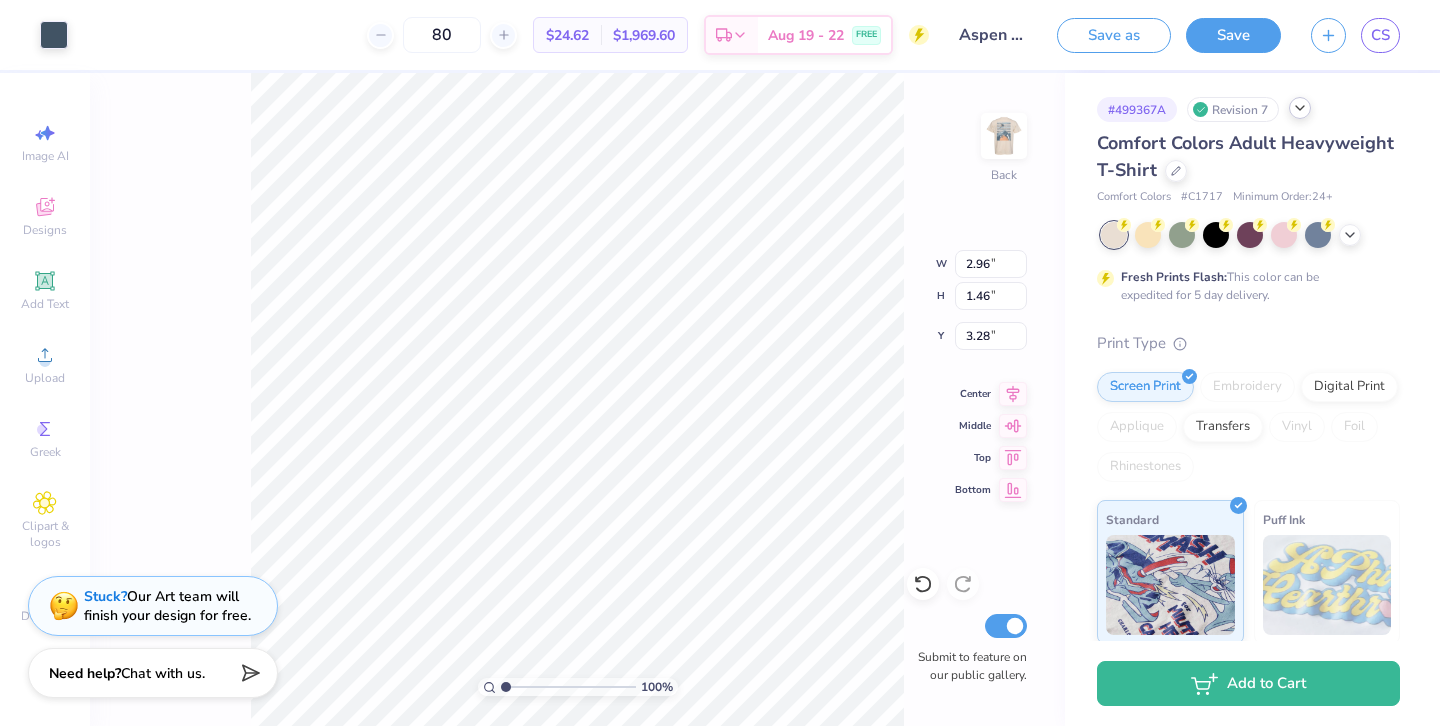 type on "3.00" 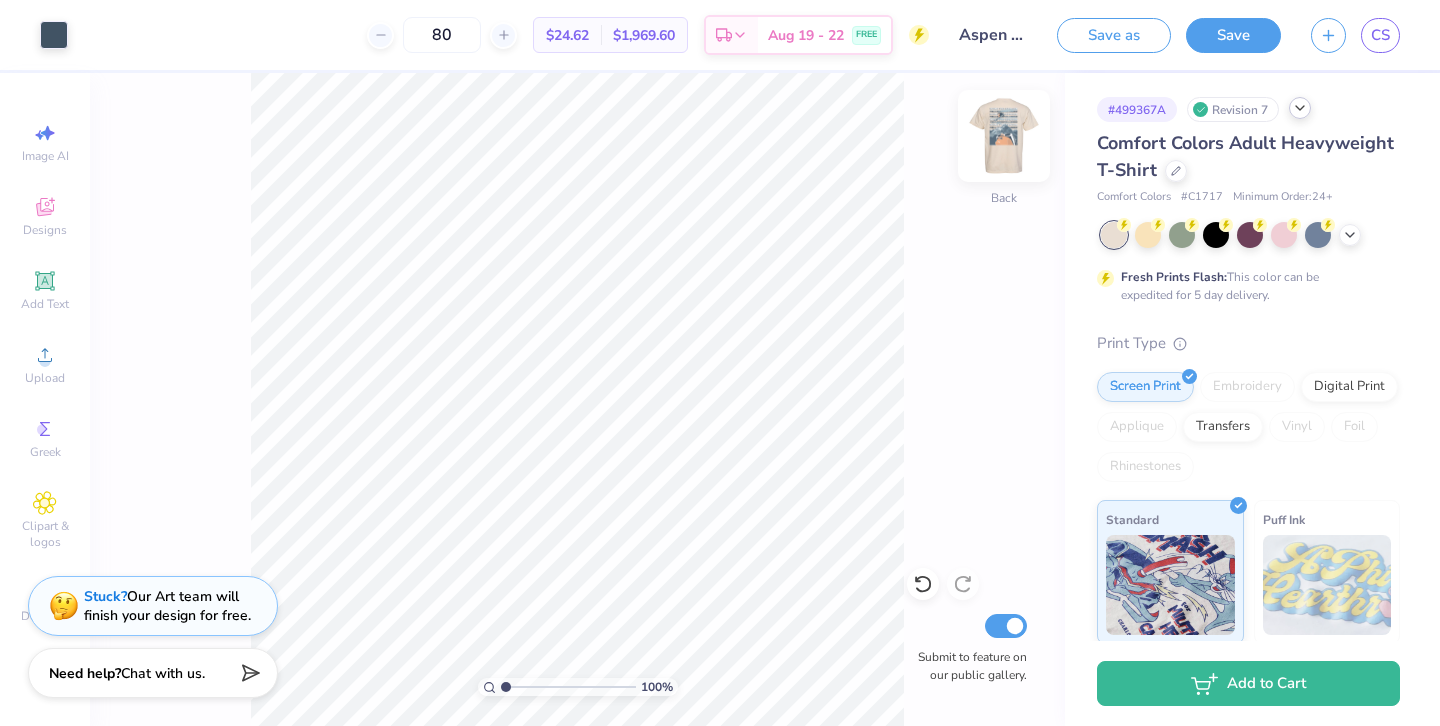 click at bounding box center [1004, 136] 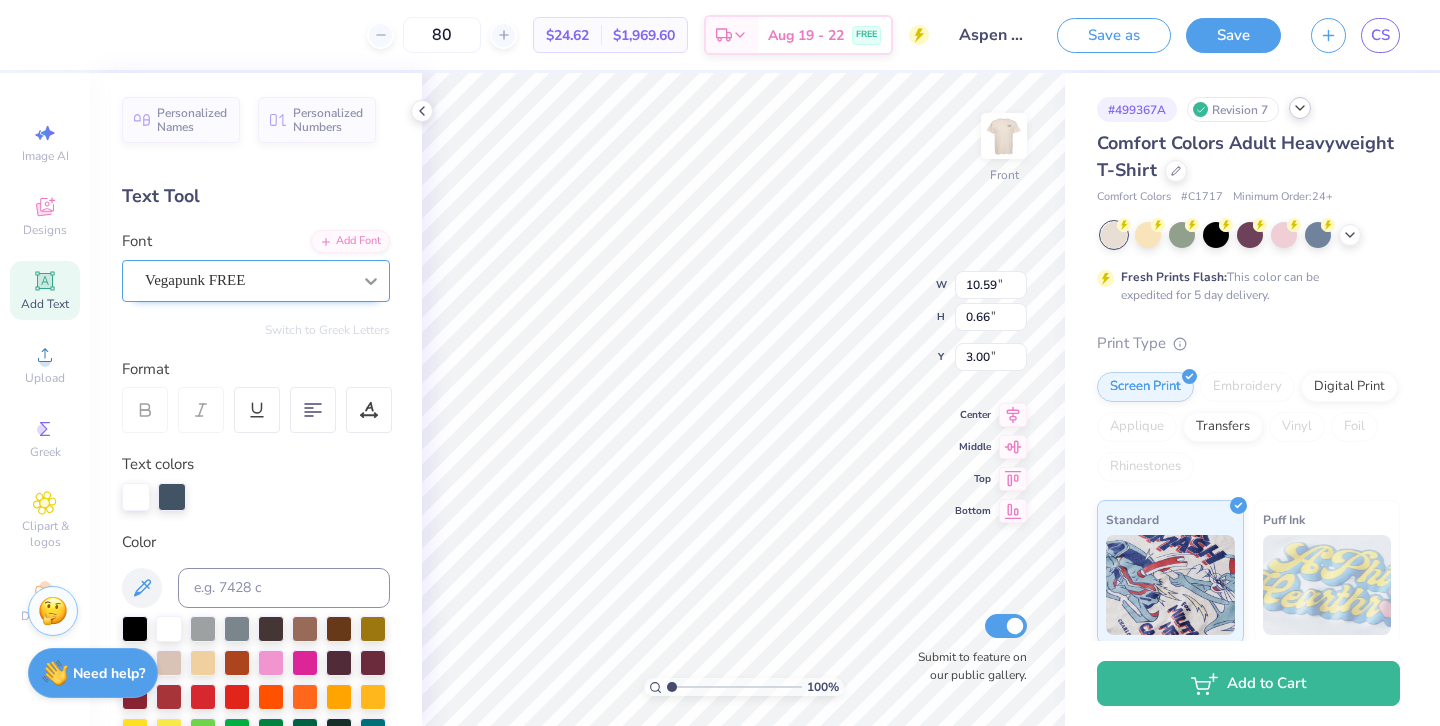 click 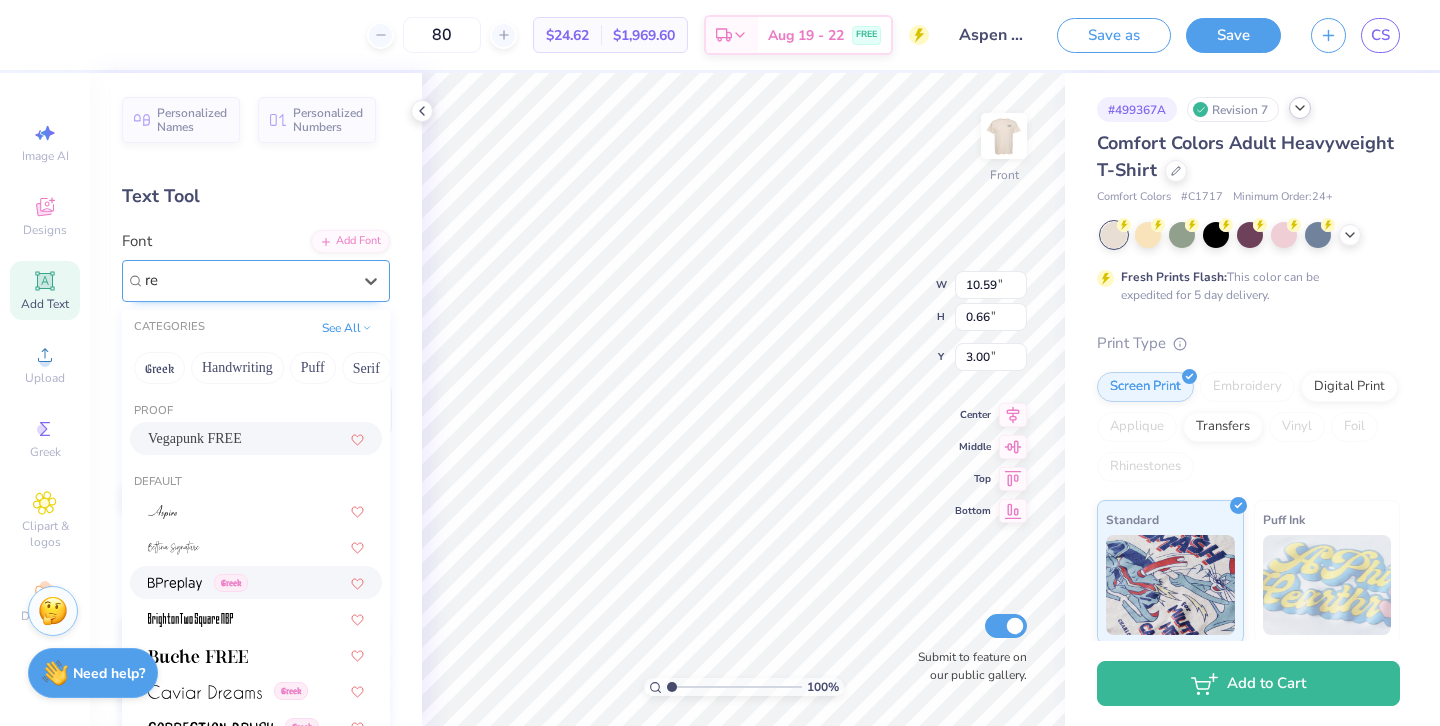 type on "r" 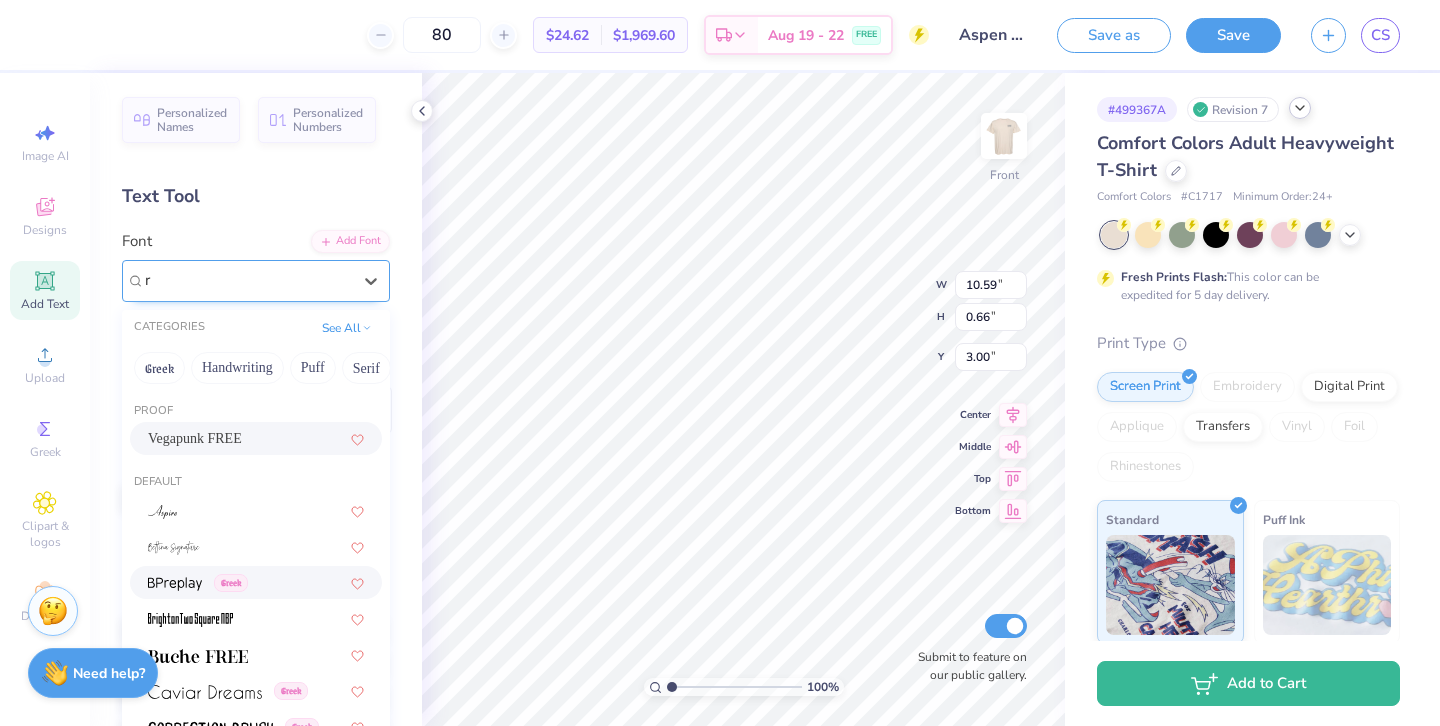 type 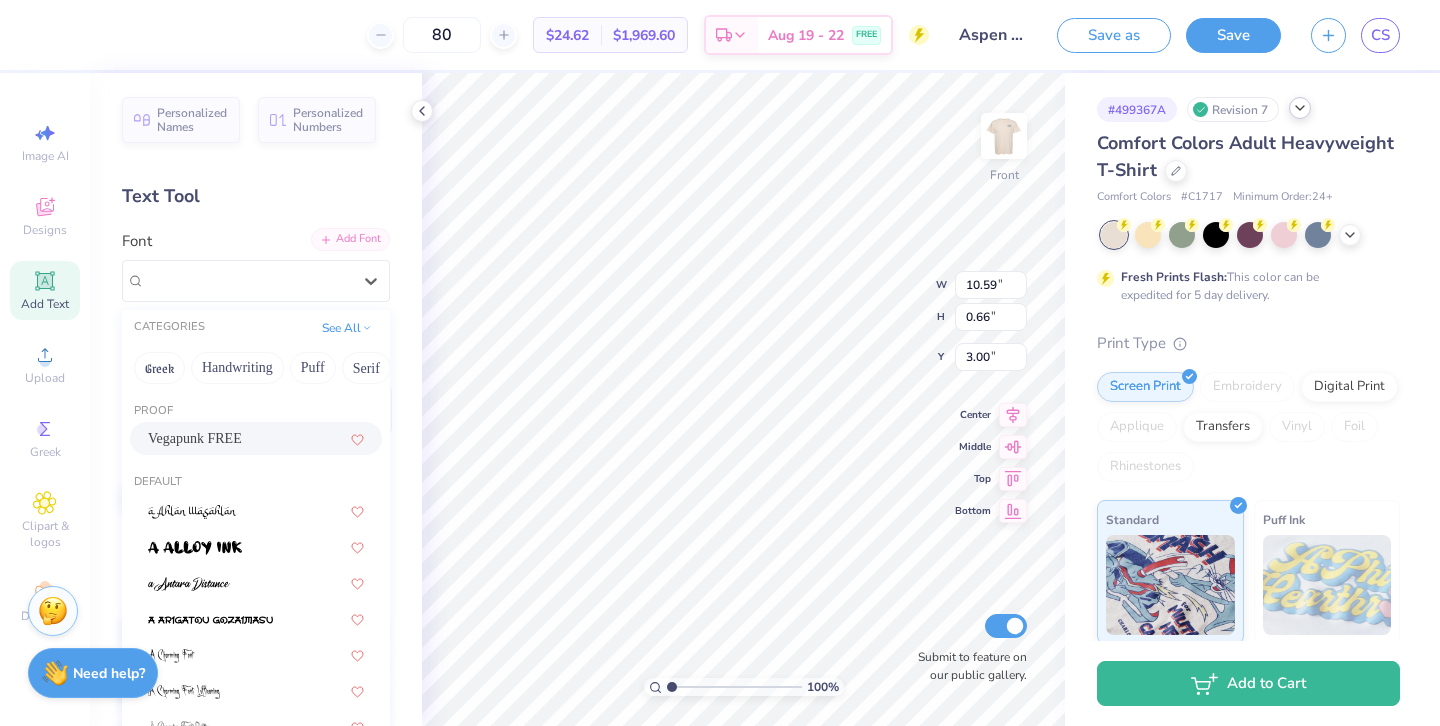 click on "Add Font" at bounding box center [350, 239] 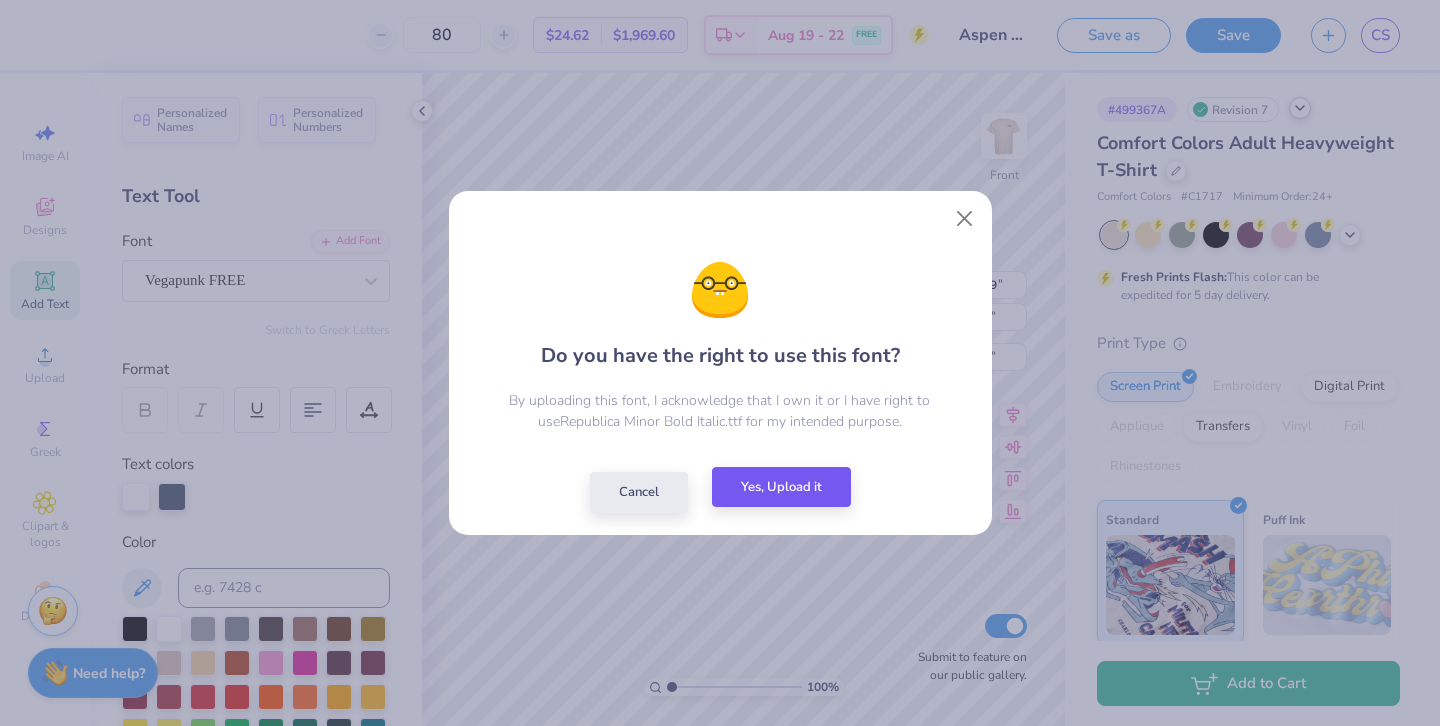 click on "Yes, Upload it" at bounding box center [781, 487] 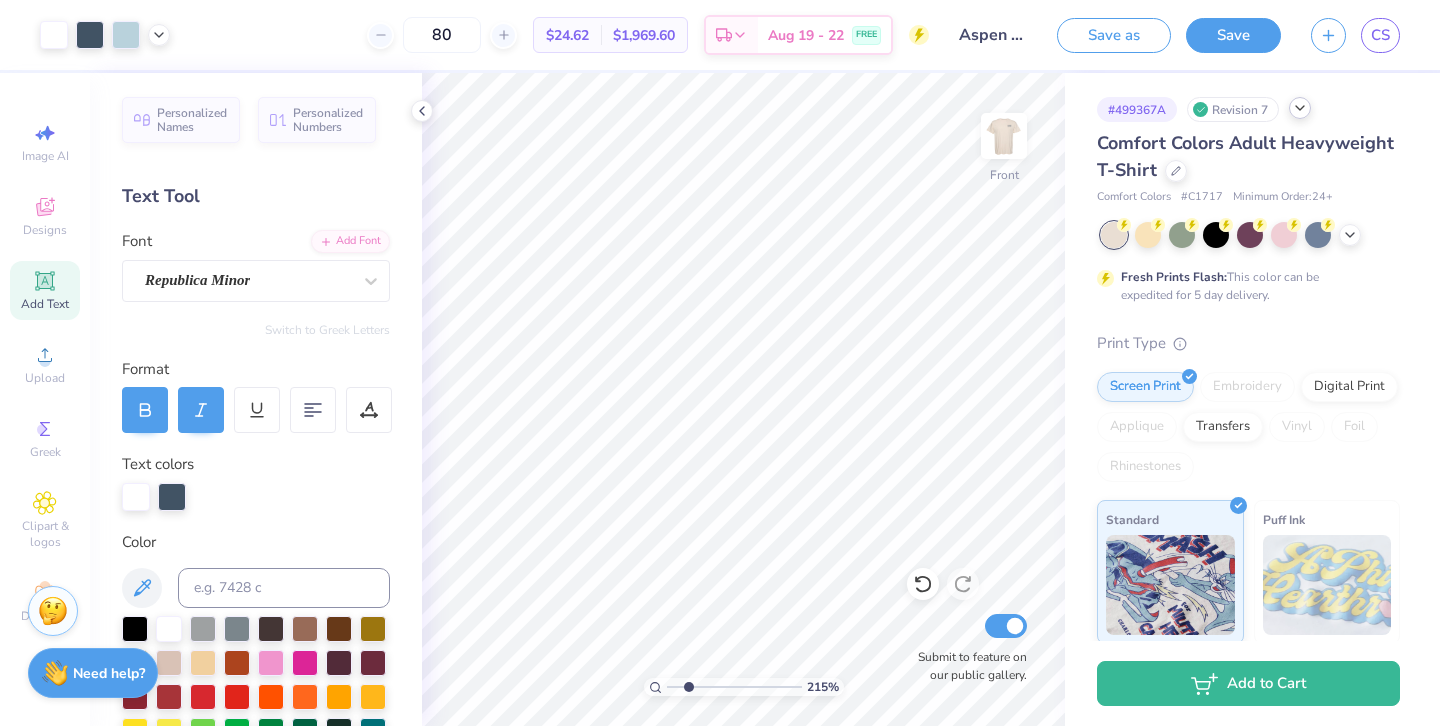 drag, startPoint x: 674, startPoint y: 686, endPoint x: 688, endPoint y: 686, distance: 14 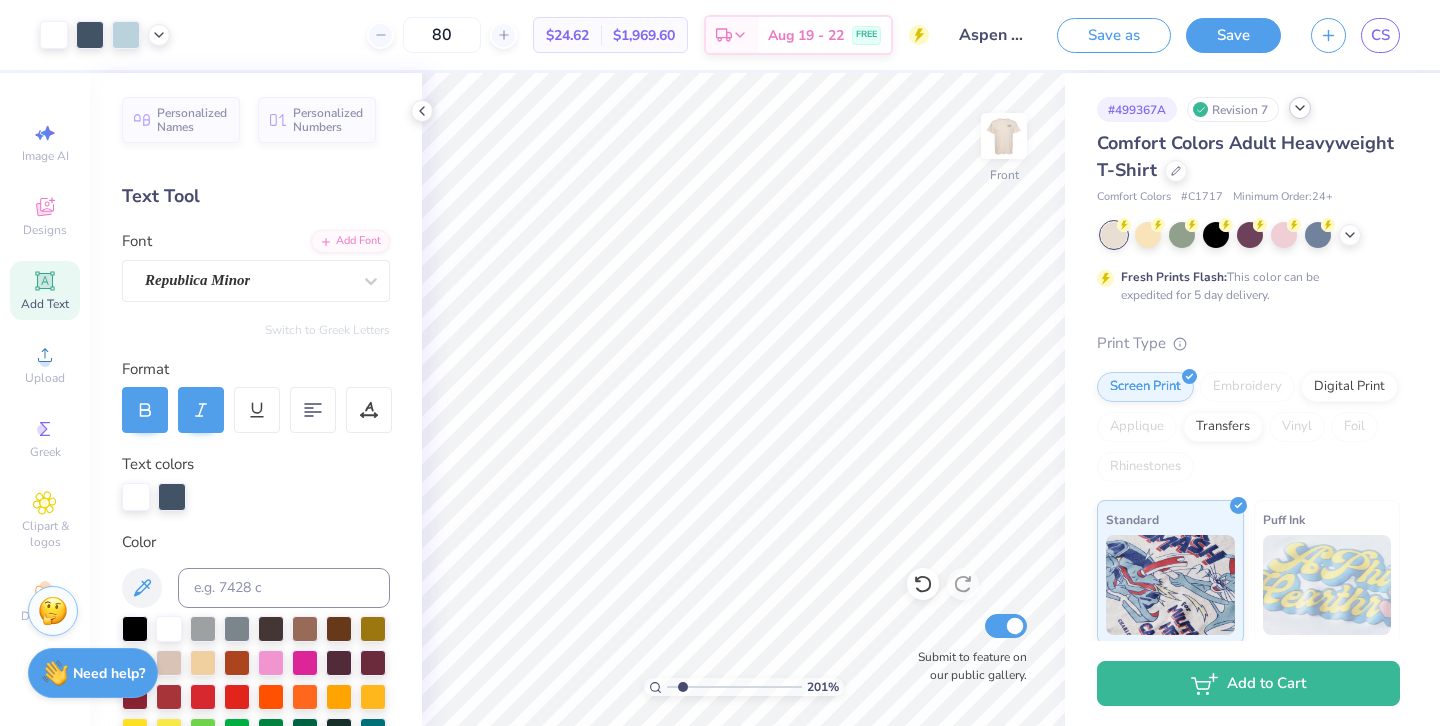 type on "1.86" 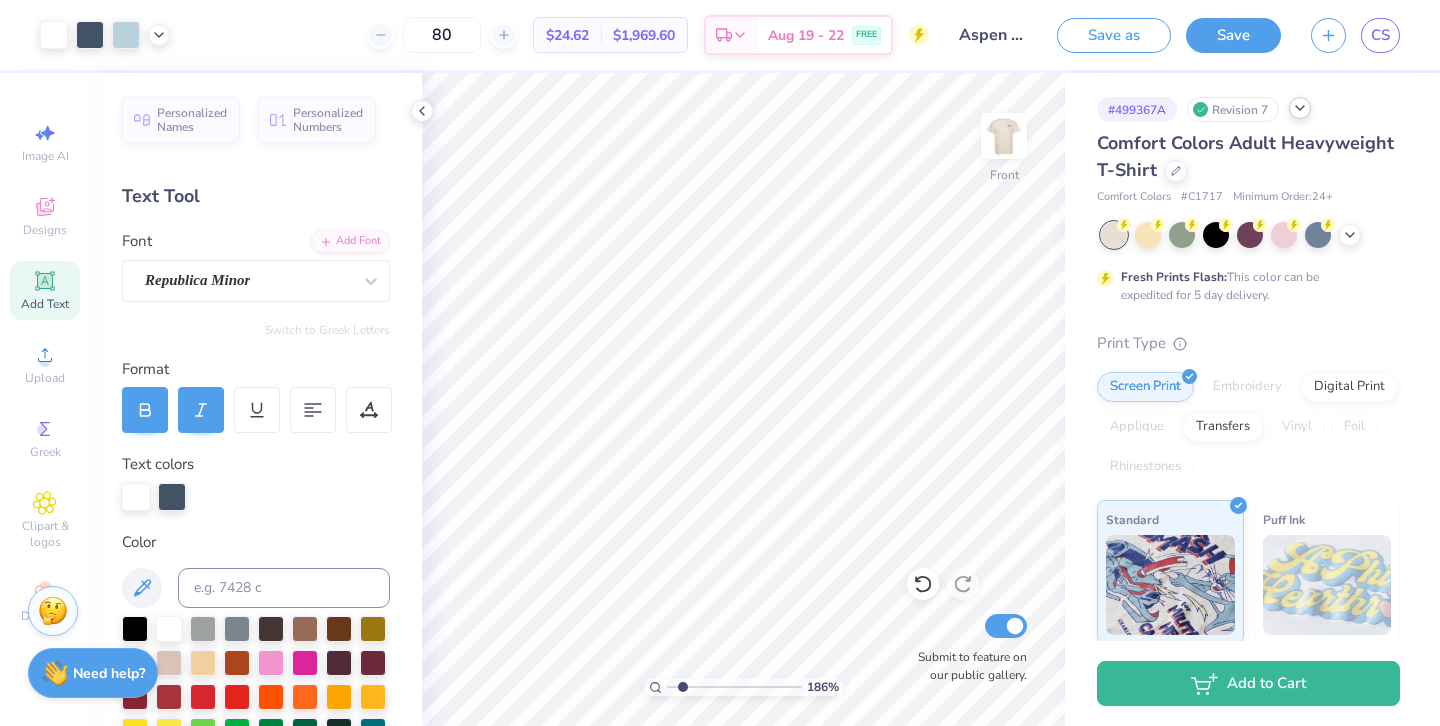 click at bounding box center [734, 687] 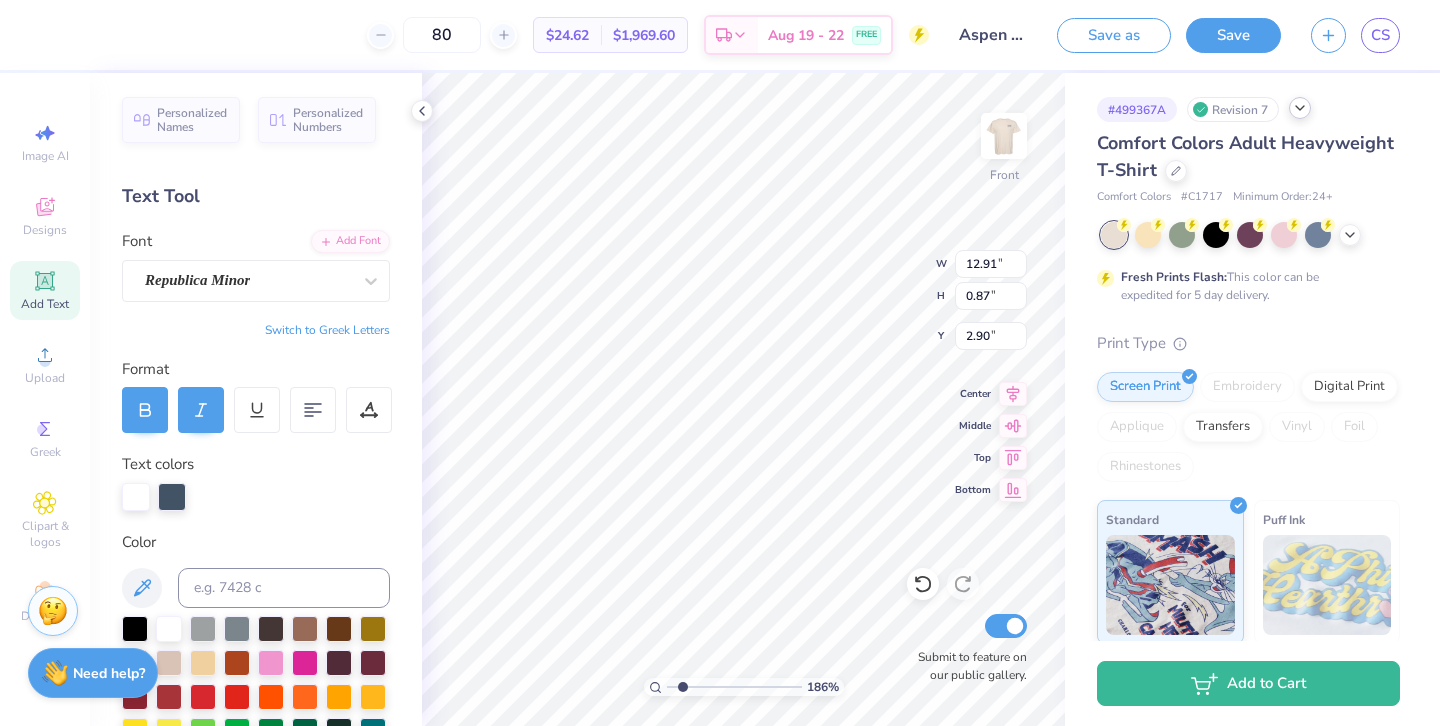 type on "10.80" 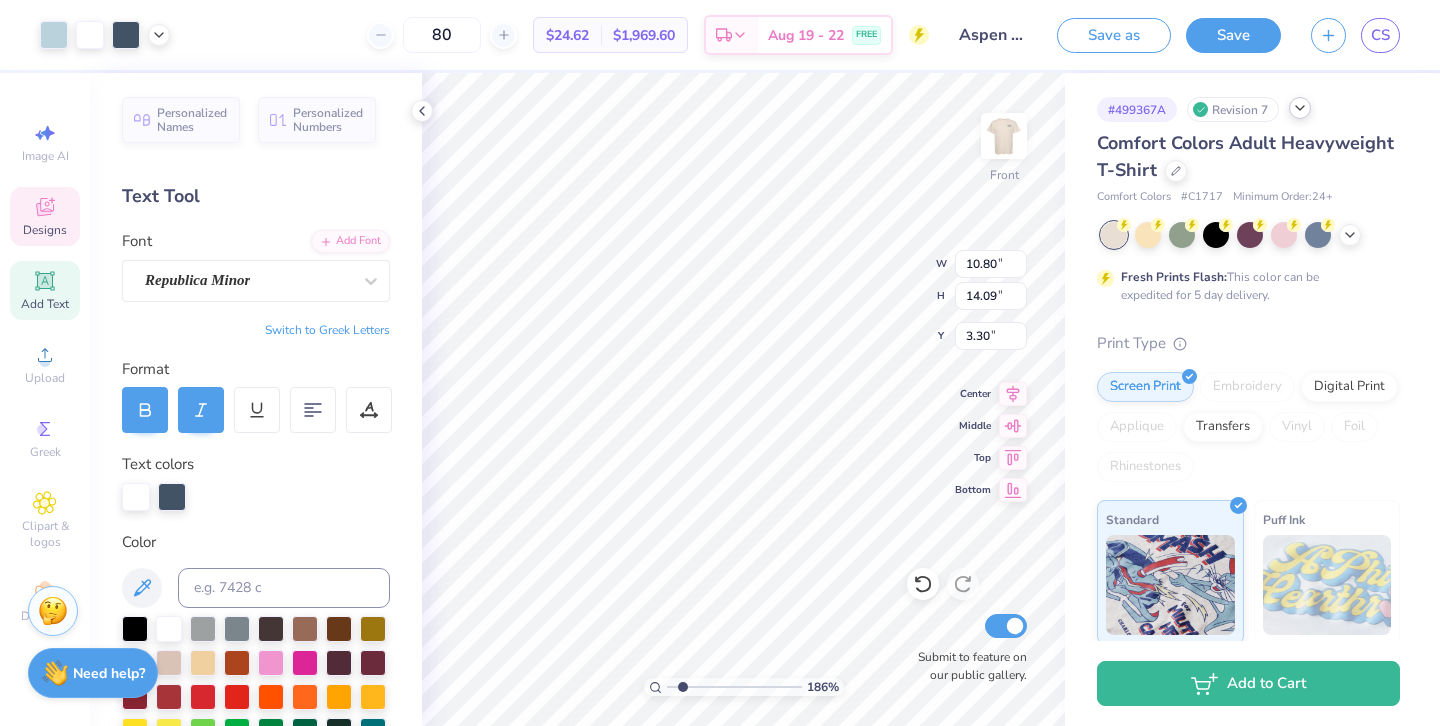 type on "3.31" 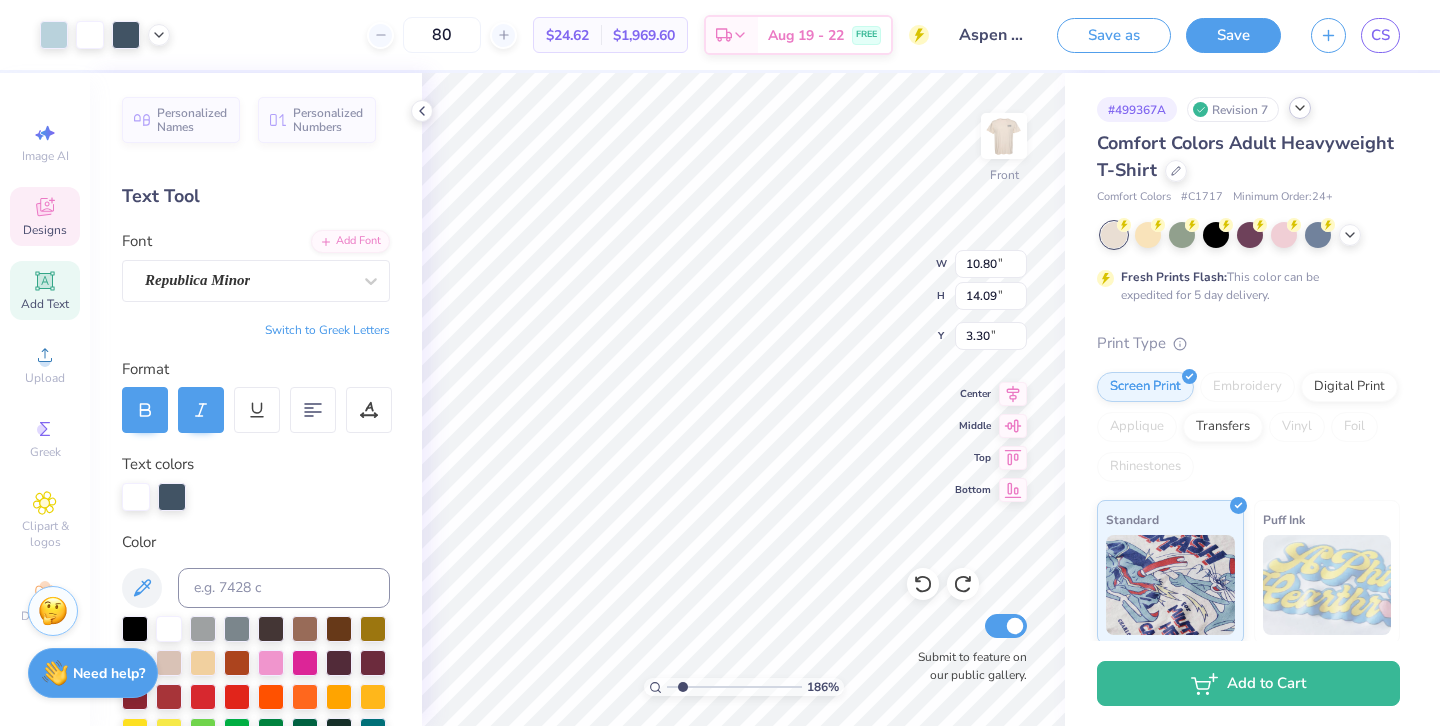 type on "11.55" 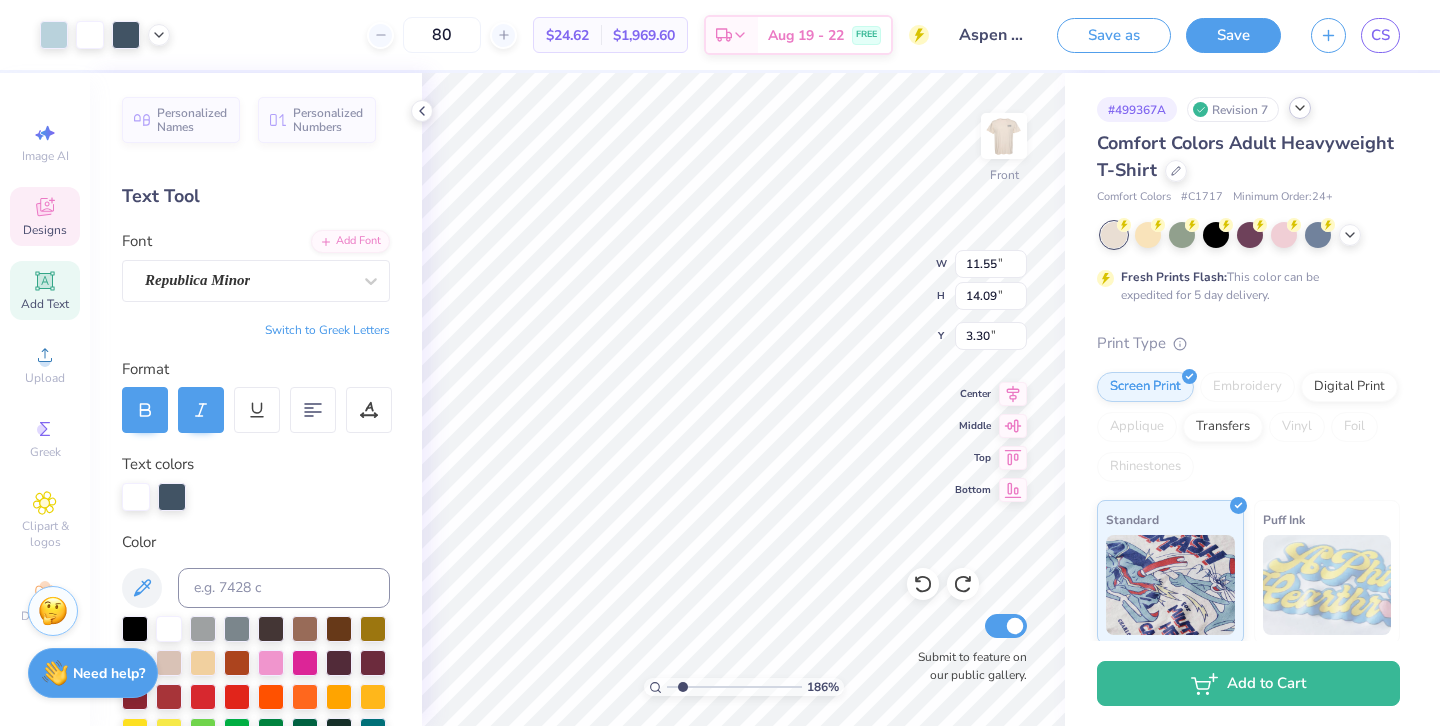 type on "0.78" 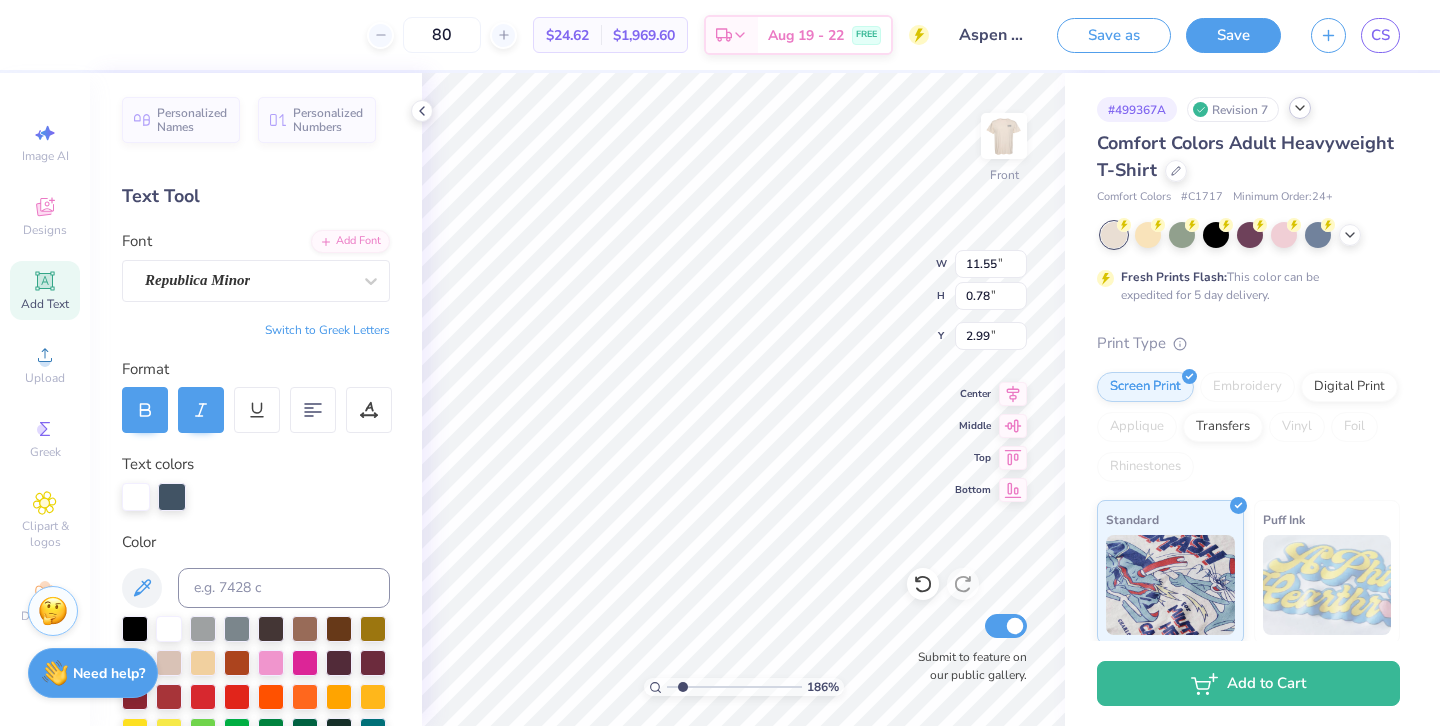 type on "3.00" 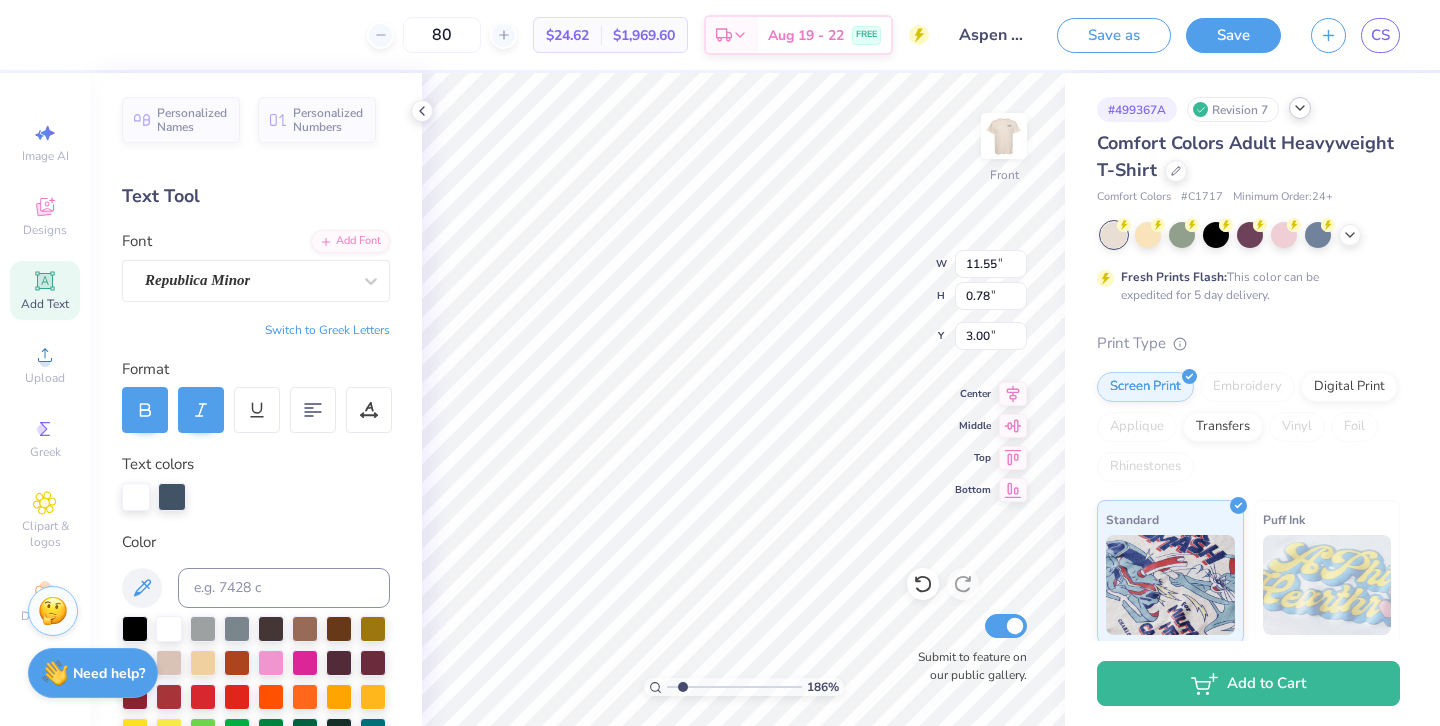type on "10.53" 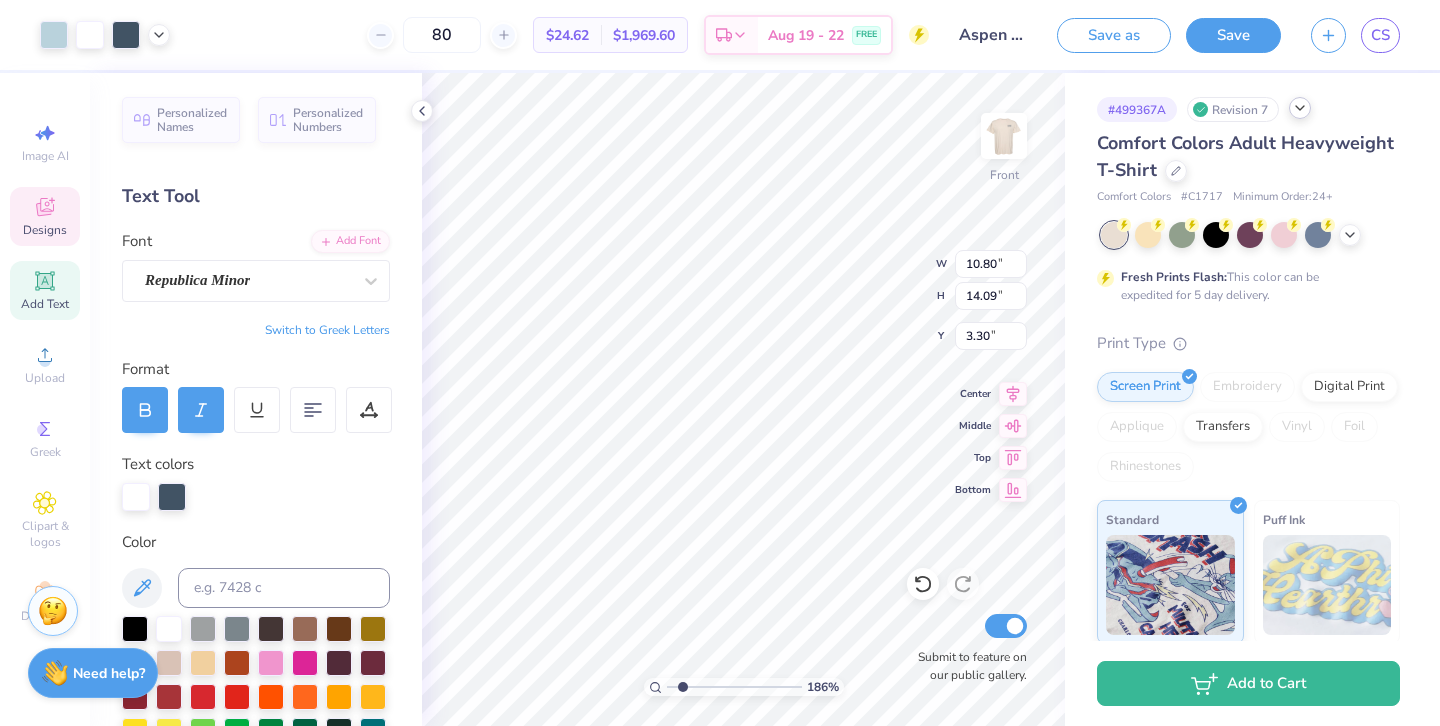 type on "3.31" 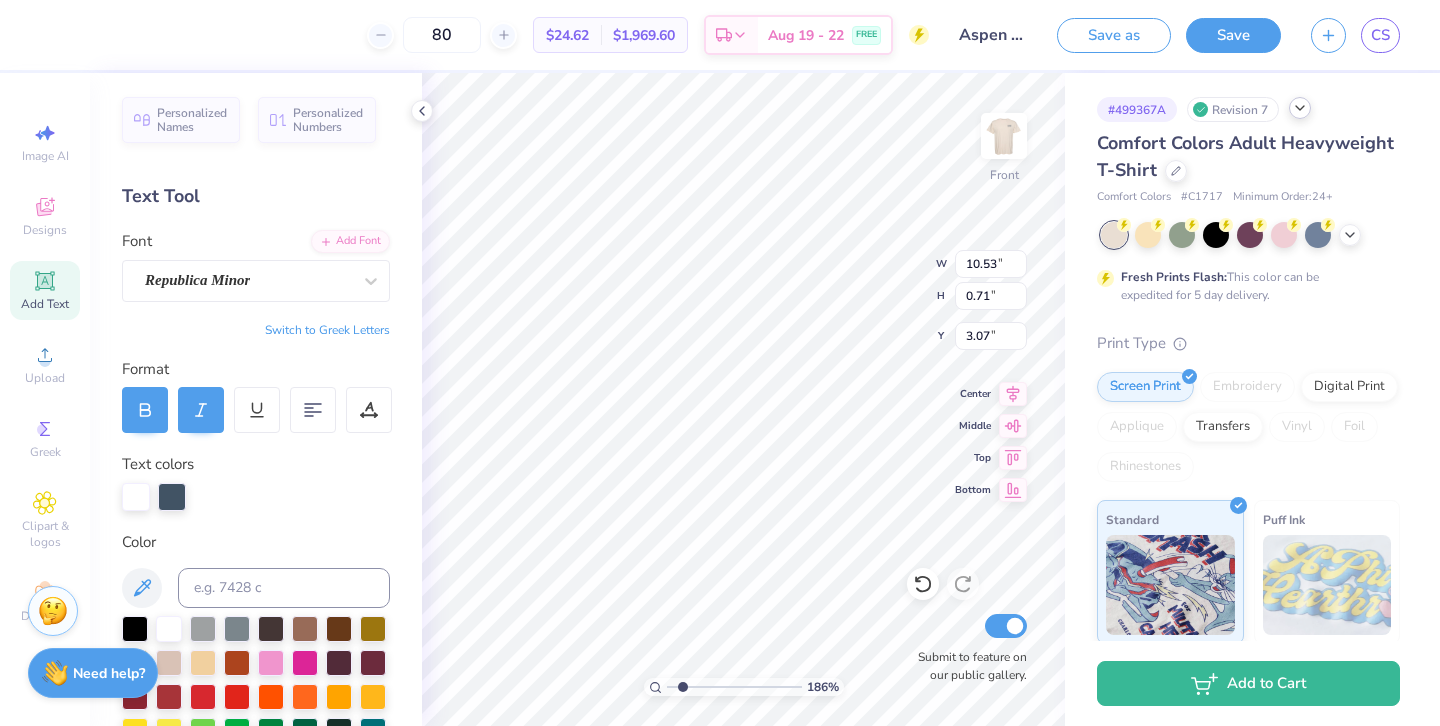 type on "3.00" 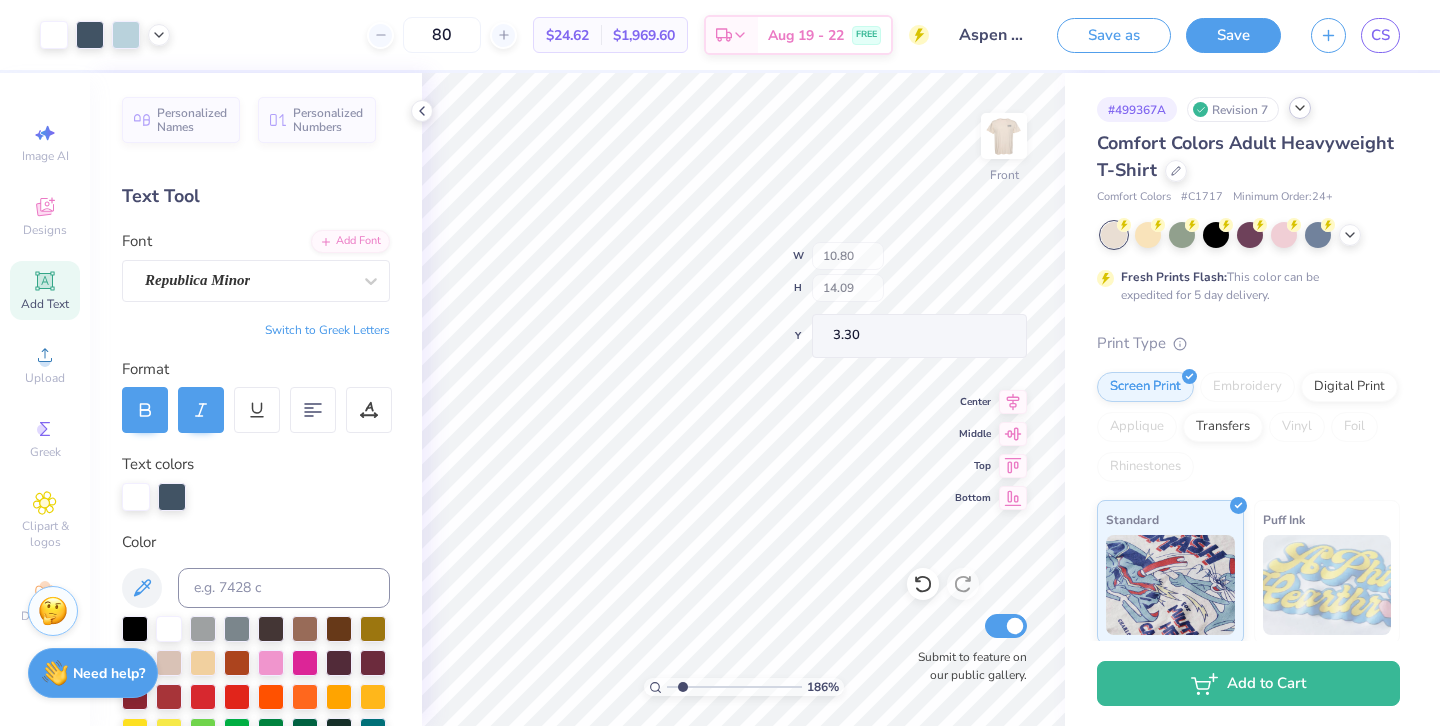 type on "10.63" 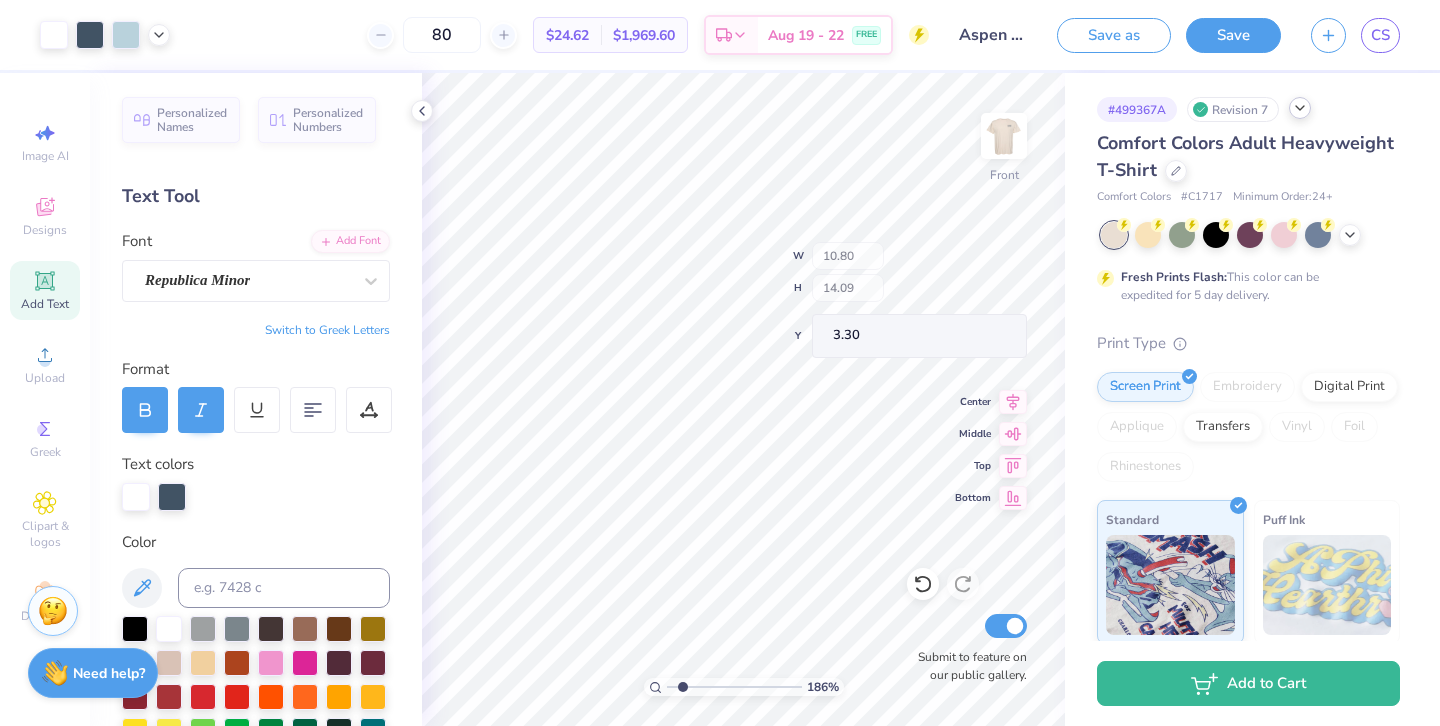 type on "0.57" 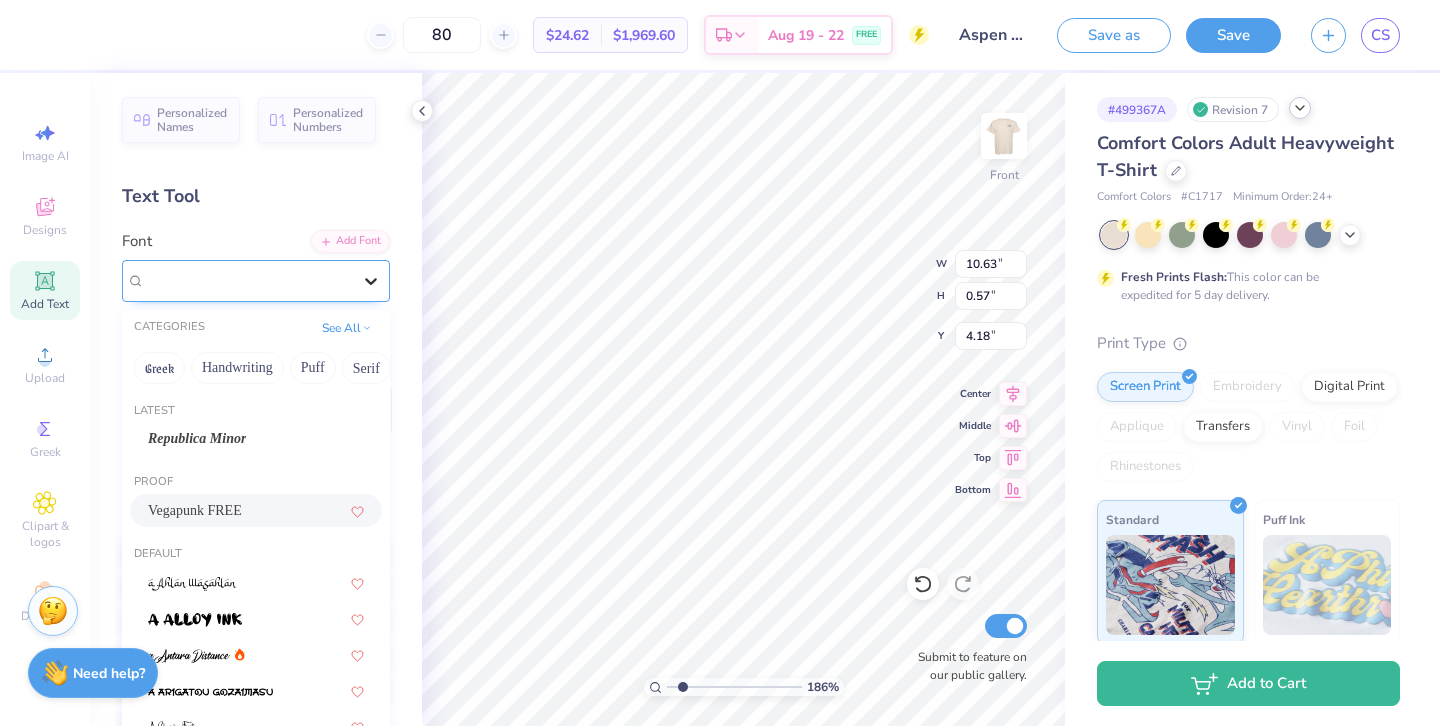 click at bounding box center (371, 281) 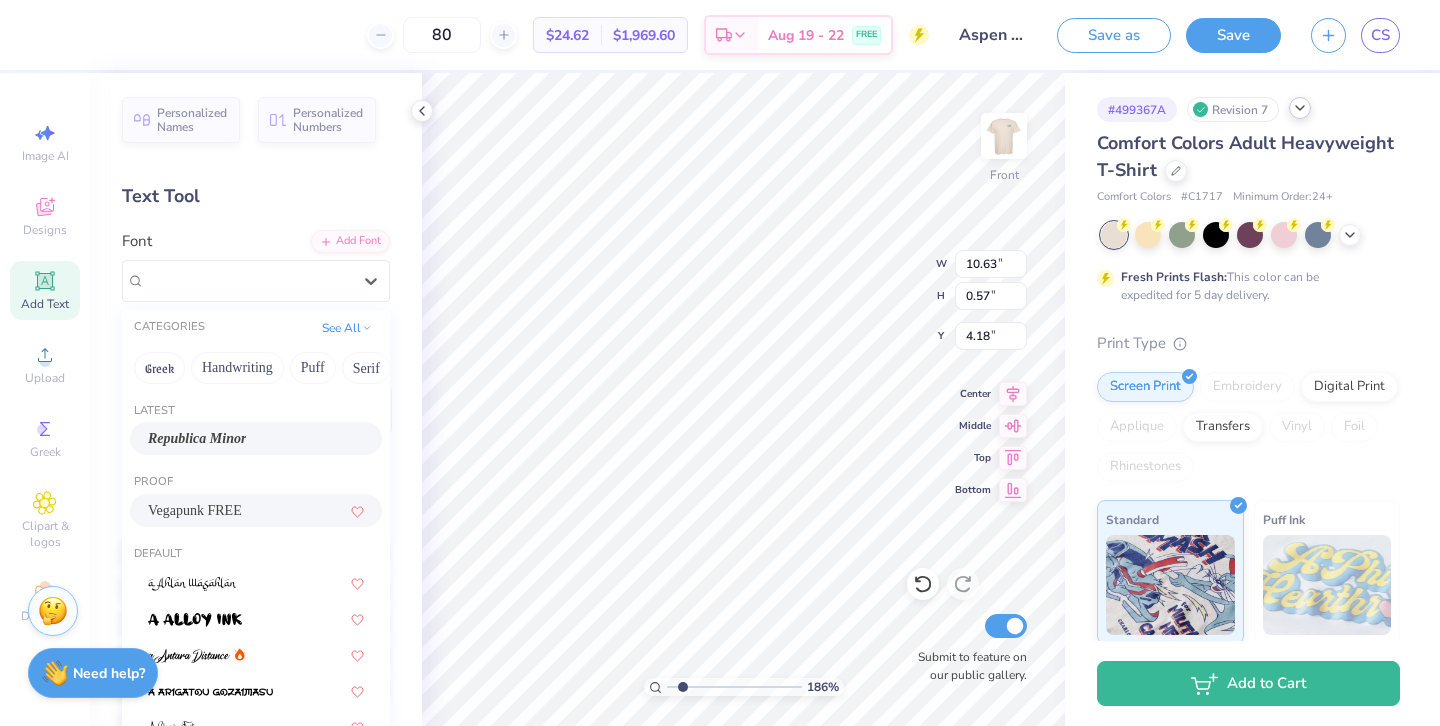 click on "Republica Minor" at bounding box center [197, 438] 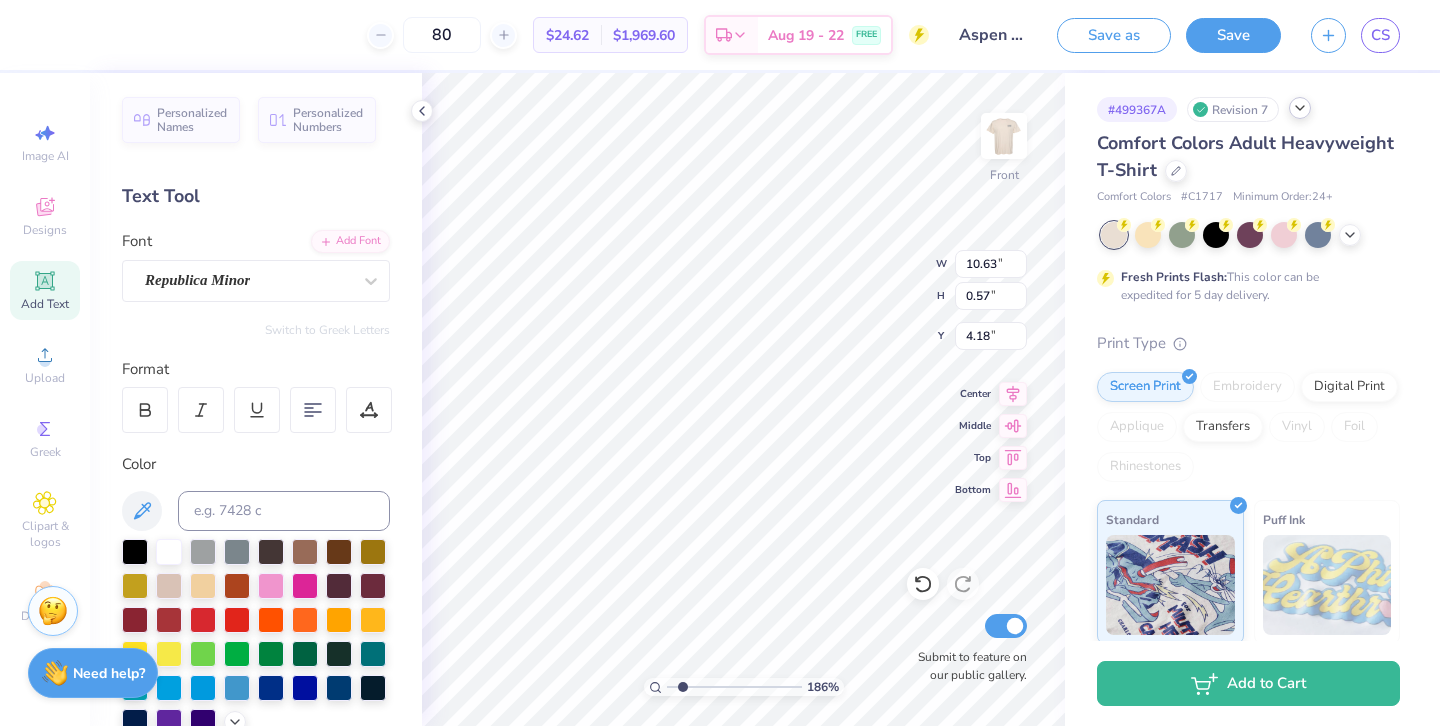 scroll, scrollTop: 0, scrollLeft: 8, axis: horizontal 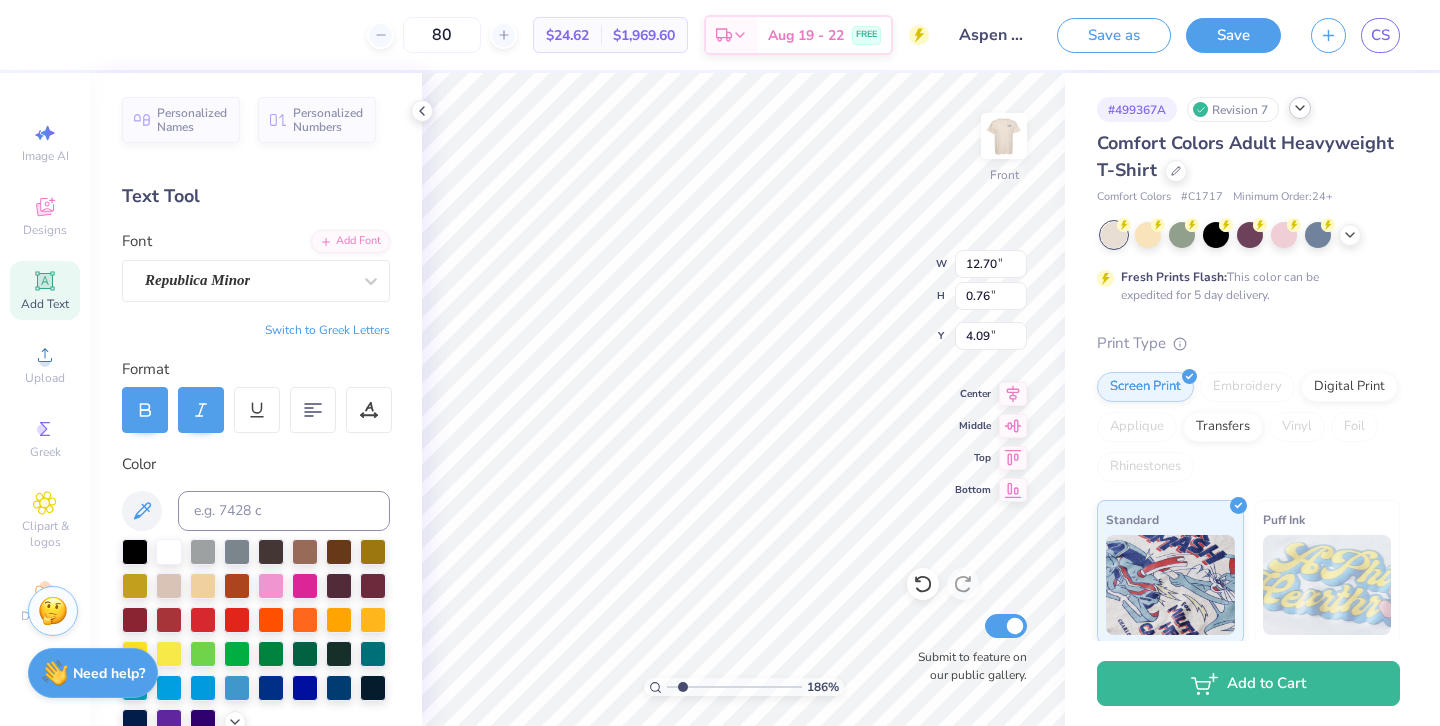 type on "11.82" 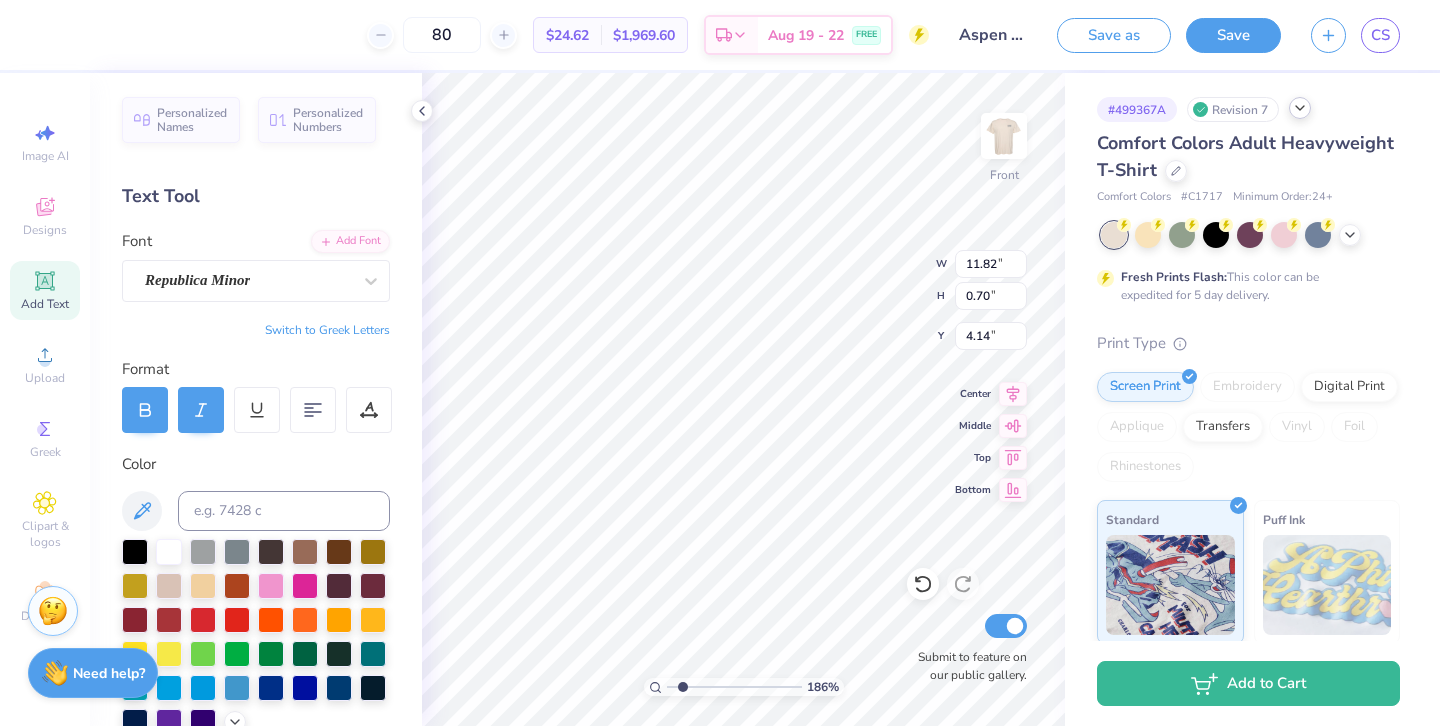 type on "4.12" 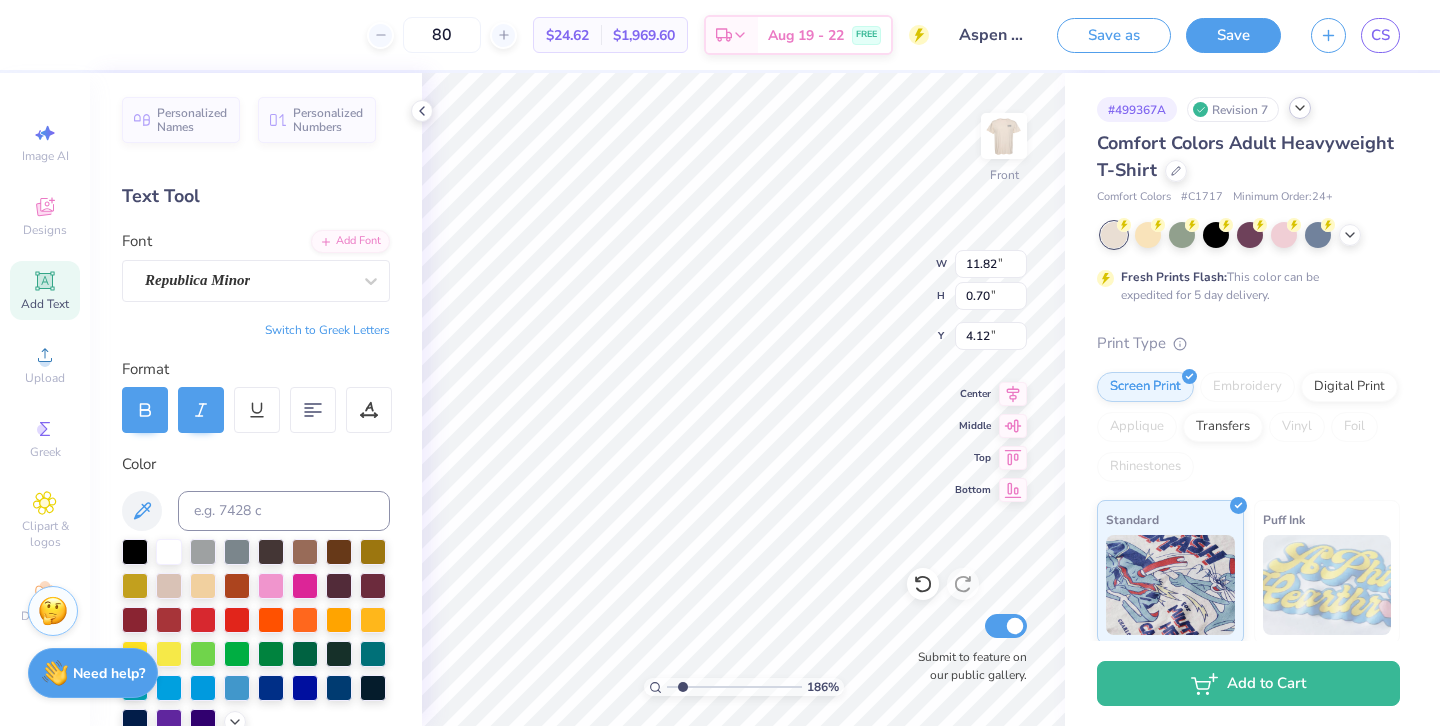 type on "10.36" 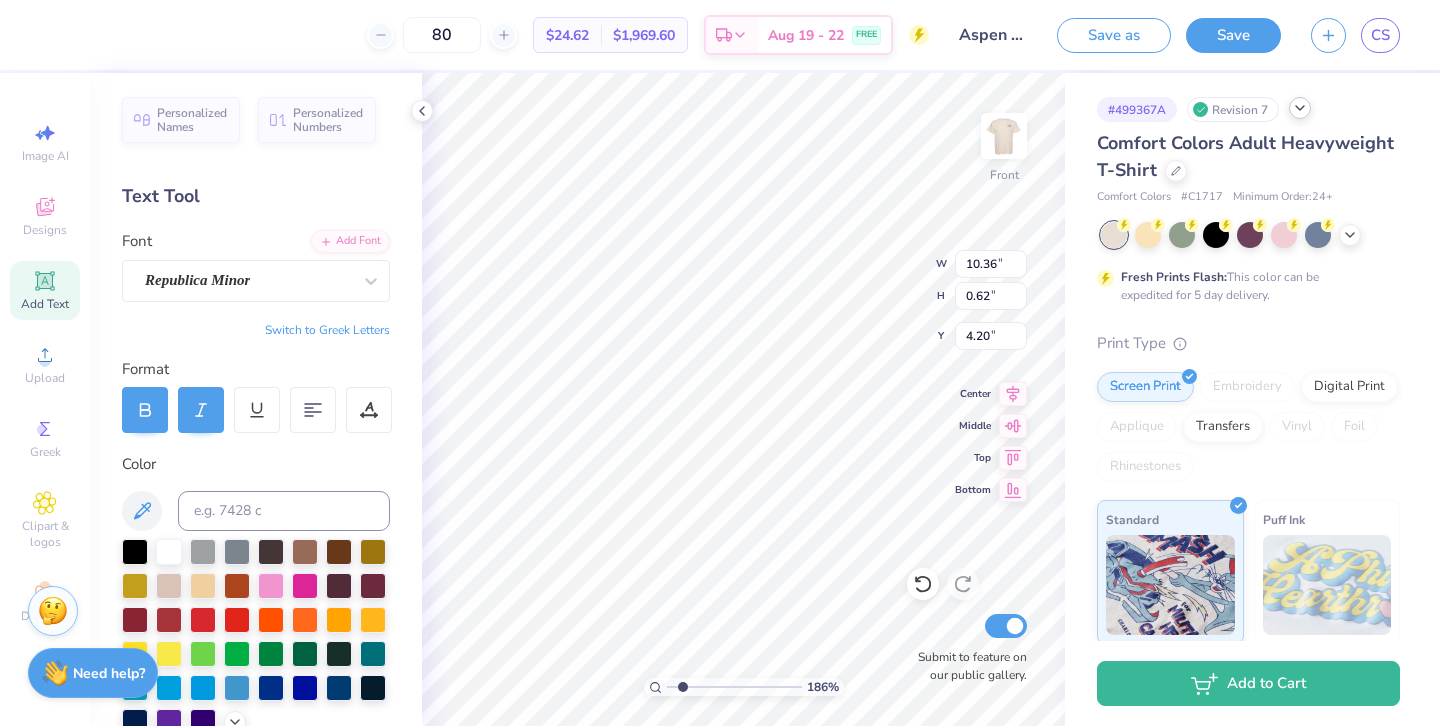 type on "4.16" 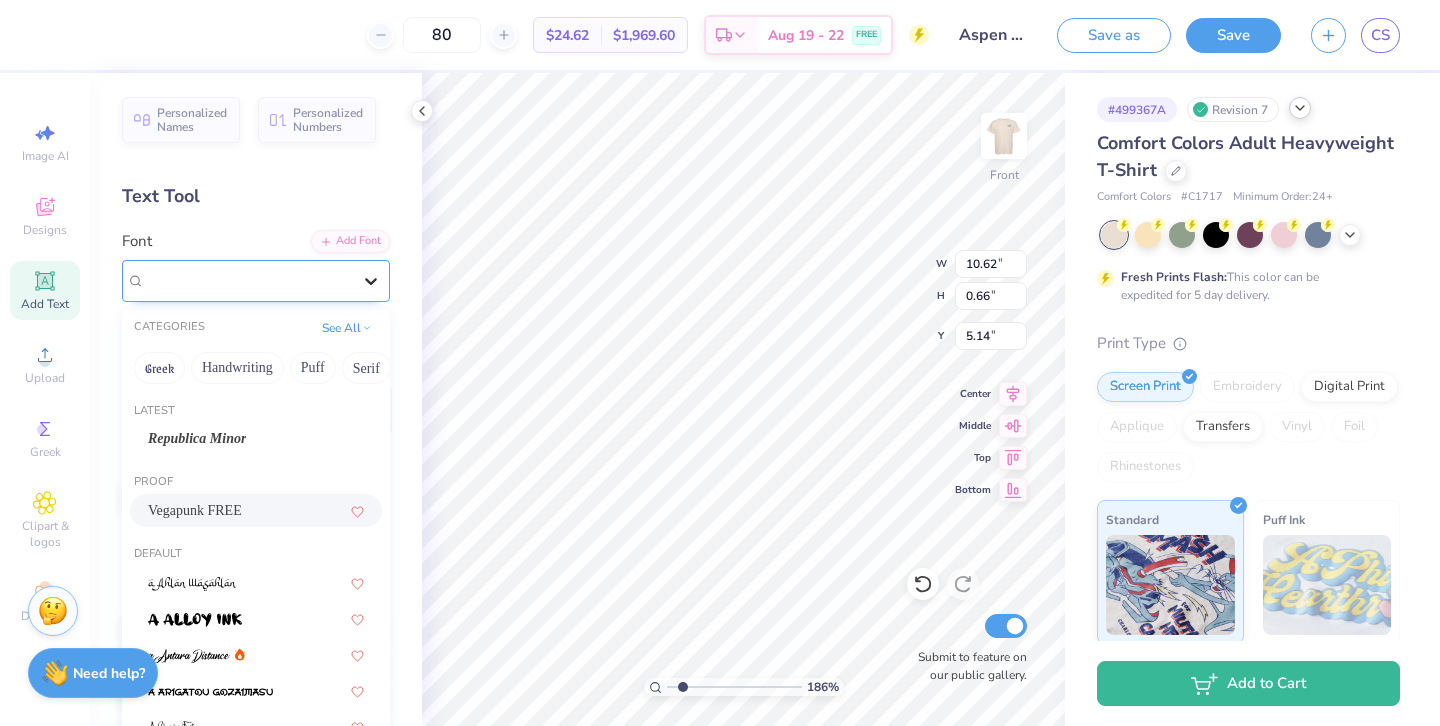click at bounding box center (371, 281) 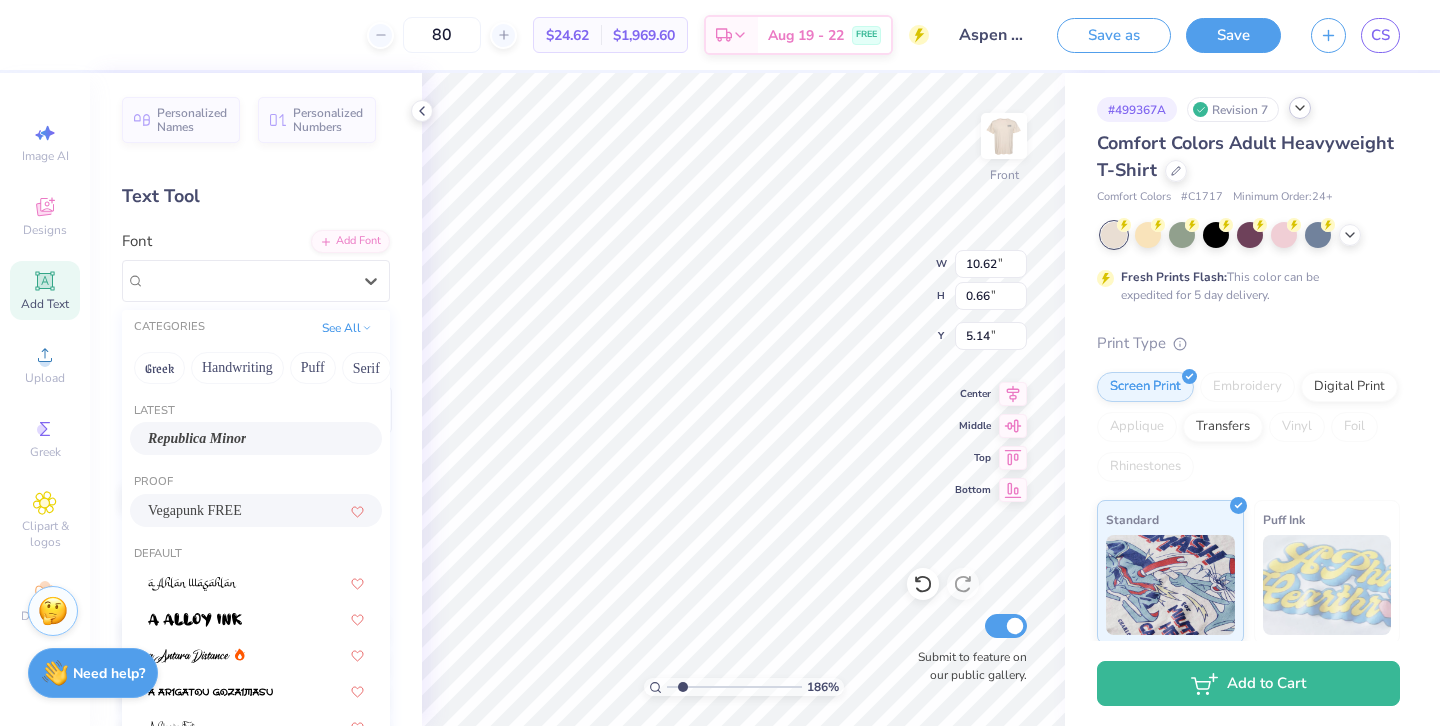 click on "Republica Minor" at bounding box center [256, 438] 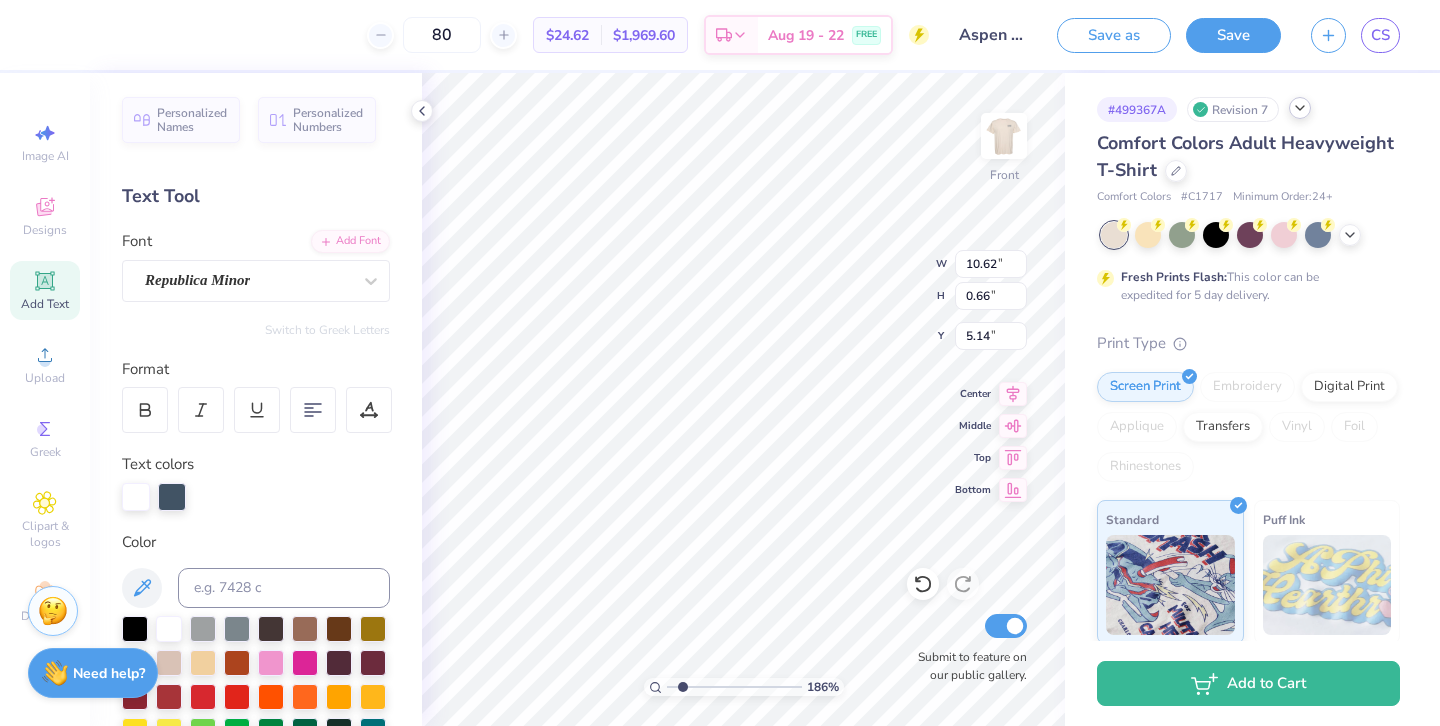 scroll, scrollTop: 0, scrollLeft: 7, axis: horizontal 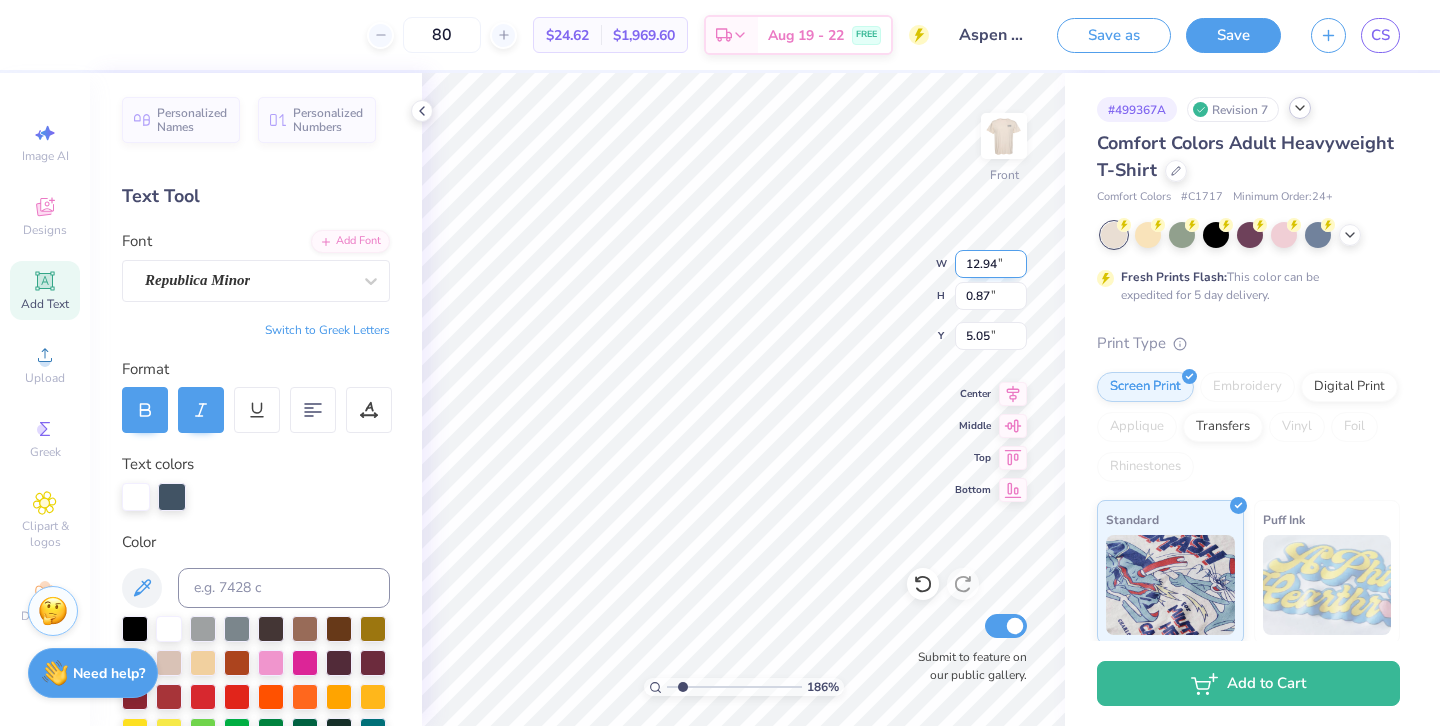 type on "11.83" 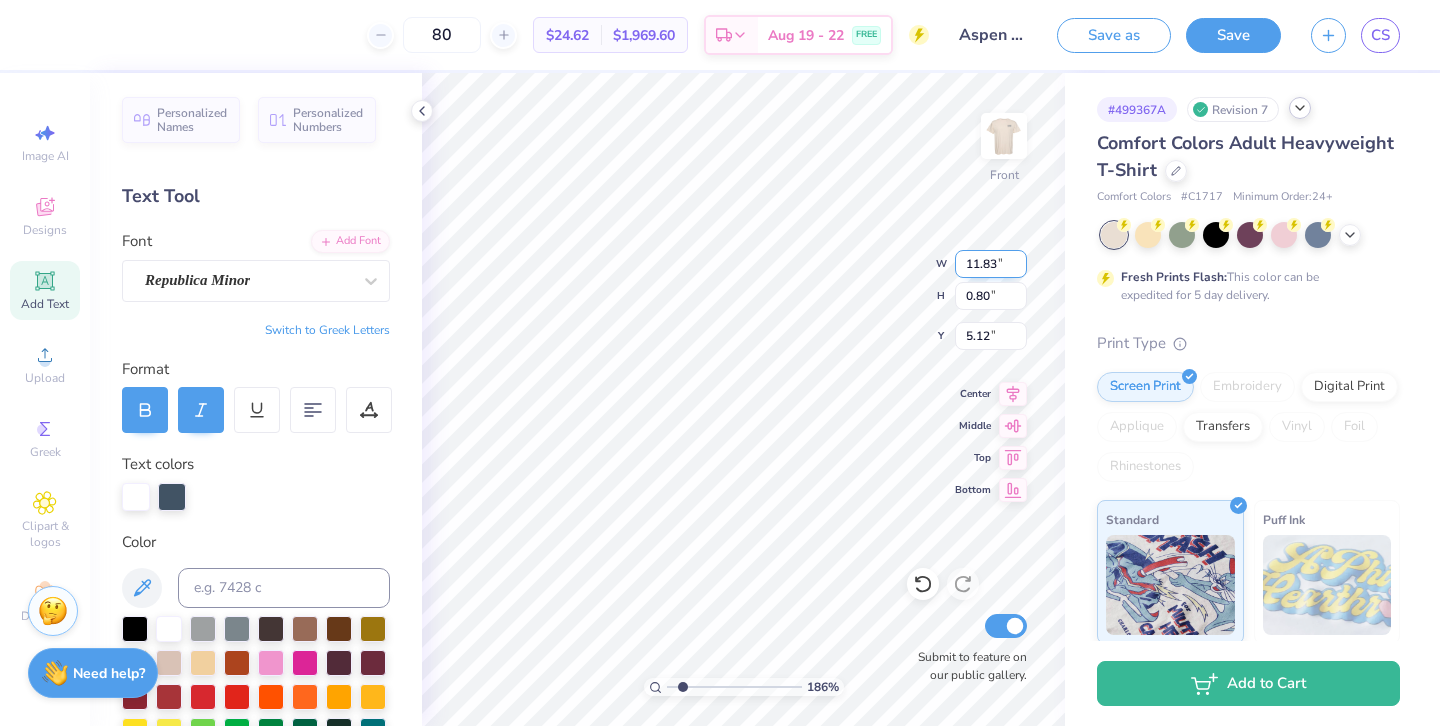 type on "5.08" 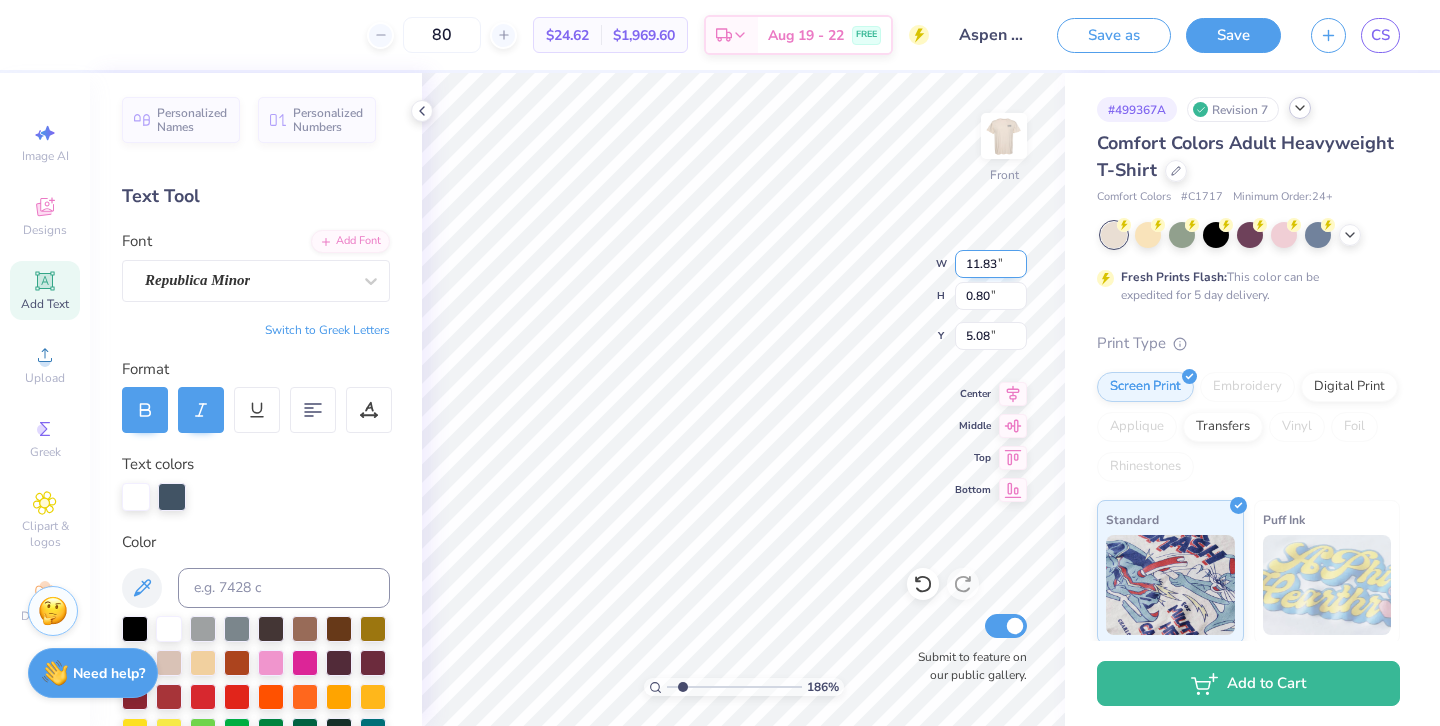 type on "10.56" 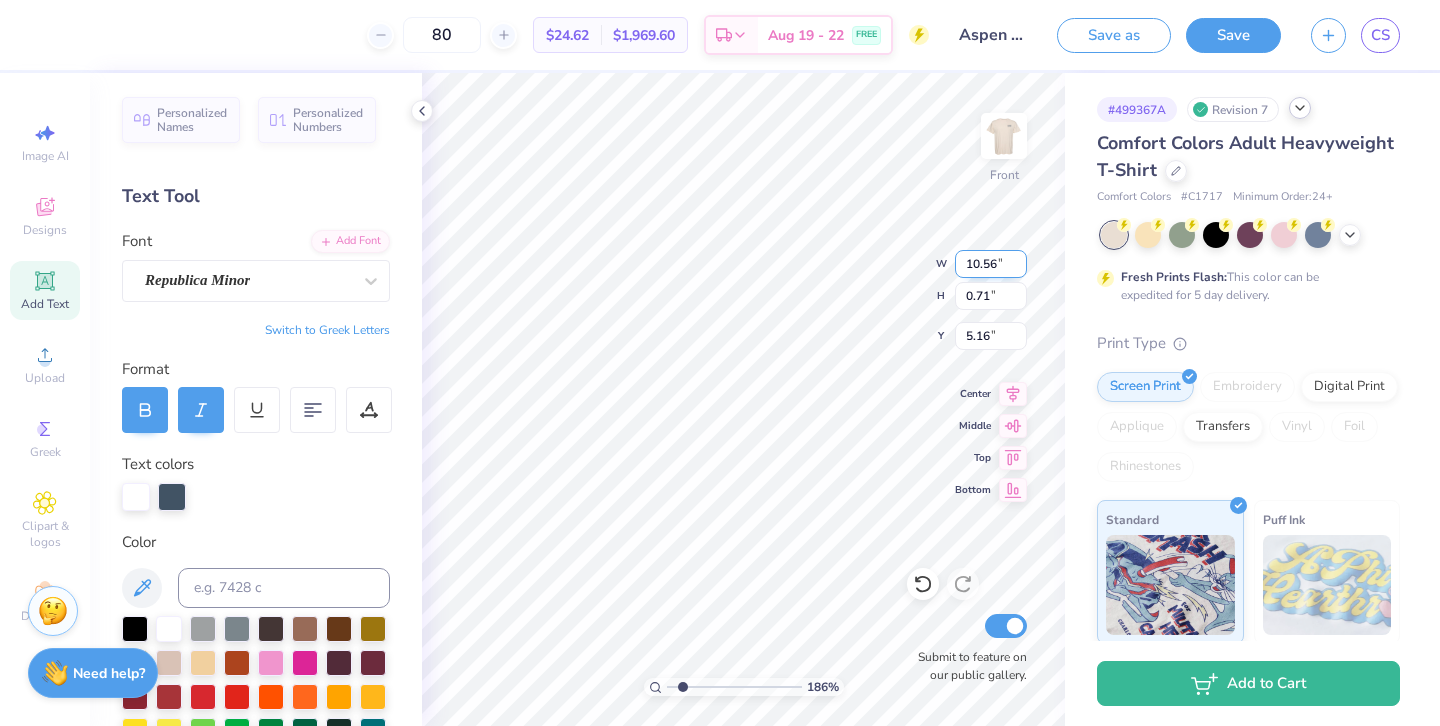 type on "5.12" 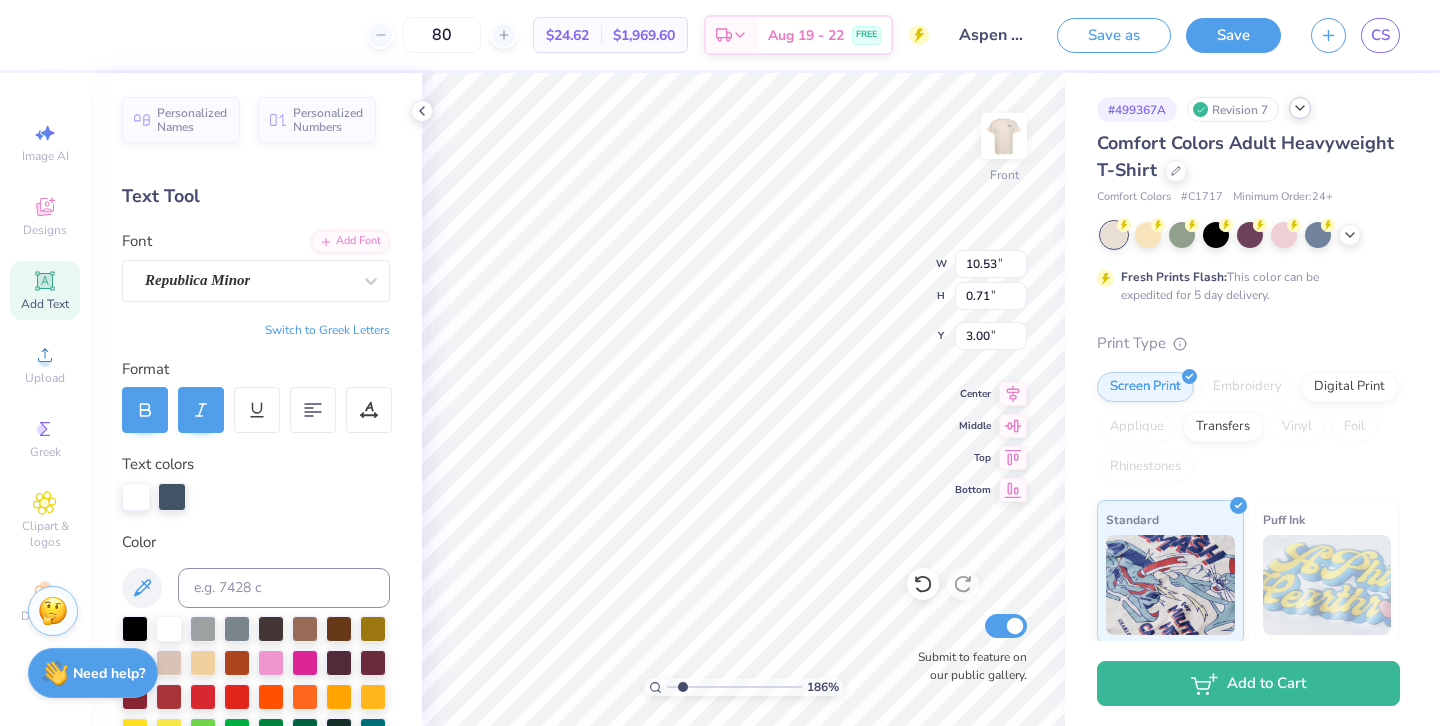 type on "10.53" 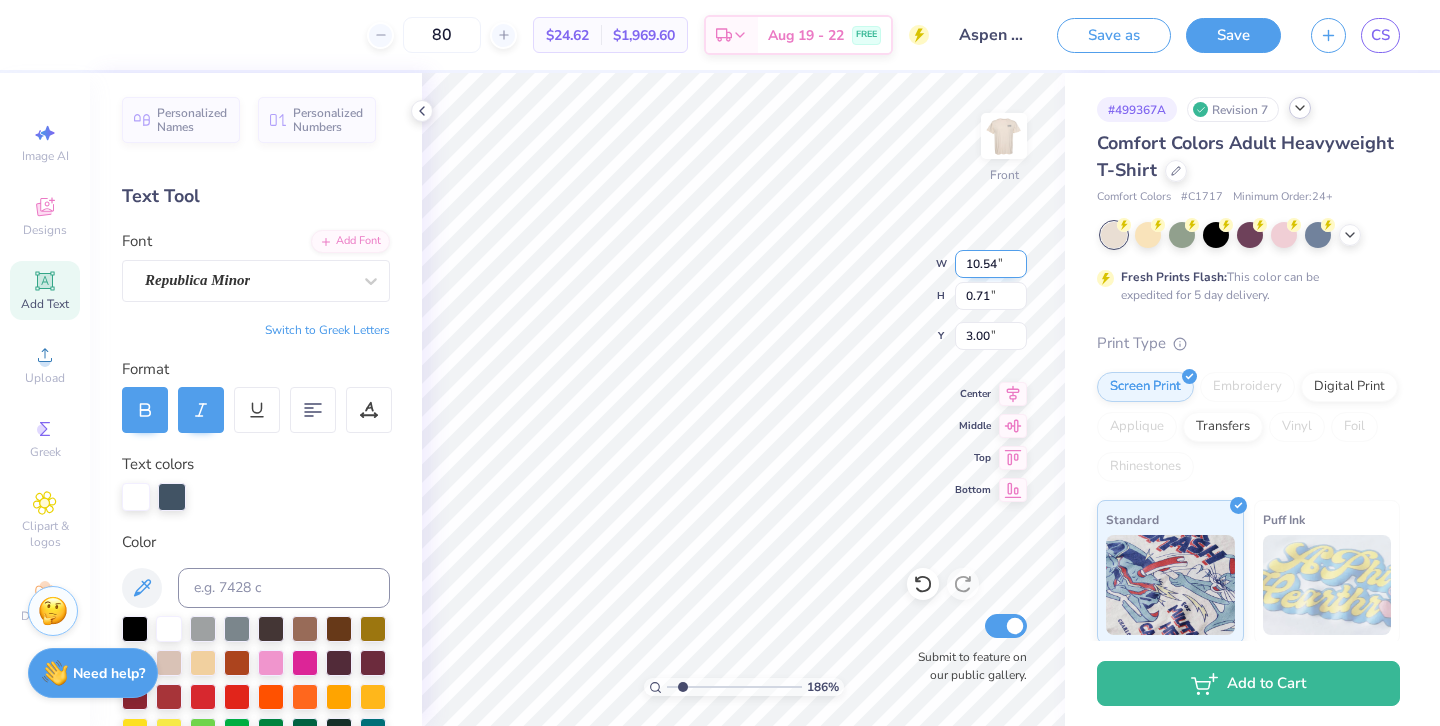 click on "10.54" at bounding box center [991, 264] 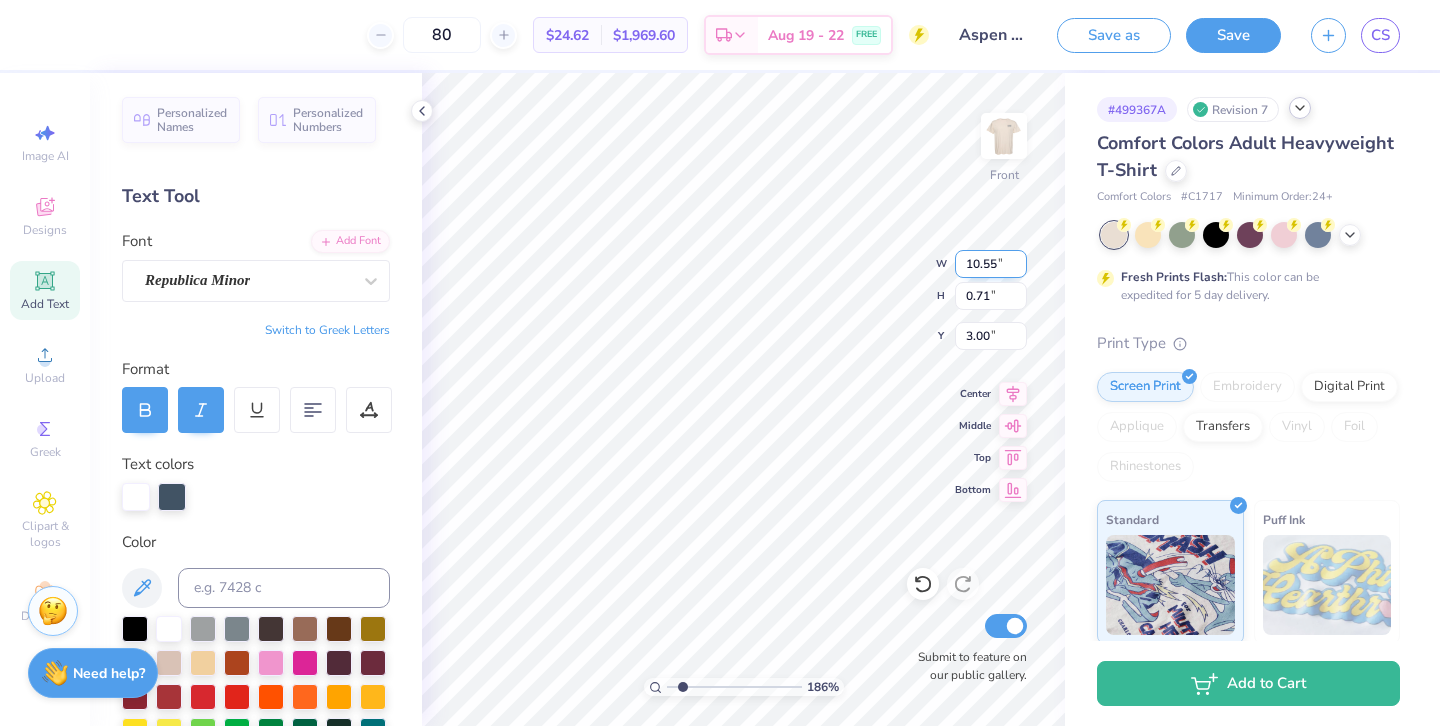 click on "10.55" at bounding box center (991, 264) 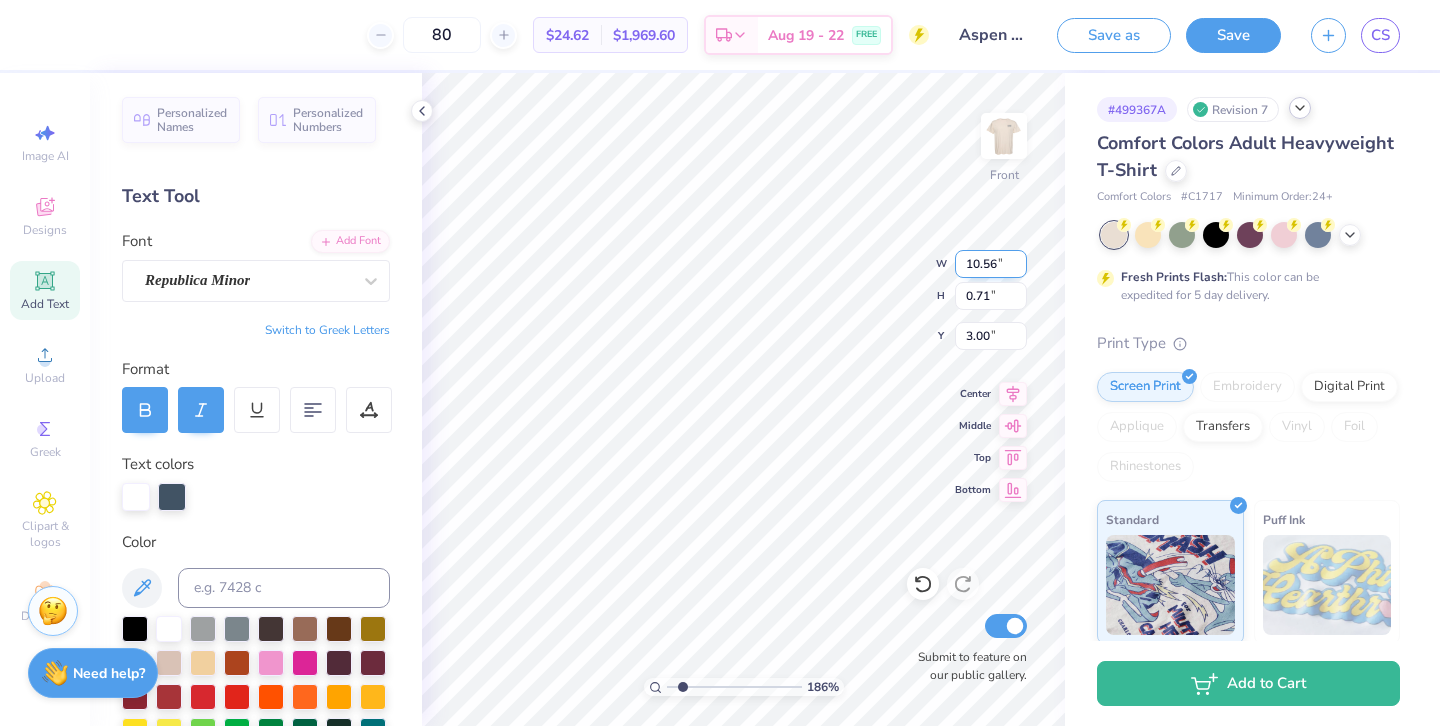 click on "10.56" at bounding box center (991, 264) 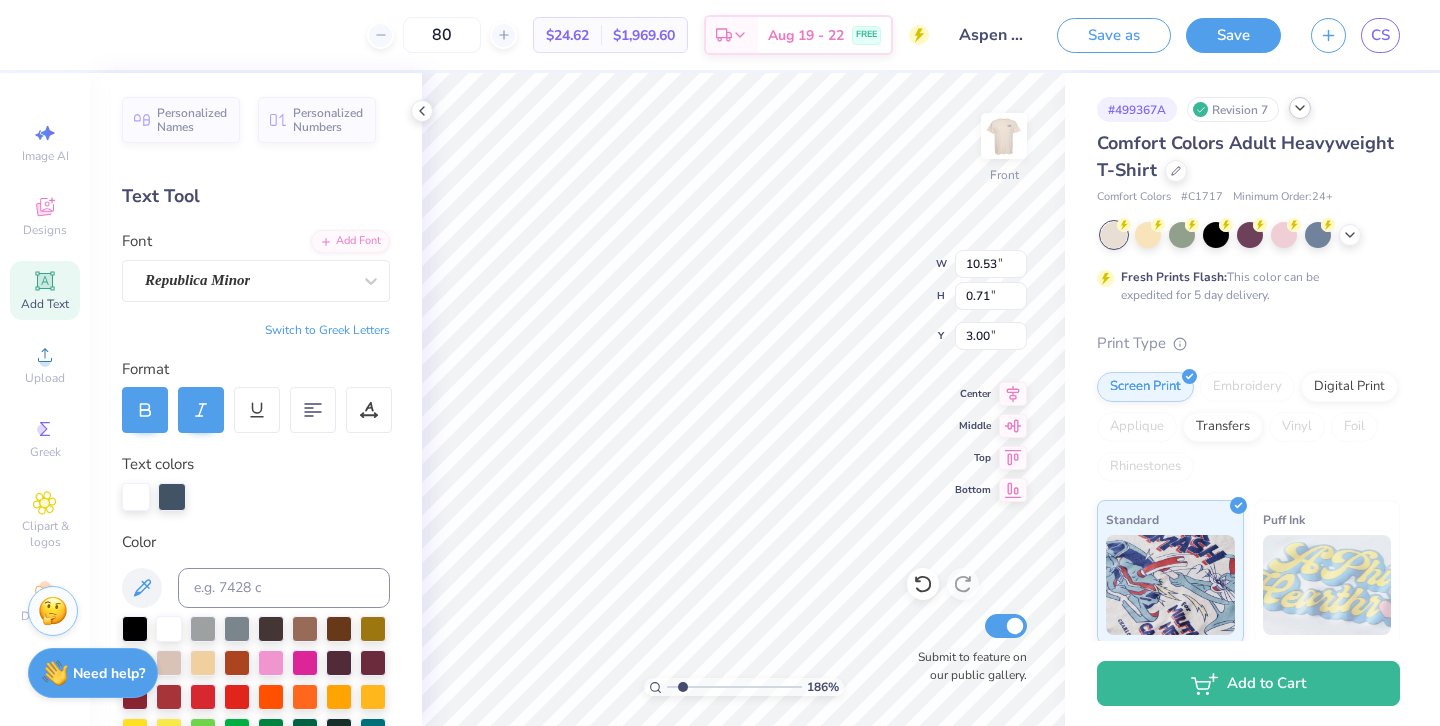 type on "10.56" 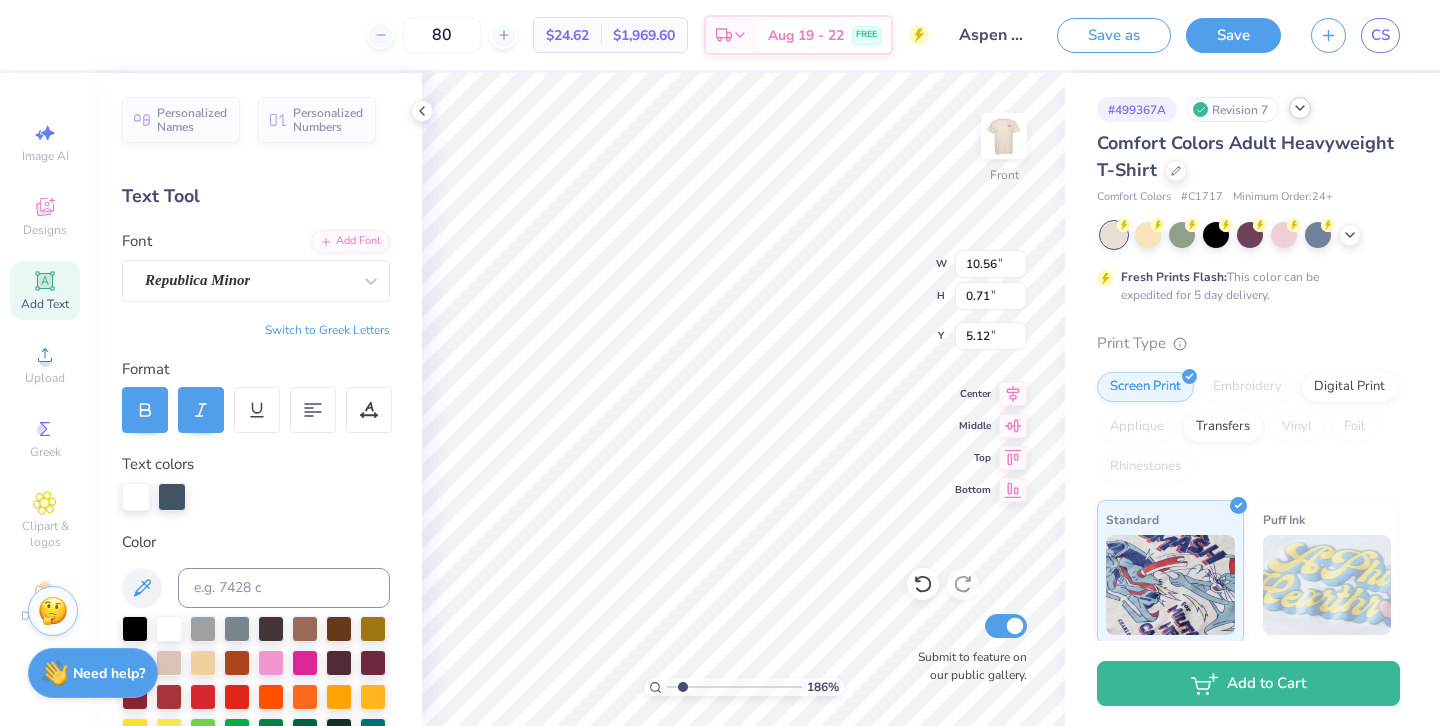 type on "10.53" 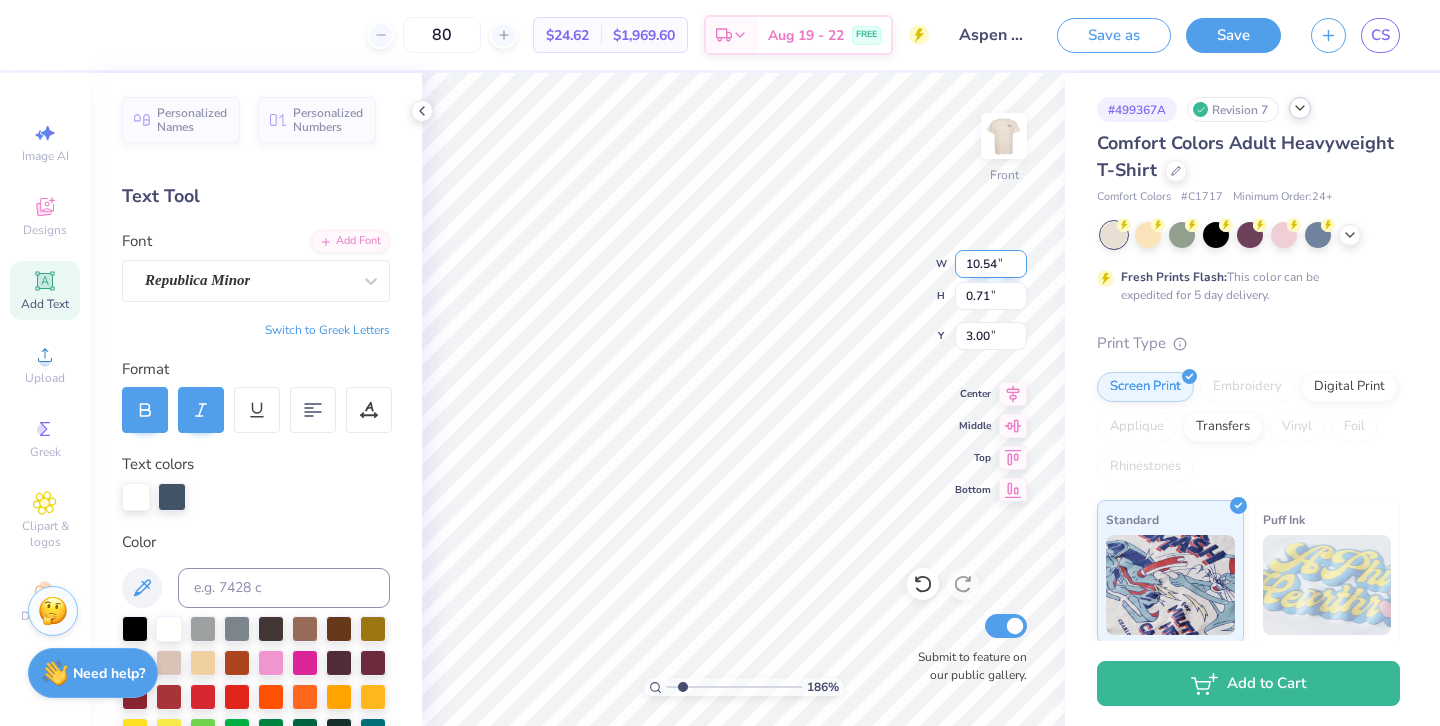 click on "10.54" at bounding box center (991, 264) 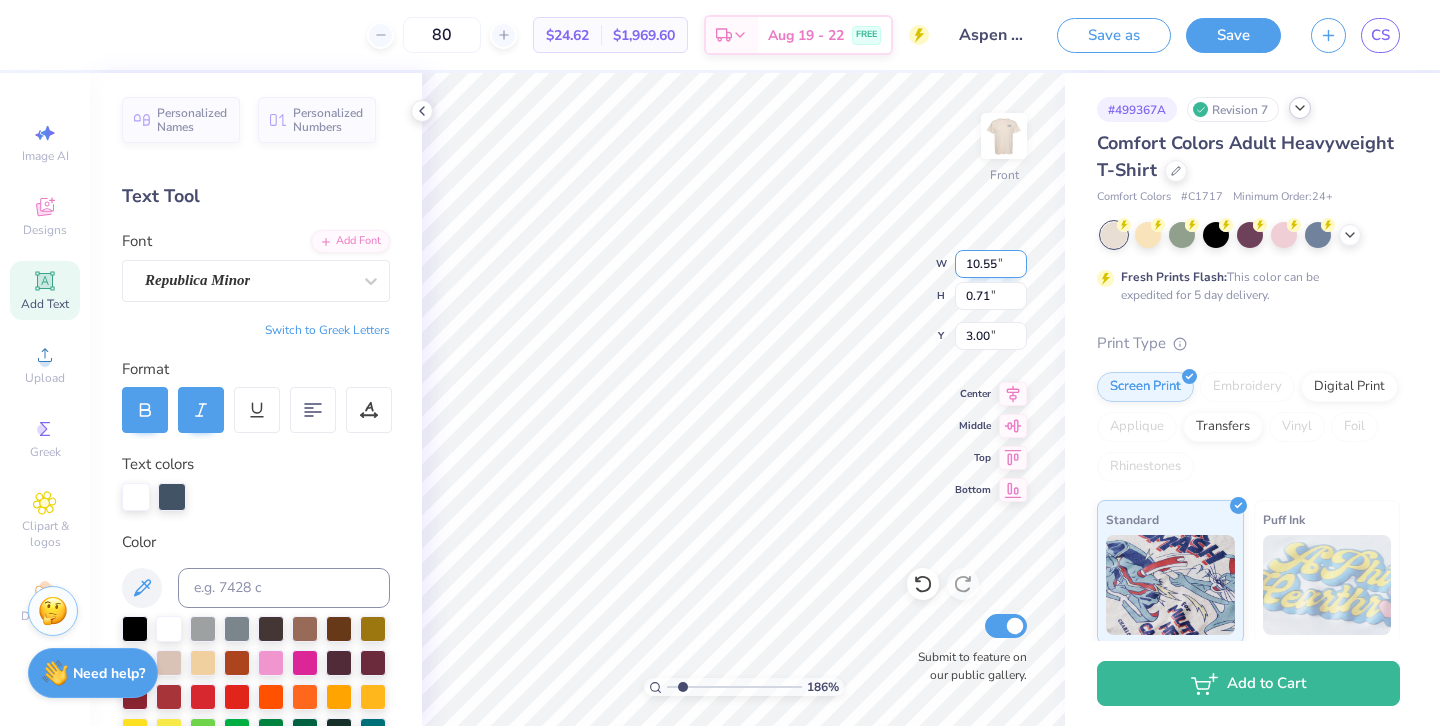 click on "10.55" at bounding box center [991, 264] 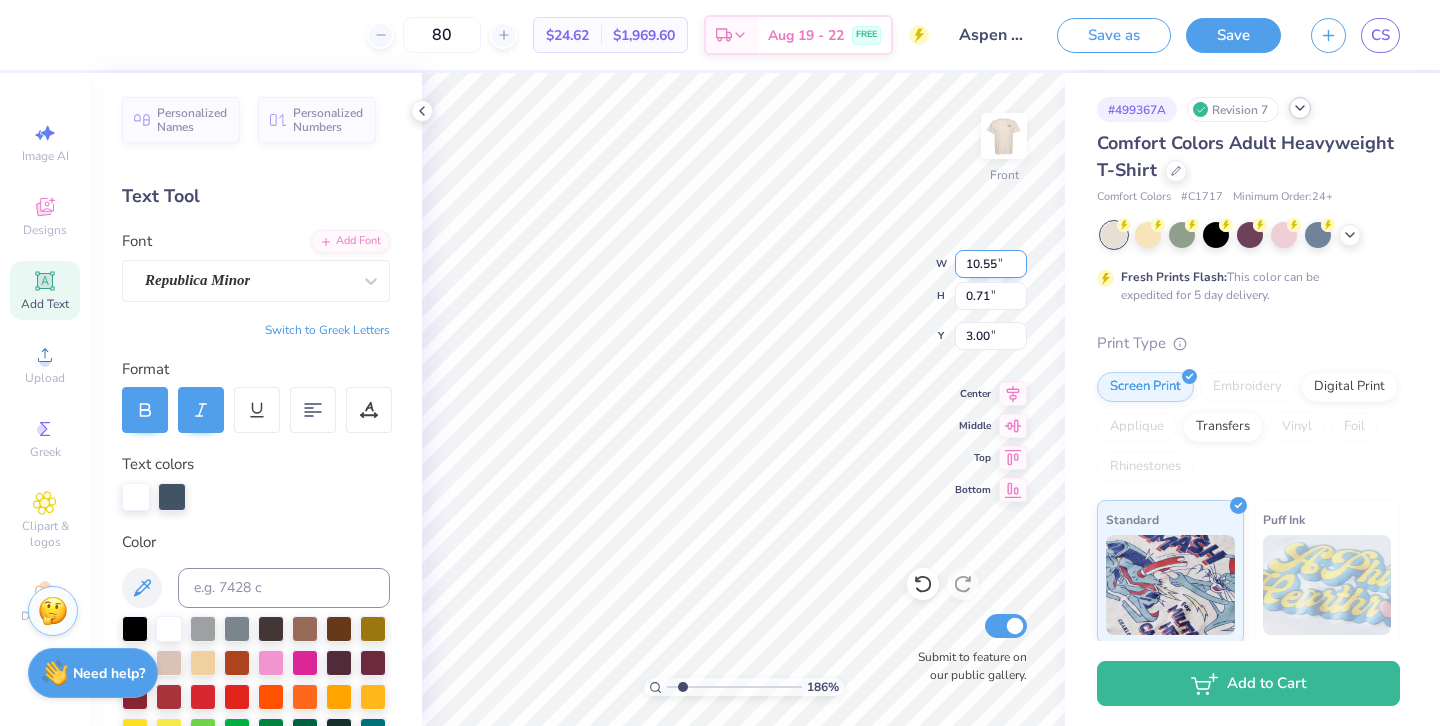 type on "10.56" 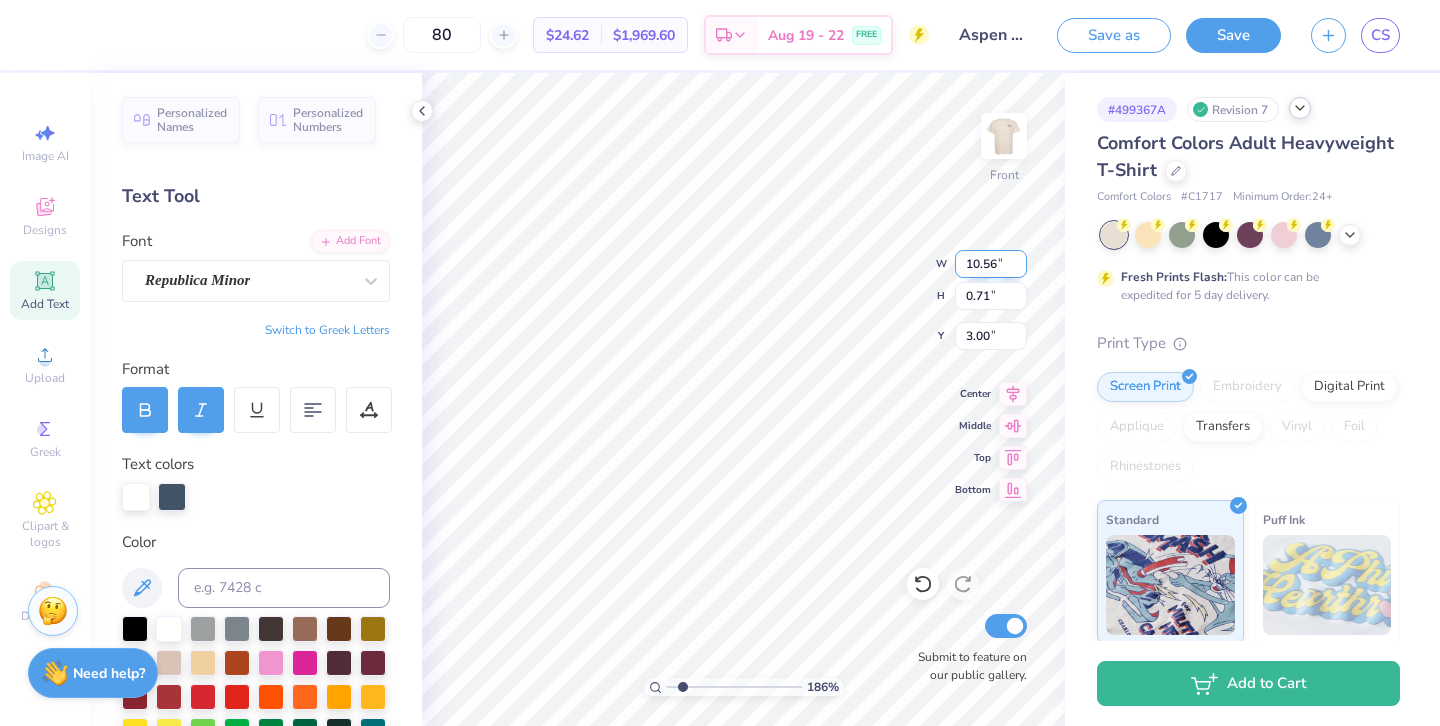 click on "10.56" at bounding box center (991, 264) 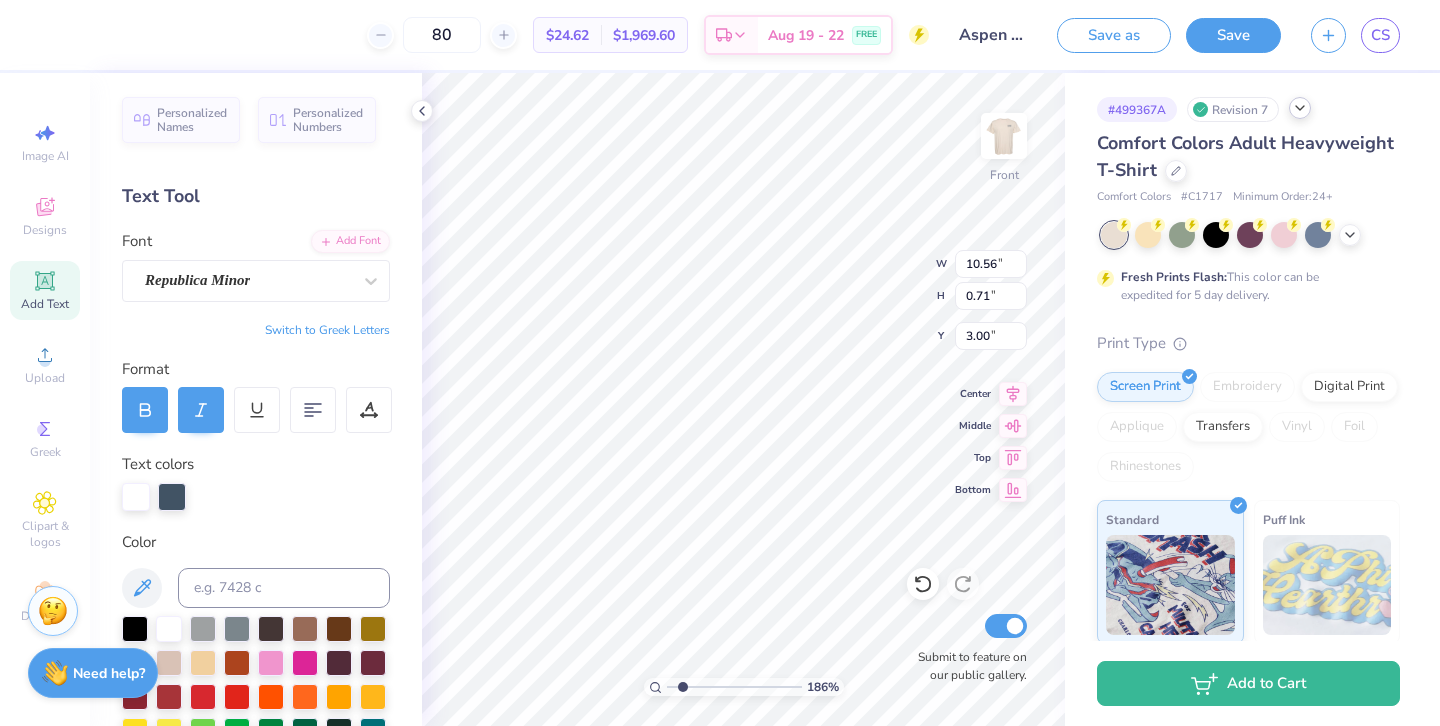 type on "5.12" 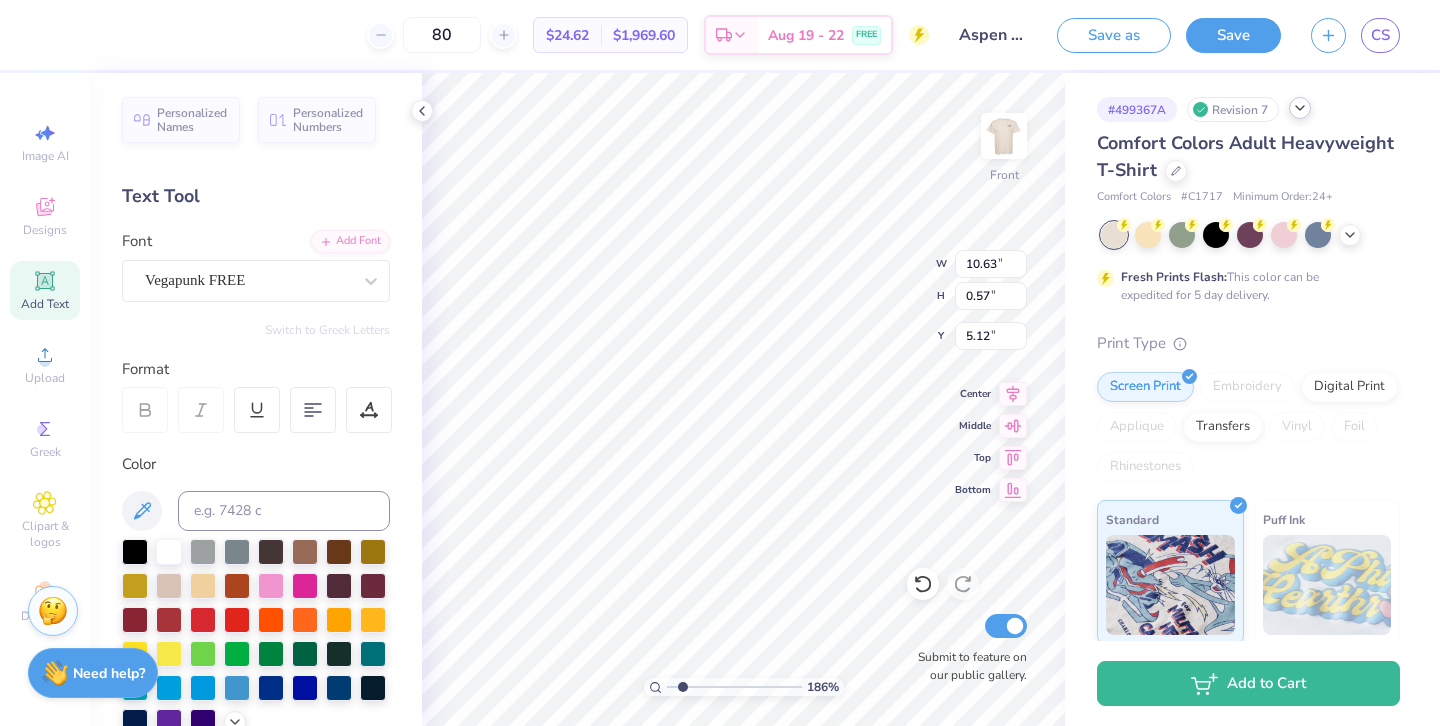 type on "10.63" 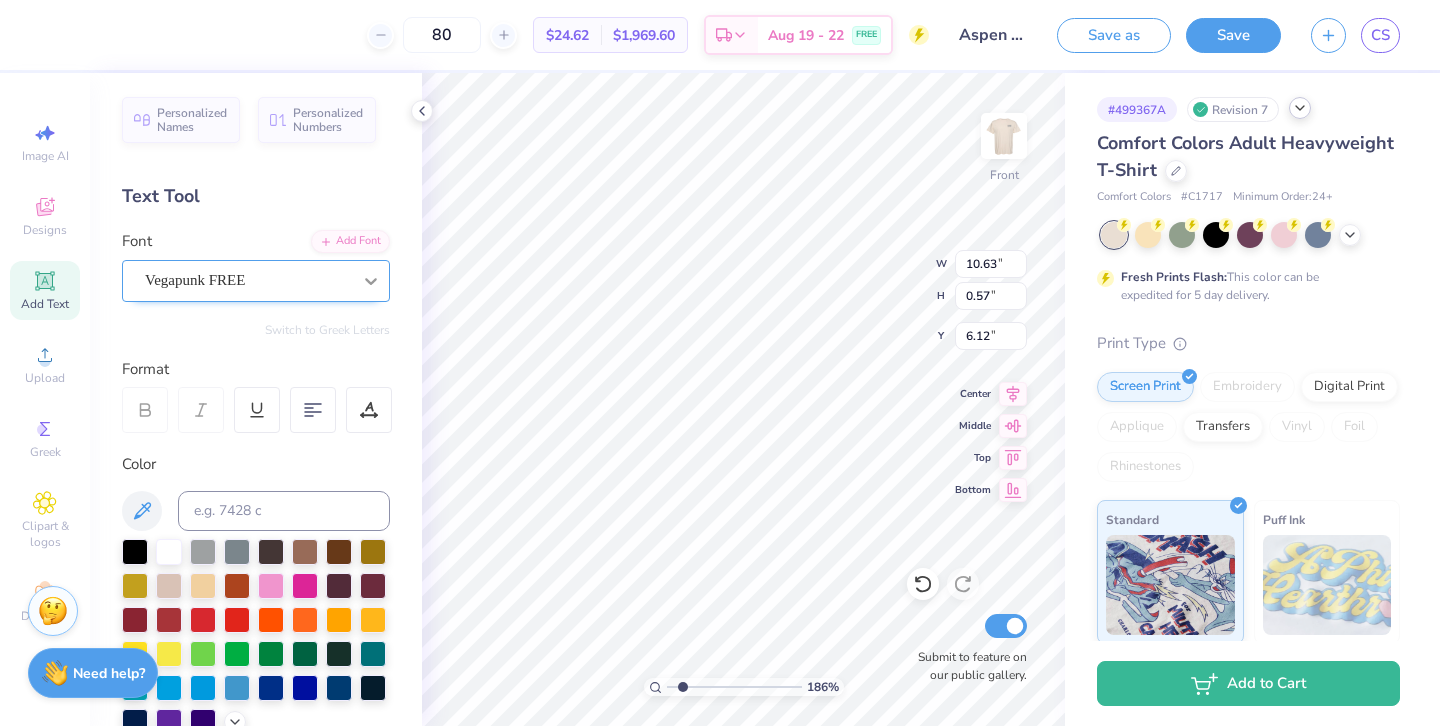 click 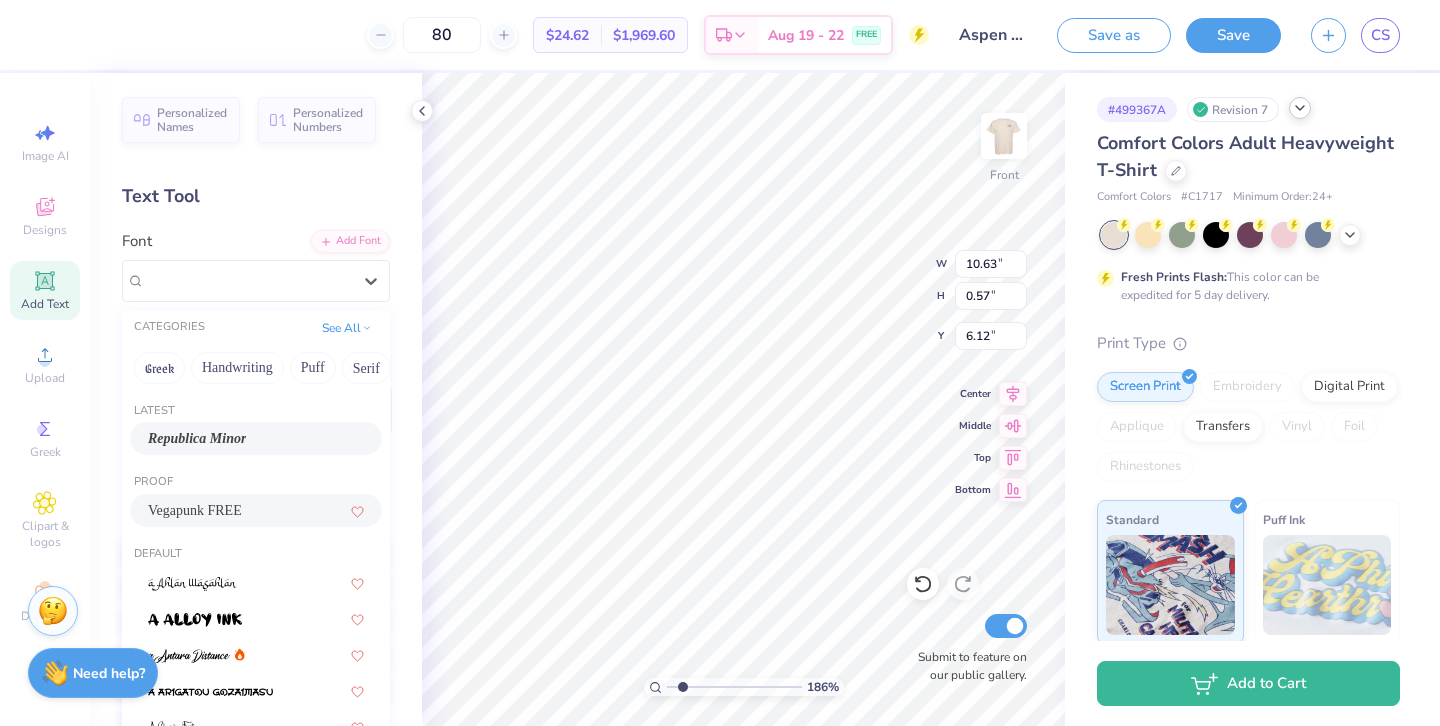 click on "Republica Minor" at bounding box center [197, 438] 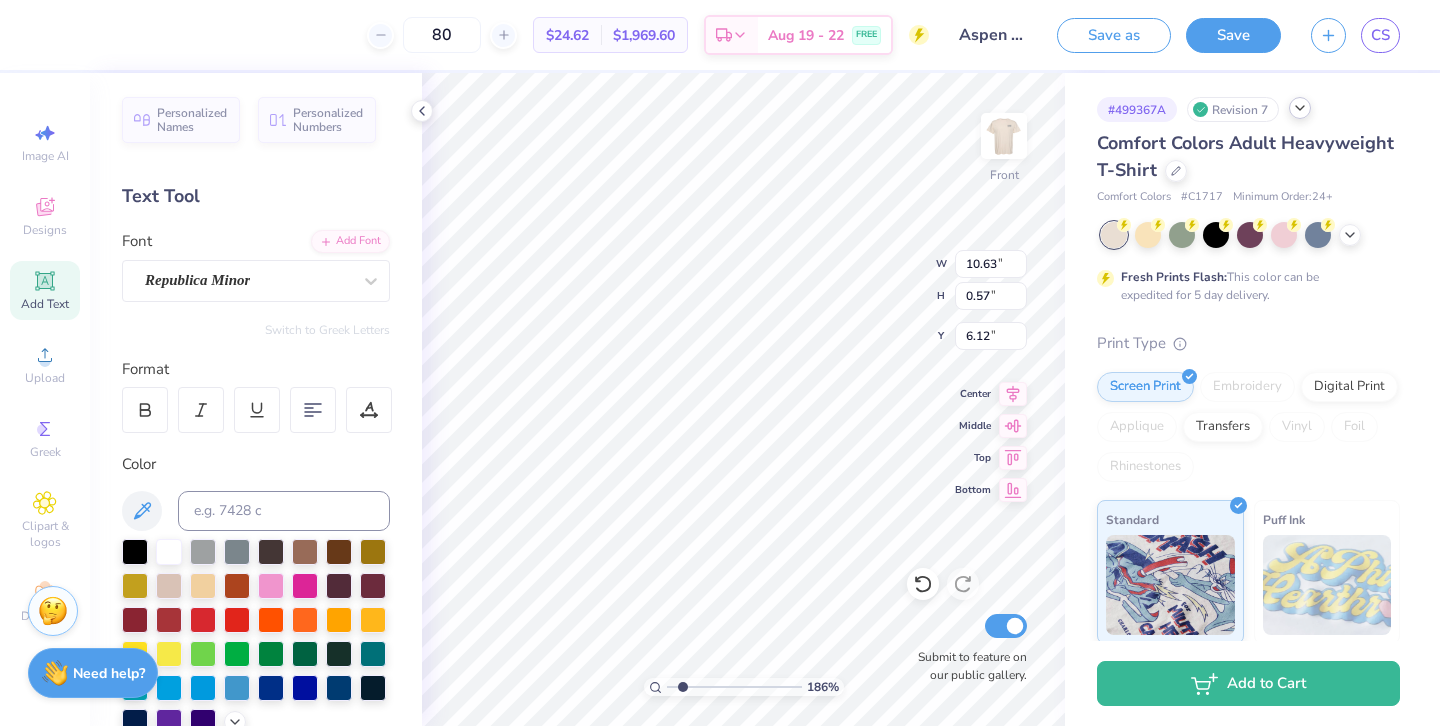 scroll, scrollTop: 0, scrollLeft: 8, axis: horizontal 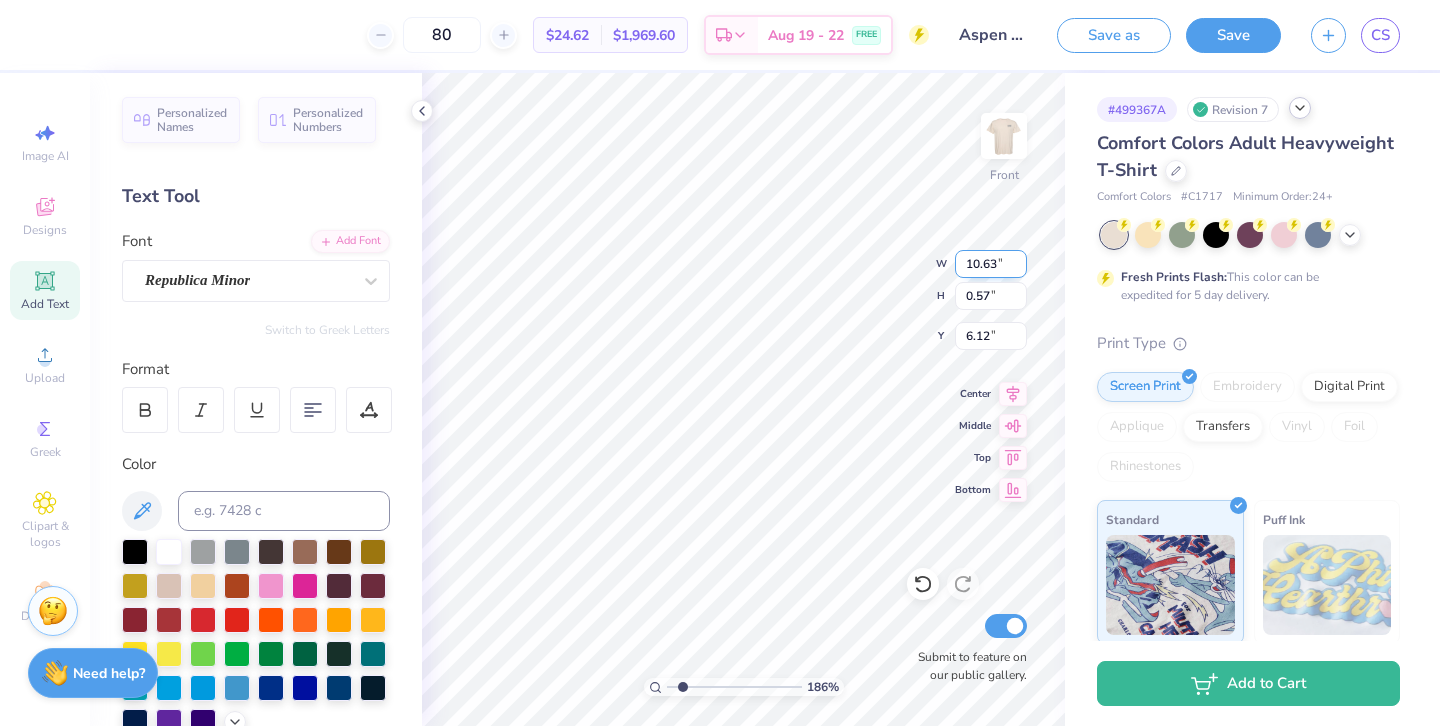 type on "10.62" 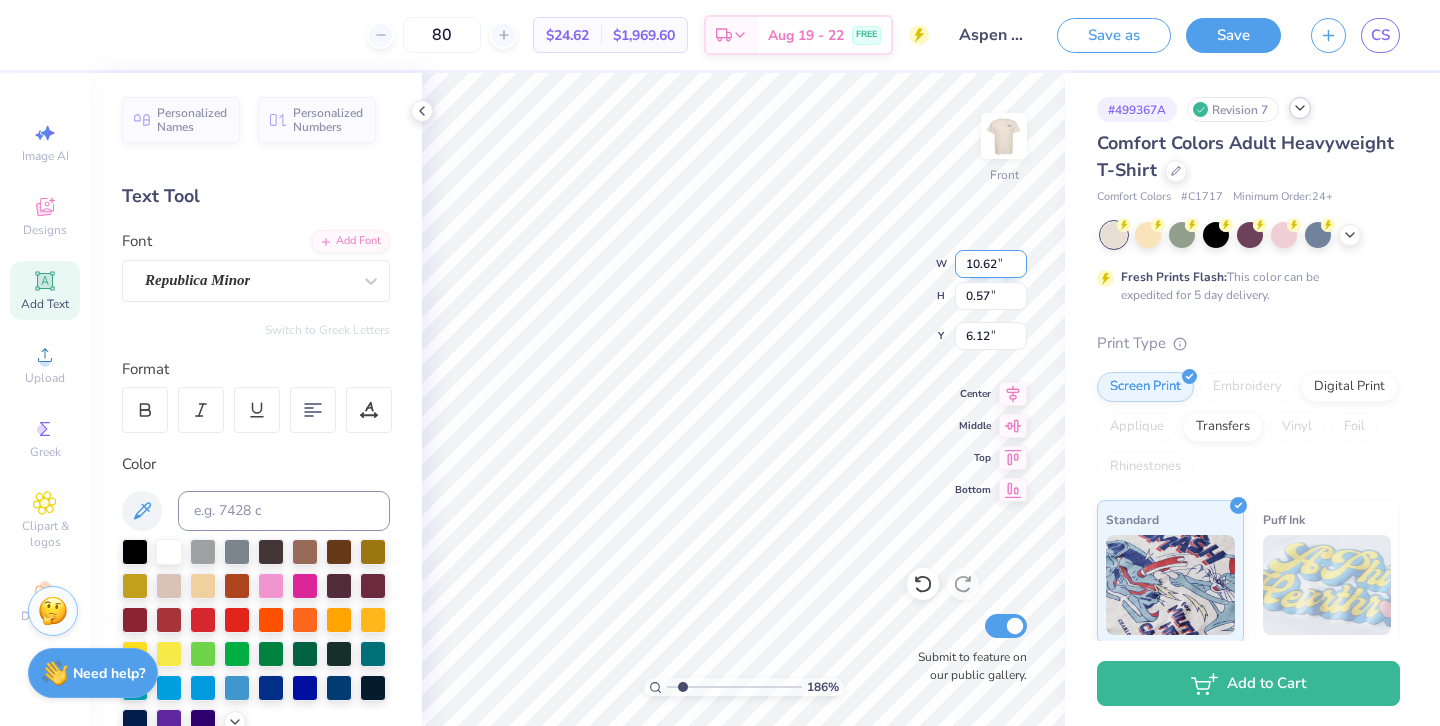 drag, startPoint x: 1021, startPoint y: 267, endPoint x: 1000, endPoint y: 260, distance: 22.135944 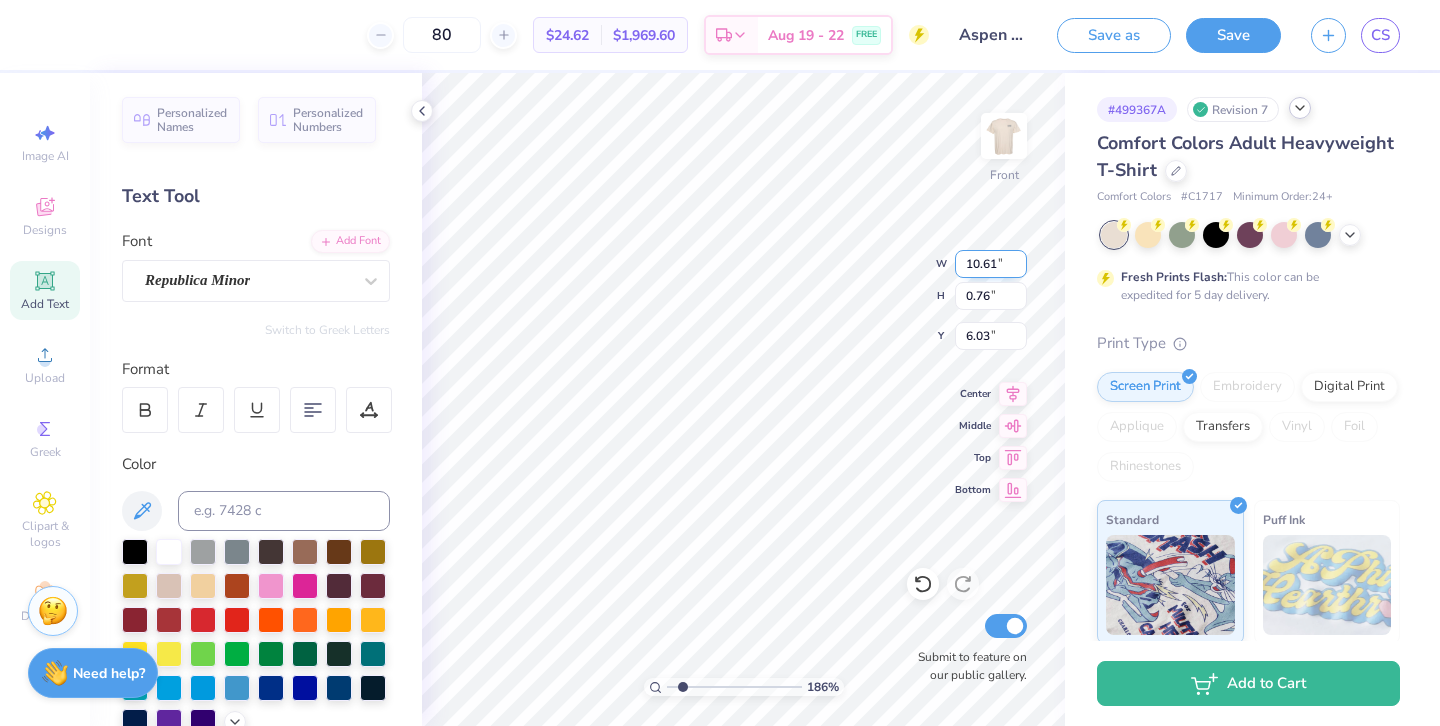 click on "10.61" at bounding box center (991, 264) 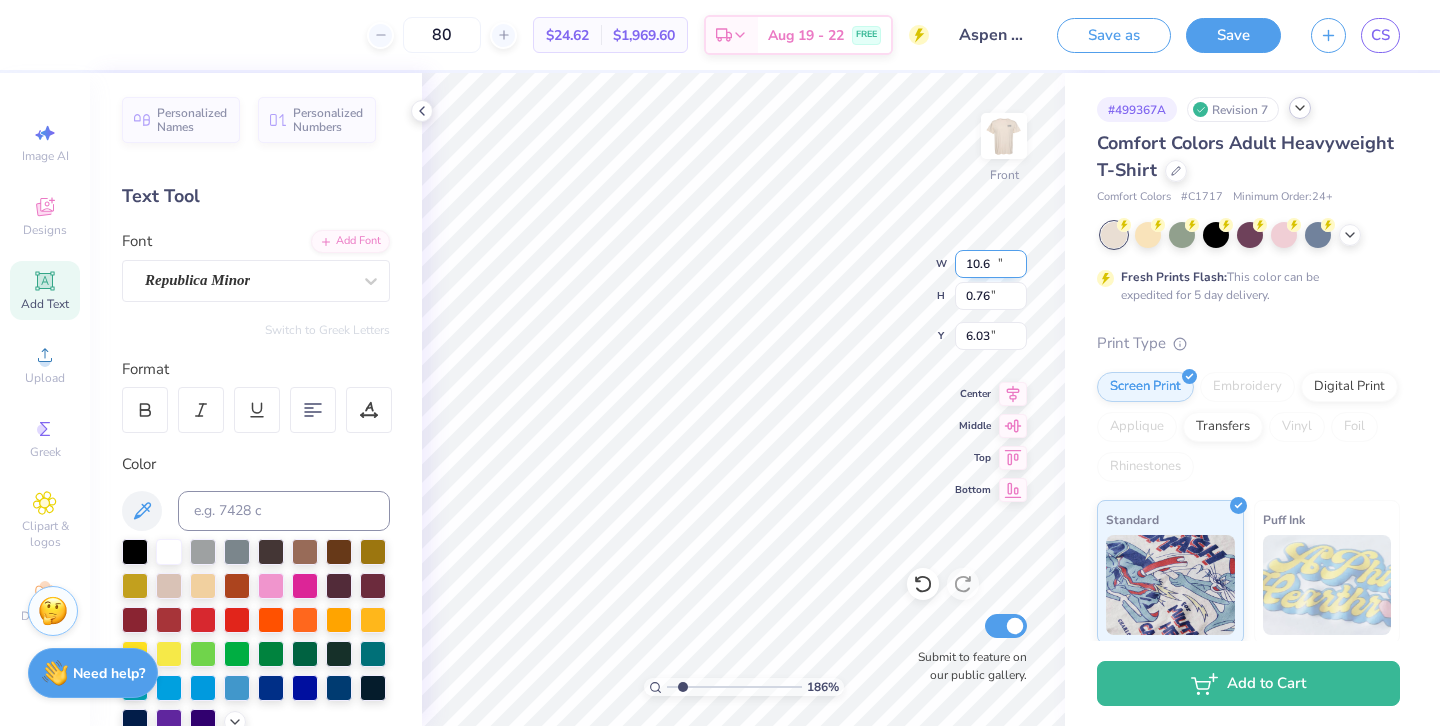 click on "10.6" at bounding box center [991, 264] 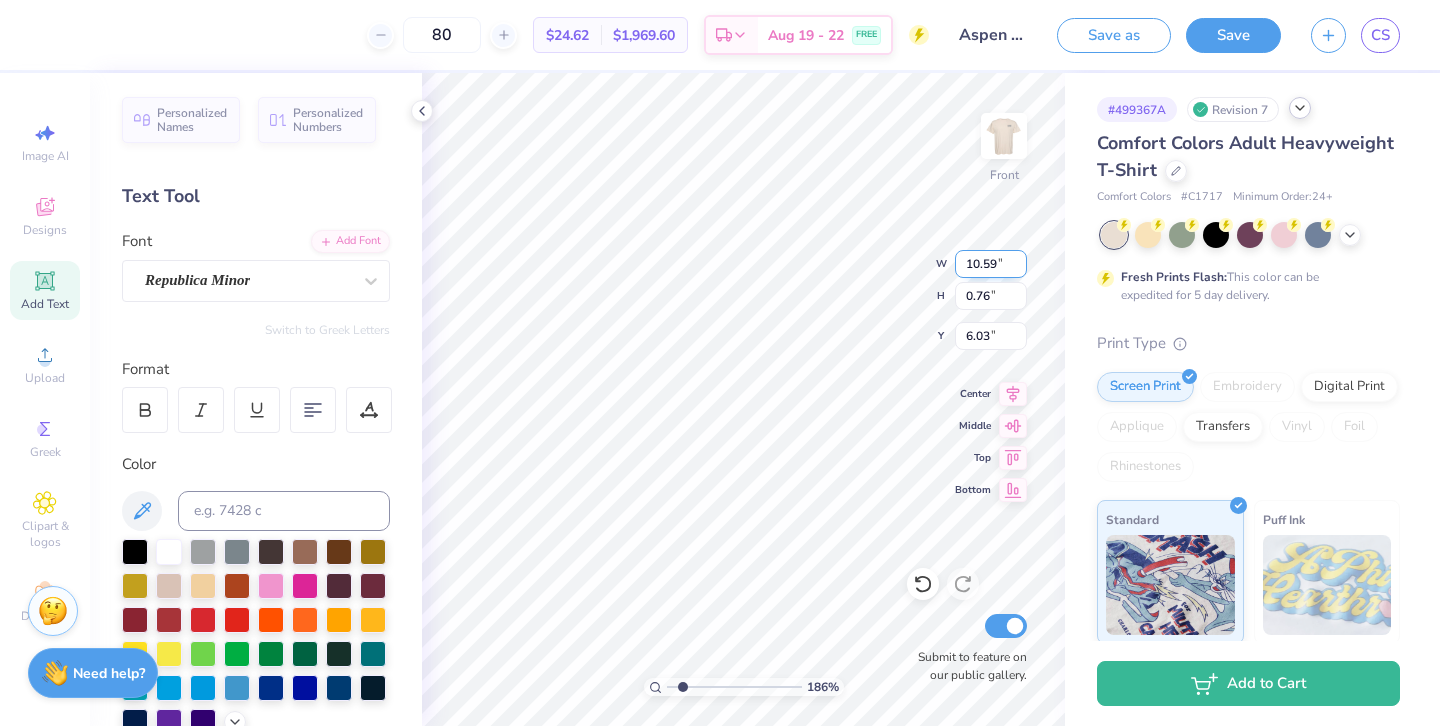 click on "10.59" at bounding box center [991, 264] 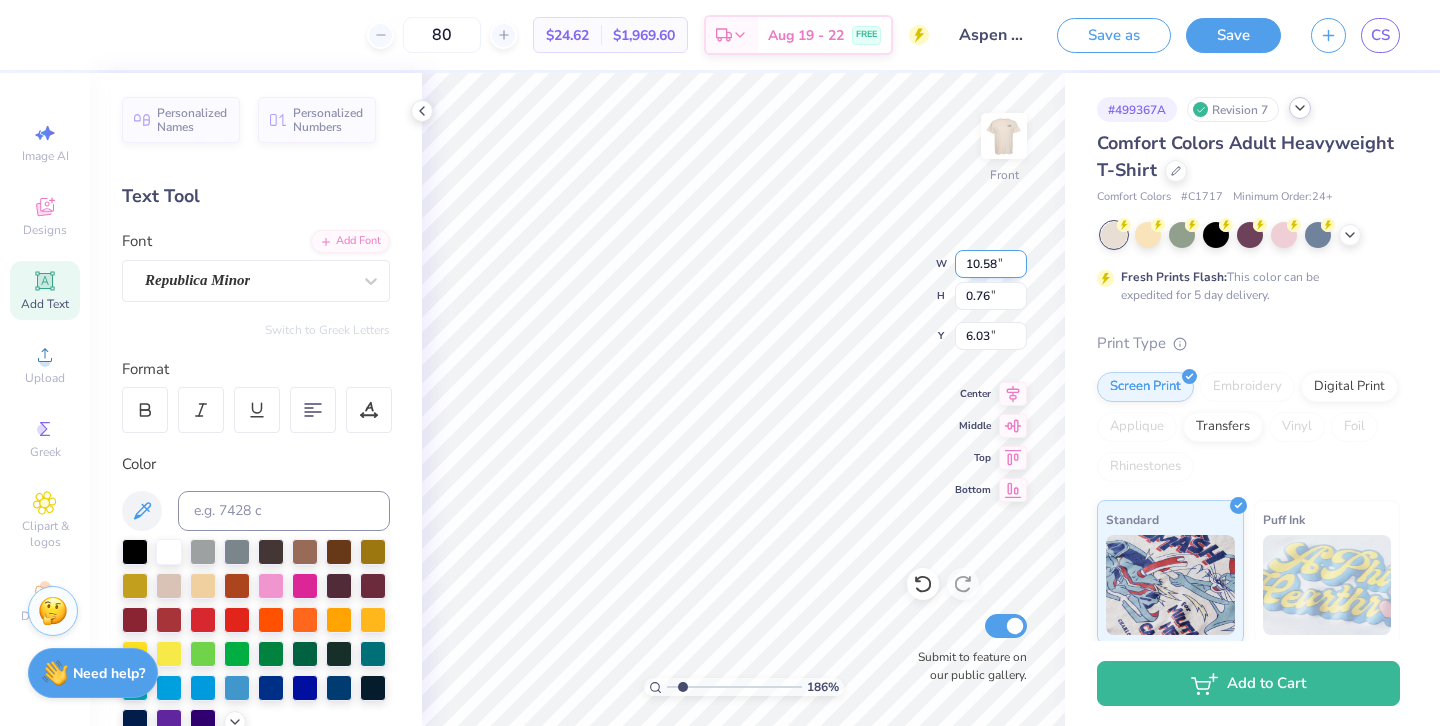 click on "10.58" at bounding box center [991, 264] 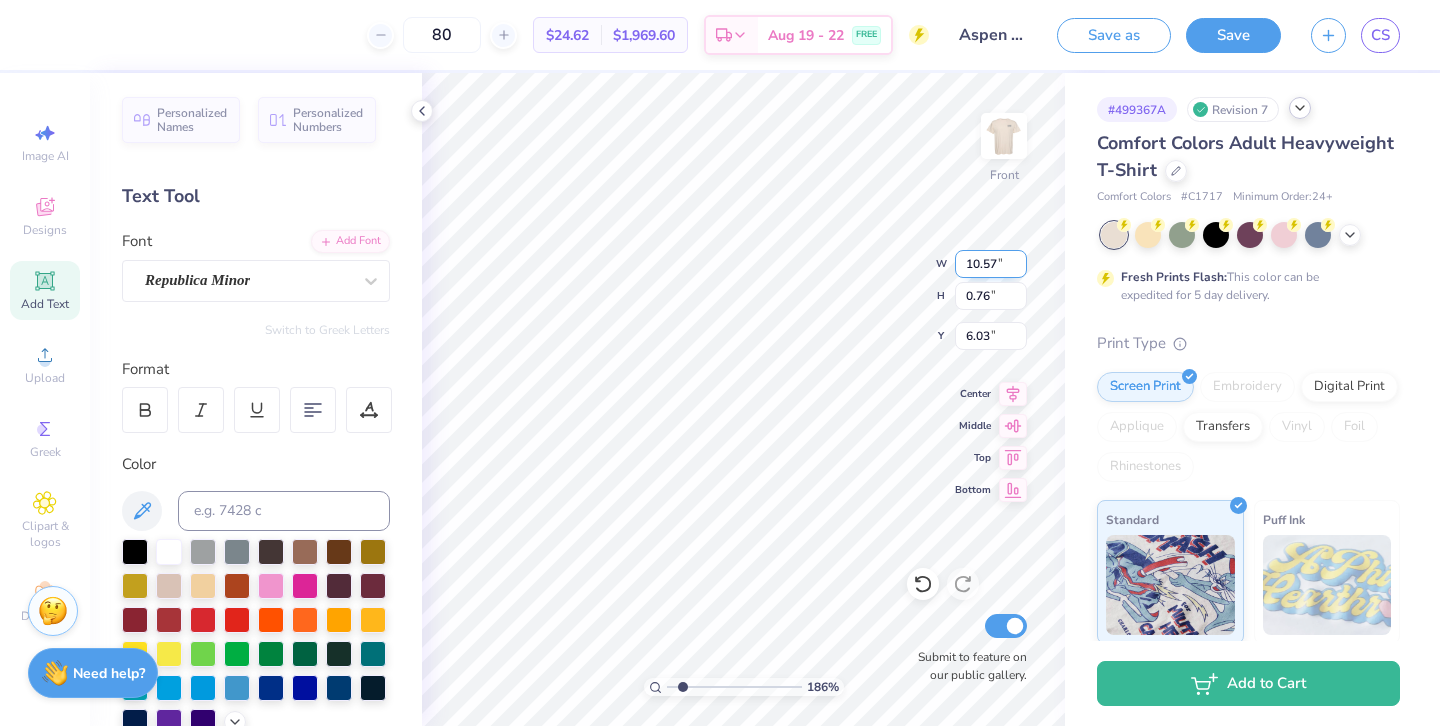 click on "10.57" at bounding box center (991, 264) 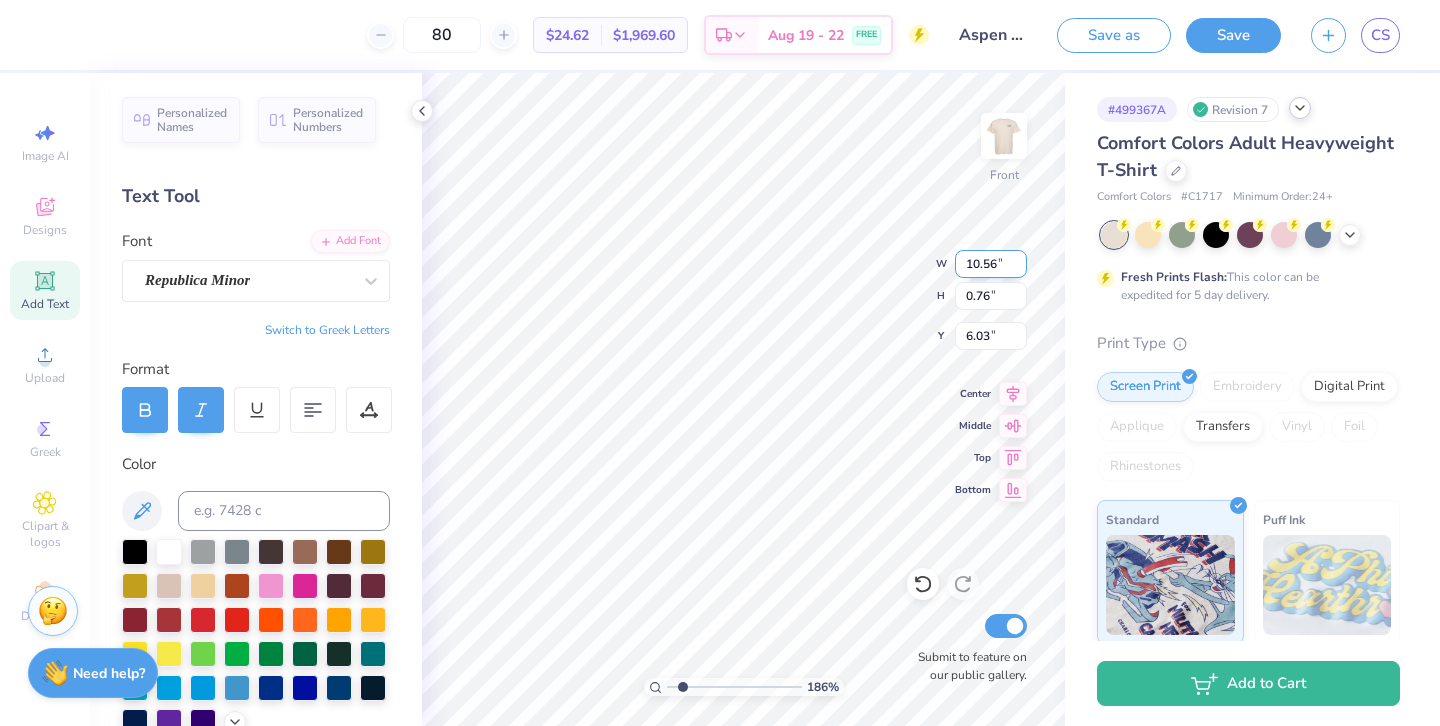 type on "10.56" 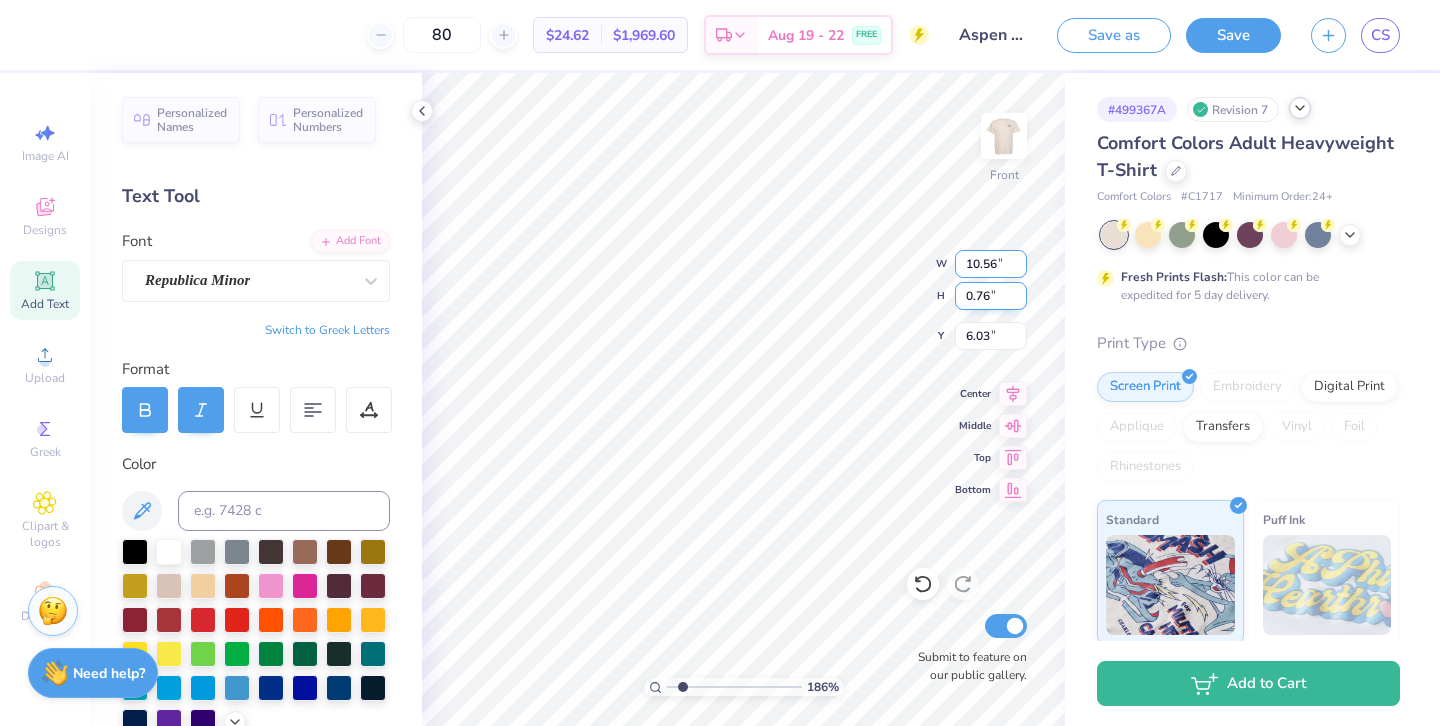 type on "0.63" 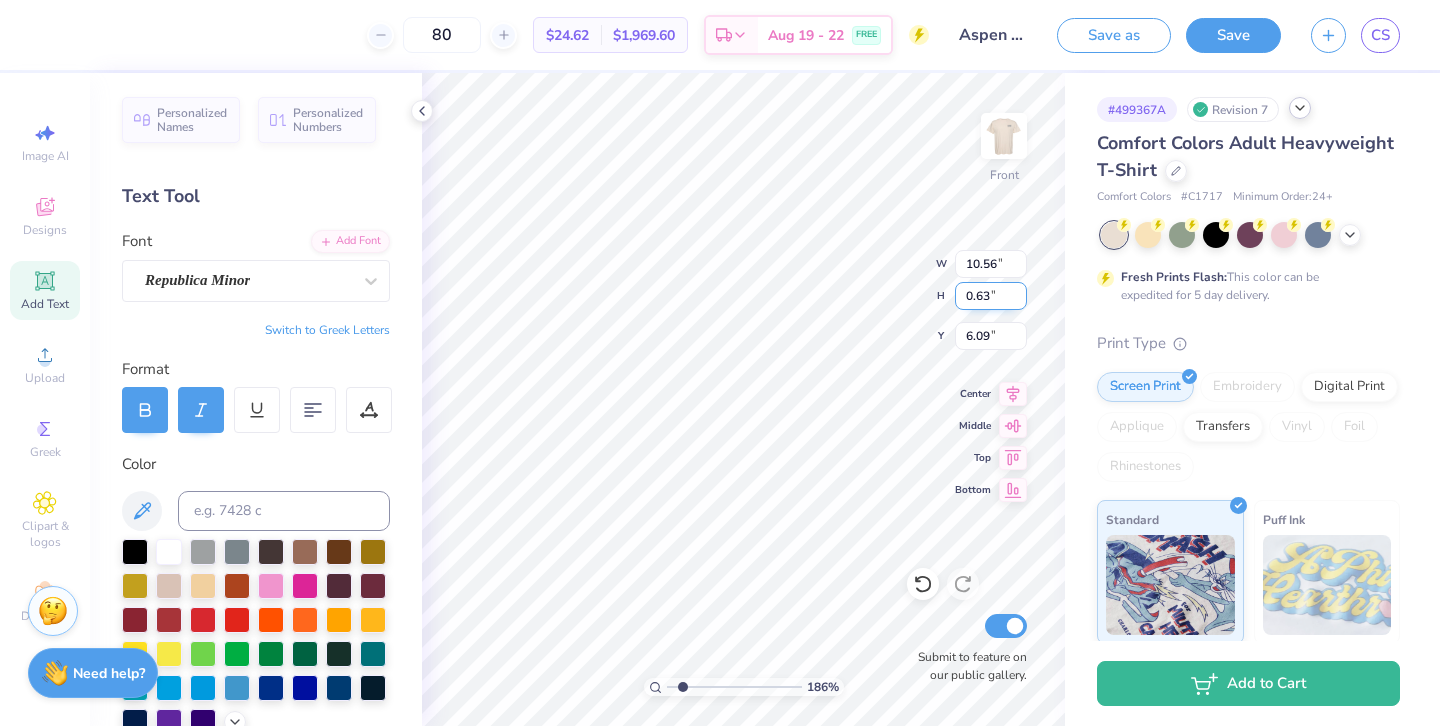 click on "0.63" at bounding box center [991, 296] 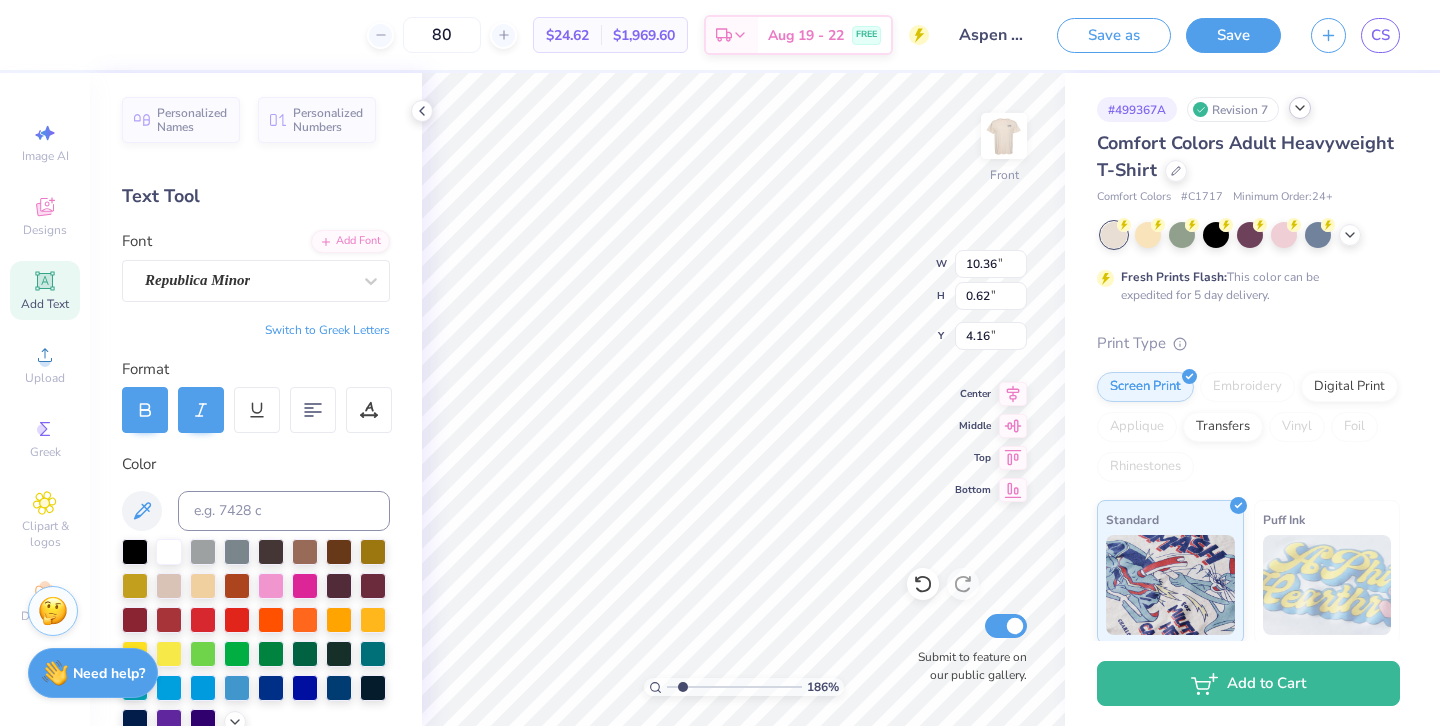 type on "10.36" 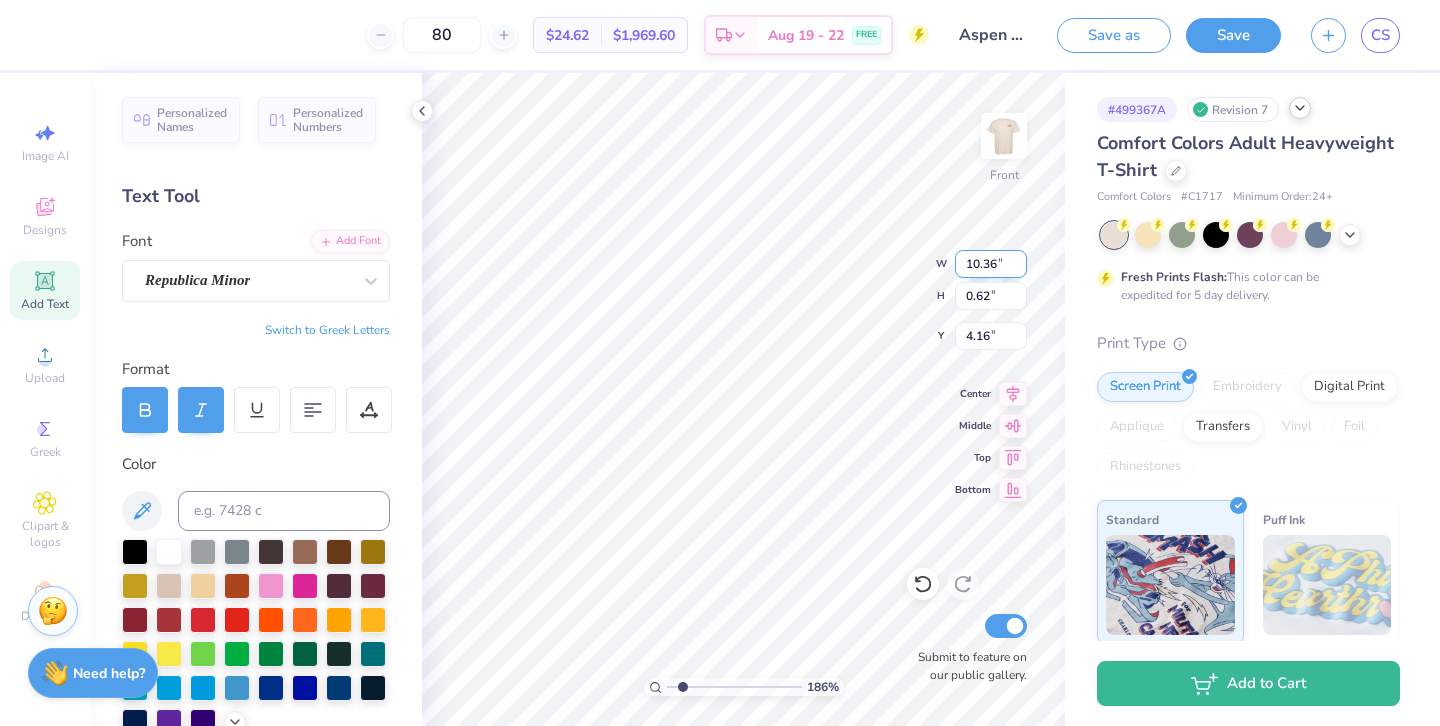 click on "10.36" at bounding box center (991, 264) 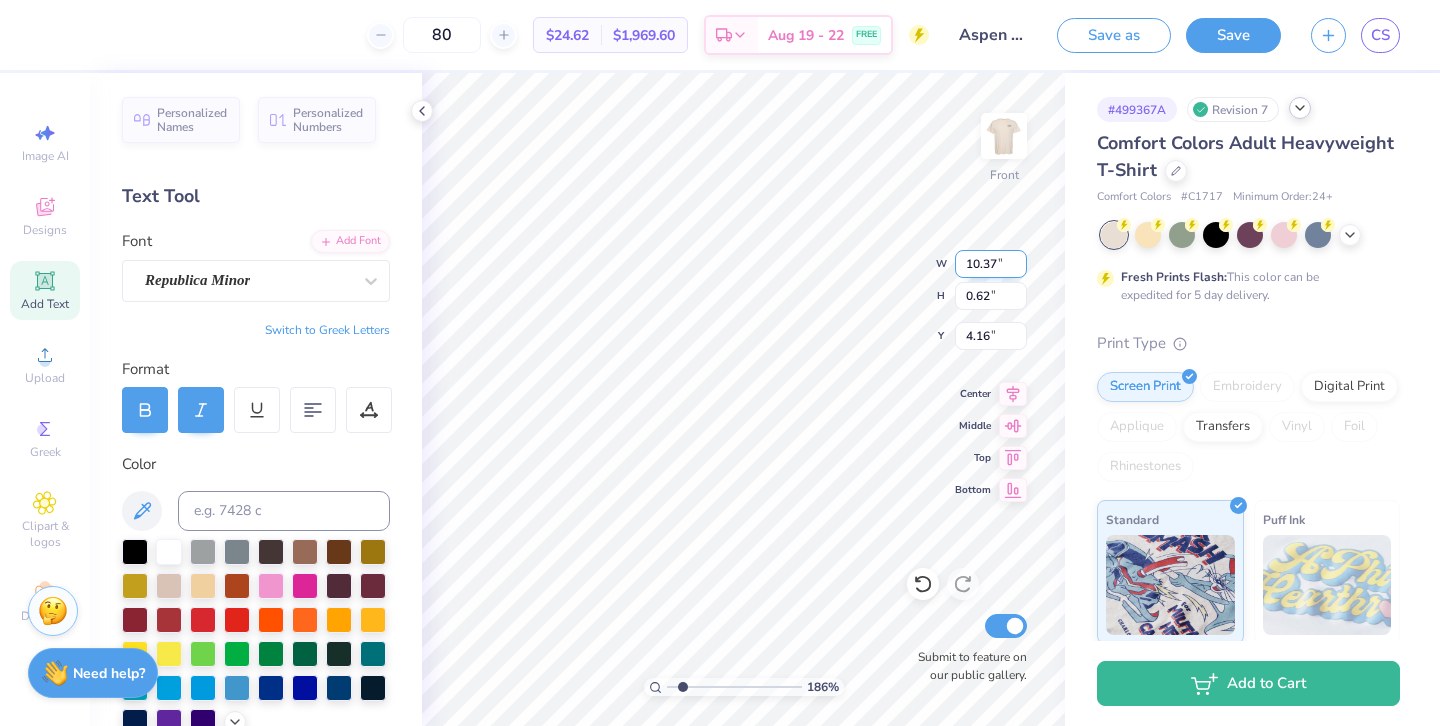 click on "10.37" at bounding box center [991, 264] 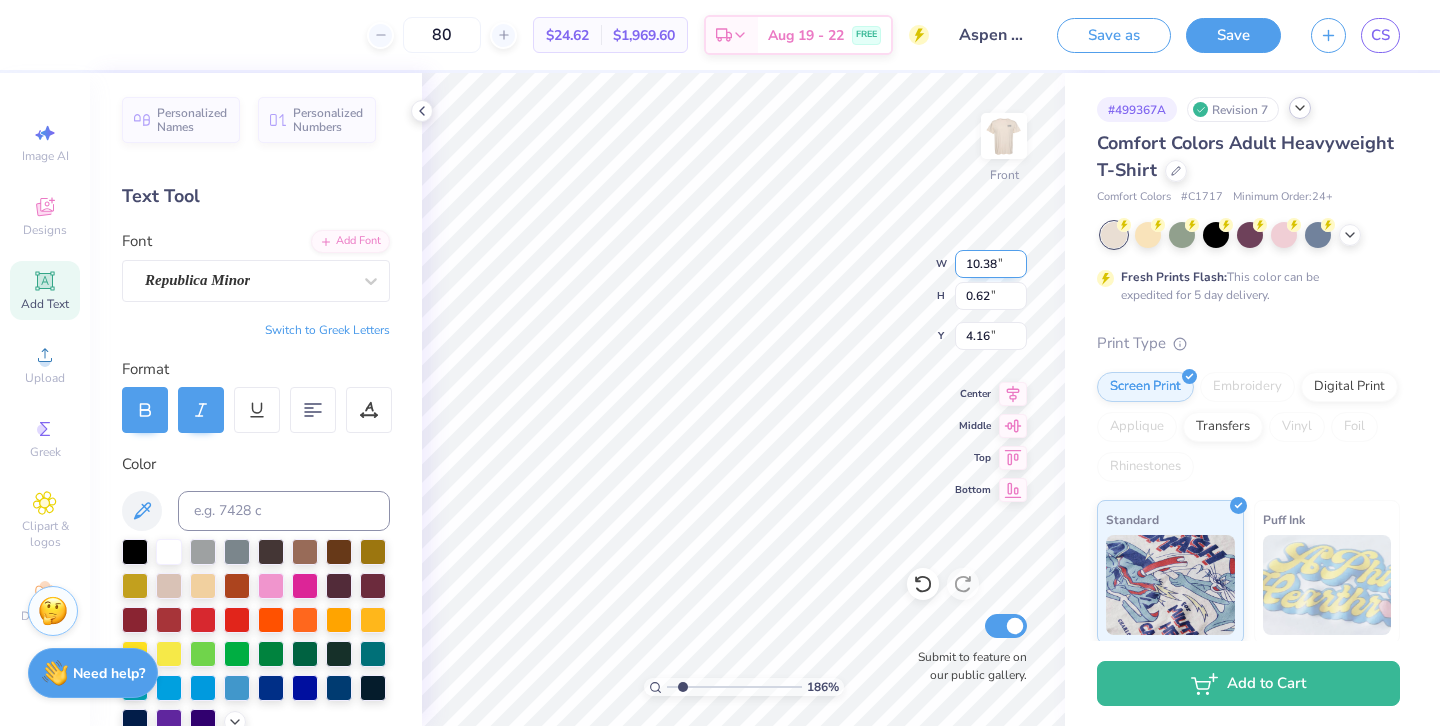 click on "10.38" at bounding box center [991, 264] 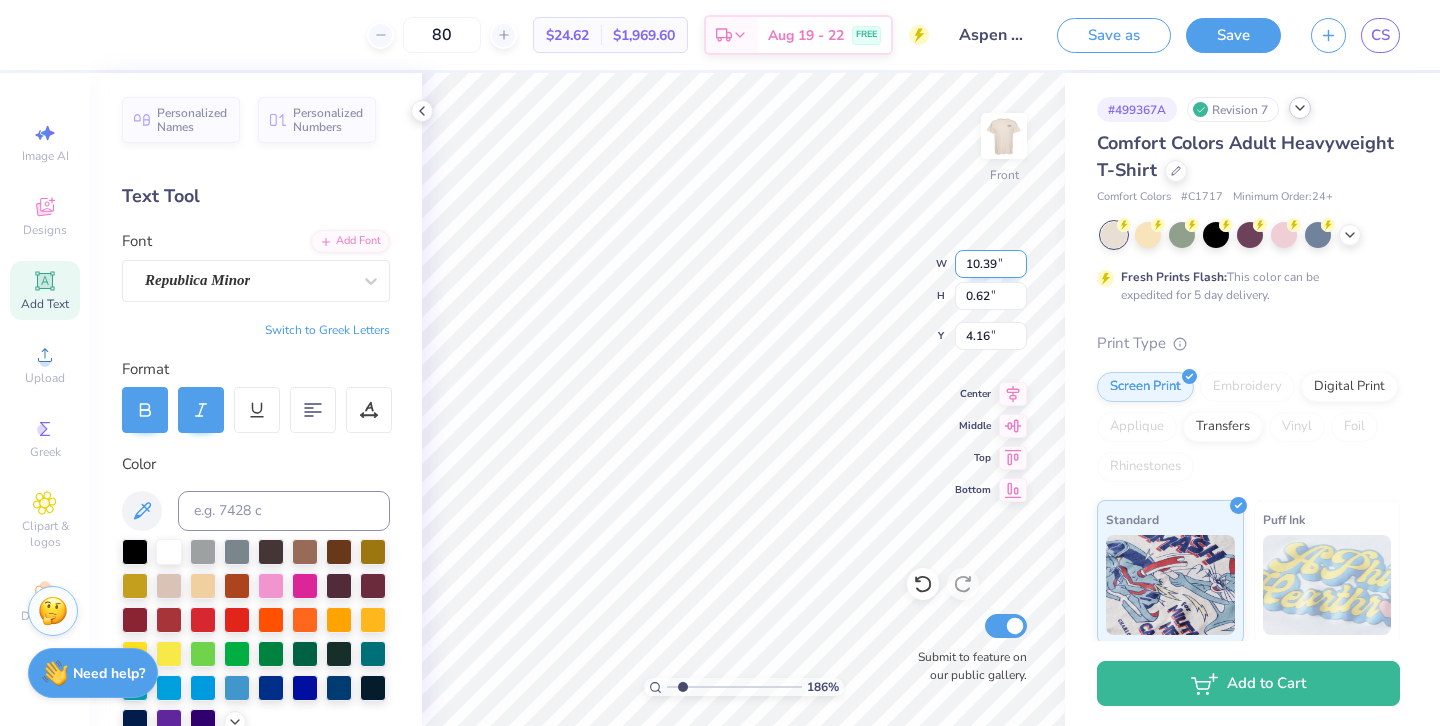 click on "10.39" at bounding box center [991, 264] 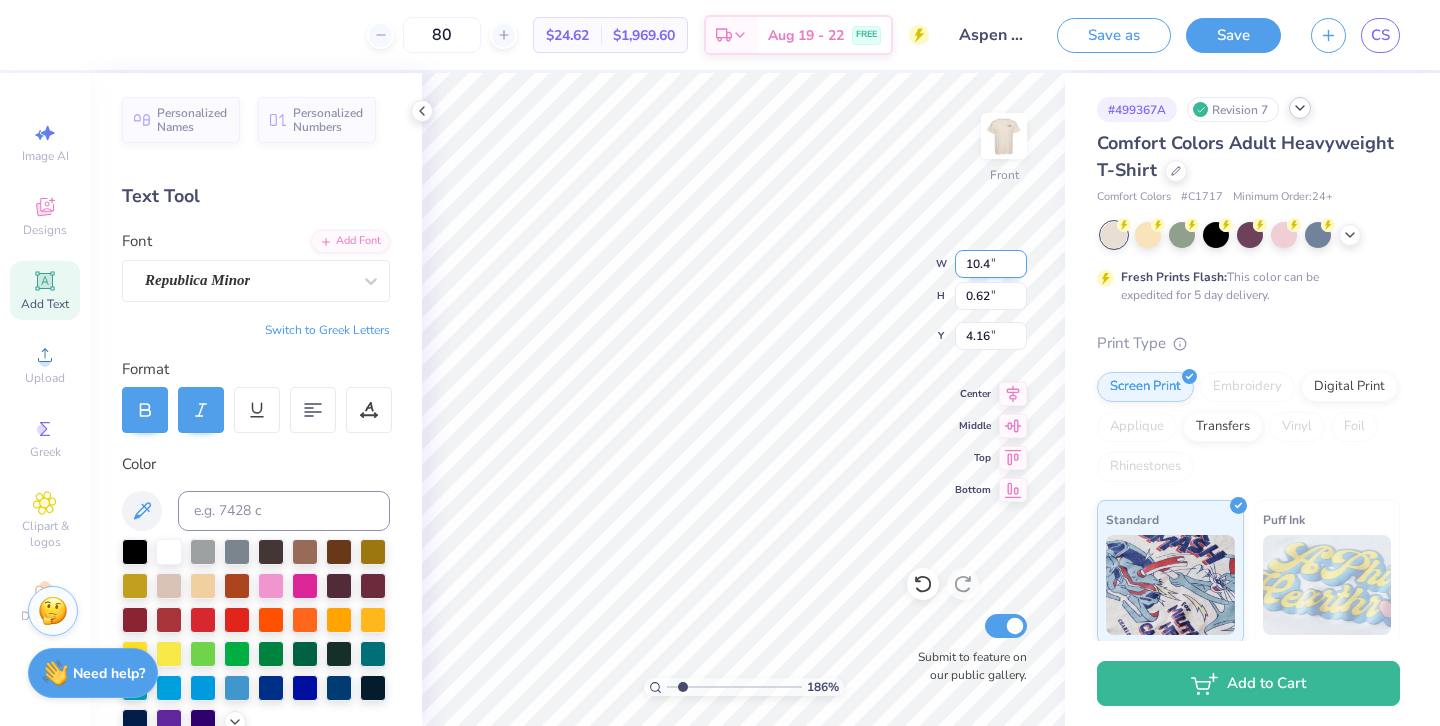 click on "10.4" at bounding box center [991, 264] 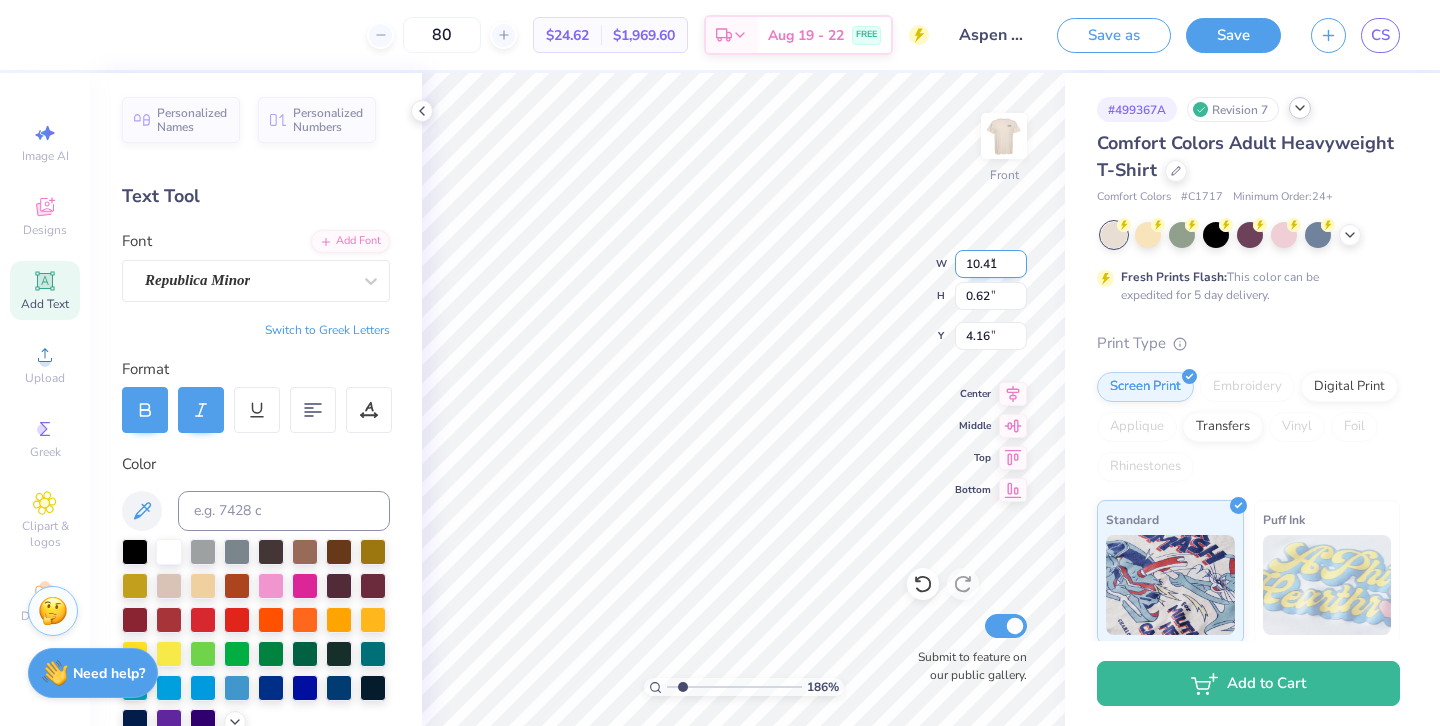 click on "10.41" at bounding box center [991, 264] 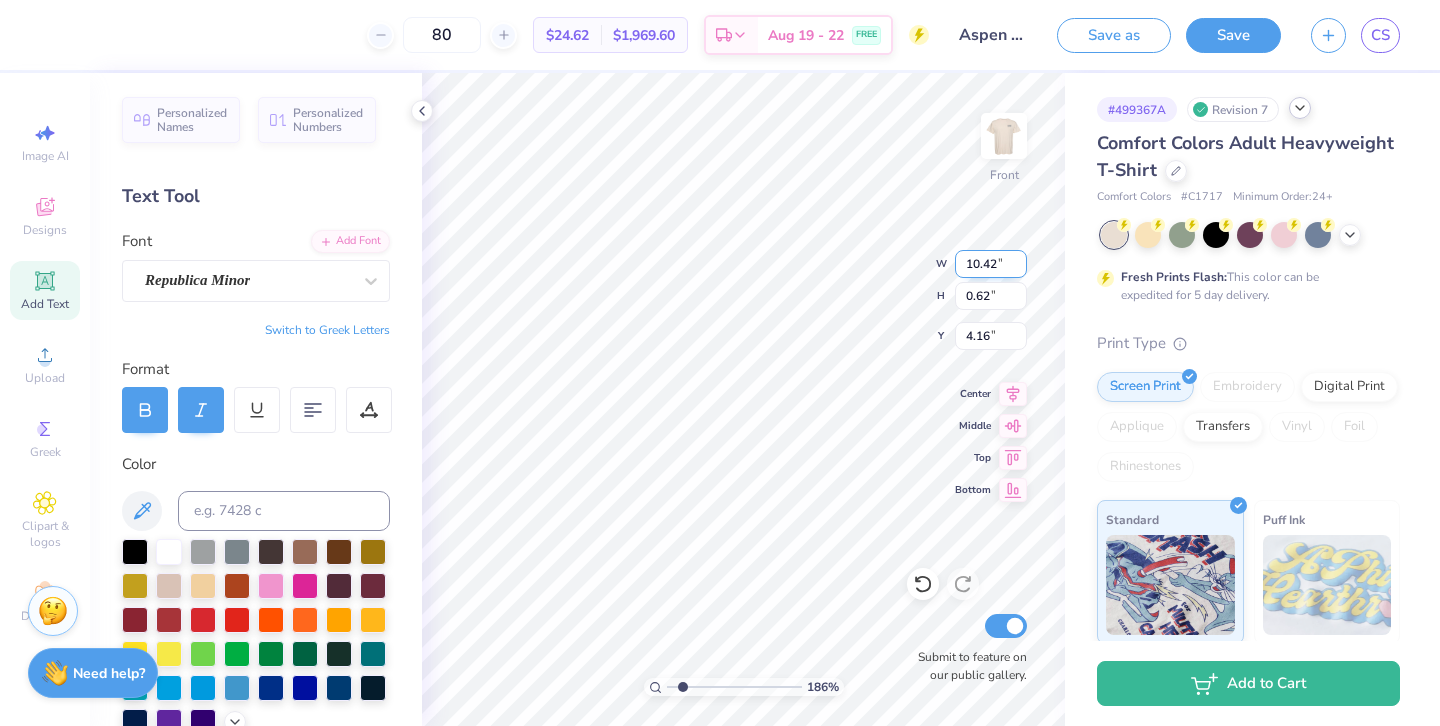 click on "10.42" at bounding box center [991, 264] 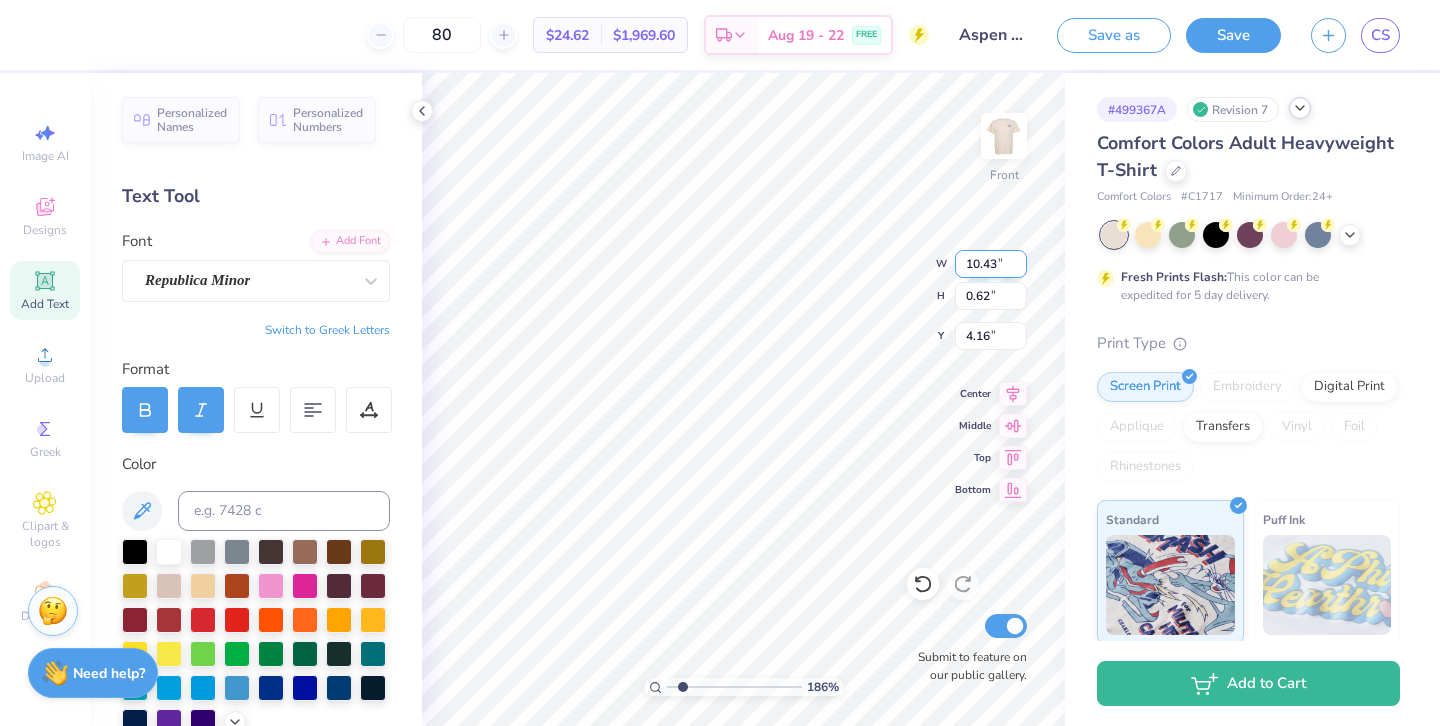 click on "10.43" at bounding box center (991, 264) 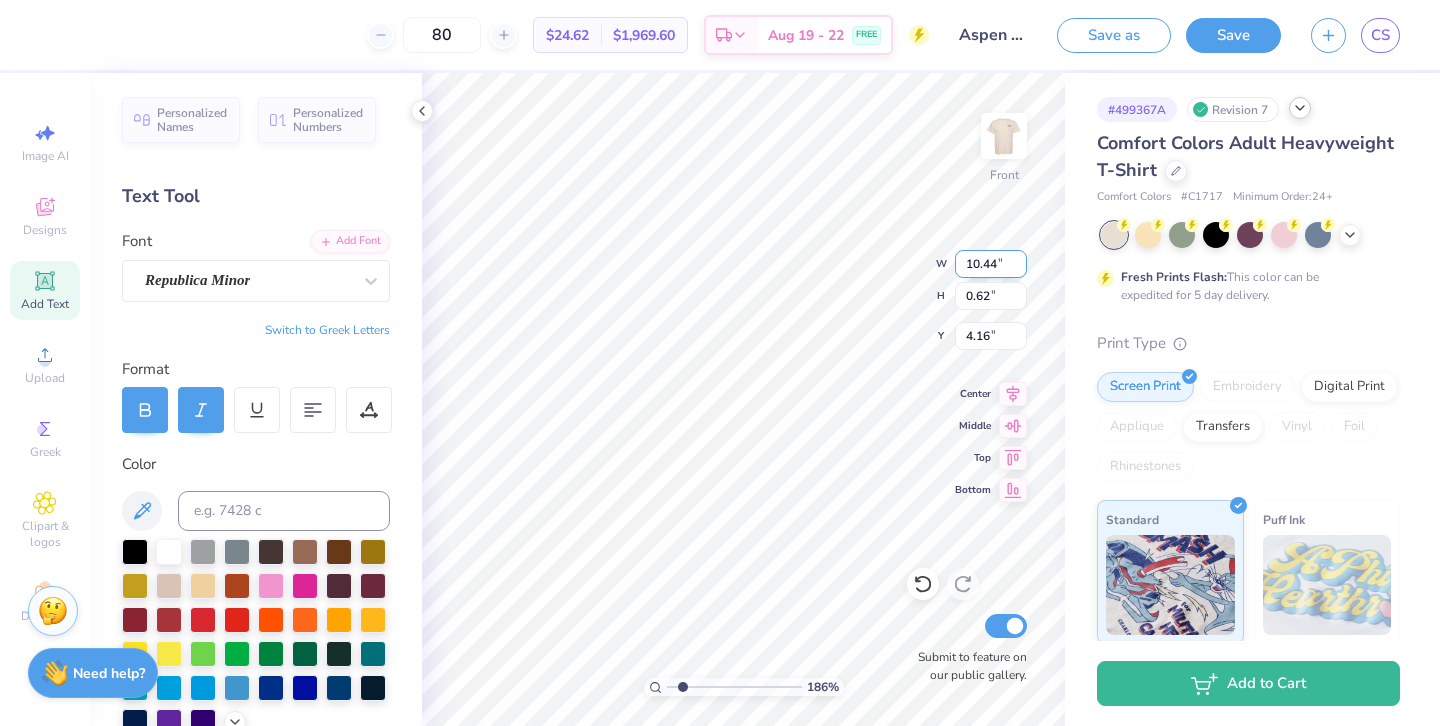 click on "10.44" at bounding box center (991, 264) 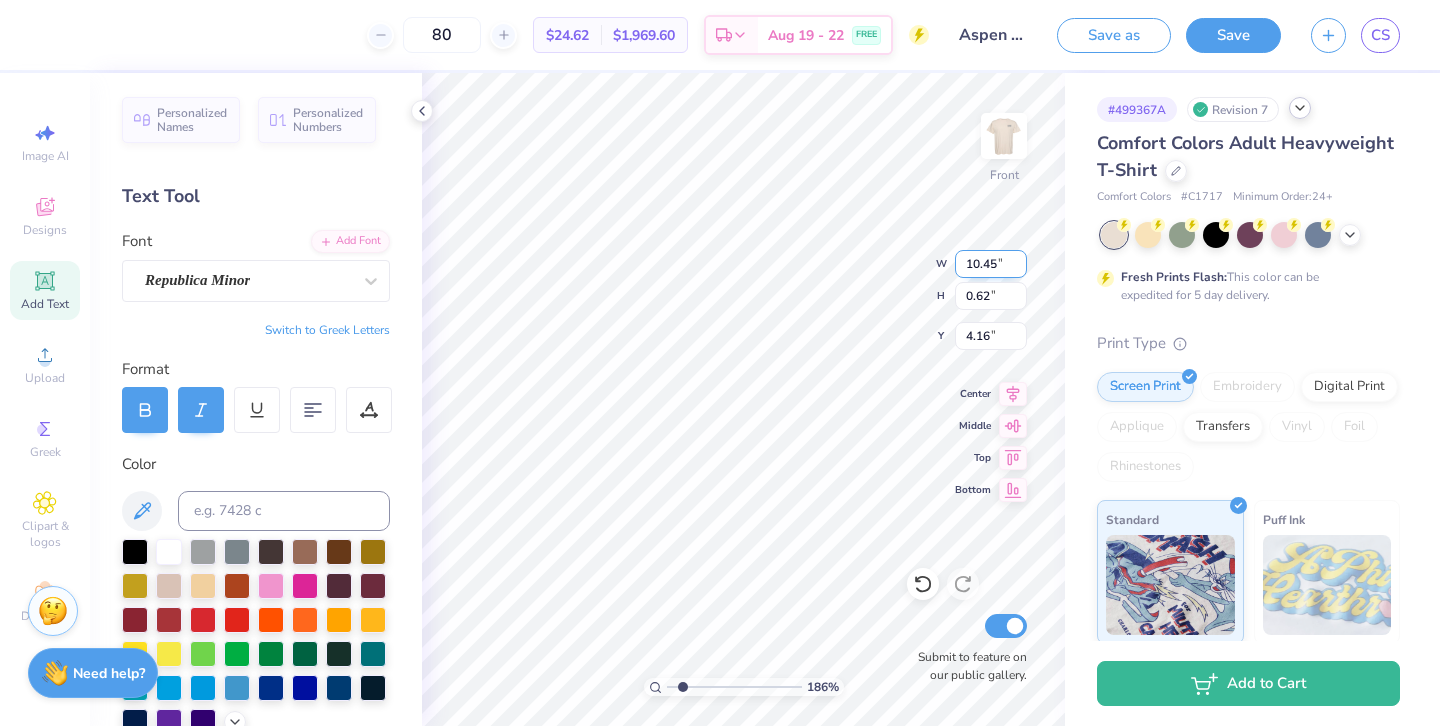click on "10.45" at bounding box center [991, 264] 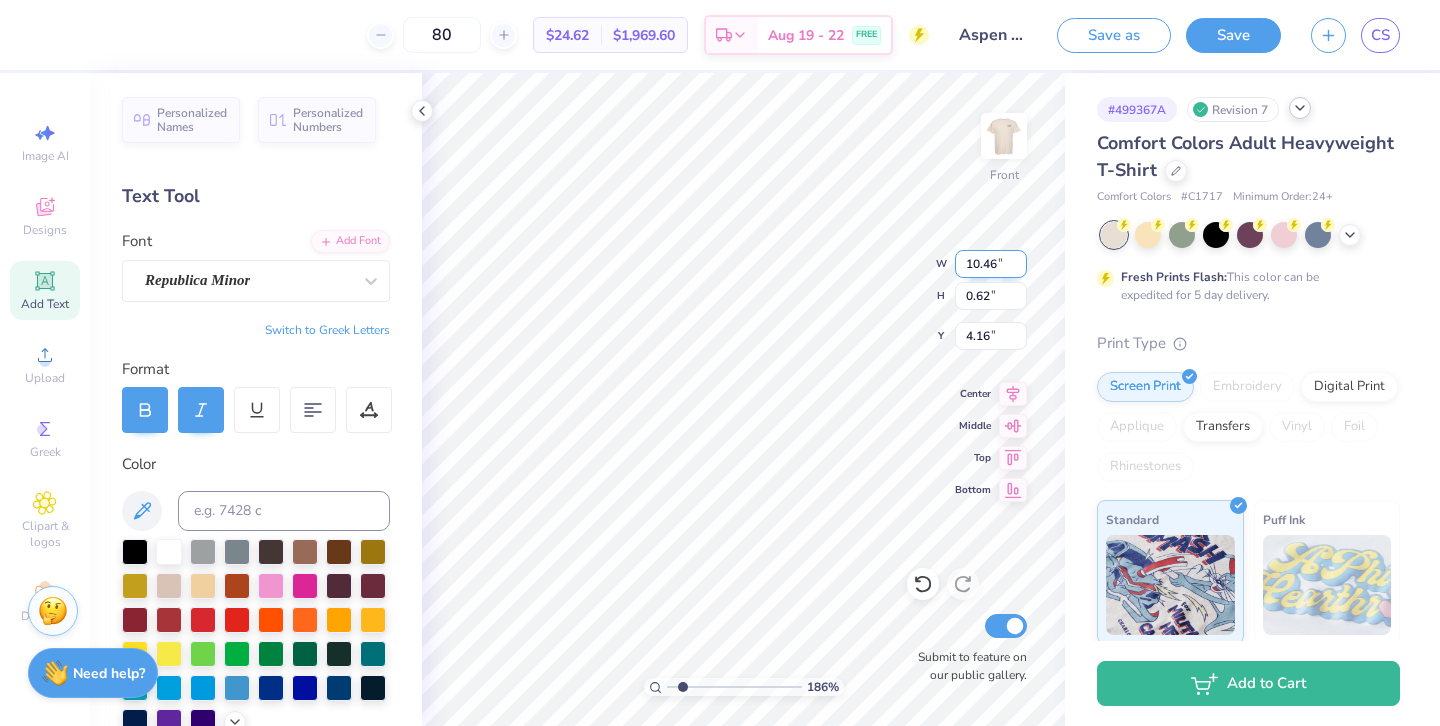 click on "10.46" at bounding box center [991, 264] 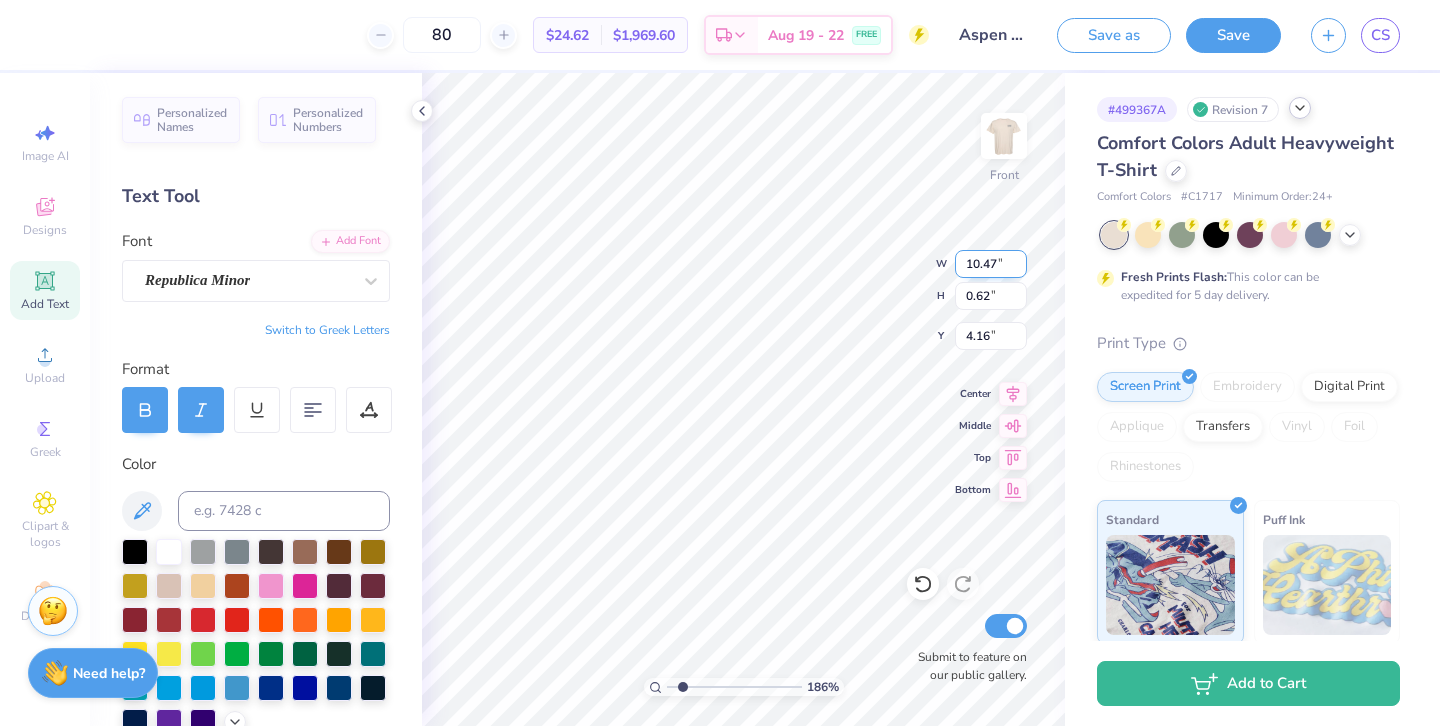 click on "10.47" at bounding box center (991, 264) 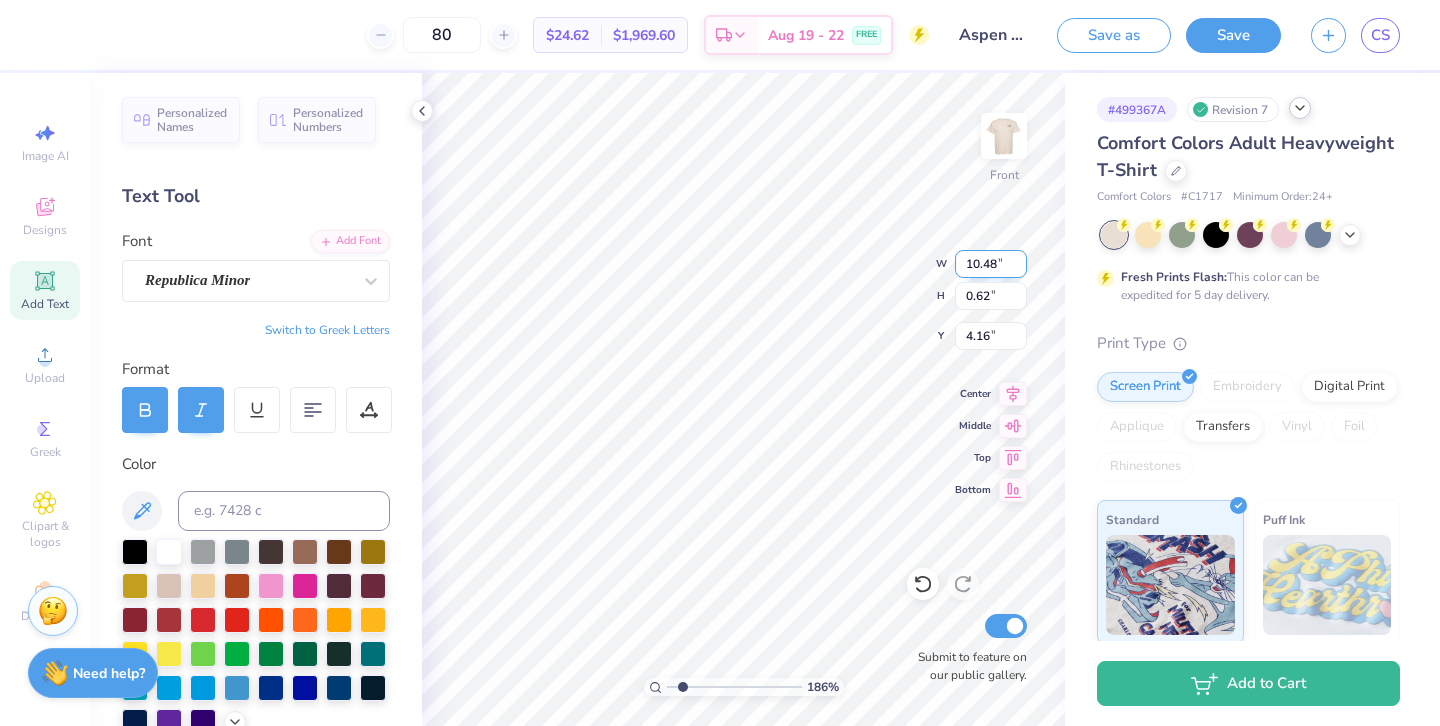 click on "10.48" at bounding box center (991, 264) 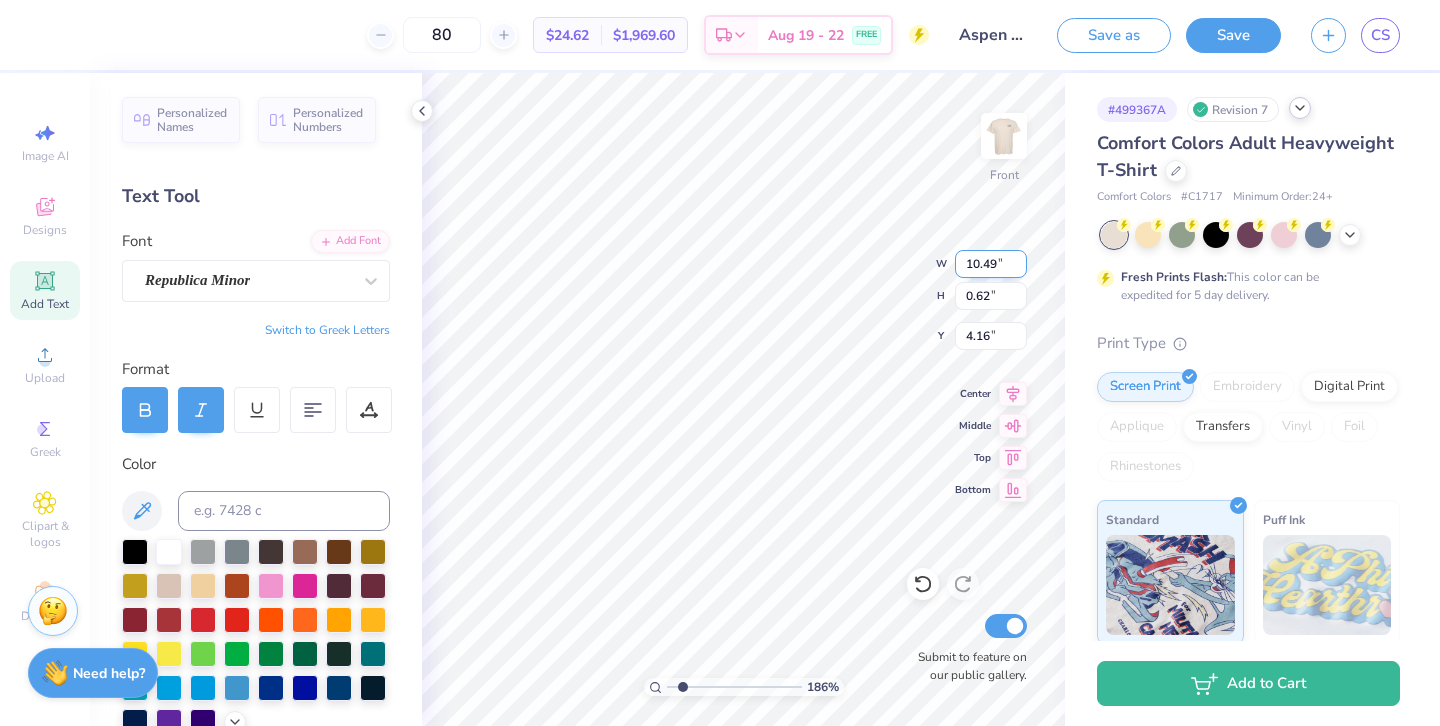 click on "10.49" at bounding box center (991, 264) 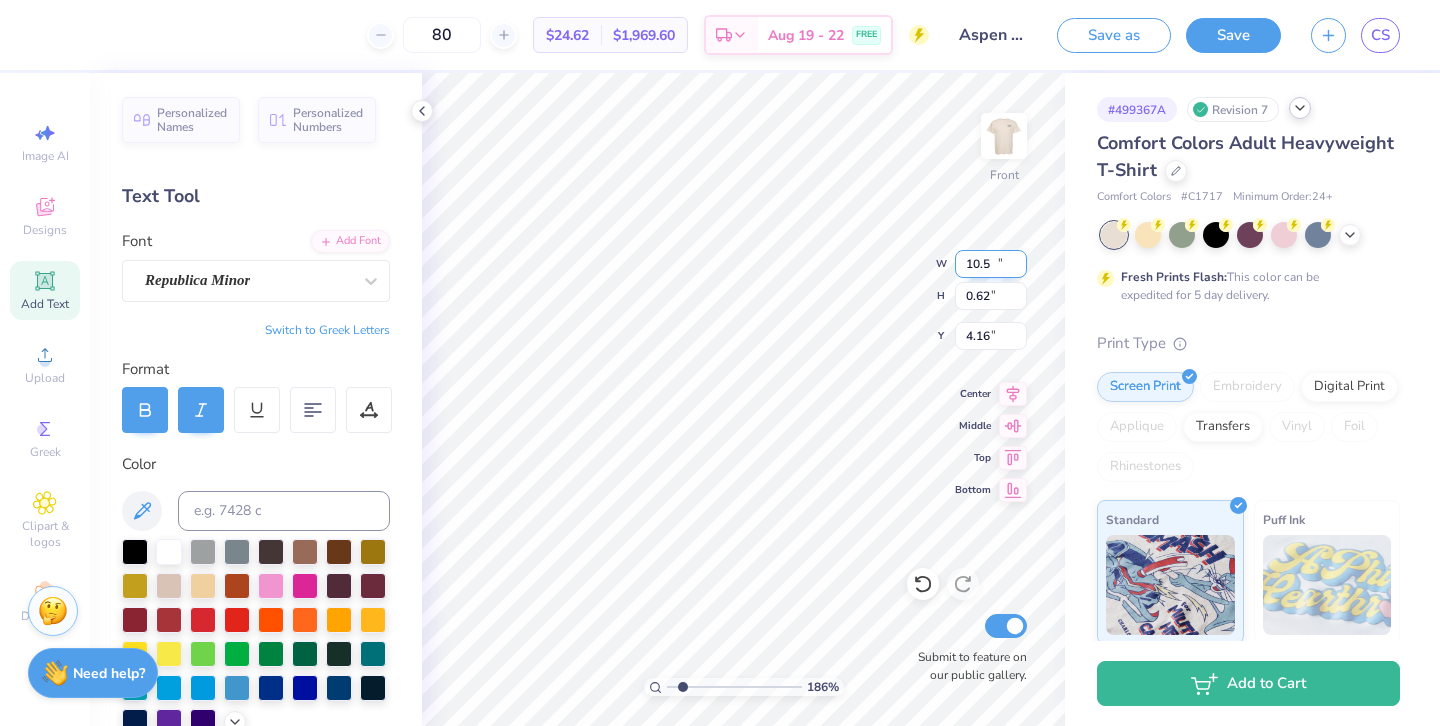 click on "10.5" at bounding box center [991, 264] 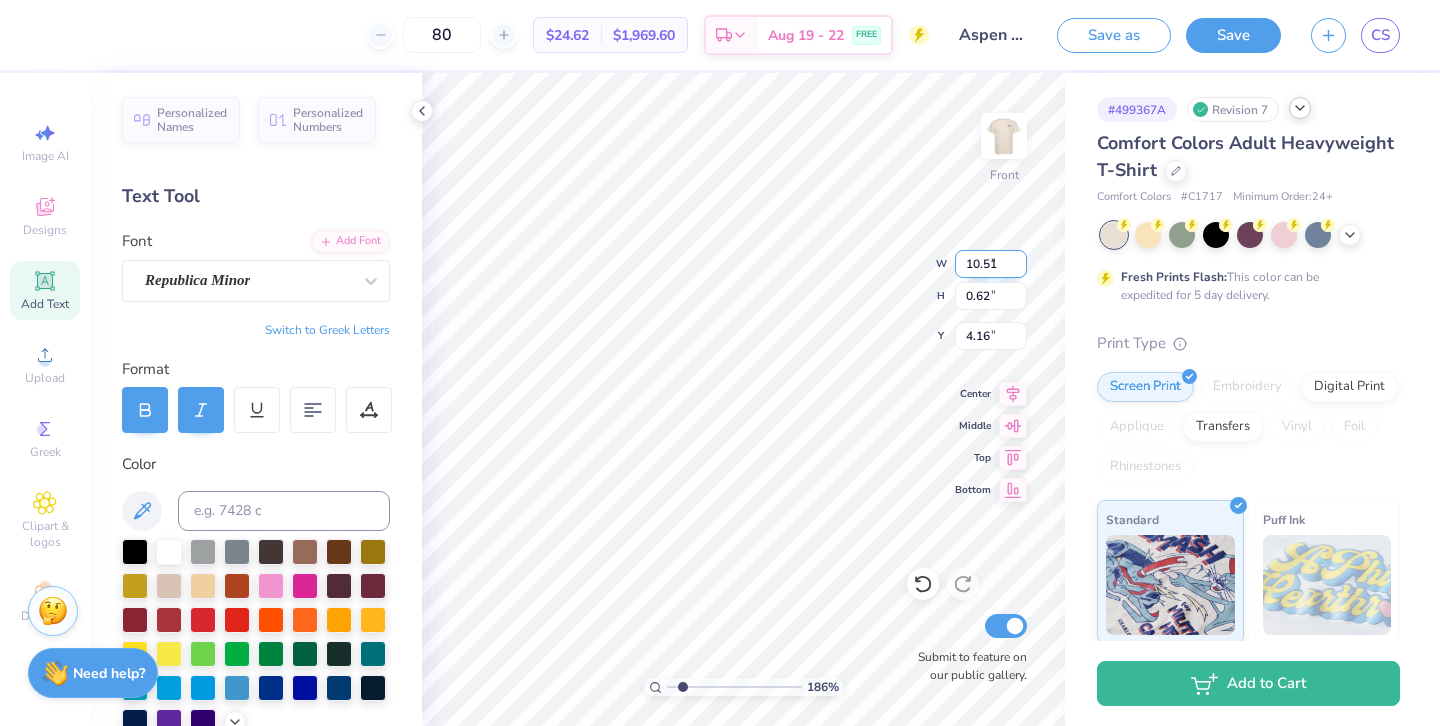 click on "10.51" at bounding box center (991, 264) 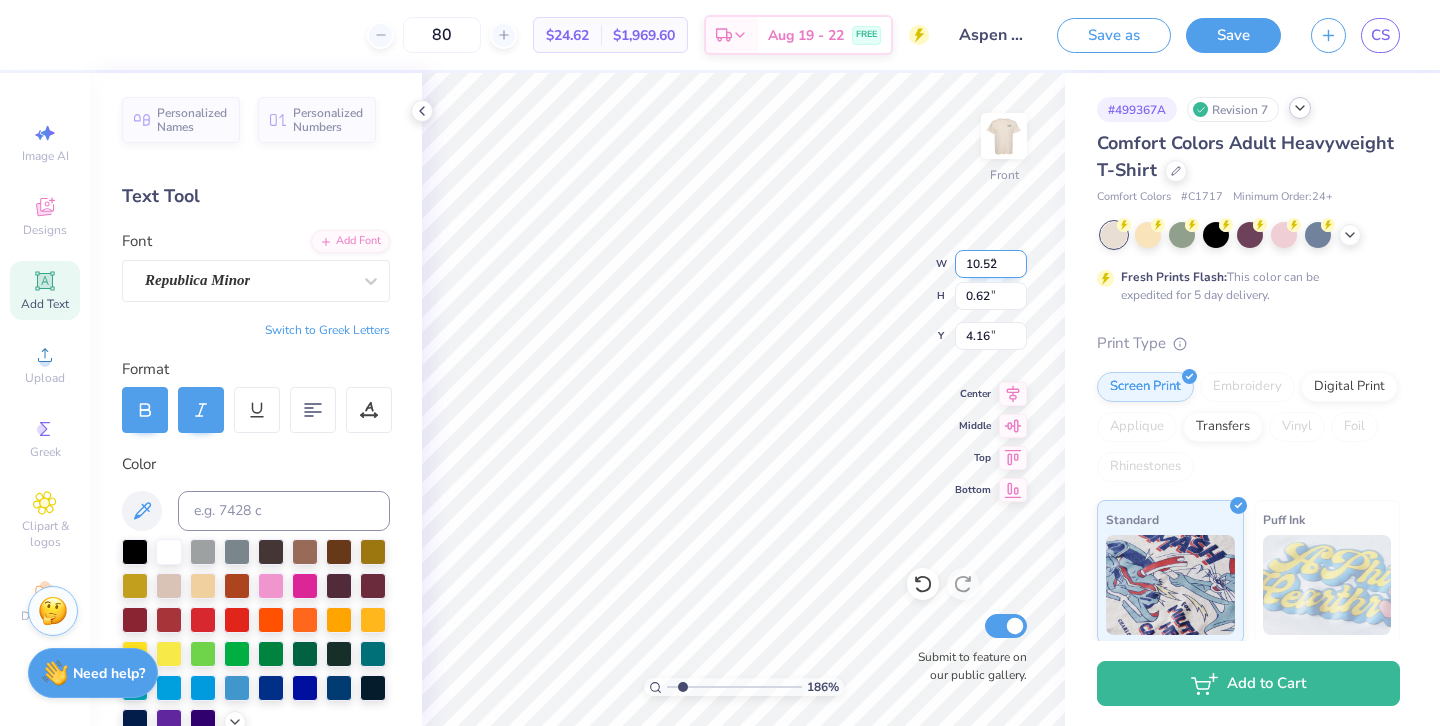 click on "10.52" at bounding box center [991, 264] 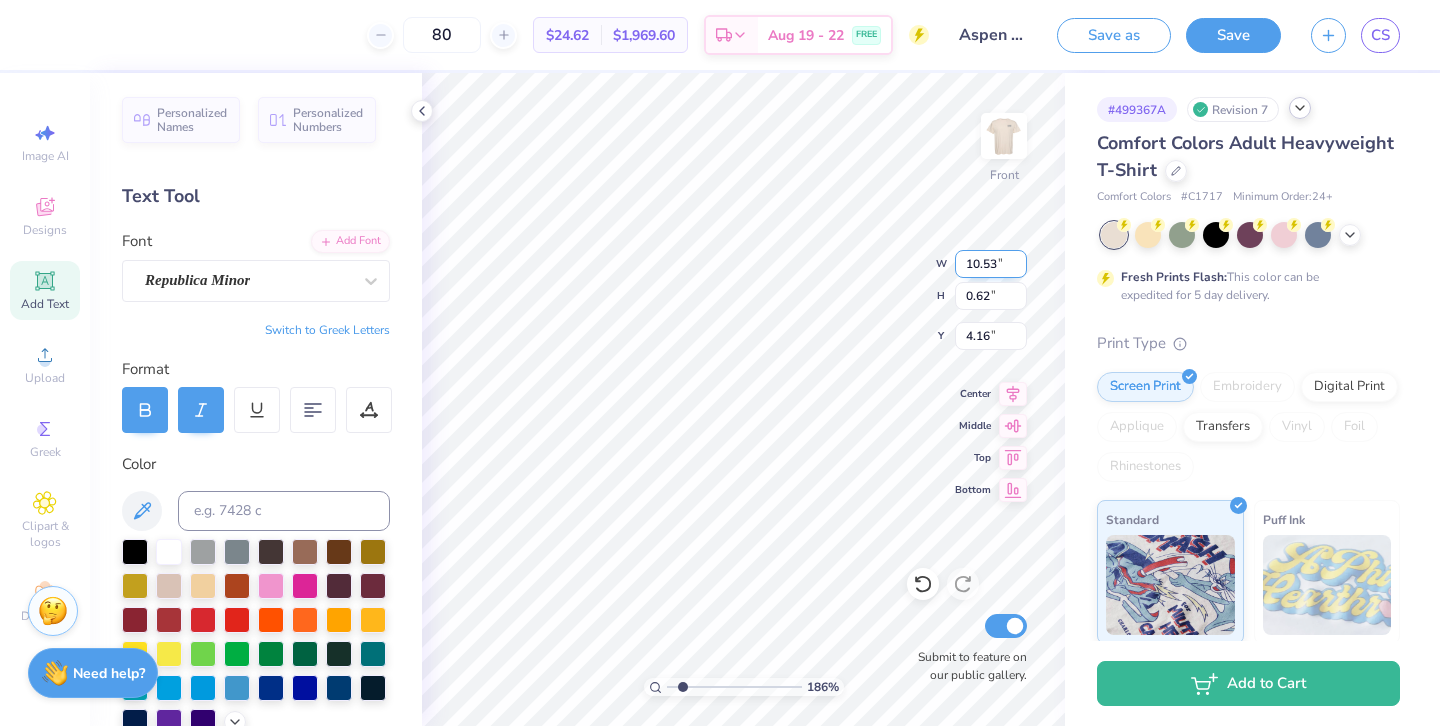 click on "10.53" at bounding box center [991, 264] 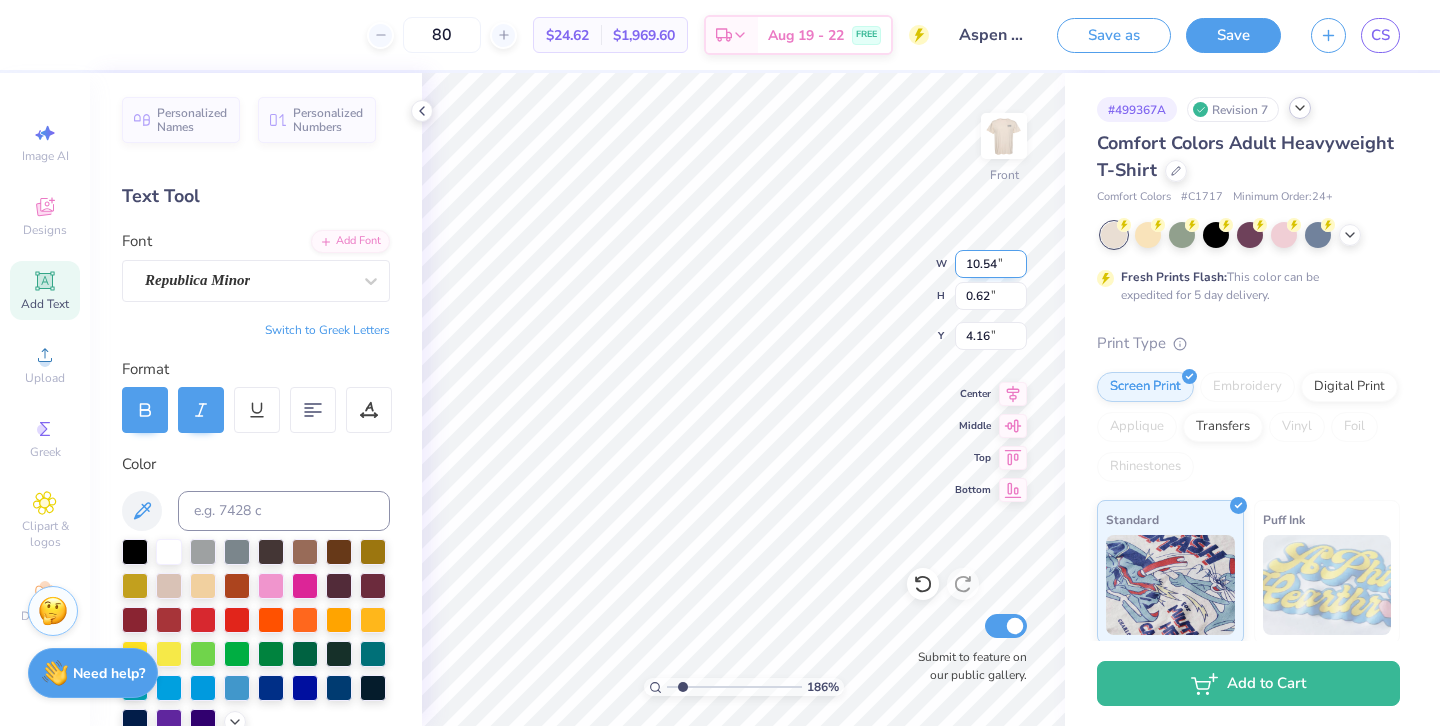 click on "10.54" at bounding box center (991, 264) 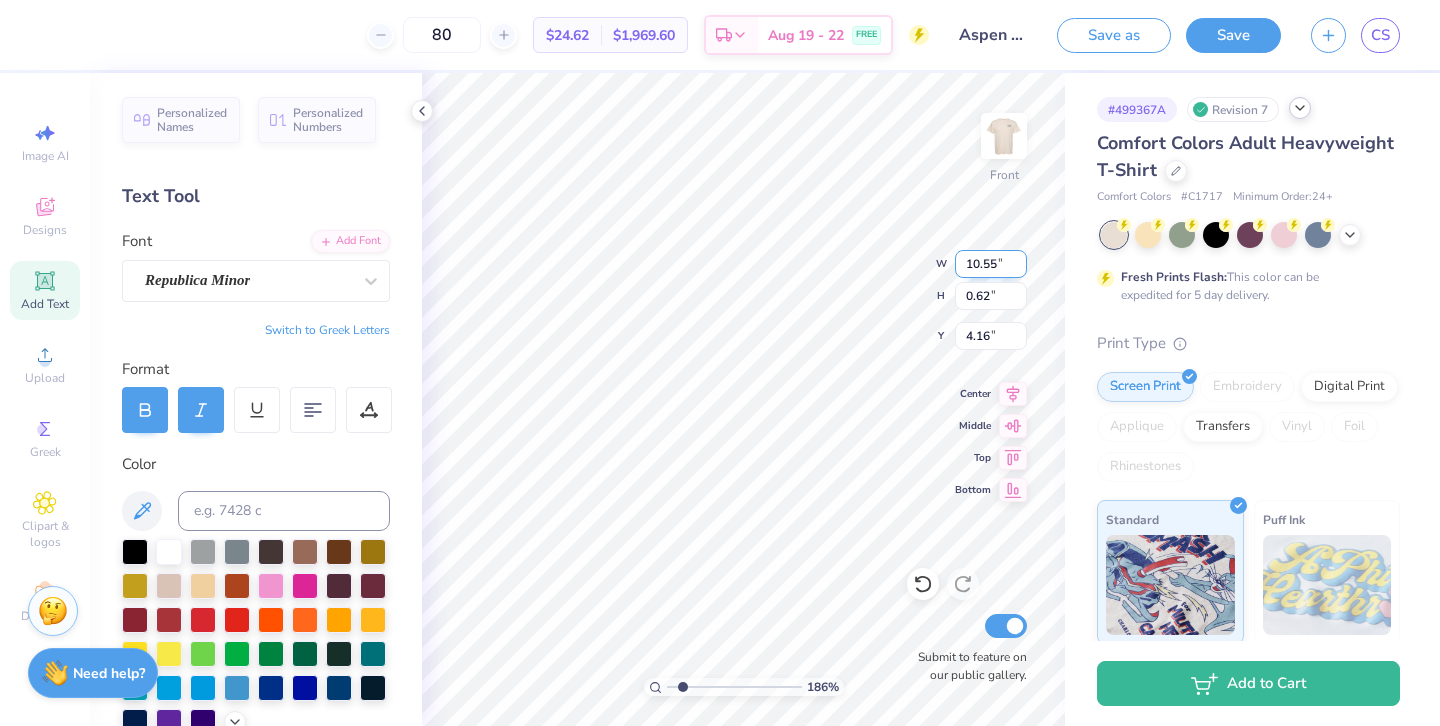 click on "10.55" at bounding box center (991, 264) 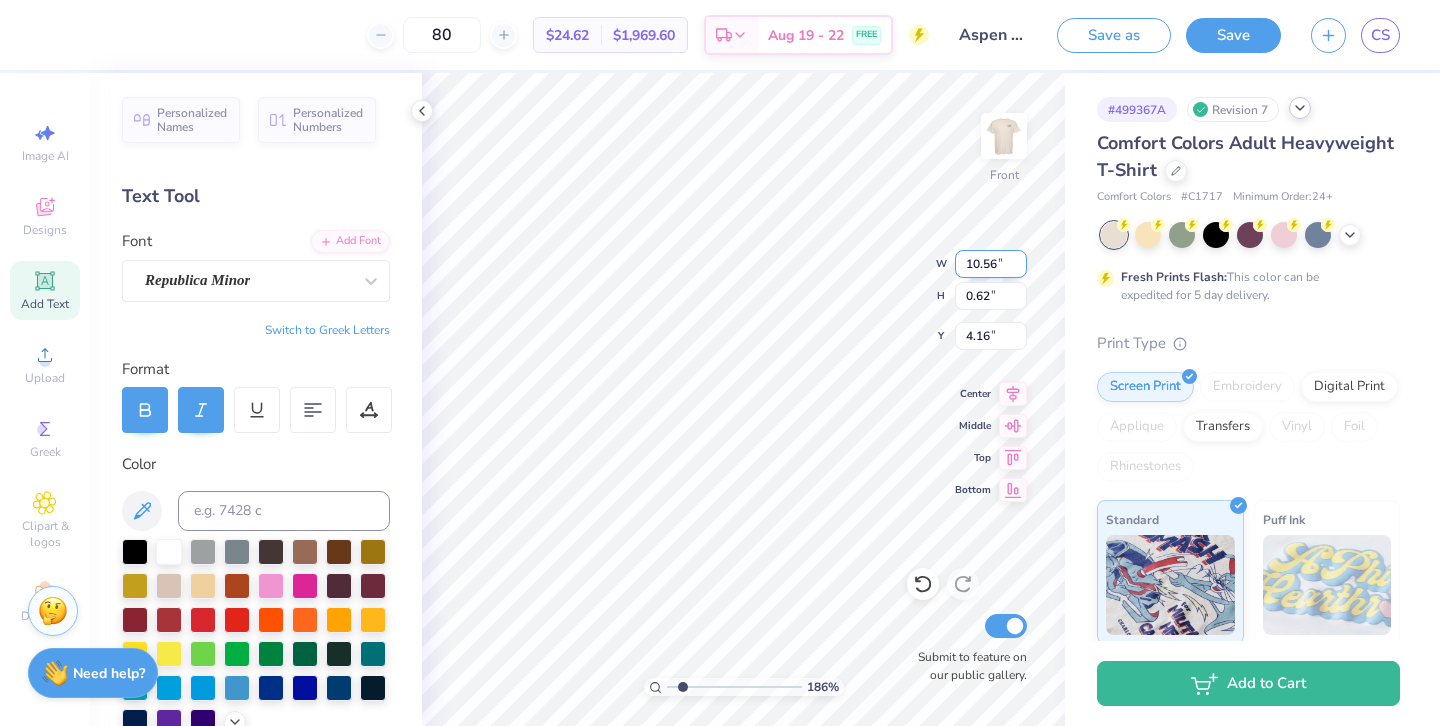 click on "10.56" at bounding box center (991, 264) 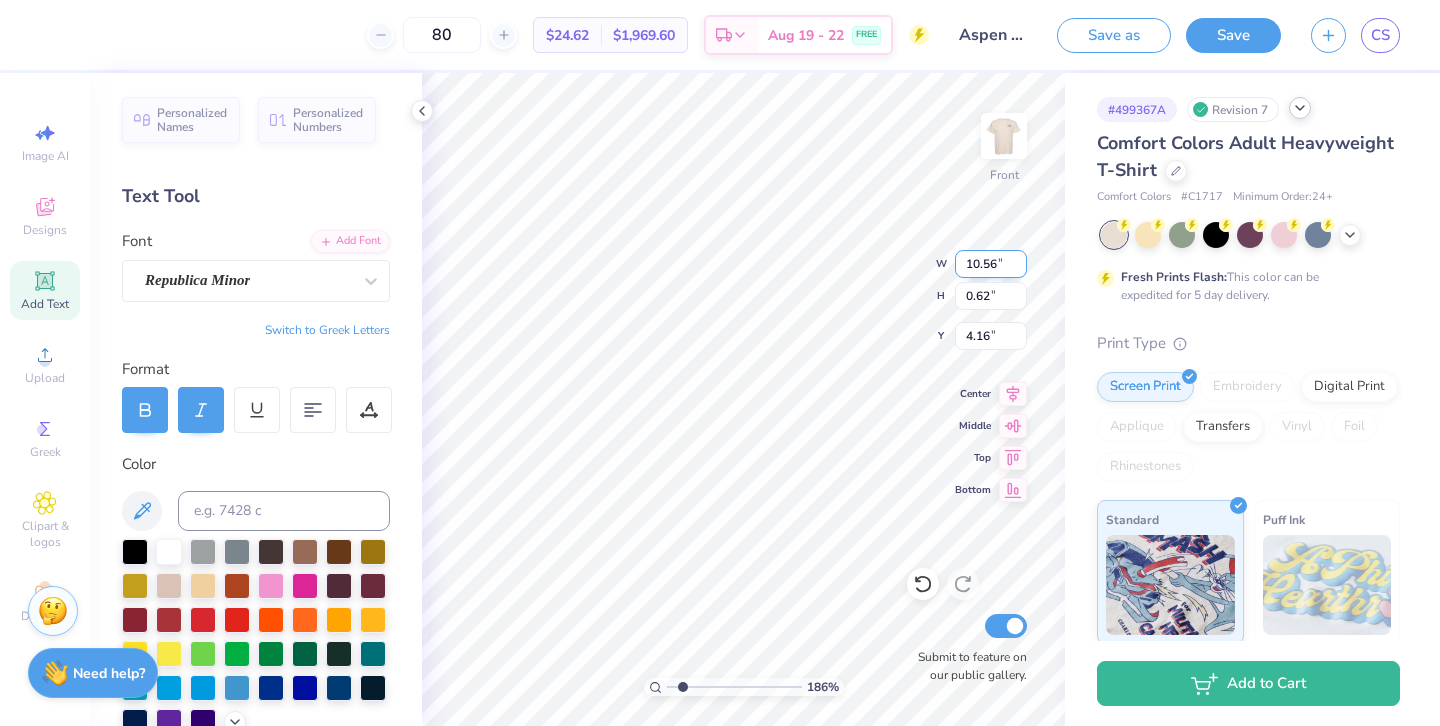 type on "0.63" 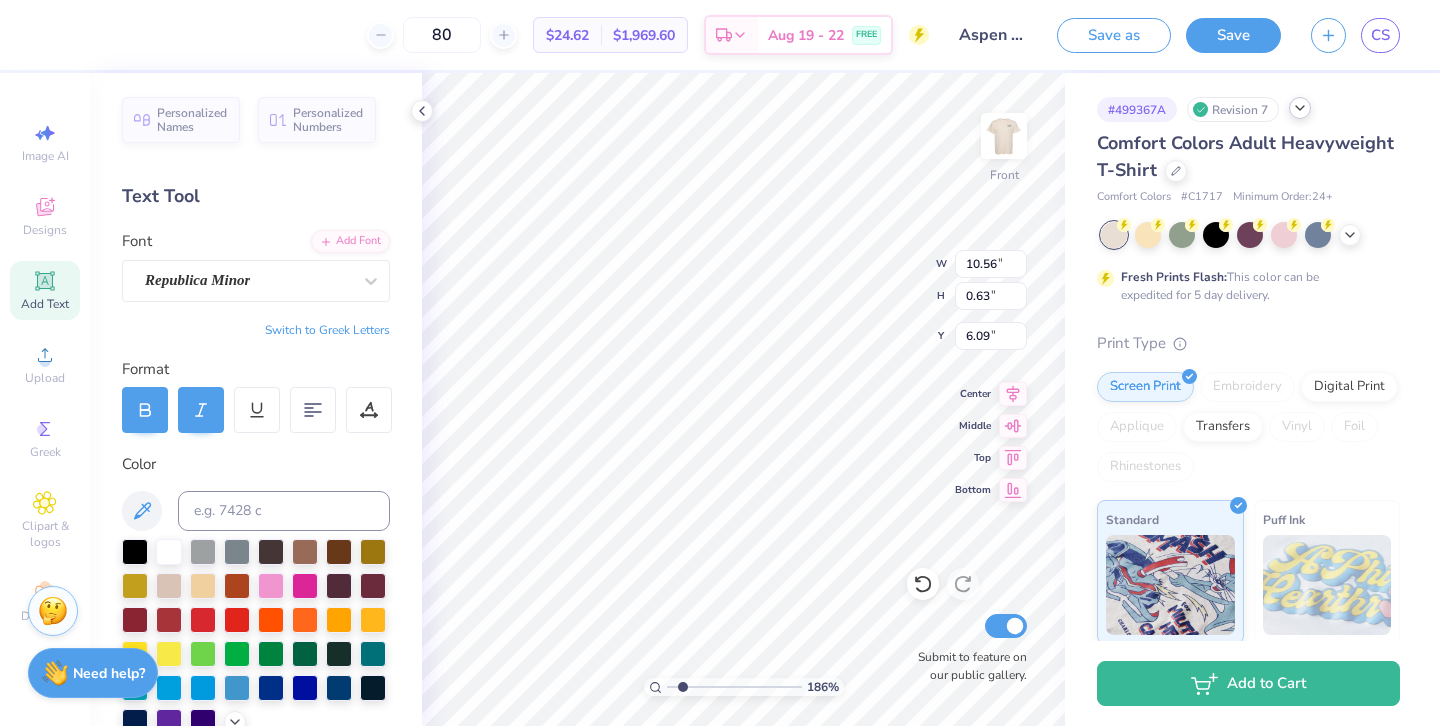 type on "10.67" 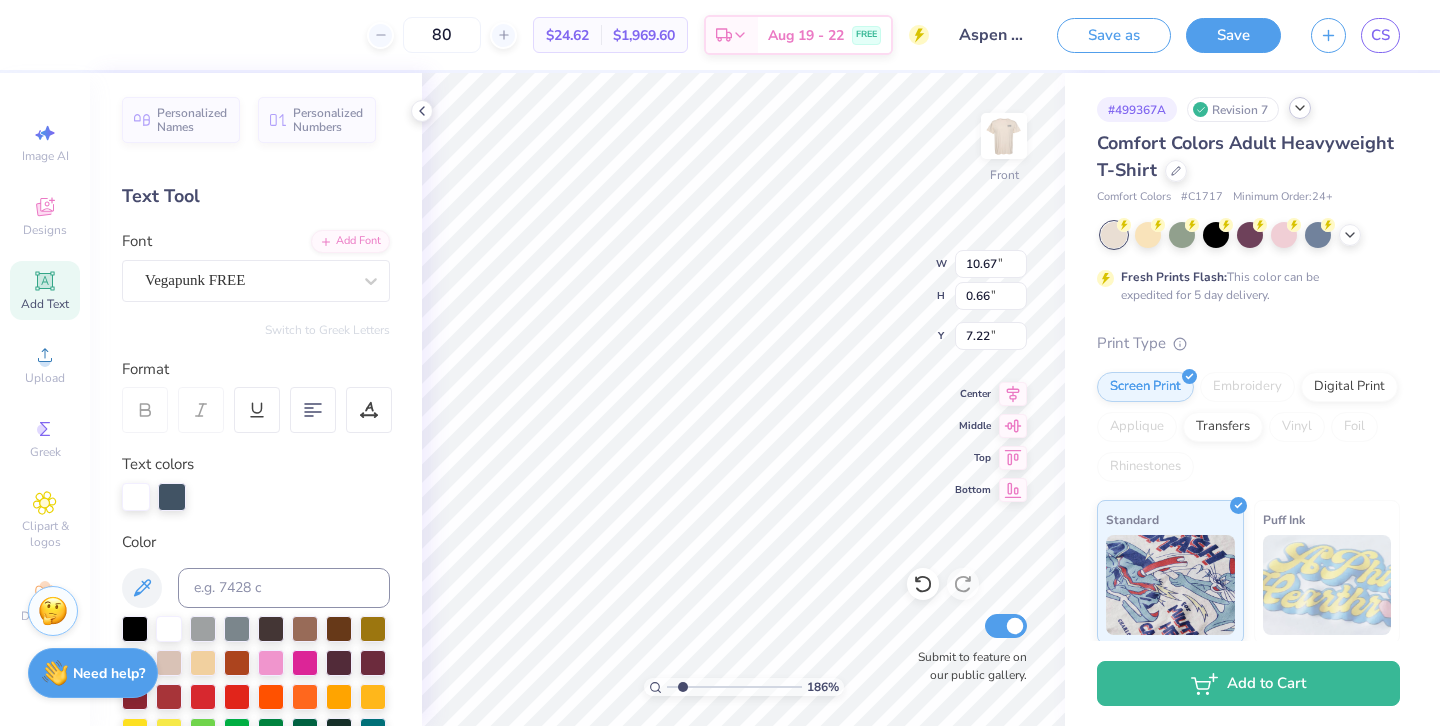 scroll, scrollTop: 0, scrollLeft: 1, axis: horizontal 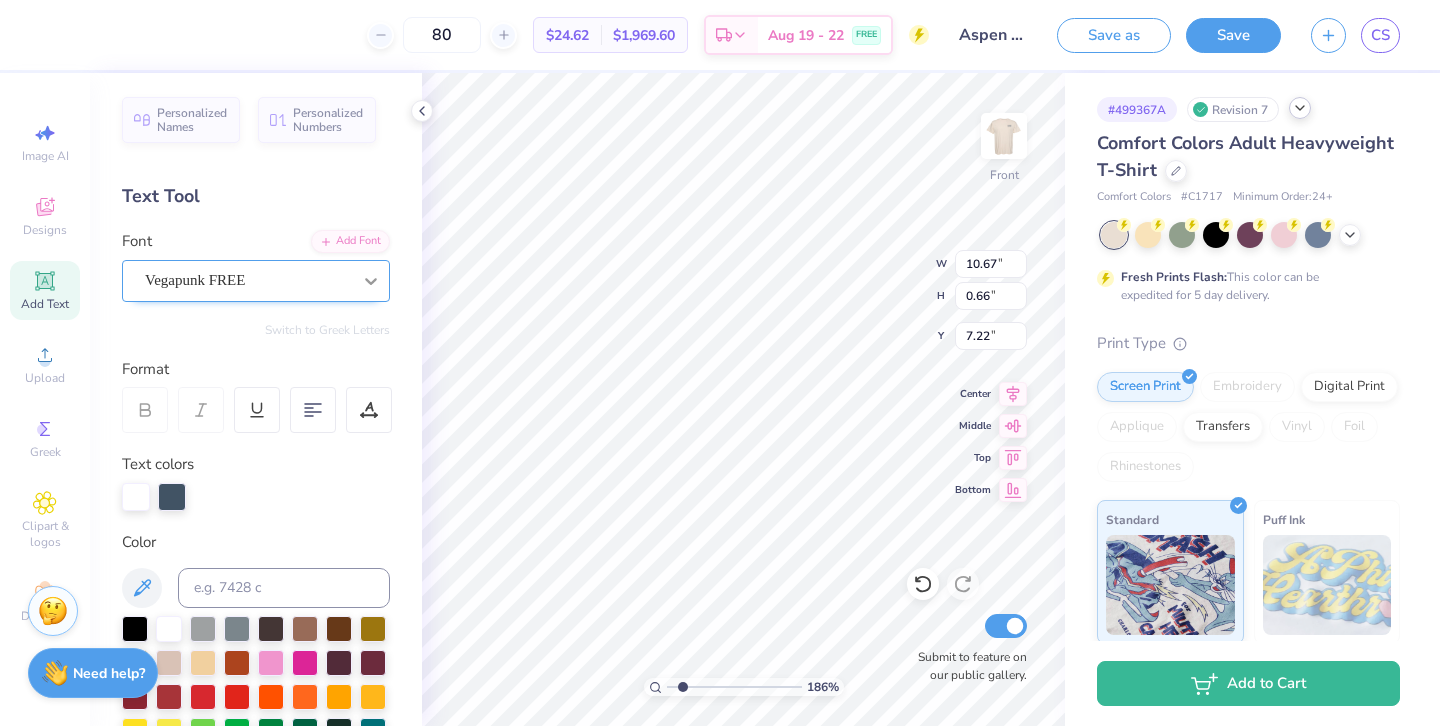 click 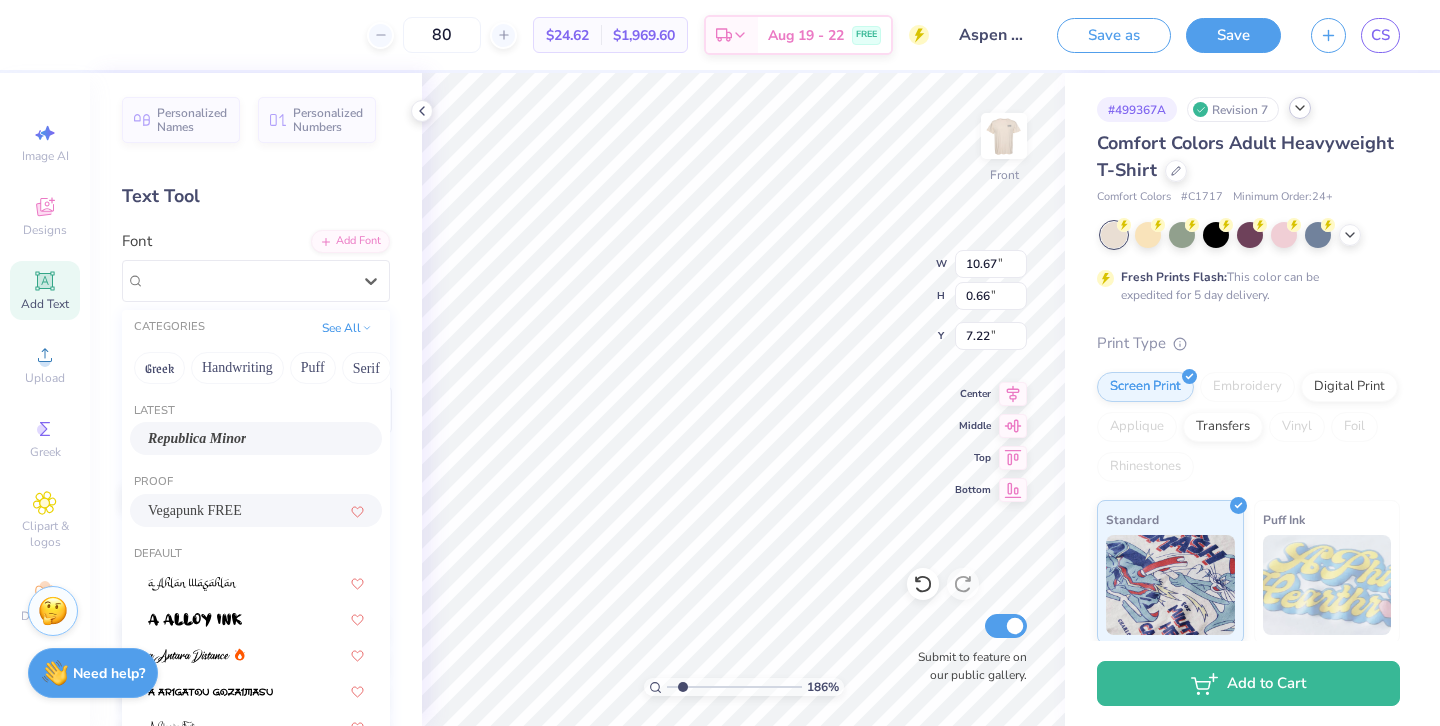 click on "Republica Minor" at bounding box center [197, 438] 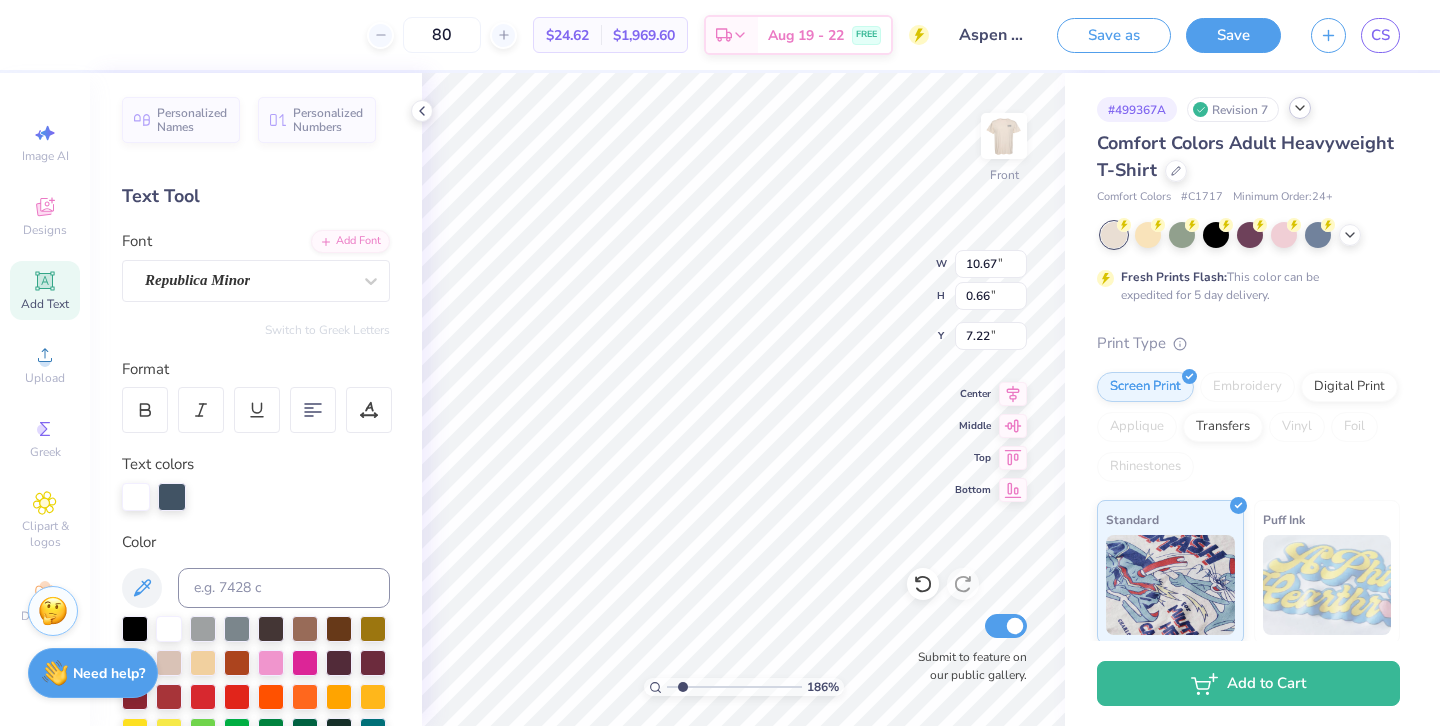scroll, scrollTop: 0, scrollLeft: 7, axis: horizontal 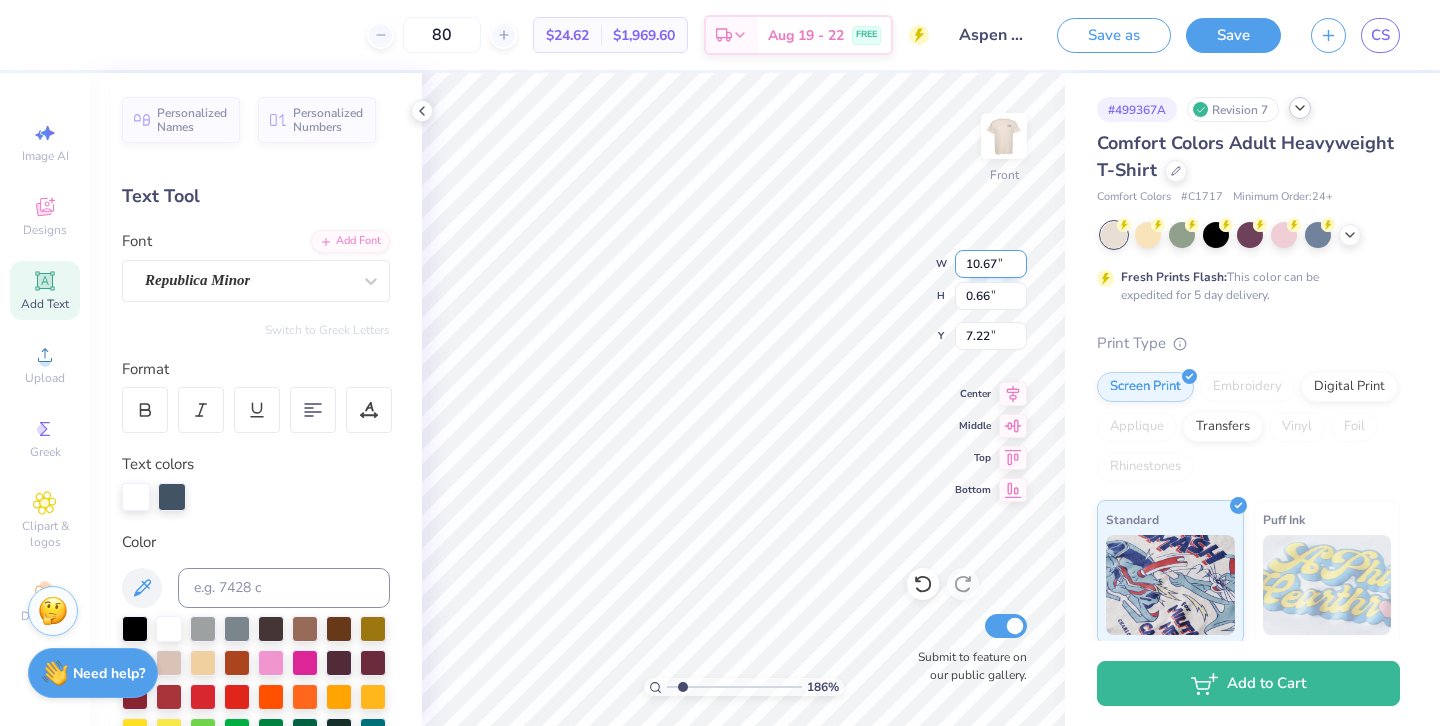 click on "10.67" at bounding box center [991, 264] 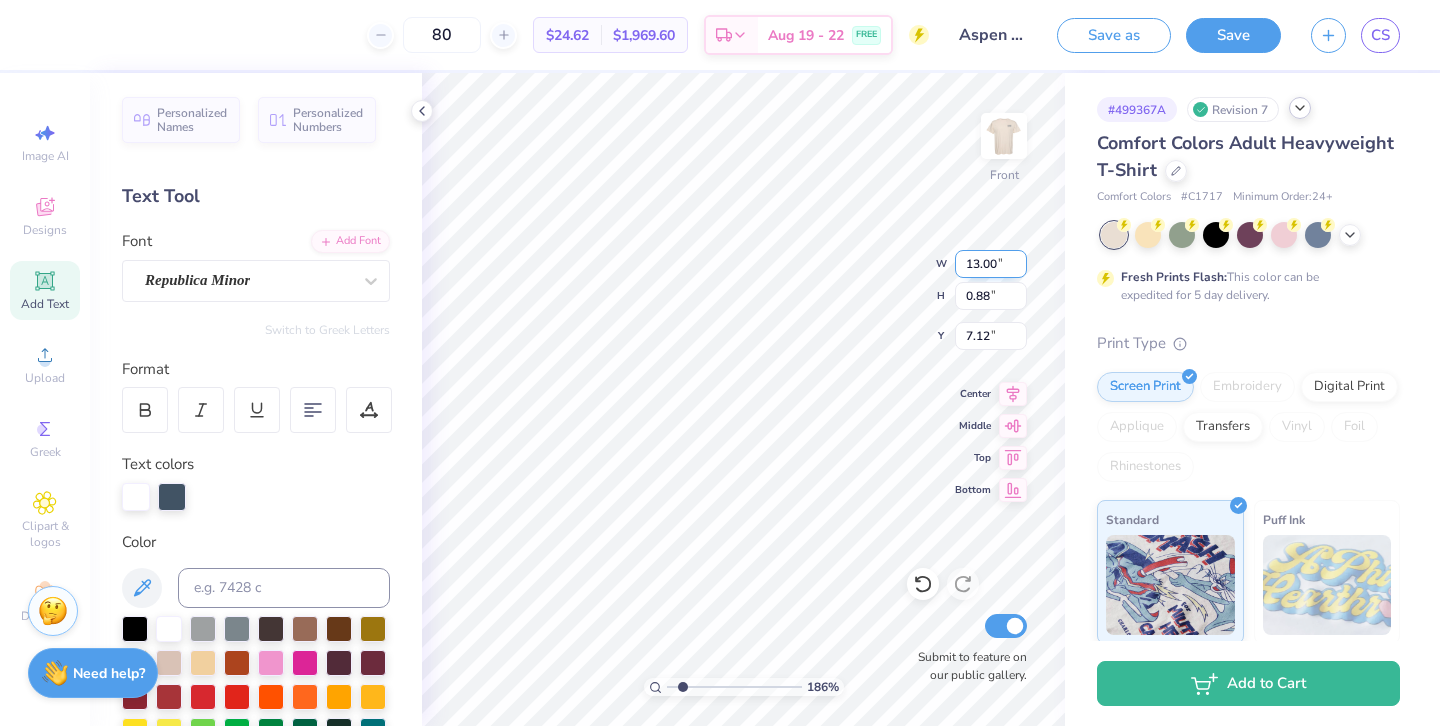 click on "13.00" at bounding box center [991, 264] 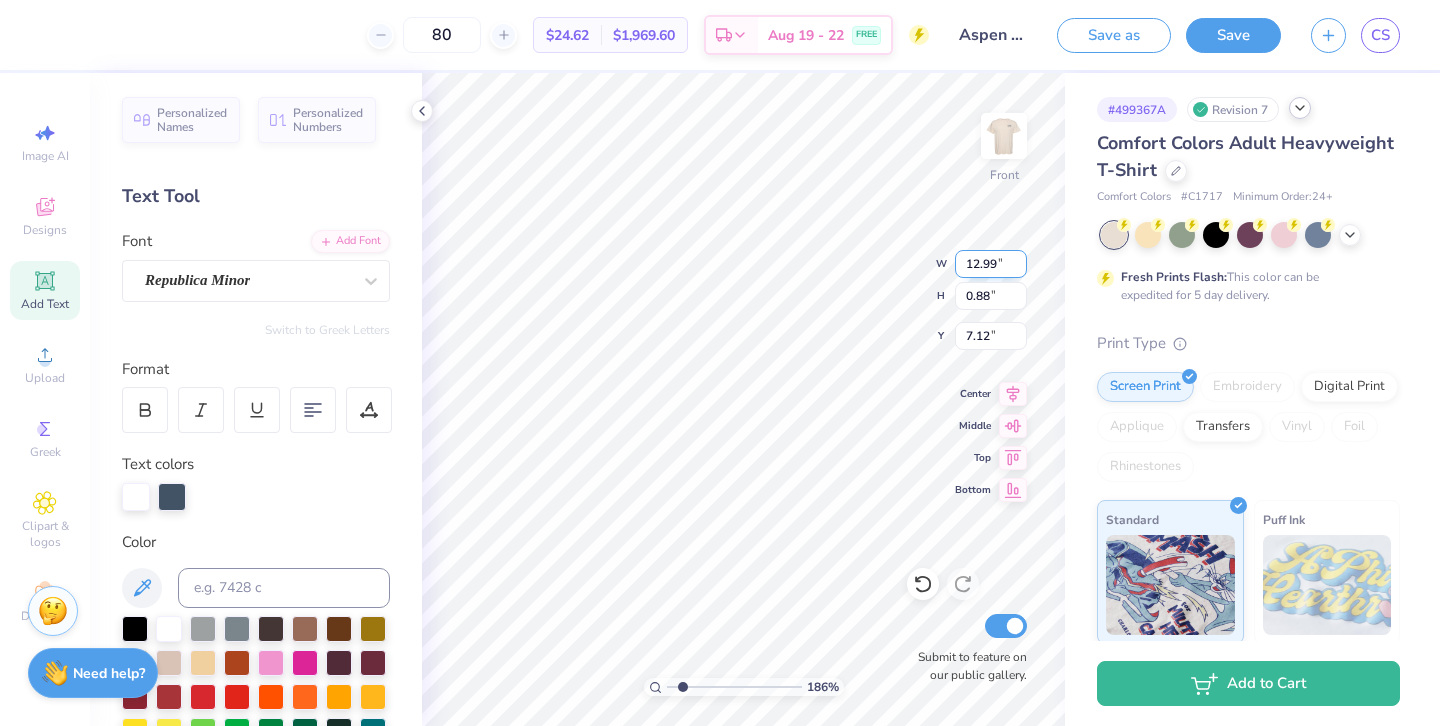 click on "12.99" at bounding box center [991, 264] 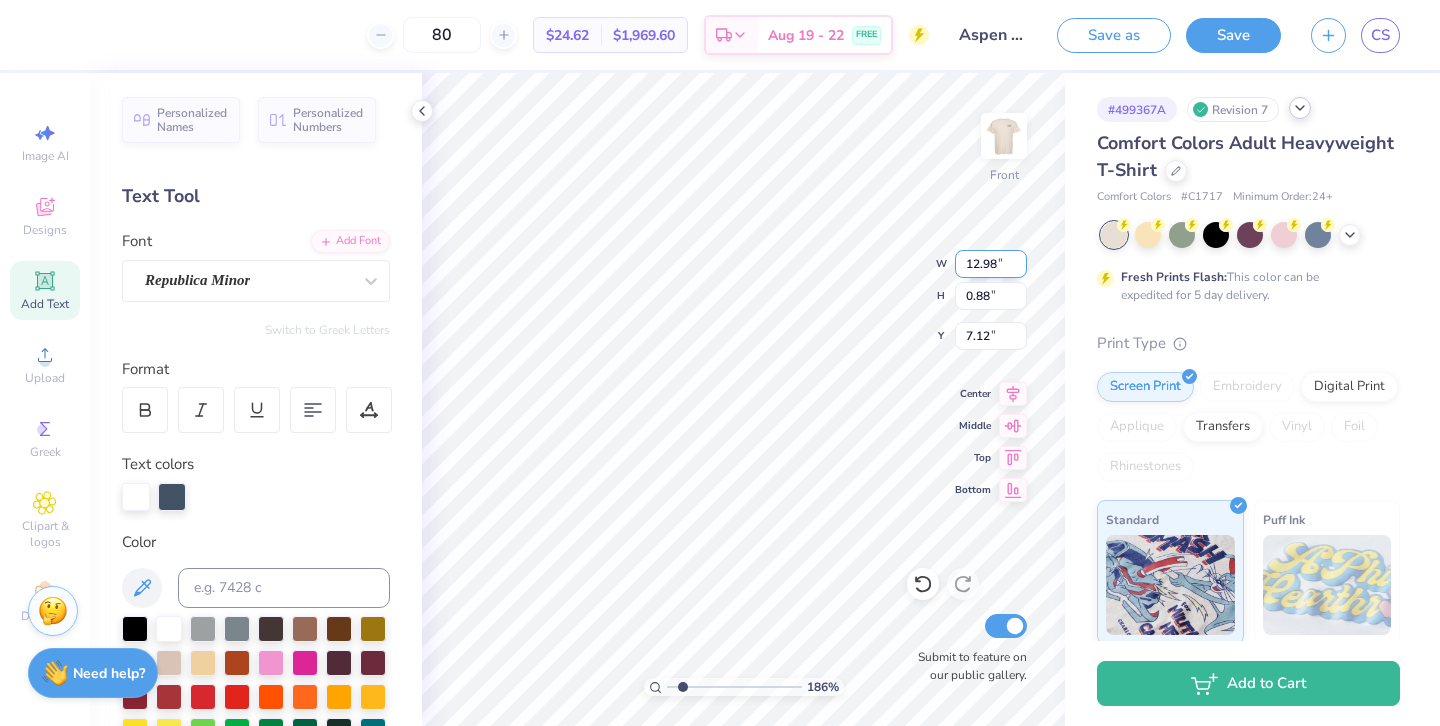 click on "12.98" at bounding box center [991, 264] 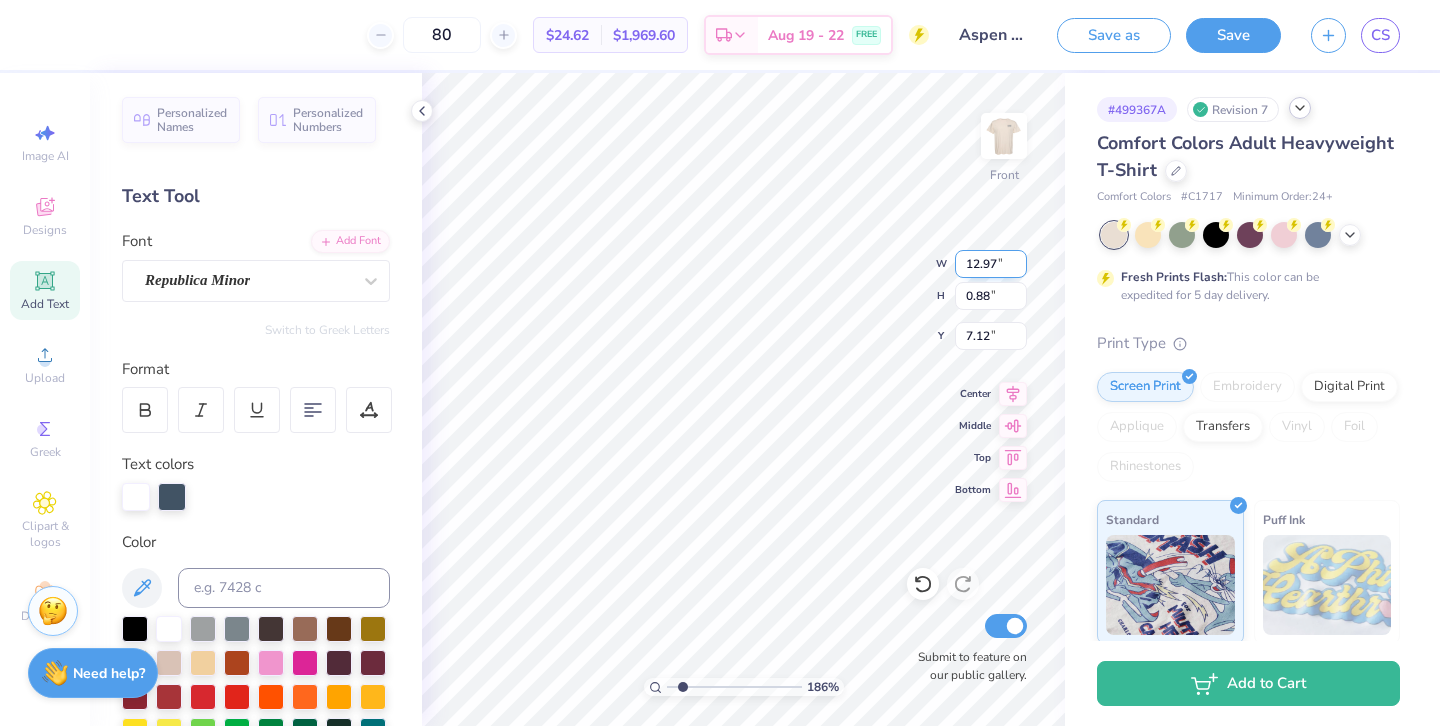 click on "12.97" at bounding box center [991, 264] 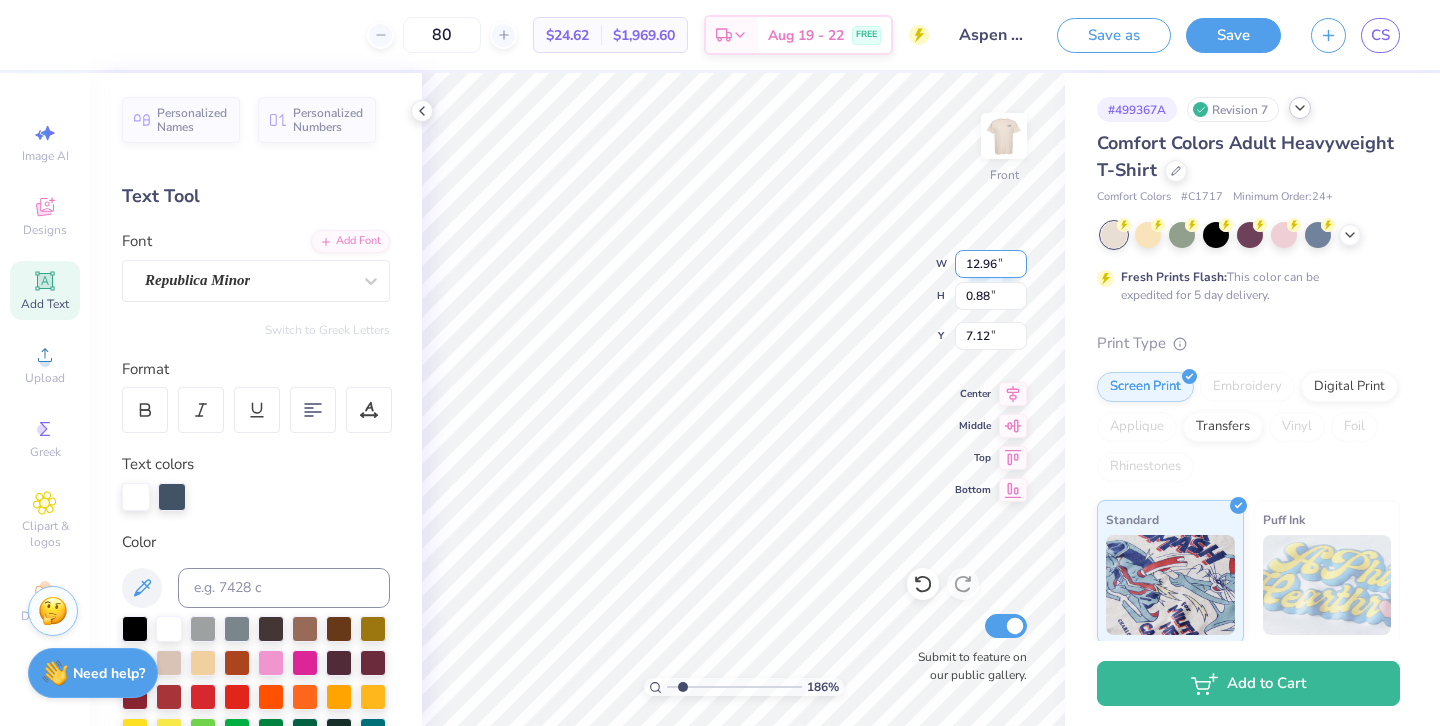 click on "12.96" at bounding box center [991, 264] 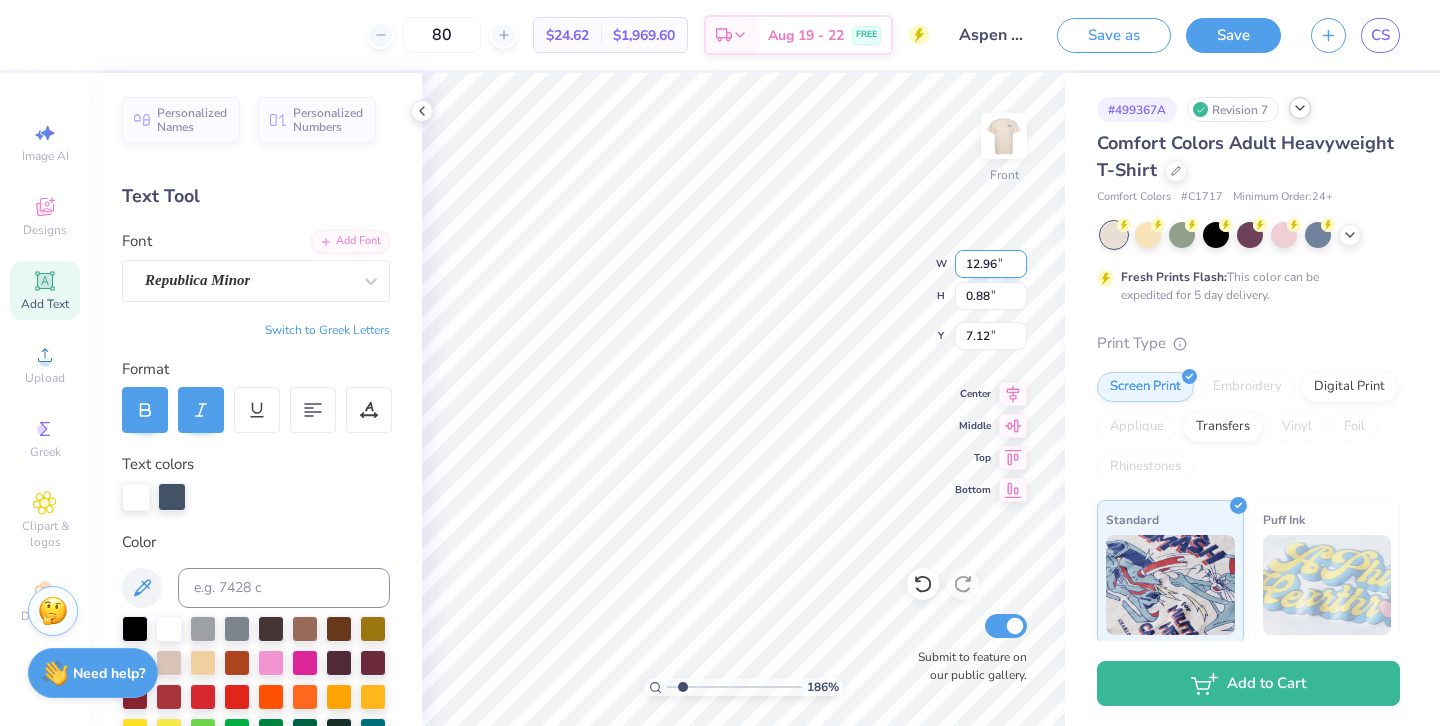 click on "12.96" at bounding box center [991, 264] 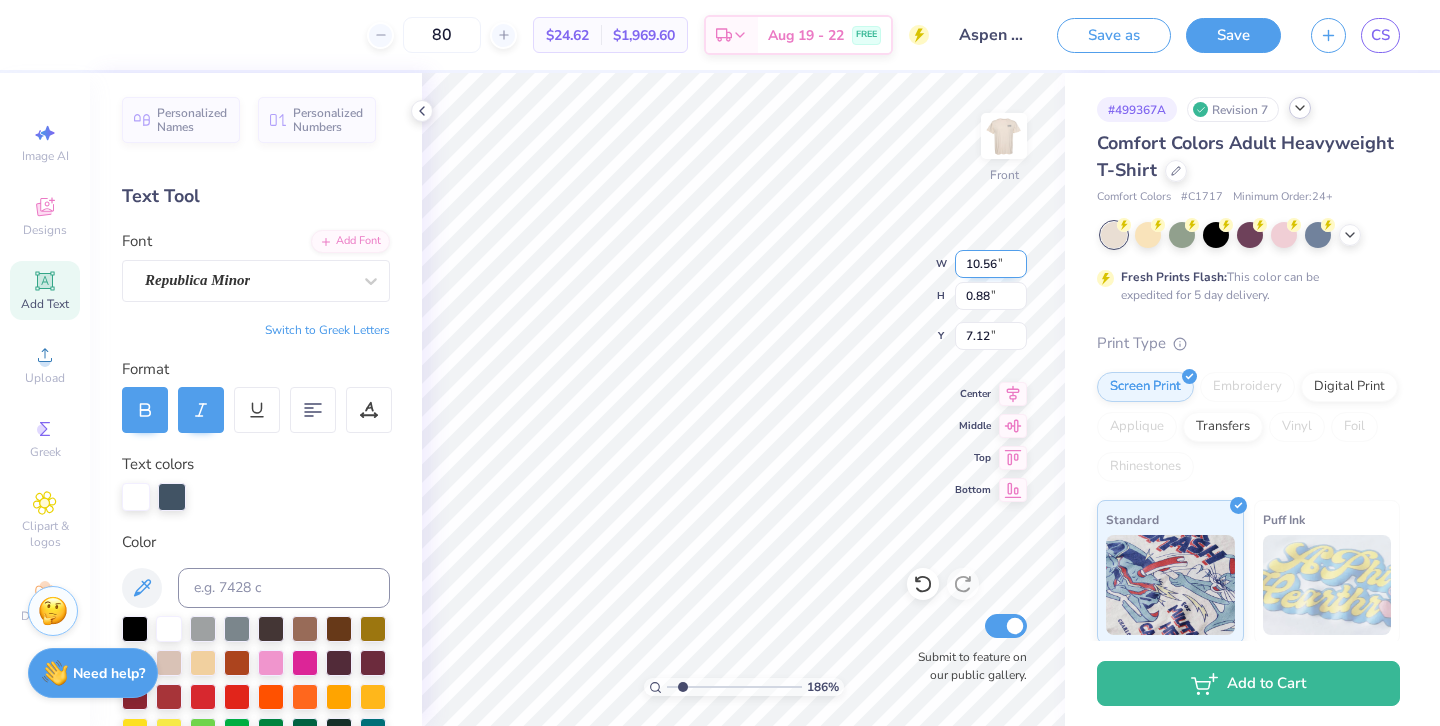type on "10.56" 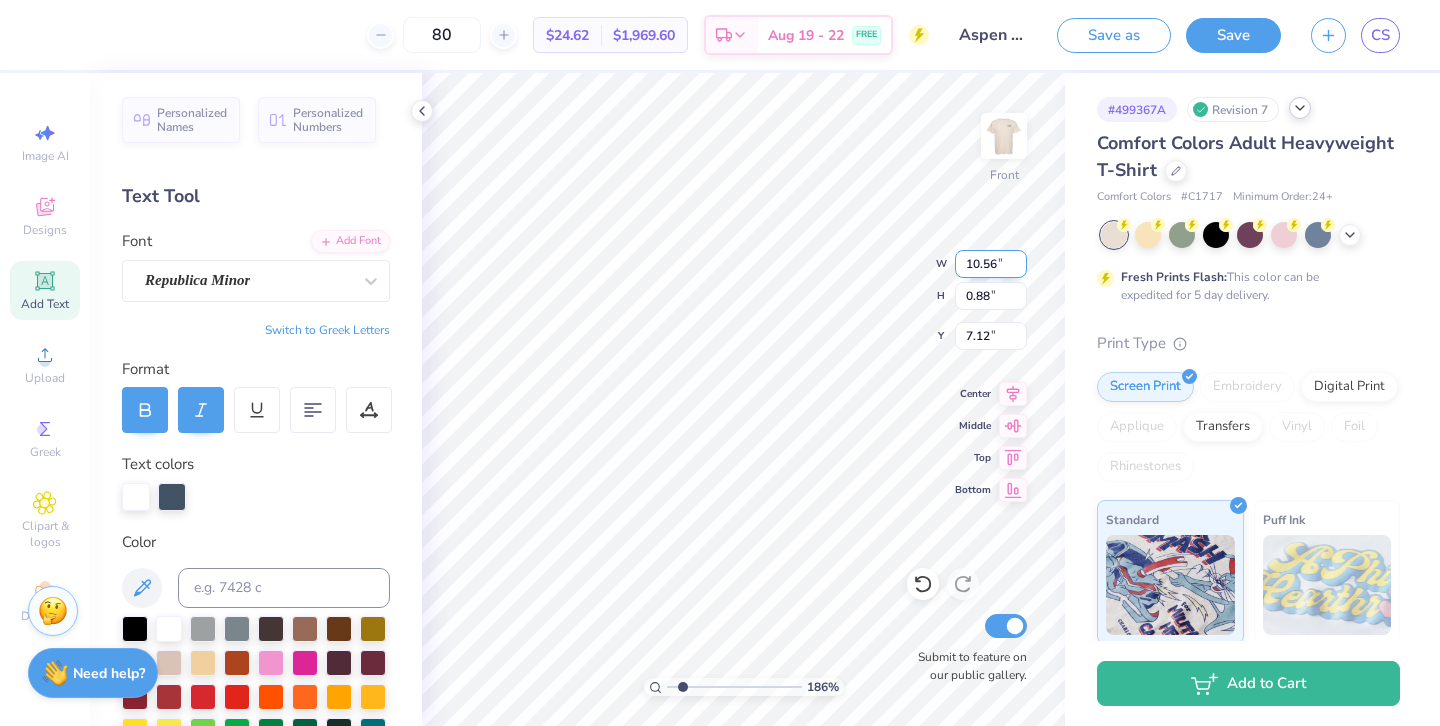 type on "0.71" 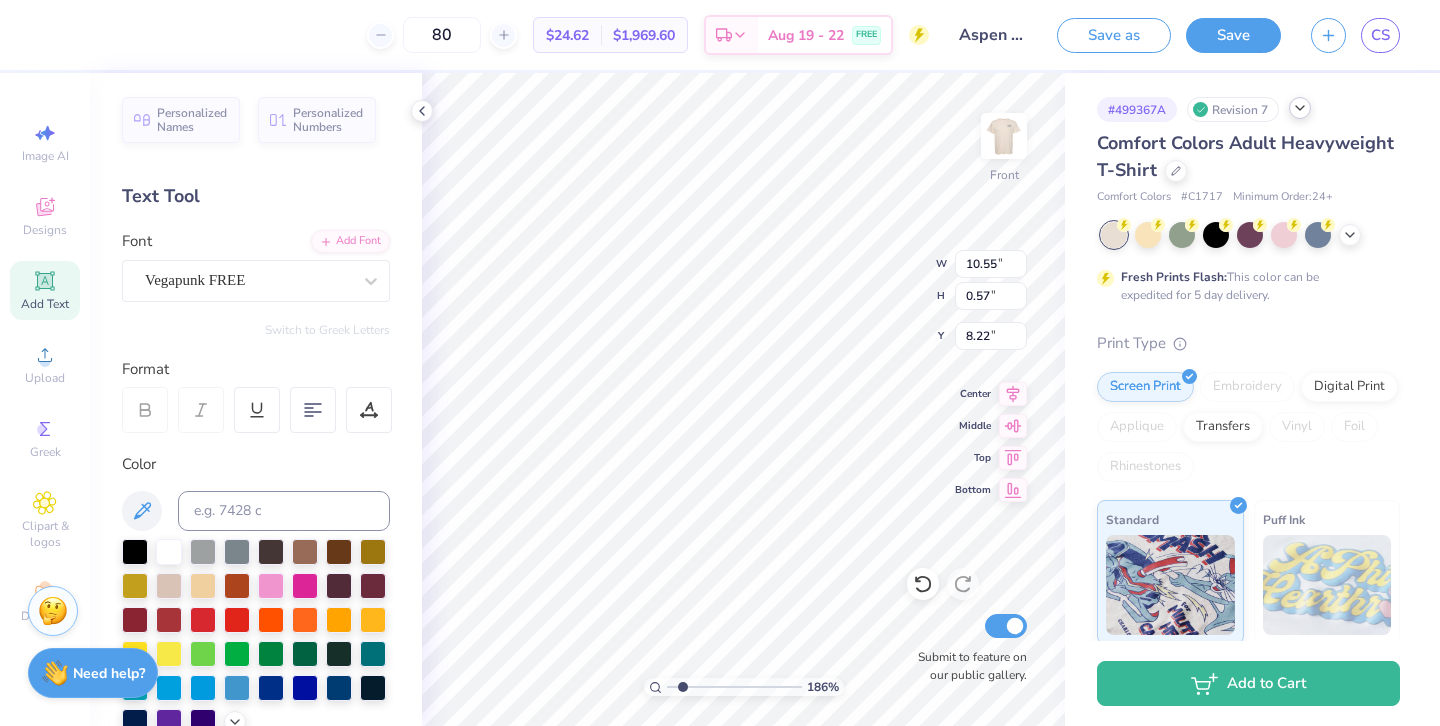 scroll, scrollTop: 0, scrollLeft: 1, axis: horizontal 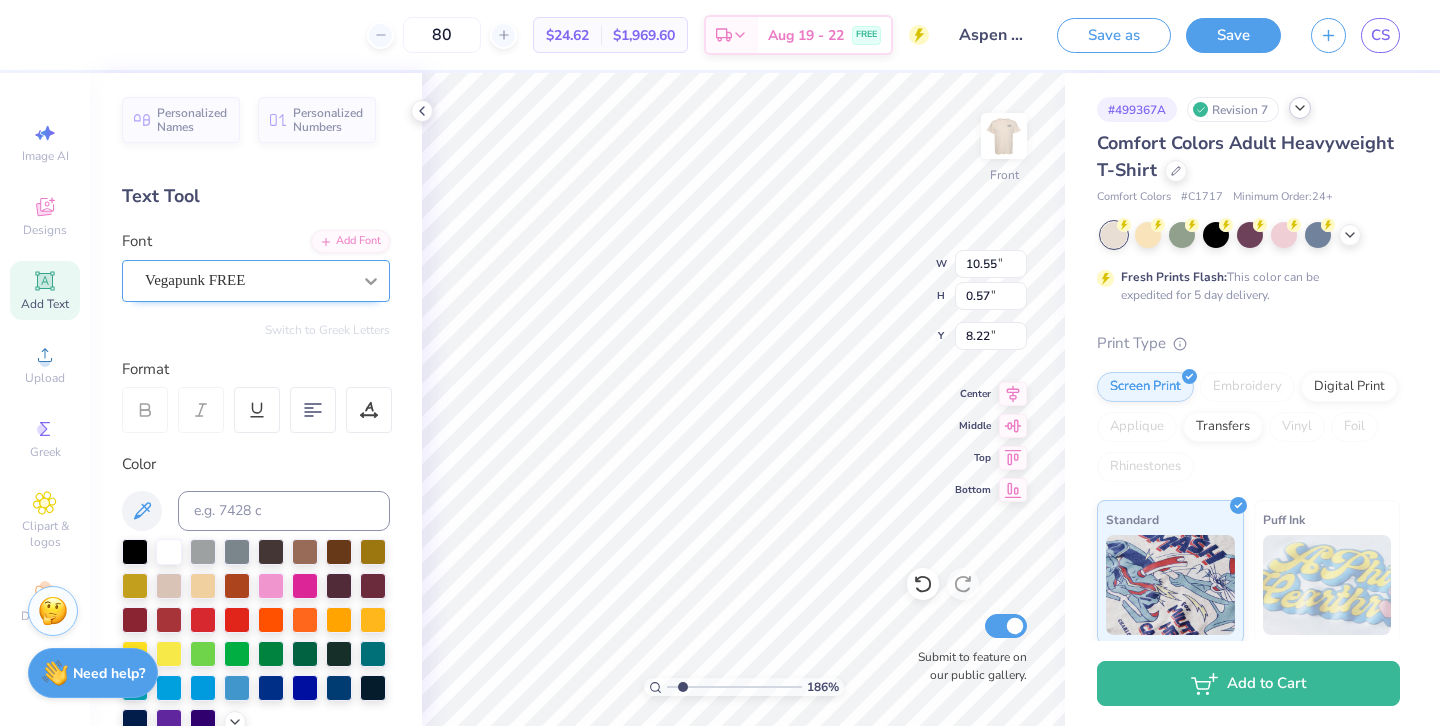 click 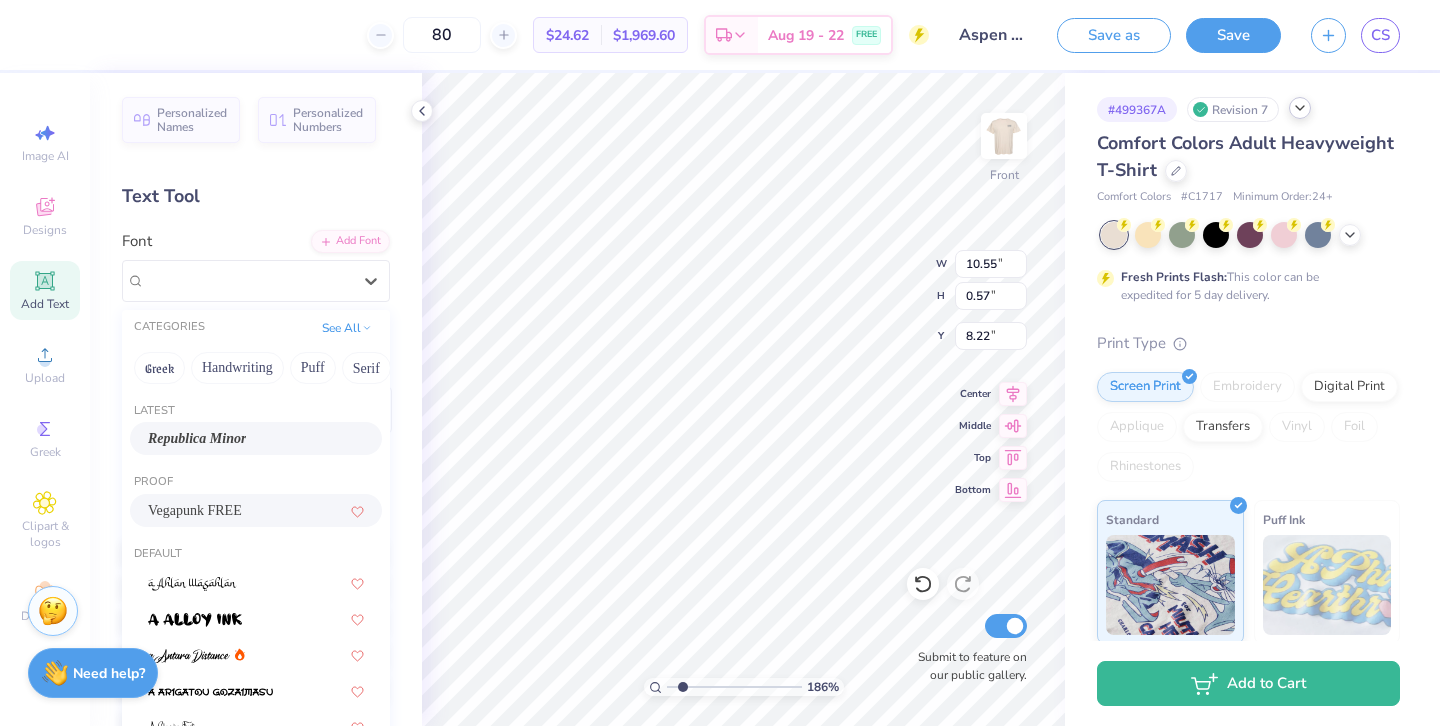 click on "Republica Minor" at bounding box center [197, 438] 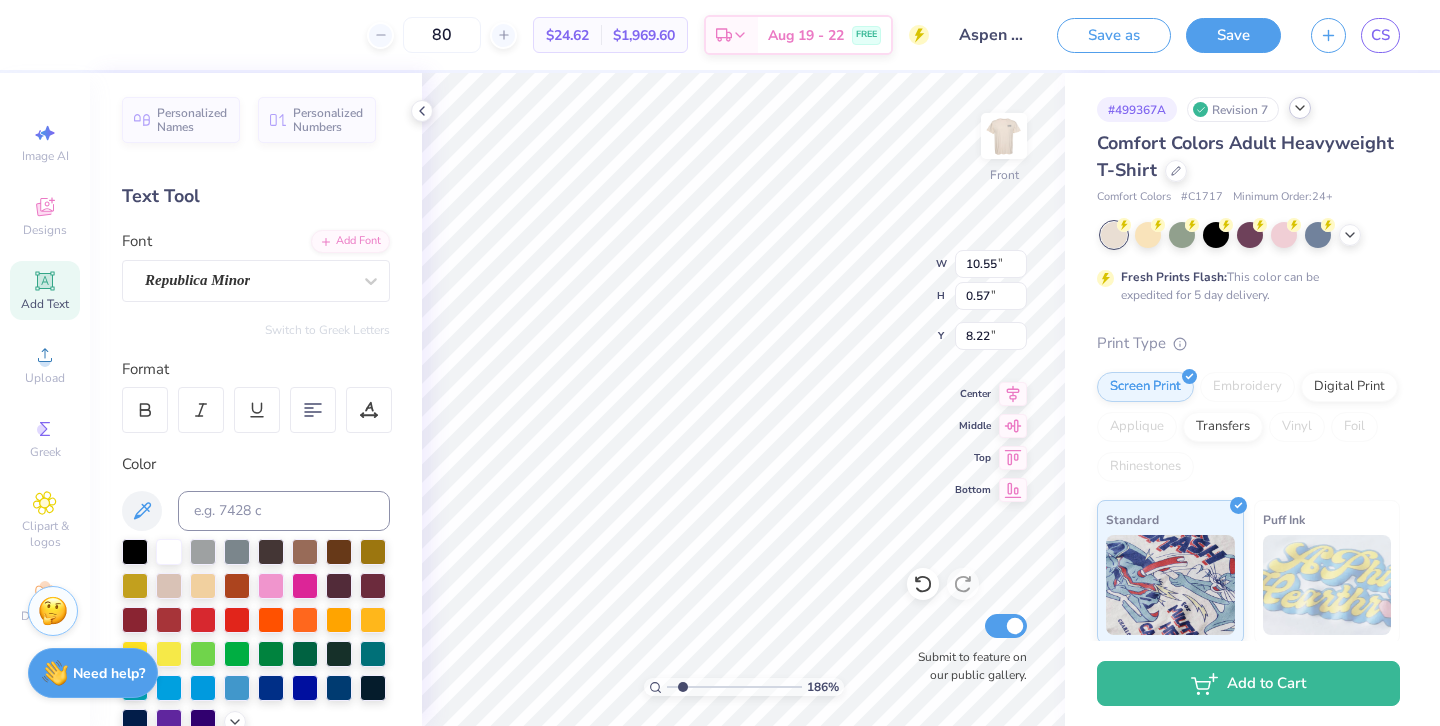 scroll, scrollTop: 0, scrollLeft: 8, axis: horizontal 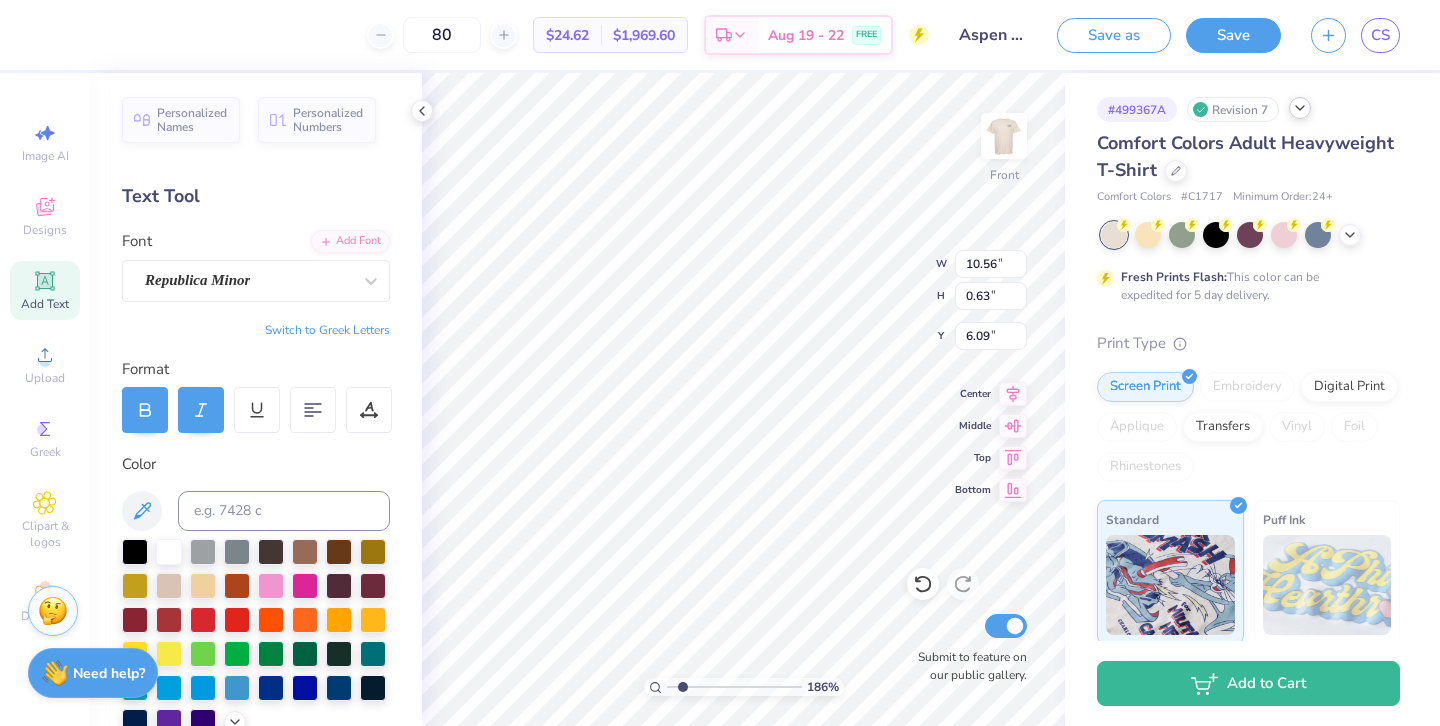 type on "0.71" 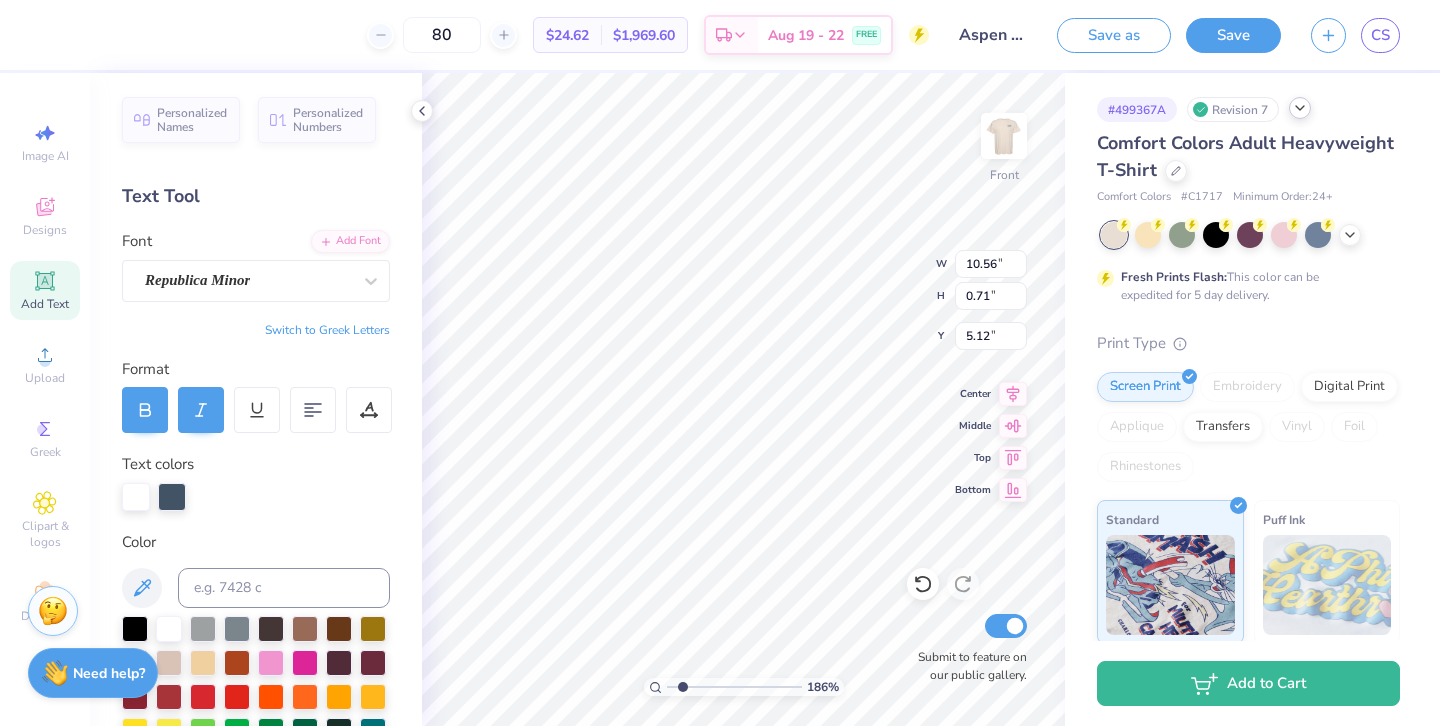 type on "0.63" 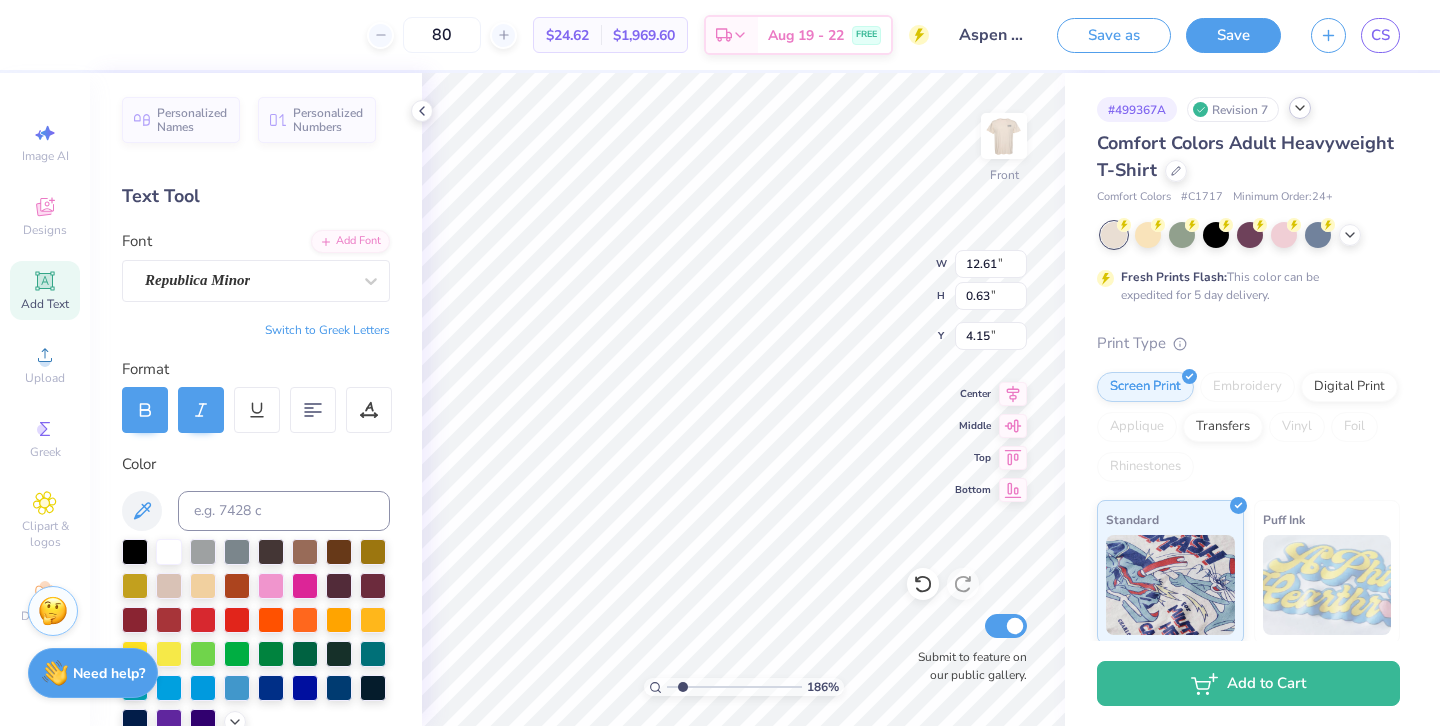 type on "12.61" 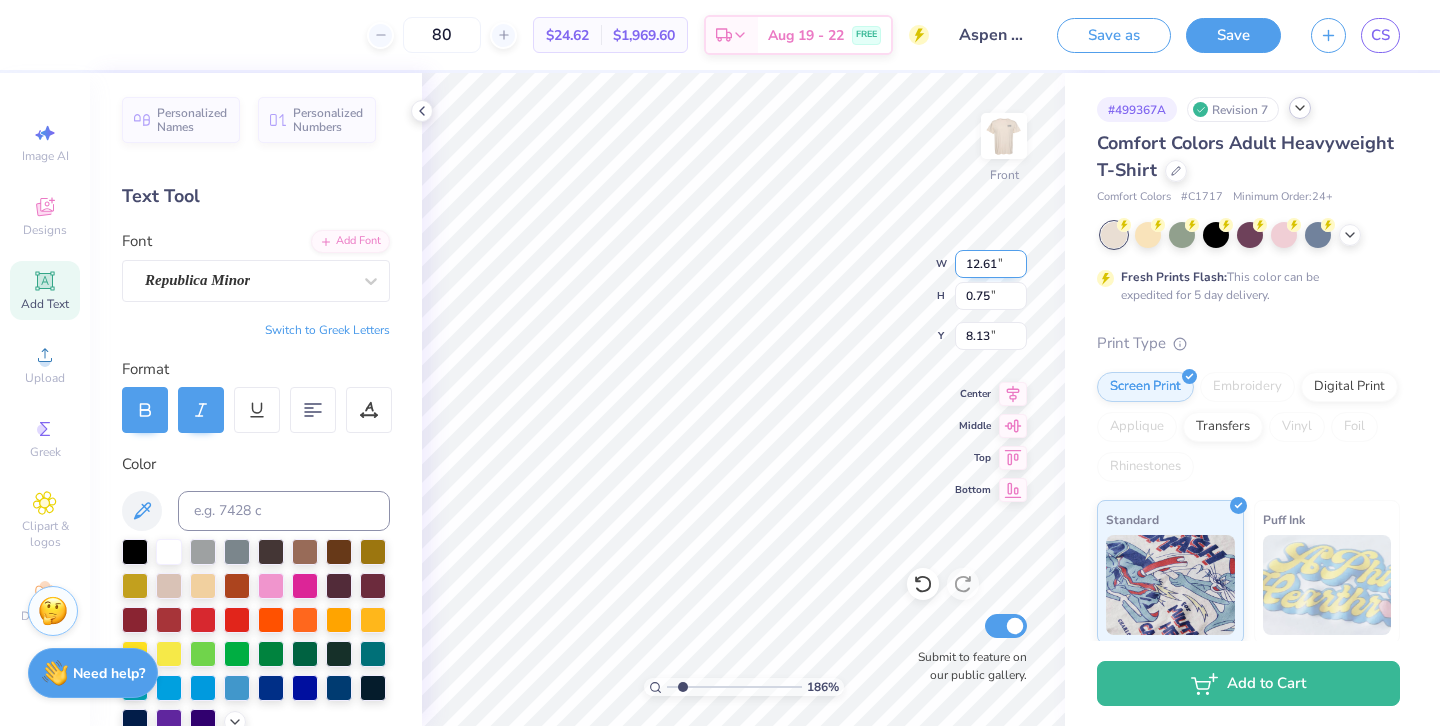 click on "12.61" at bounding box center [991, 264] 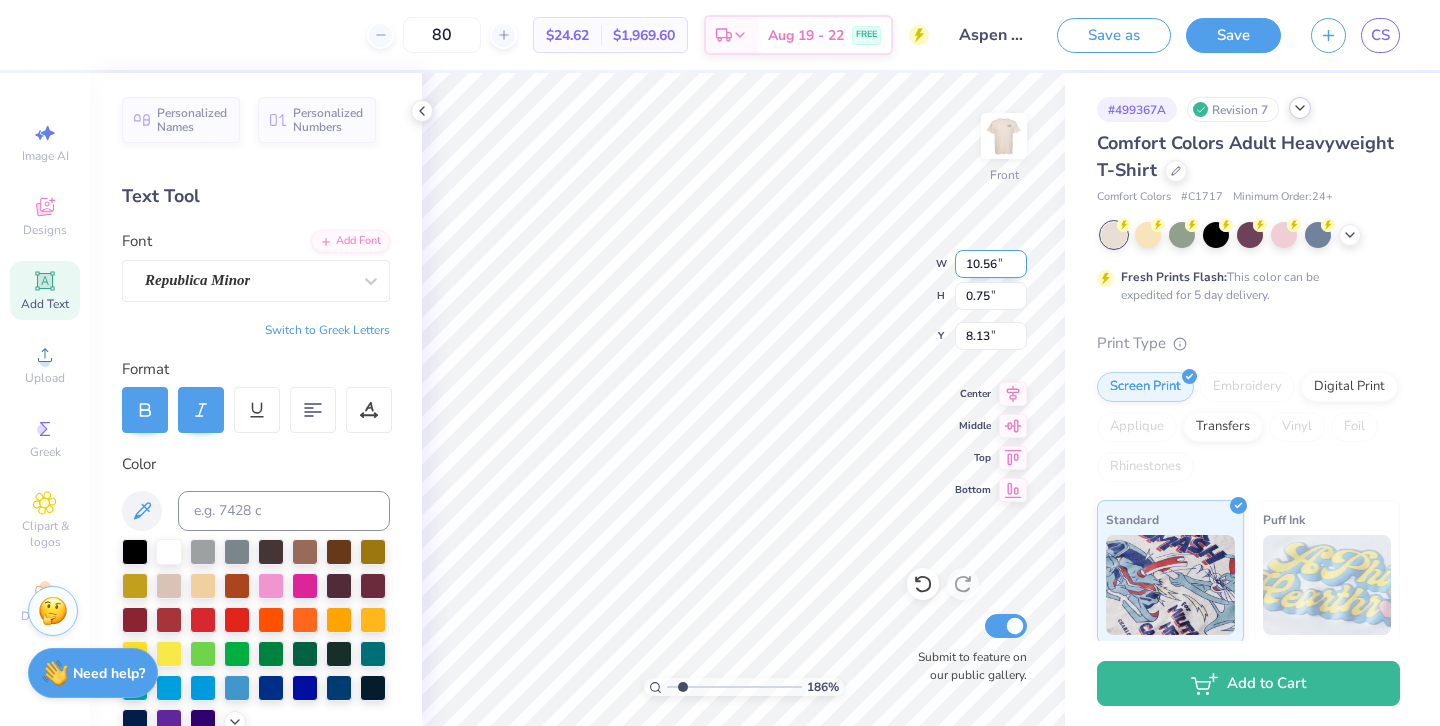 type on "10.56" 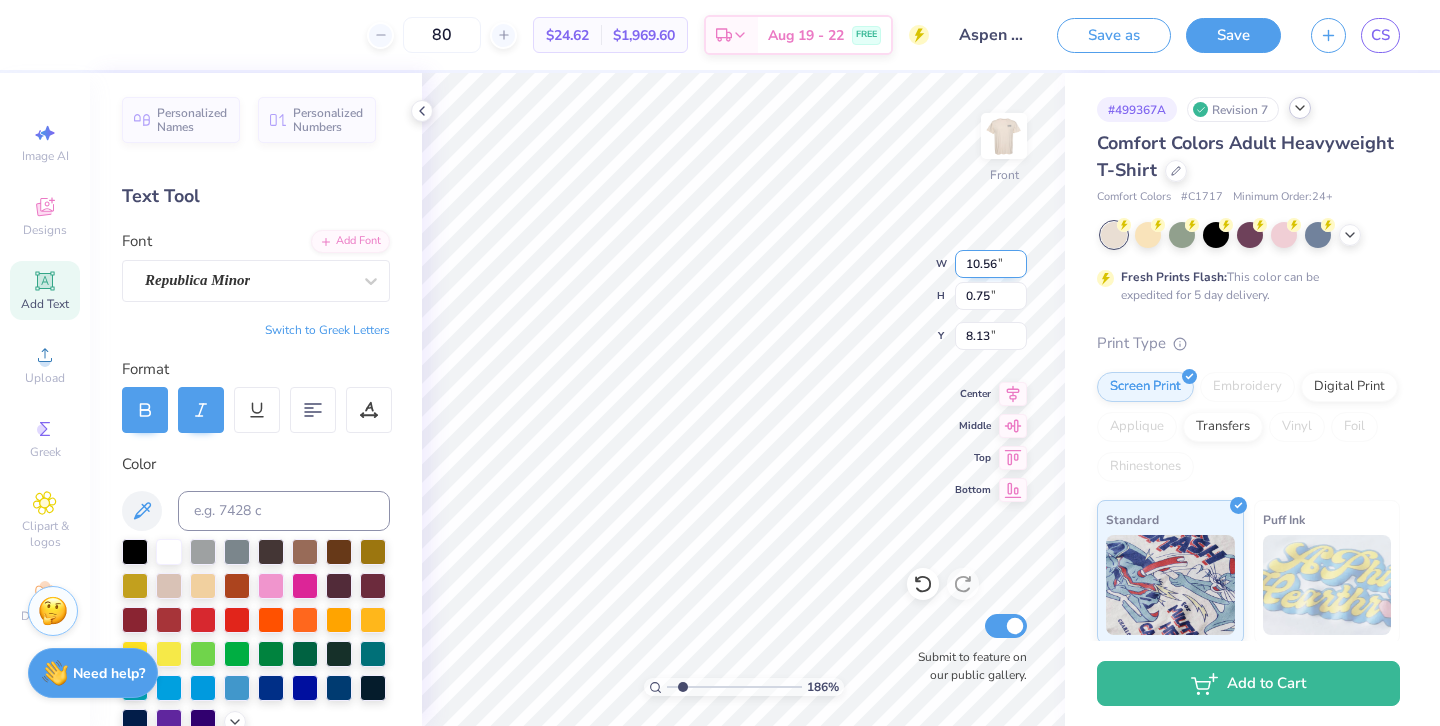 type on "0.63" 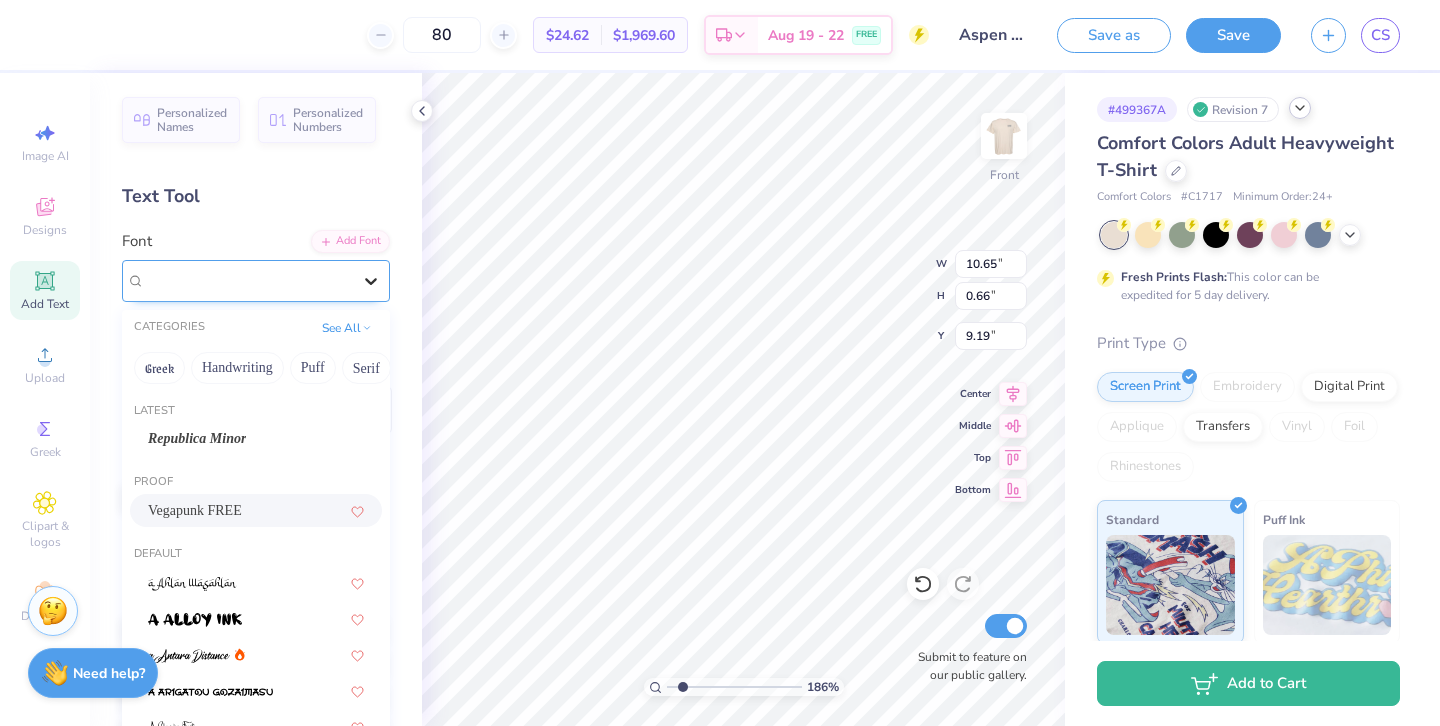 click 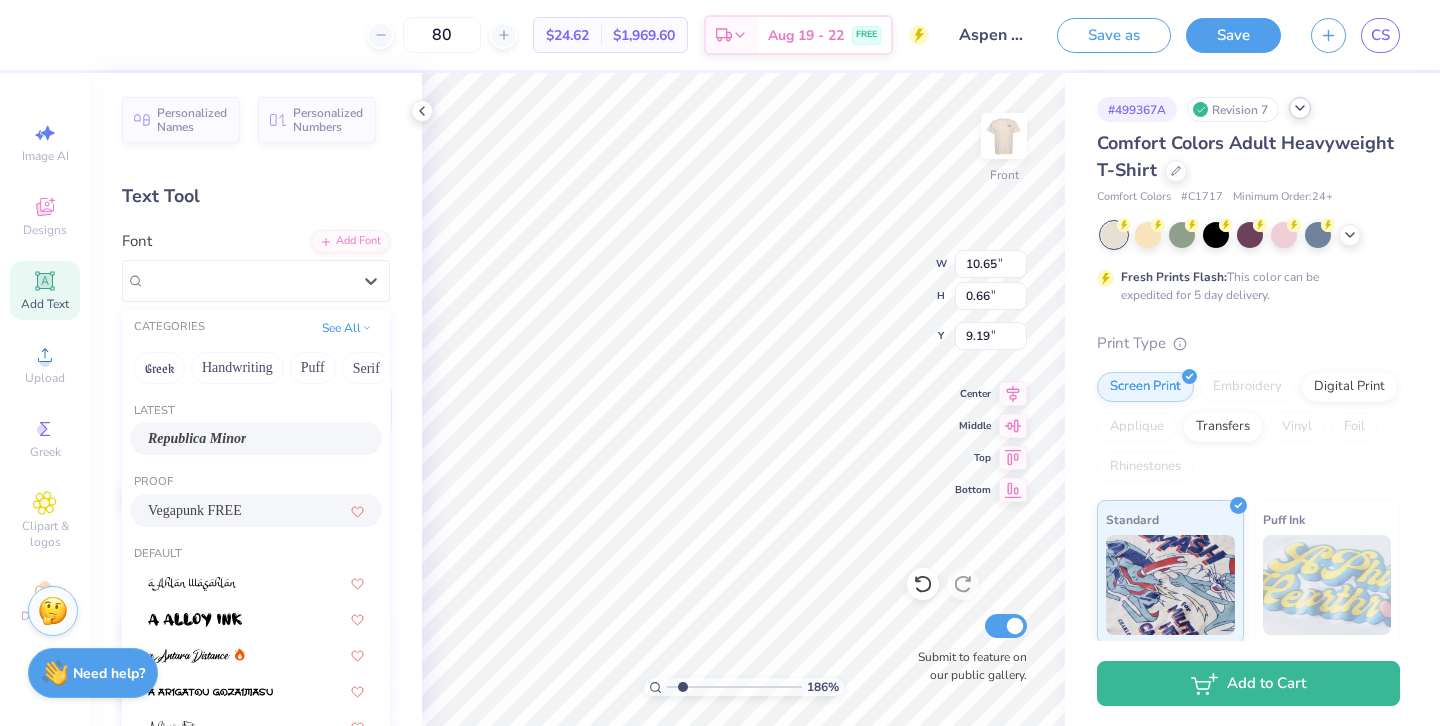 click on "Republica Minor" at bounding box center (197, 438) 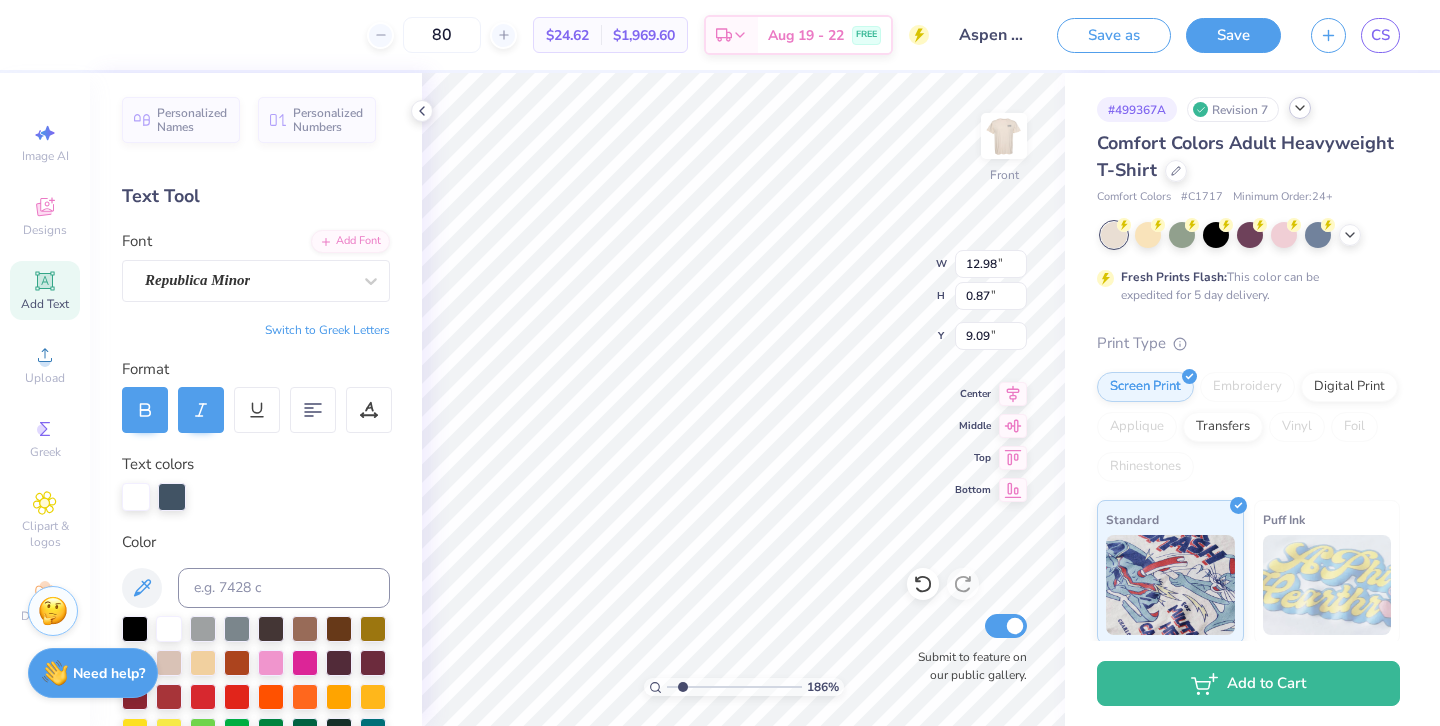 type on "12.98" 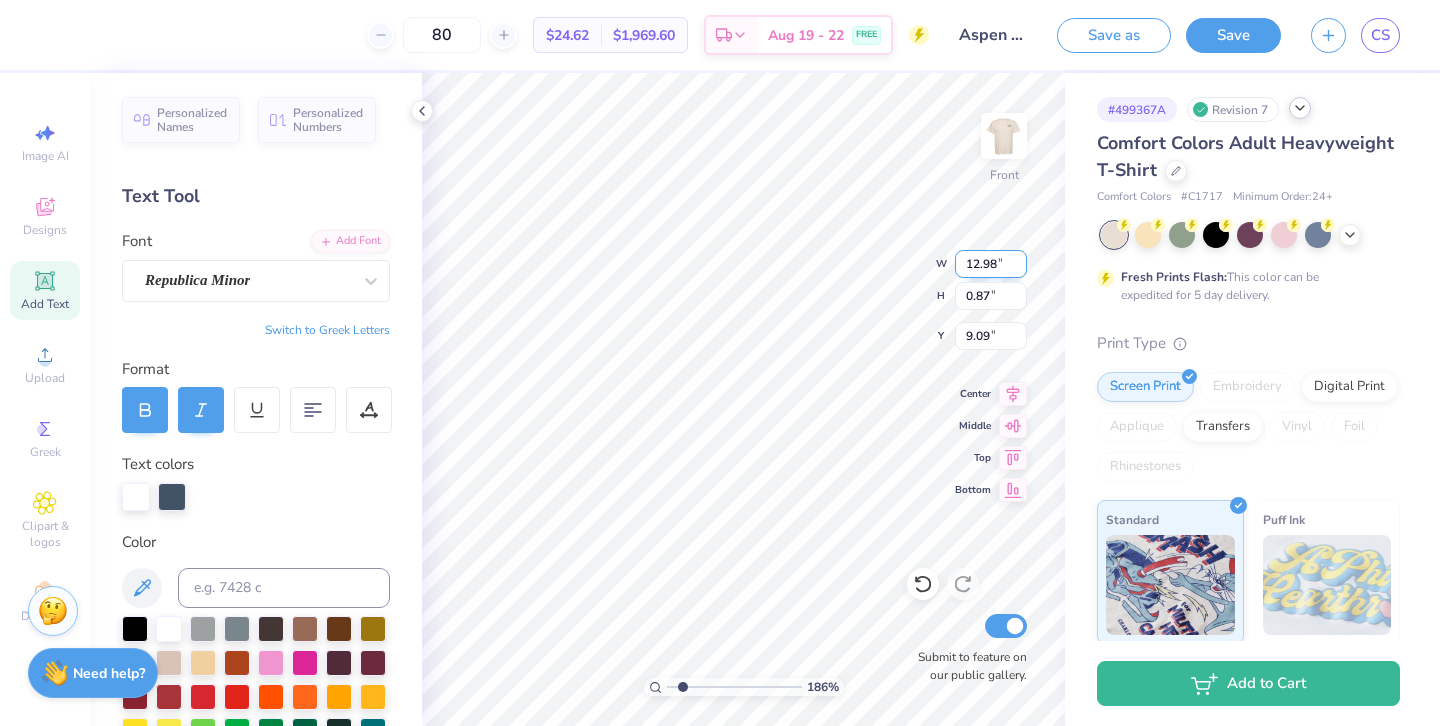 click on "12.98" at bounding box center [991, 264] 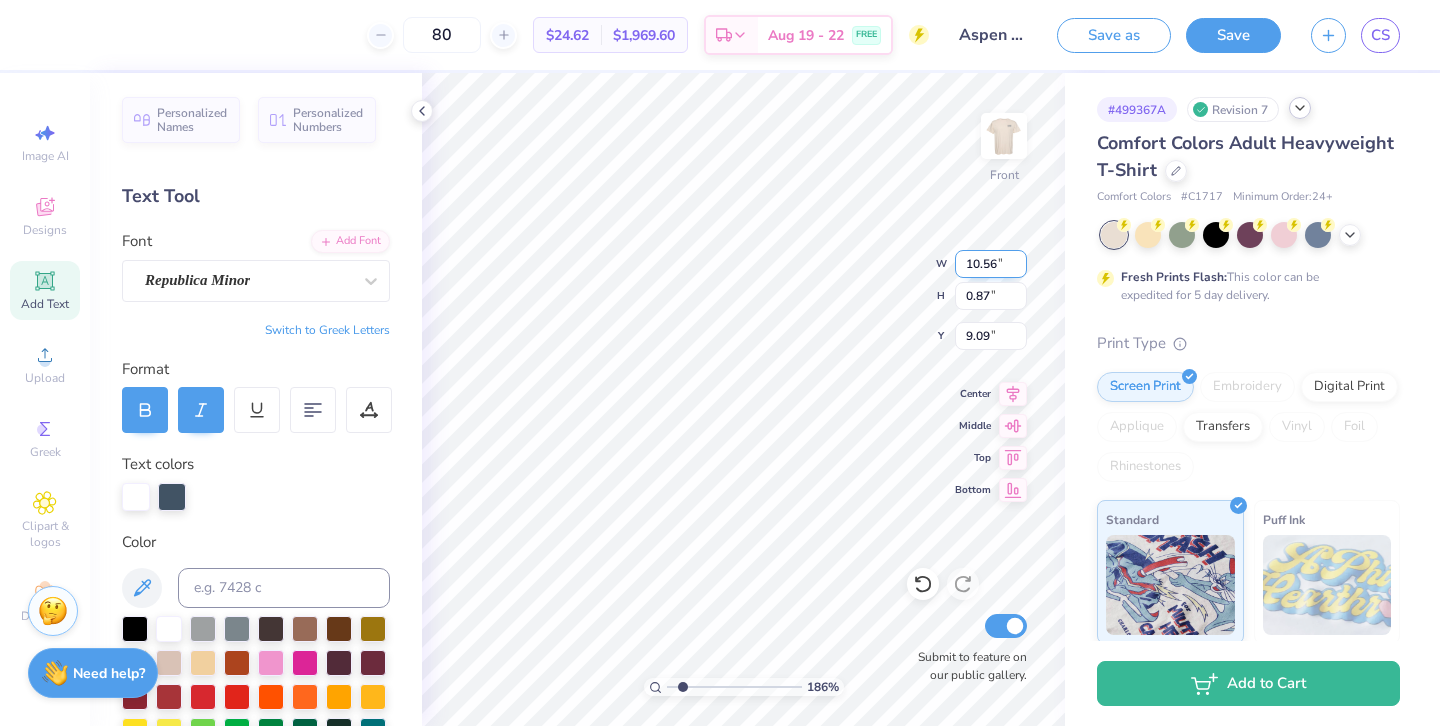 type on "10.56" 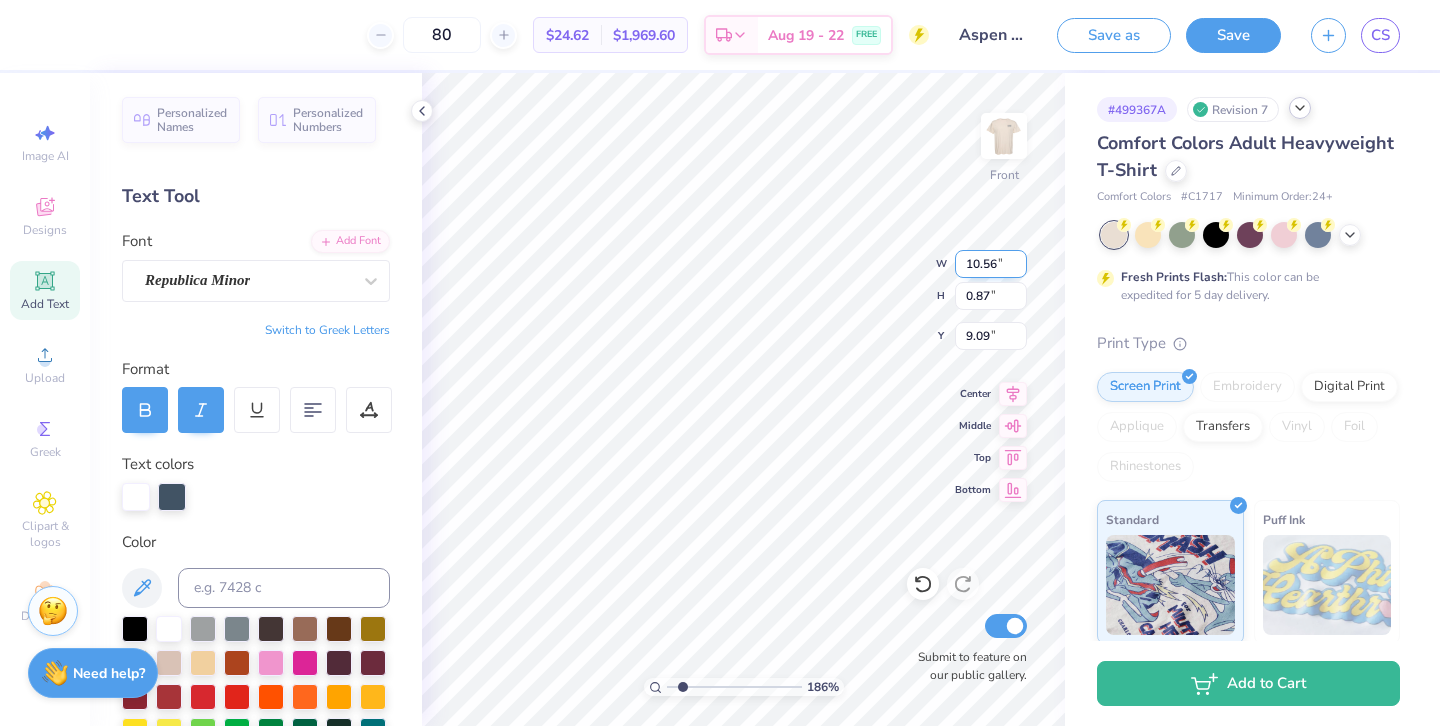 type on "0.71" 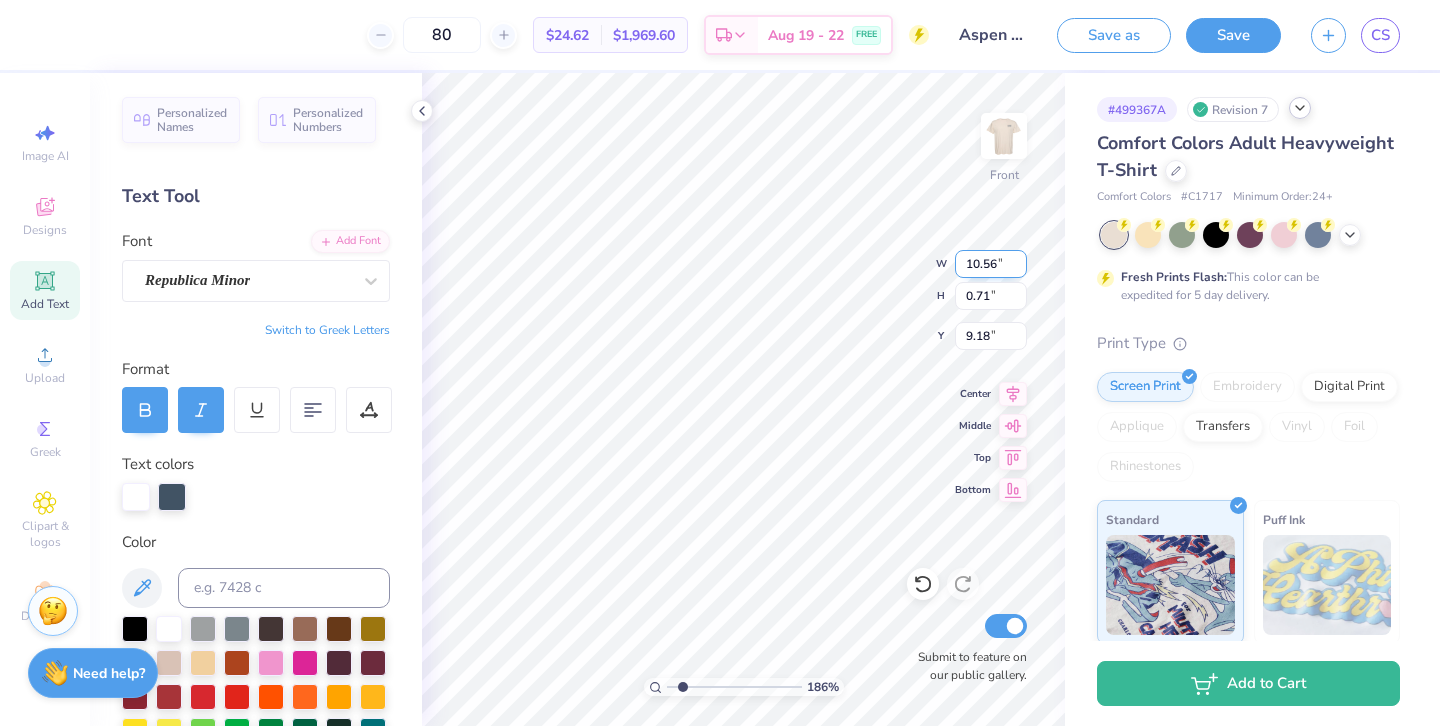 type on "10.63" 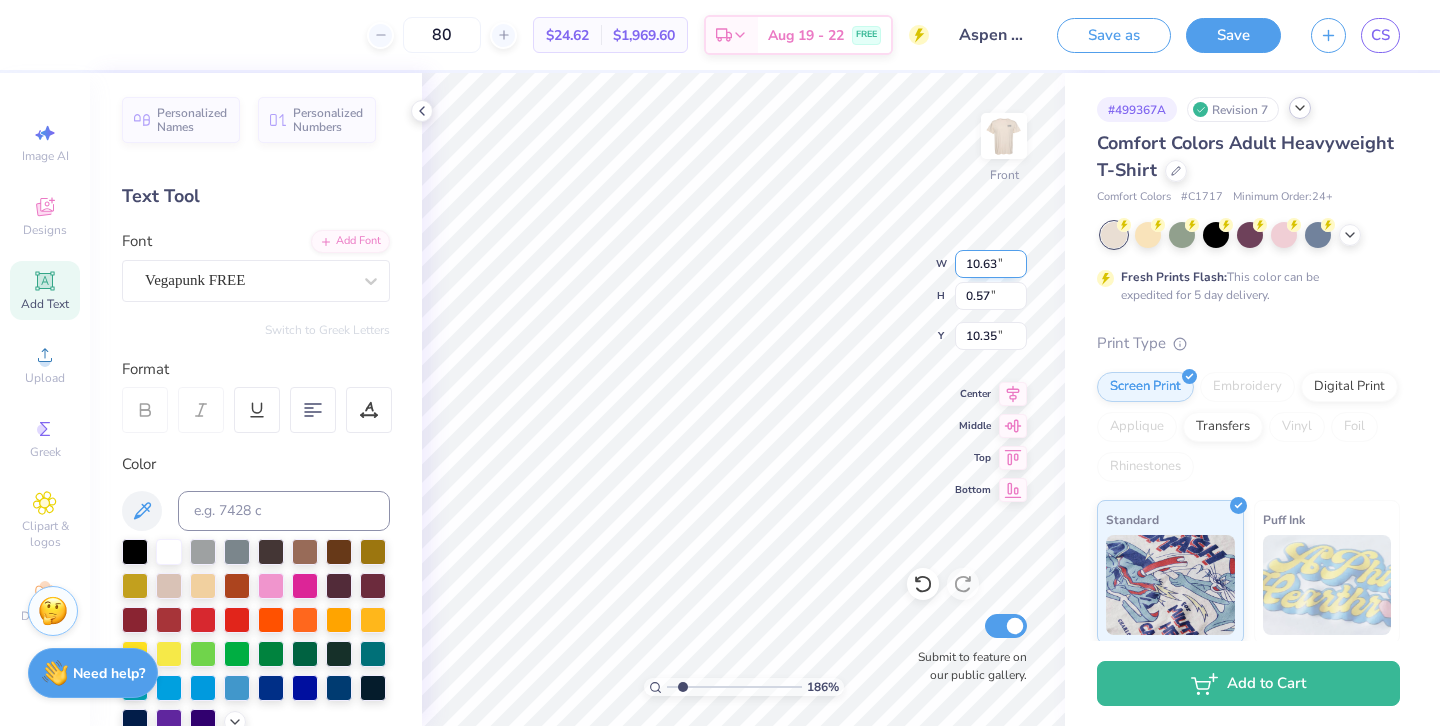 click on "10.63" at bounding box center (991, 264) 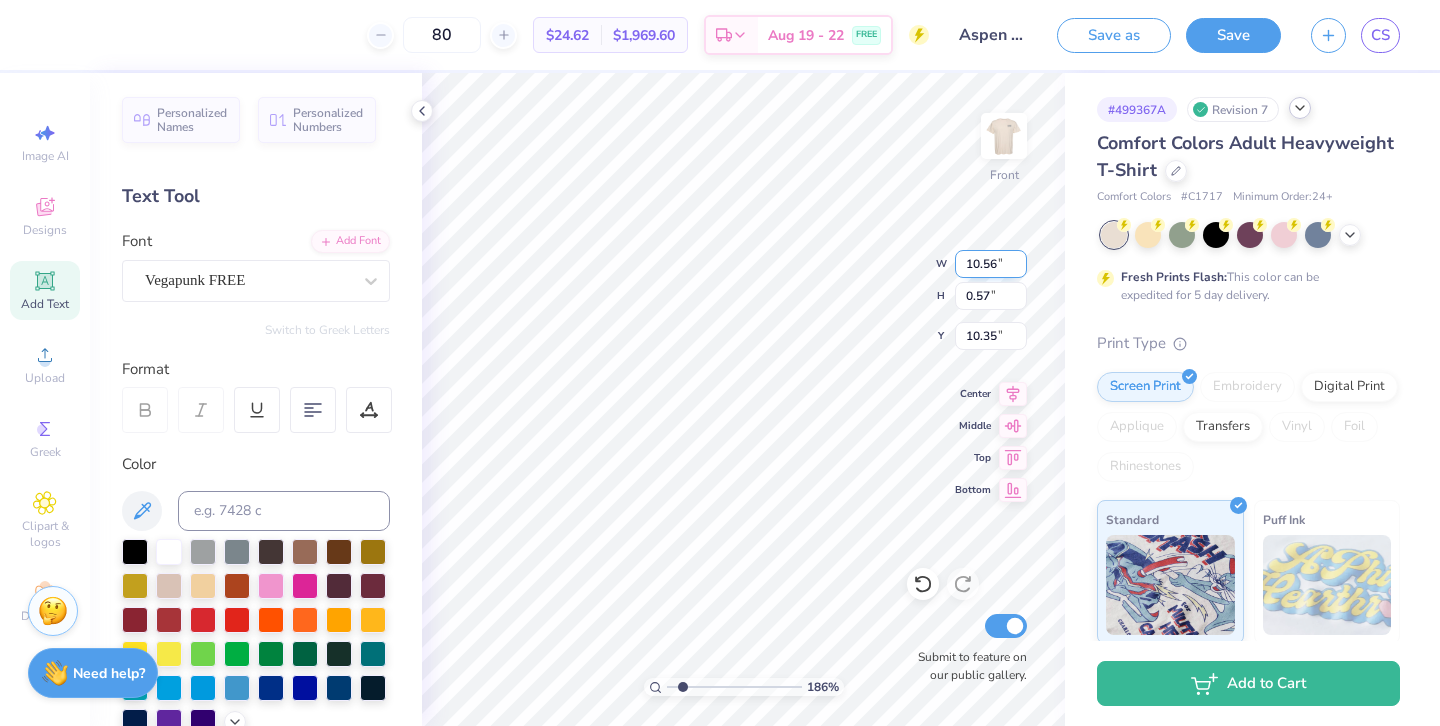 type on "10.67" 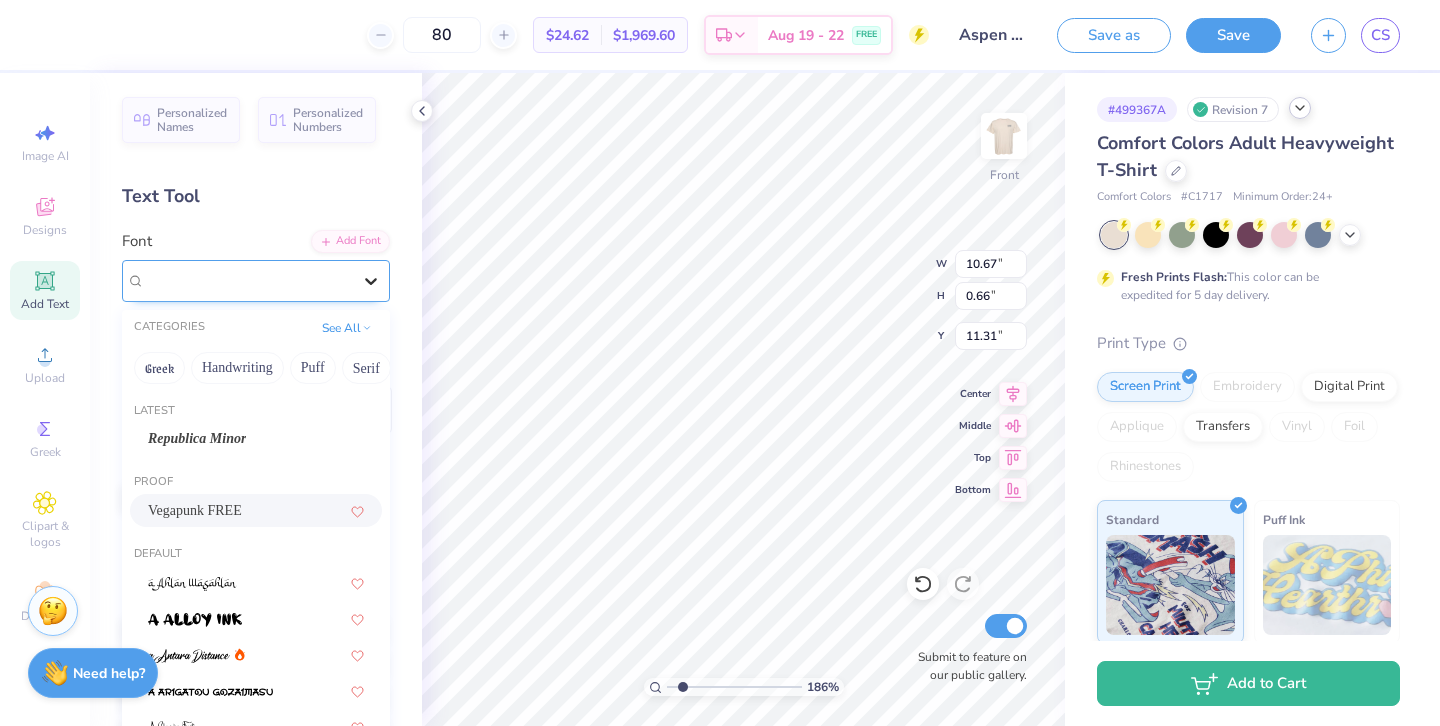 click at bounding box center (371, 281) 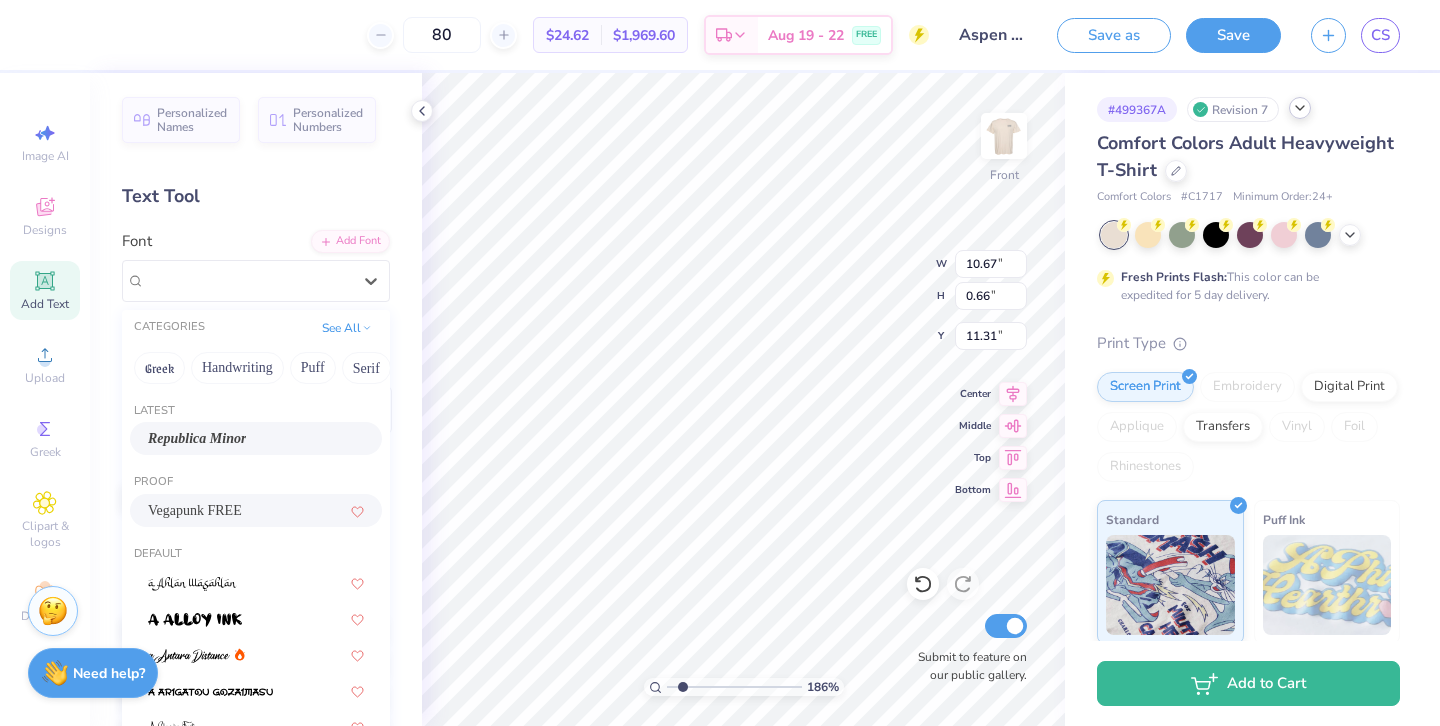 click on "Republica Minor" at bounding box center (256, 438) 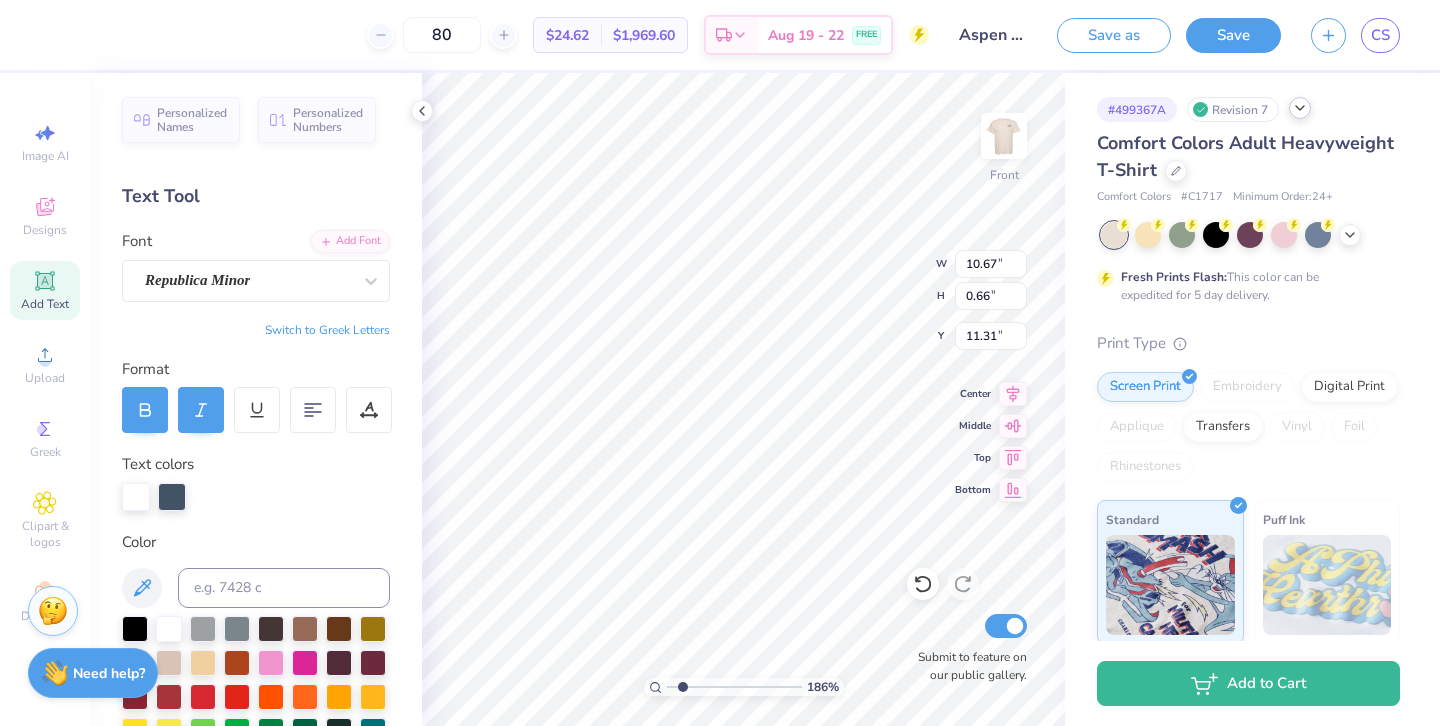type on "13.01" 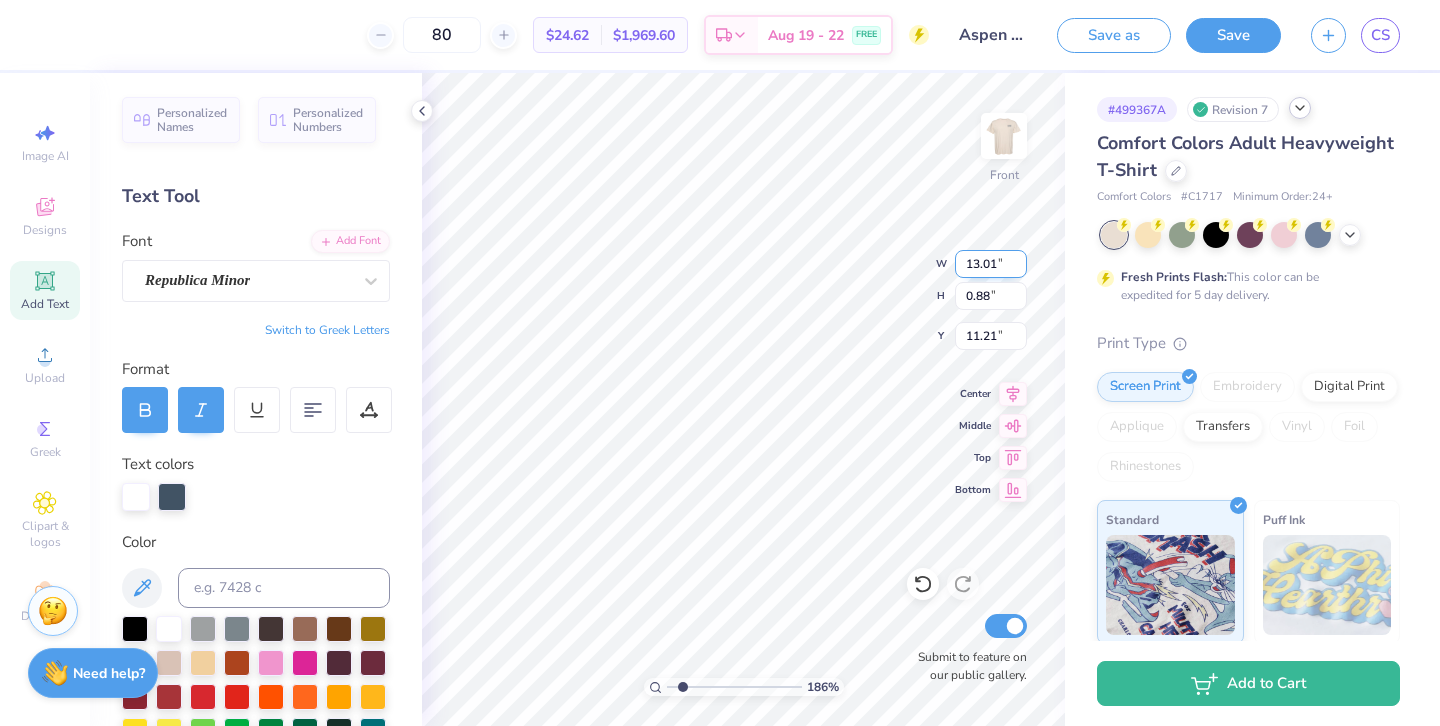 click on "13.01" at bounding box center (991, 264) 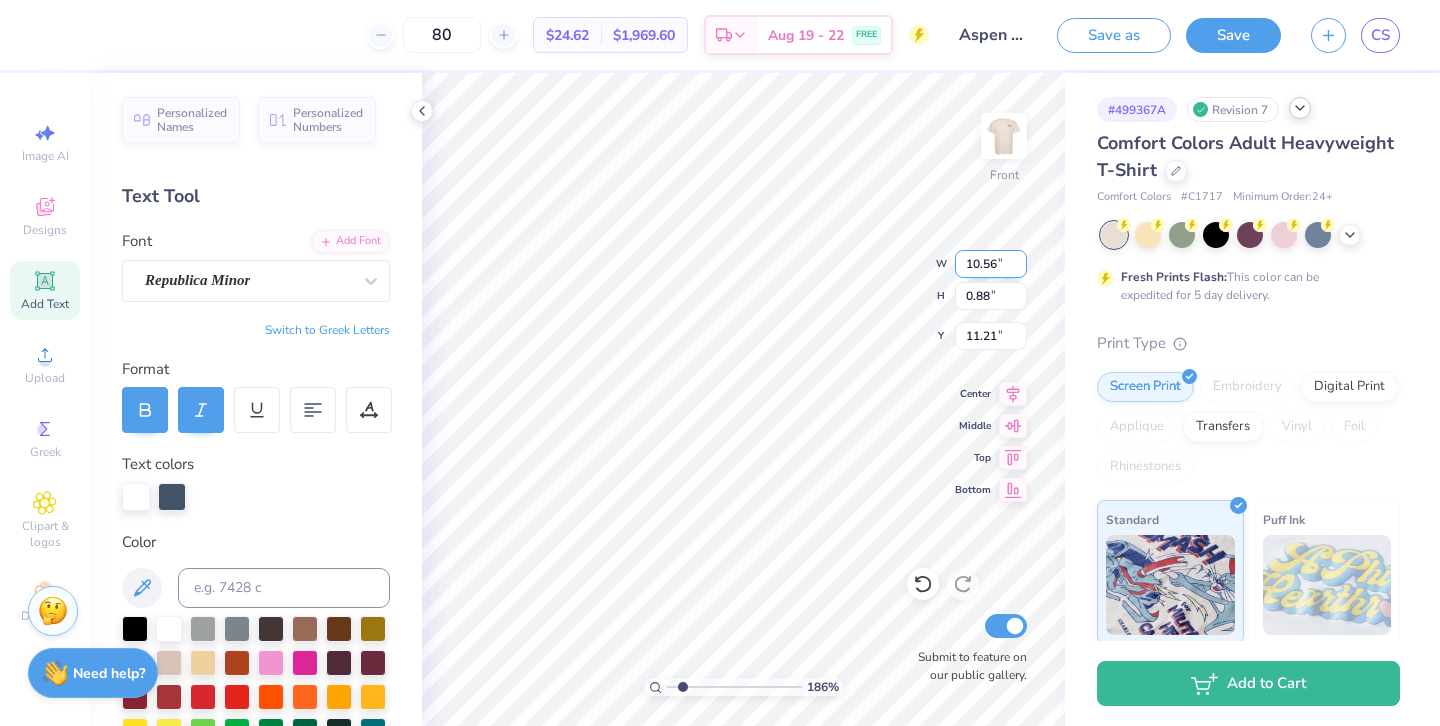 type on "10.56" 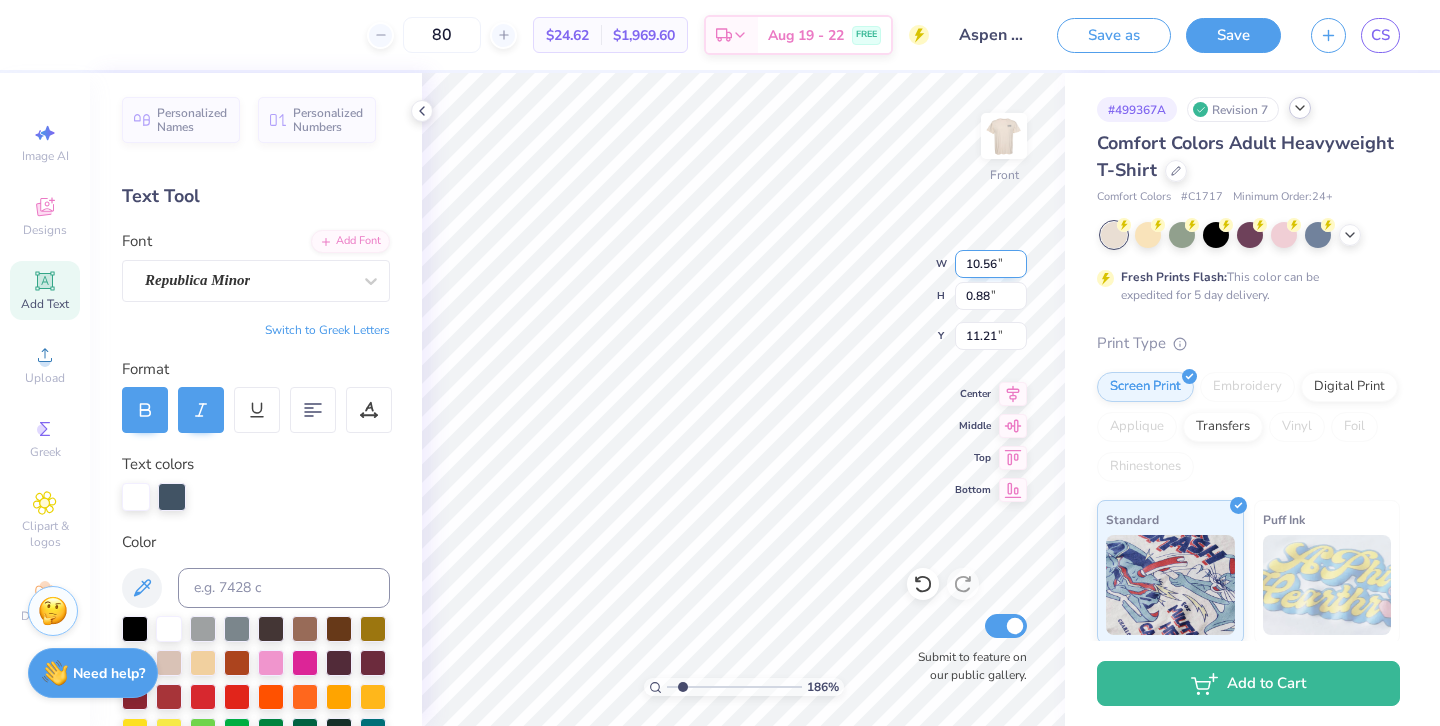 type on "0.71" 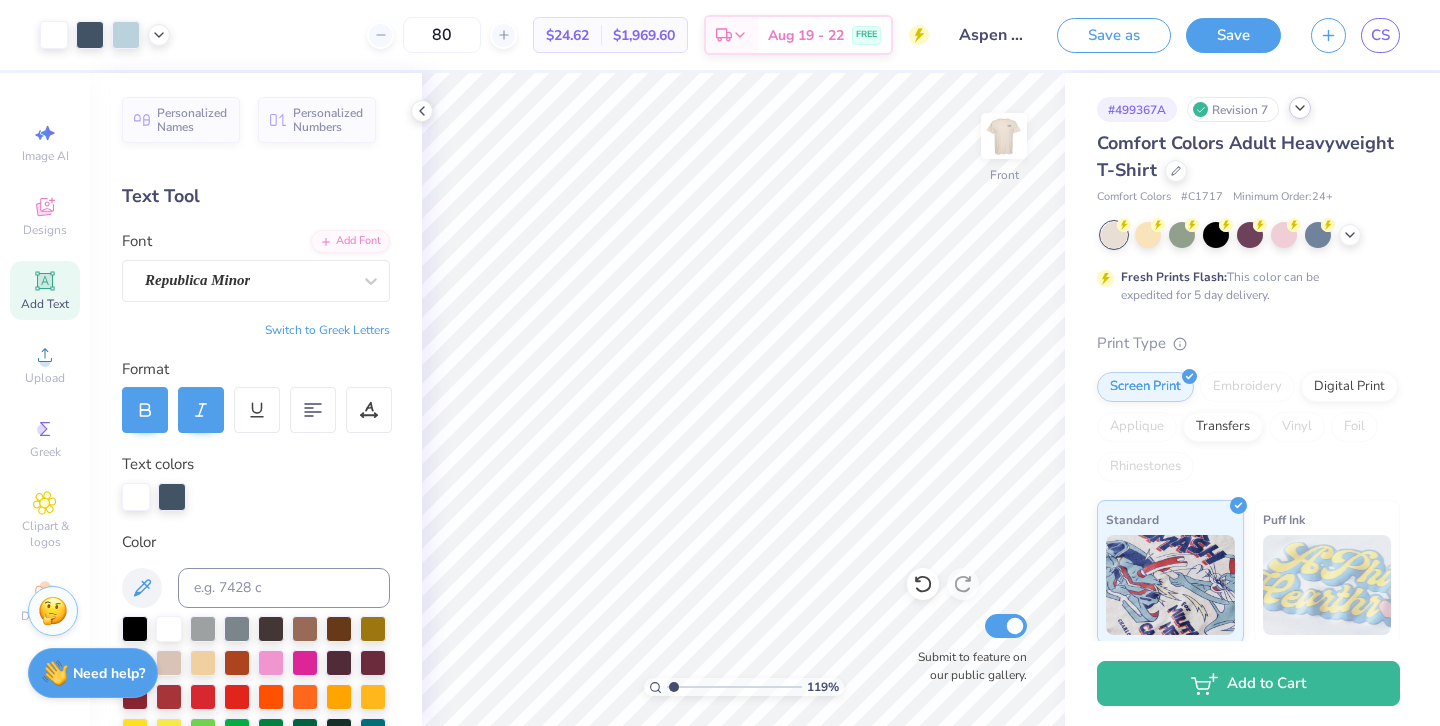 type on "1.11" 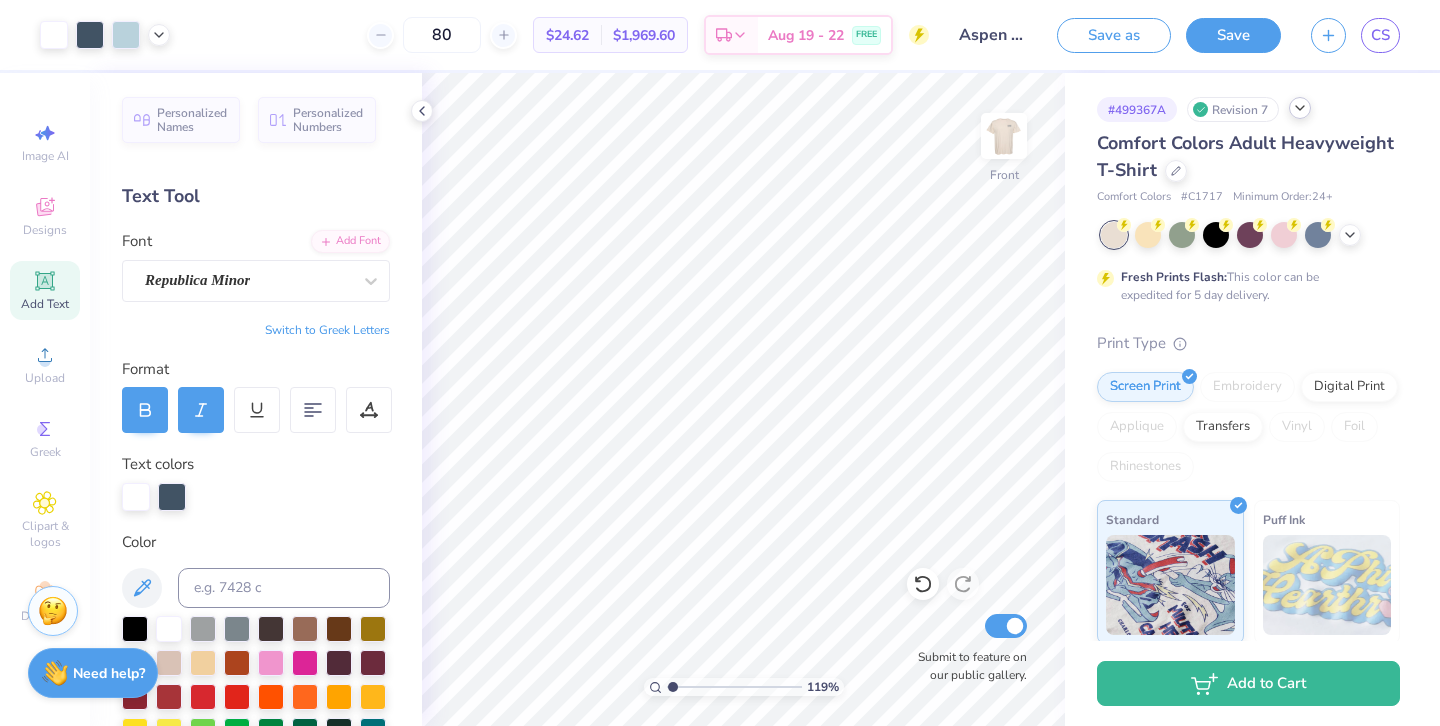 drag, startPoint x: 686, startPoint y: 687, endPoint x: 673, endPoint y: 687, distance: 13 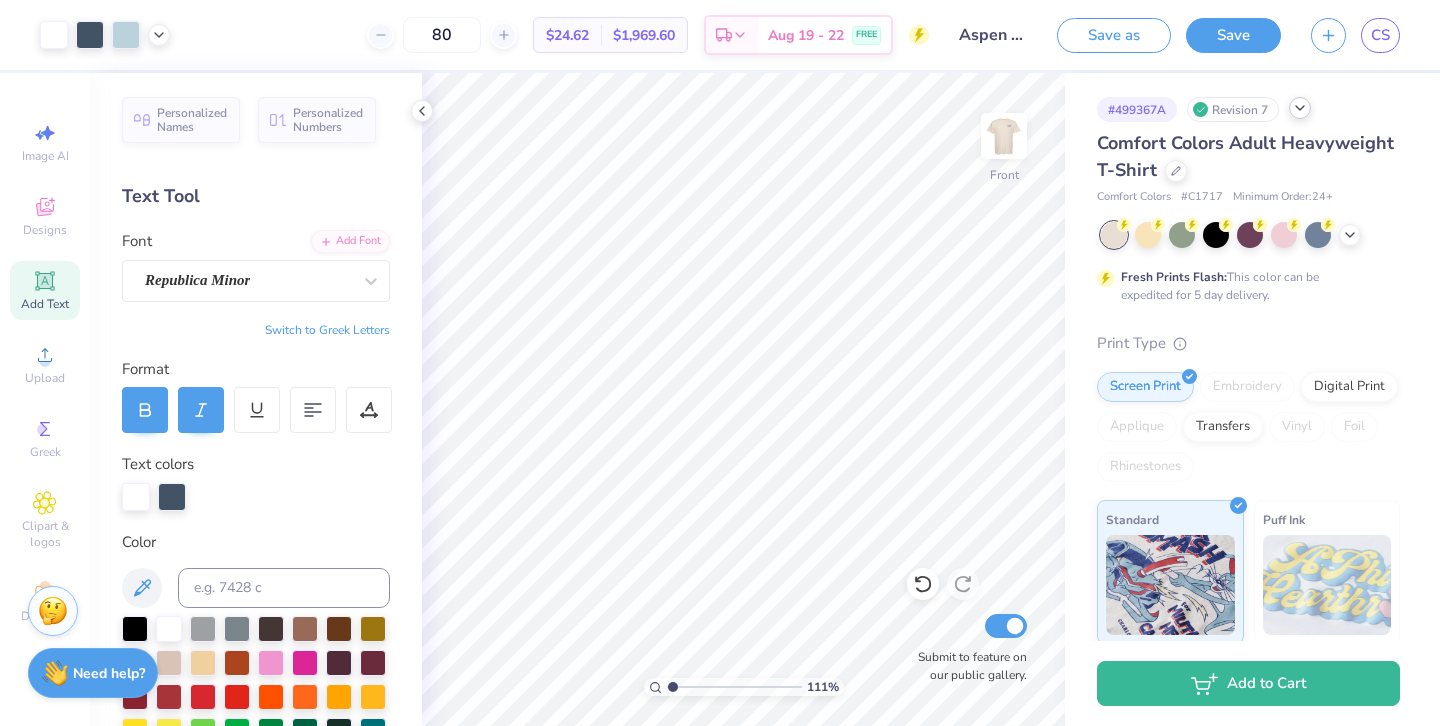 click 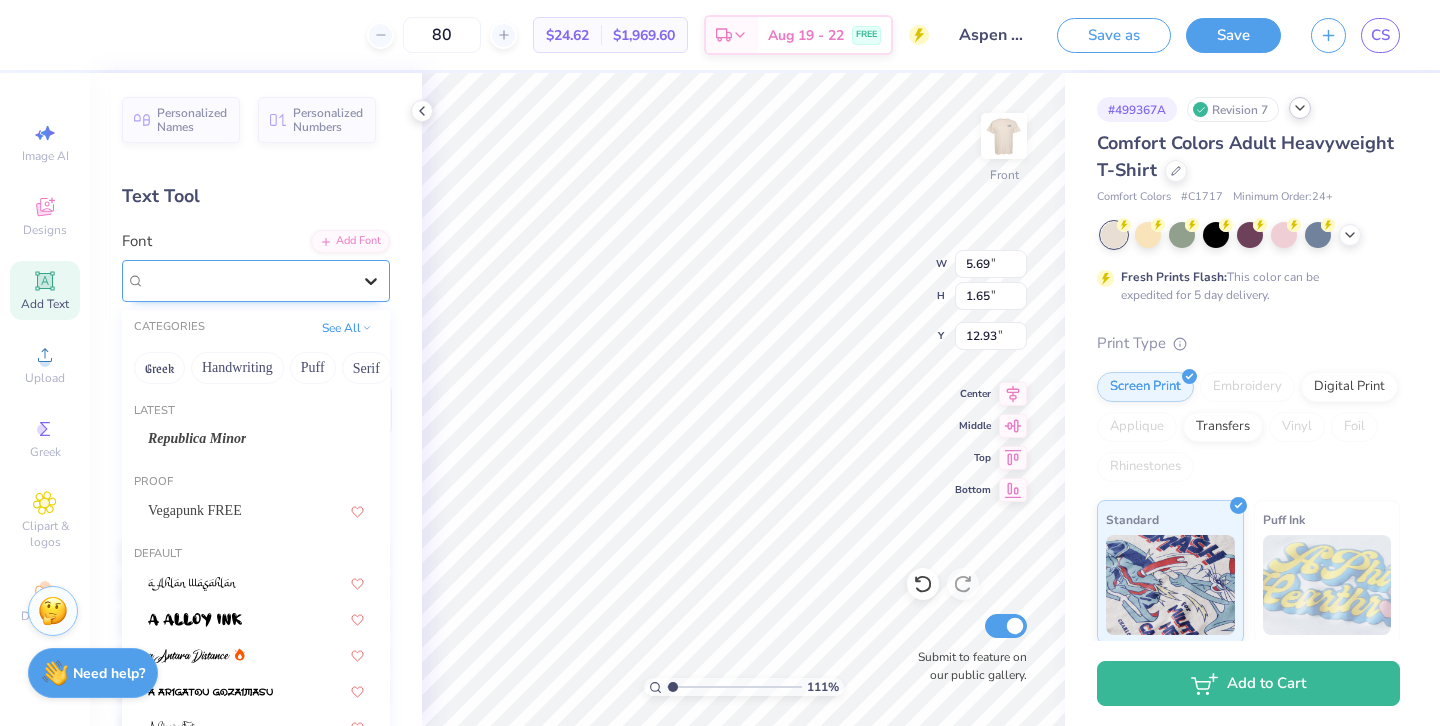 click 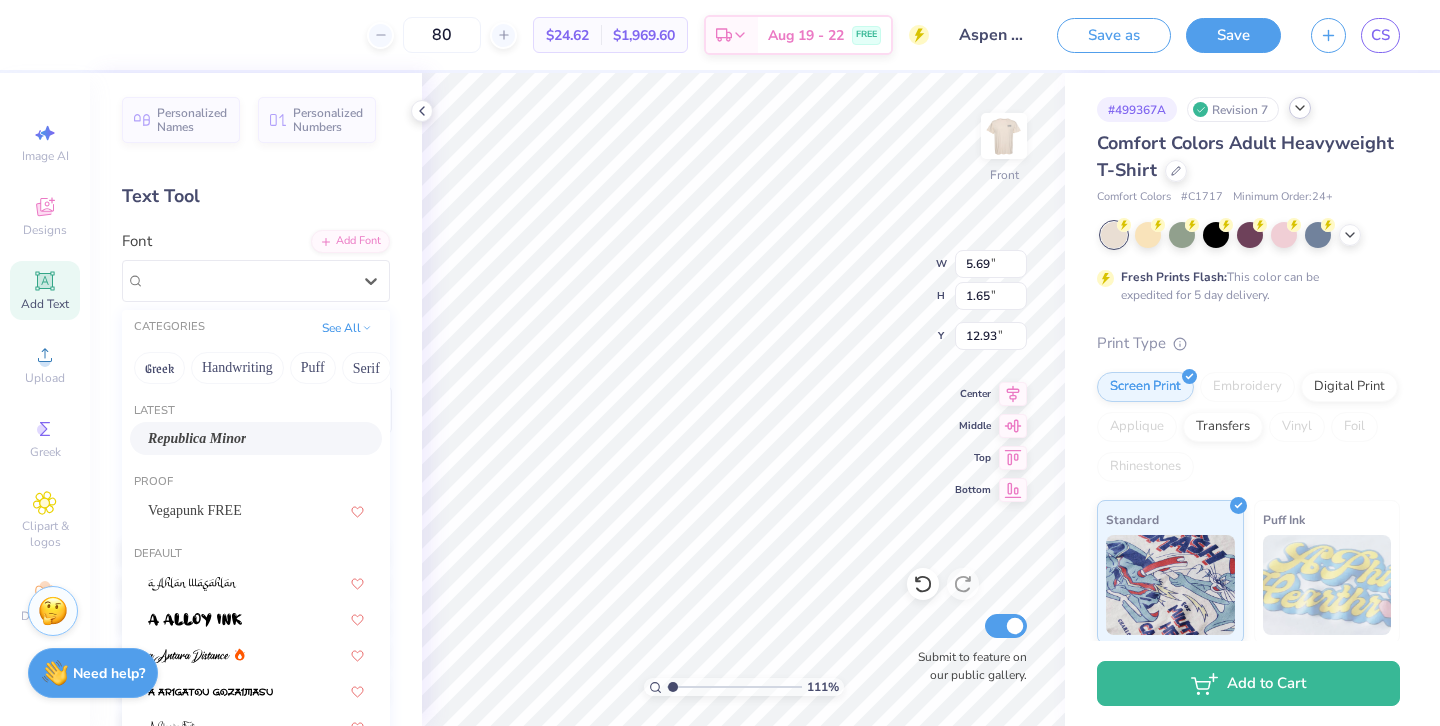 click on "Republica Minor" at bounding box center (197, 438) 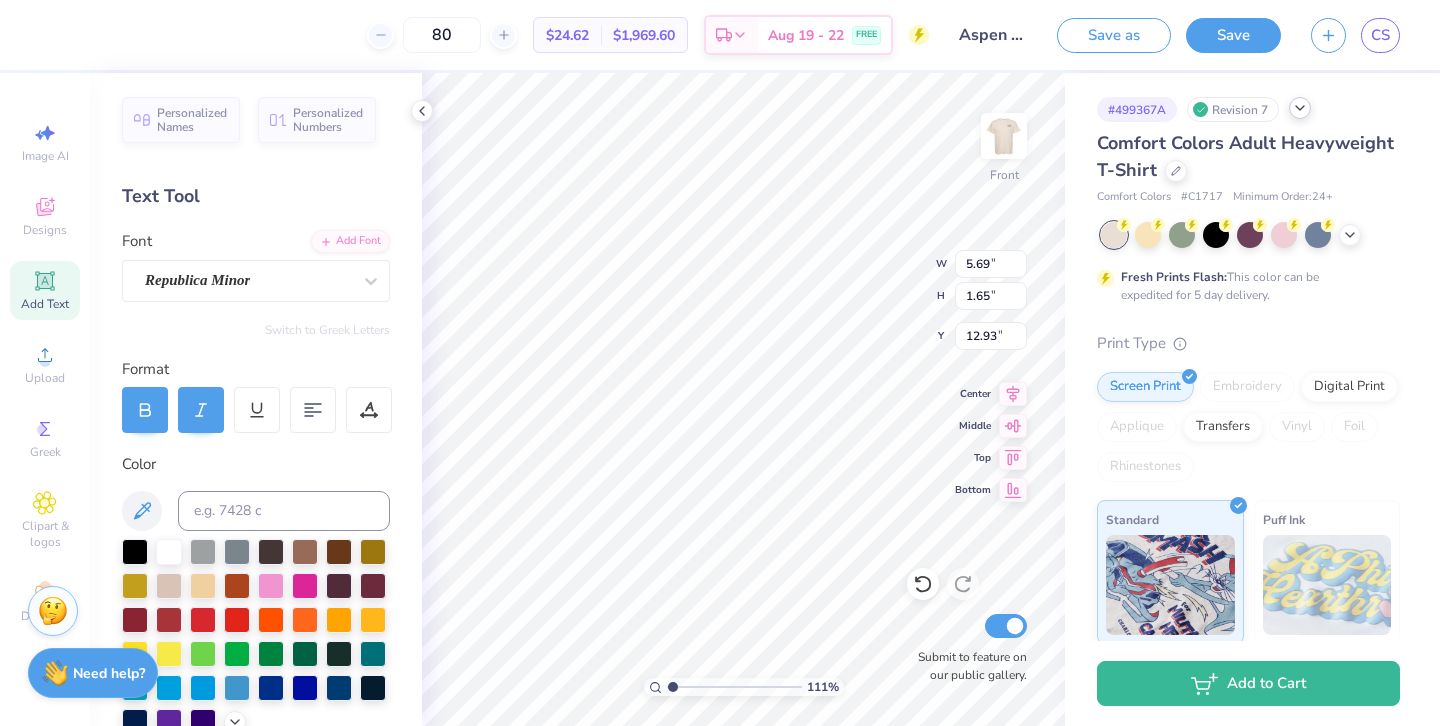 type on "7.32" 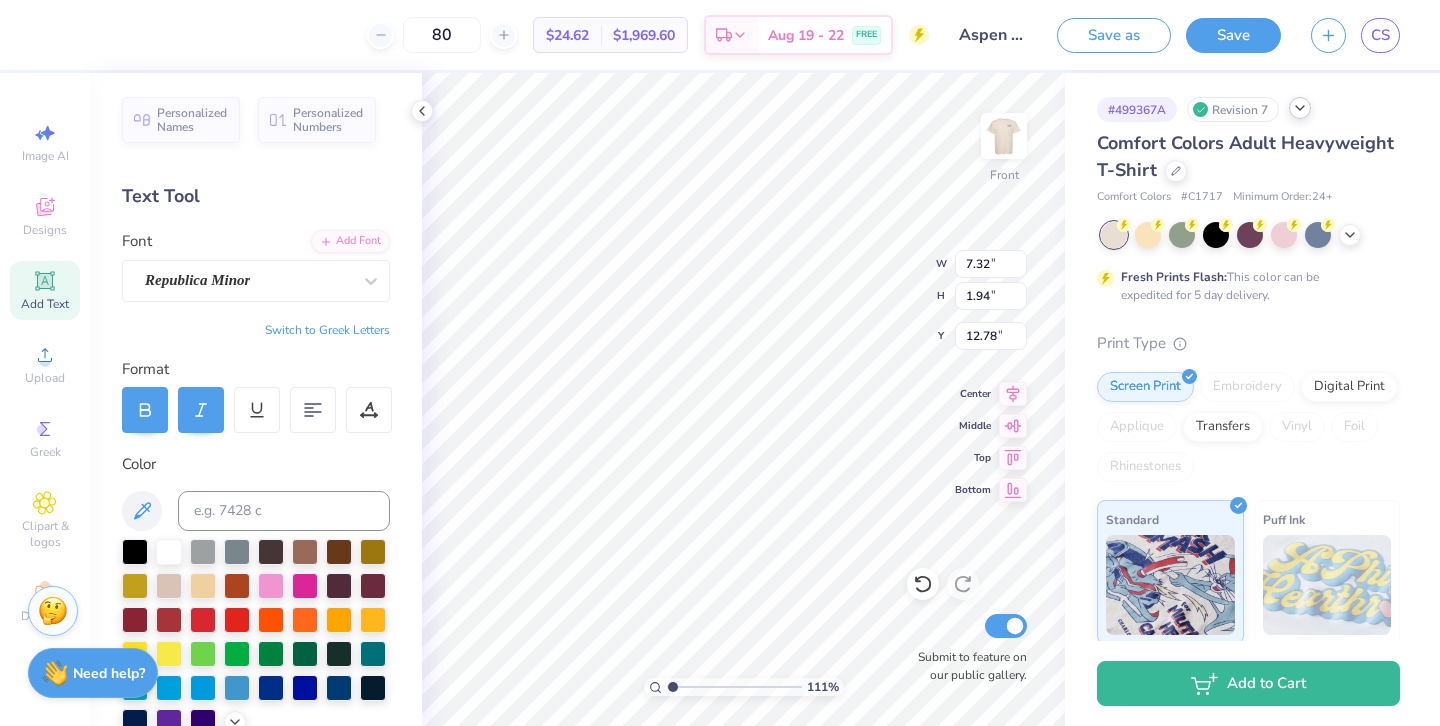 scroll, scrollTop: 0, scrollLeft: 1, axis: horizontal 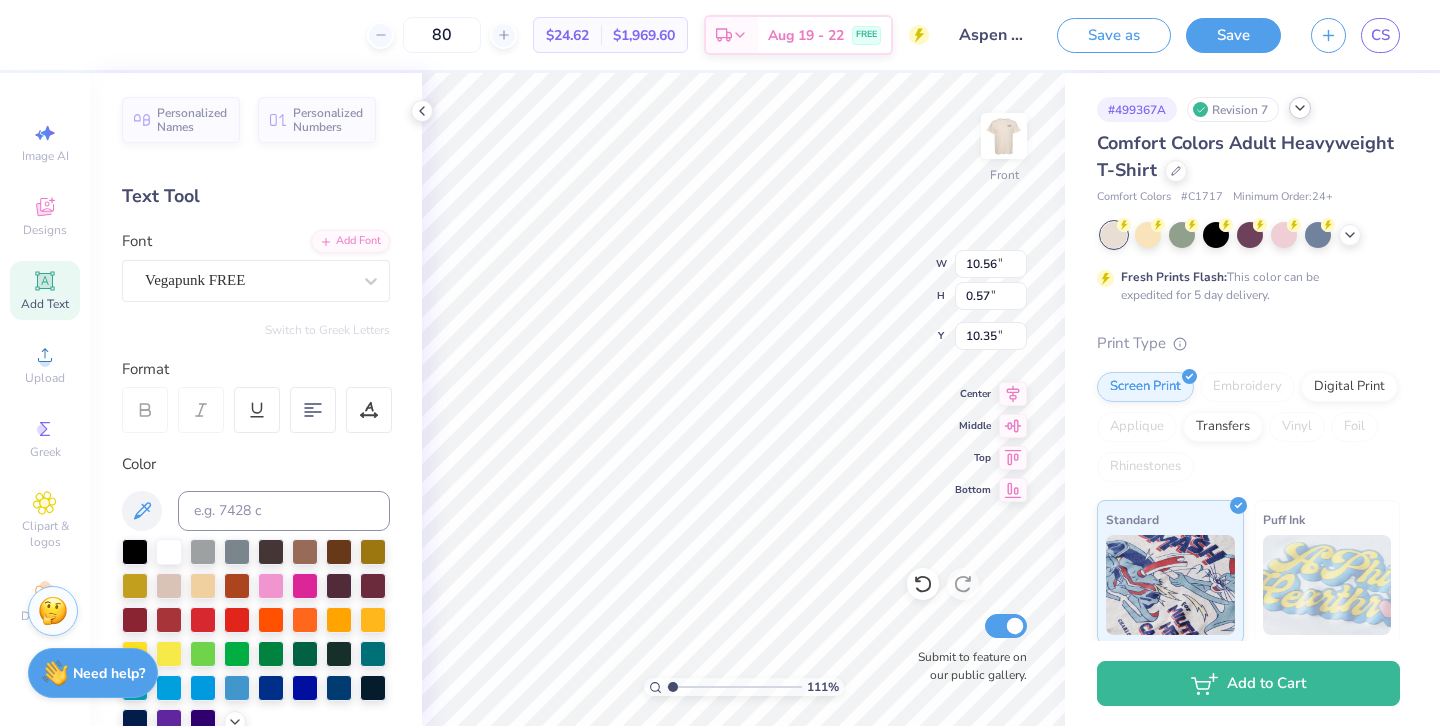 type on "0.63" 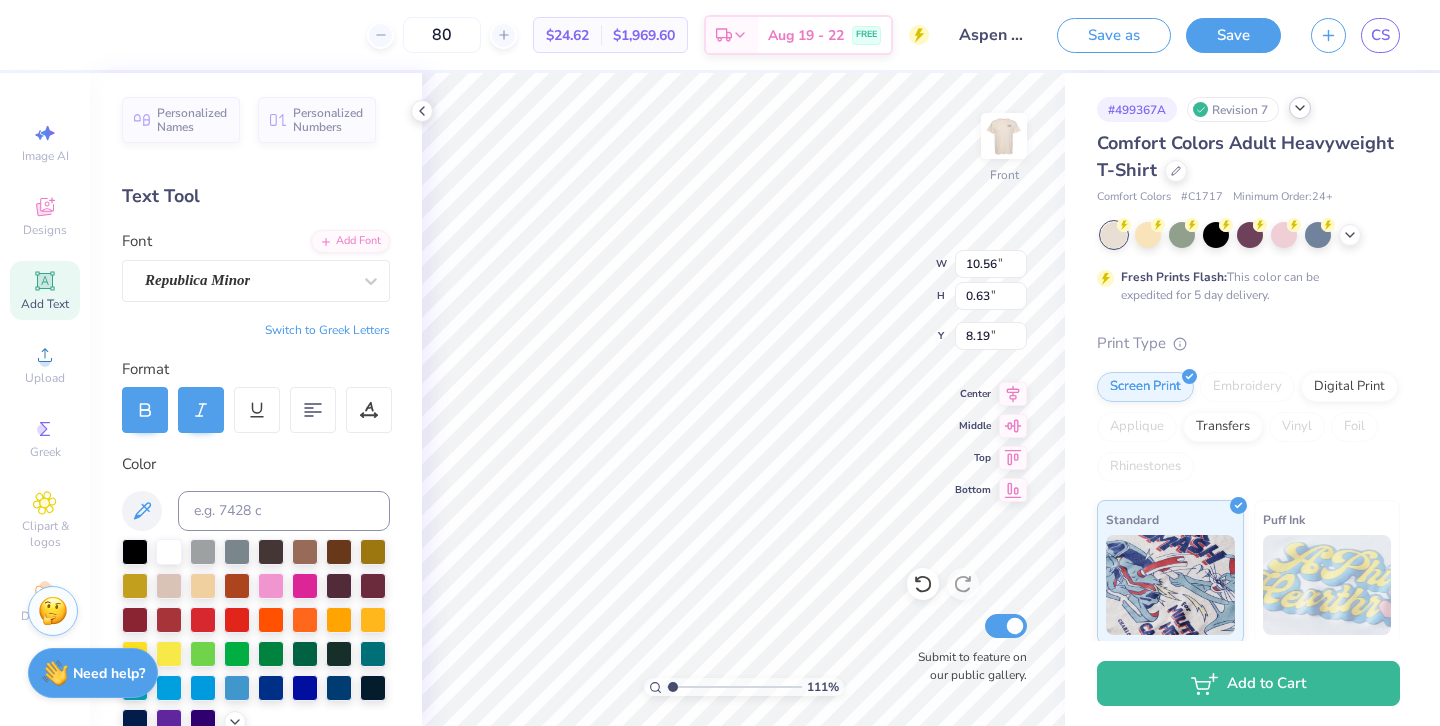scroll, scrollTop: 0, scrollLeft: 0, axis: both 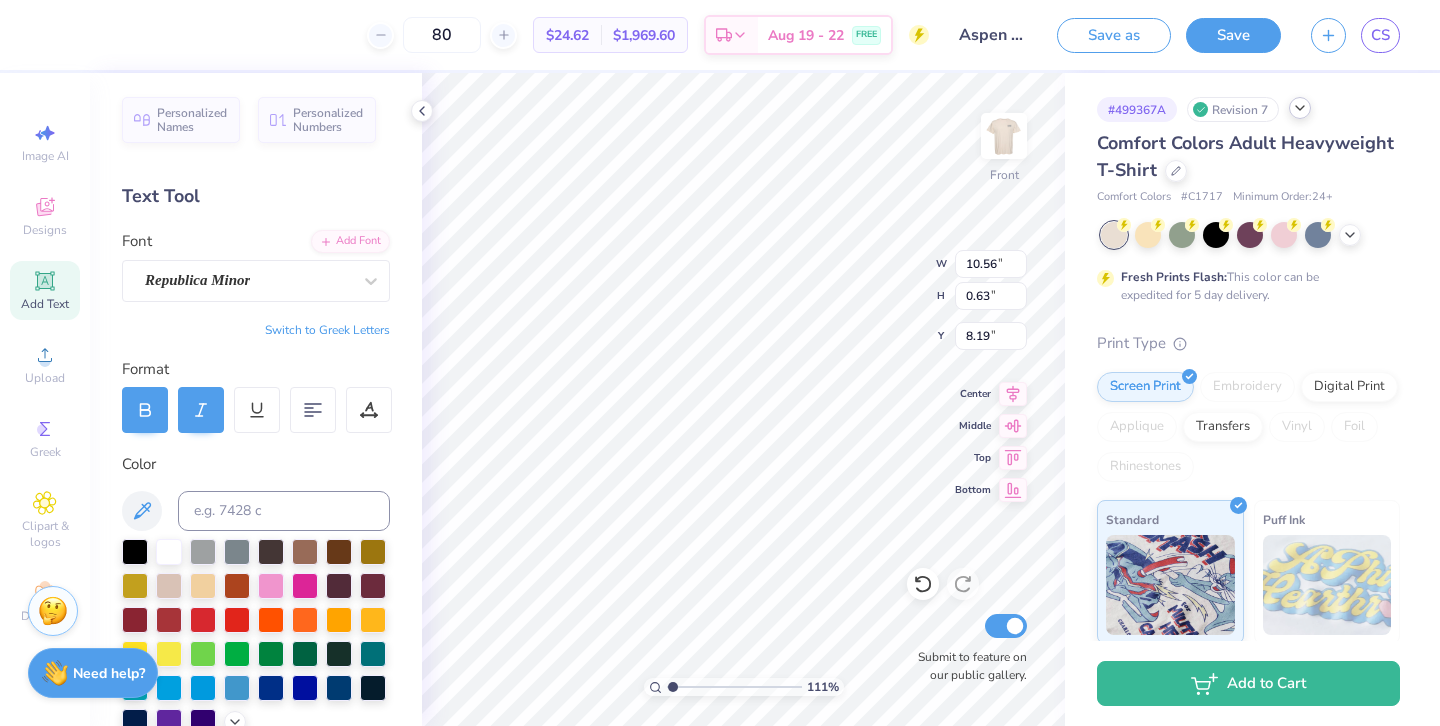 type on "13.46" 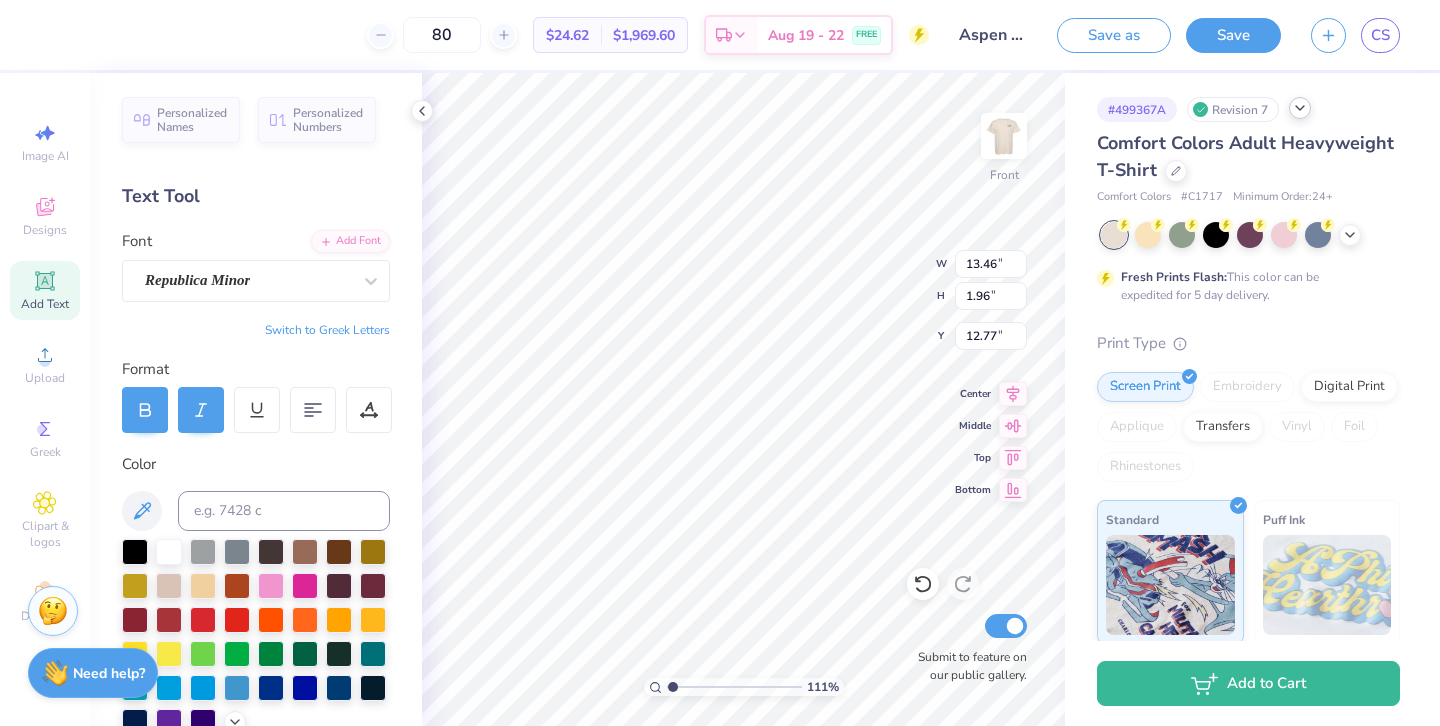 scroll, scrollTop: 0, scrollLeft: 2, axis: horizontal 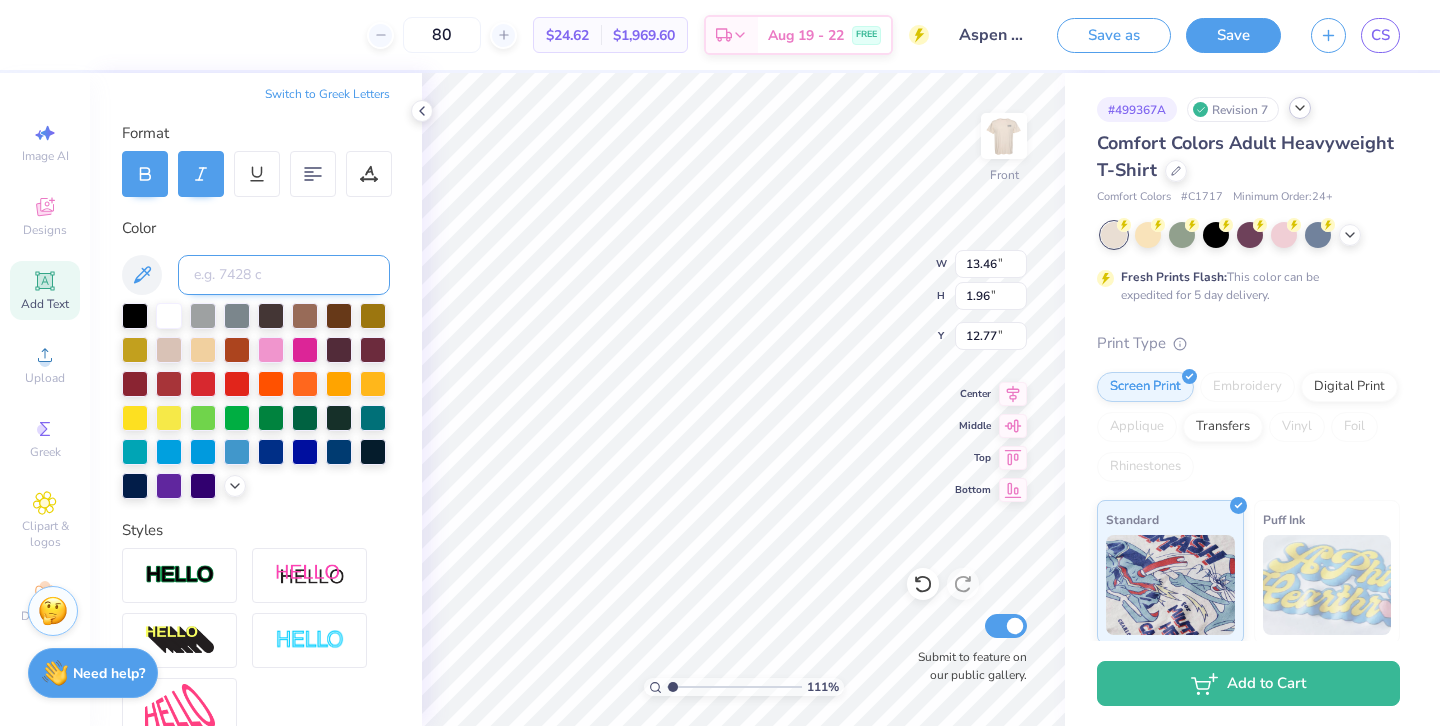 click at bounding box center [284, 275] 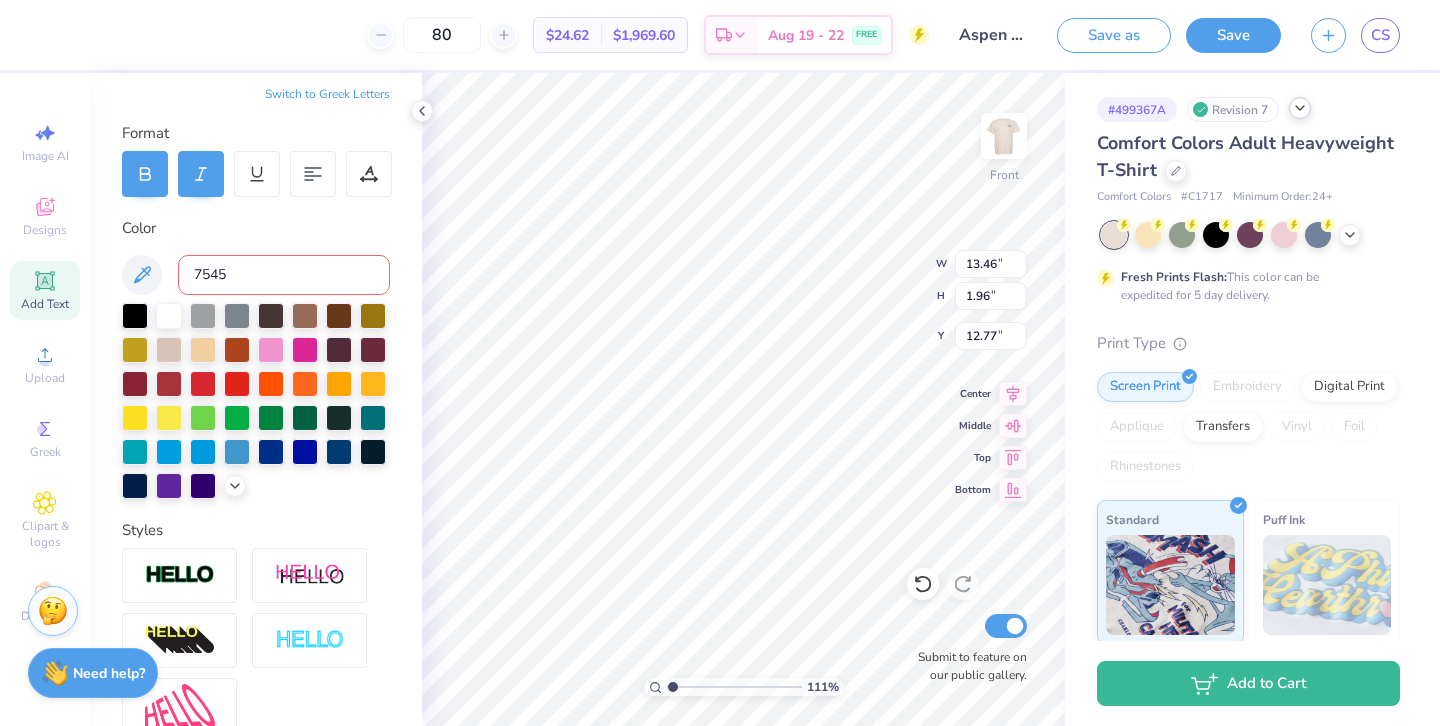 type on "7545 c" 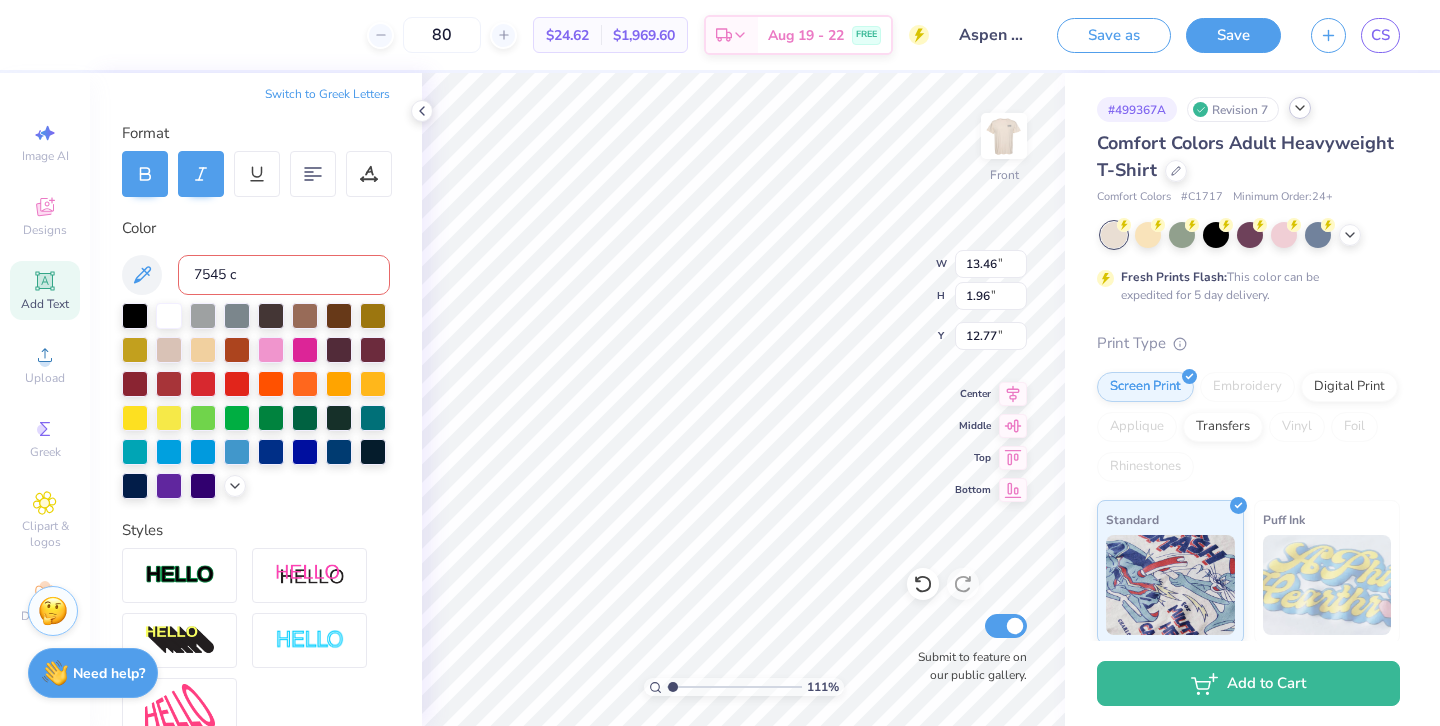 type 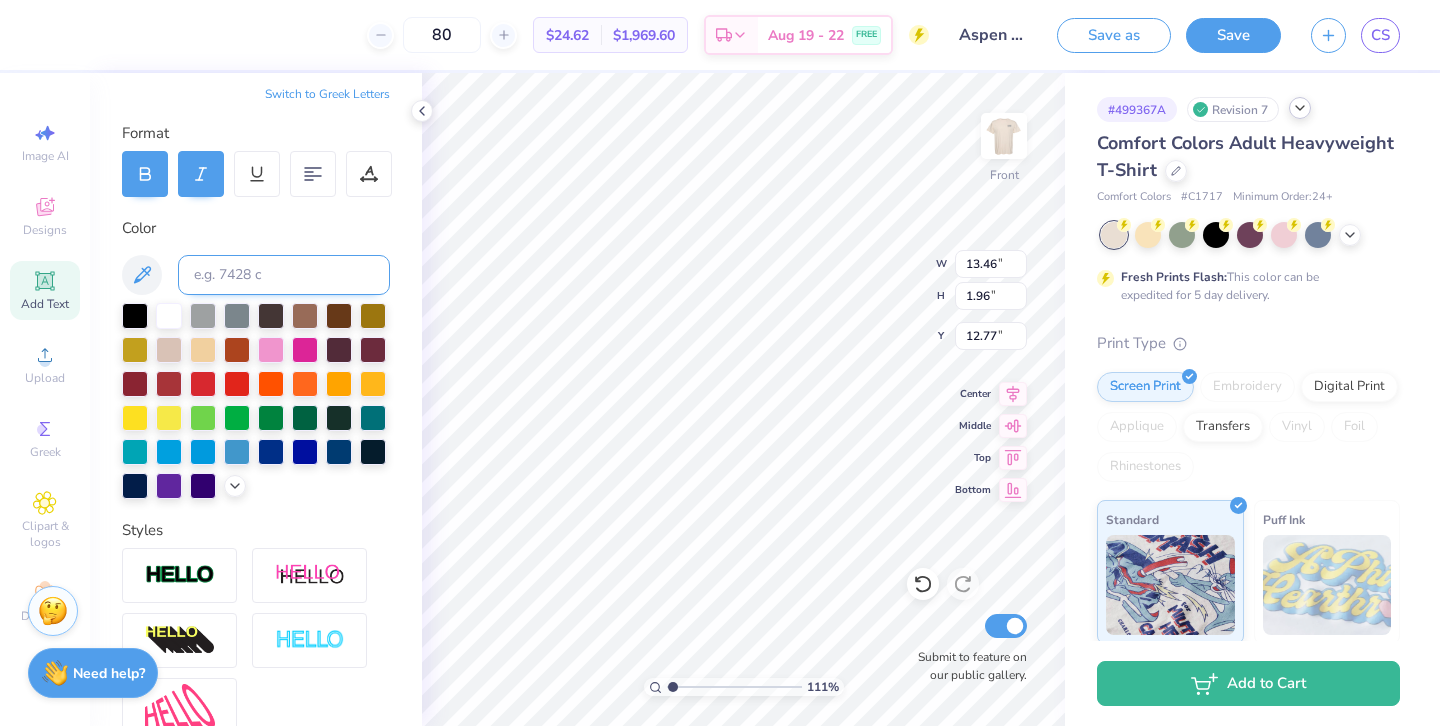 scroll, scrollTop: 0, scrollLeft: 3, axis: horizontal 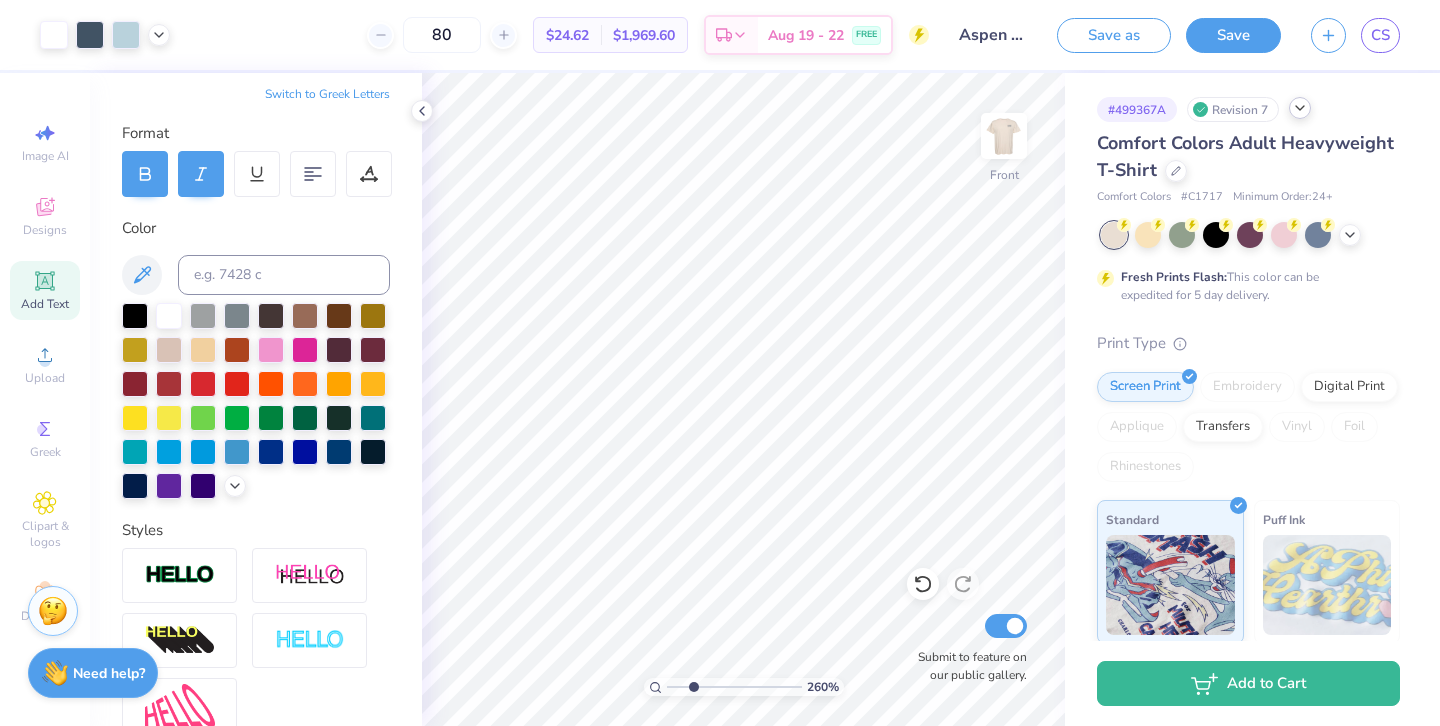 type on "2.6" 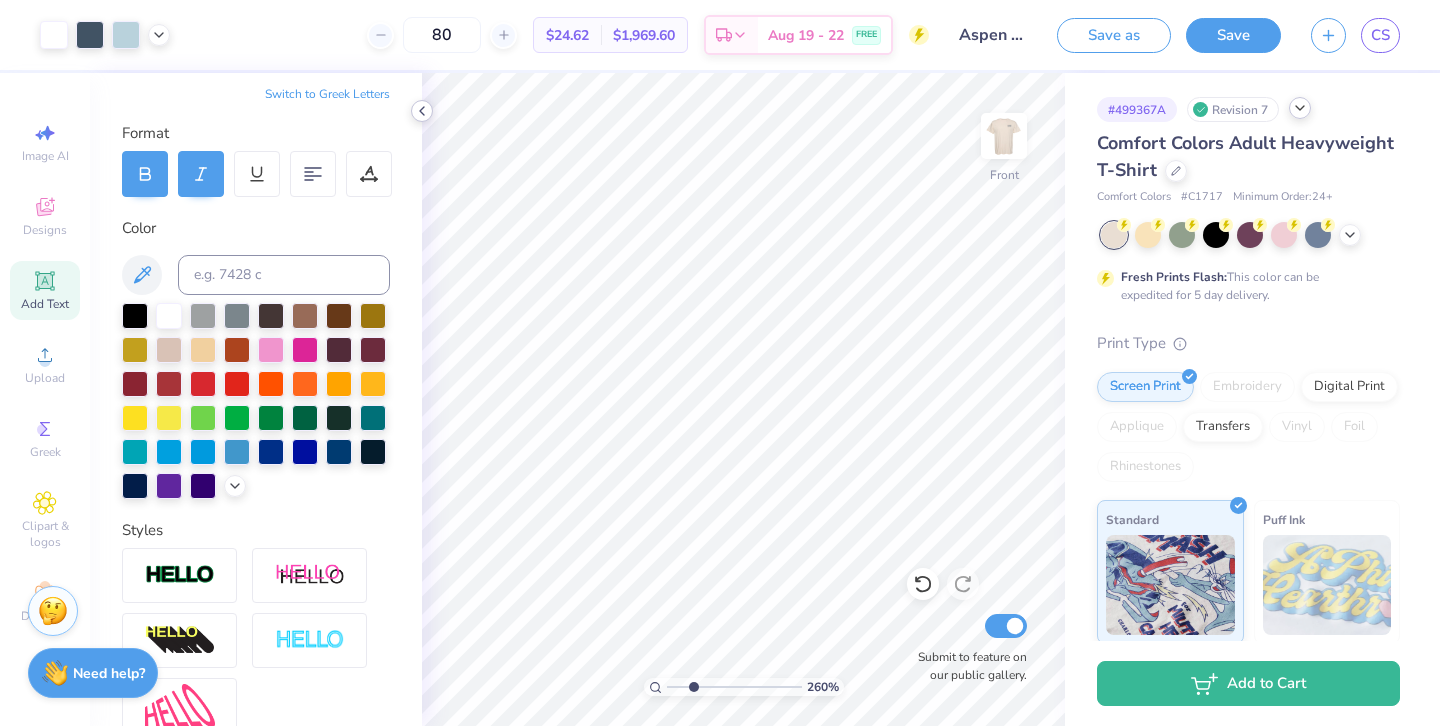 click 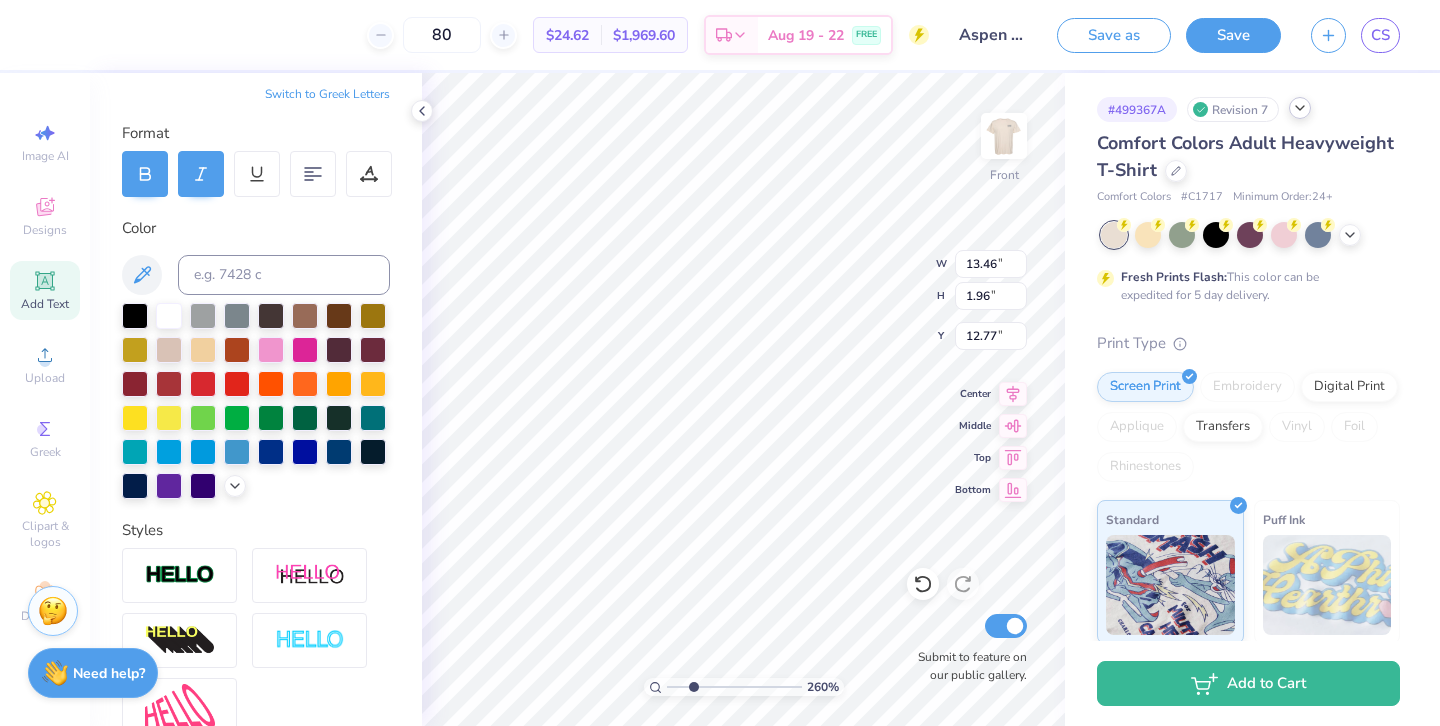 type on "10.37" 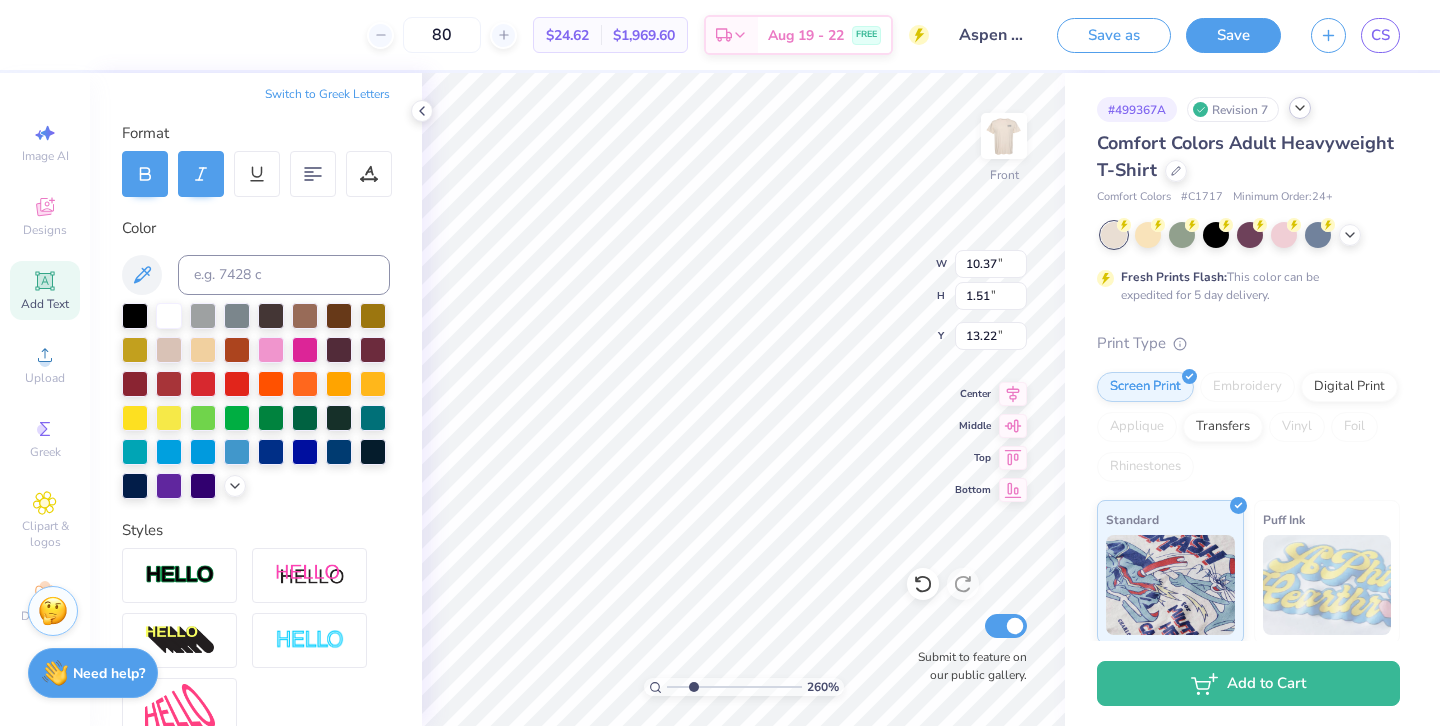 type on "4.13" 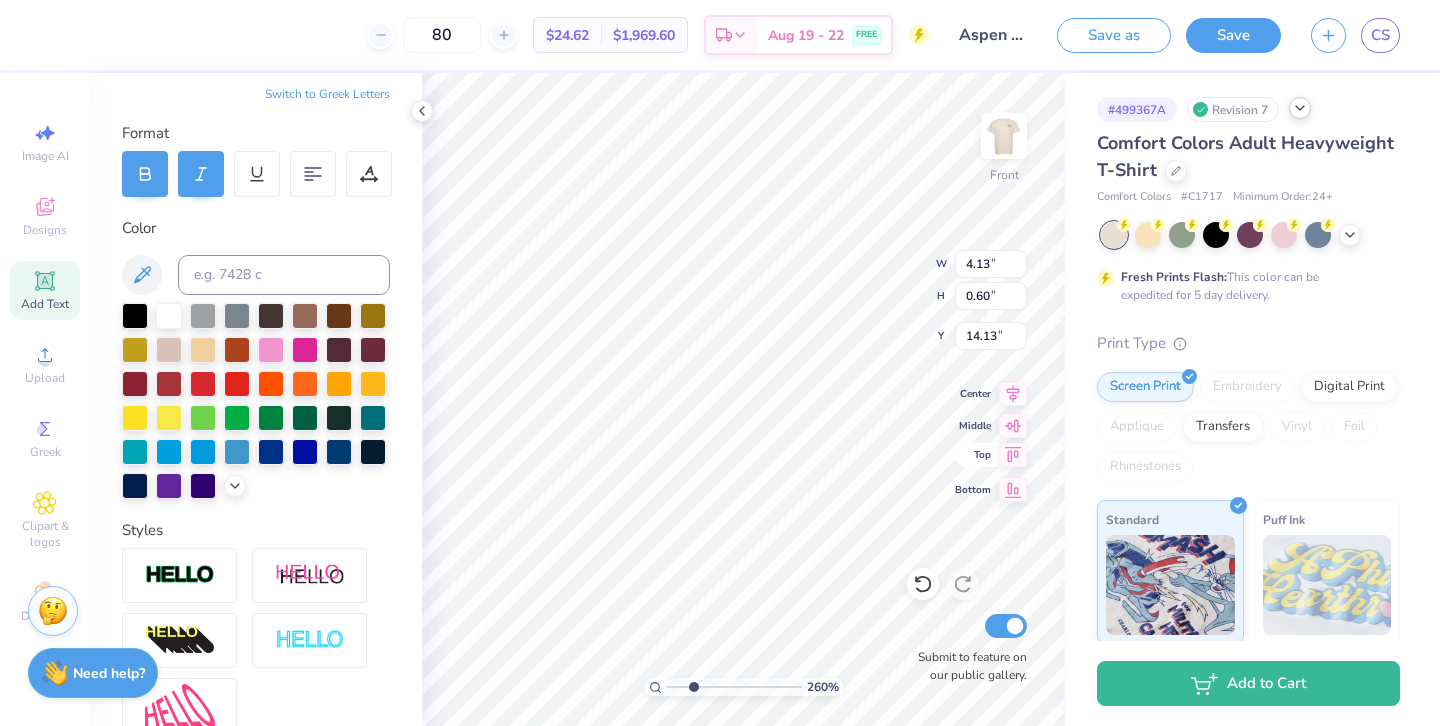 click on "260  % Front W 4.13 4.13 " H 0.60 0.60 " Y 14.13 14.13 " Center Middle Top Bottom Submit to feature on our public gallery." at bounding box center [743, 399] 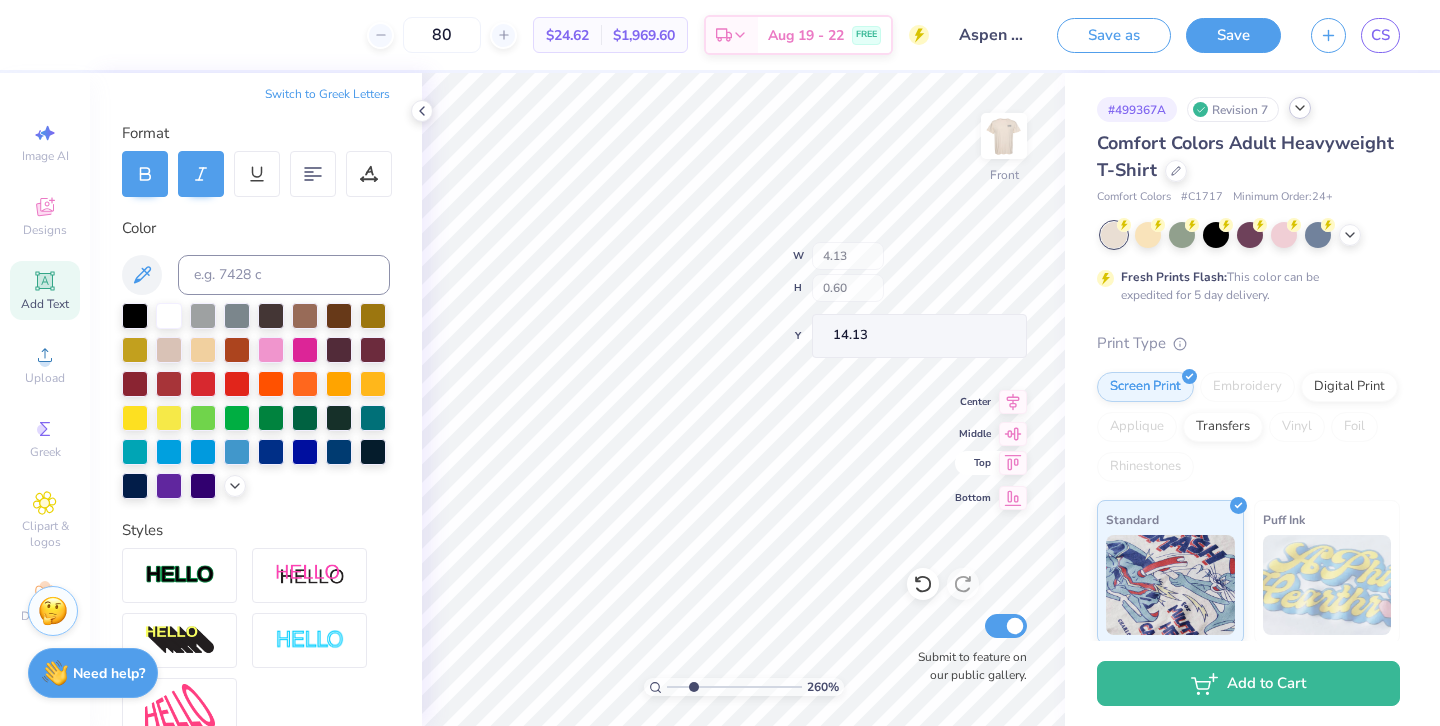 type on "2.07" 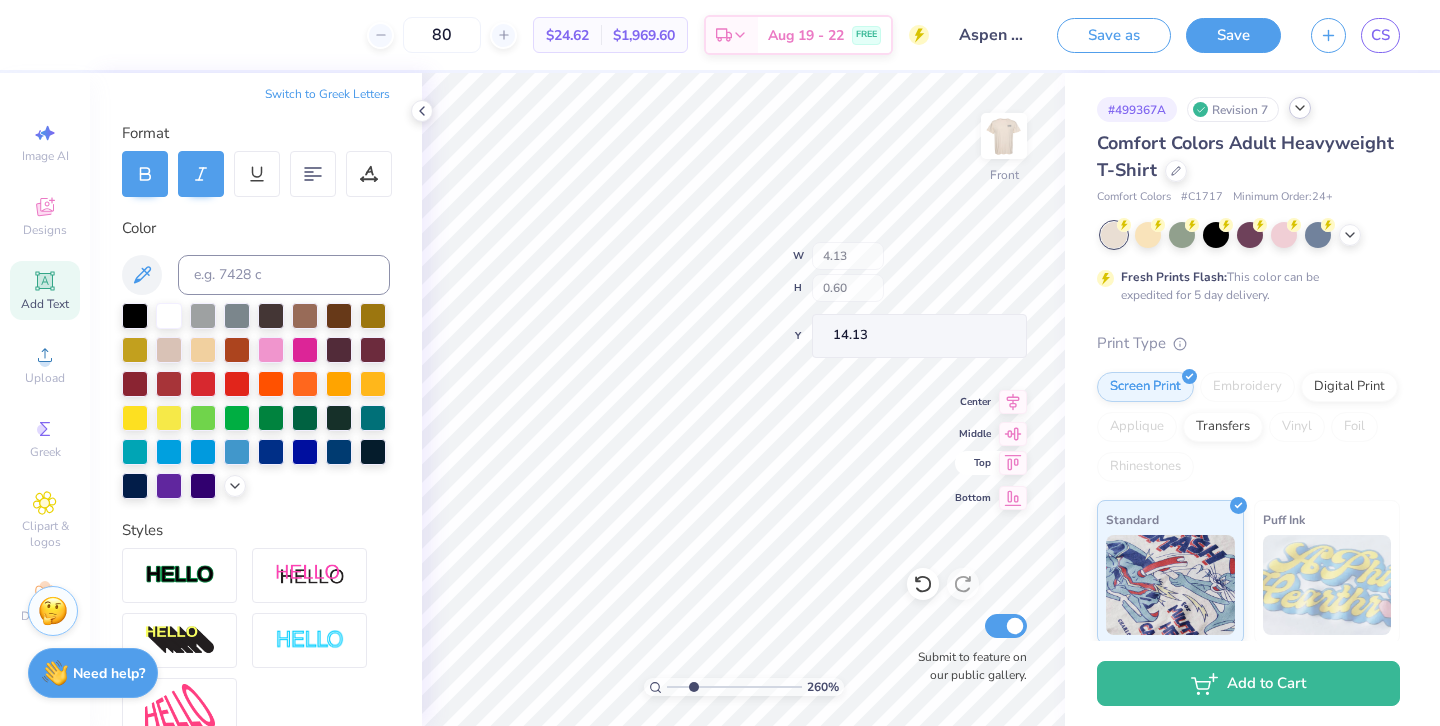 type on "3.90" 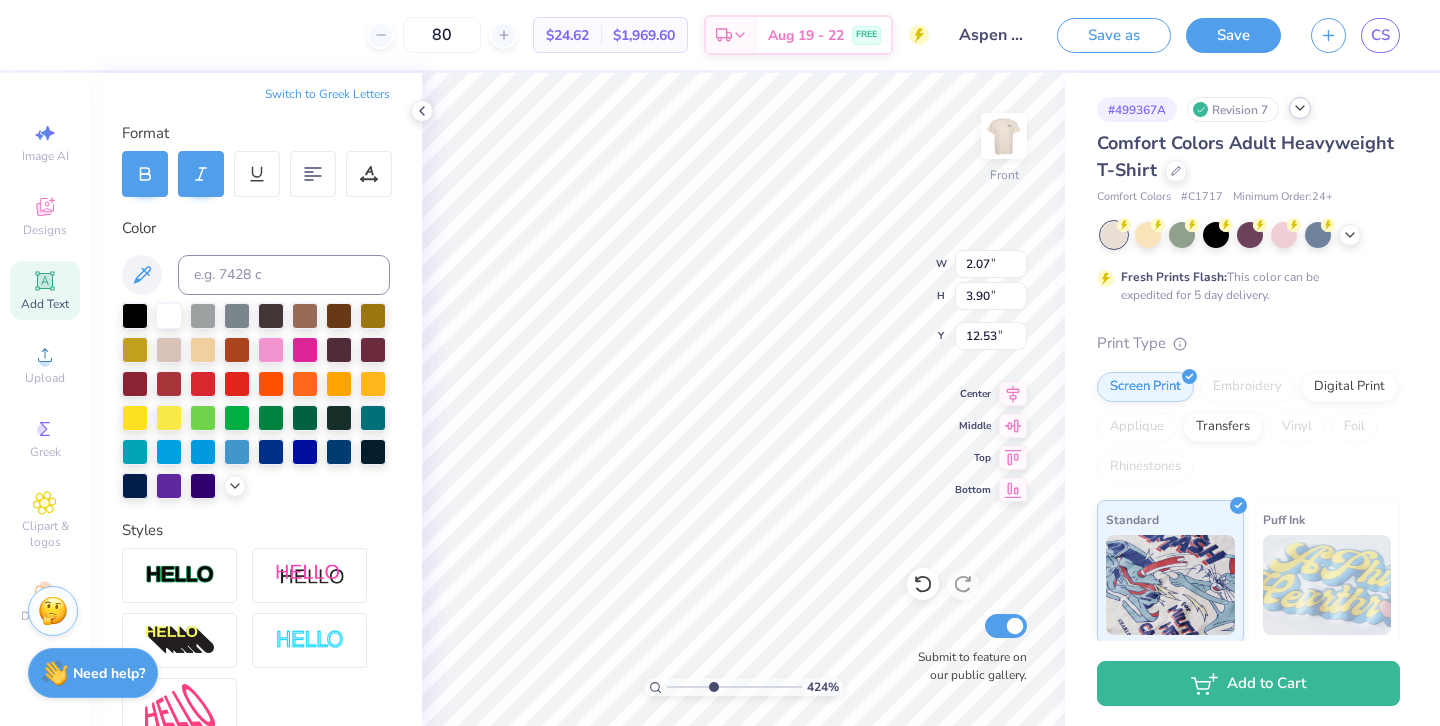type on "4.39" 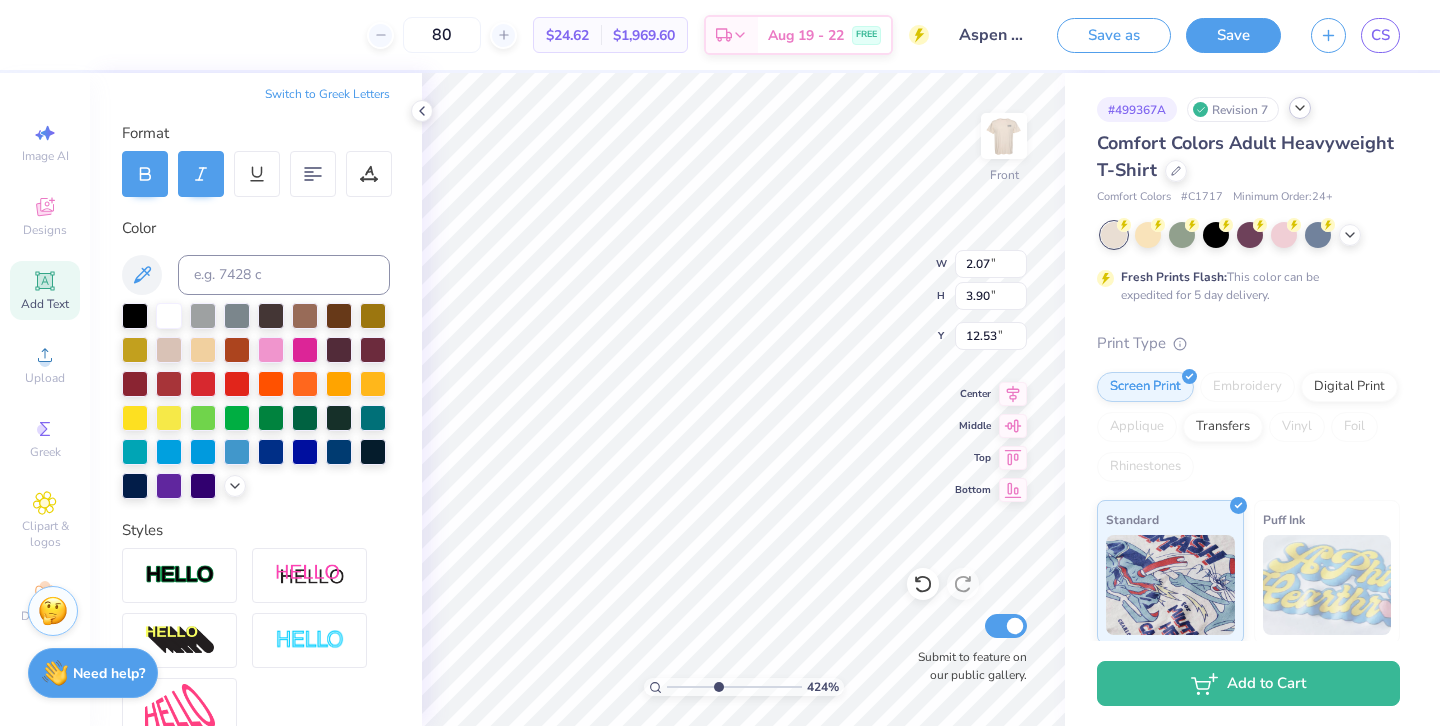 drag, startPoint x: 697, startPoint y: 686, endPoint x: 717, endPoint y: 686, distance: 20 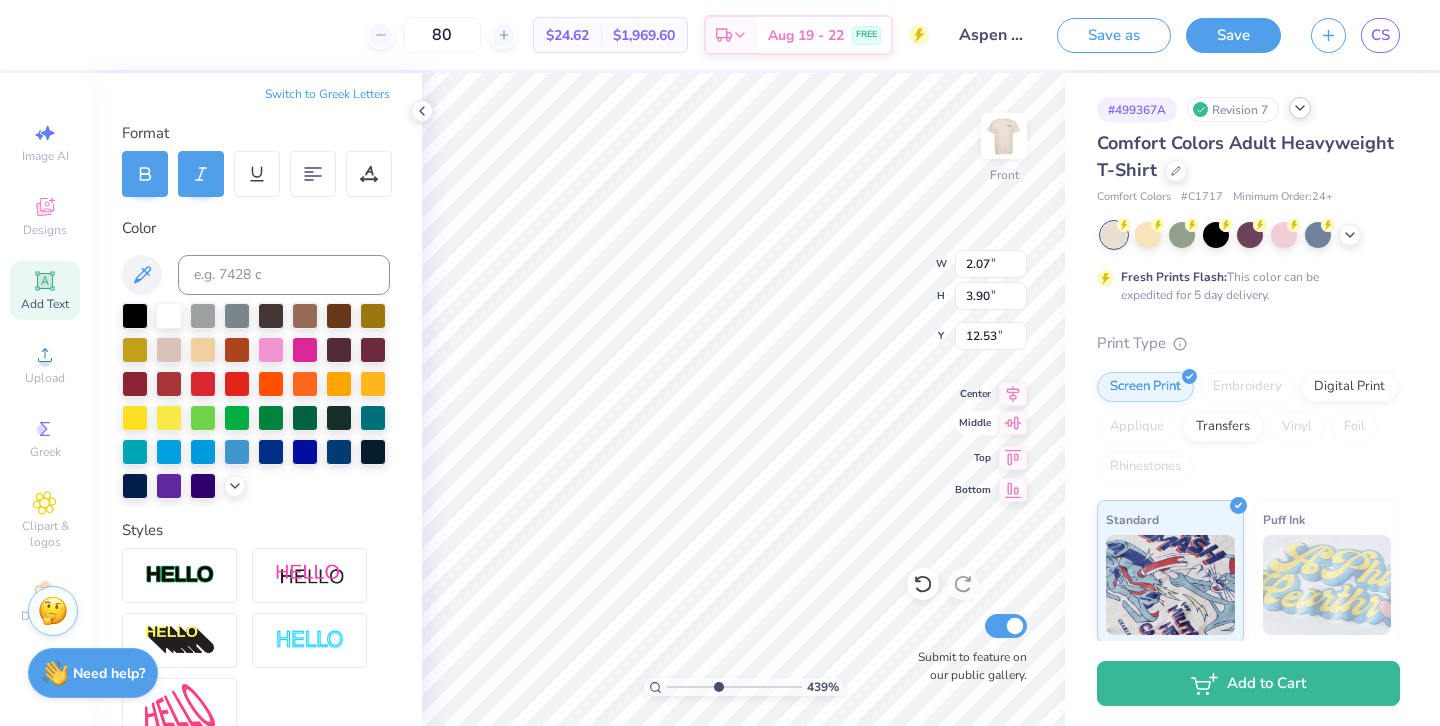 type on "1.43" 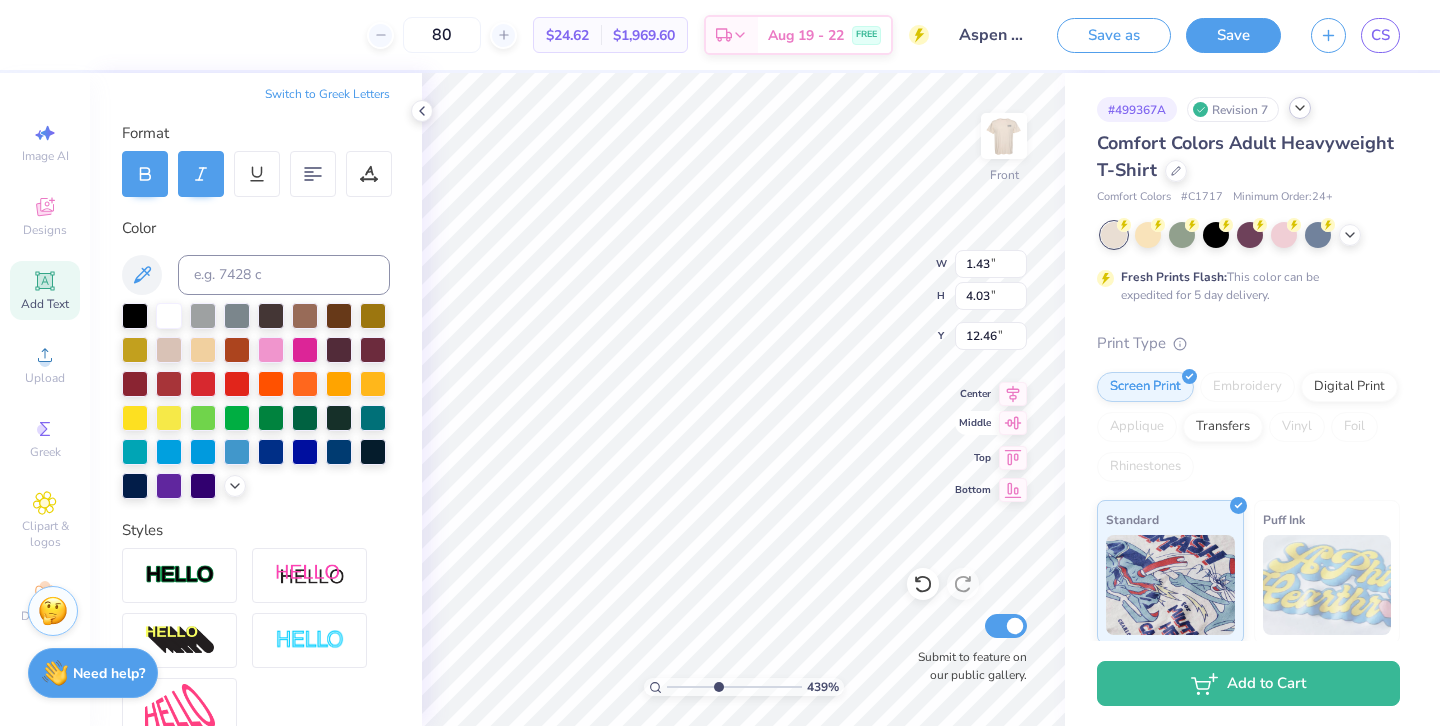 type on "0.80" 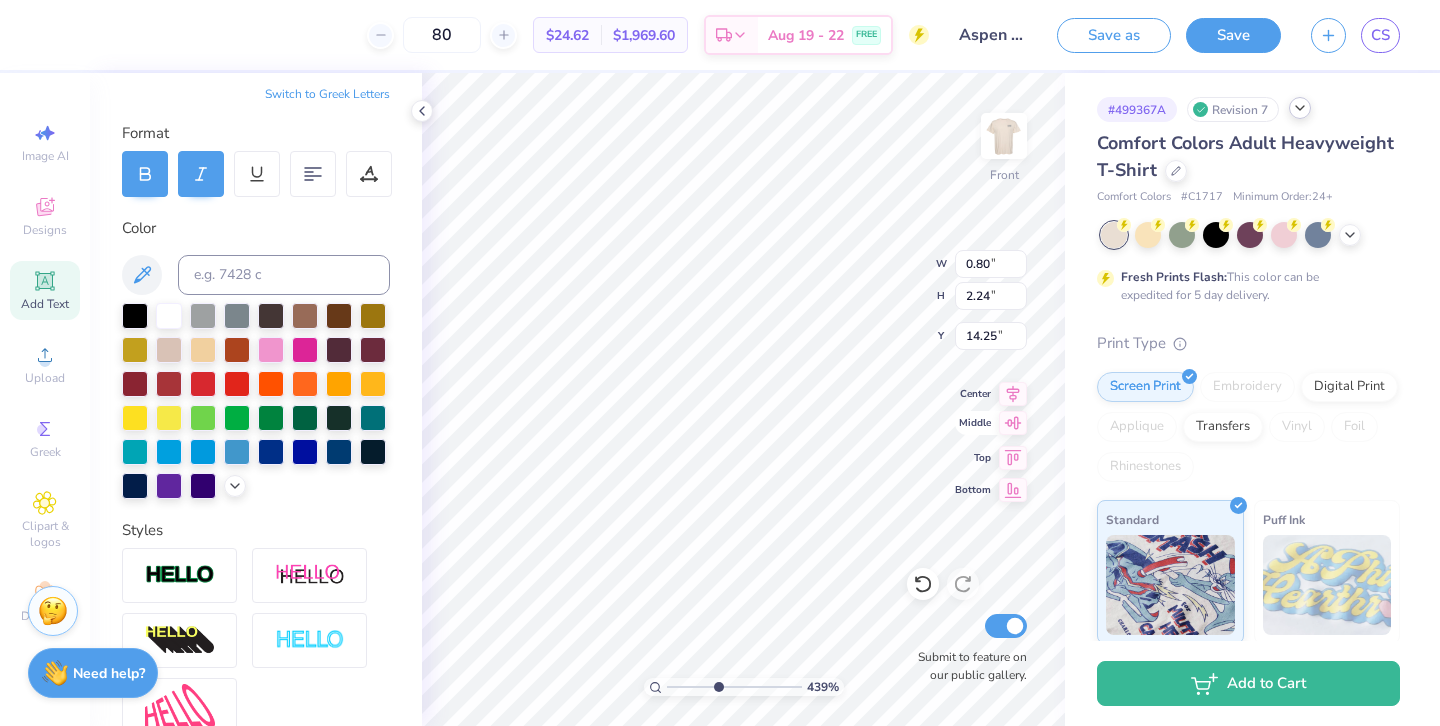 scroll, scrollTop: 0, scrollLeft: 2, axis: horizontal 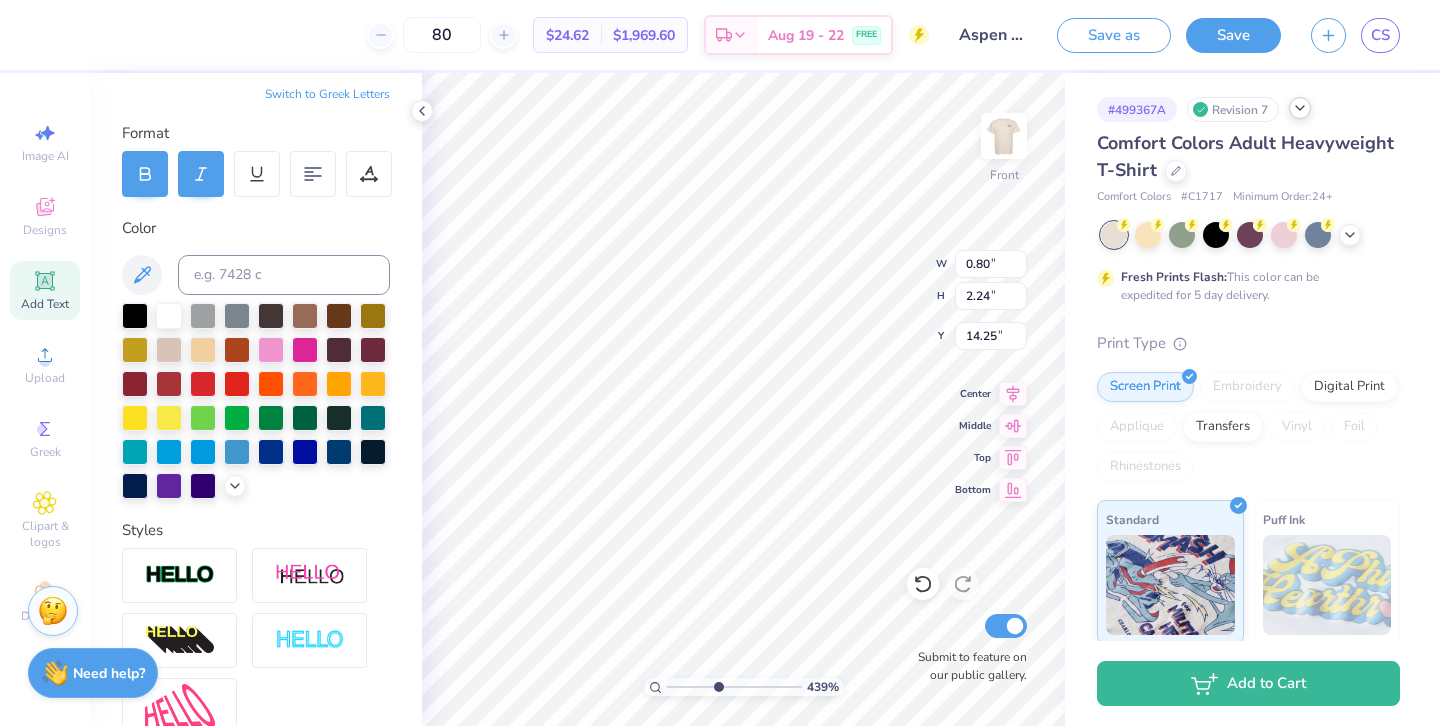 type on "14.47" 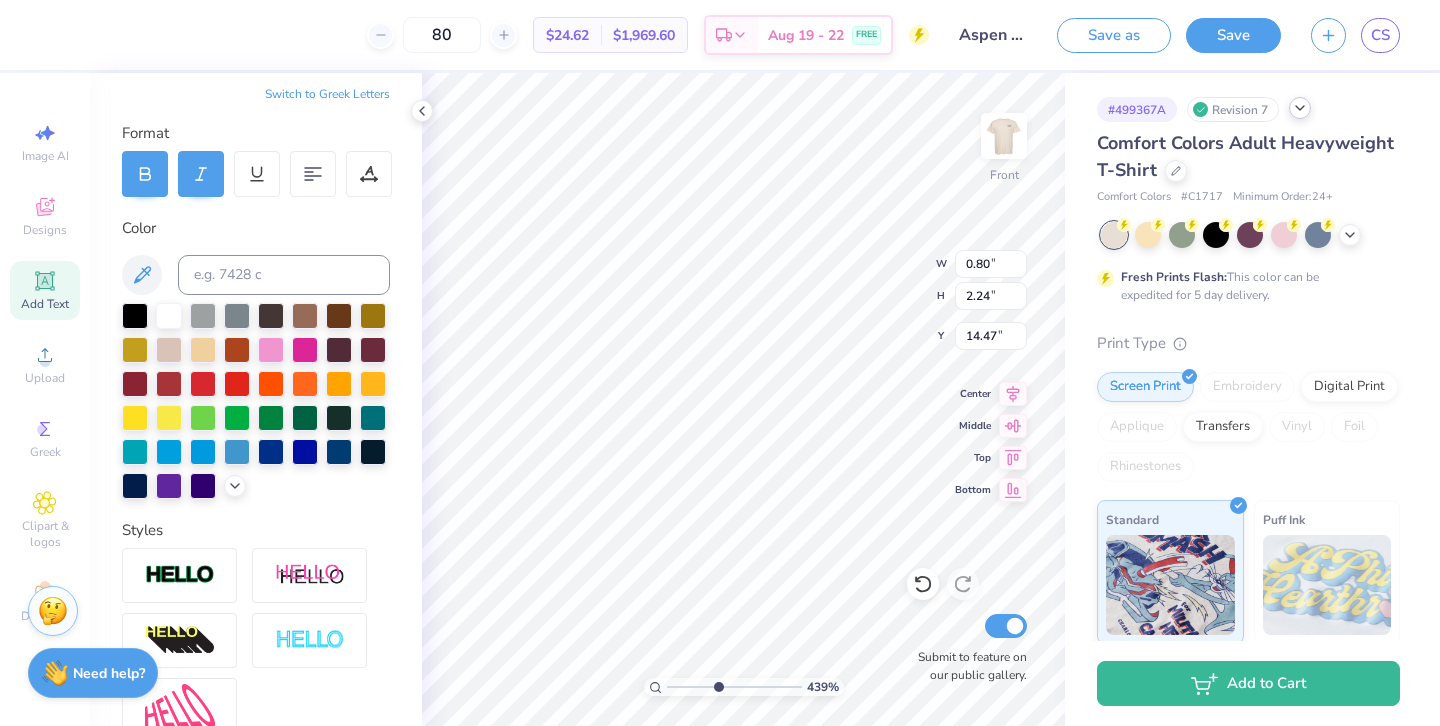 type on "0.74" 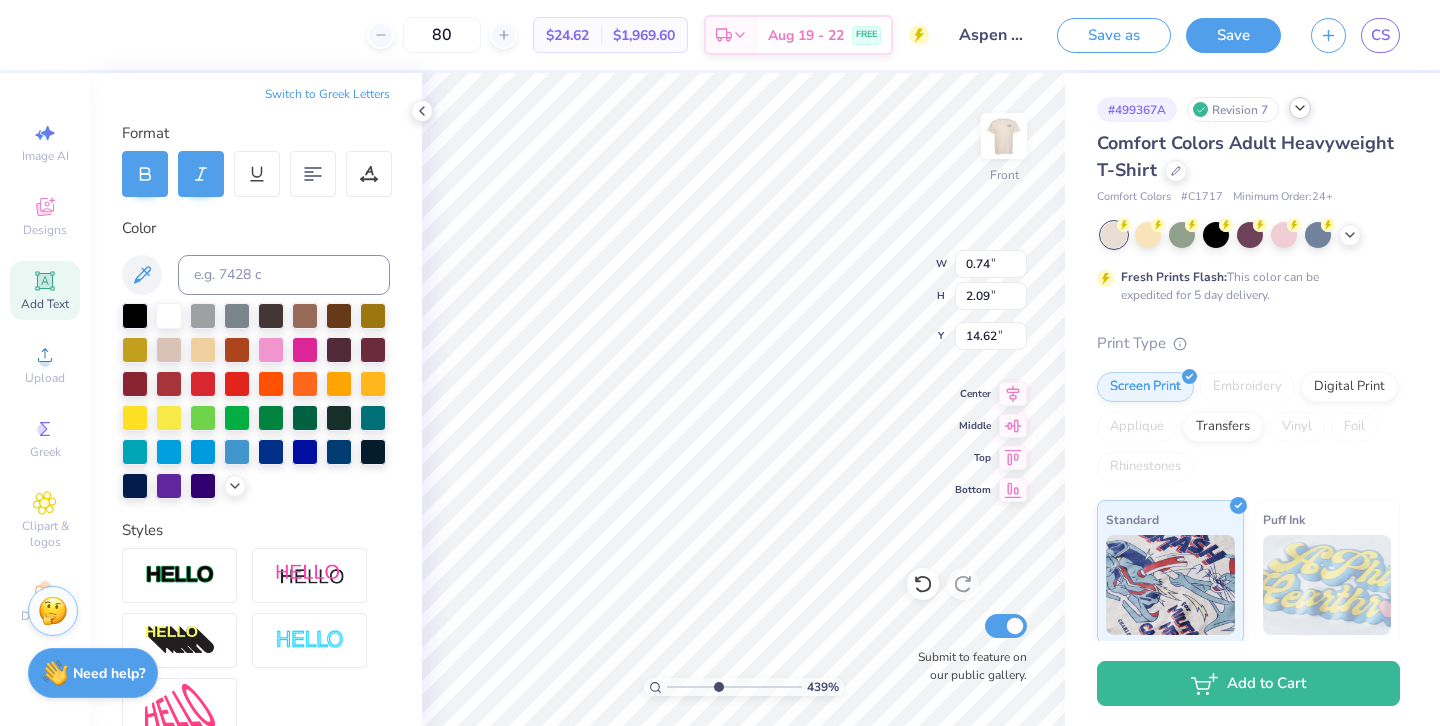 type on "0.96" 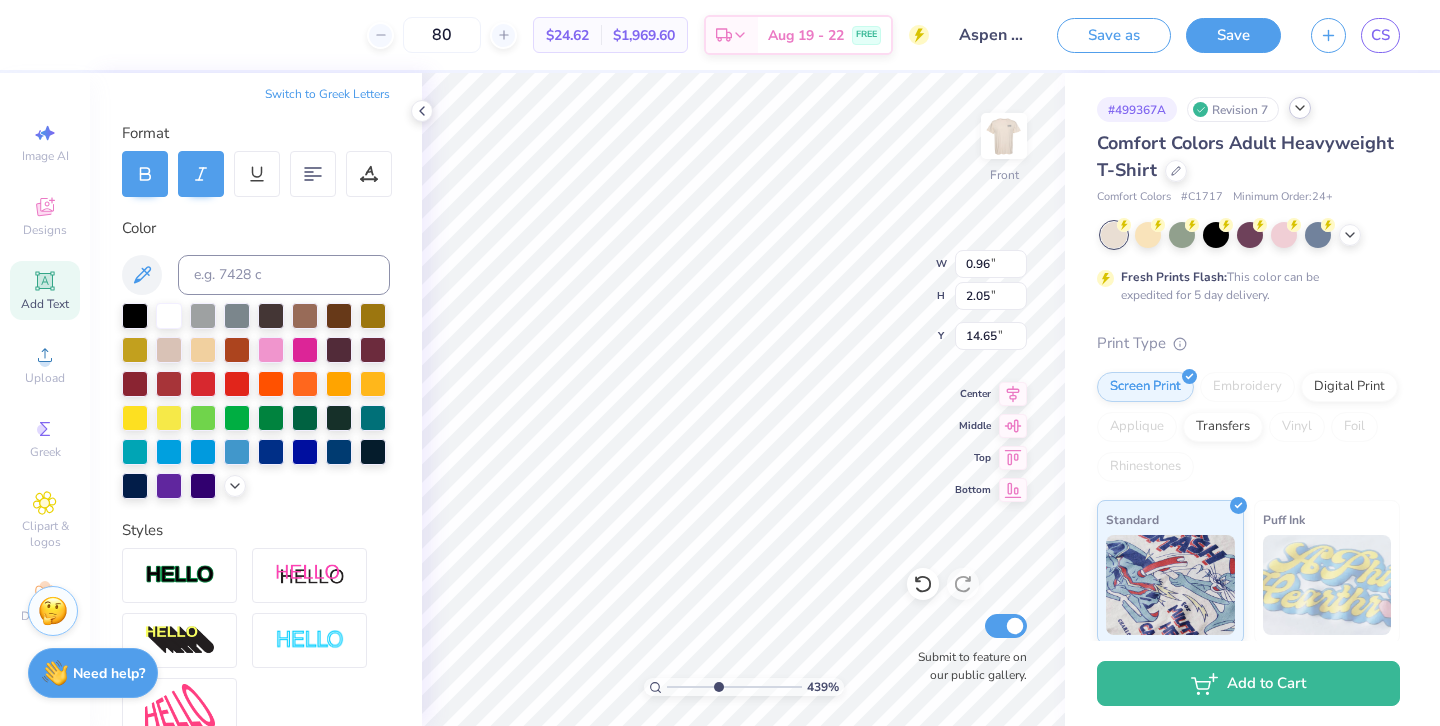 type on "0.89" 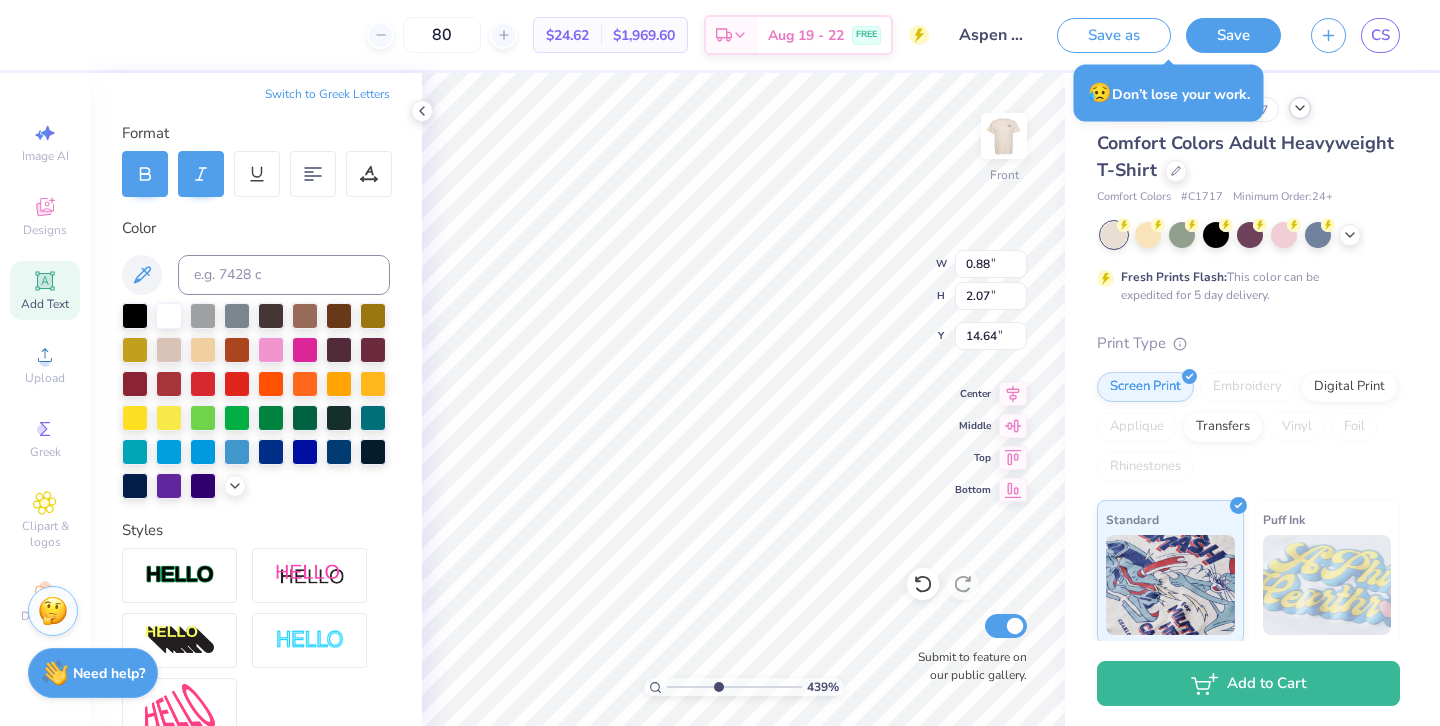 type on "0.94" 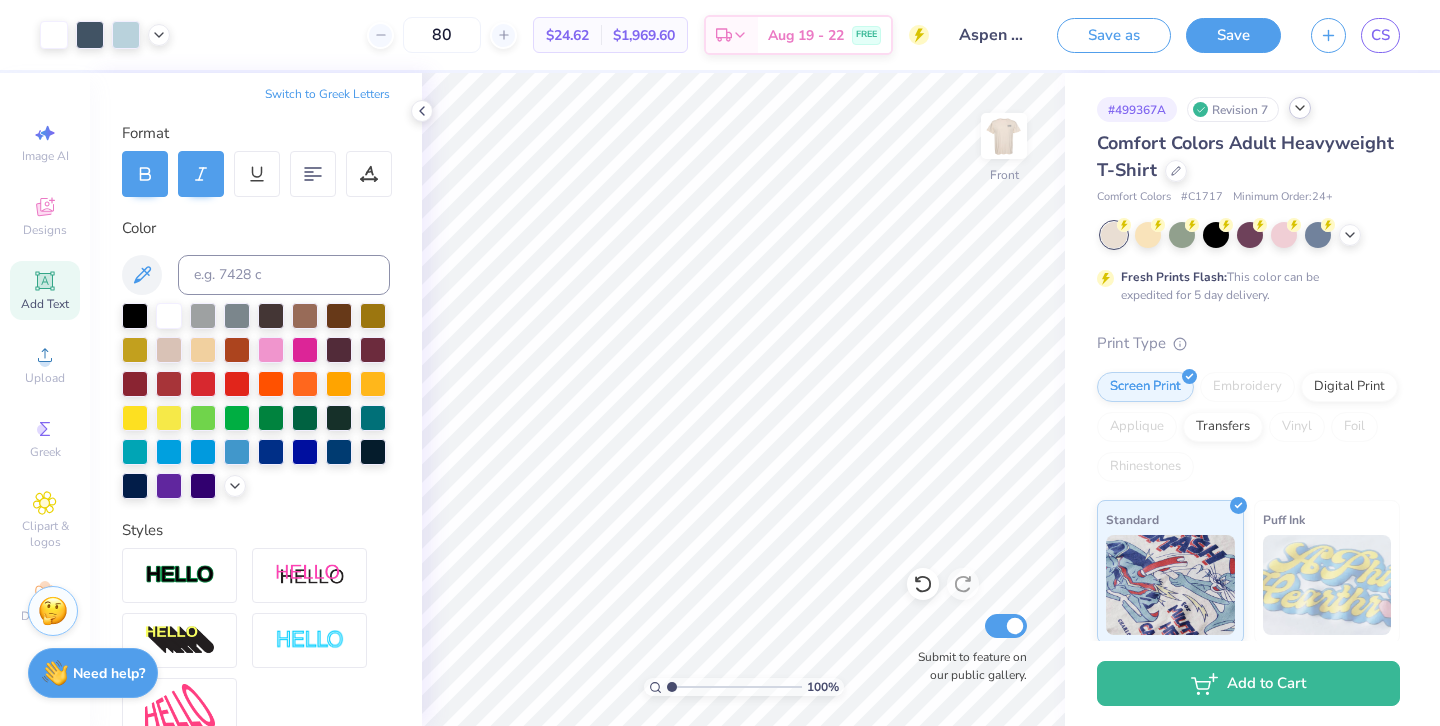 drag, startPoint x: 714, startPoint y: 683, endPoint x: 641, endPoint y: 684, distance: 73.00685 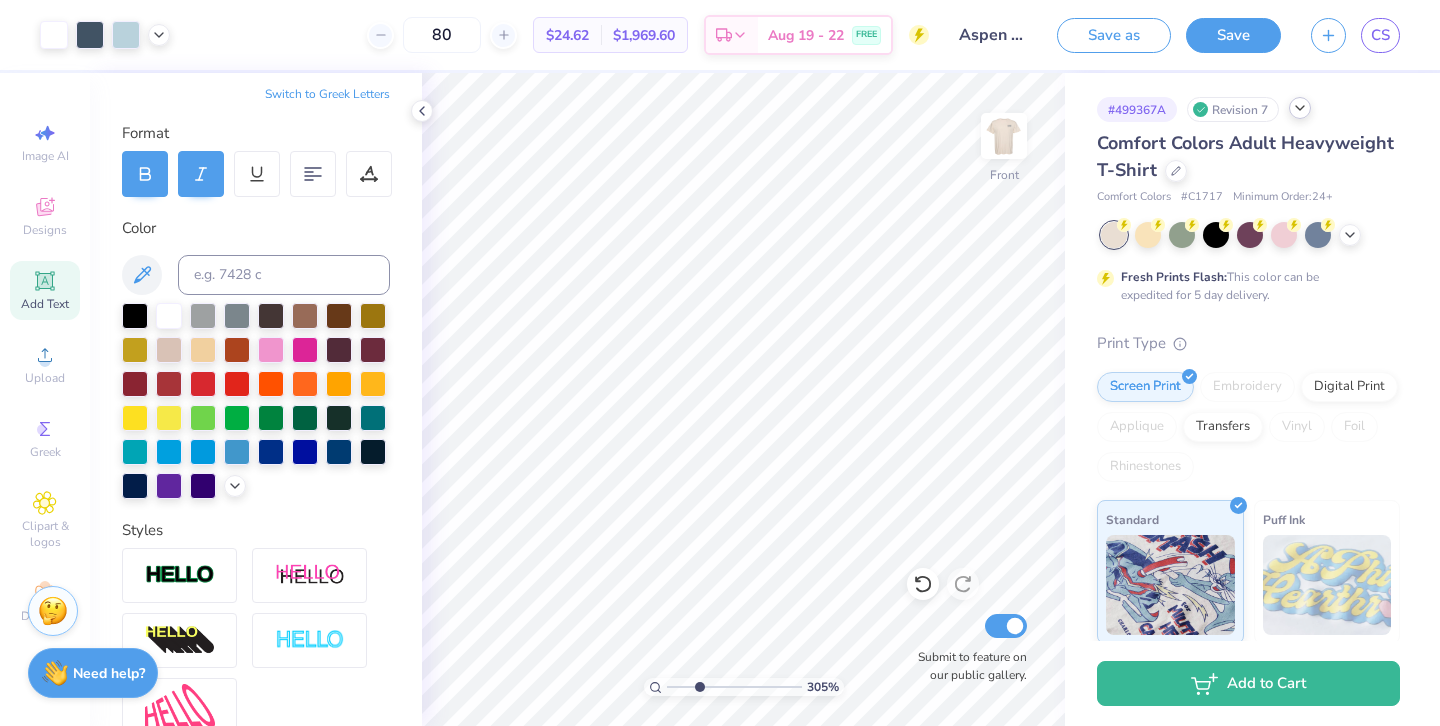 drag, startPoint x: 668, startPoint y: 683, endPoint x: 699, endPoint y: 690, distance: 31.780497 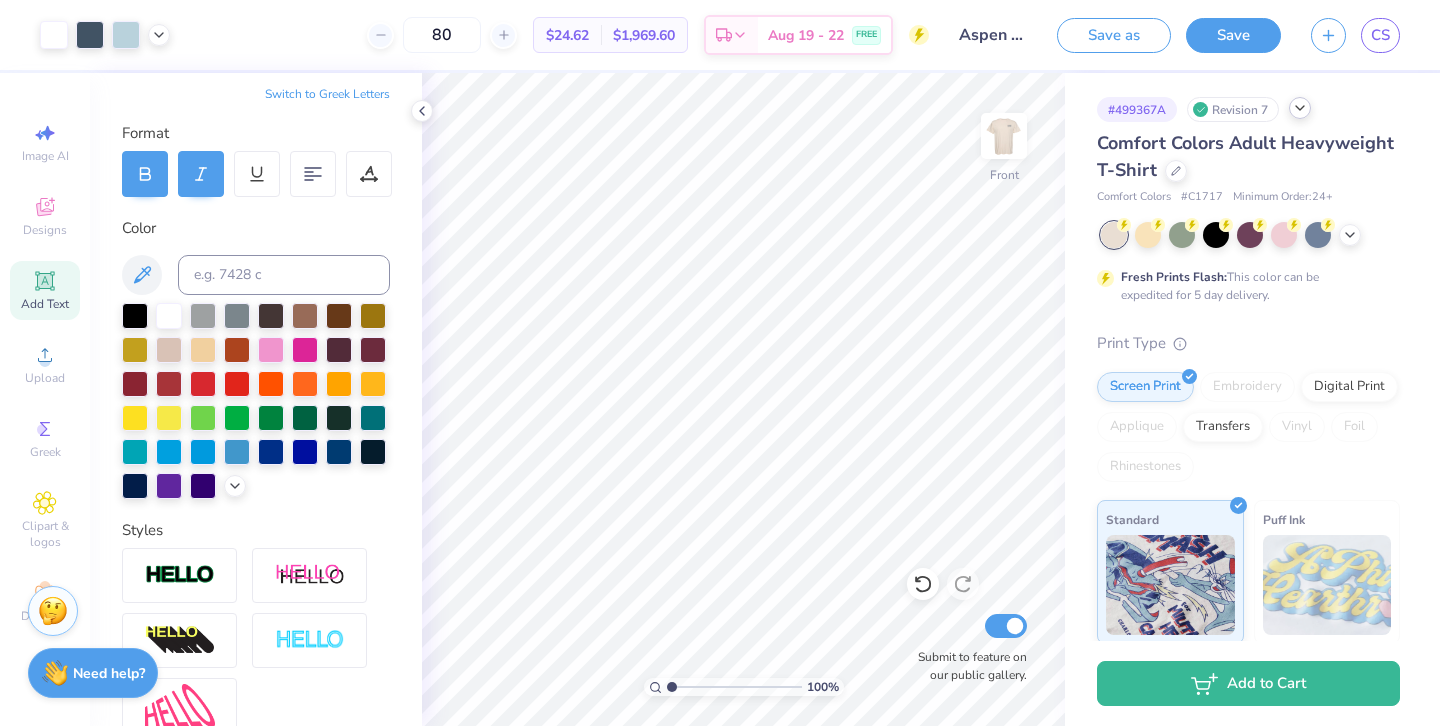 drag, startPoint x: 698, startPoint y: 689, endPoint x: 671, endPoint y: 686, distance: 27.166155 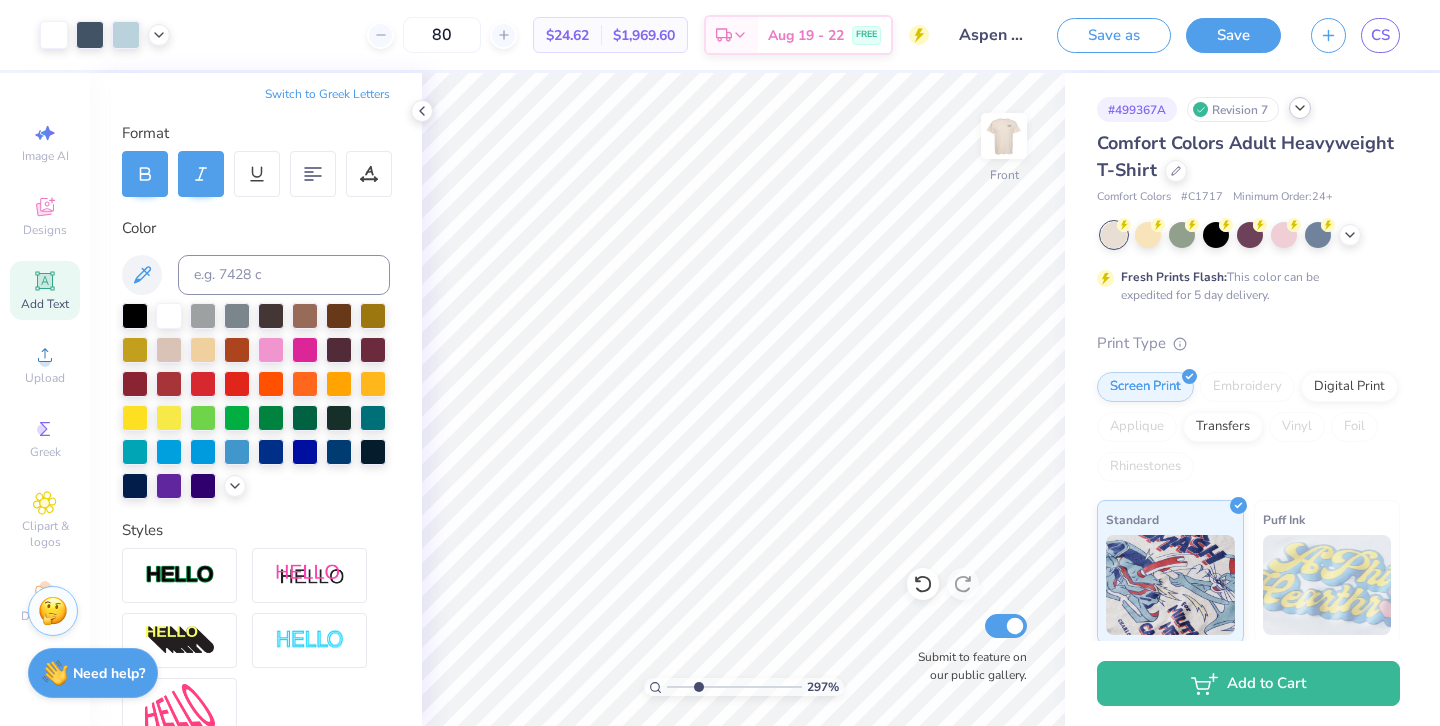 drag, startPoint x: 673, startPoint y: 685, endPoint x: 698, endPoint y: 685, distance: 25 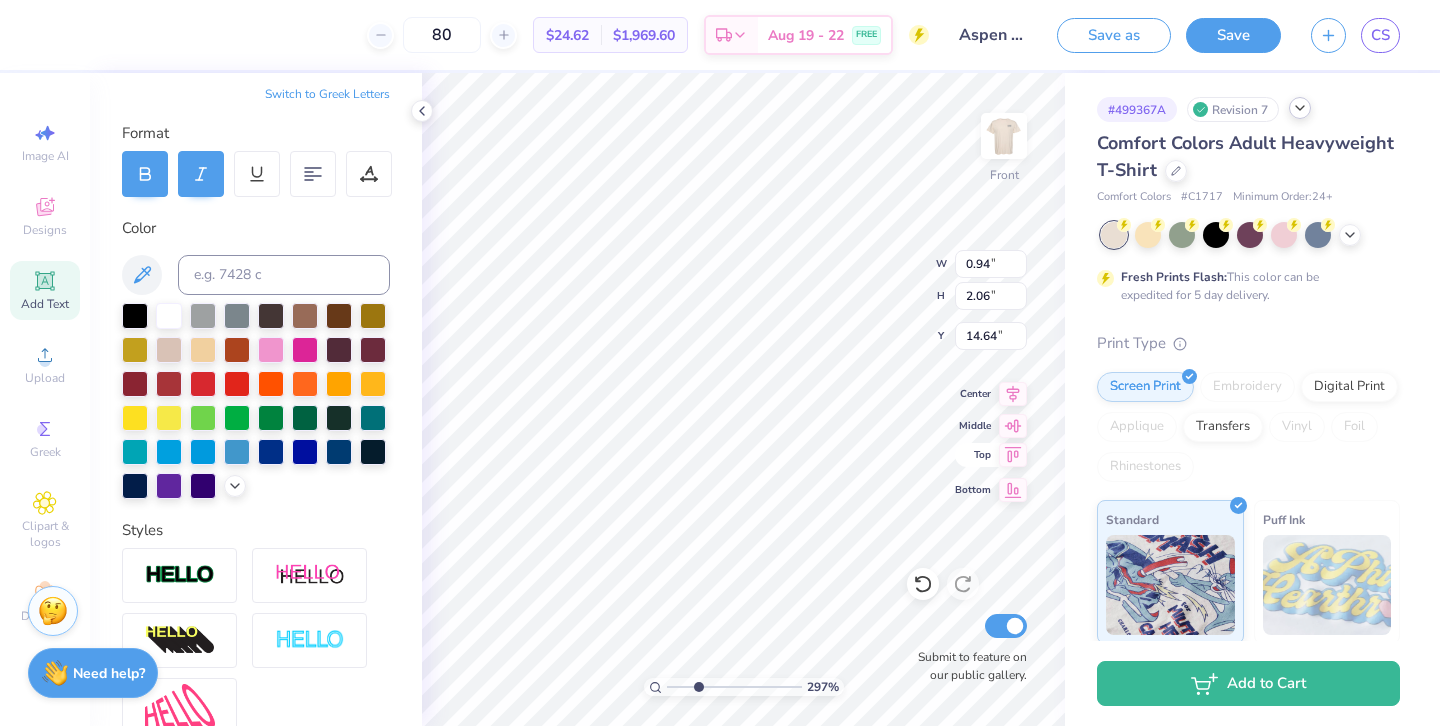 click on "297  % Front W 0.94 0.94 " H 2.06 2.06 " Y 14.64 14.64 " Center Middle Top Bottom Submit to feature on our public gallery." at bounding box center (743, 399) 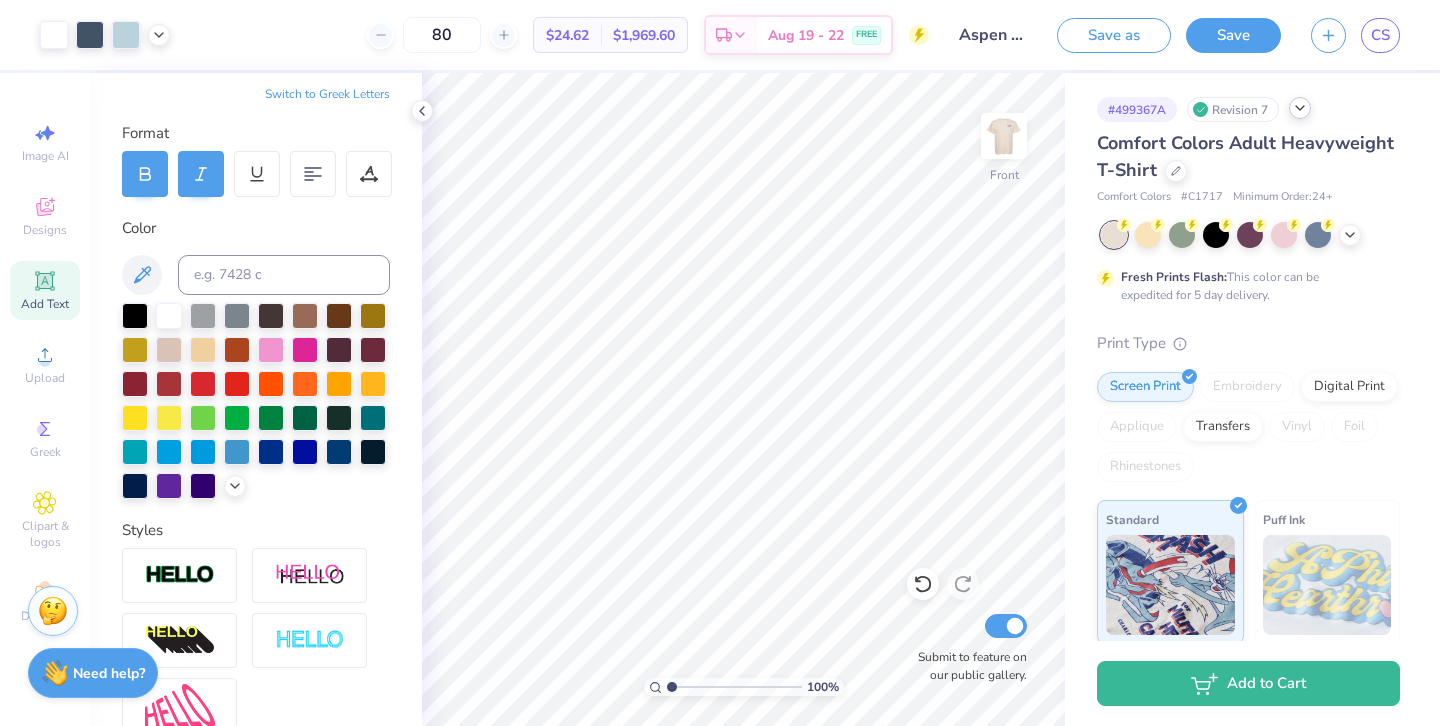 drag, startPoint x: 694, startPoint y: 686, endPoint x: 633, endPoint y: 686, distance: 61 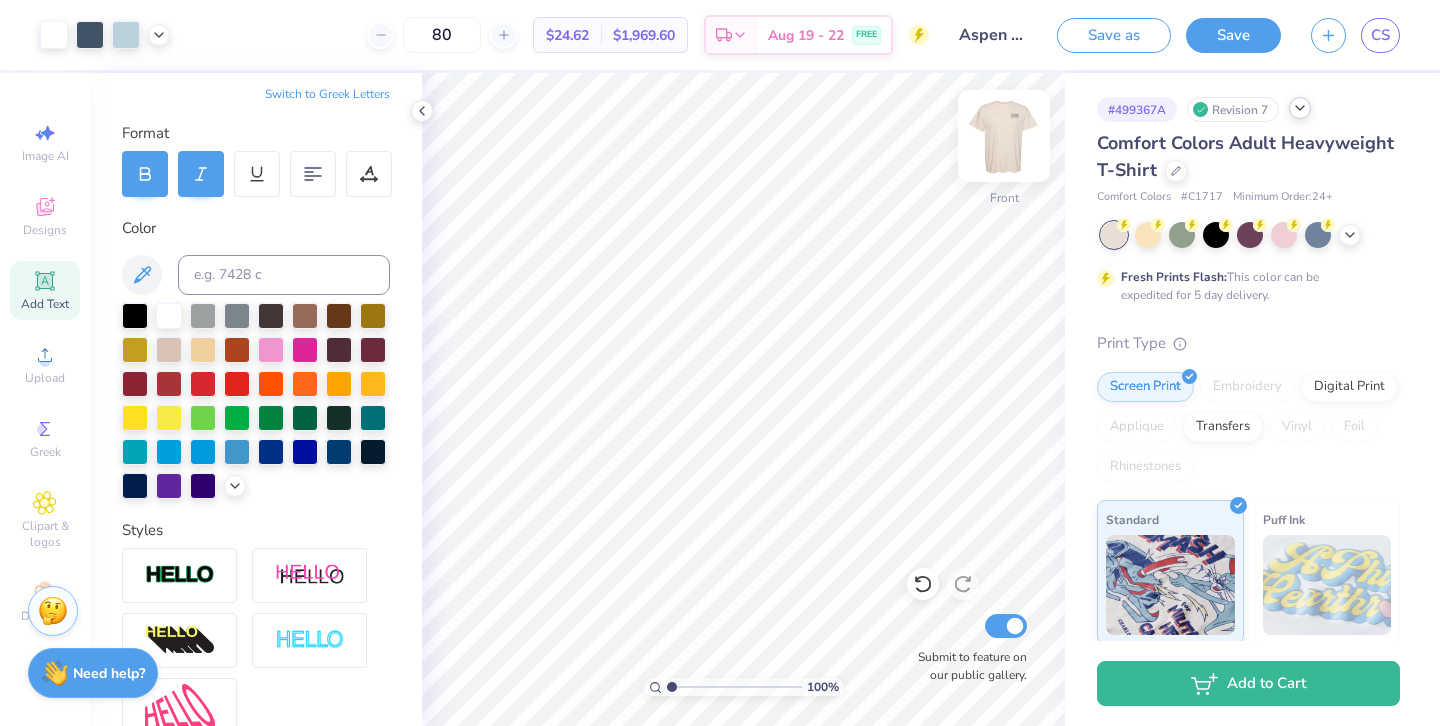 click at bounding box center [1004, 136] 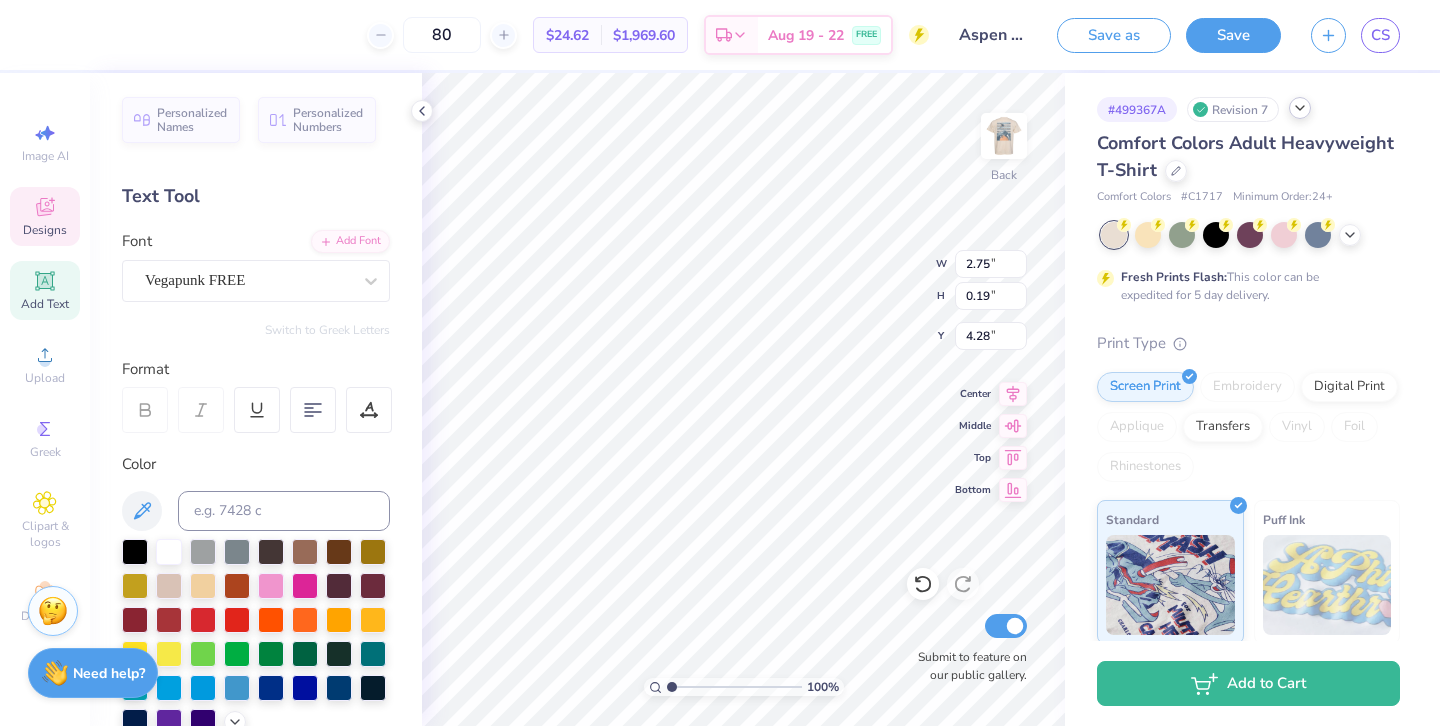 scroll, scrollTop: 0, scrollLeft: 0, axis: both 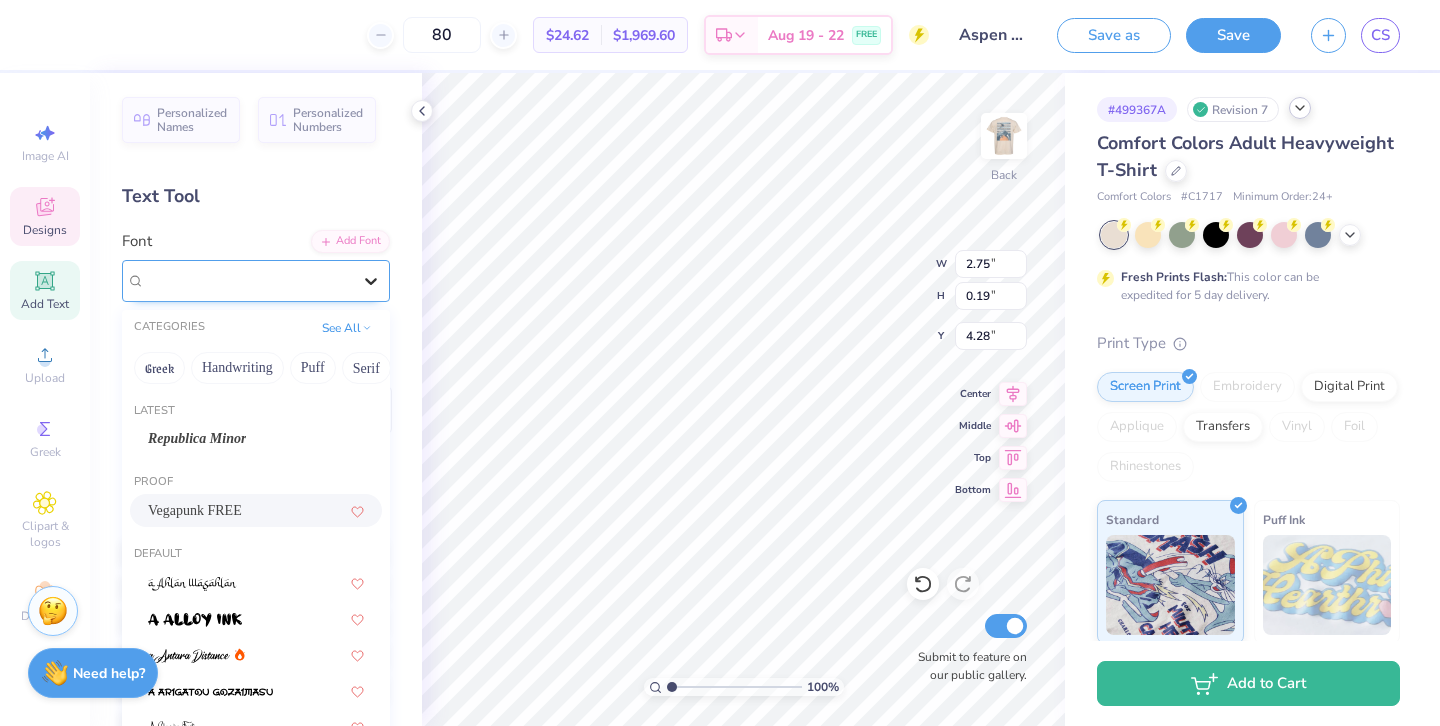 click 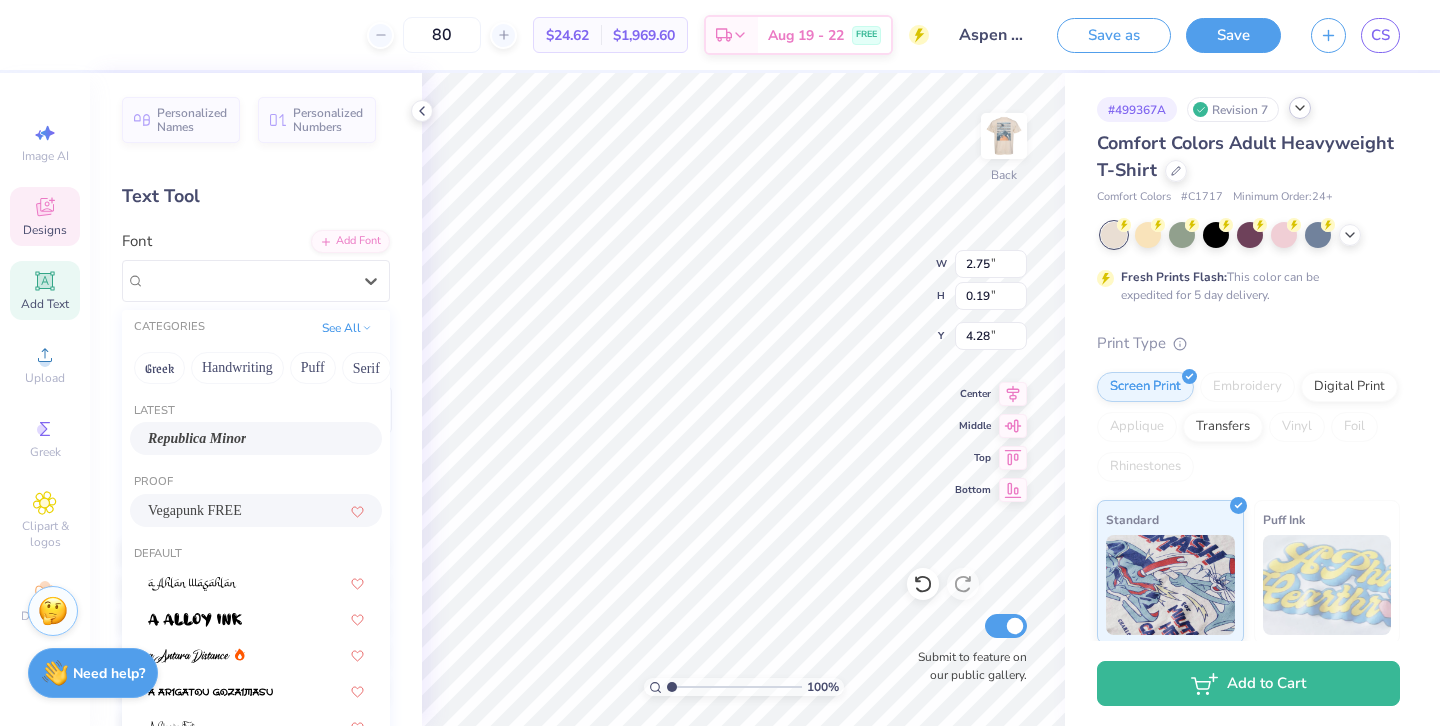 click on "Republica Minor" at bounding box center [256, 438] 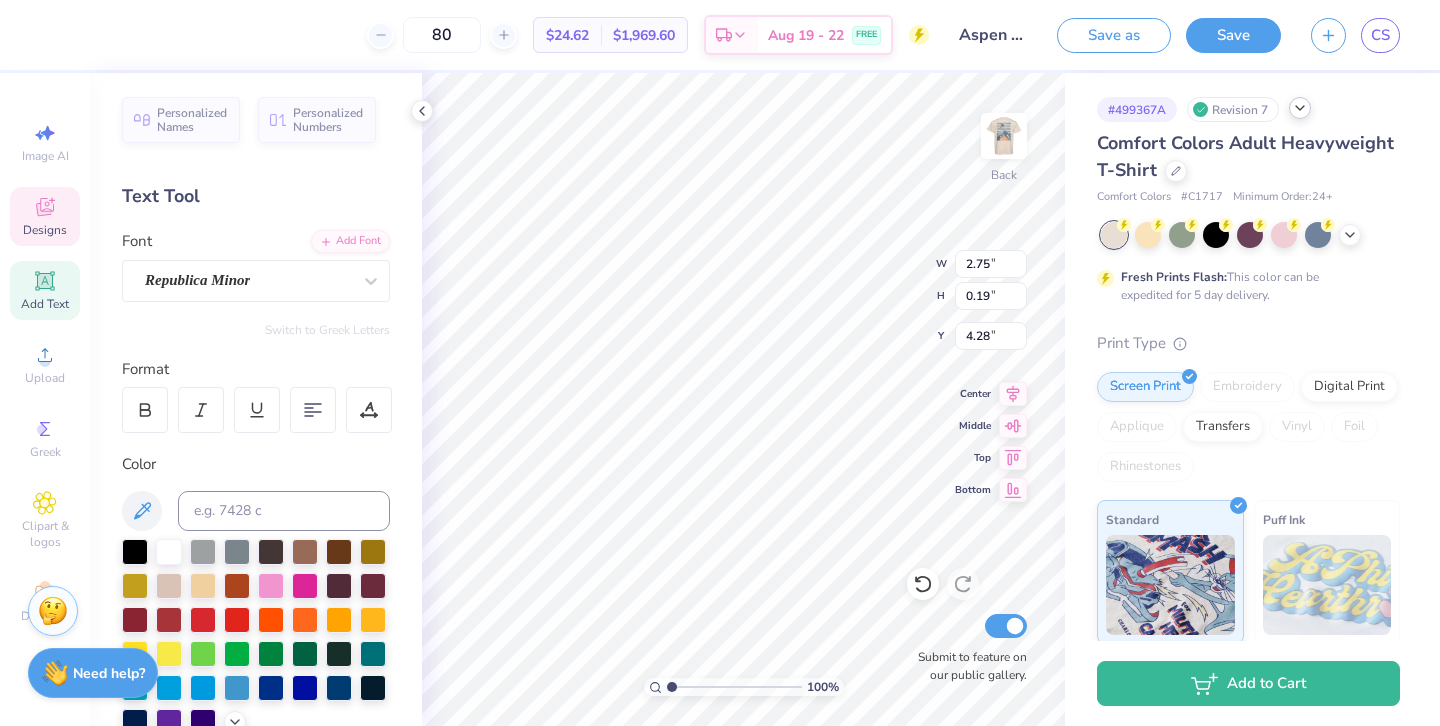 type on "2.91" 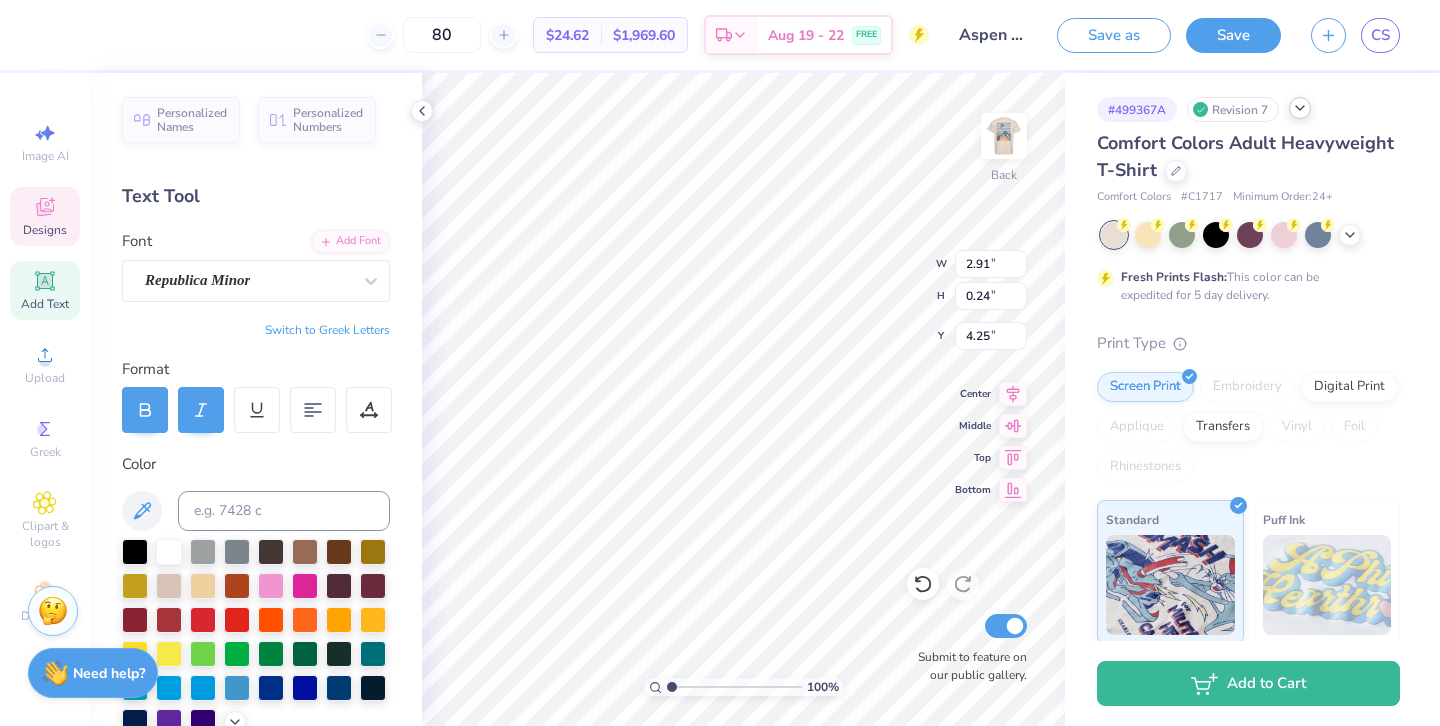 scroll, scrollTop: 0, scrollLeft: 2, axis: horizontal 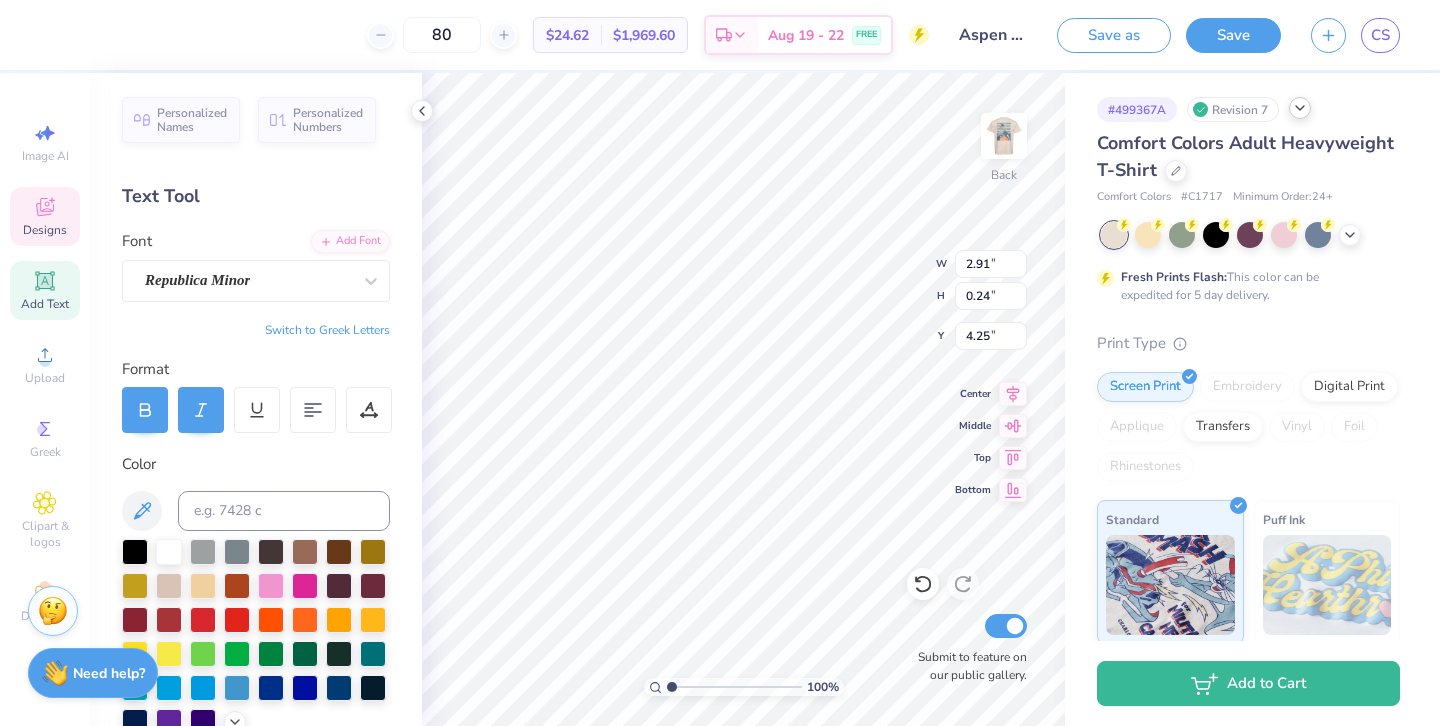 type on "fall rush" 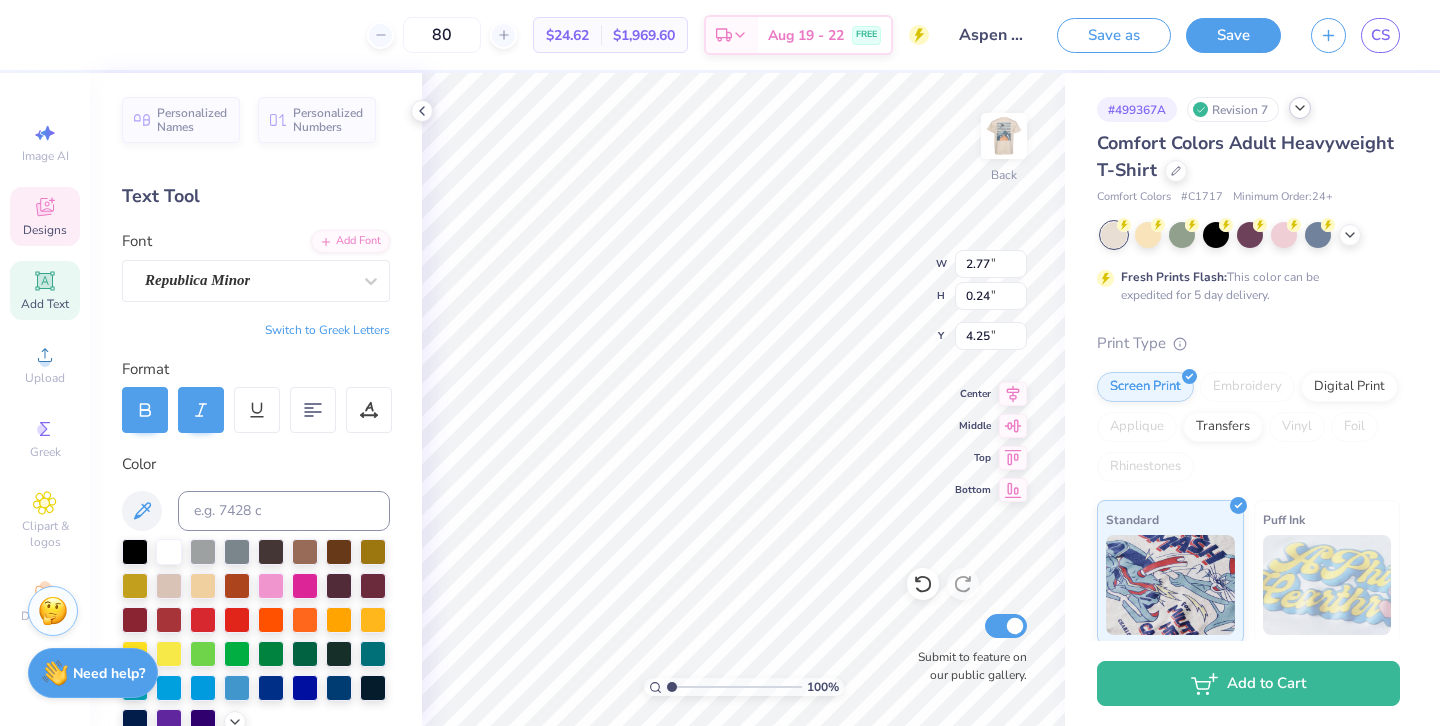 type on "FALL RUSH" 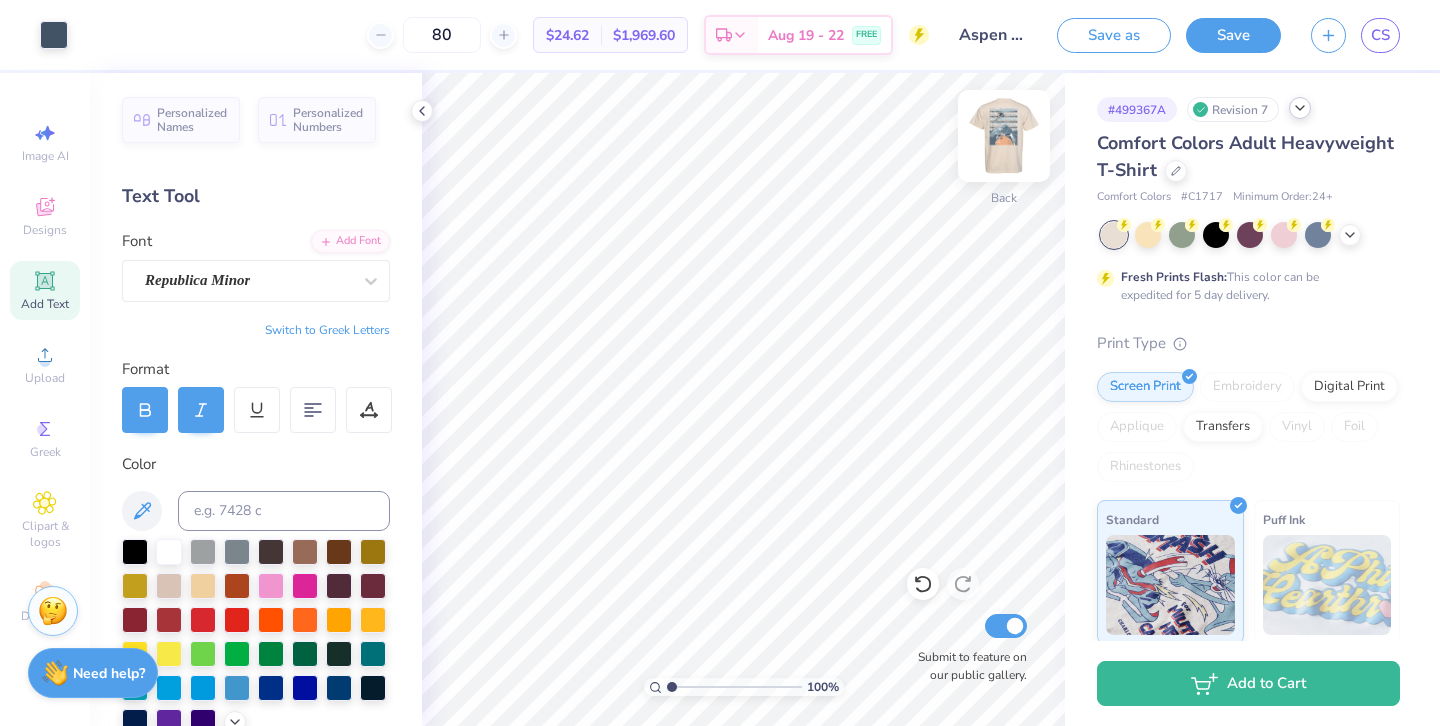 click at bounding box center (1004, 136) 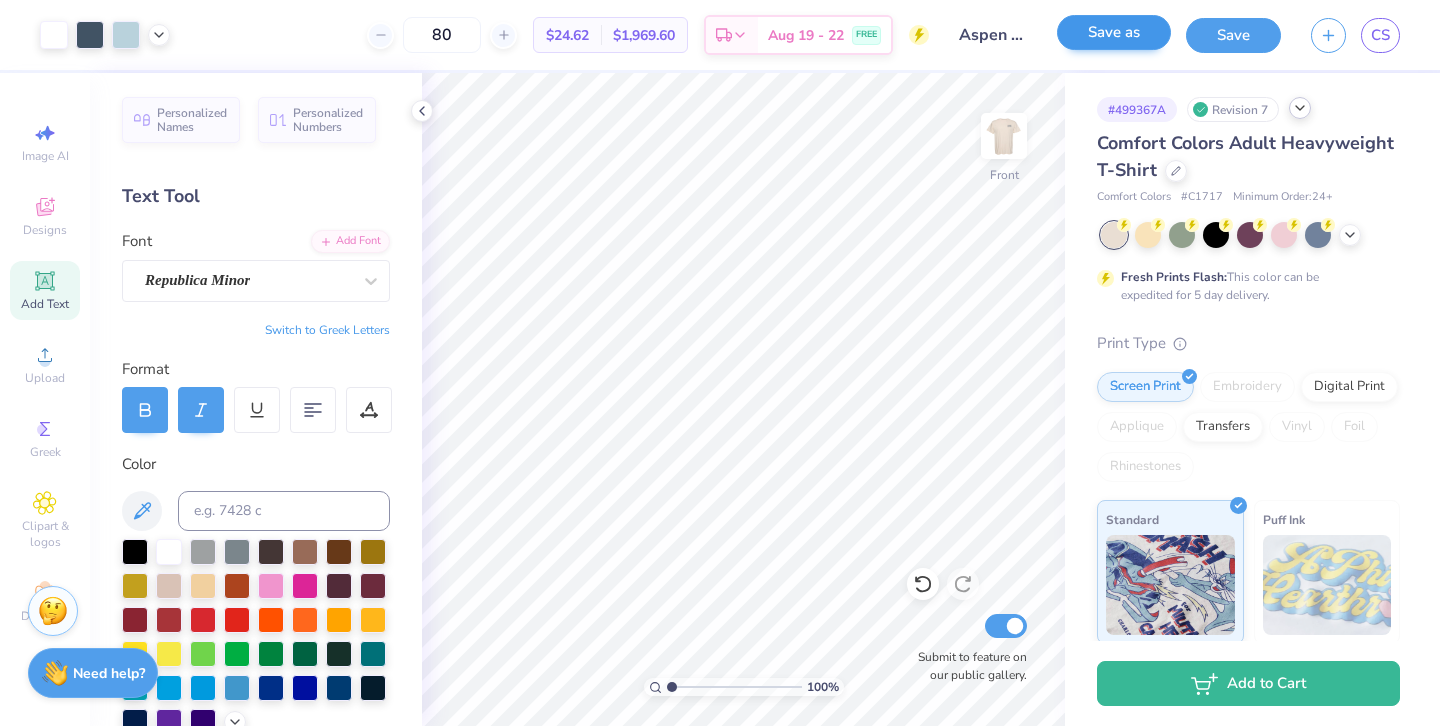 click on "Save as" at bounding box center (1114, 32) 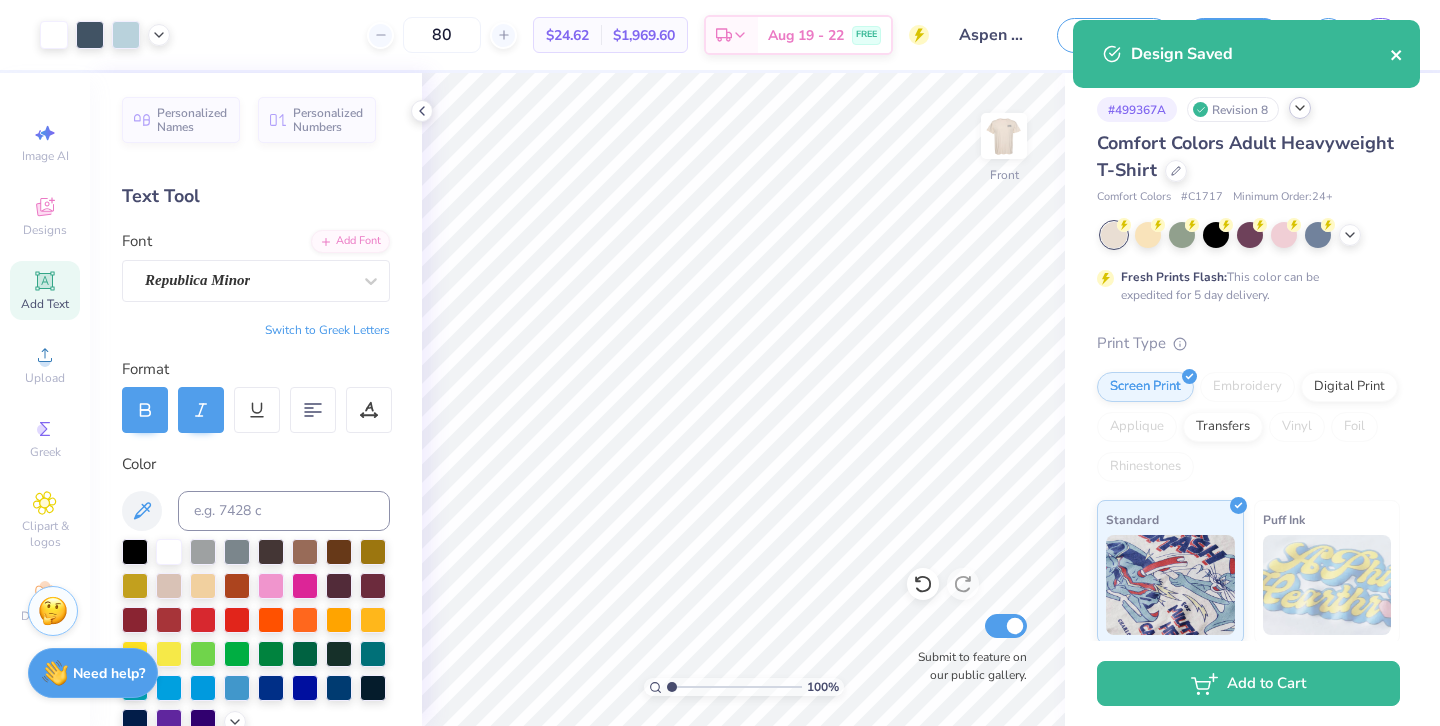 click 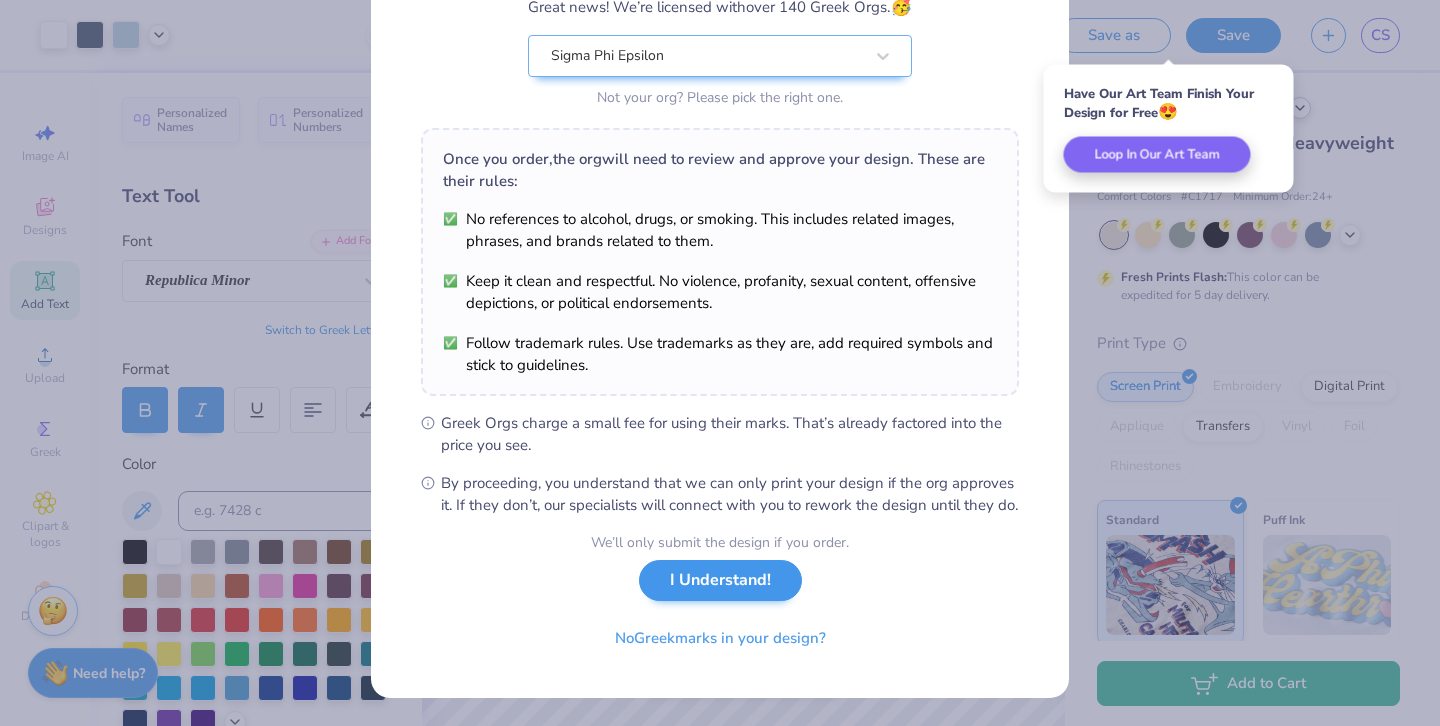 scroll, scrollTop: 210, scrollLeft: 0, axis: vertical 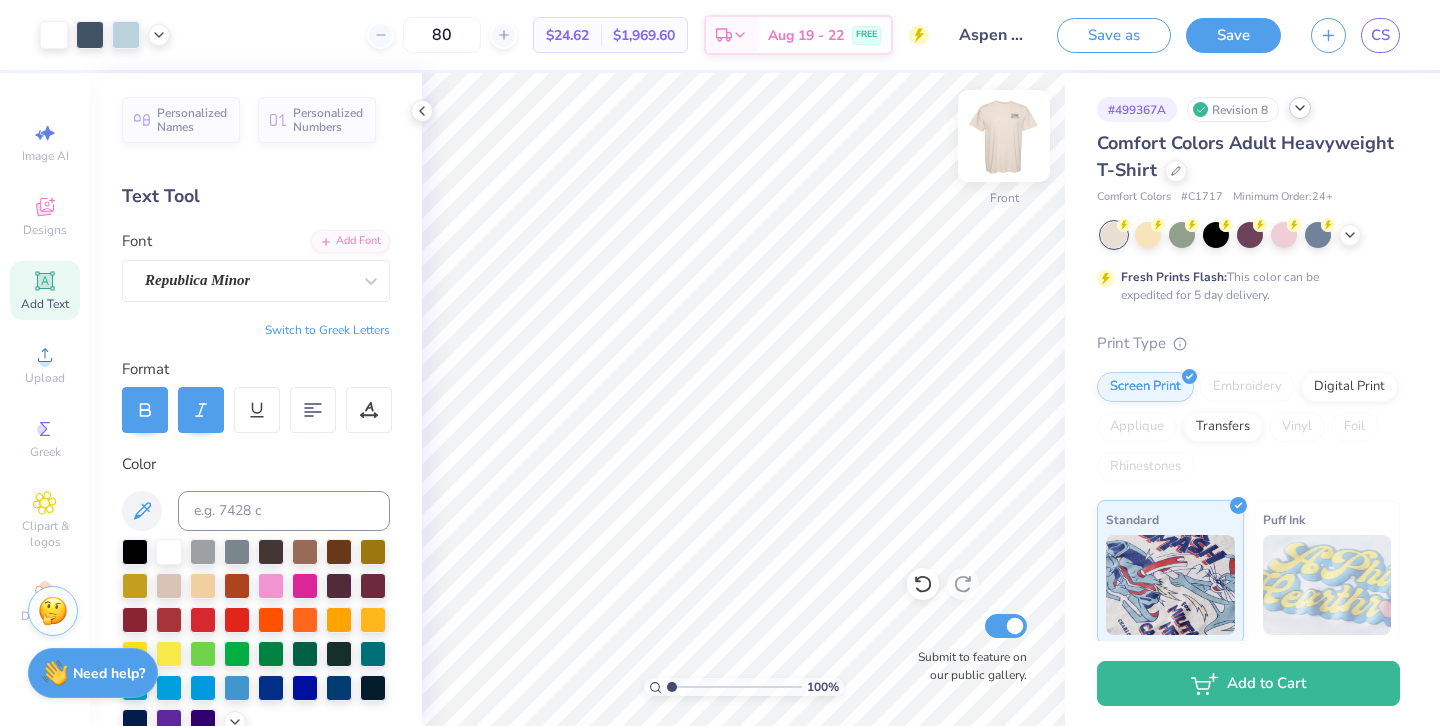 click at bounding box center (1004, 136) 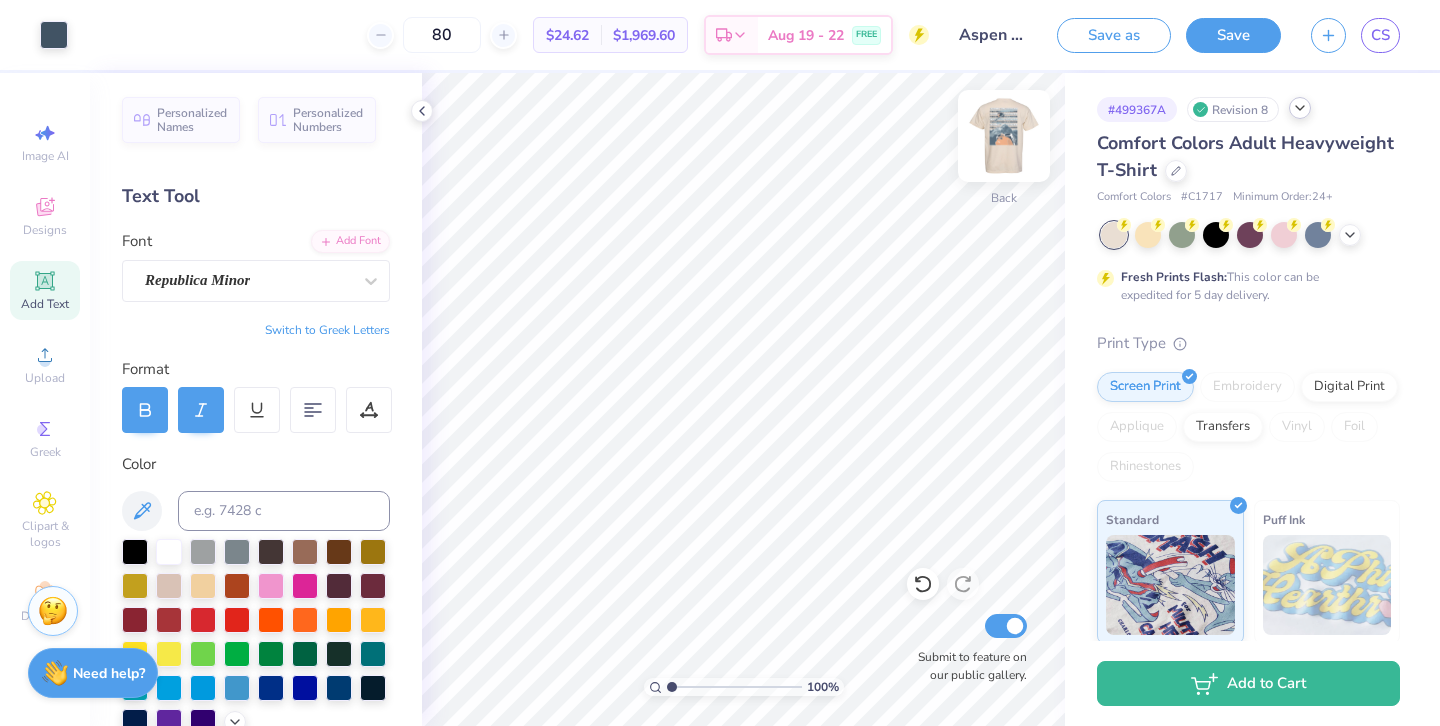click at bounding box center [1004, 136] 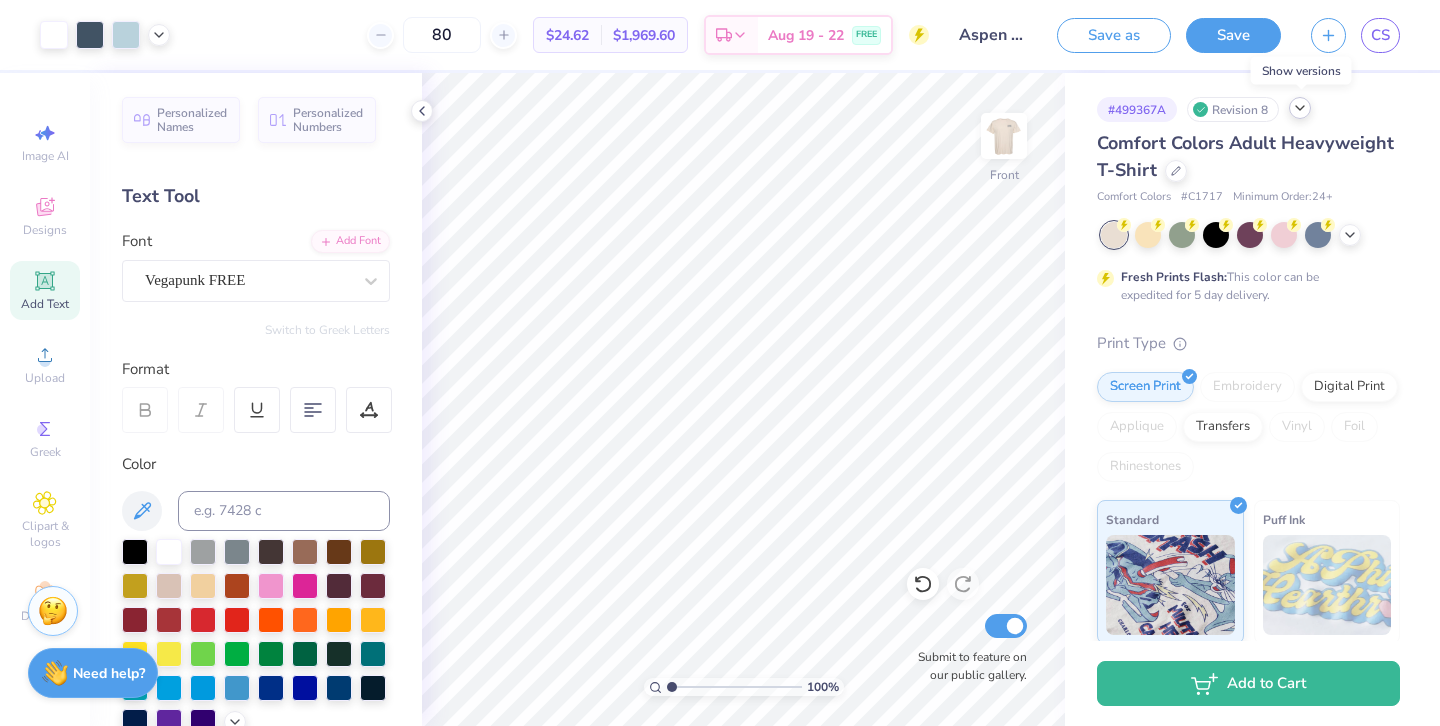 click 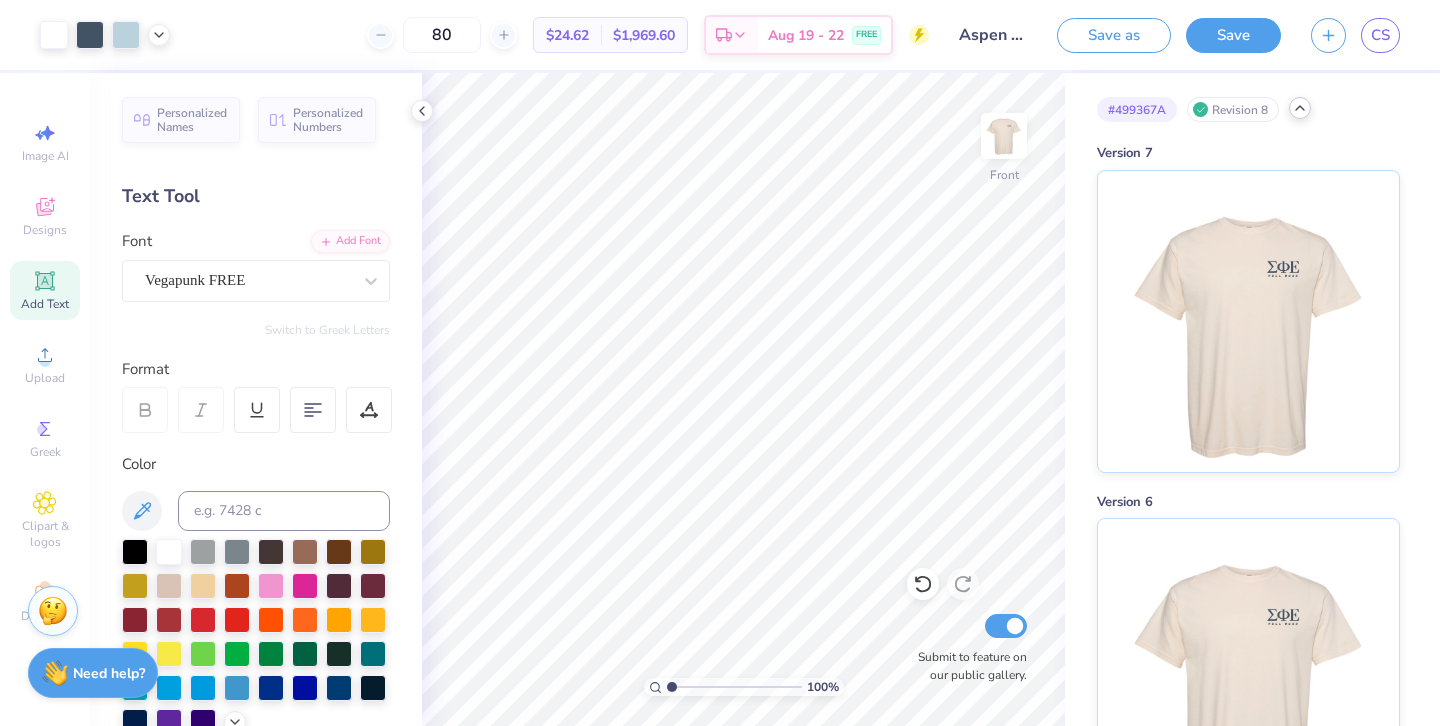 click 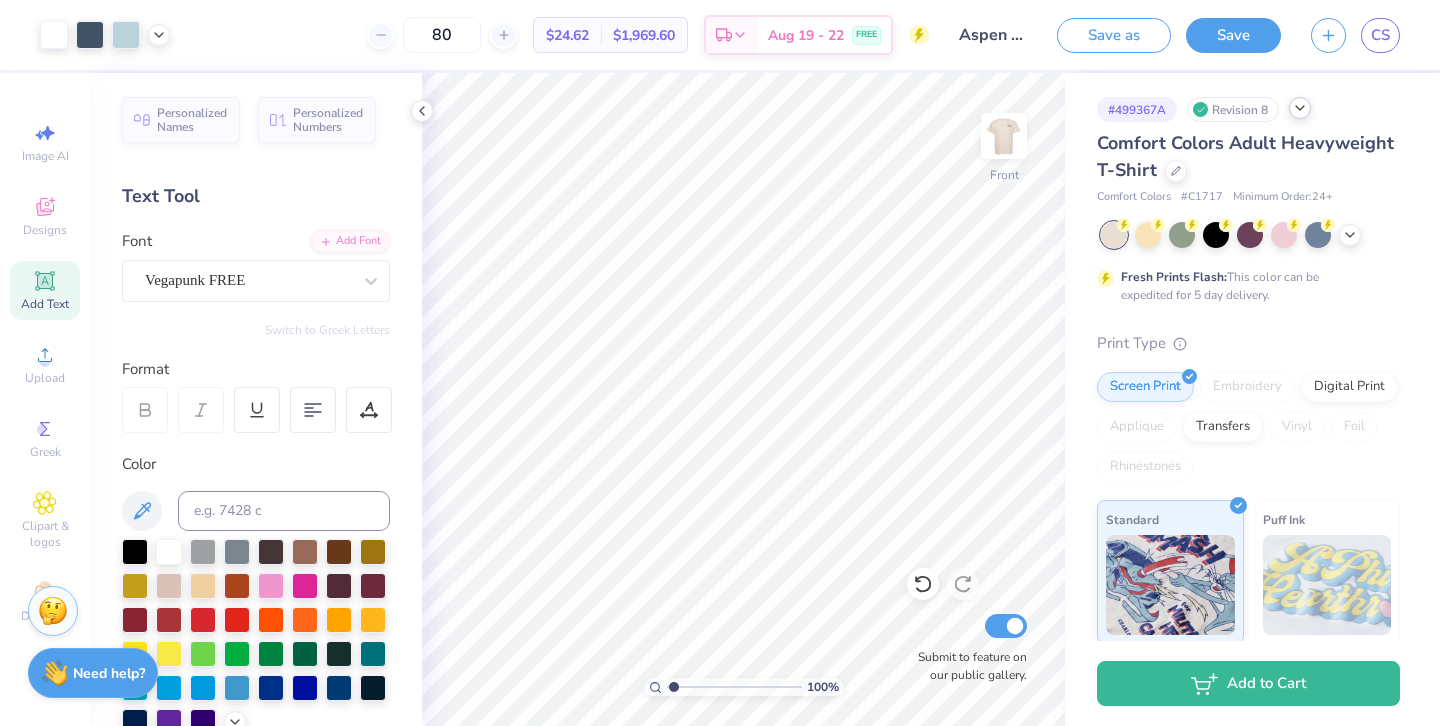 type on "1.63" 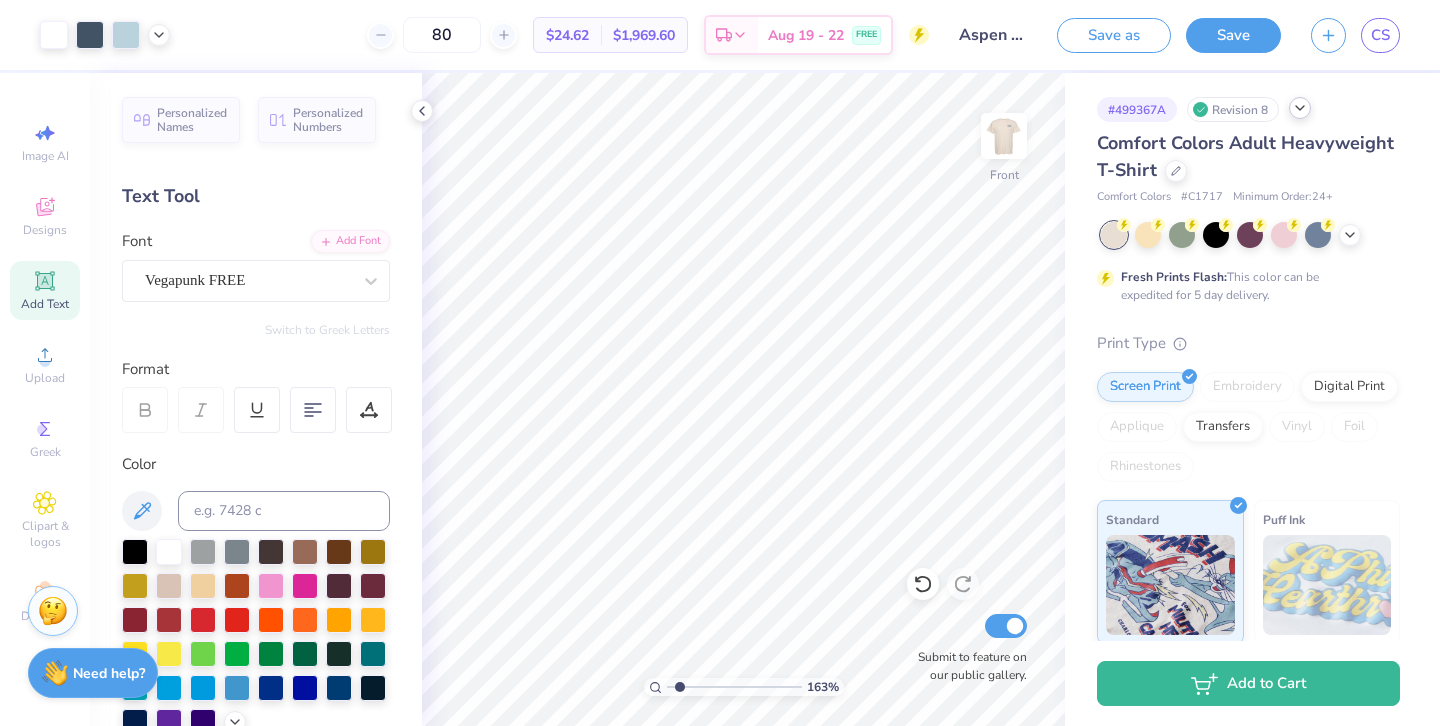 drag, startPoint x: 669, startPoint y: 681, endPoint x: 680, endPoint y: 681, distance: 11 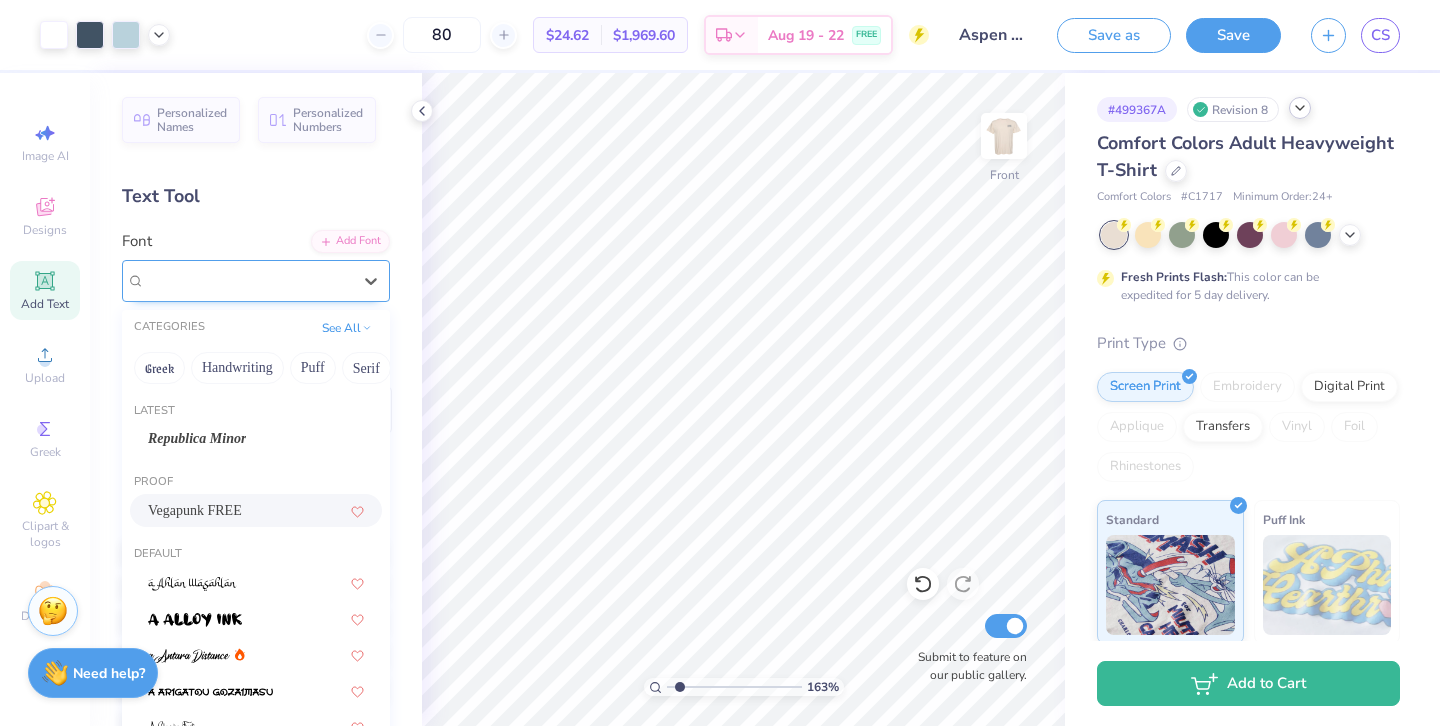 click on "Vegapunk FREE" at bounding box center [248, 280] 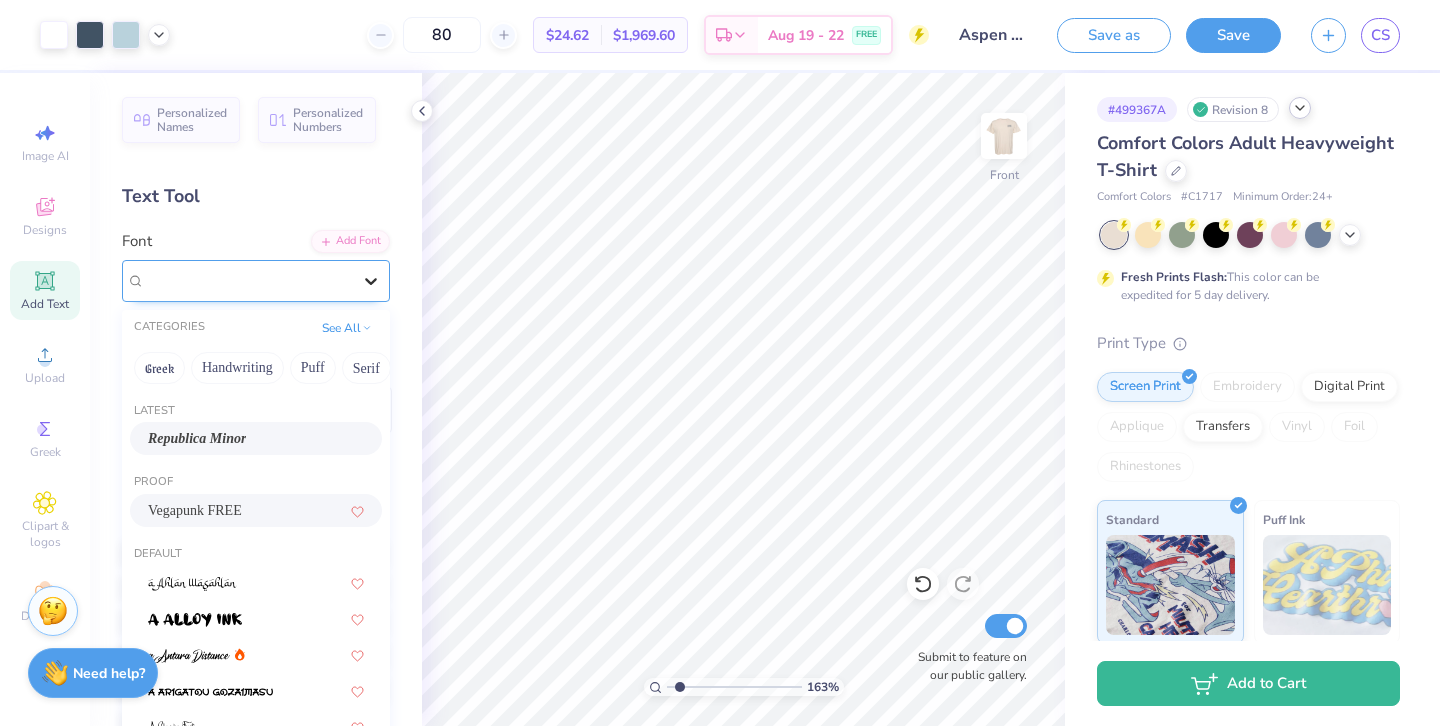 click 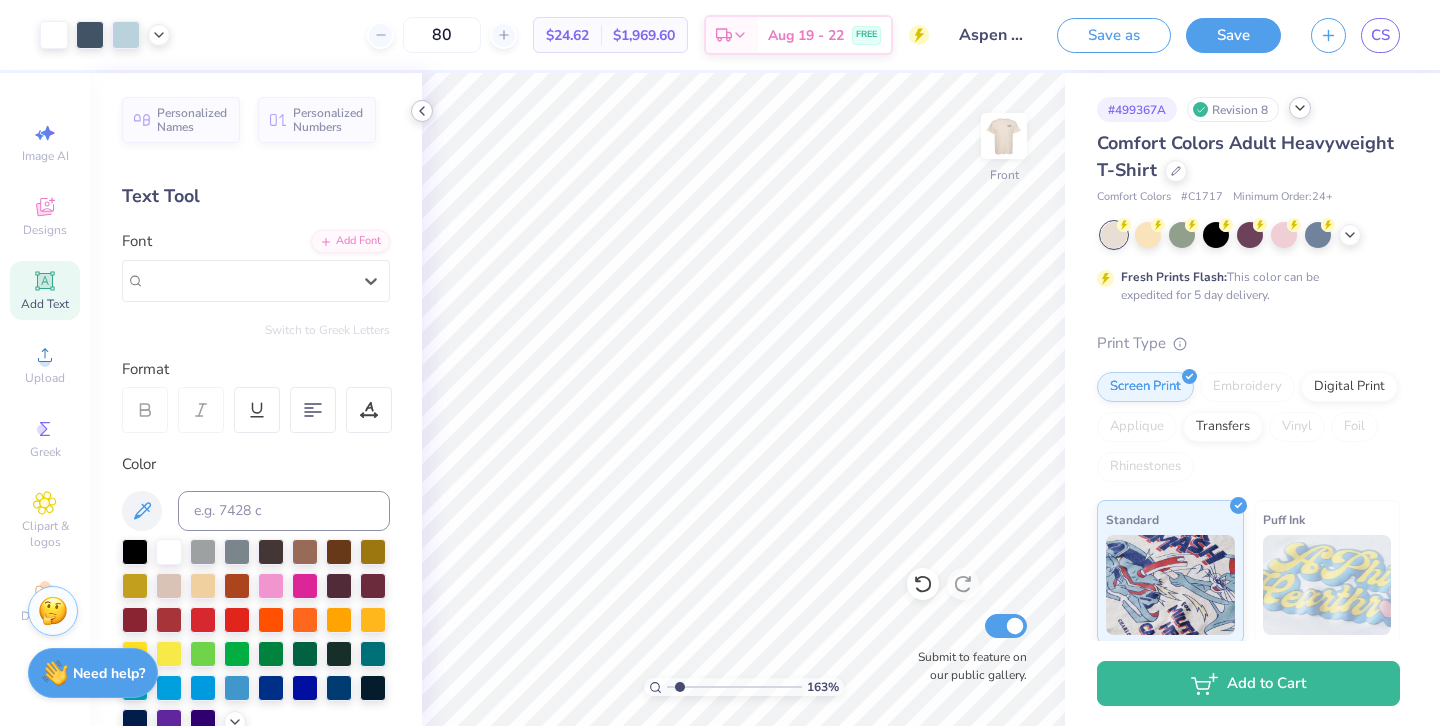 click 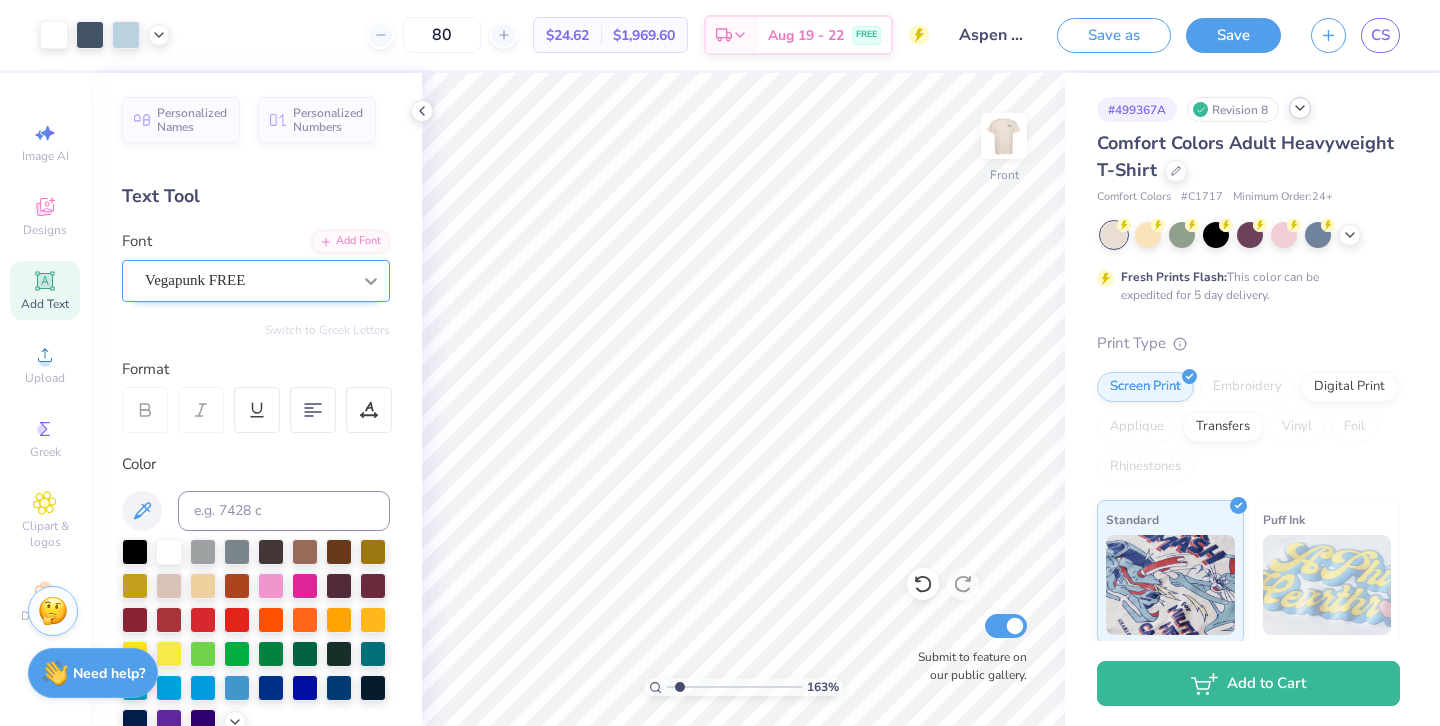 click 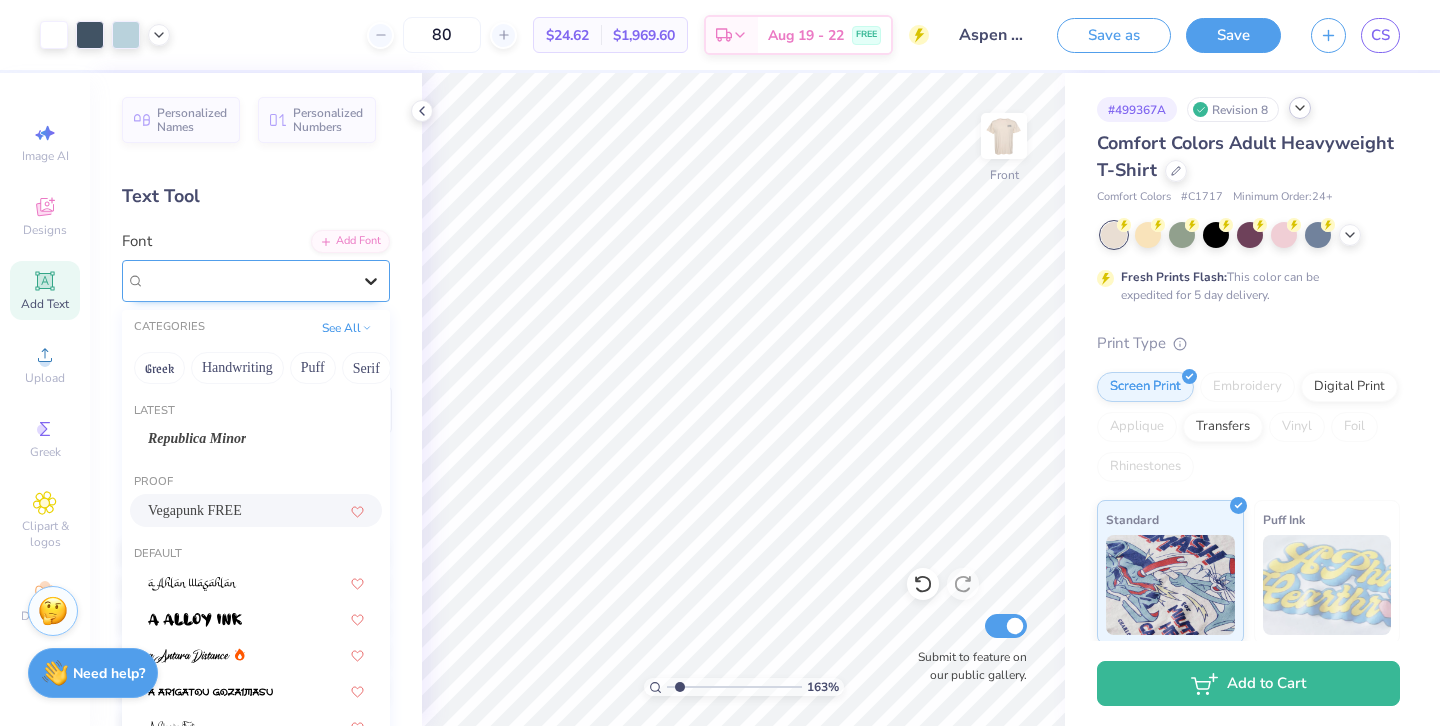 click 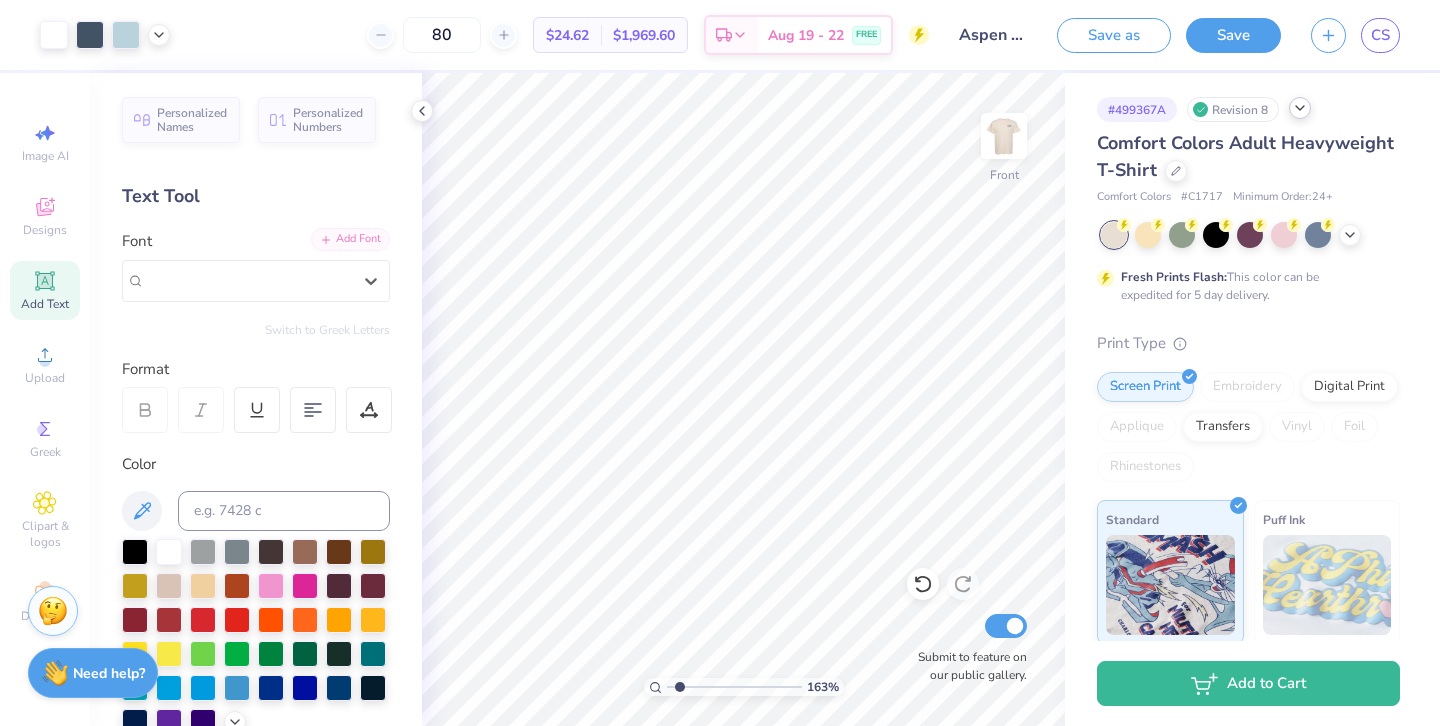 click on "Add Font" at bounding box center (350, 239) 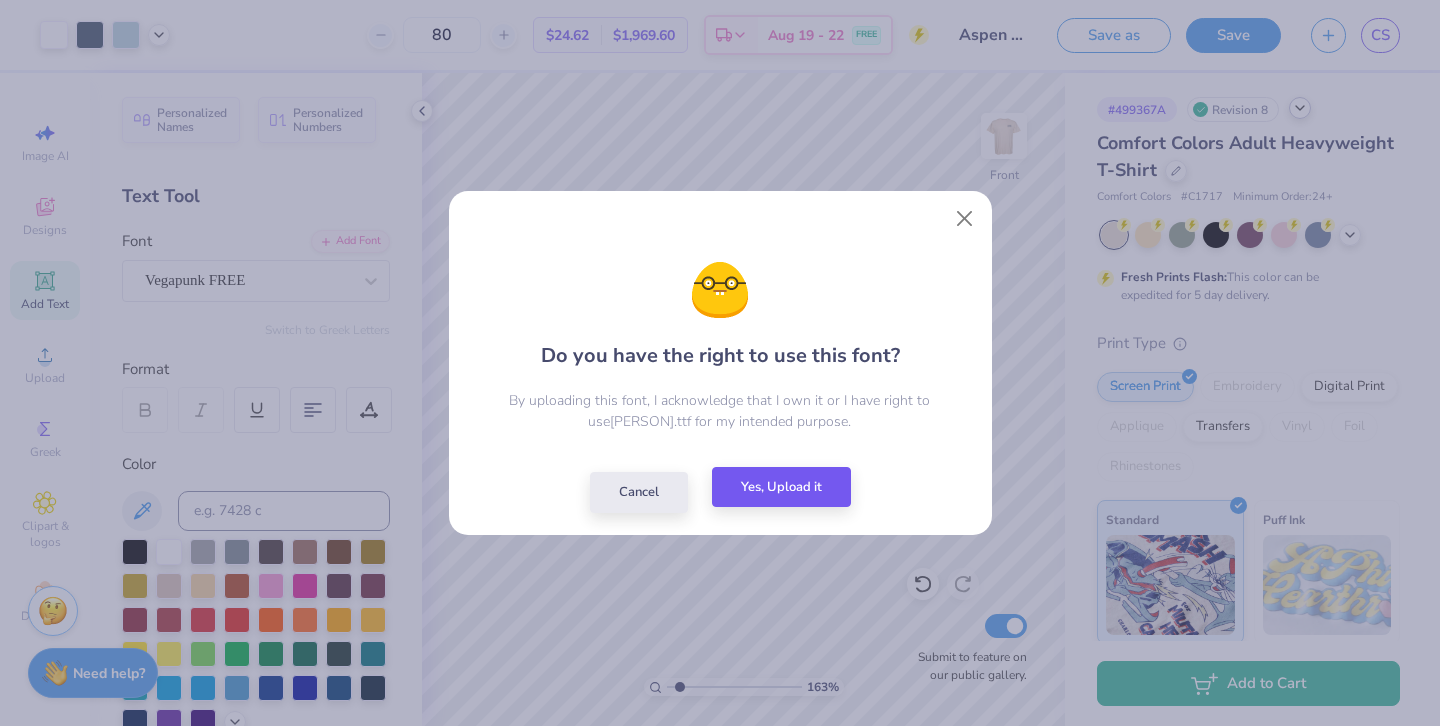 click on "Yes, Upload it" at bounding box center [781, 487] 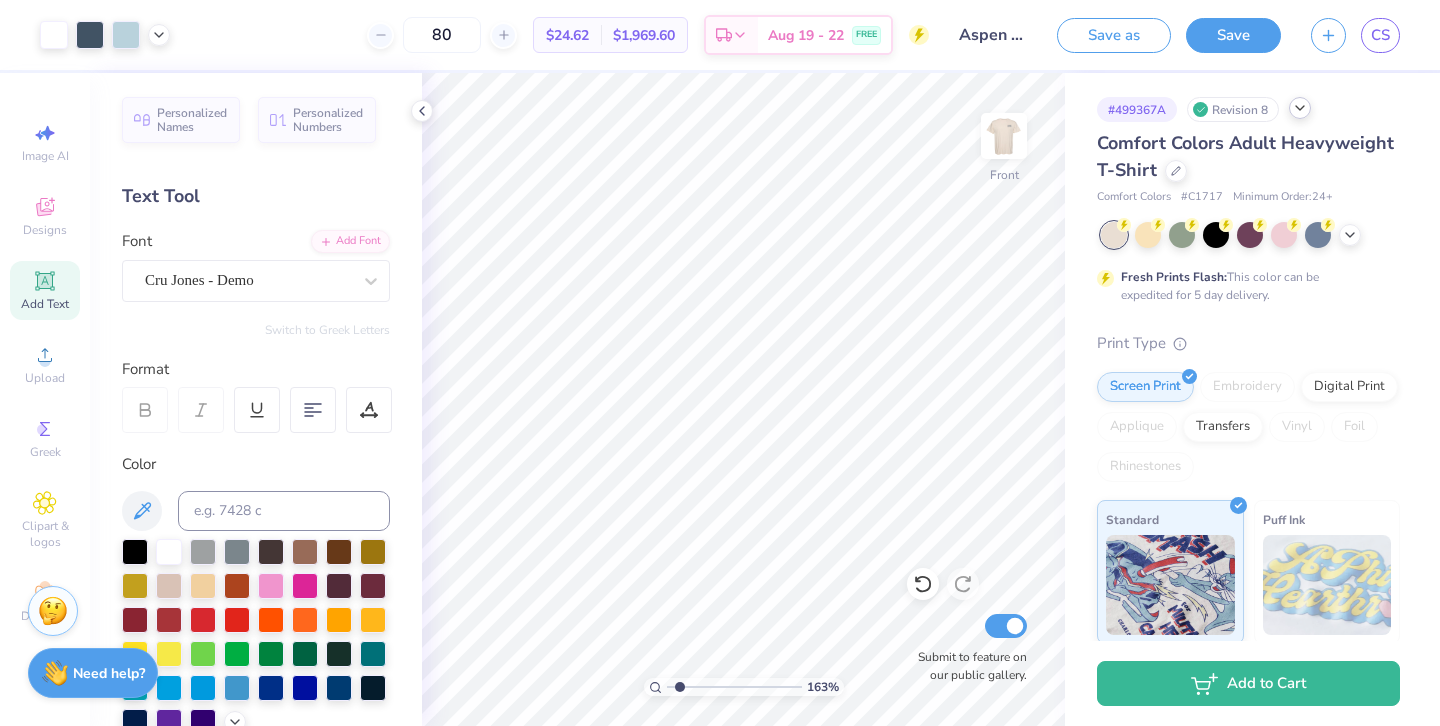 click 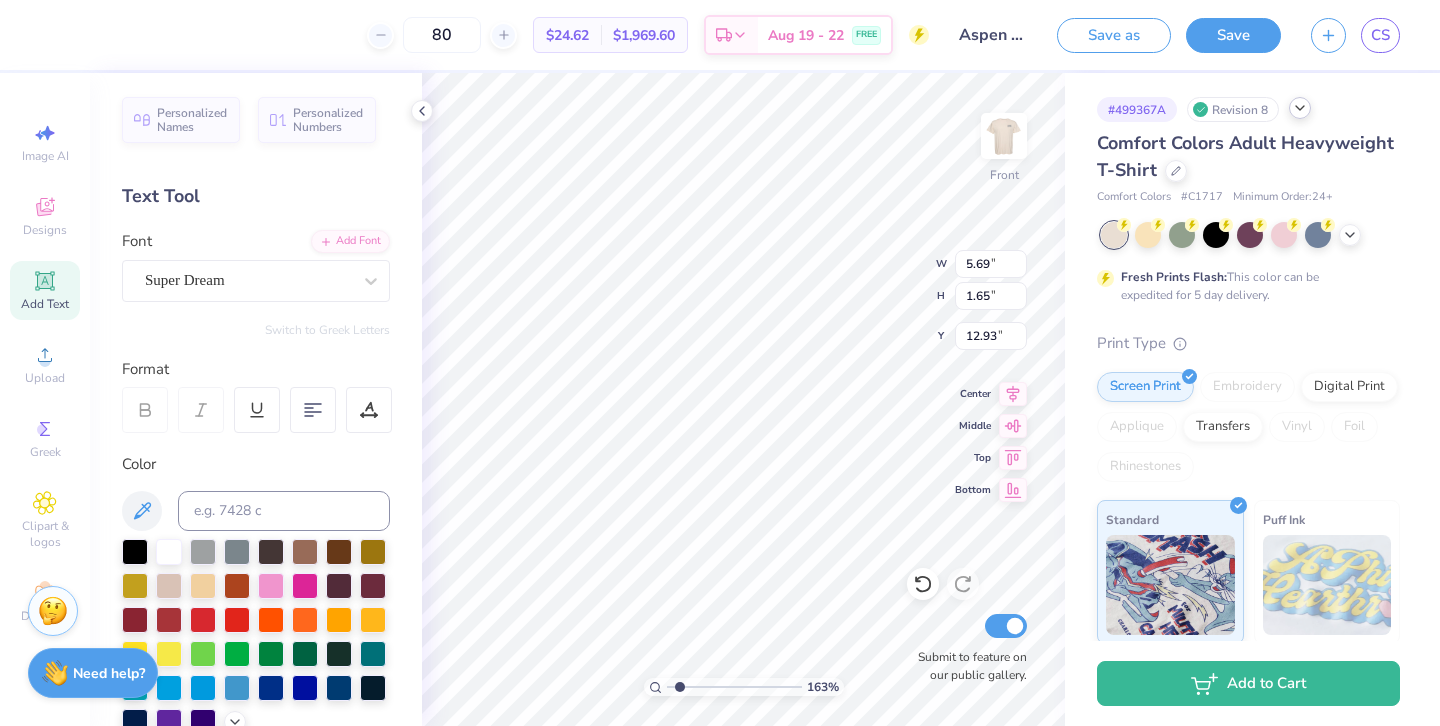 scroll, scrollTop: 0, scrollLeft: 3, axis: horizontal 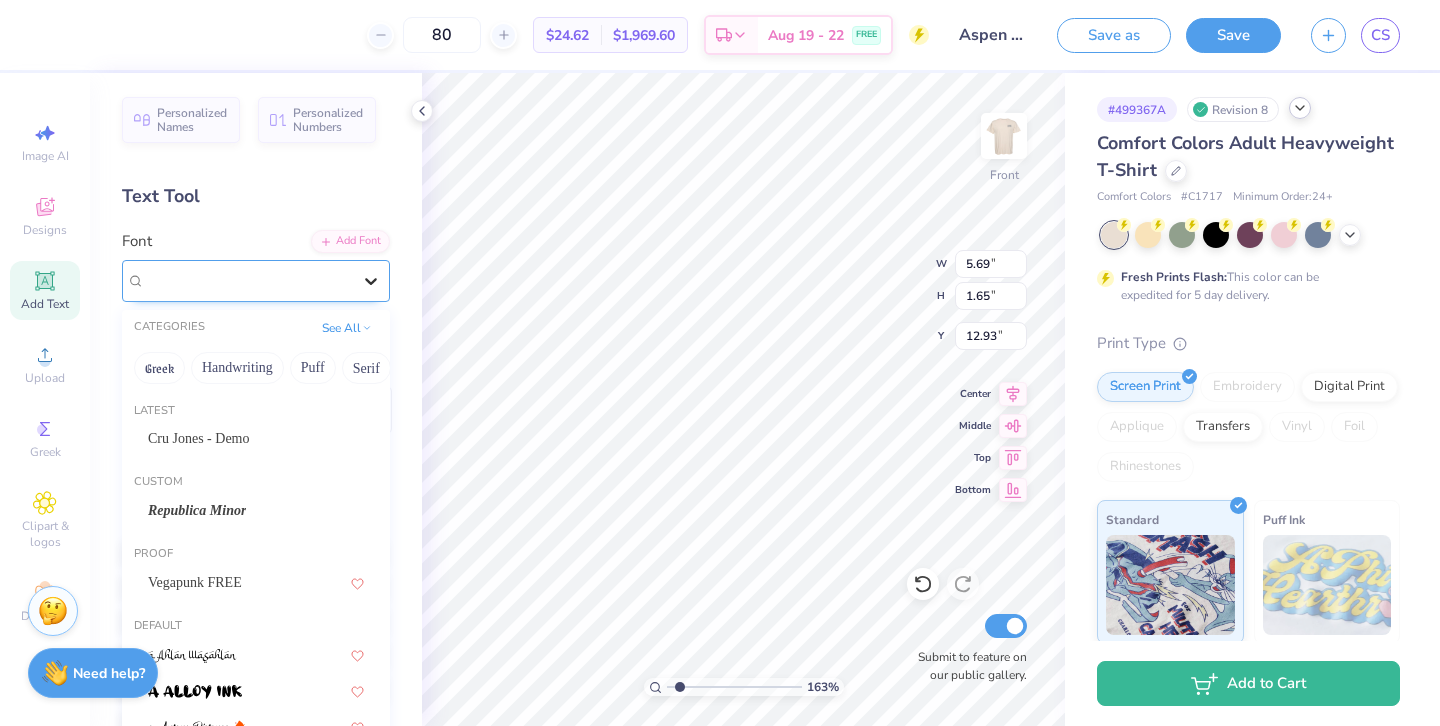 click 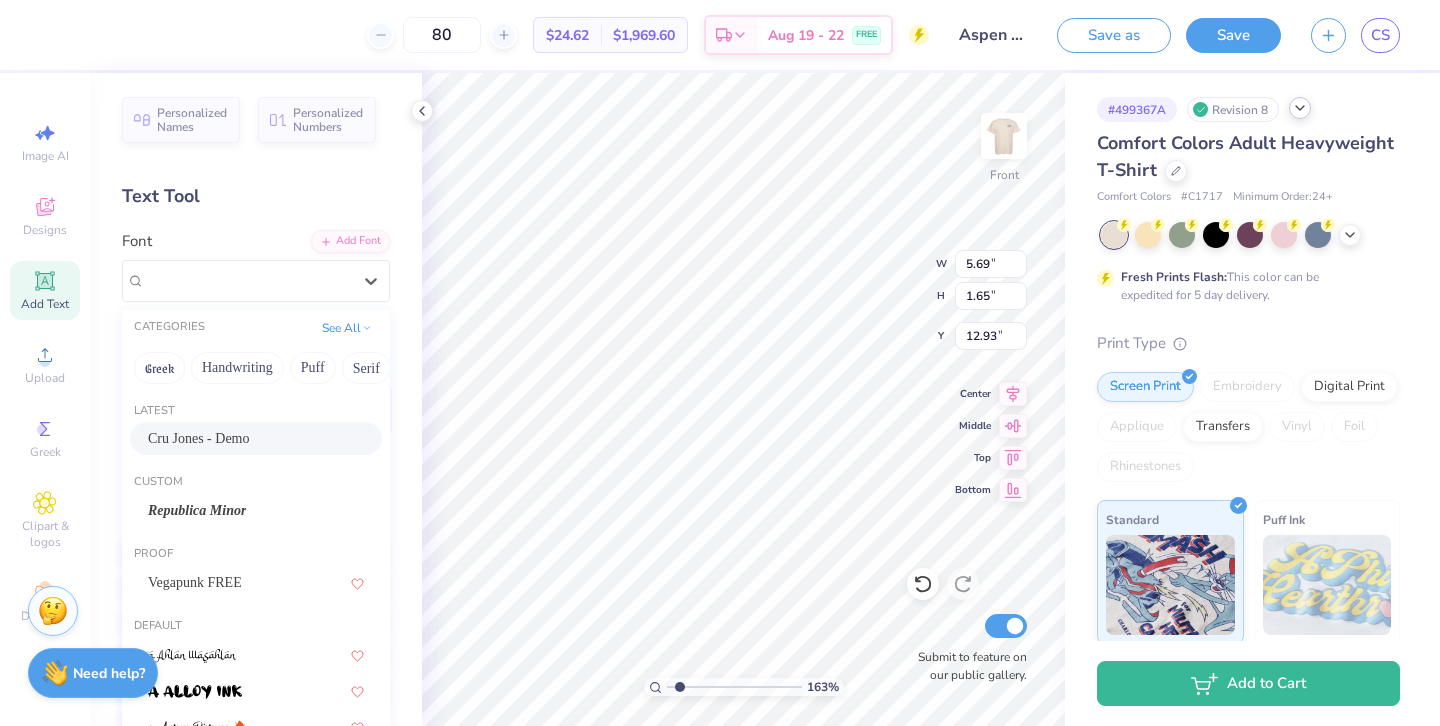click on "Cru Jones - Demo" at bounding box center [256, 438] 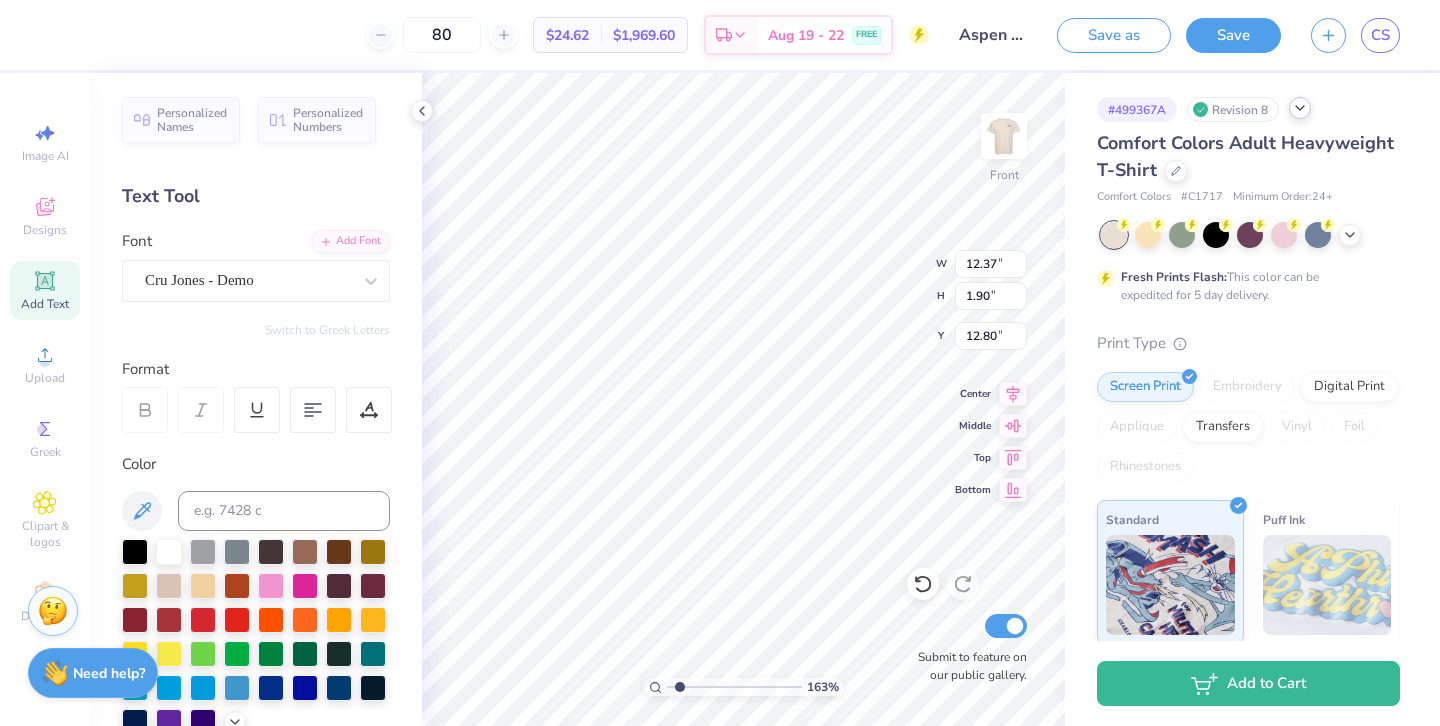 type on "9.61" 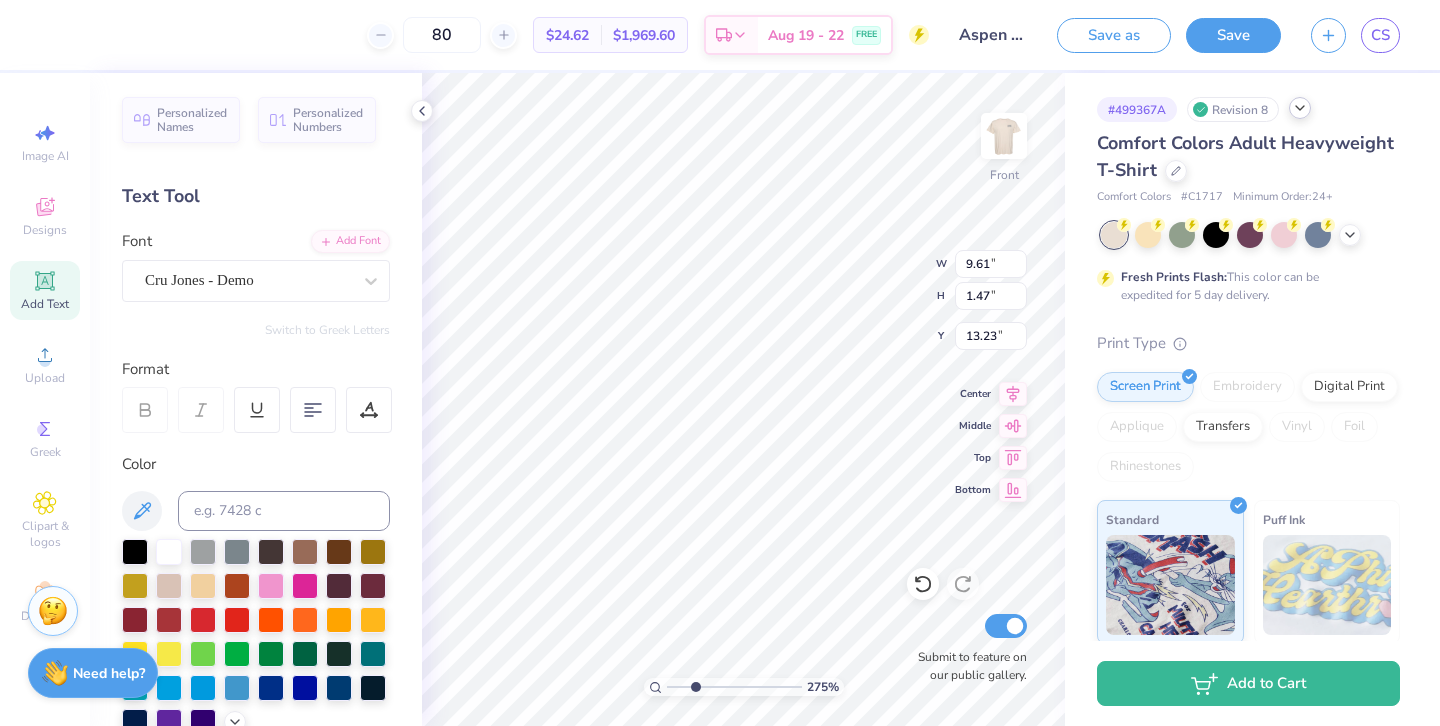 click at bounding box center [734, 687] 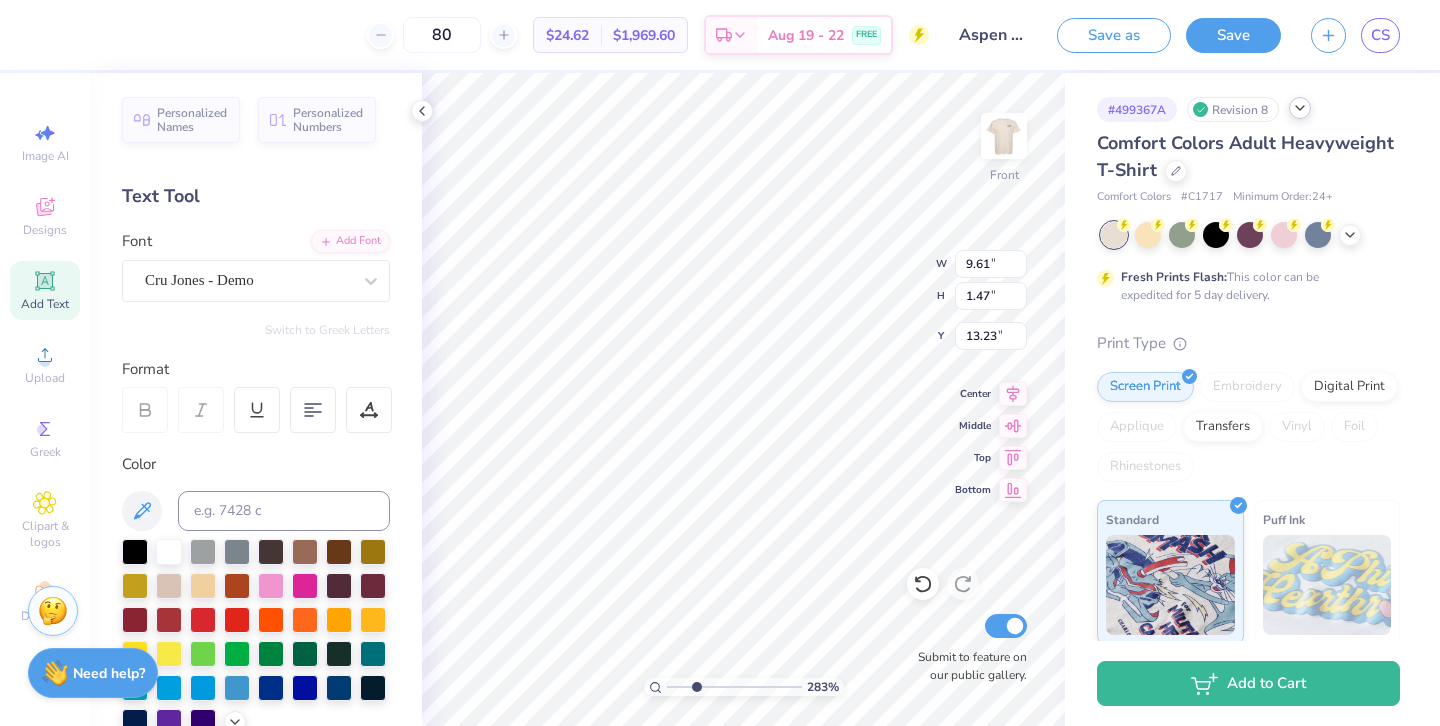 type on "8.43" 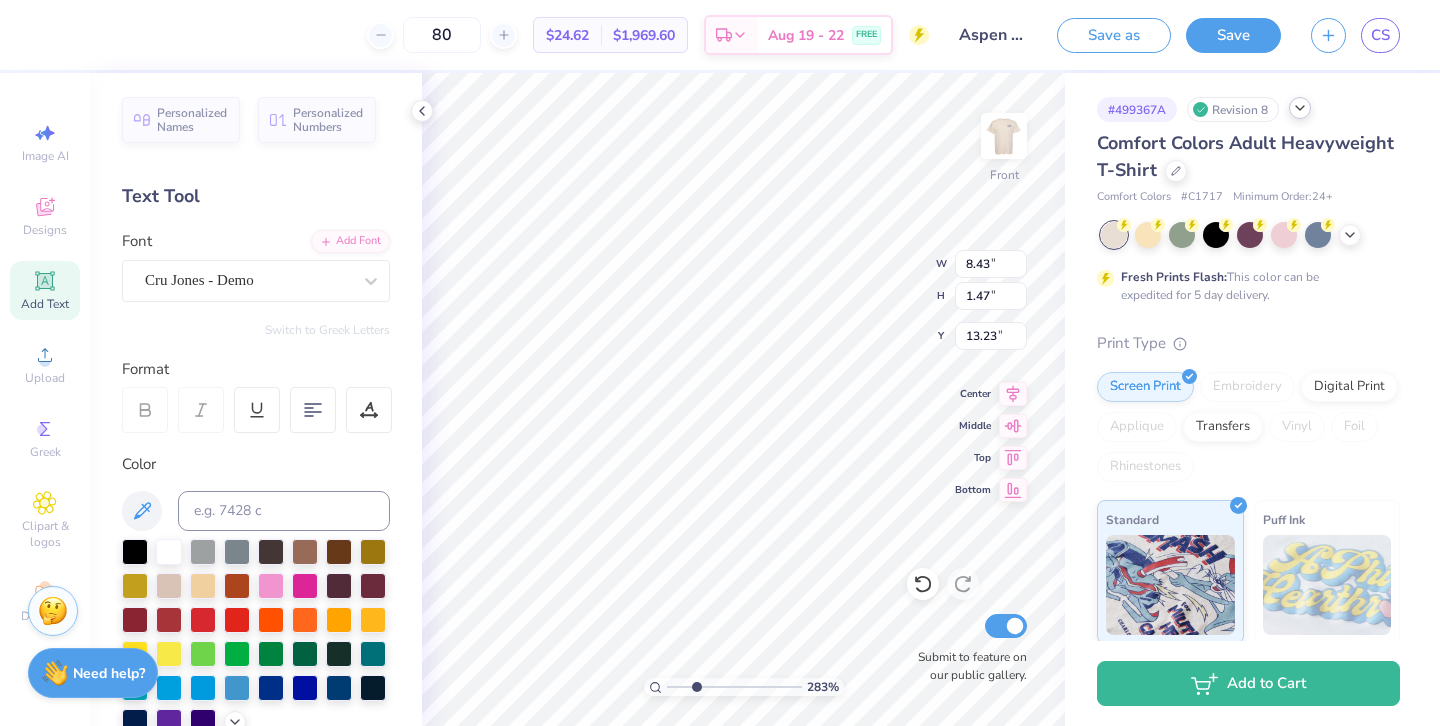 type on "1.29" 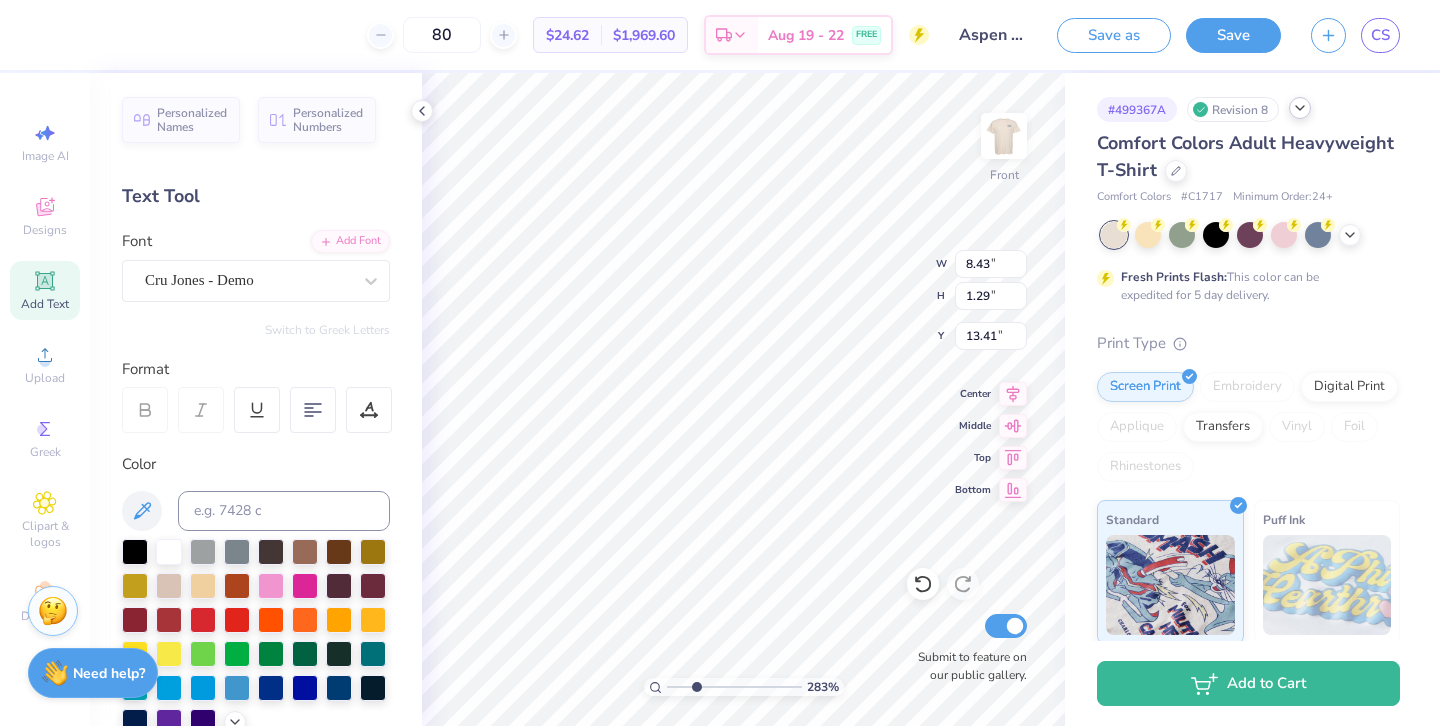 type on "10.19" 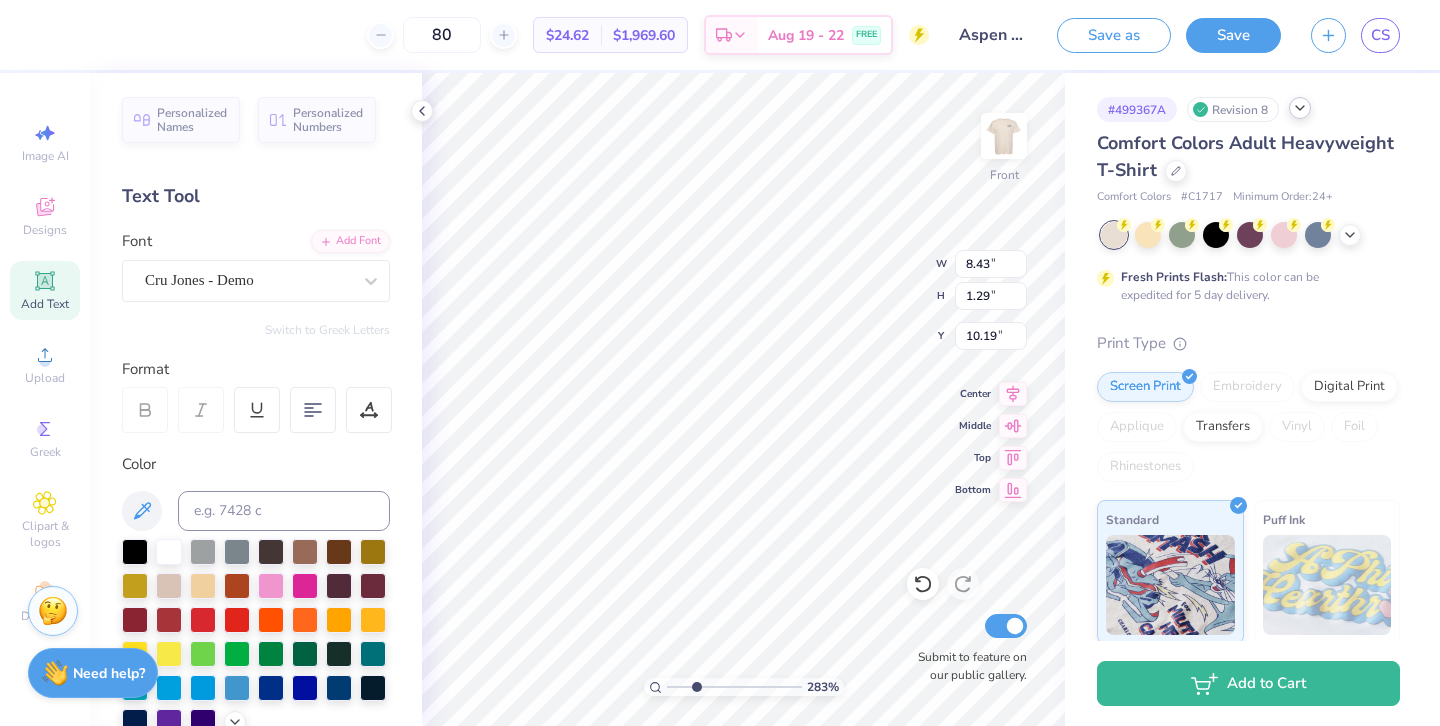 type on "5.48" 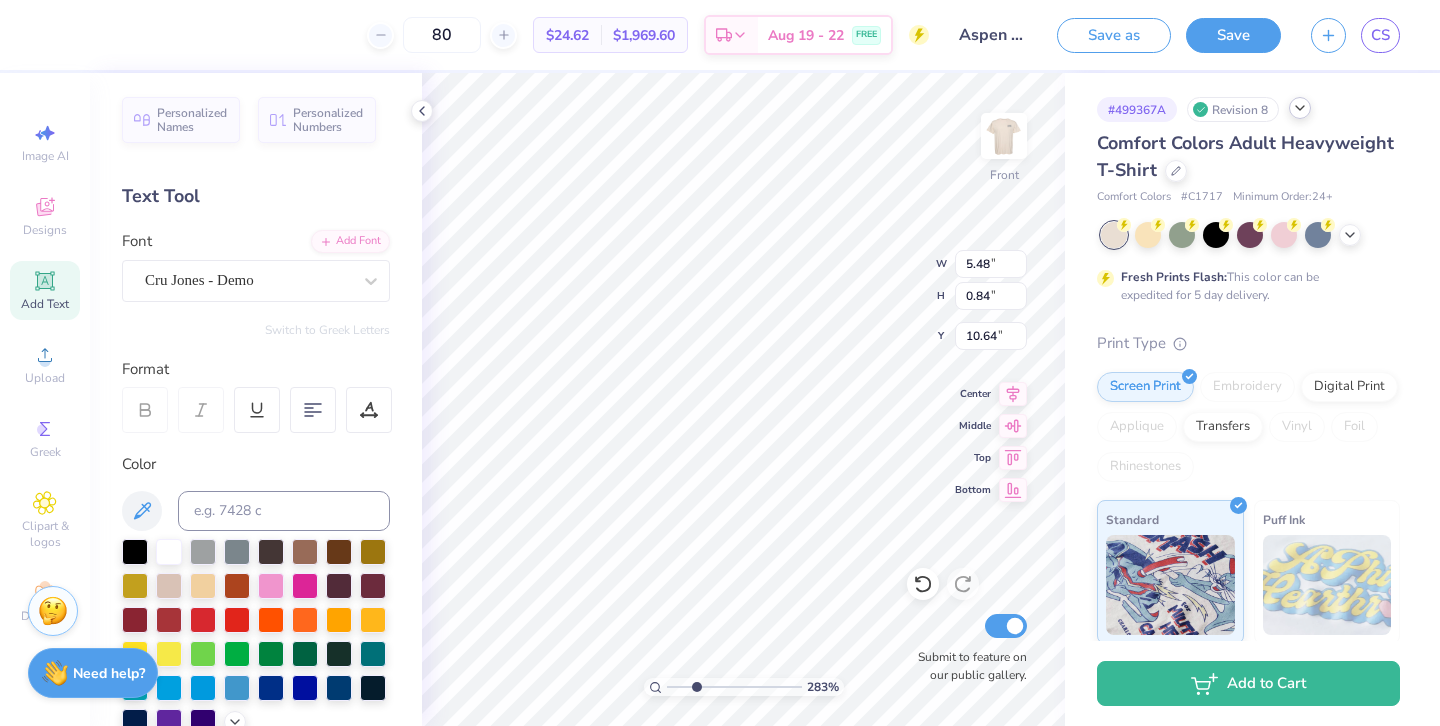 type on "10.09" 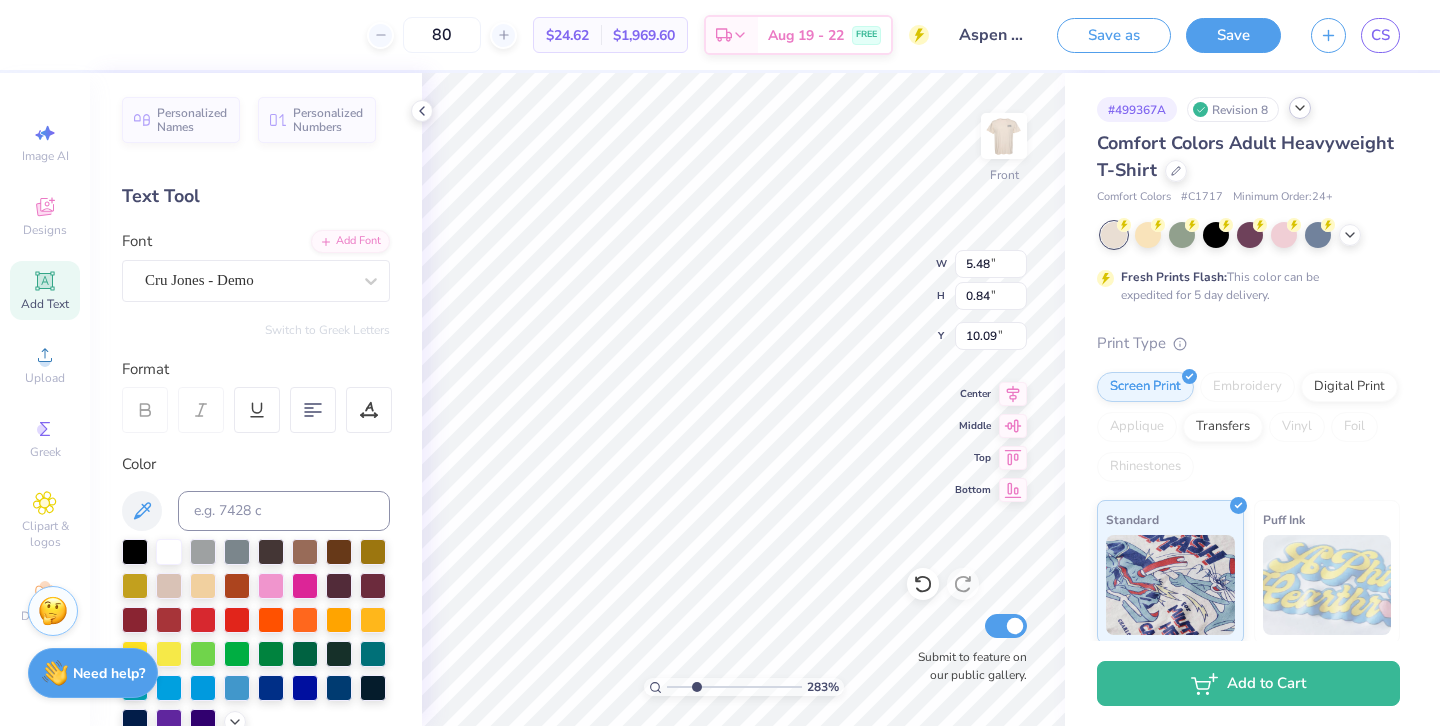 type on "3.55" 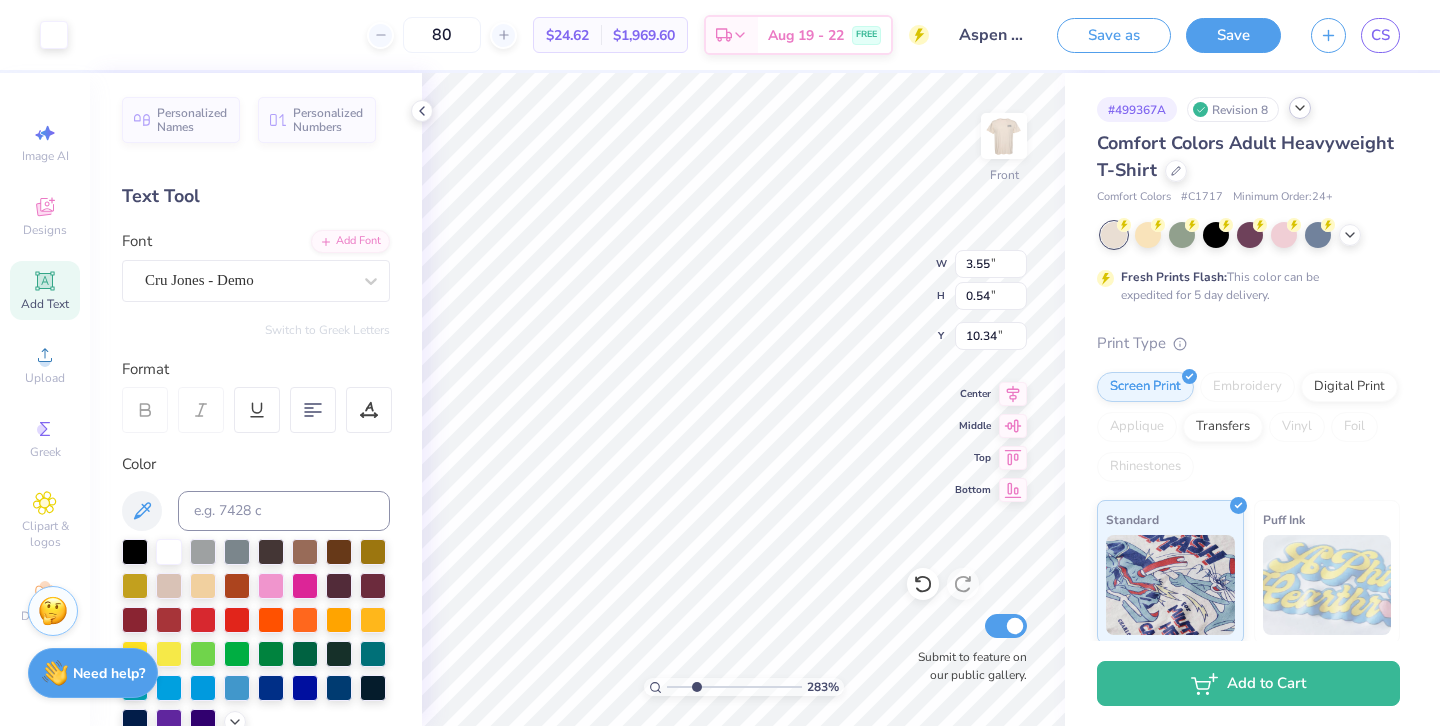 type on "10.34" 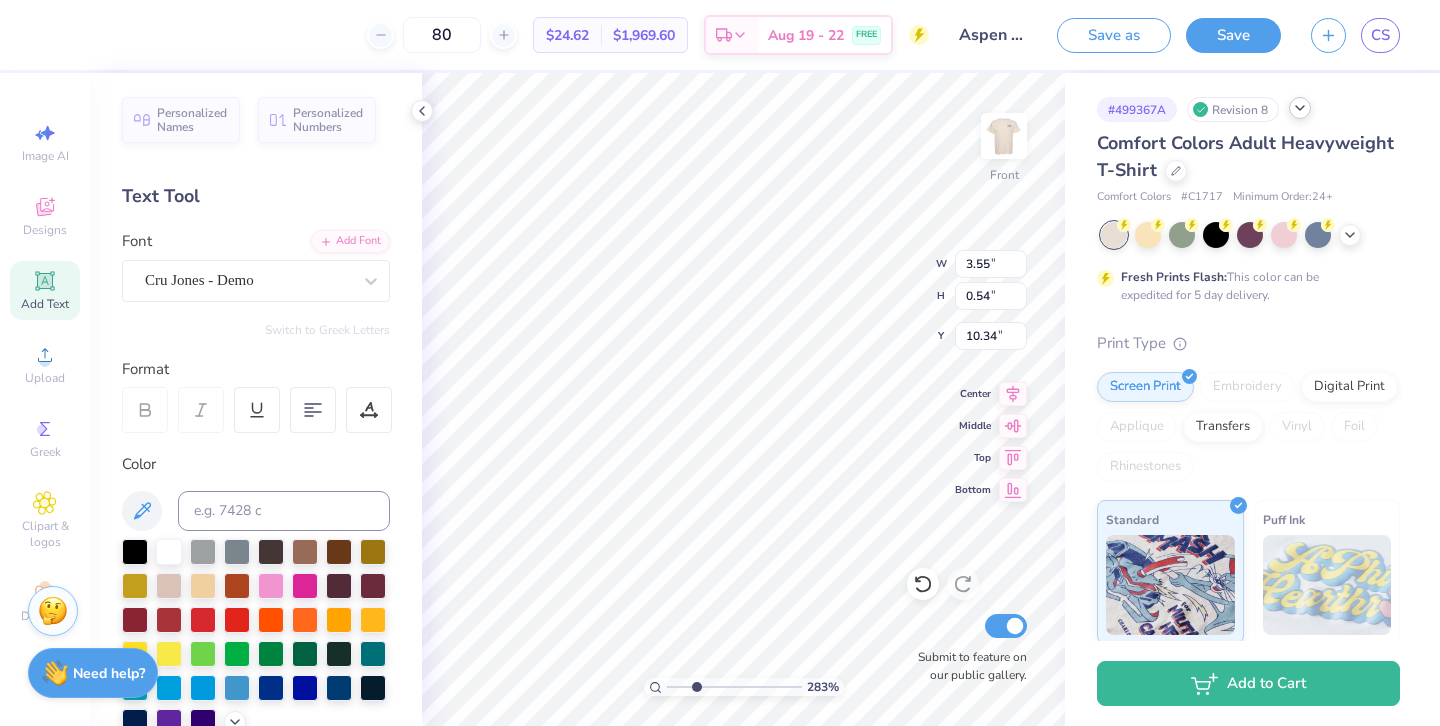 type on "2.95" 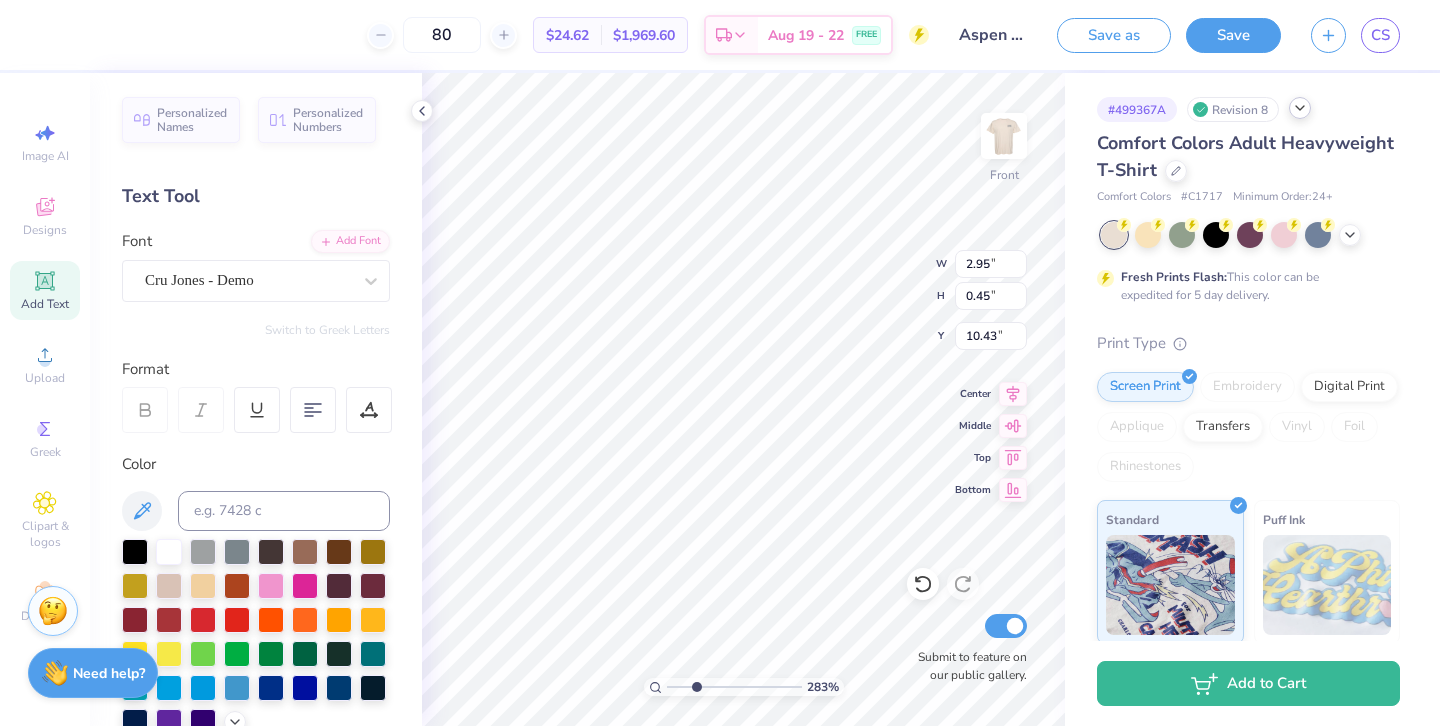 type on "10.48" 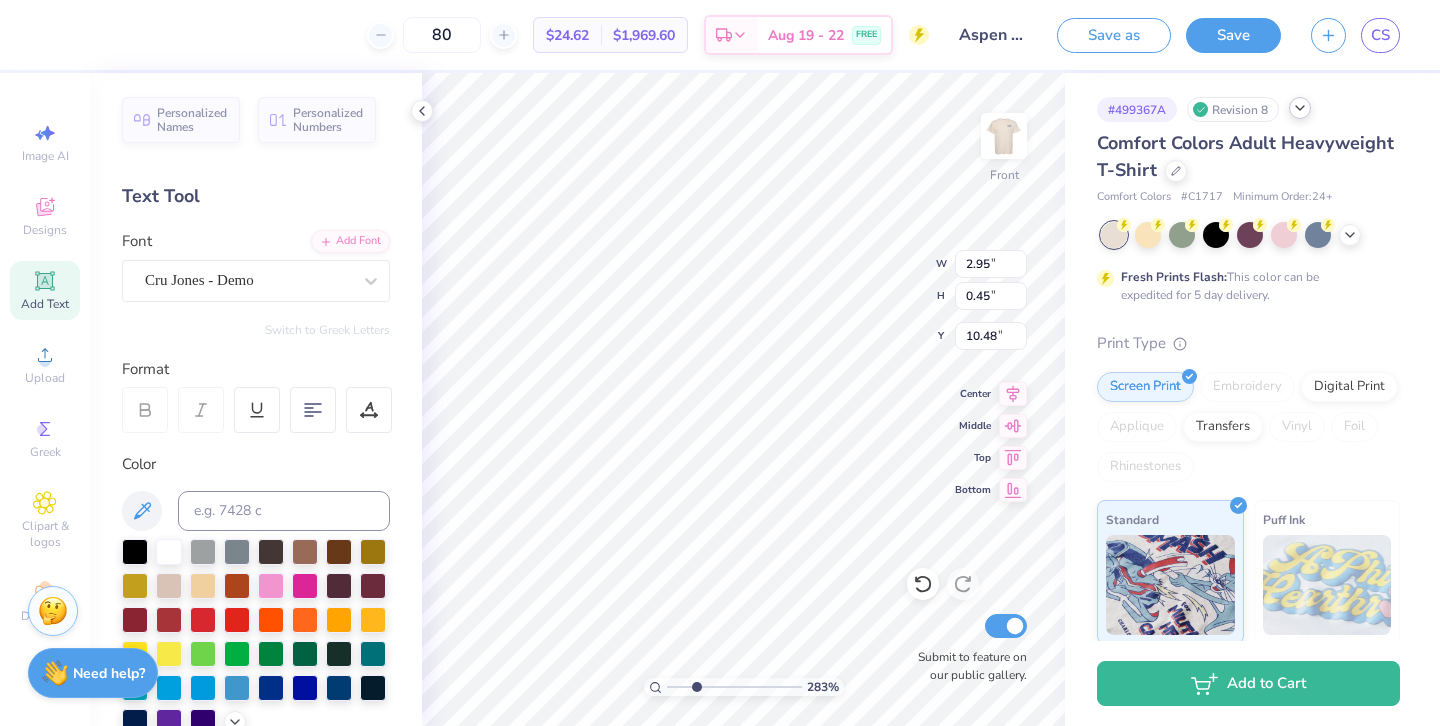 type on "2.30" 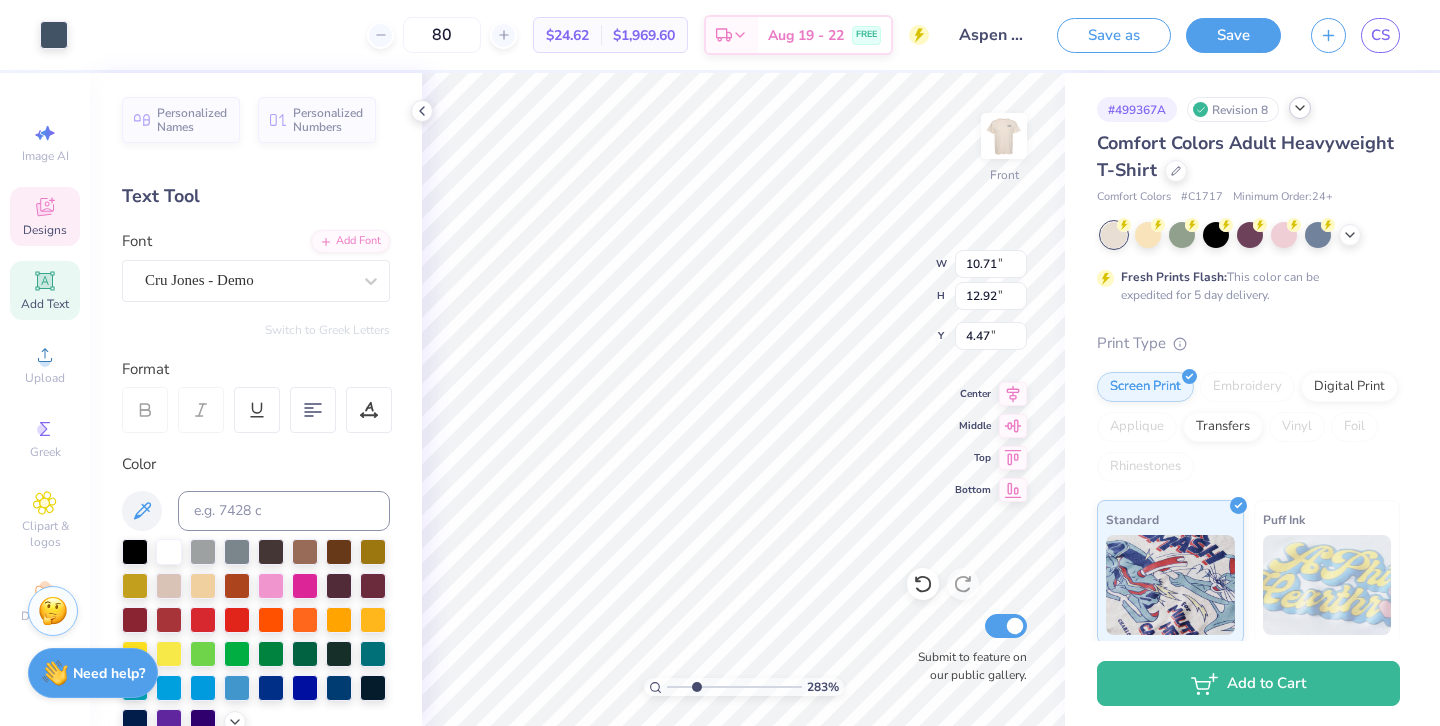click 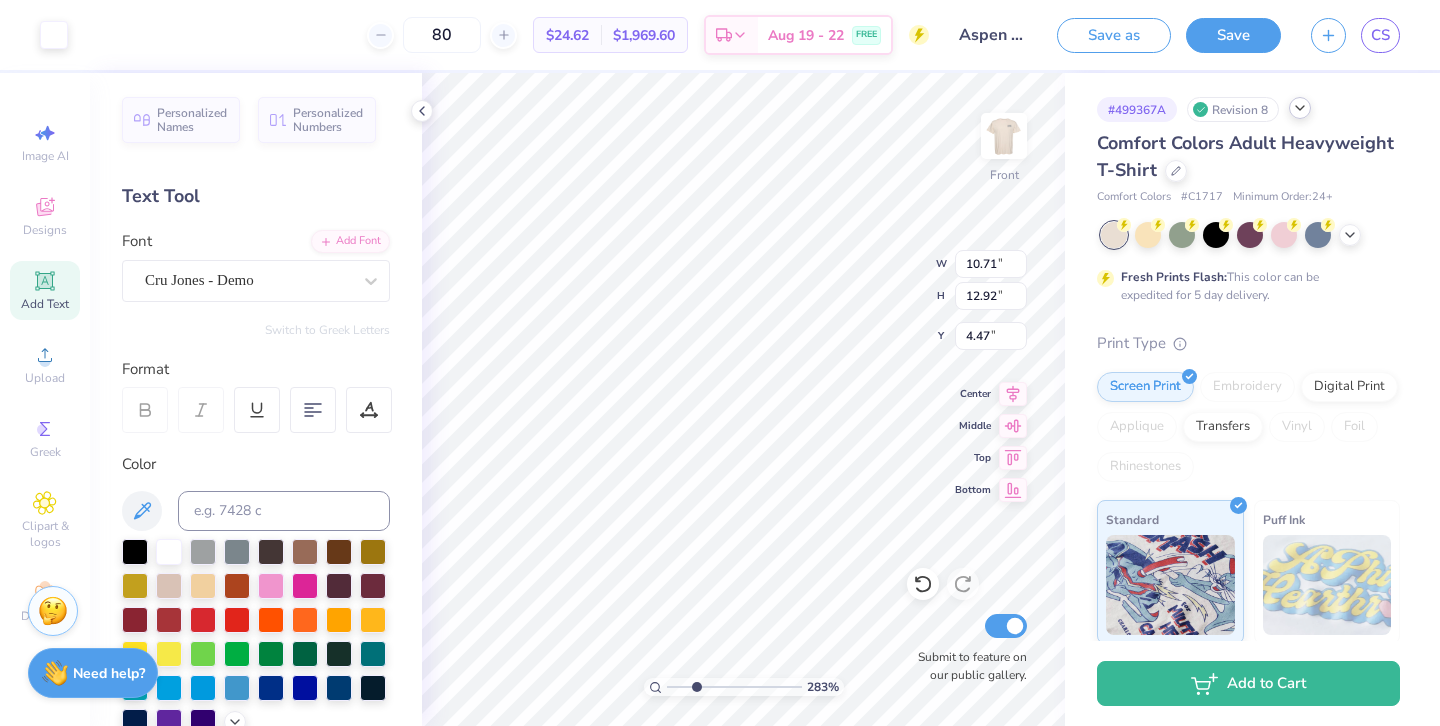 type on "5.69" 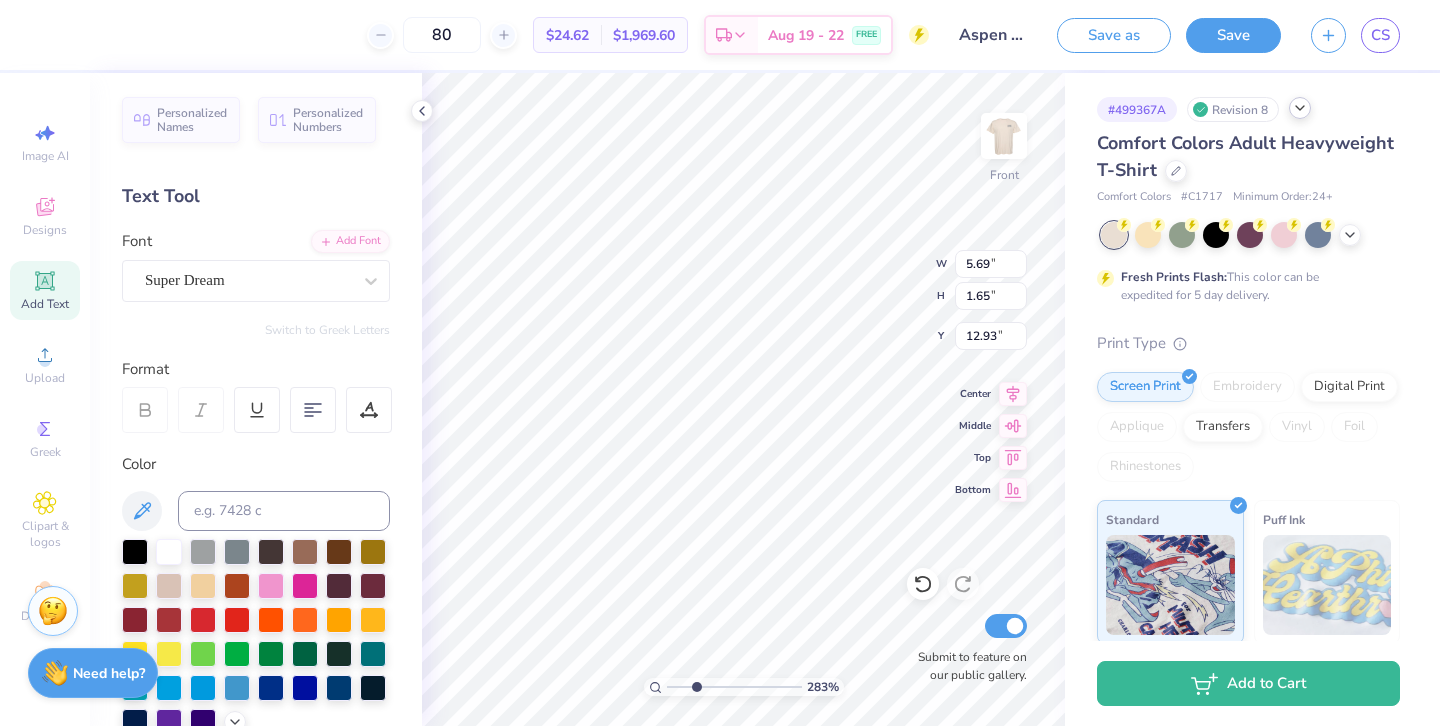 scroll, scrollTop: 0, scrollLeft: 3, axis: horizontal 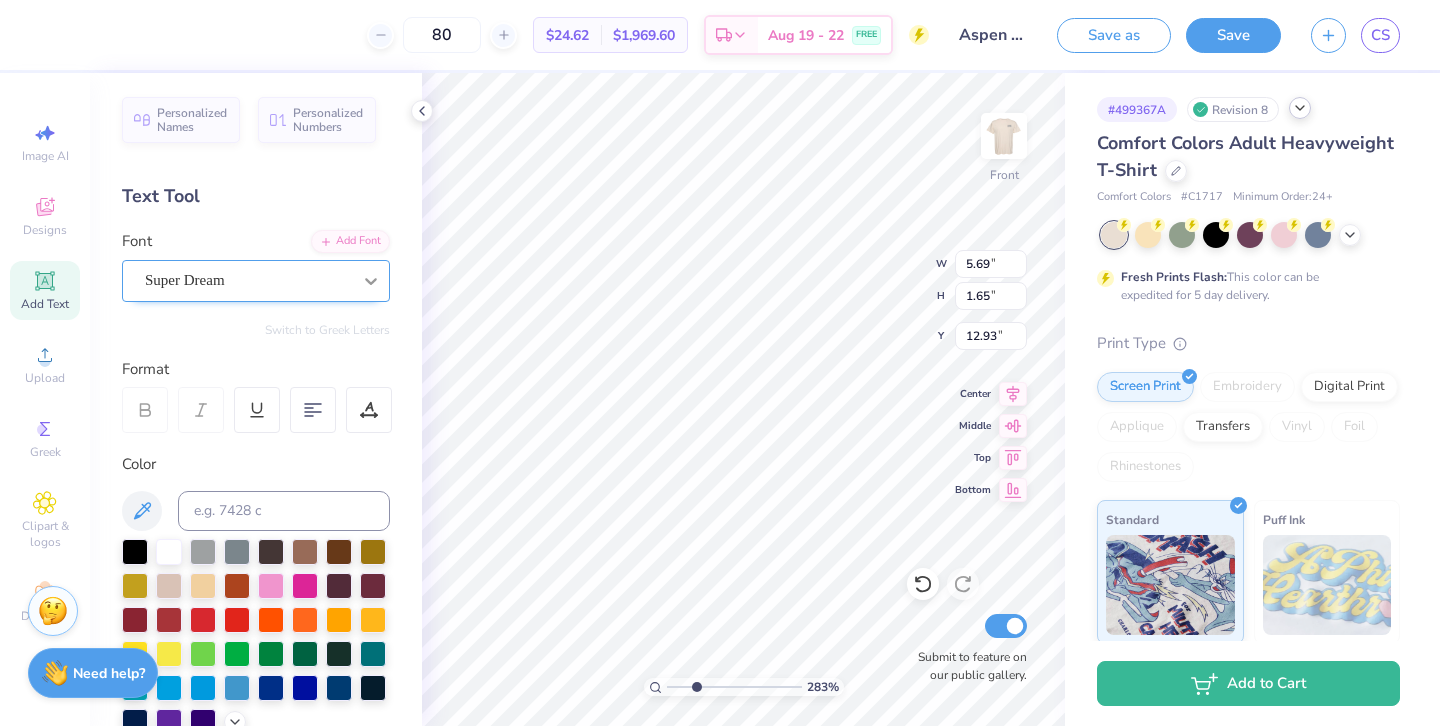 click 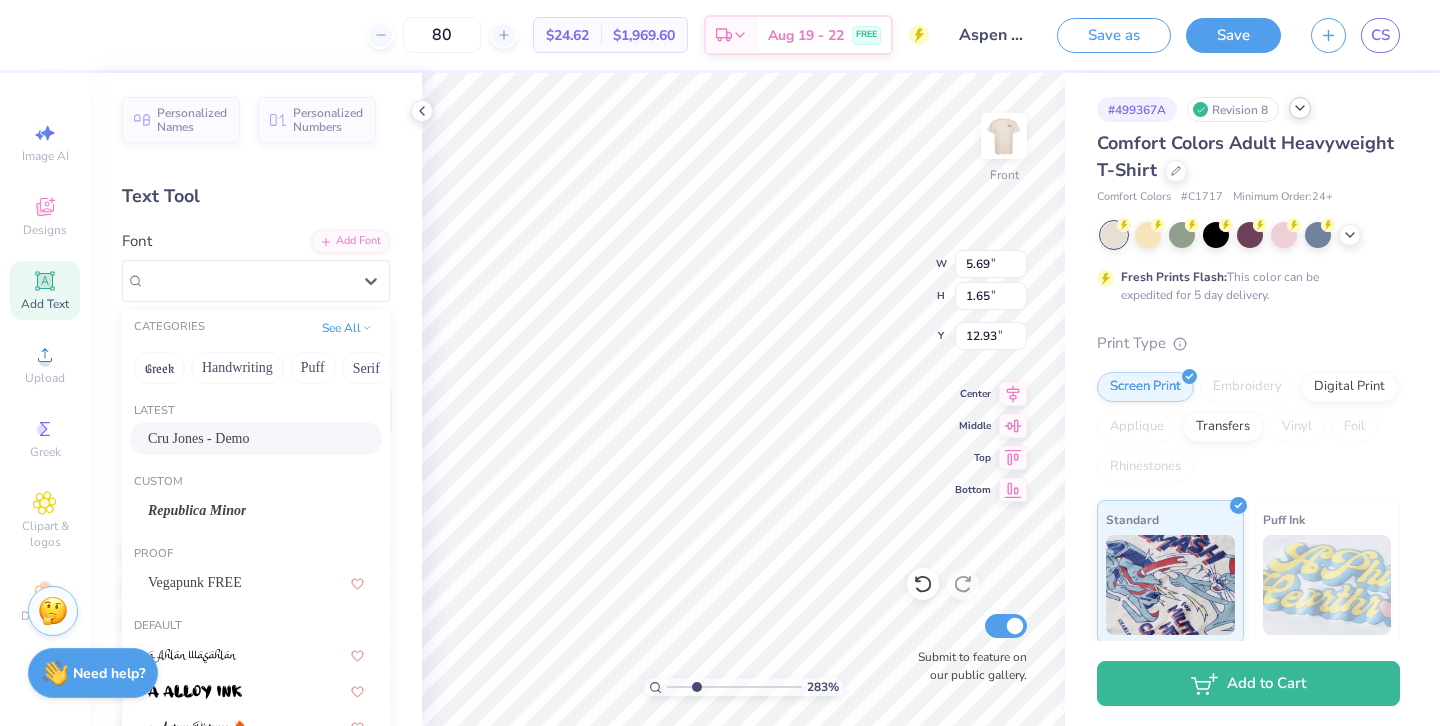 click on "Cru Jones - Demo" at bounding box center [256, 438] 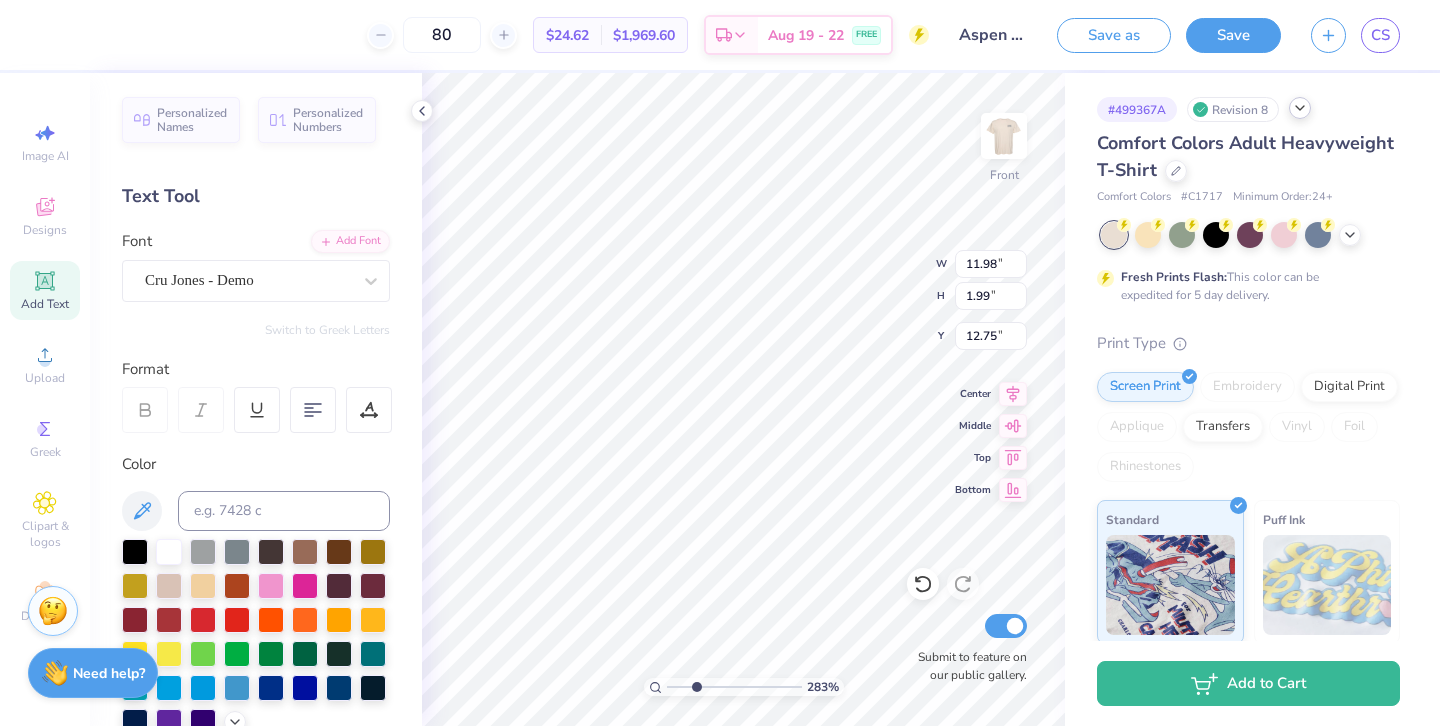 scroll, scrollTop: 0, scrollLeft: 1, axis: horizontal 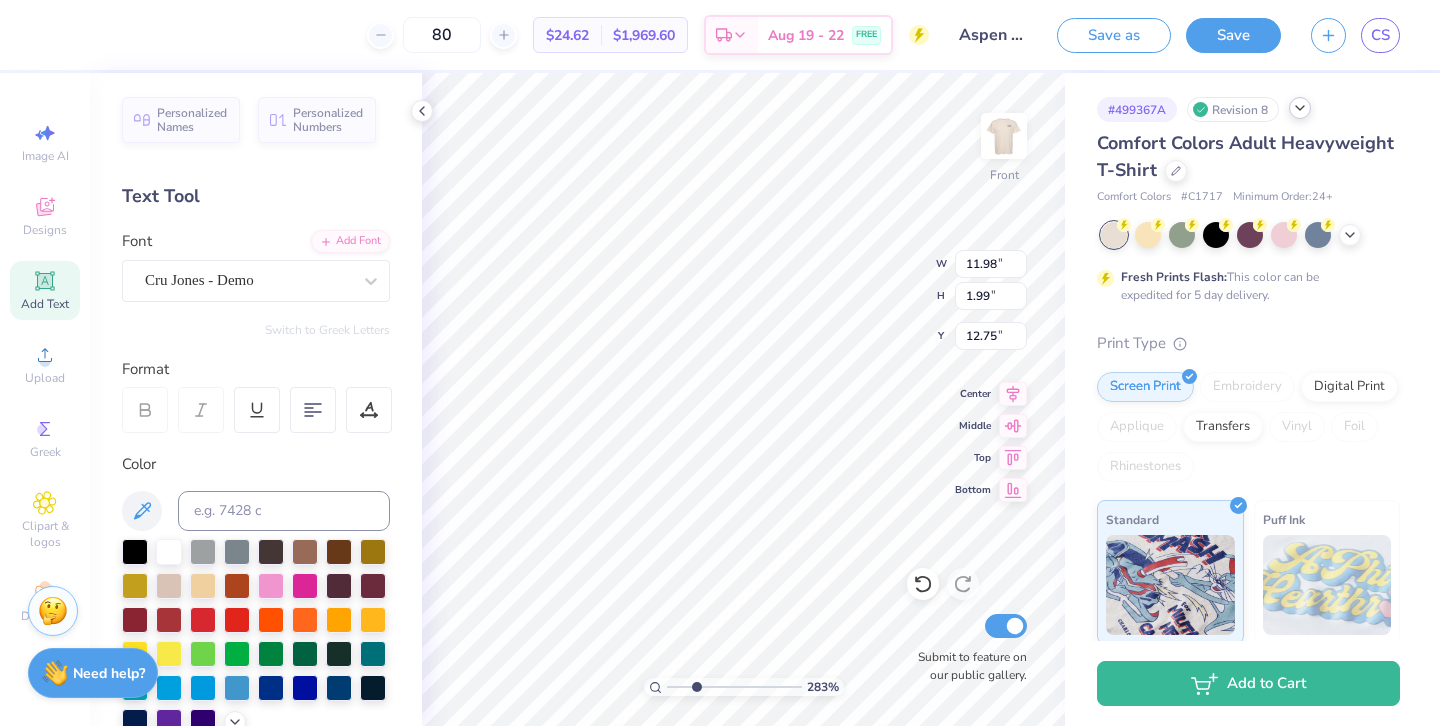 type on "EST  1901" 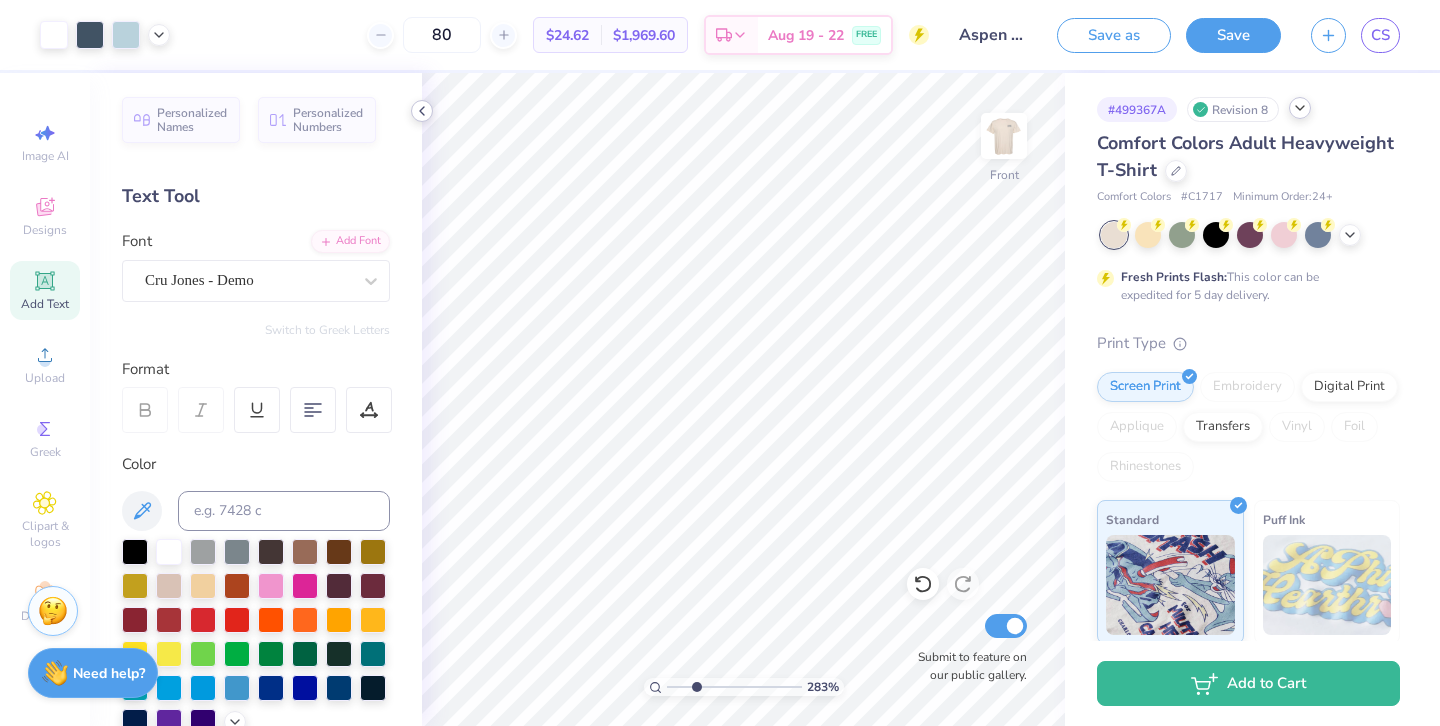 click 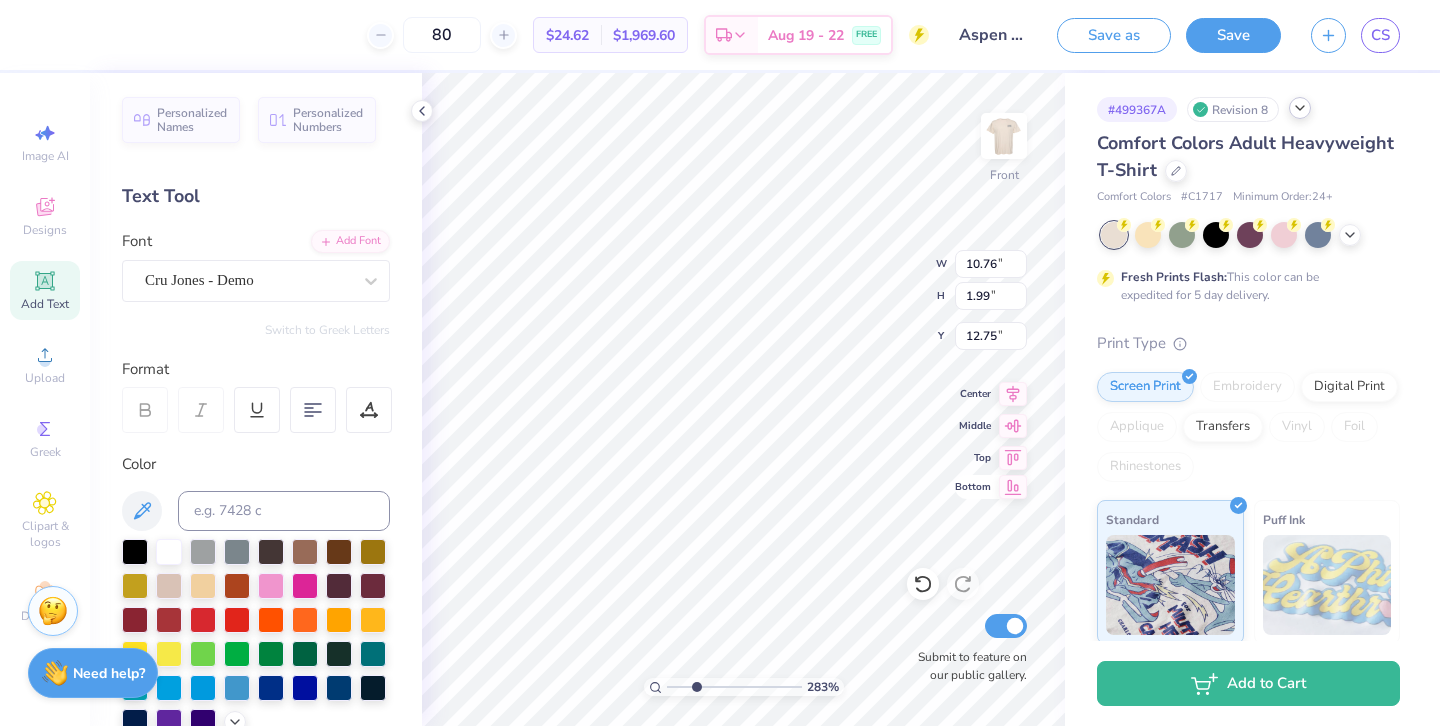 type on "8.11" 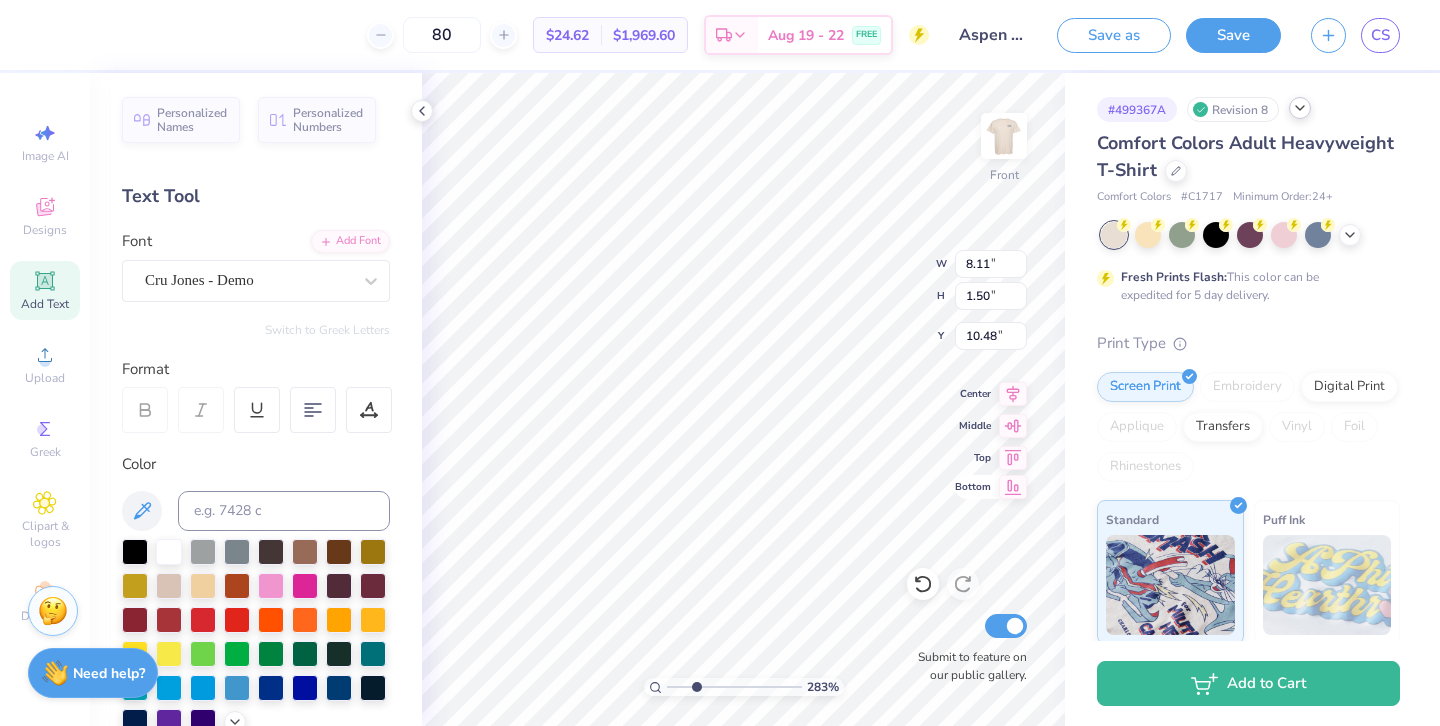 type on "2.30" 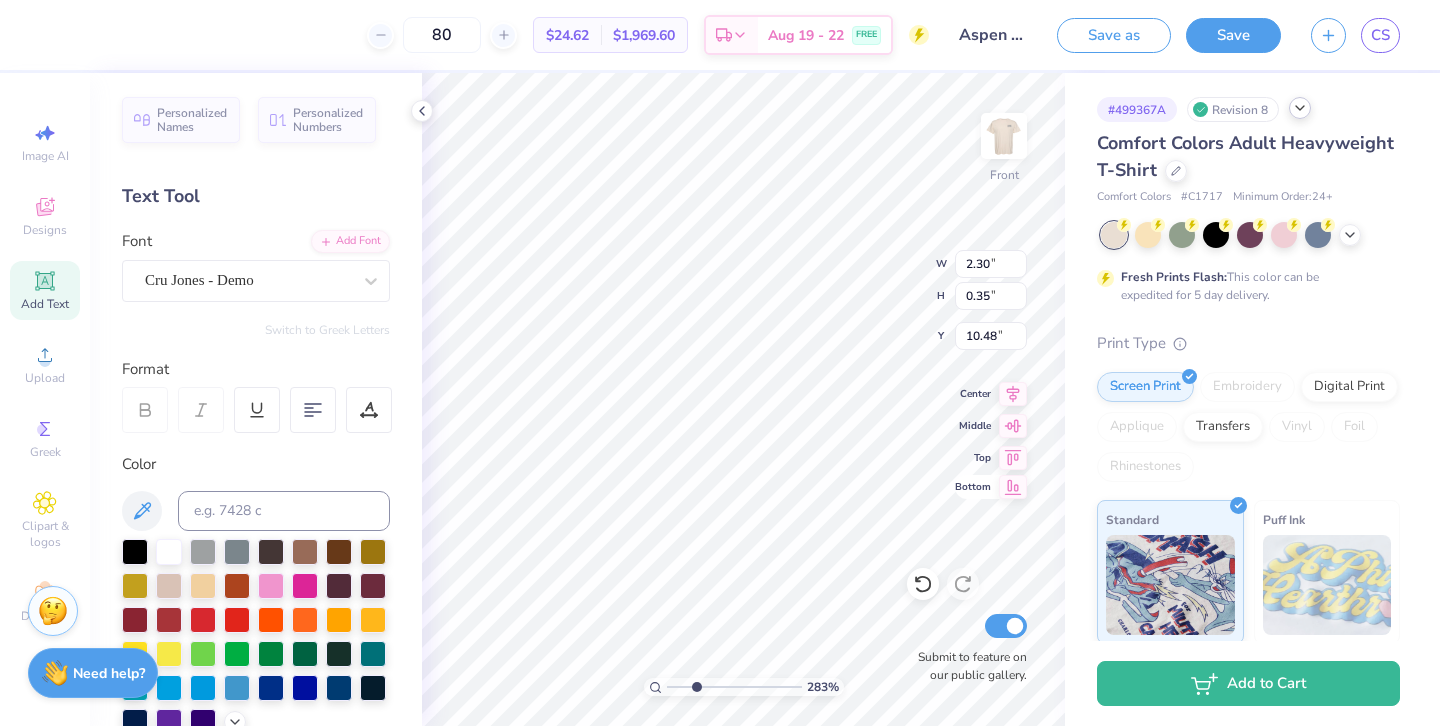 type on "8.11" 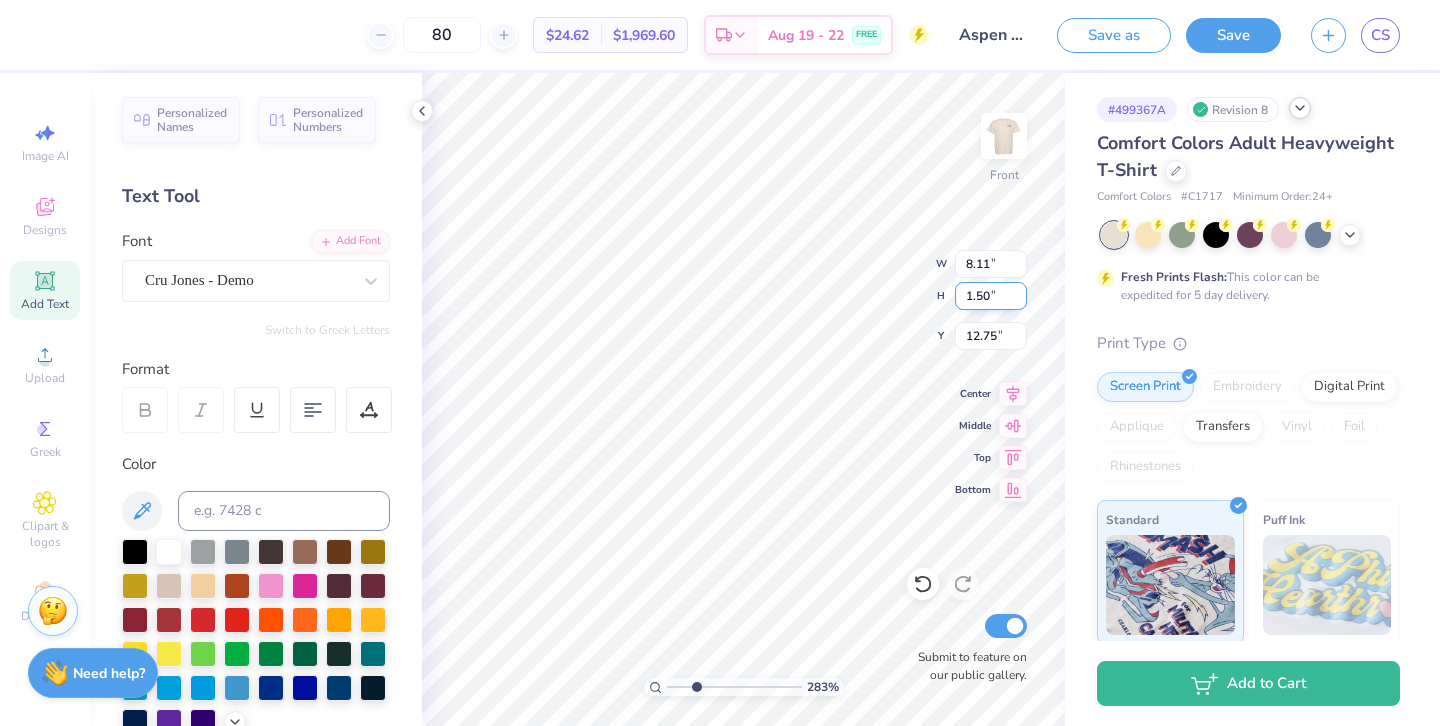 click on "1.50" at bounding box center [991, 296] 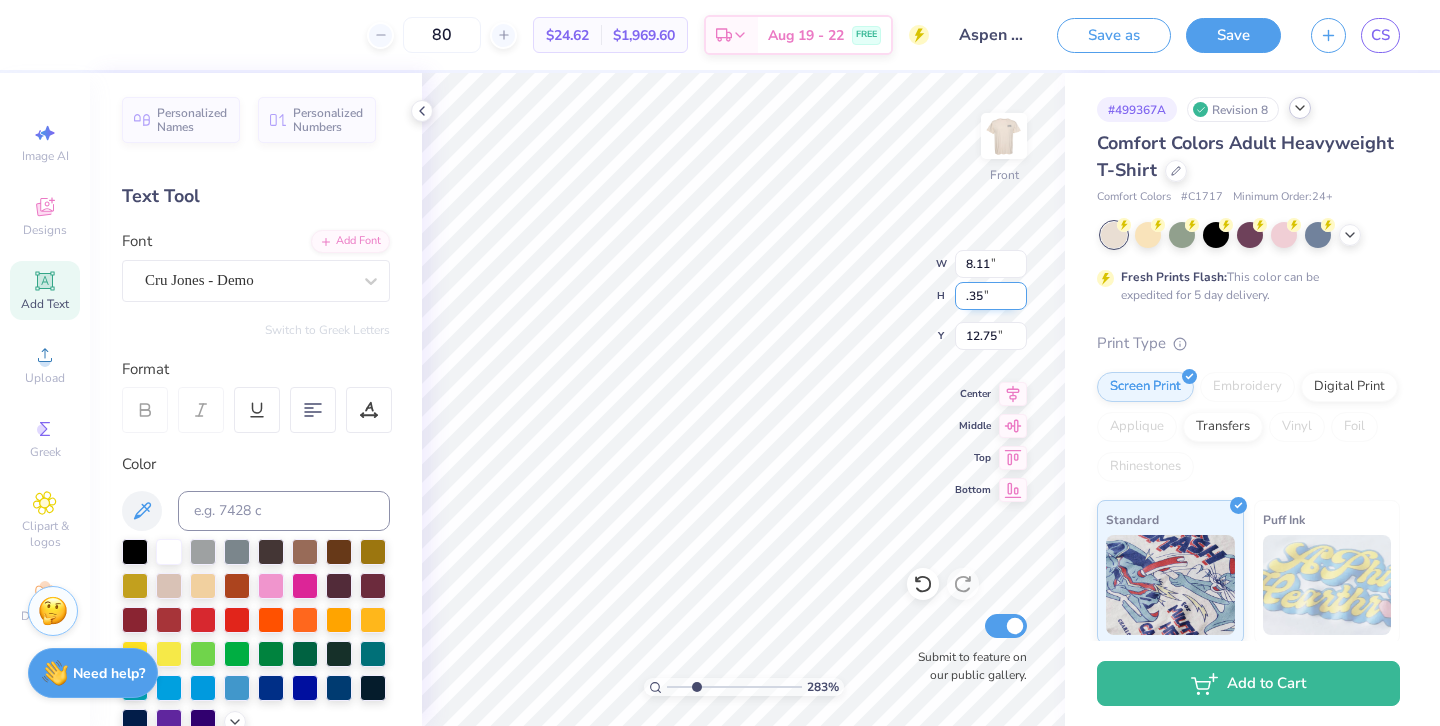 type on ".35" 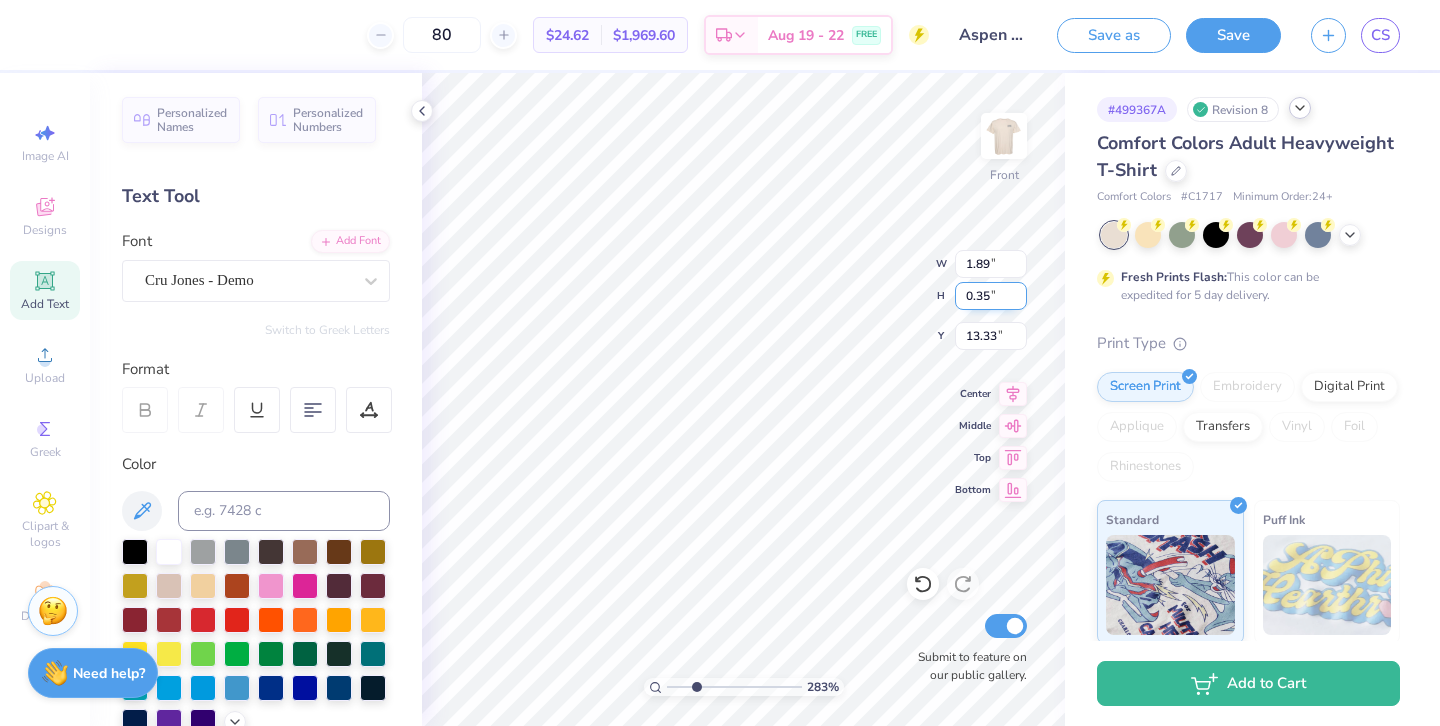 type on "10.84" 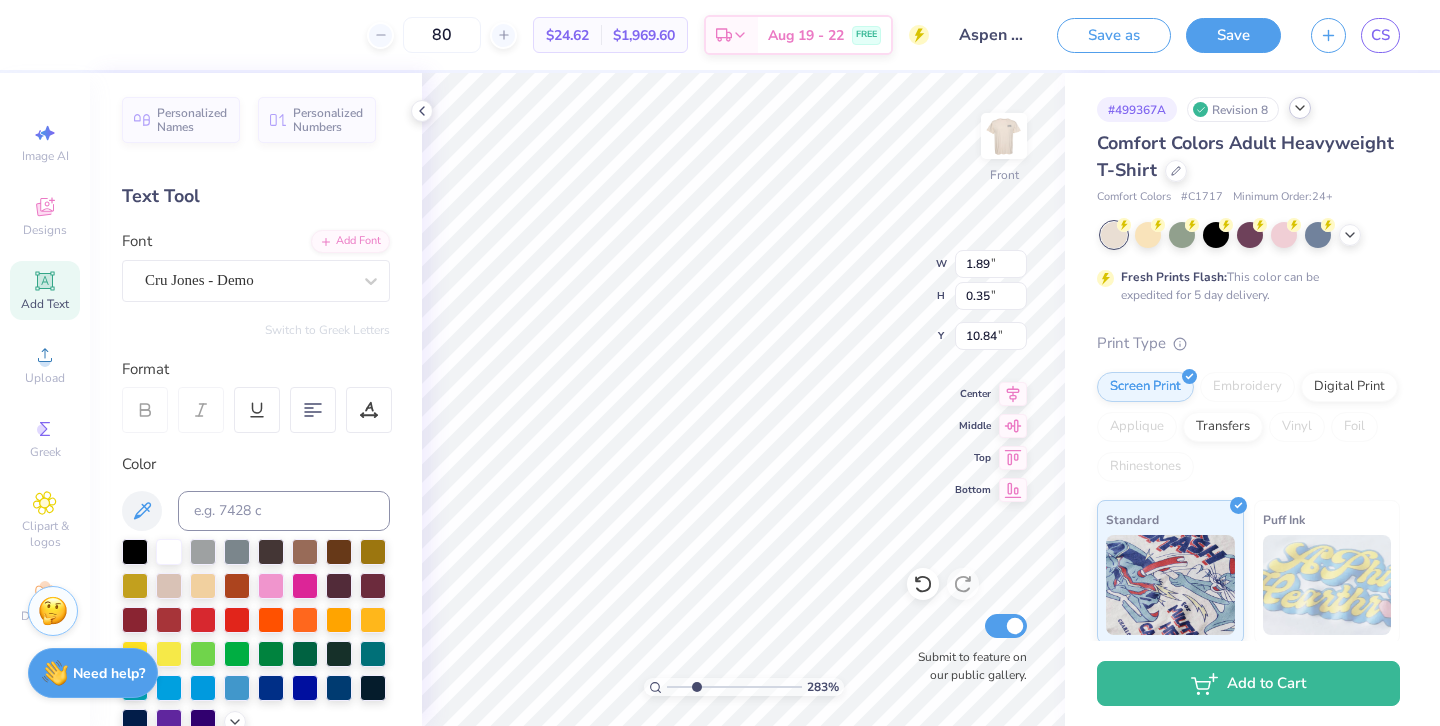 type on "10.48" 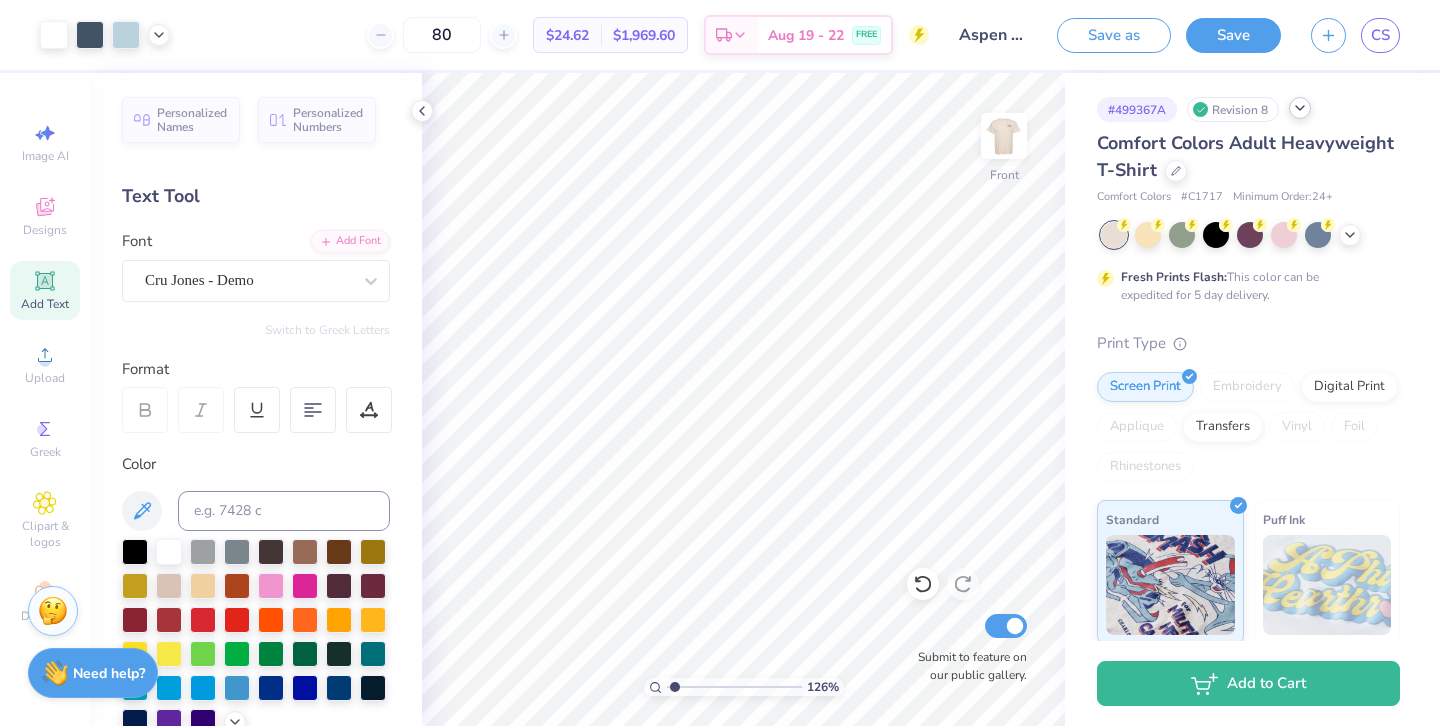 drag, startPoint x: 696, startPoint y: 687, endPoint x: 675, endPoint y: 688, distance: 21.023796 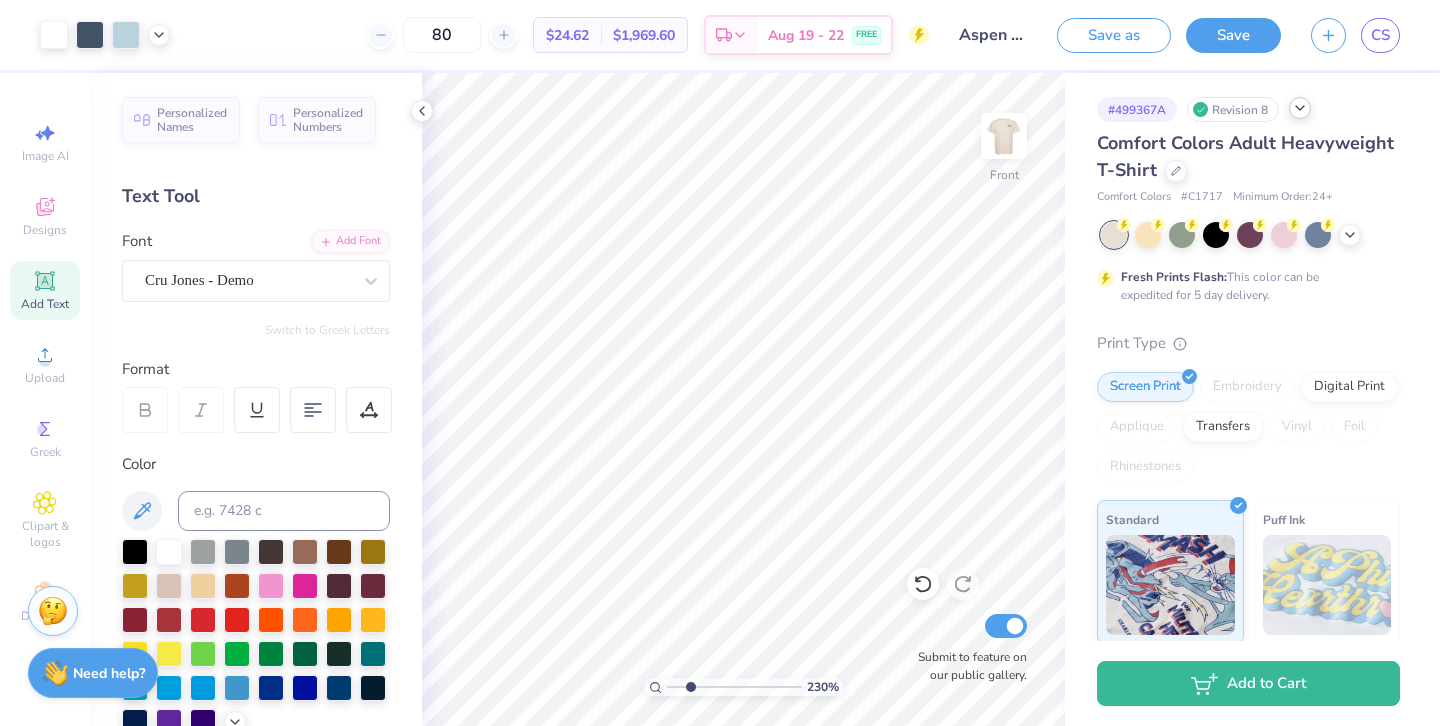 type on "2.38" 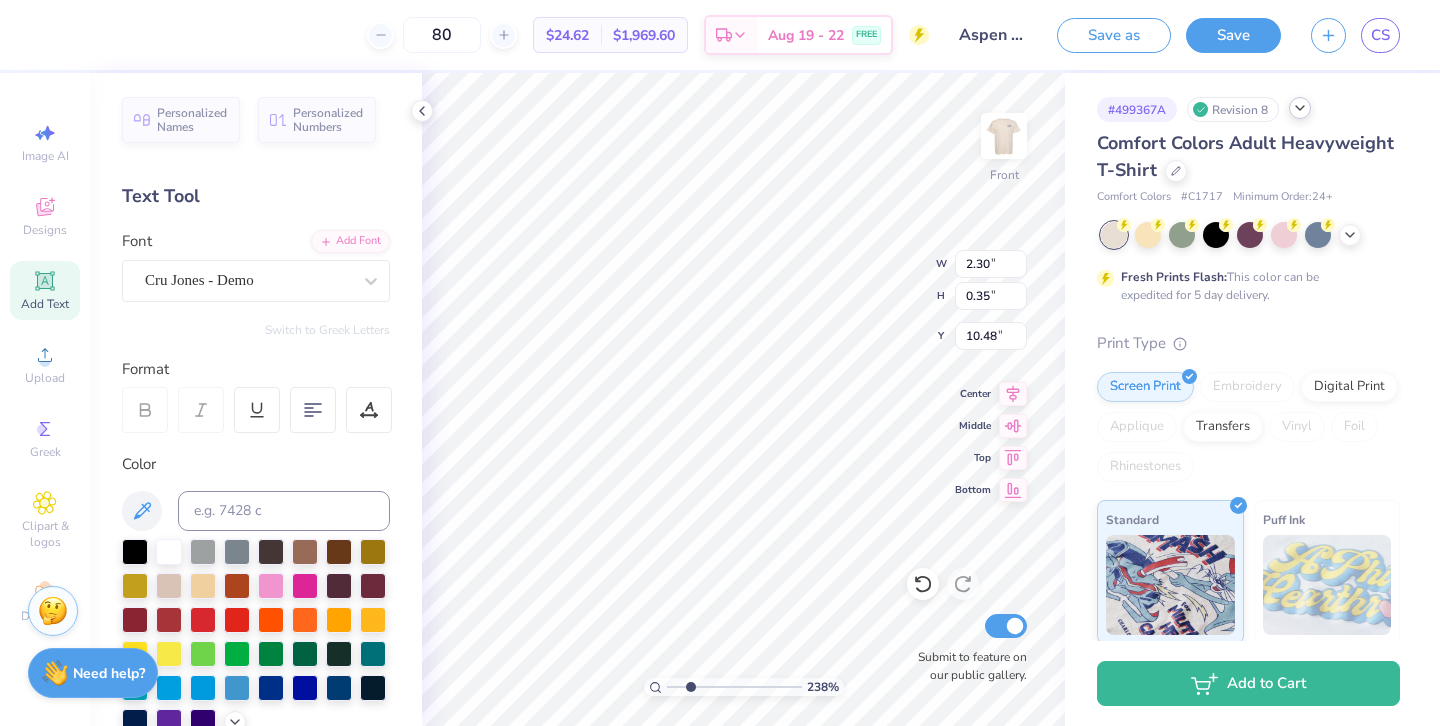 type on "1.89" 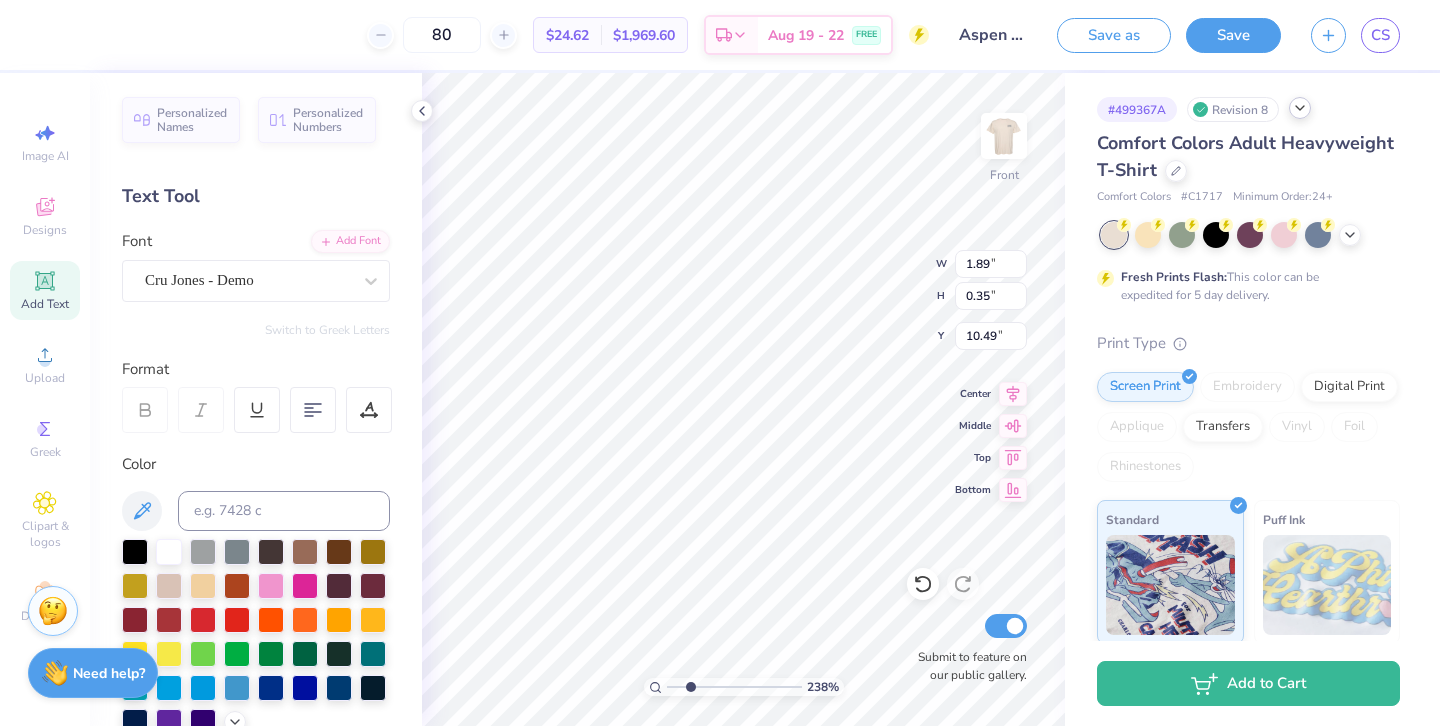 type on "10.48" 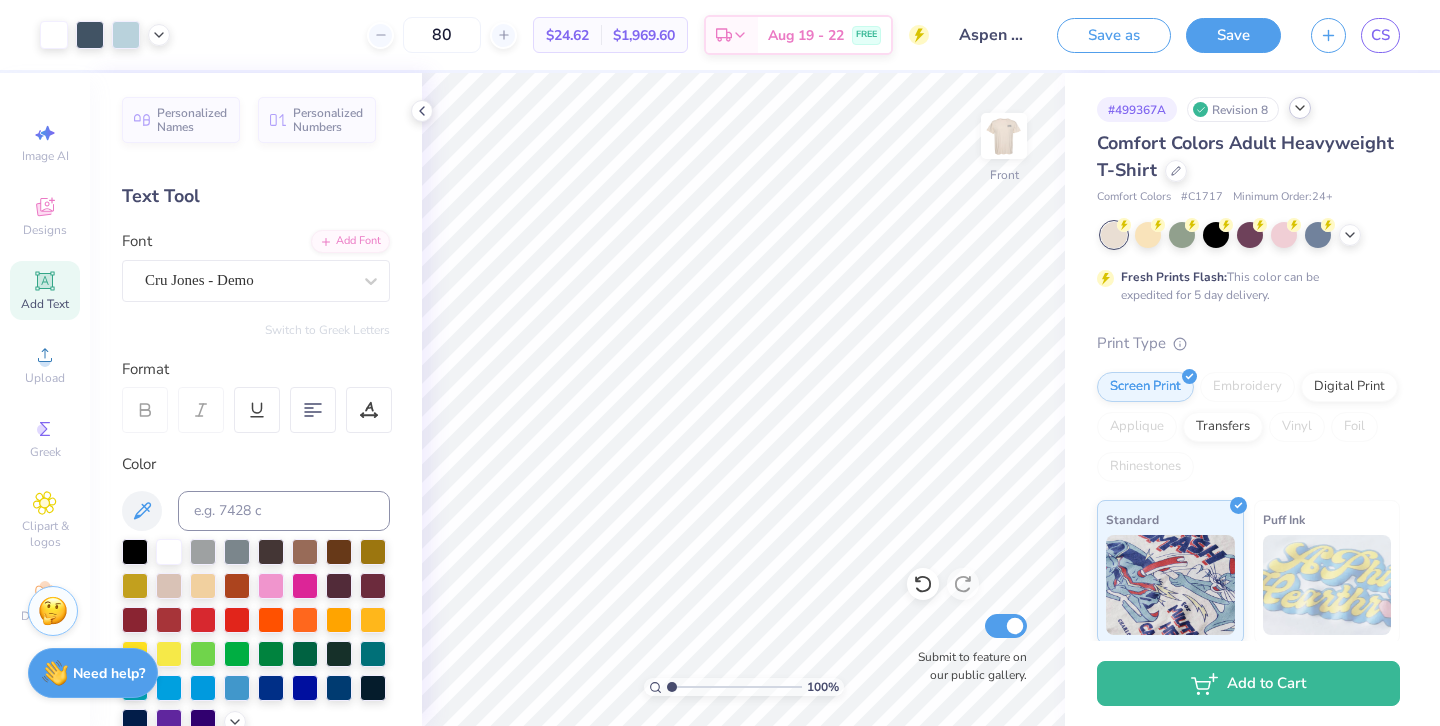 drag, startPoint x: 693, startPoint y: 685, endPoint x: 668, endPoint y: 685, distance: 25 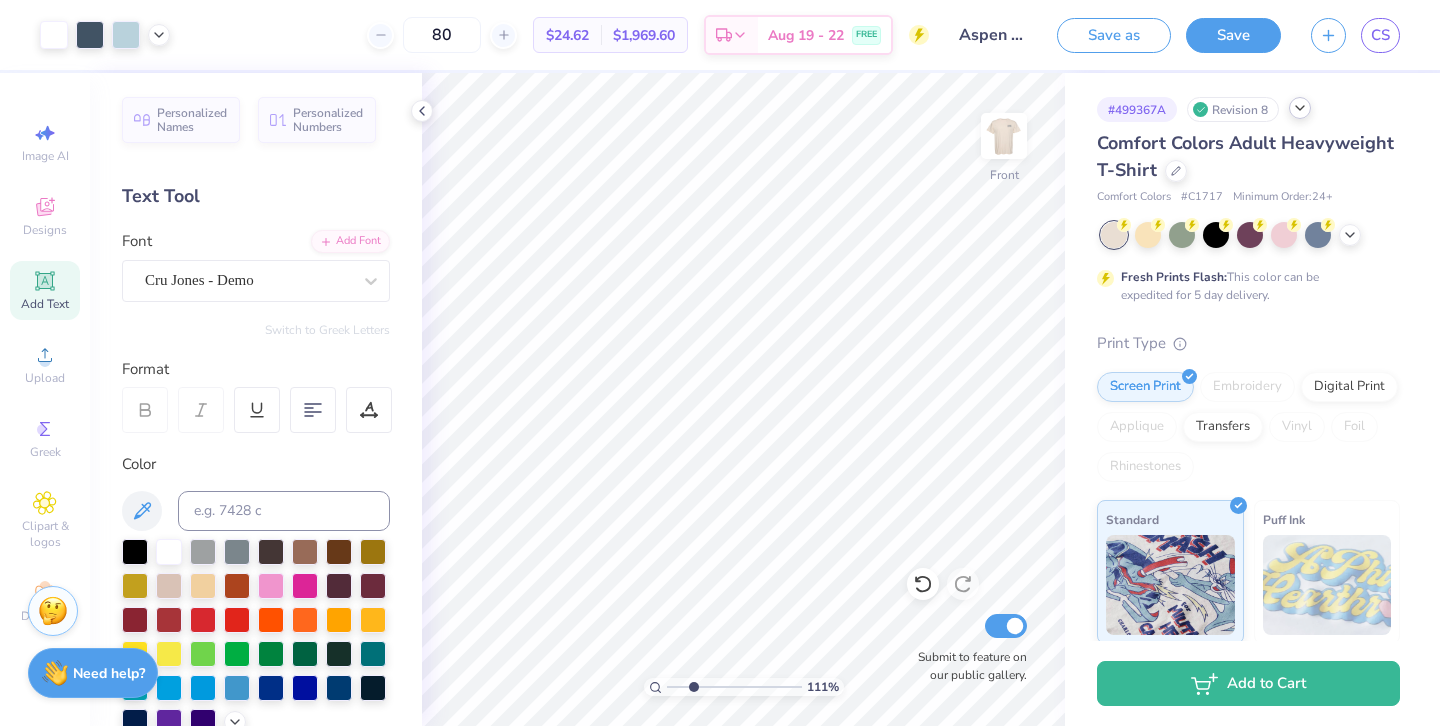 drag, startPoint x: 671, startPoint y: 686, endPoint x: 693, endPoint y: 686, distance: 22 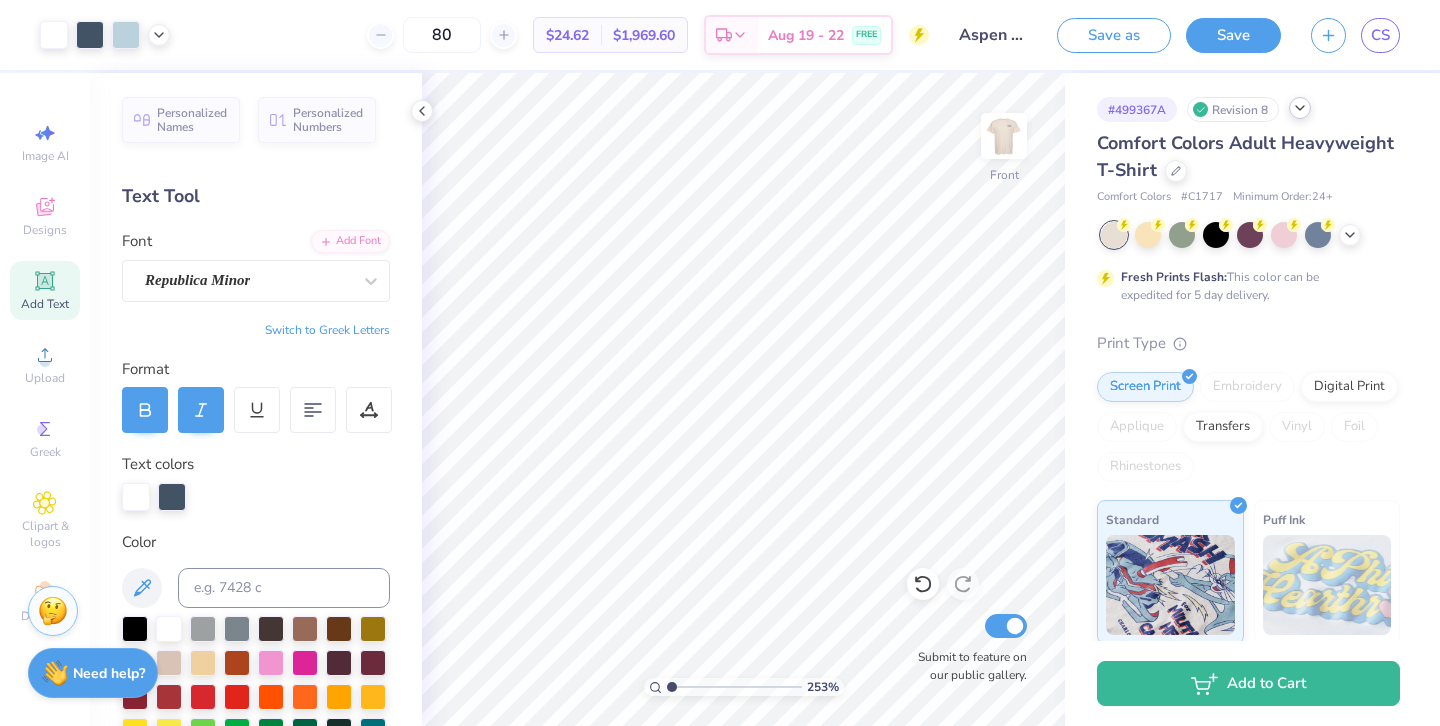 drag, startPoint x: 693, startPoint y: 686, endPoint x: 640, endPoint y: 684, distance: 53.037724 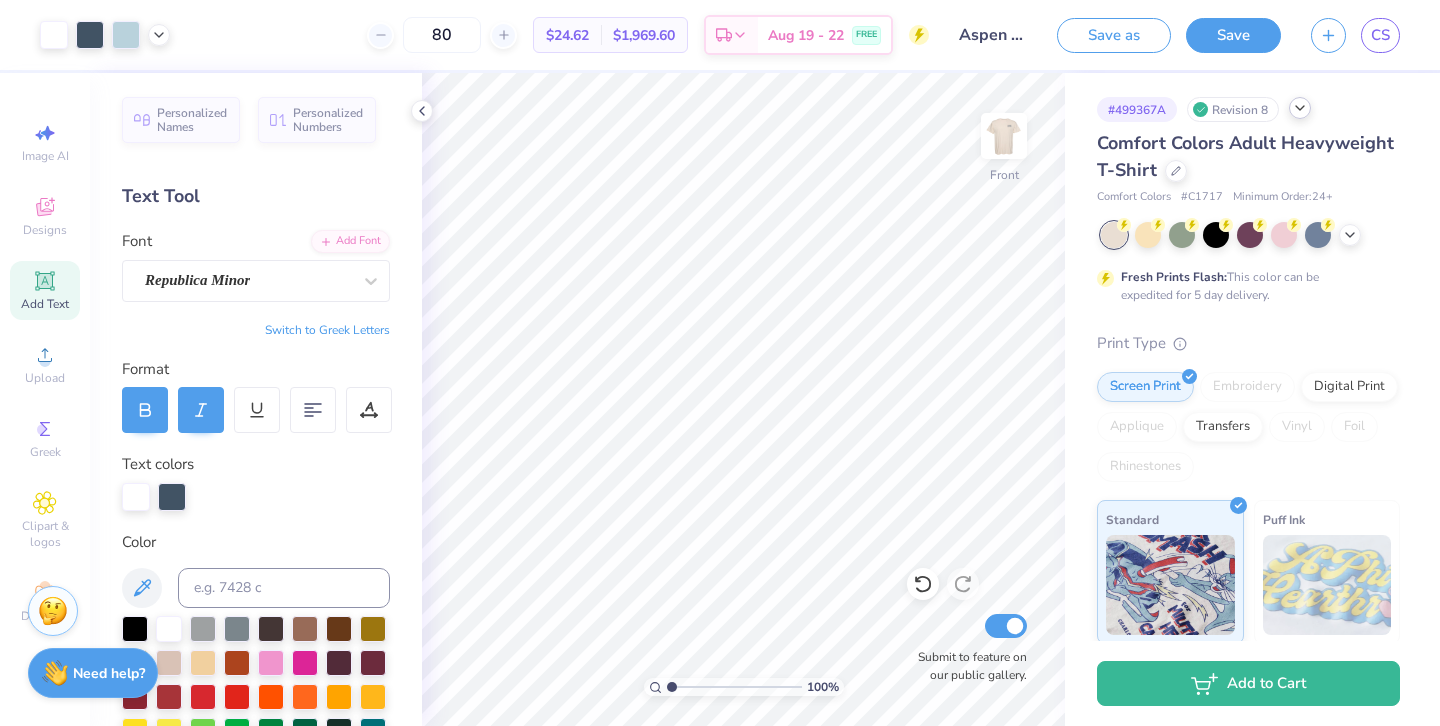 click on "100  %" at bounding box center (743, 399) 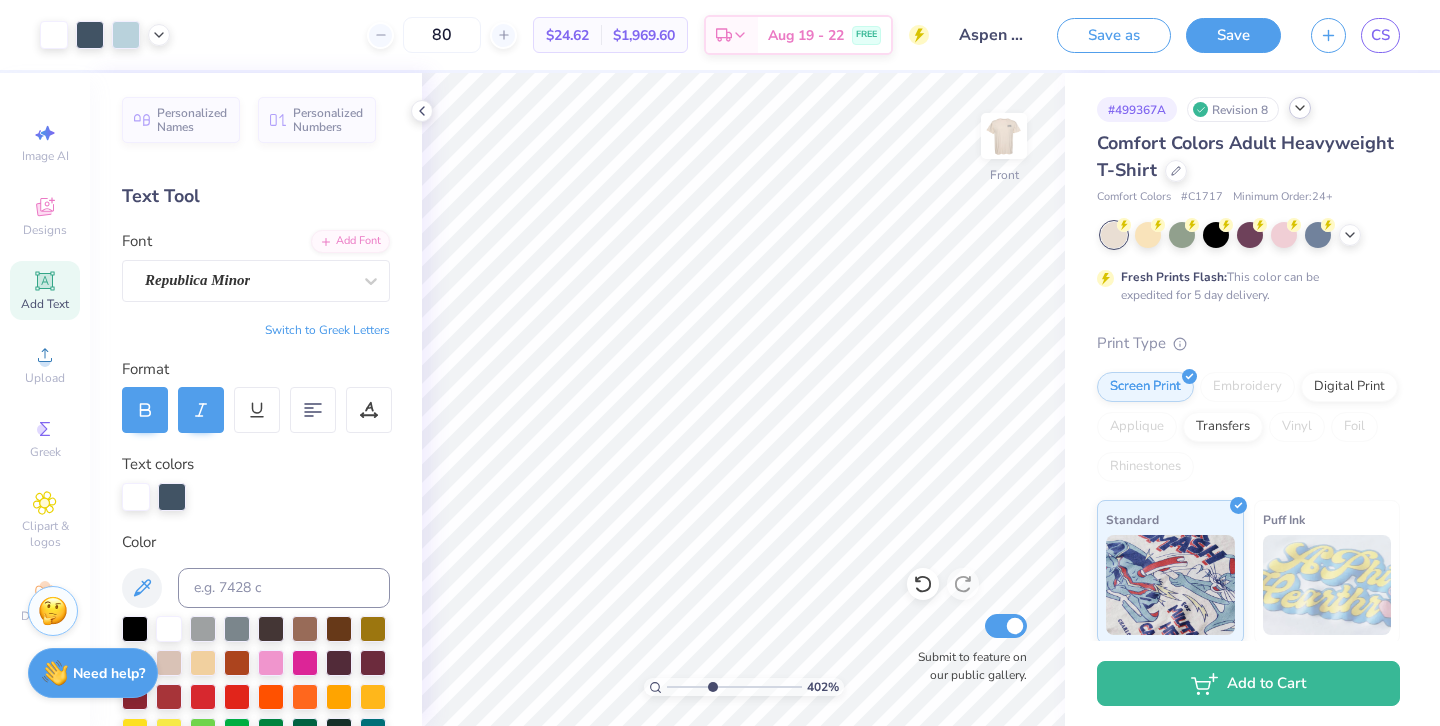 drag, startPoint x: 667, startPoint y: 685, endPoint x: 712, endPoint y: 686, distance: 45.01111 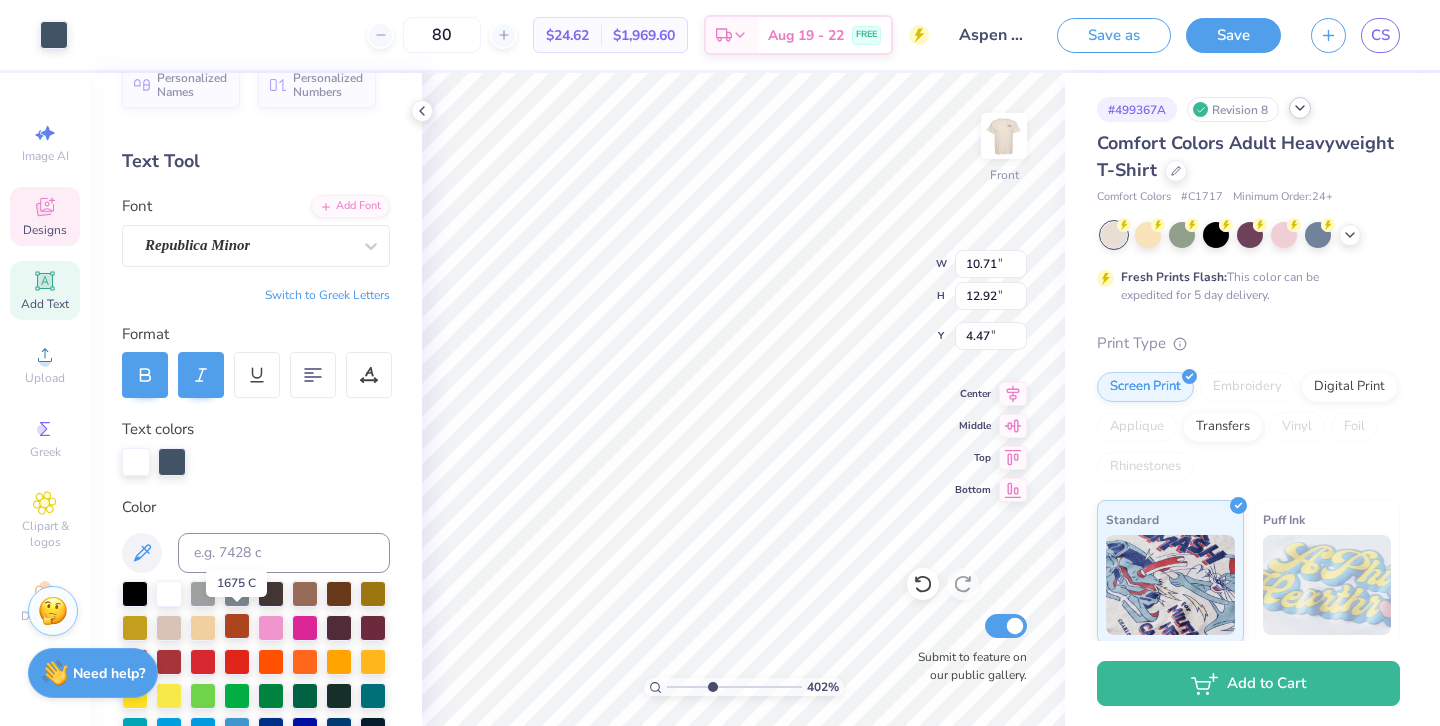scroll, scrollTop: 40, scrollLeft: 0, axis: vertical 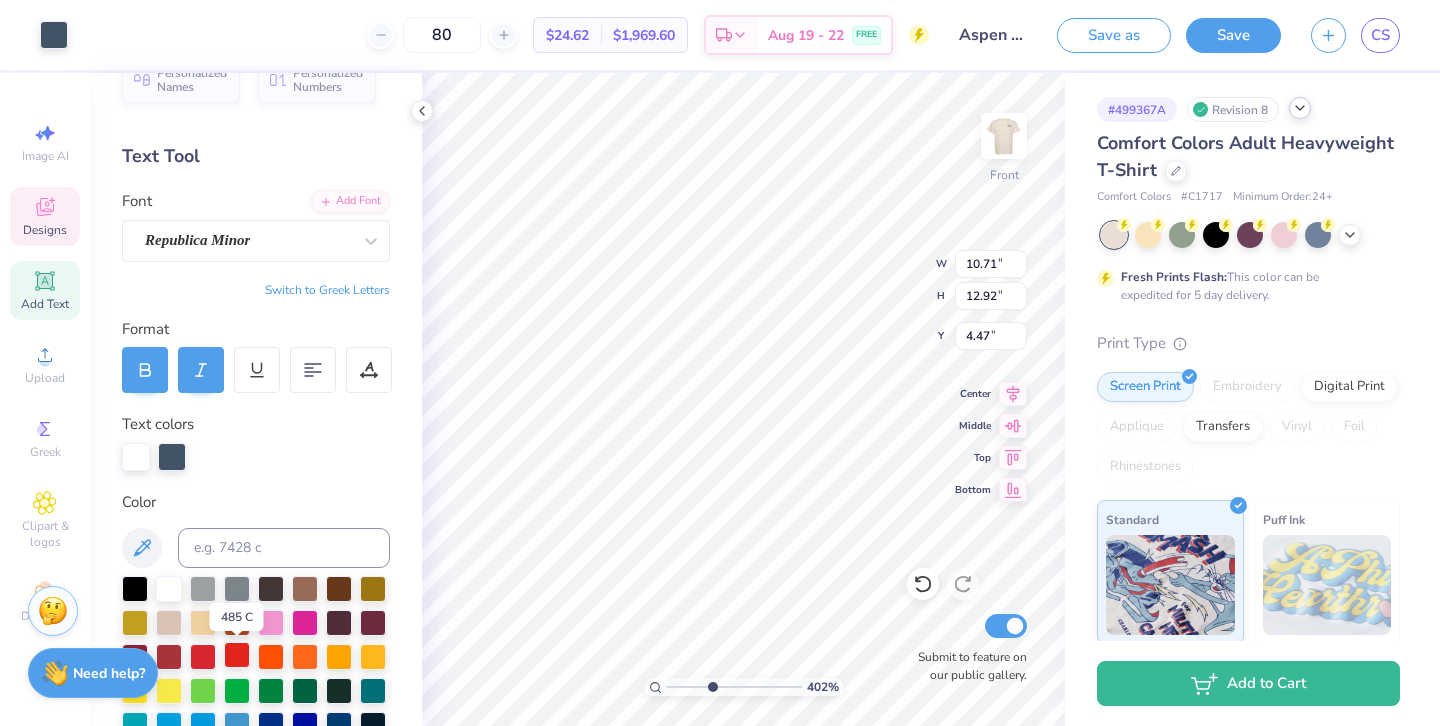 click at bounding box center [237, 655] 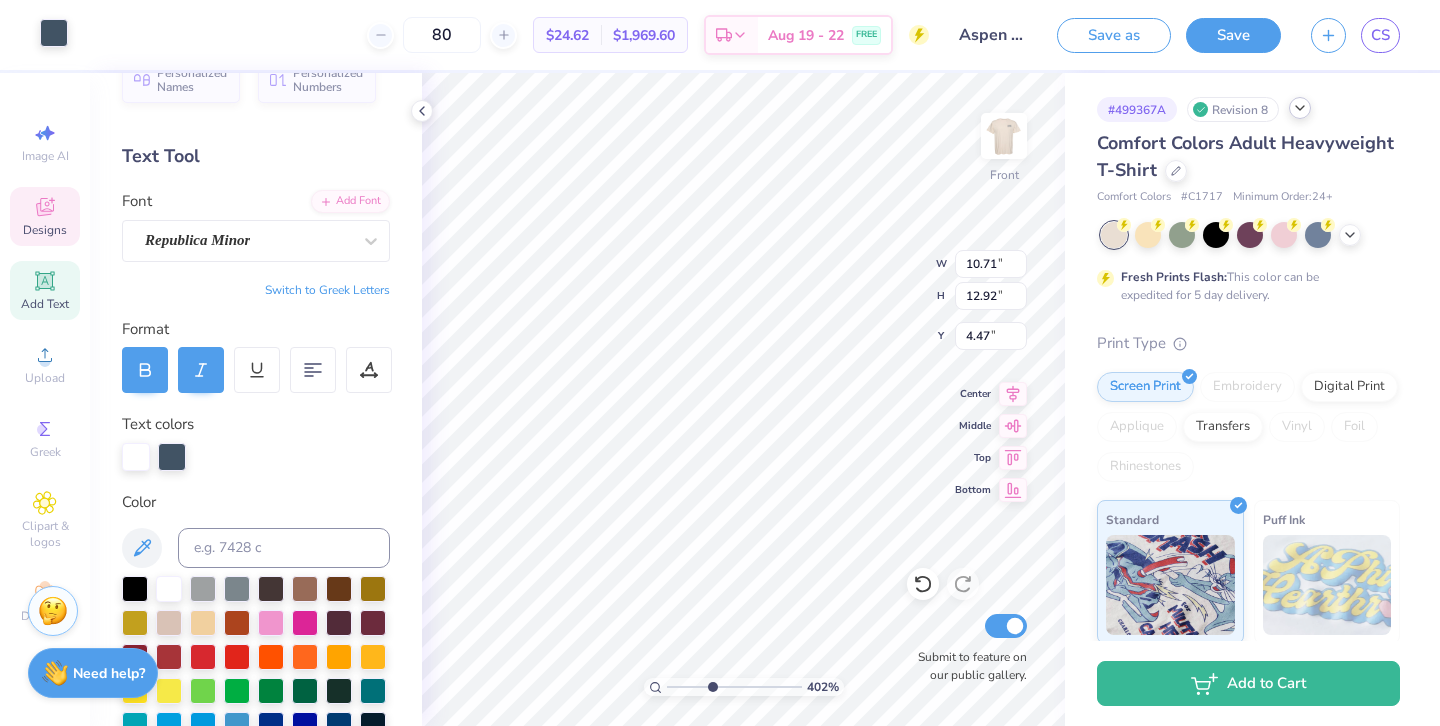 click at bounding box center [54, 33] 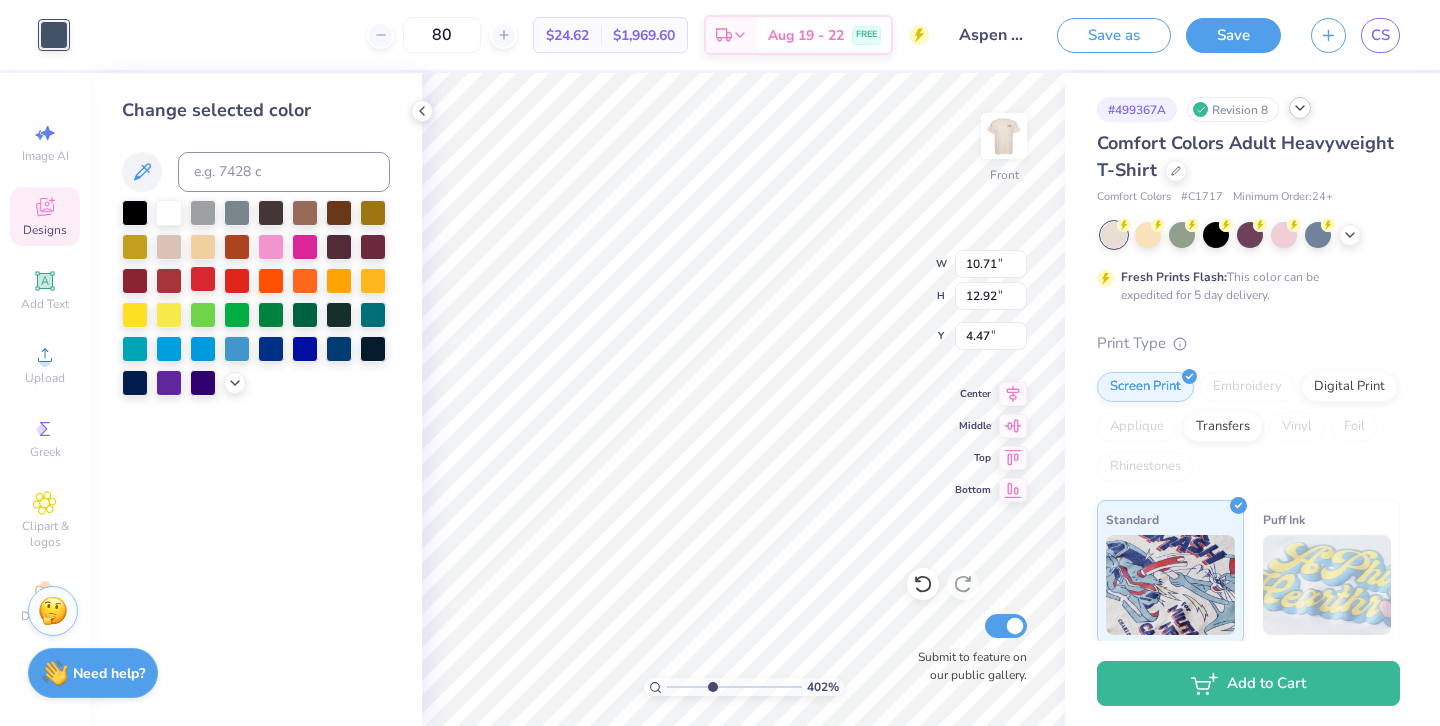 click at bounding box center [203, 279] 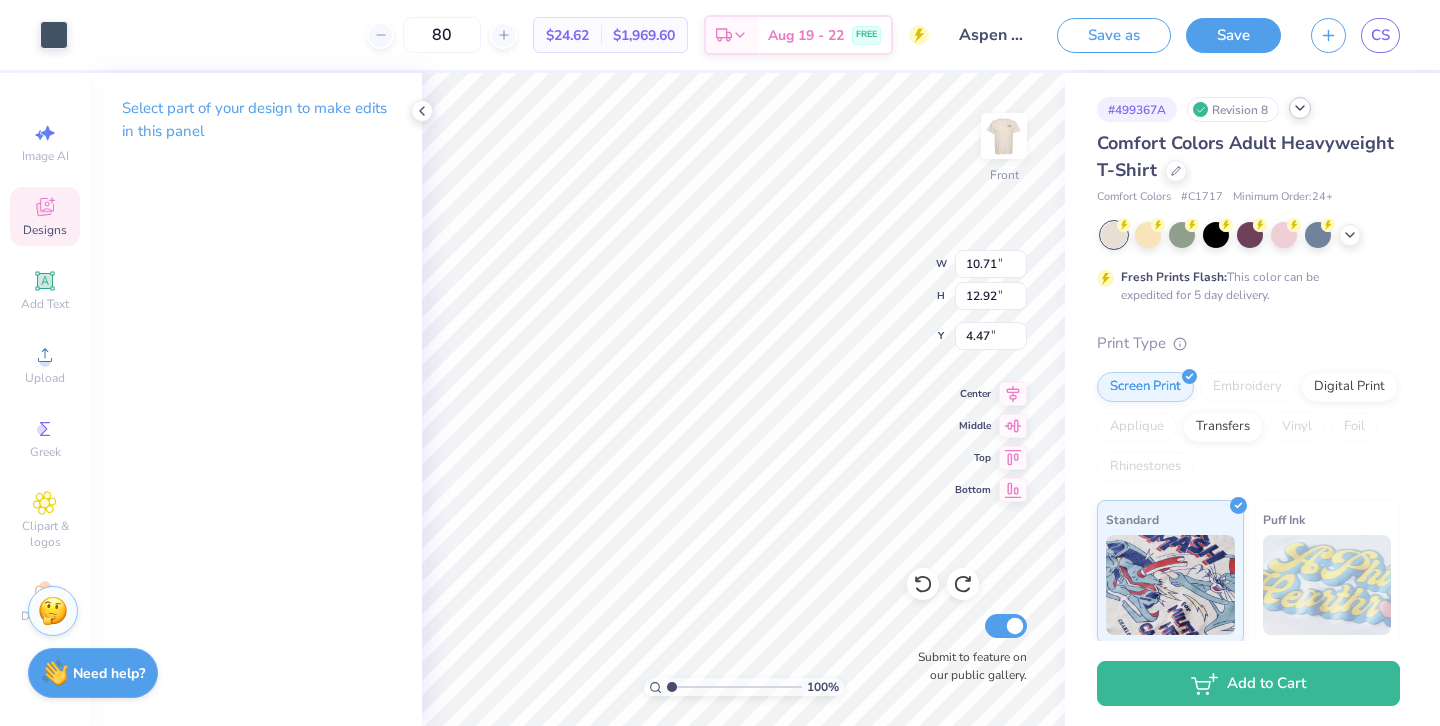 drag, startPoint x: 714, startPoint y: 683, endPoint x: 635, endPoint y: 687, distance: 79.101204 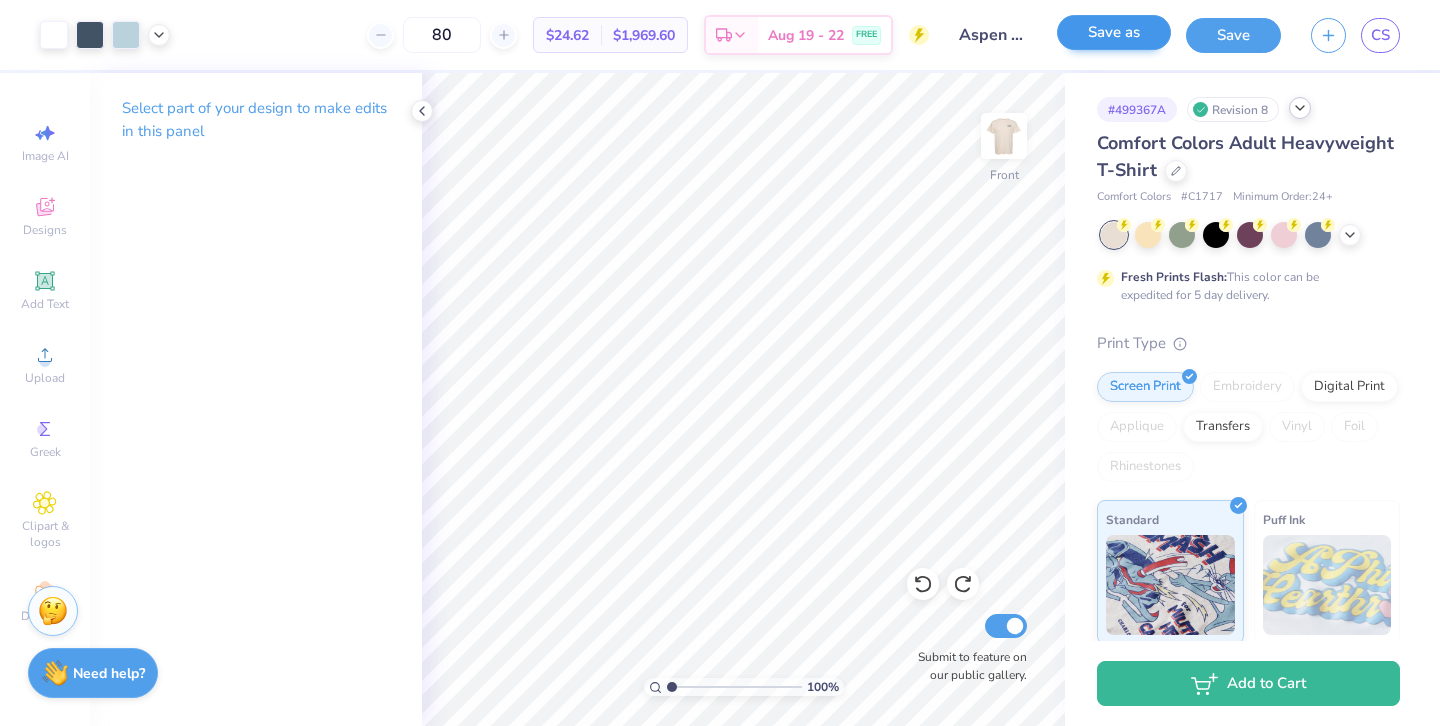 click on "Save as" at bounding box center [1114, 32] 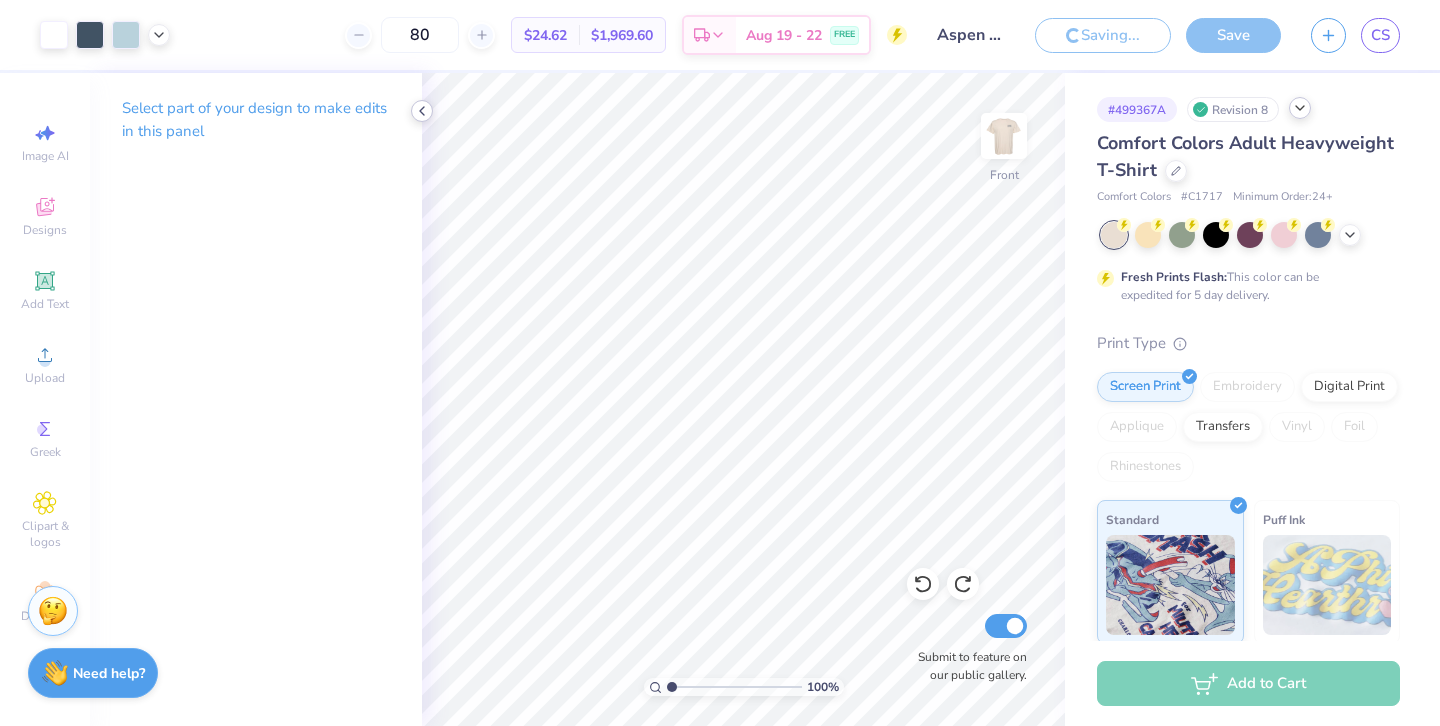 click 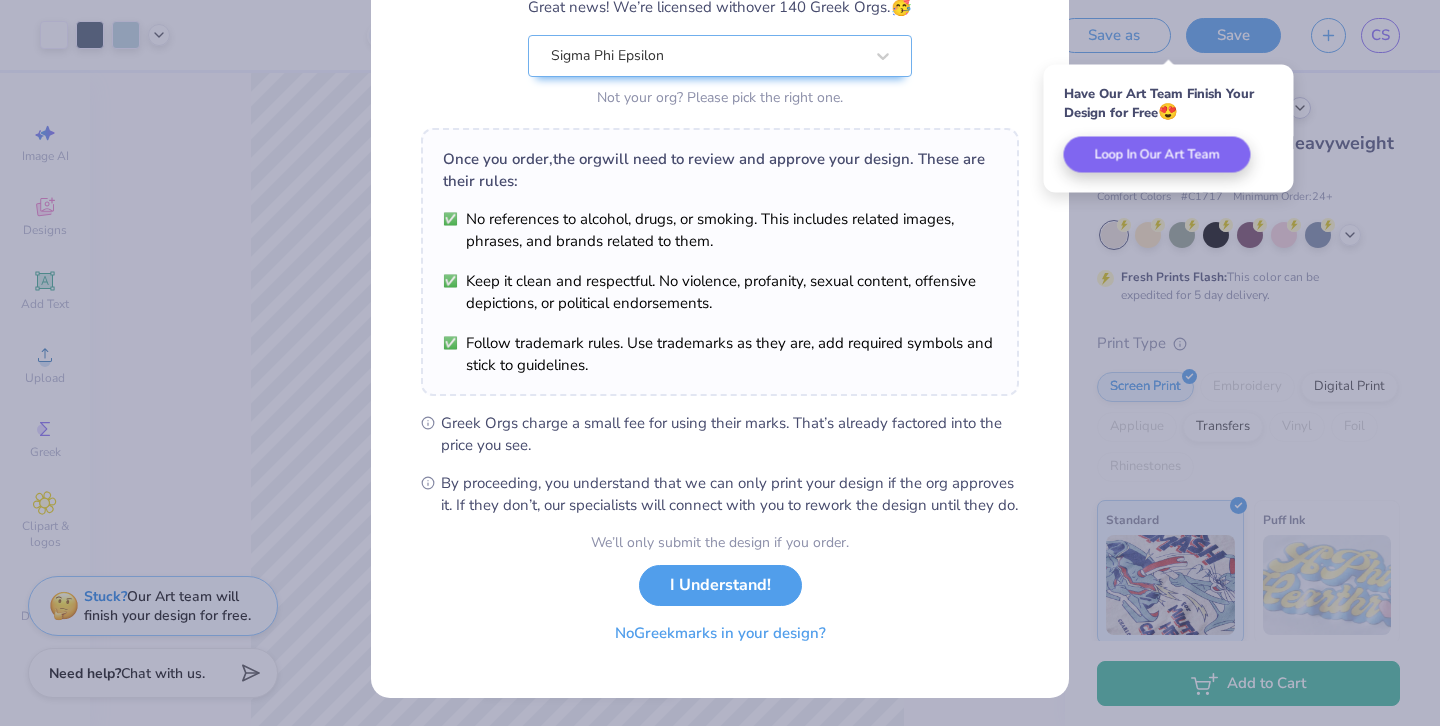 scroll, scrollTop: 210, scrollLeft: 0, axis: vertical 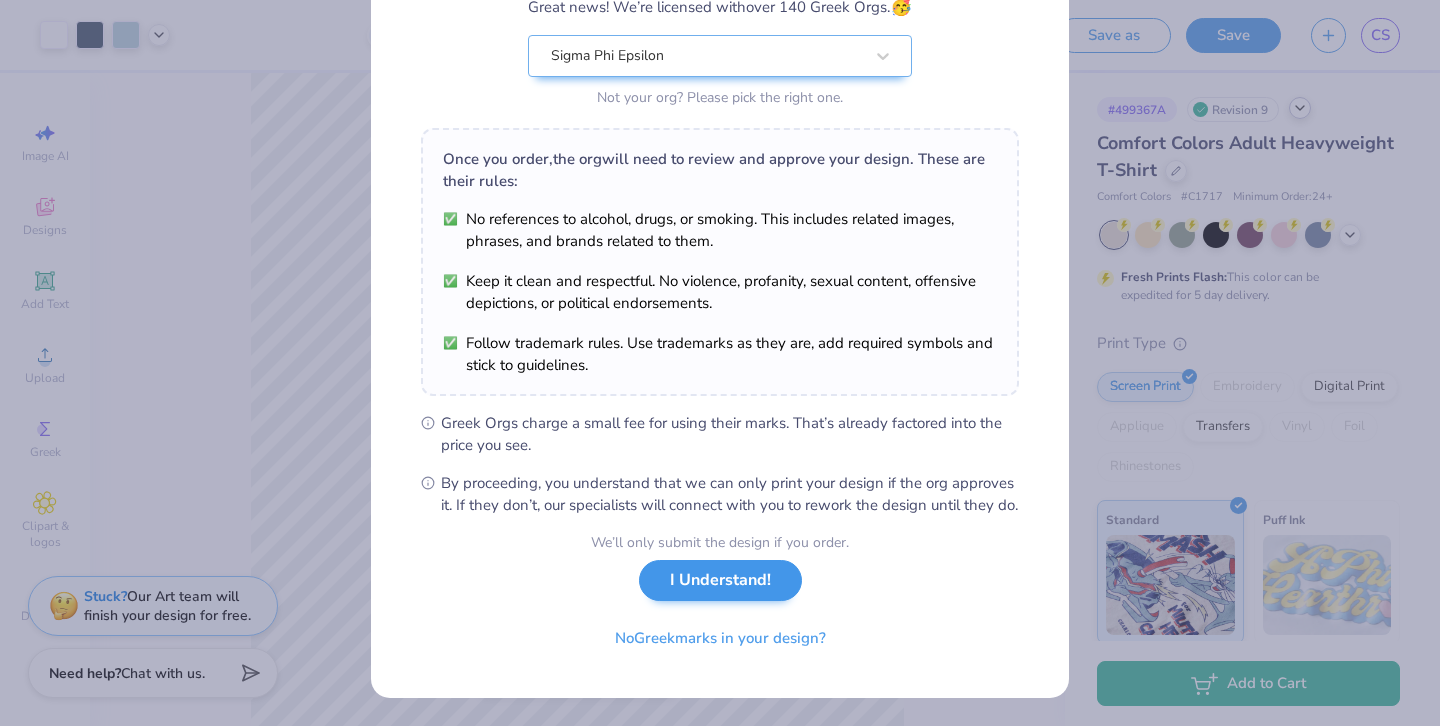 click on "I Understand!" at bounding box center [720, 580] 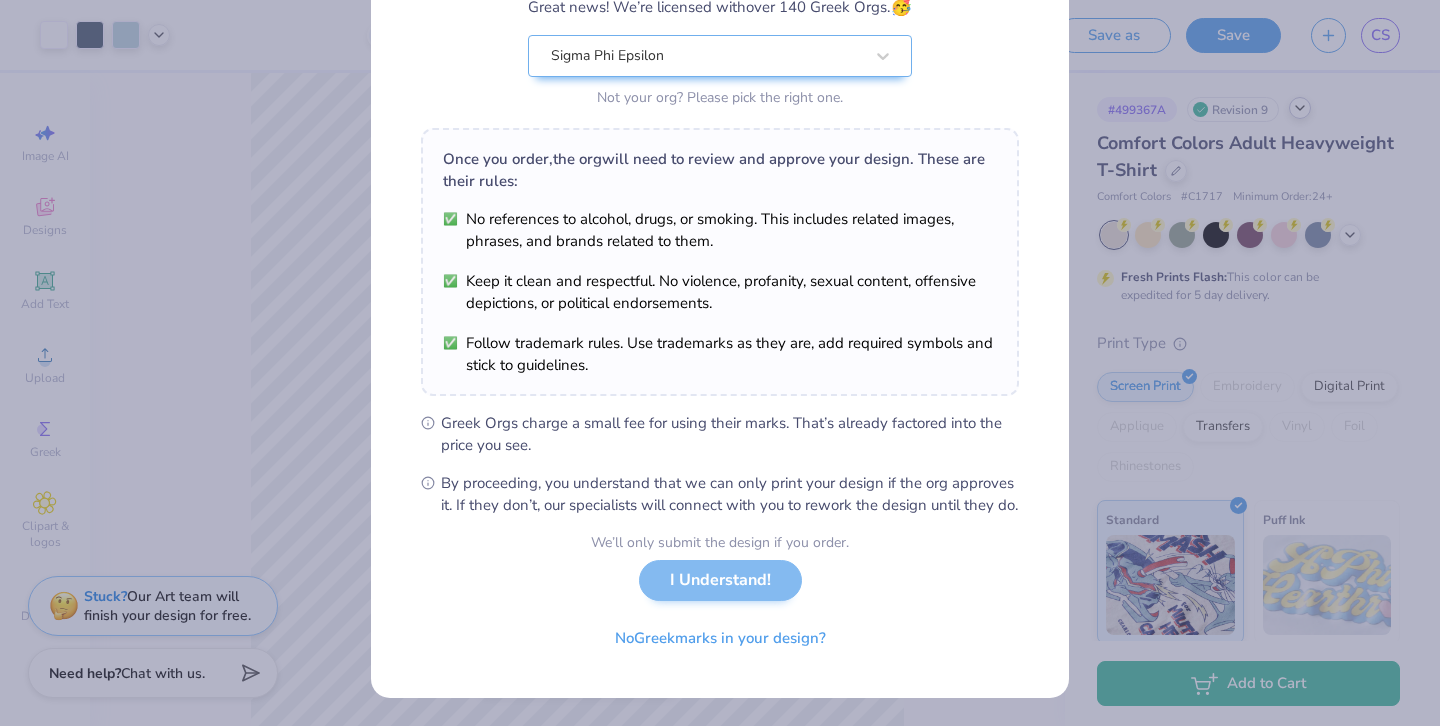scroll, scrollTop: 0, scrollLeft: 0, axis: both 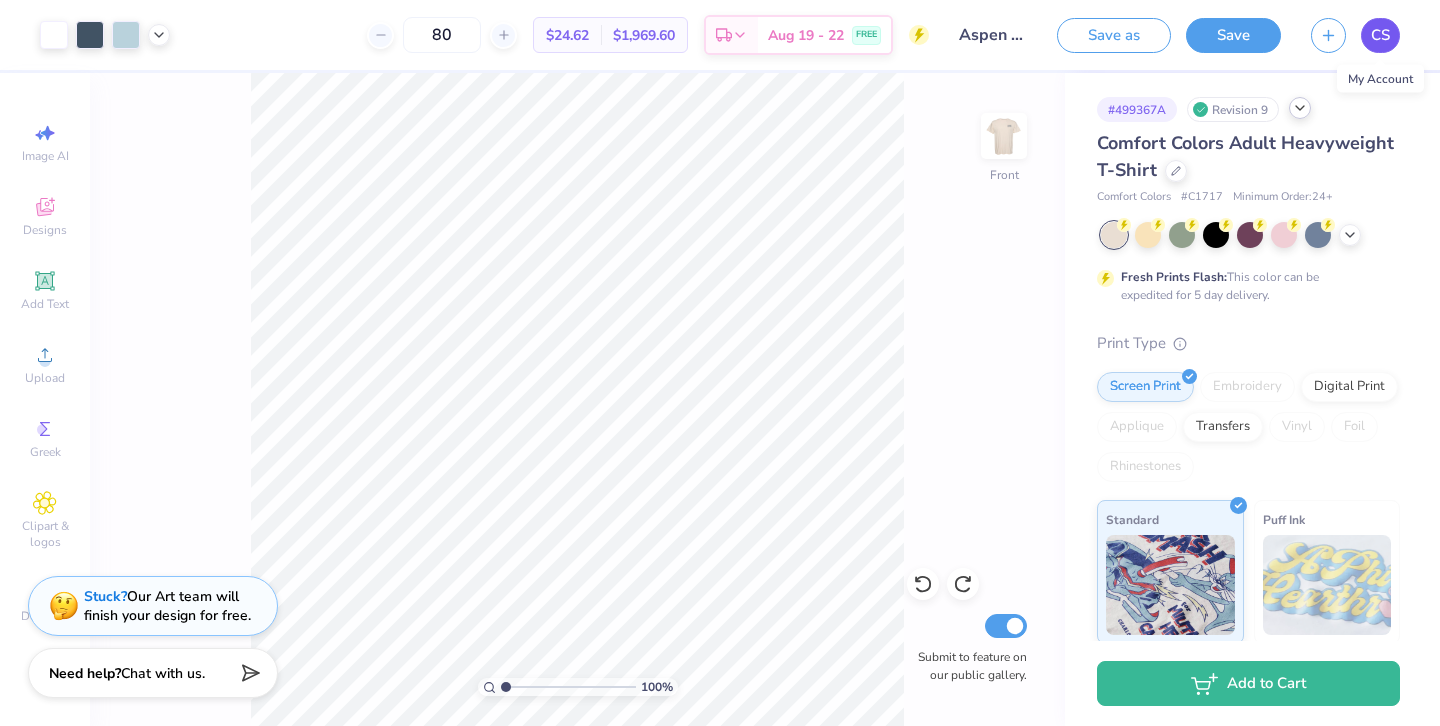 click on "CS" at bounding box center (1380, 35) 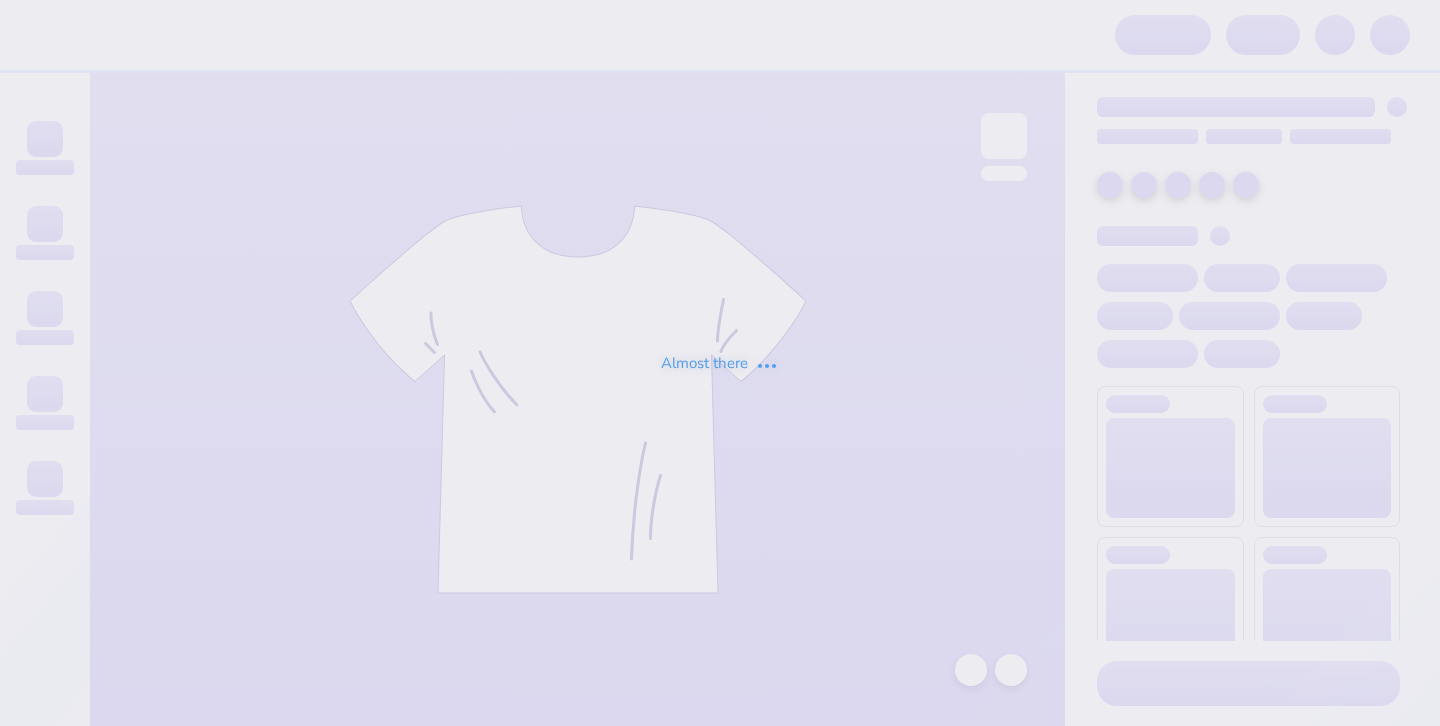scroll, scrollTop: 0, scrollLeft: 0, axis: both 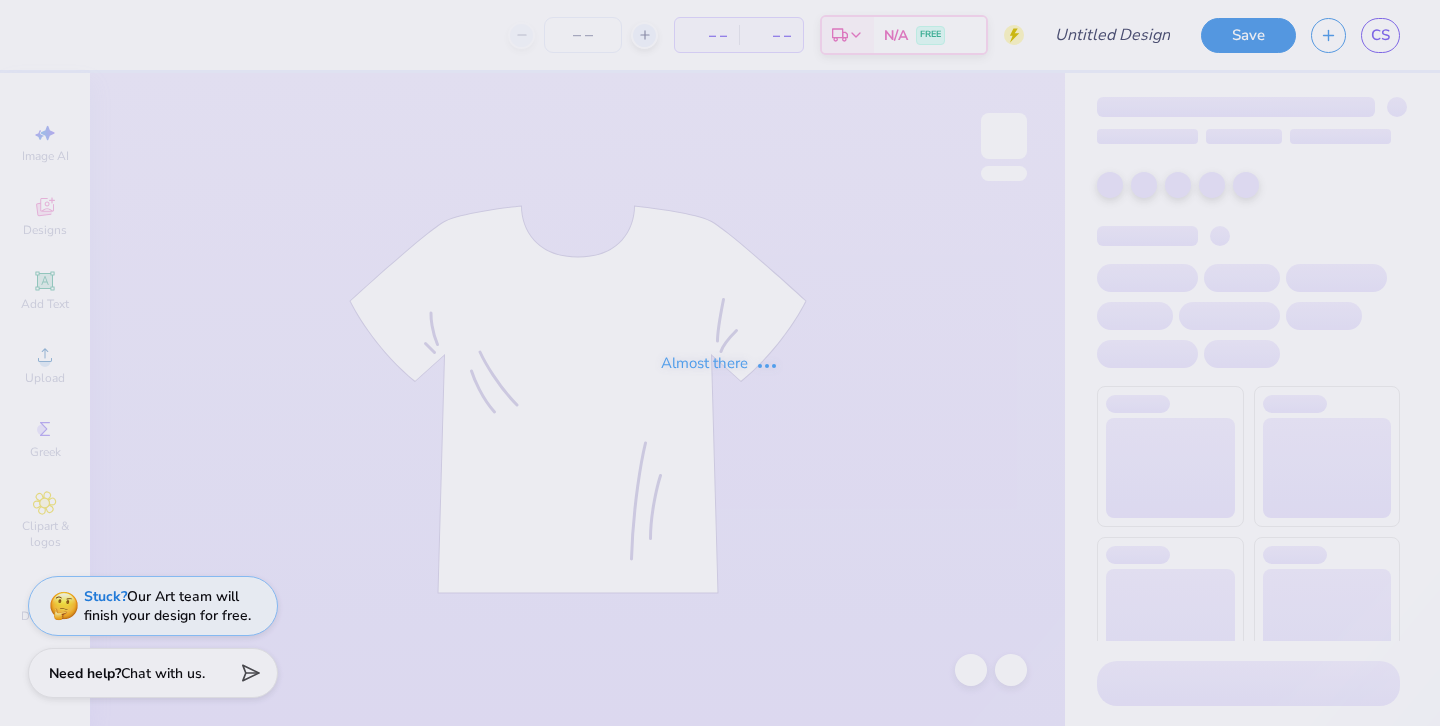 type on "Aspen rush" 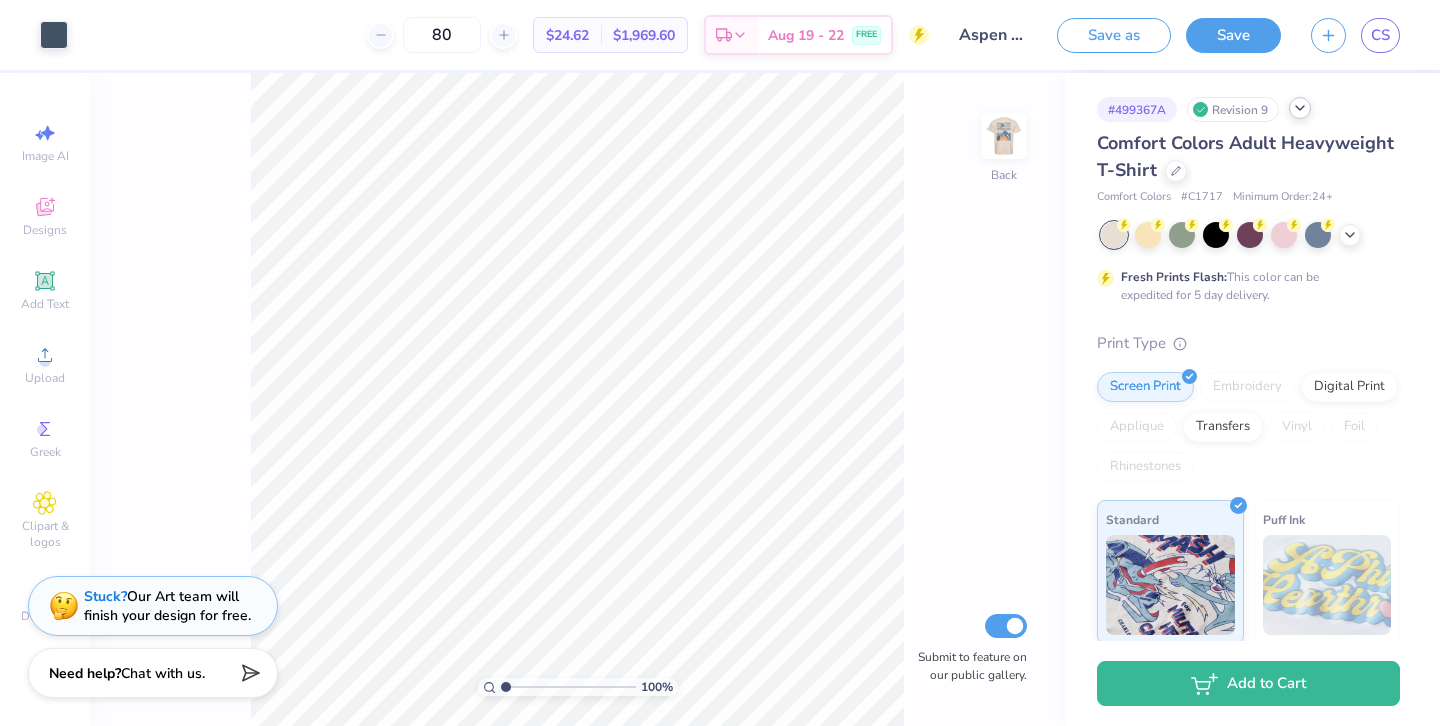 click 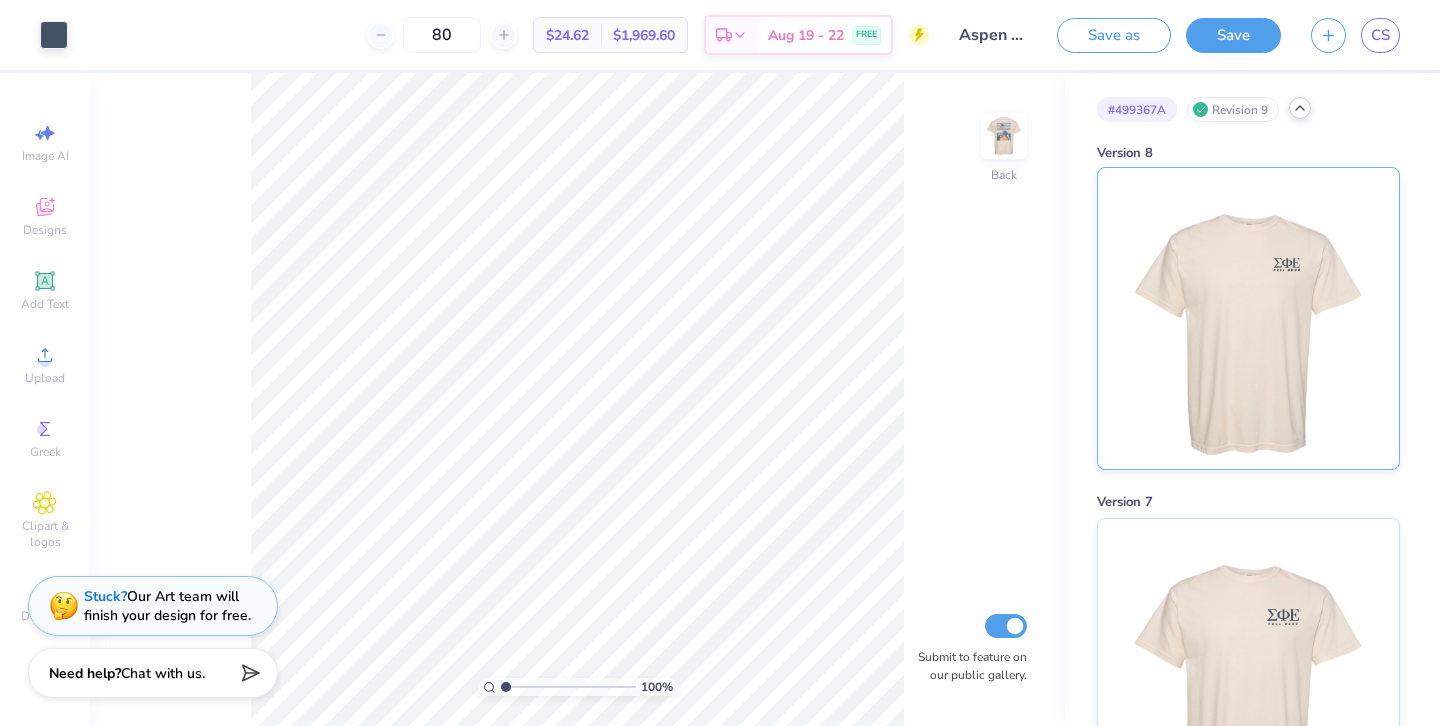 click at bounding box center (1248, 318) 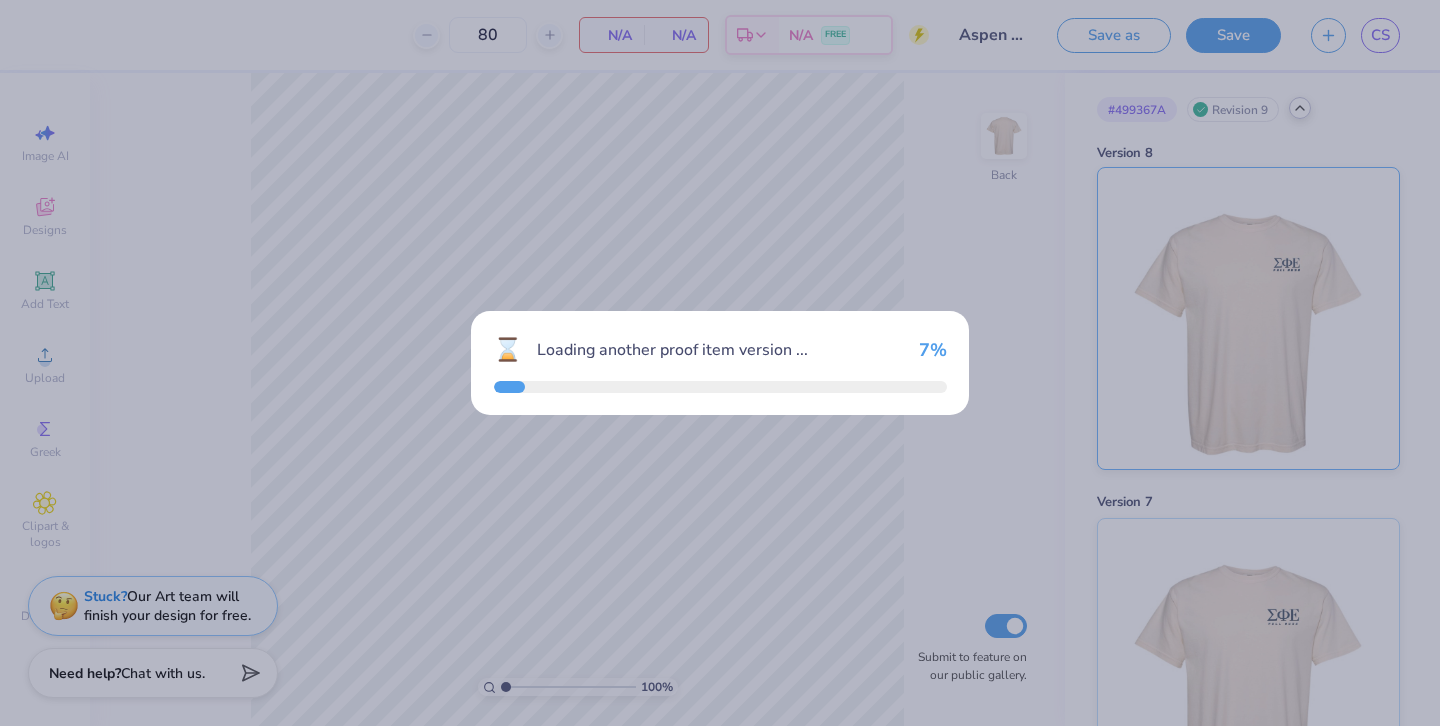 type on "75" 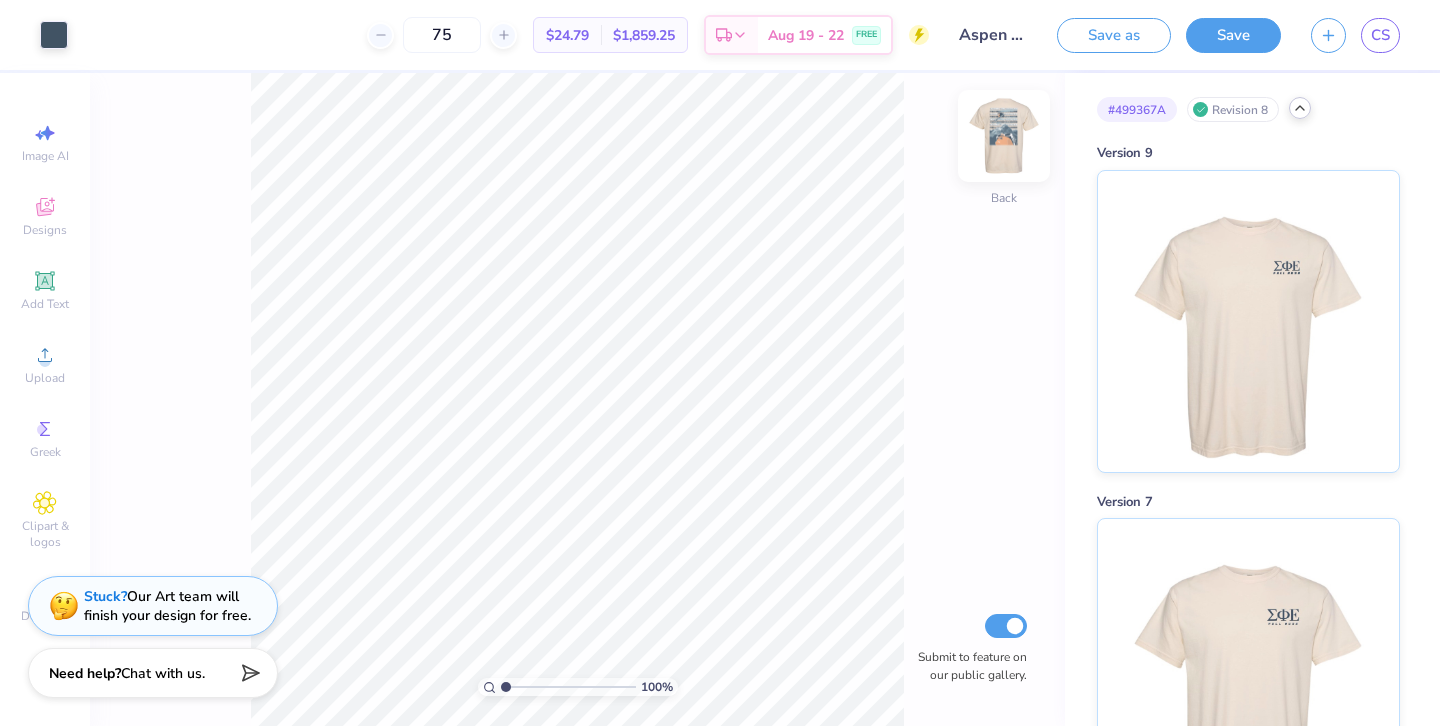 click at bounding box center [1004, 136] 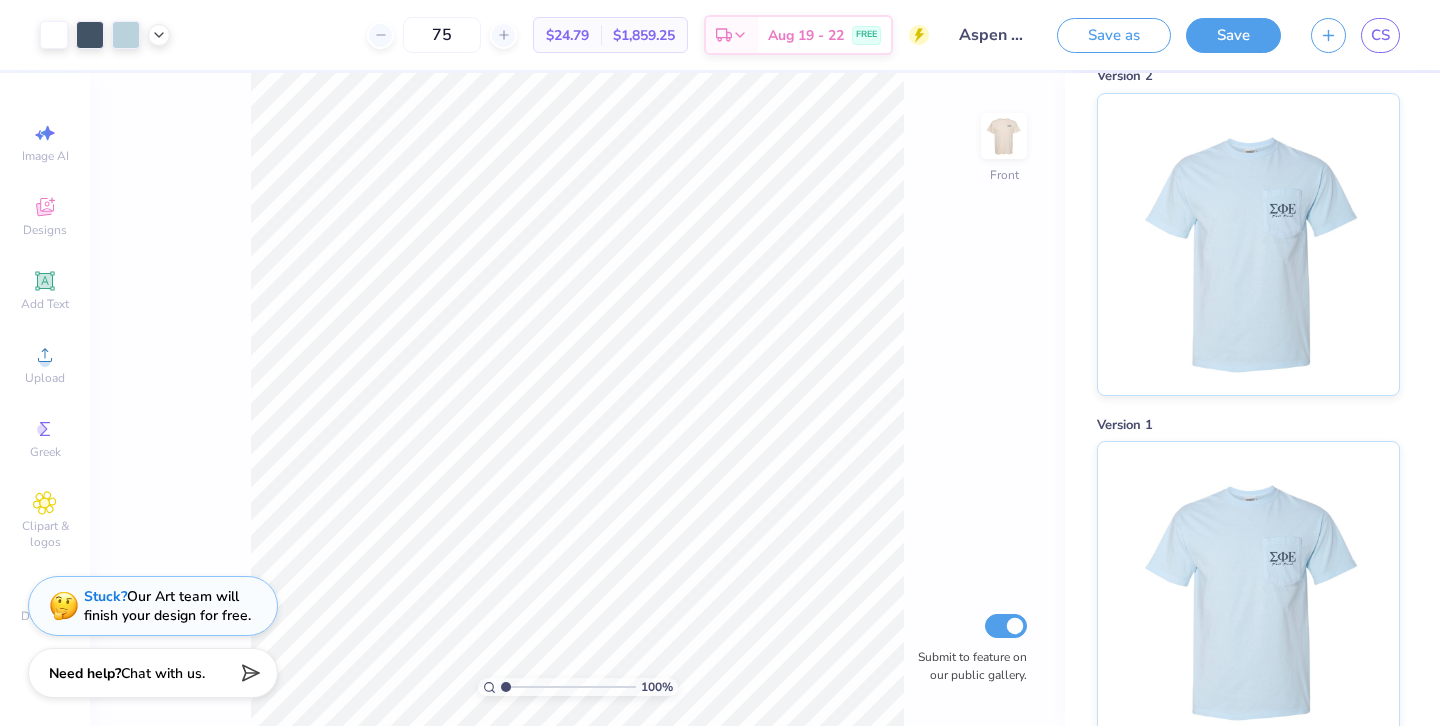 scroll, scrollTop: 2218, scrollLeft: 0, axis: vertical 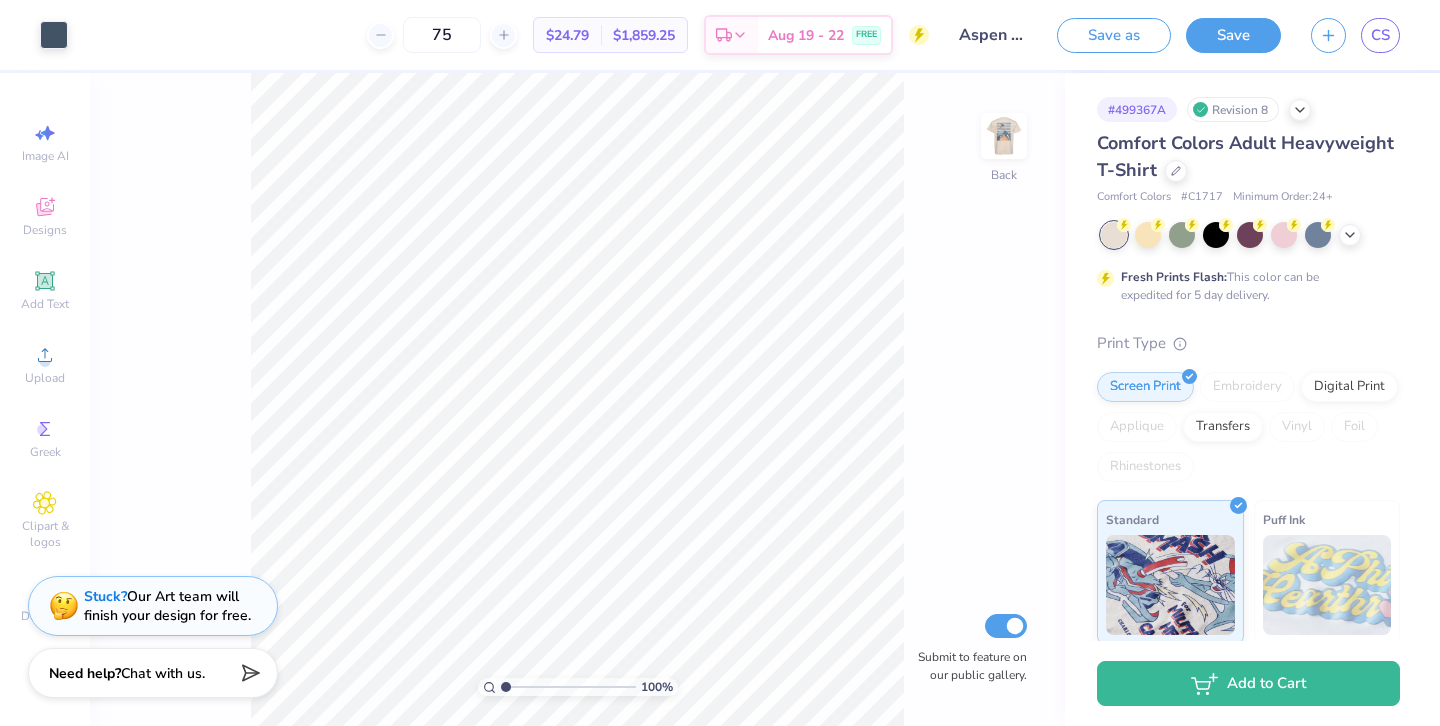 click on "100  % Back Submit to feature on our public gallery." at bounding box center [577, 399] 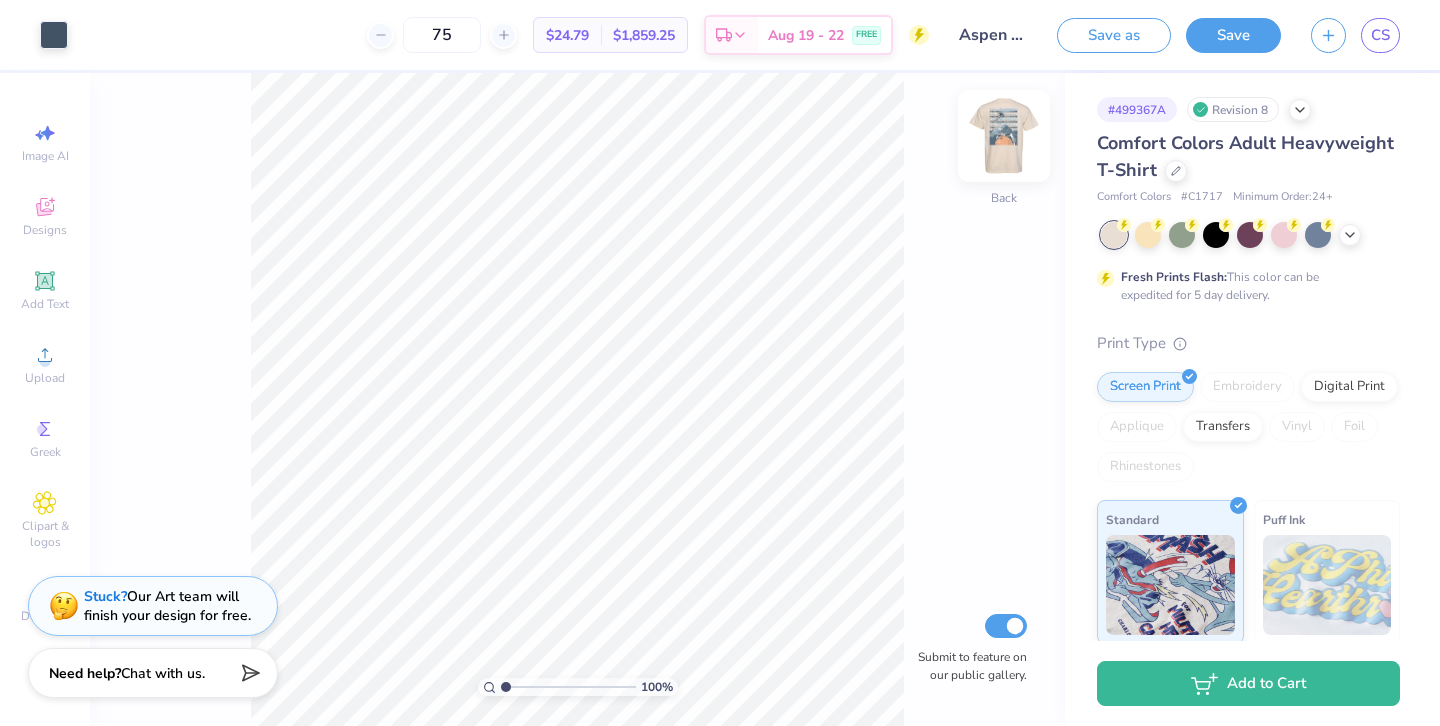click at bounding box center (1004, 136) 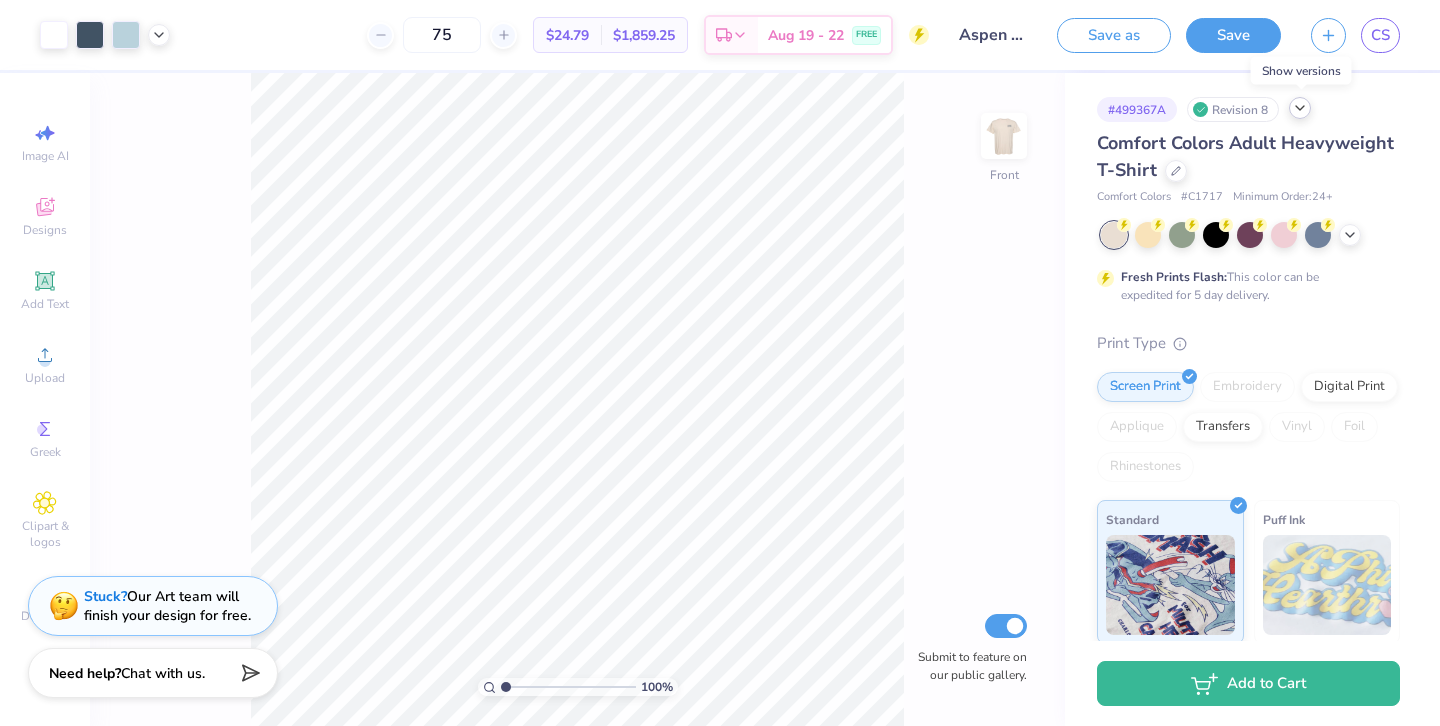 click 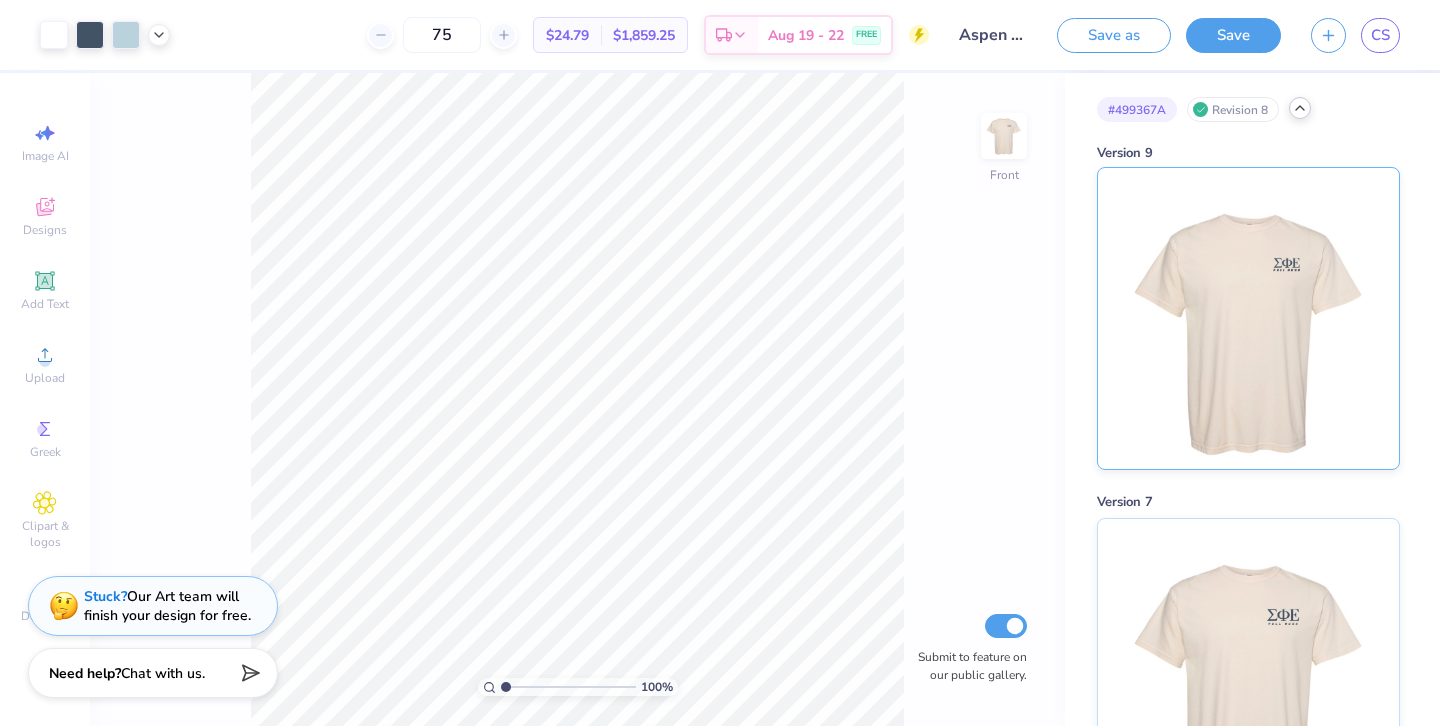 scroll, scrollTop: 0, scrollLeft: 0, axis: both 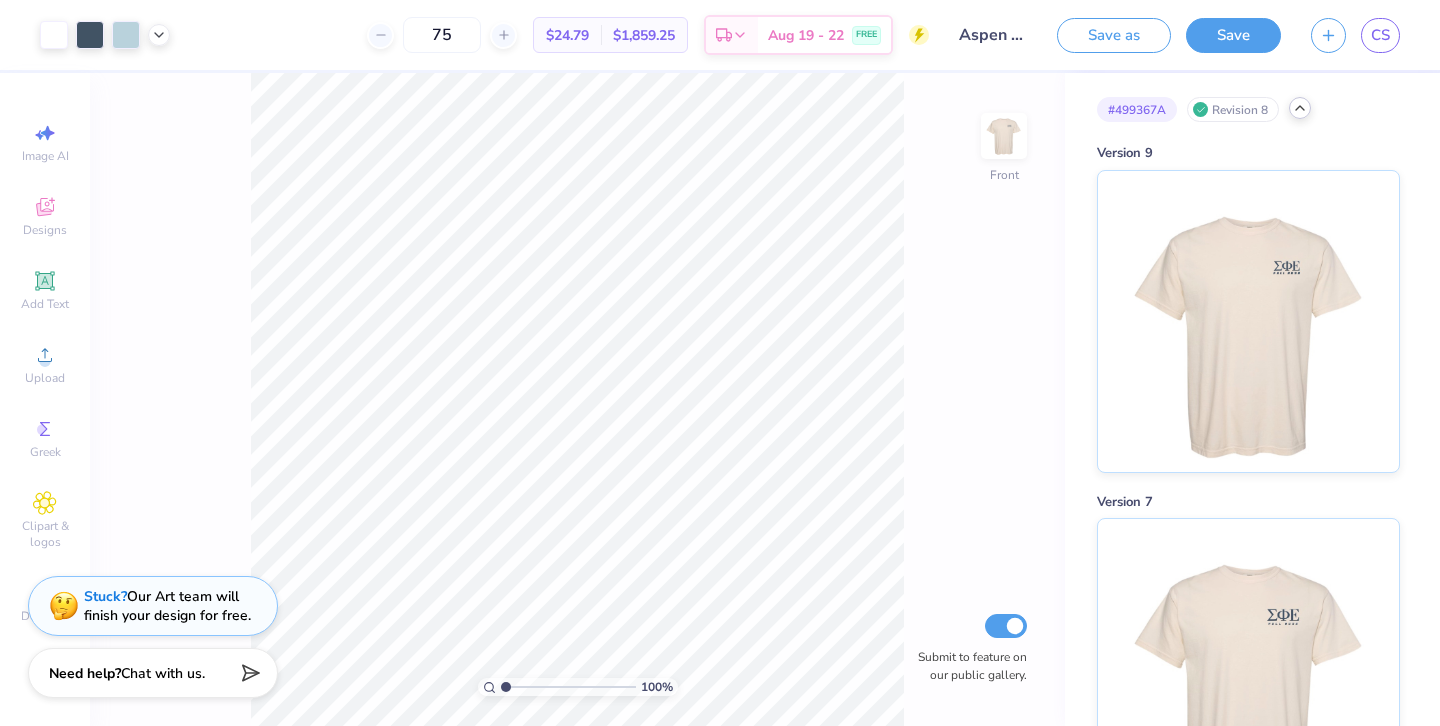 click on "100  % Front Submit to feature on our public gallery." at bounding box center [577, 399] 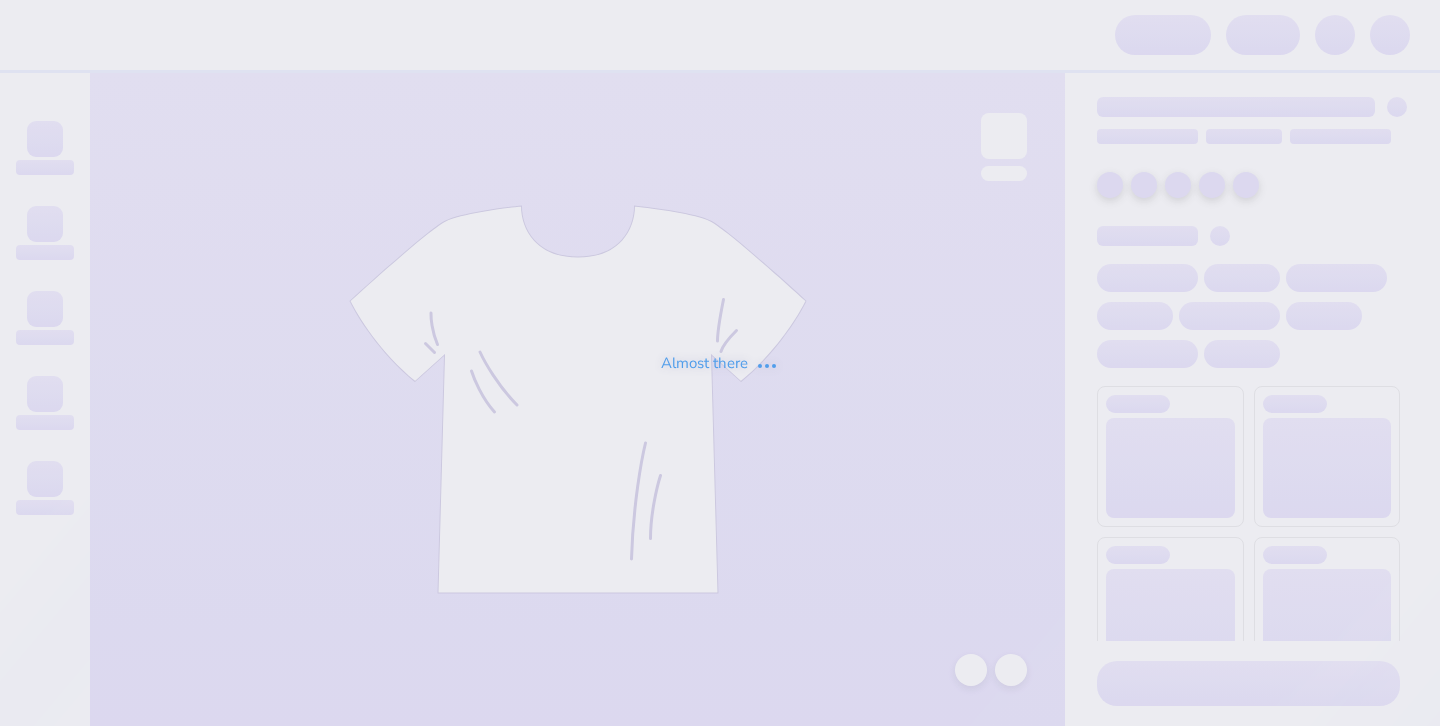 scroll, scrollTop: 0, scrollLeft: 0, axis: both 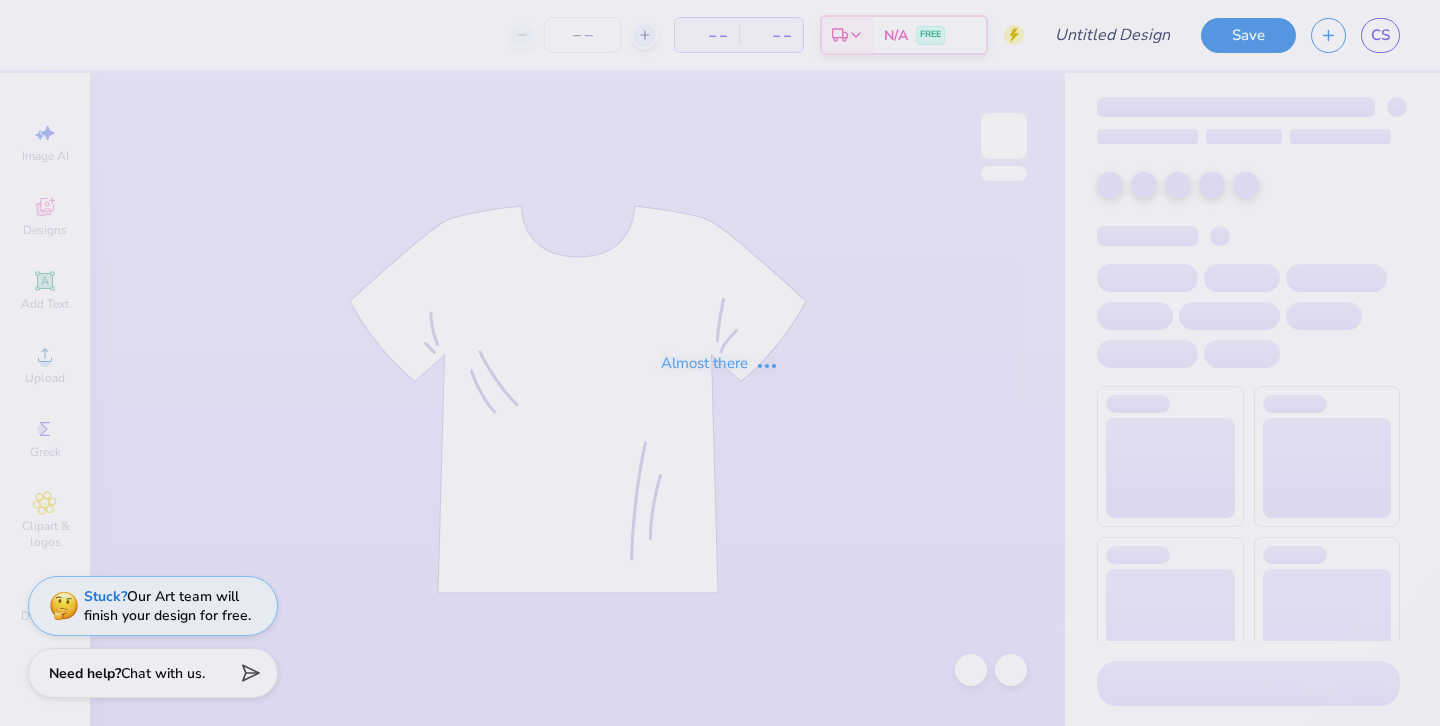 type on "Aspen rush" 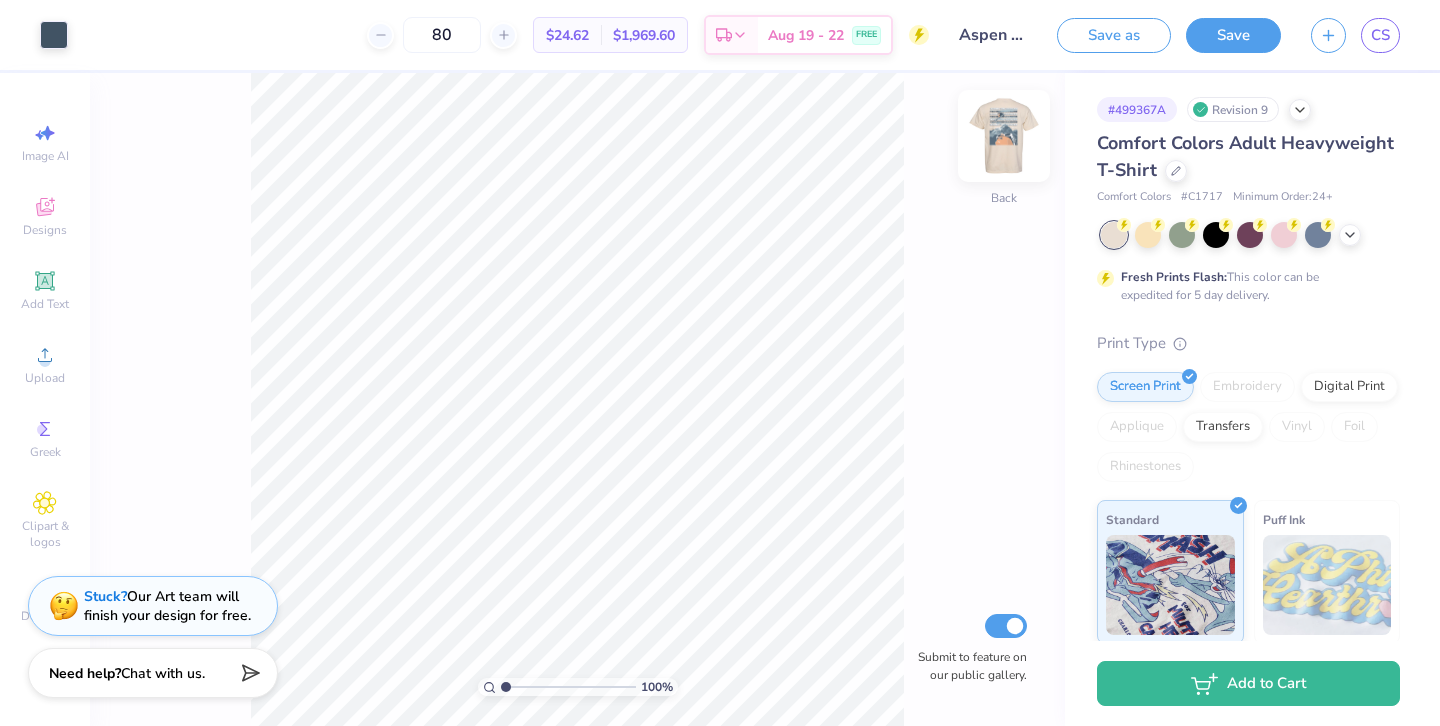 click at bounding box center [1004, 136] 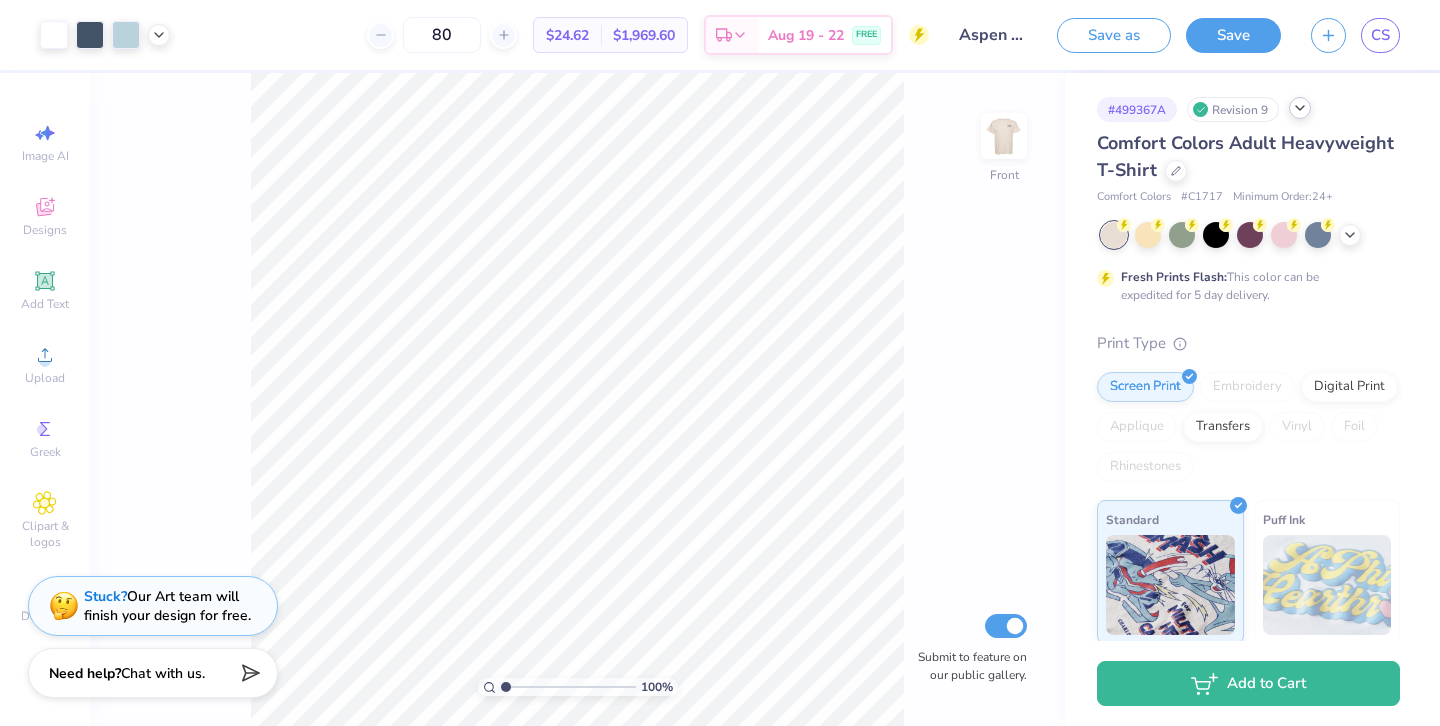click at bounding box center [1300, 108] 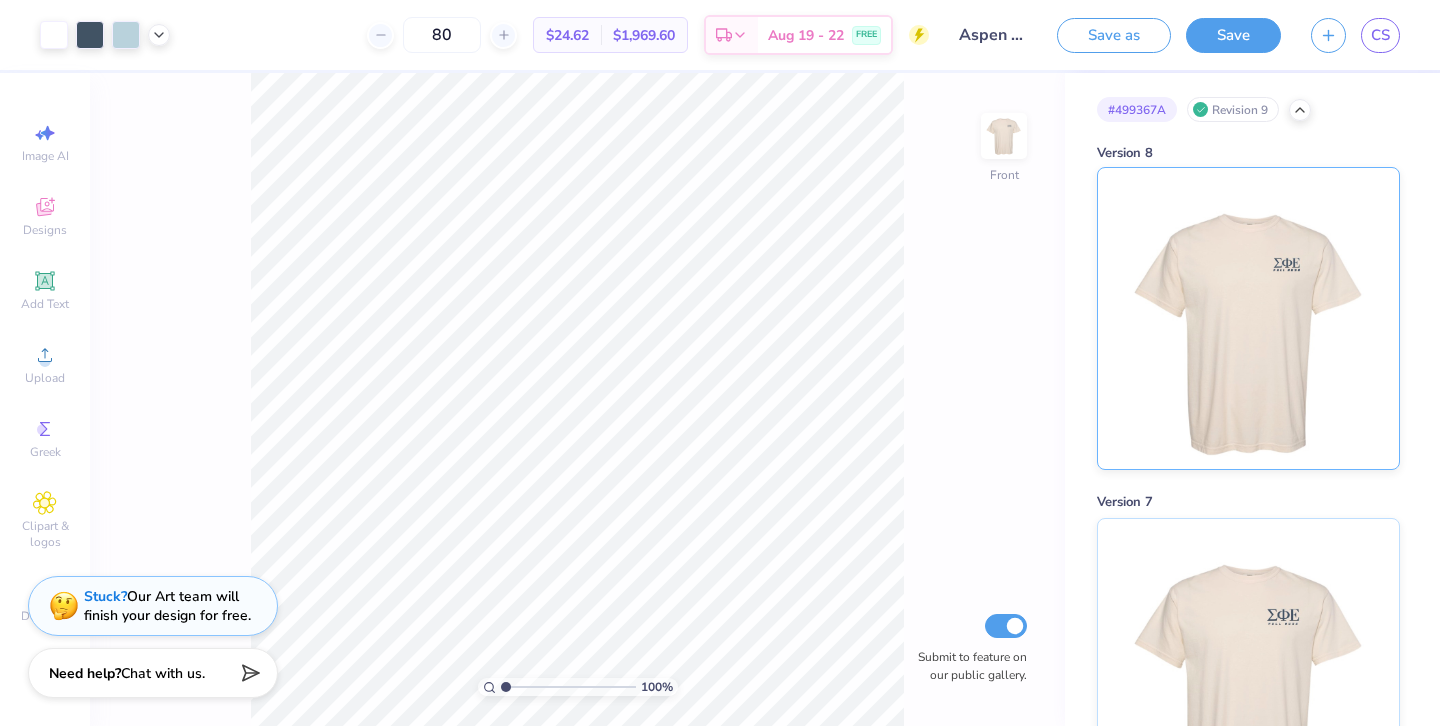 click at bounding box center (1248, 318) 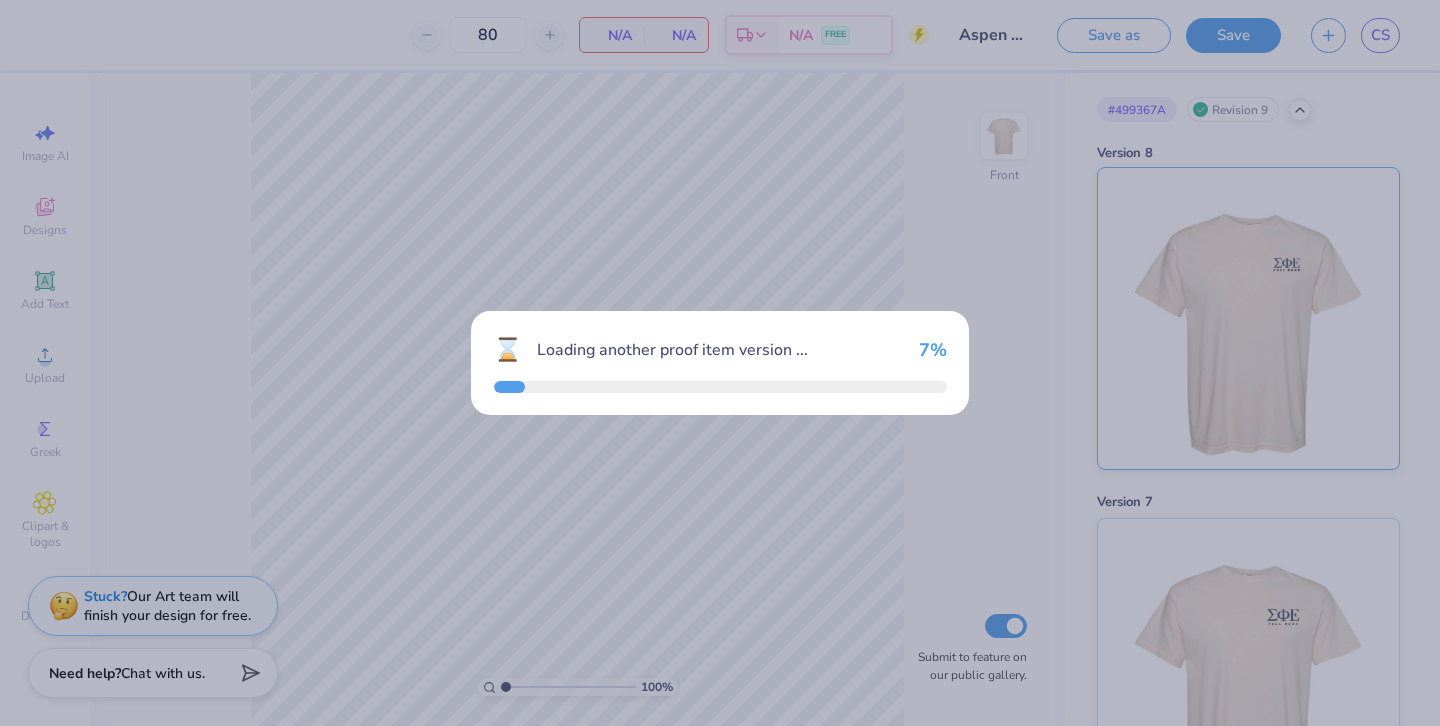type on "75" 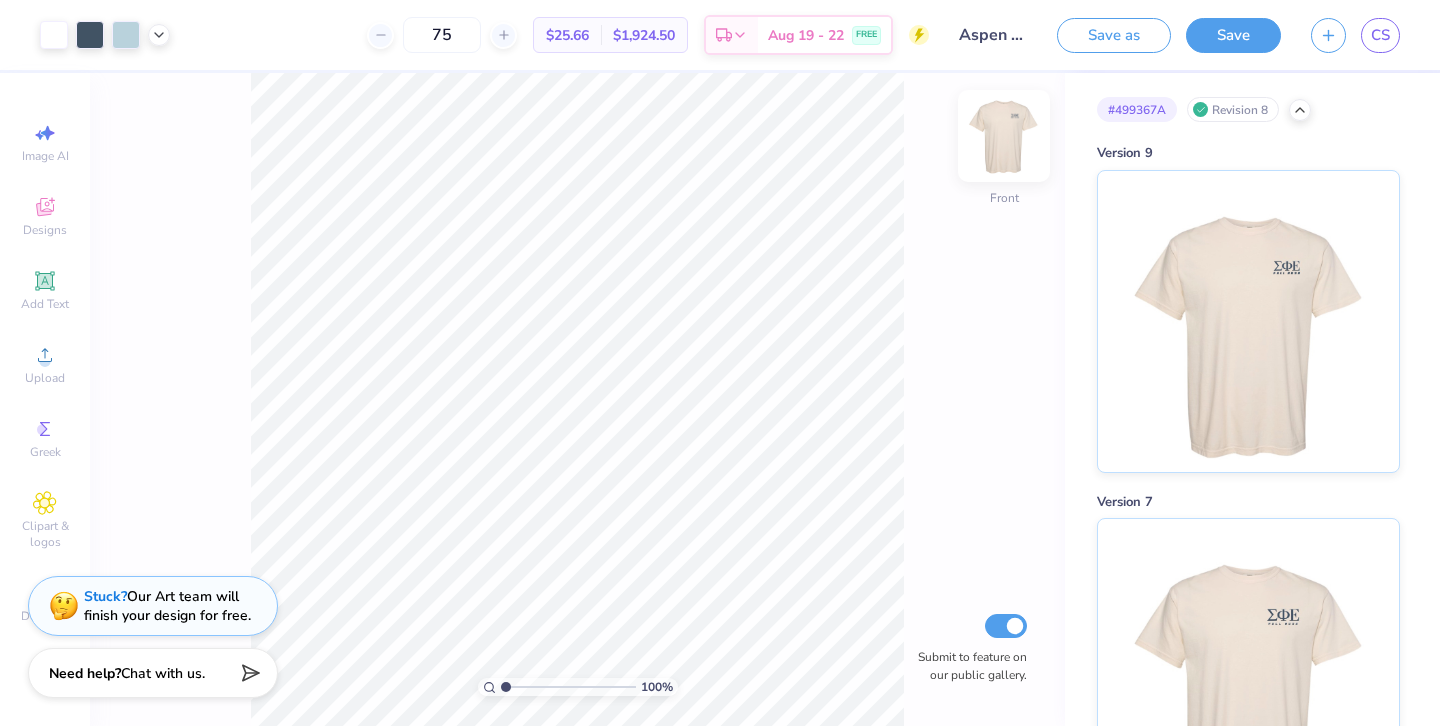 click at bounding box center (1004, 136) 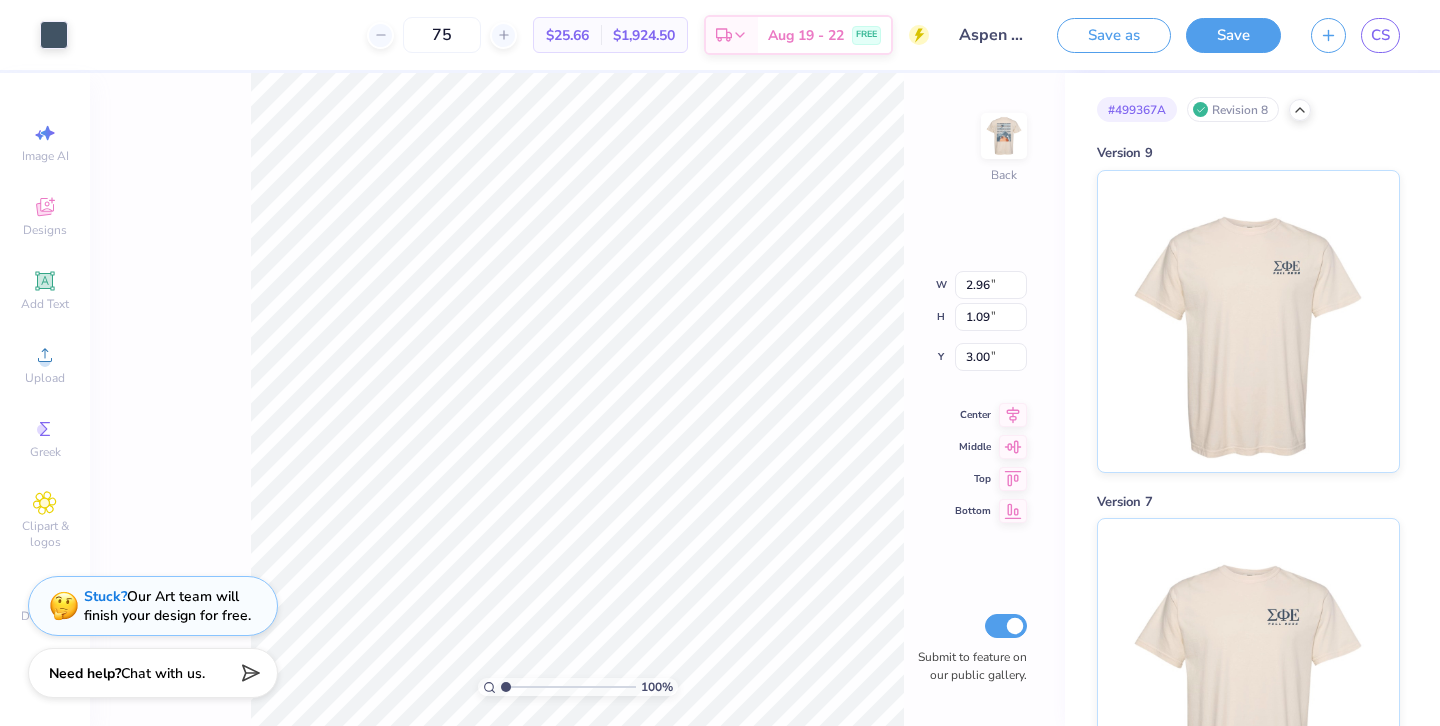 type on "3.07" 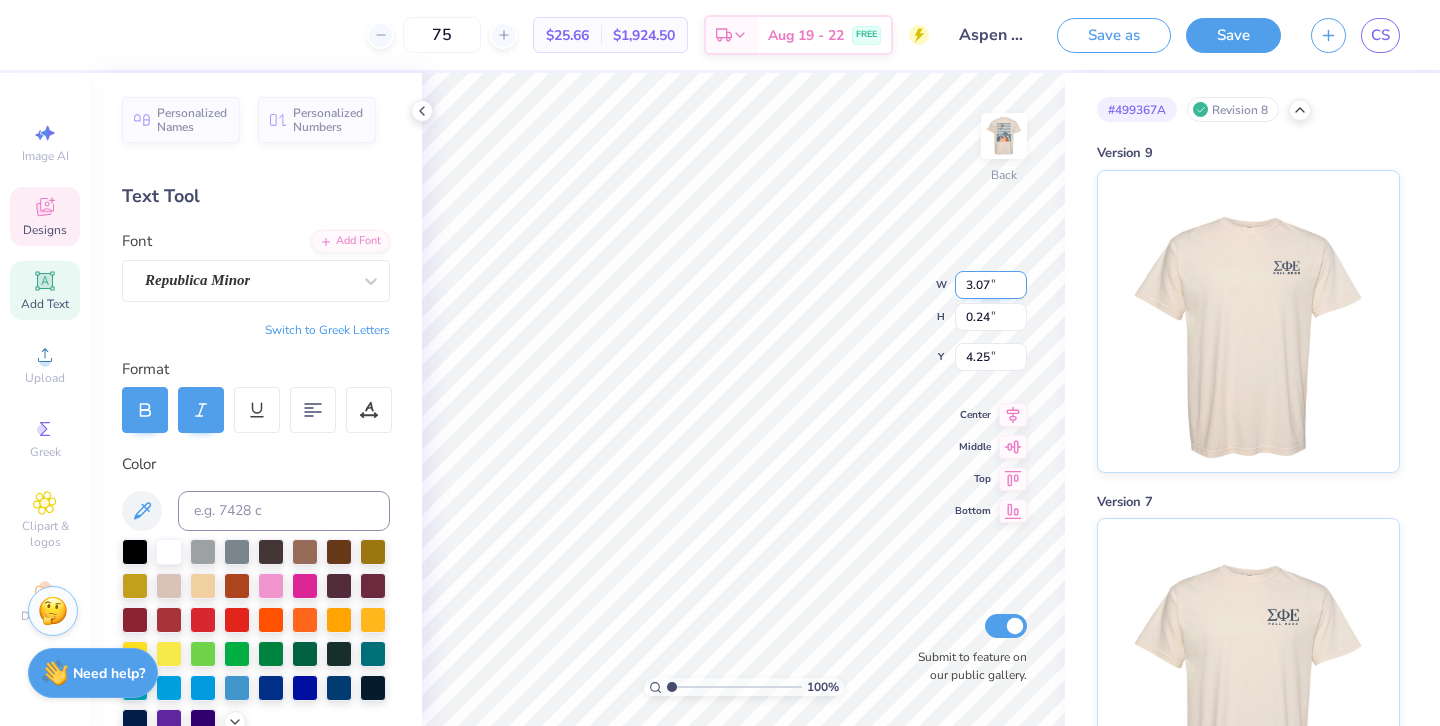 click on "3.07" at bounding box center (991, 285) 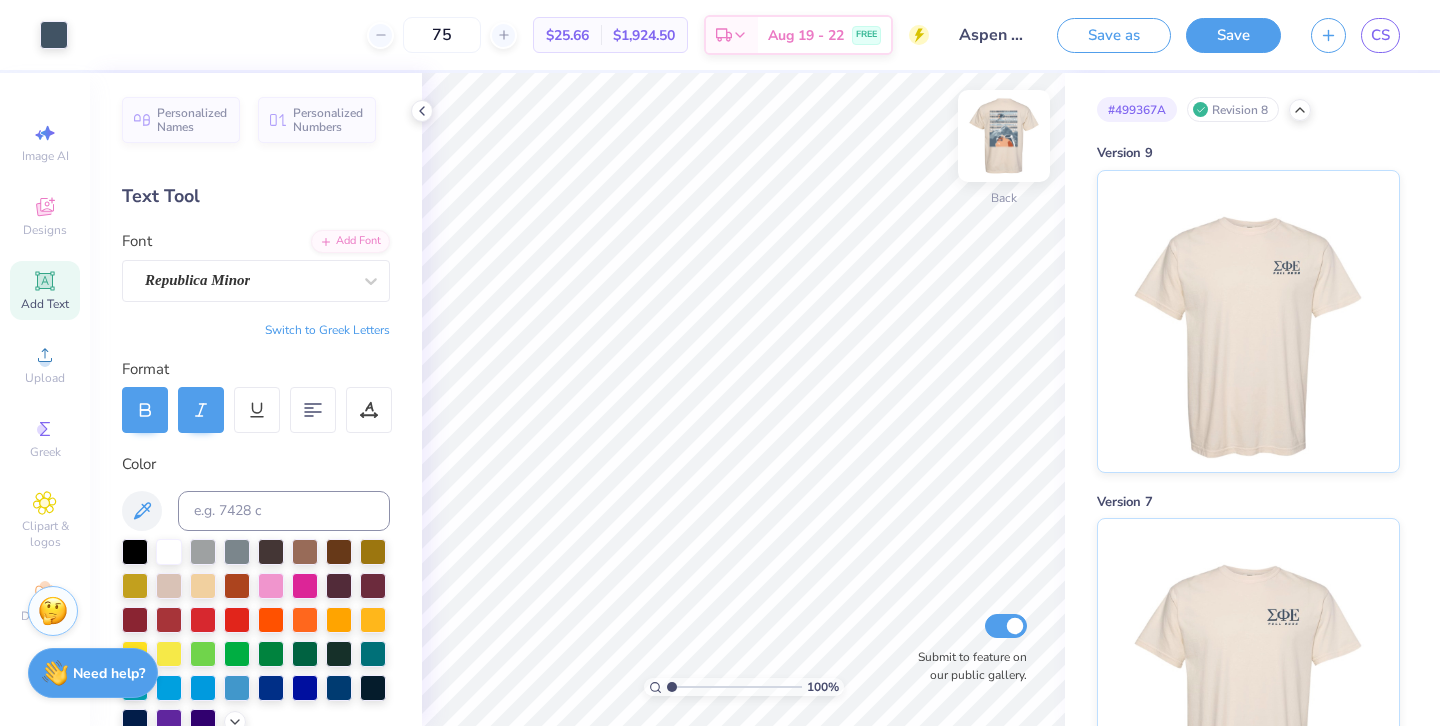 click at bounding box center (1004, 136) 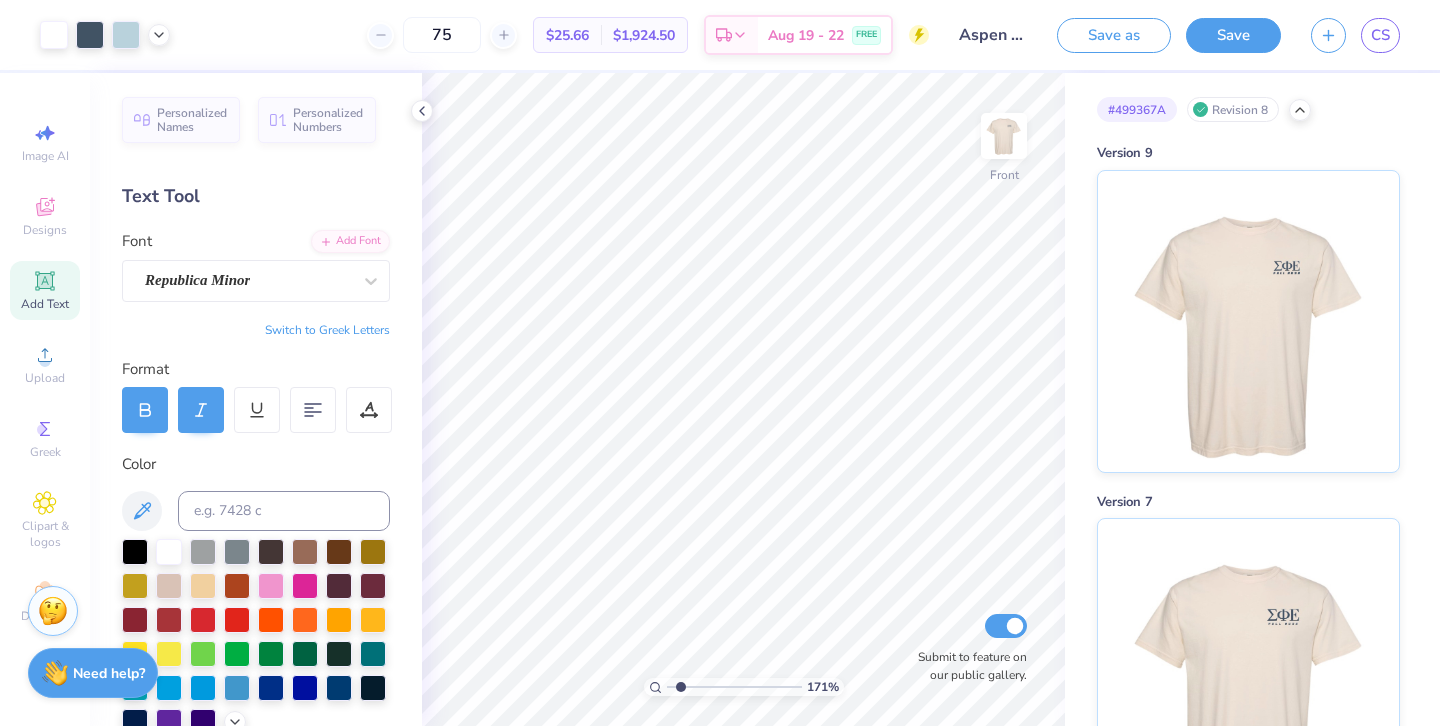 type on "1.71" 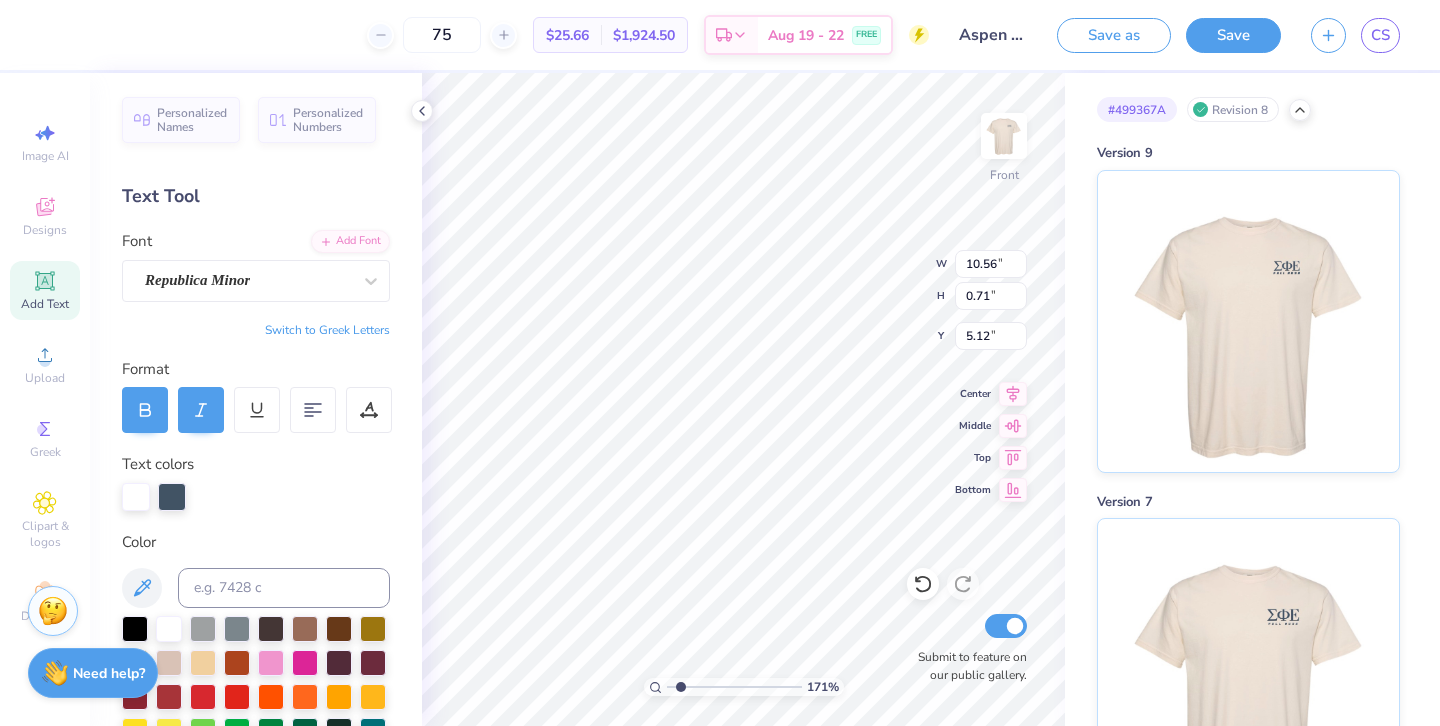 type on "0.71" 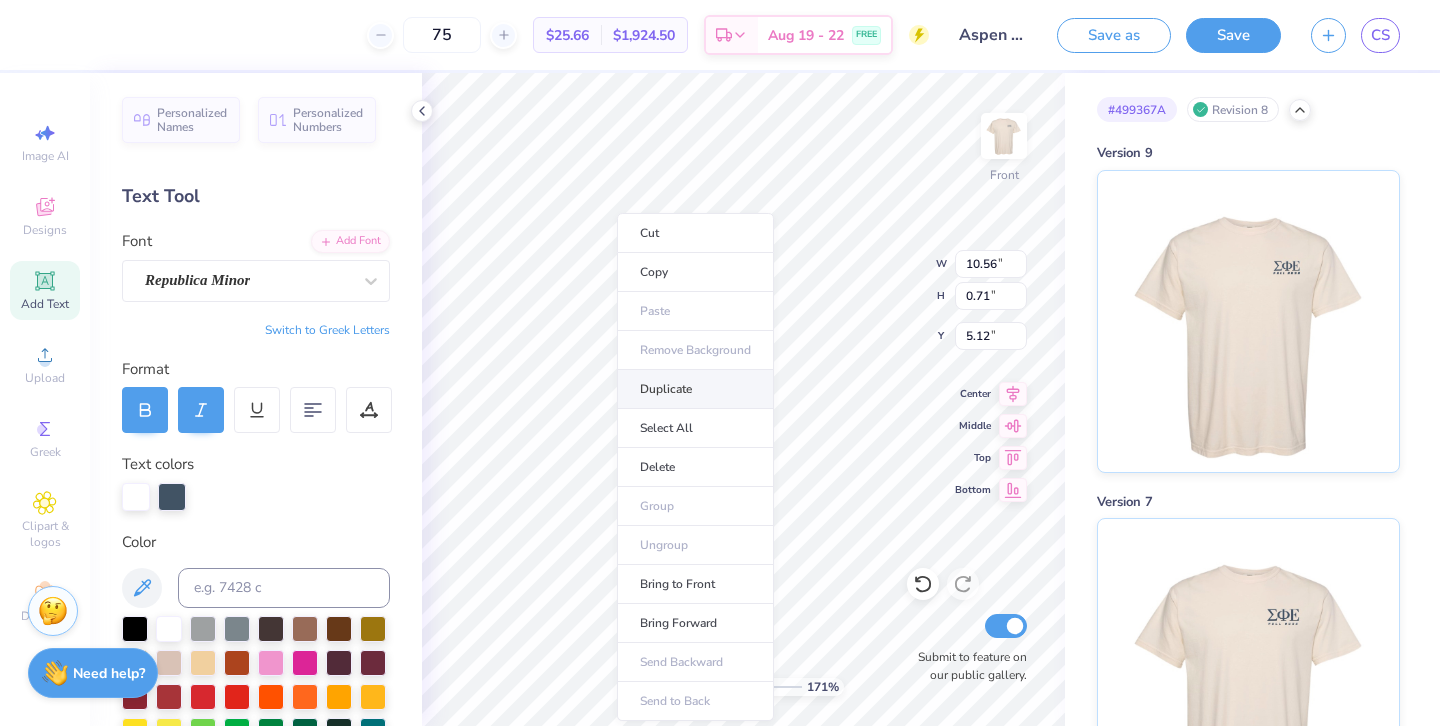 click on "Duplicate" at bounding box center (695, 389) 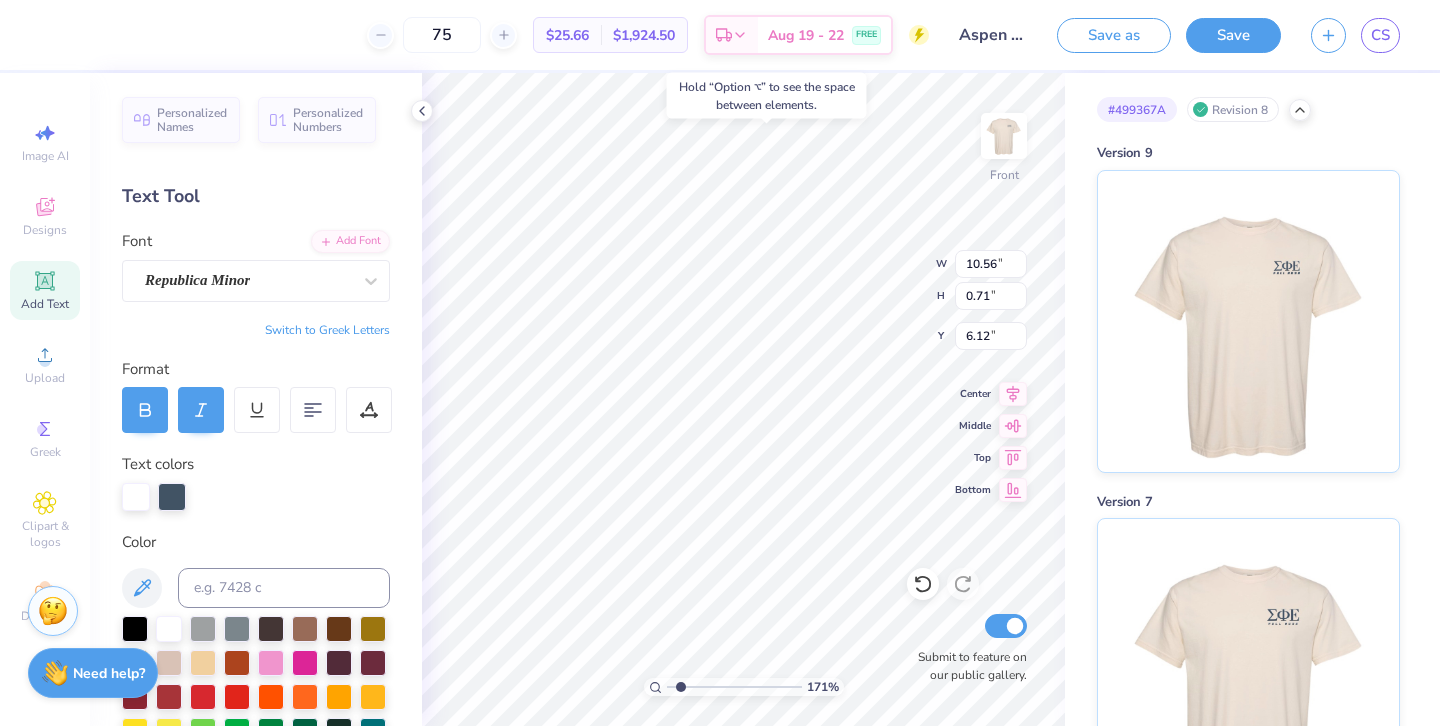 type on "3.20" 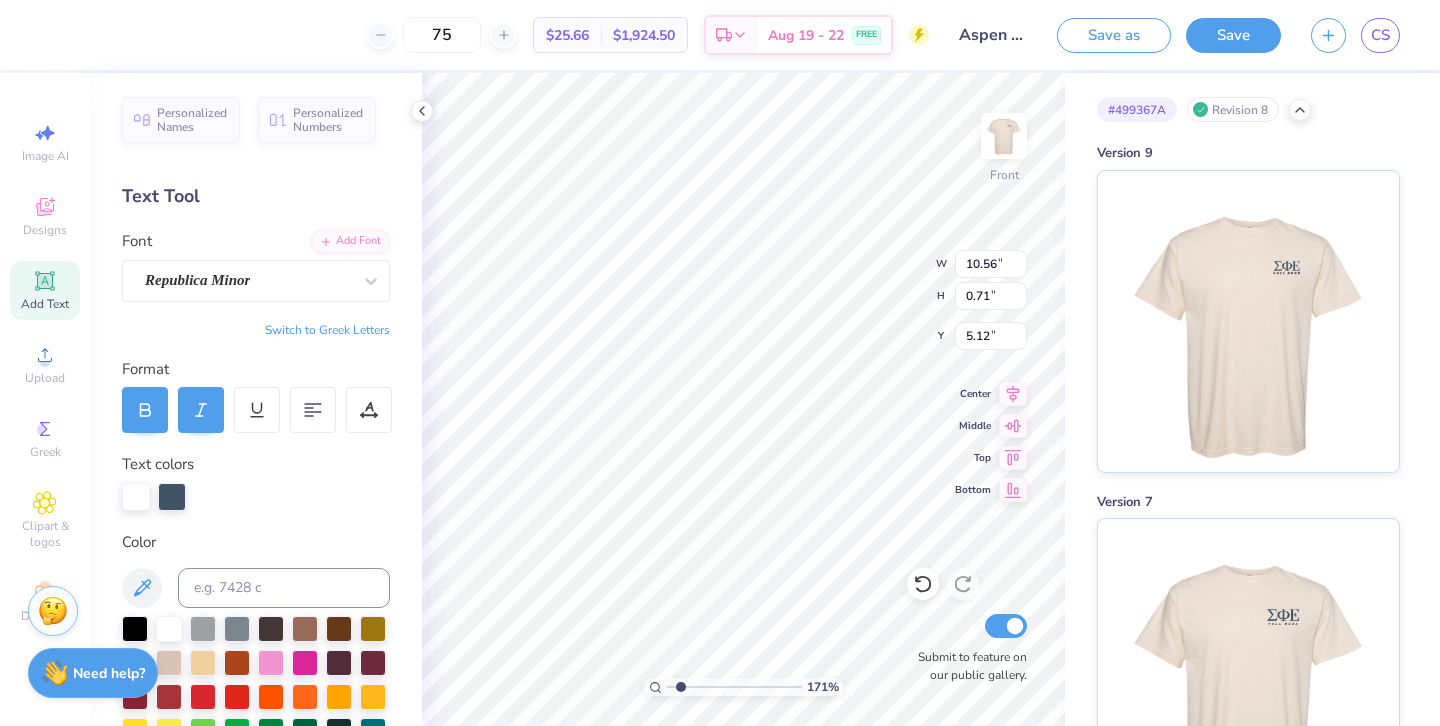 type on "5.11" 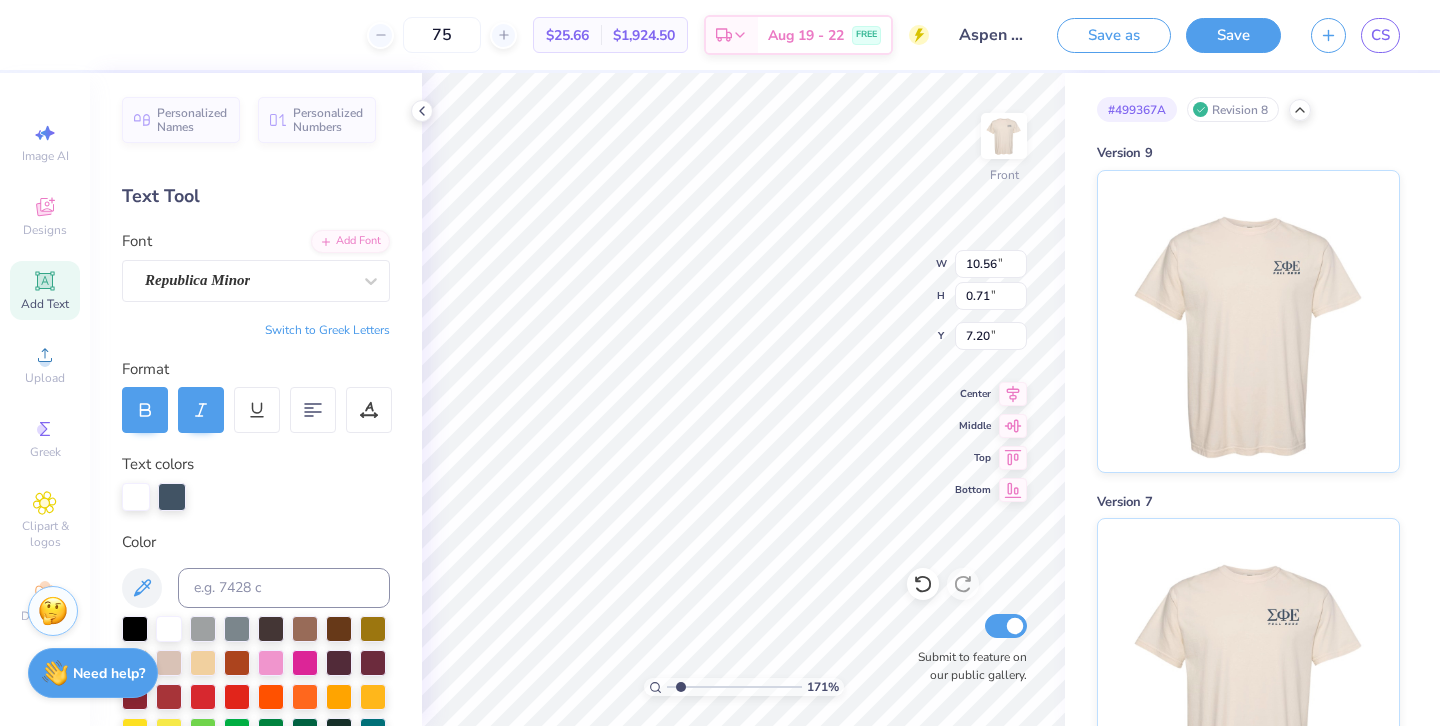 type on "7.00" 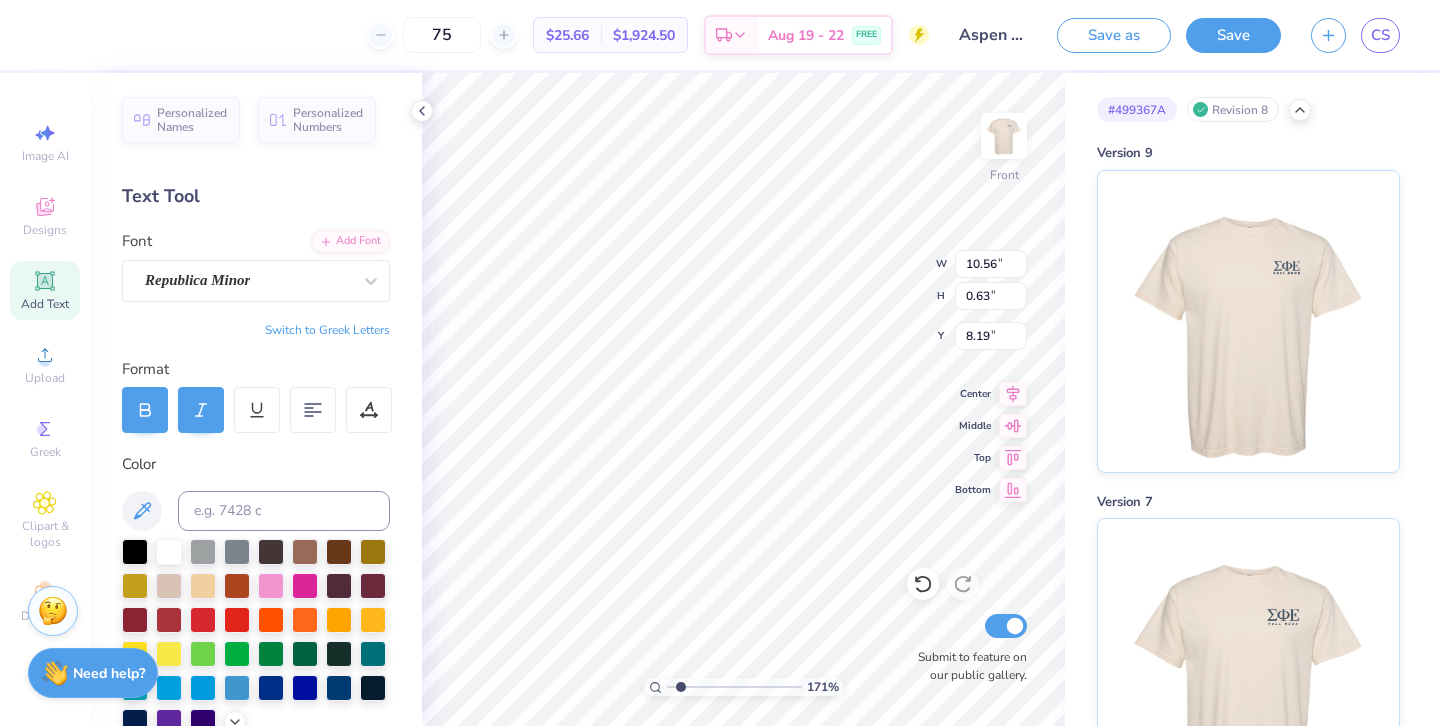type on "8.12" 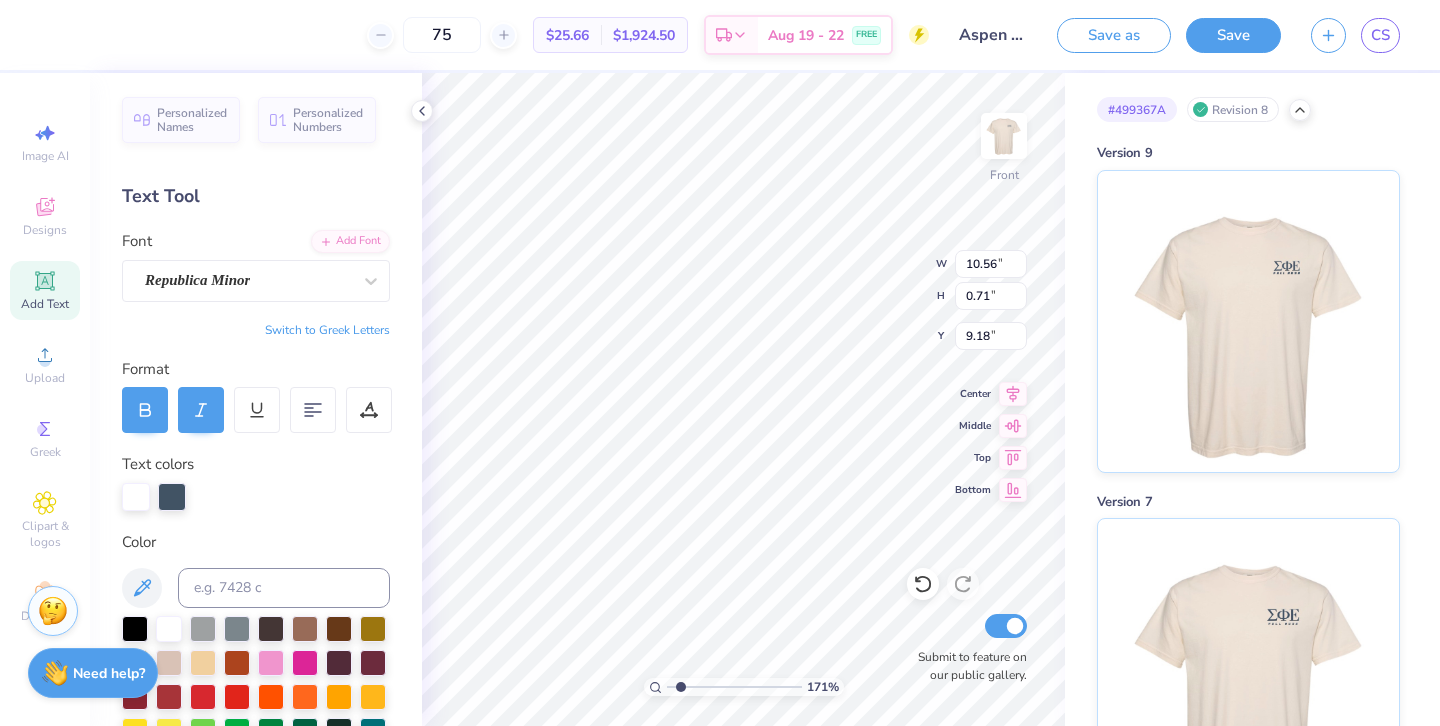 type on "9.06" 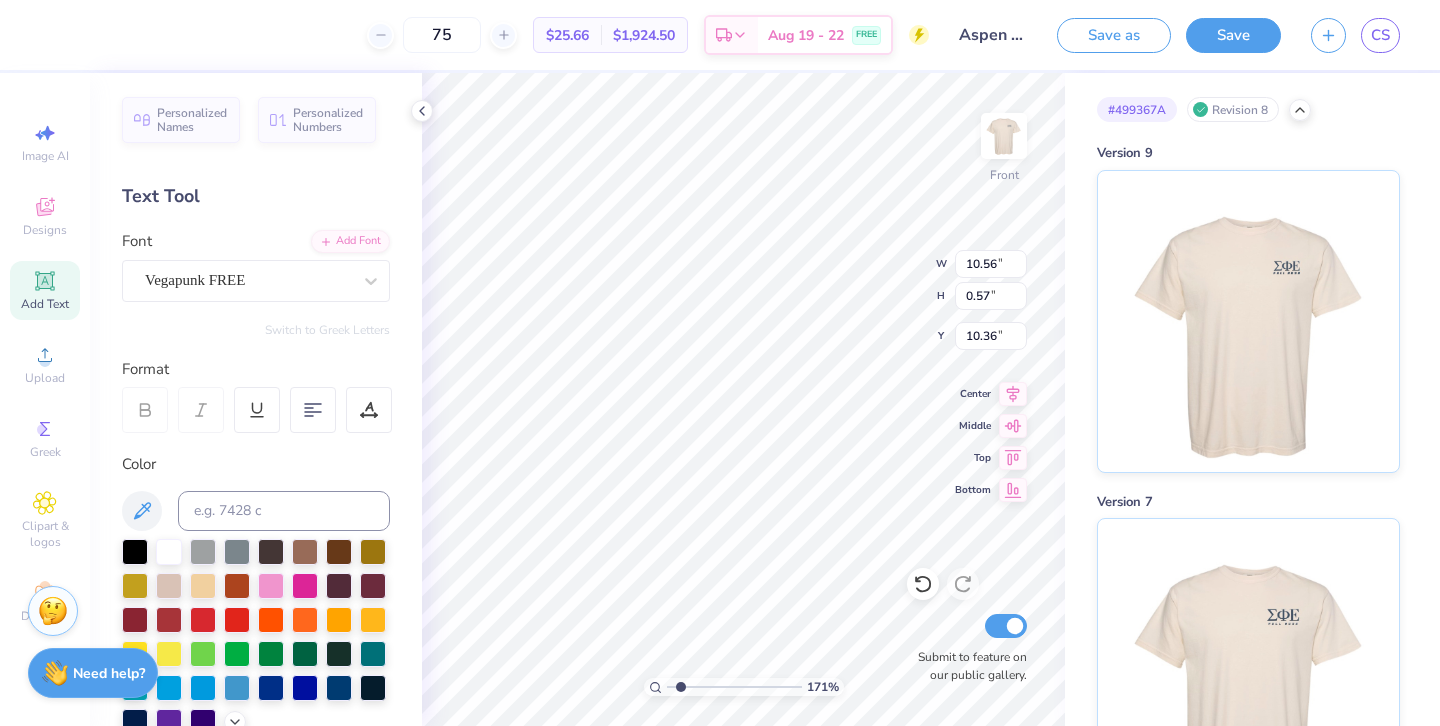 type on "10.14" 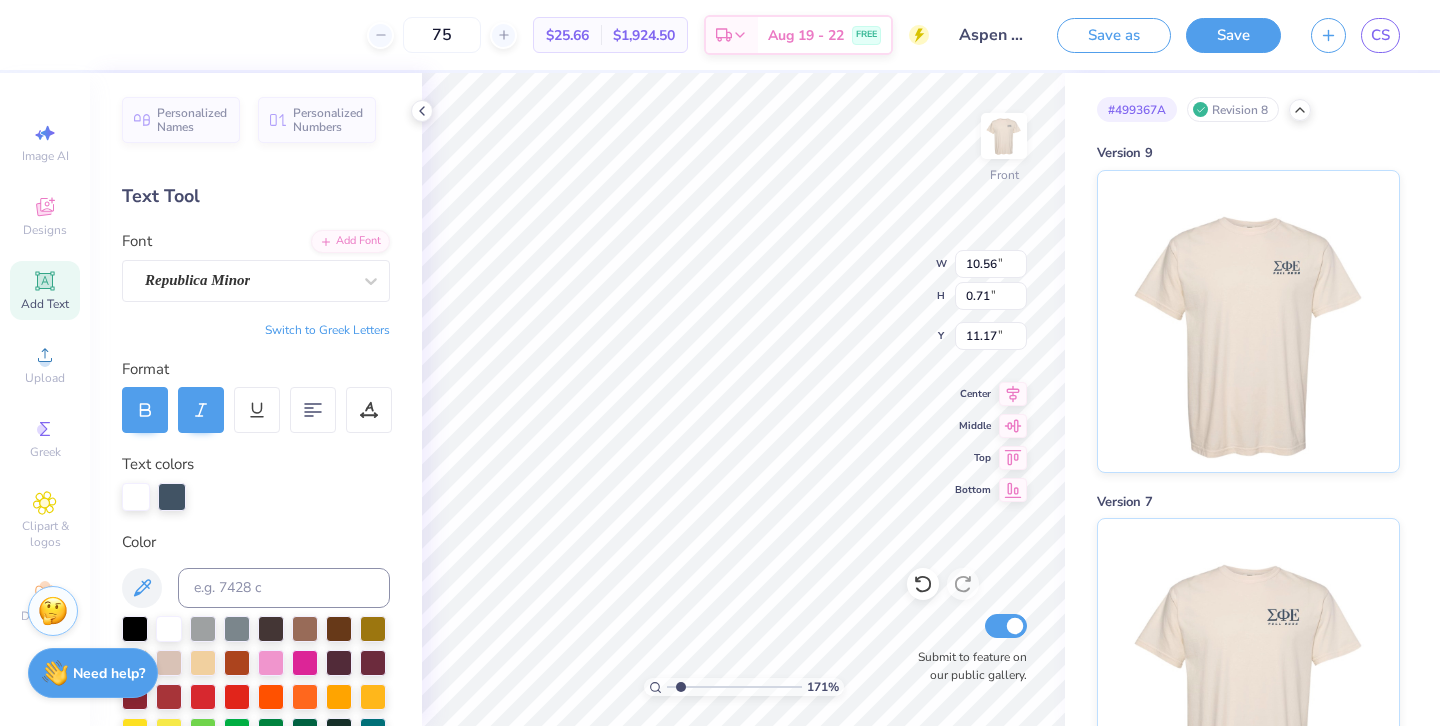 type on "10.93" 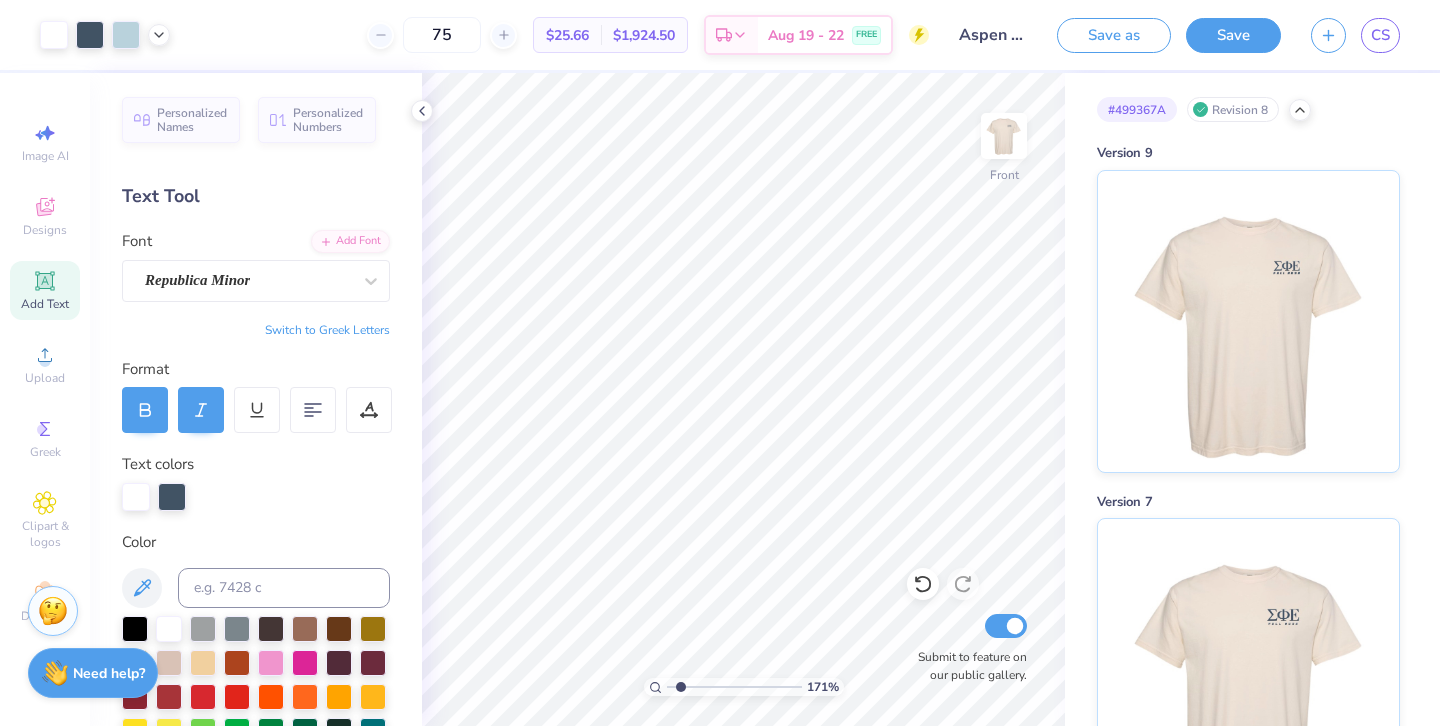 click 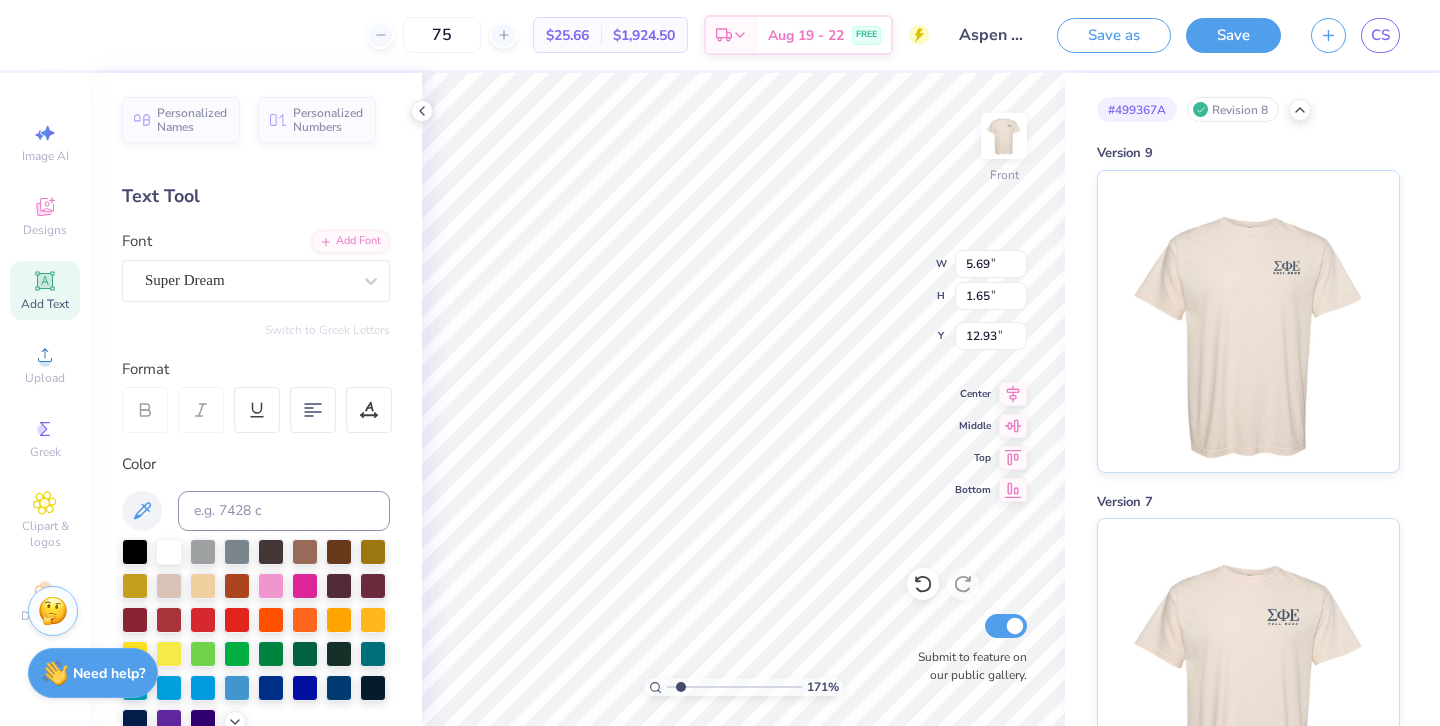scroll, scrollTop: 0, scrollLeft: 3, axis: horizontal 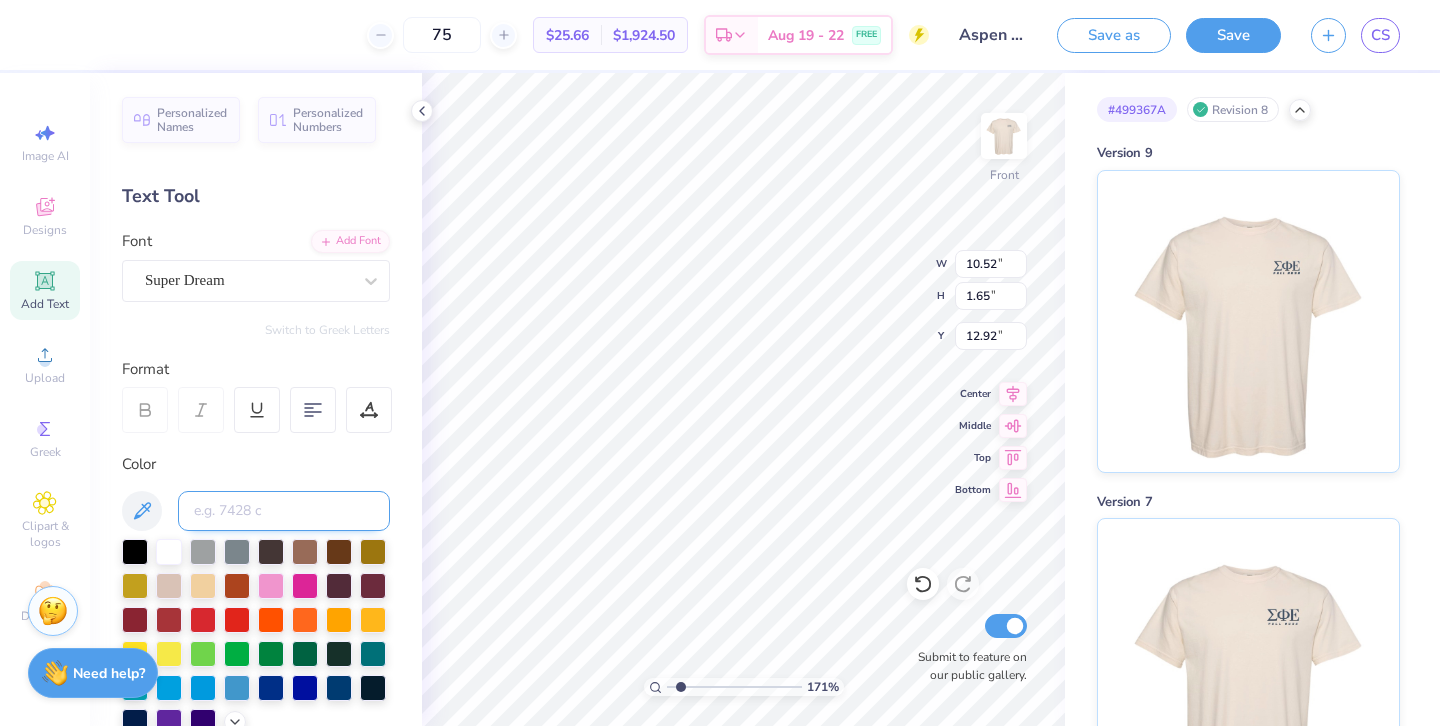click at bounding box center [284, 511] 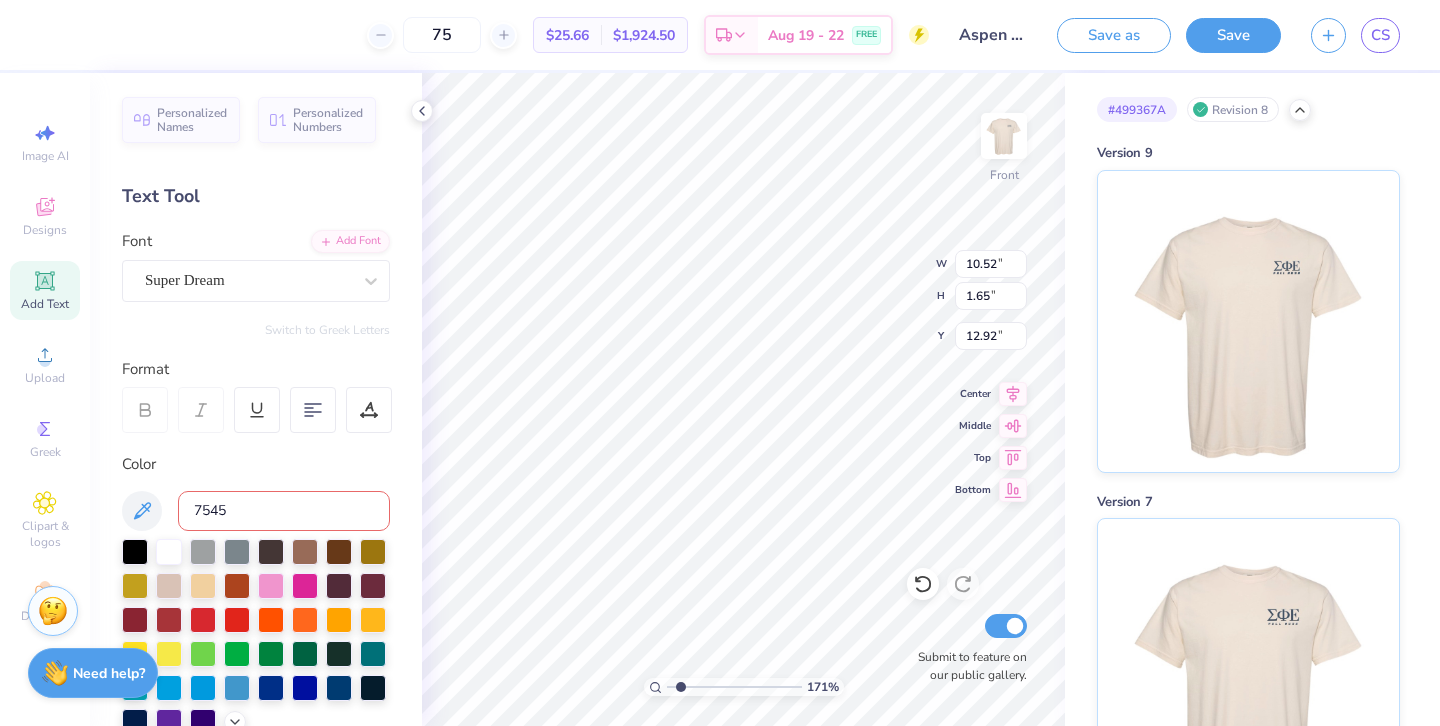 type on "7545" 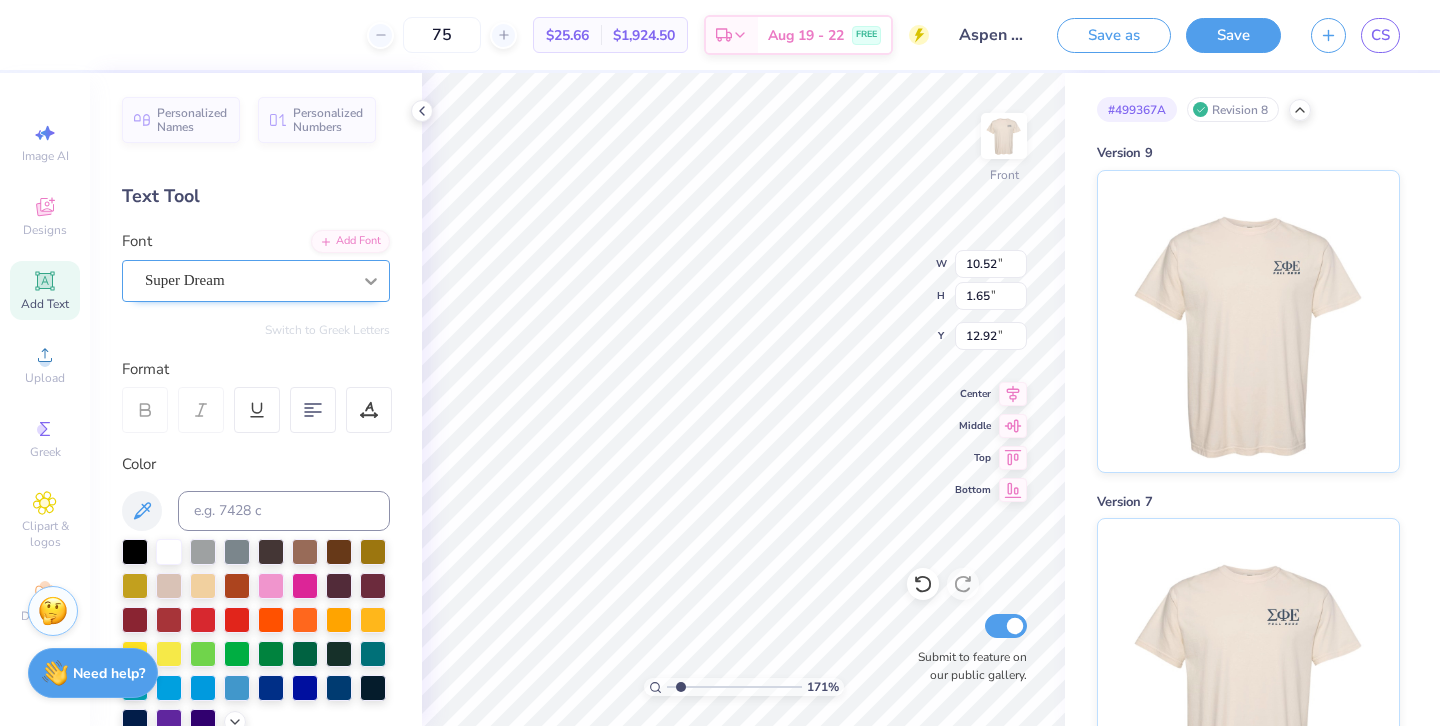 click 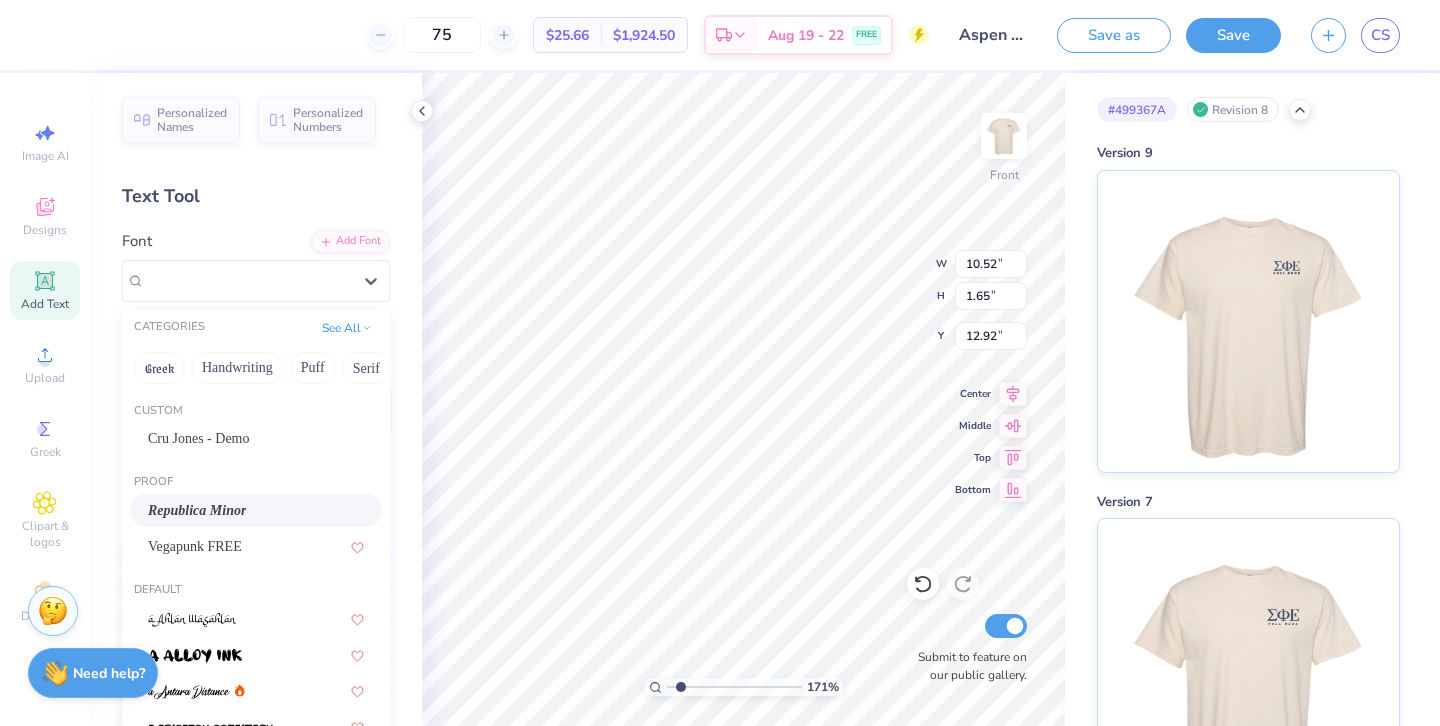click on "Republica Minor" at bounding box center (197, 510) 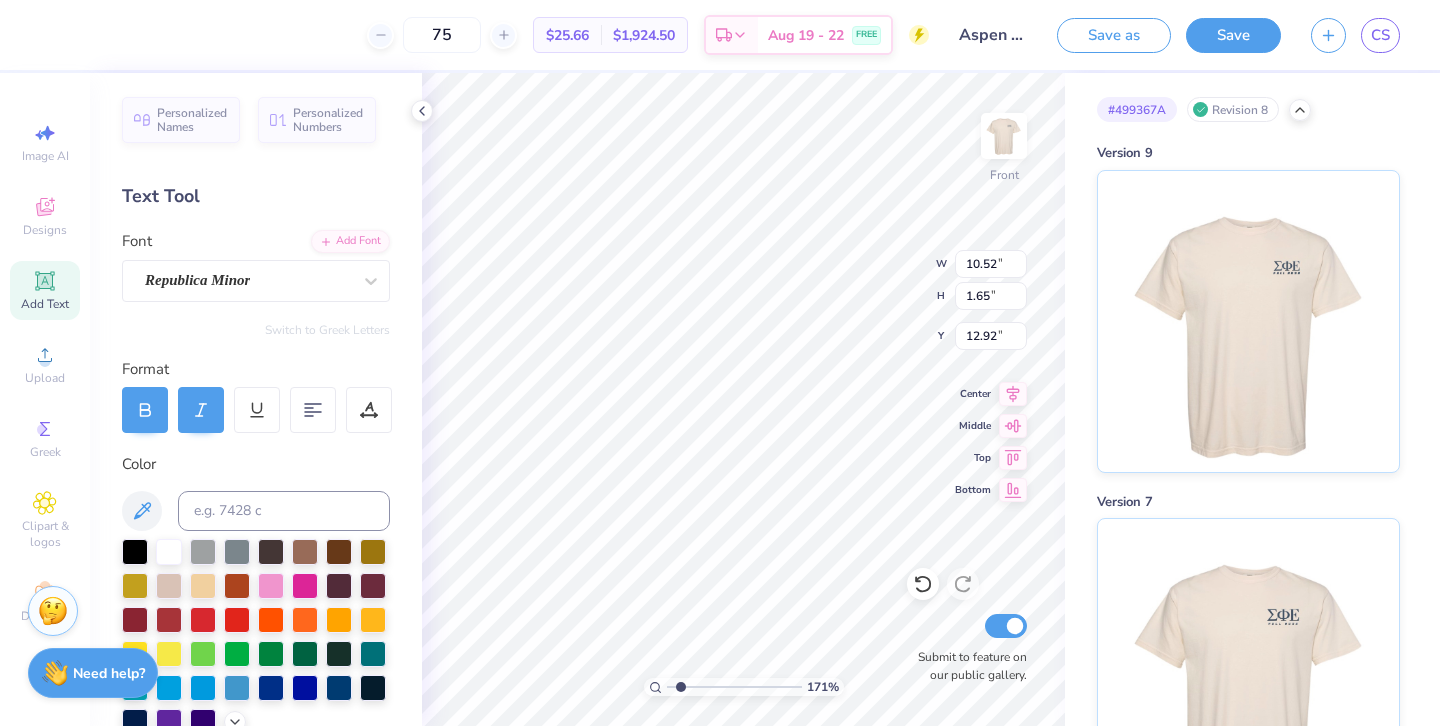 scroll, scrollTop: 0, scrollLeft: 3, axis: horizontal 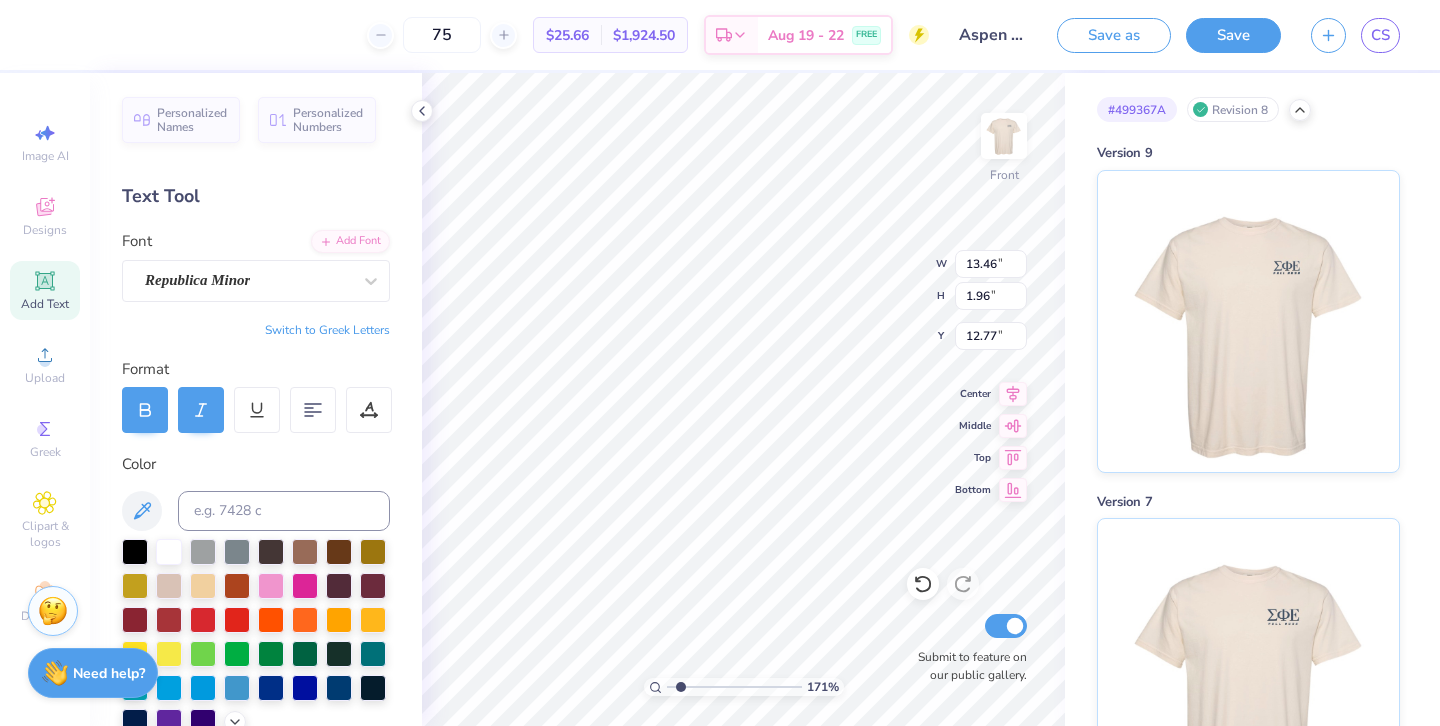 type on "7.90" 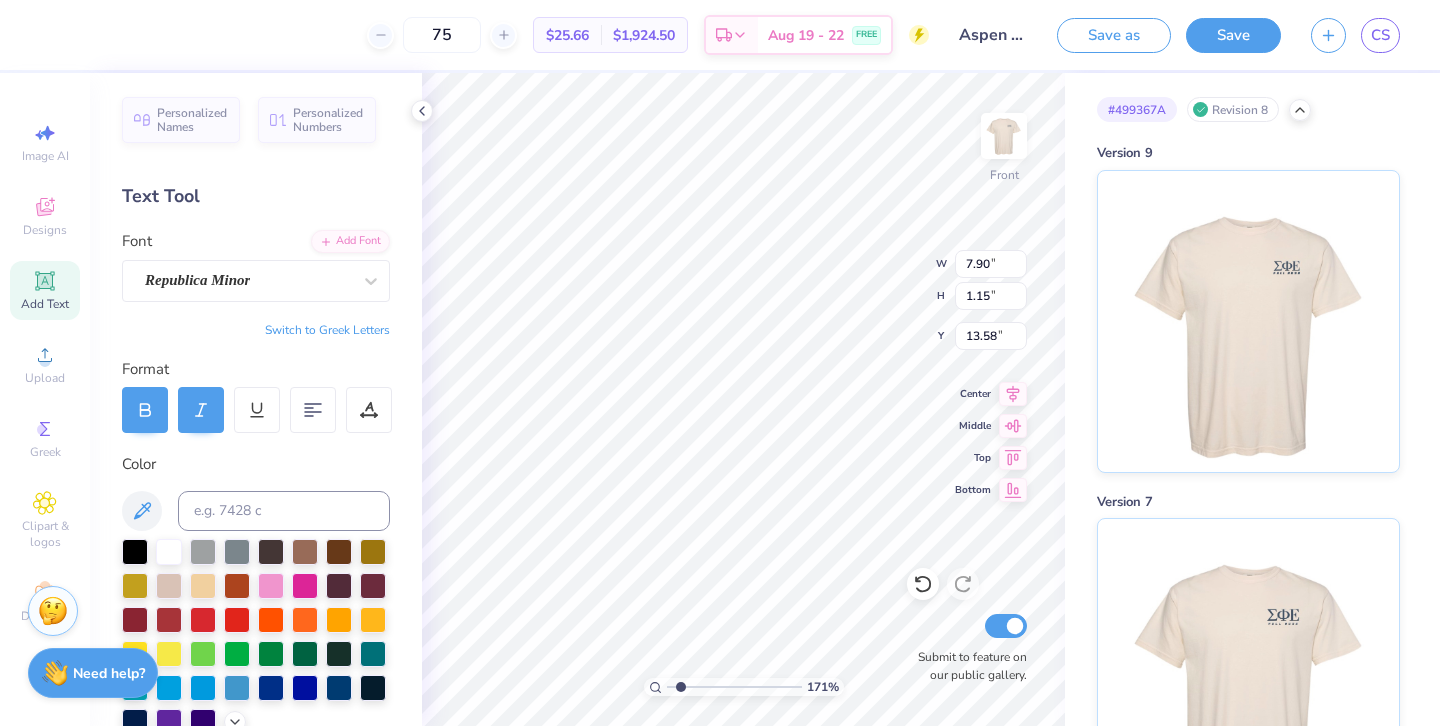 type on "3.48" 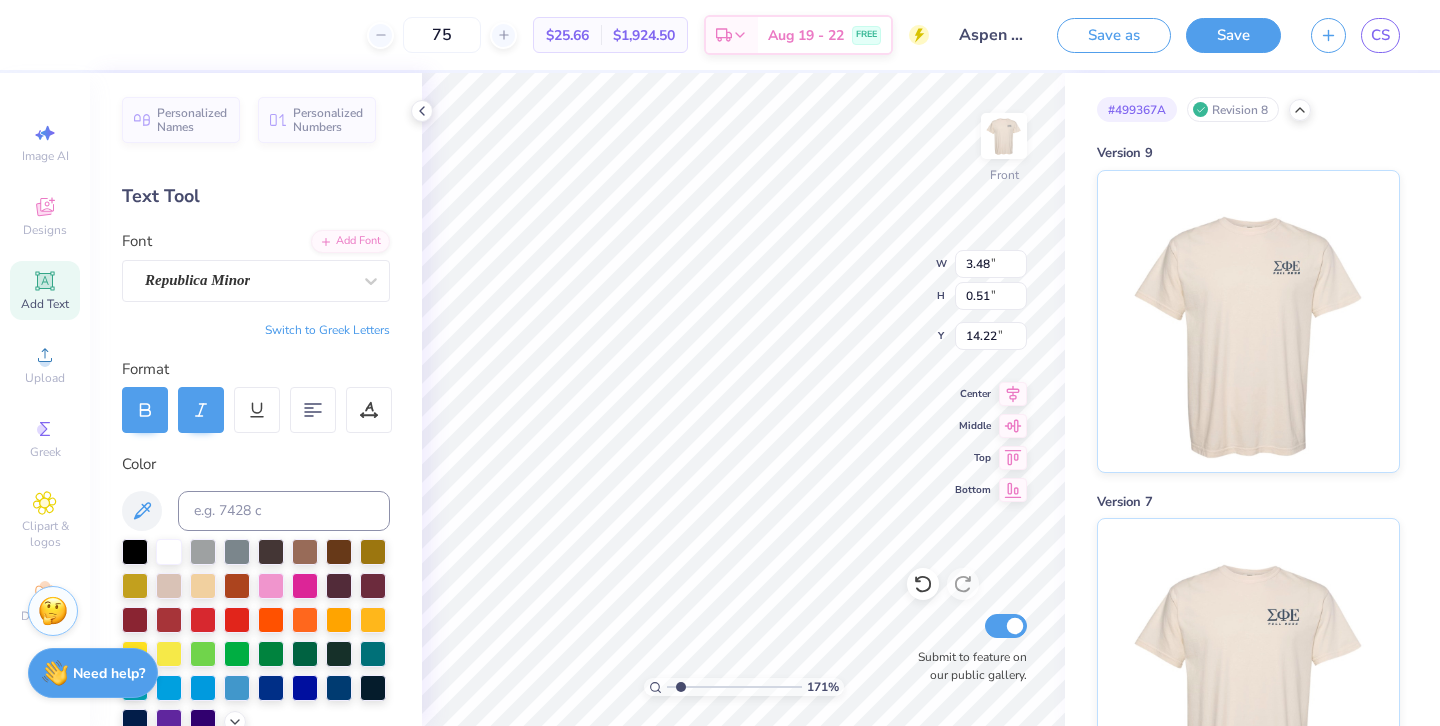 type on "3.00" 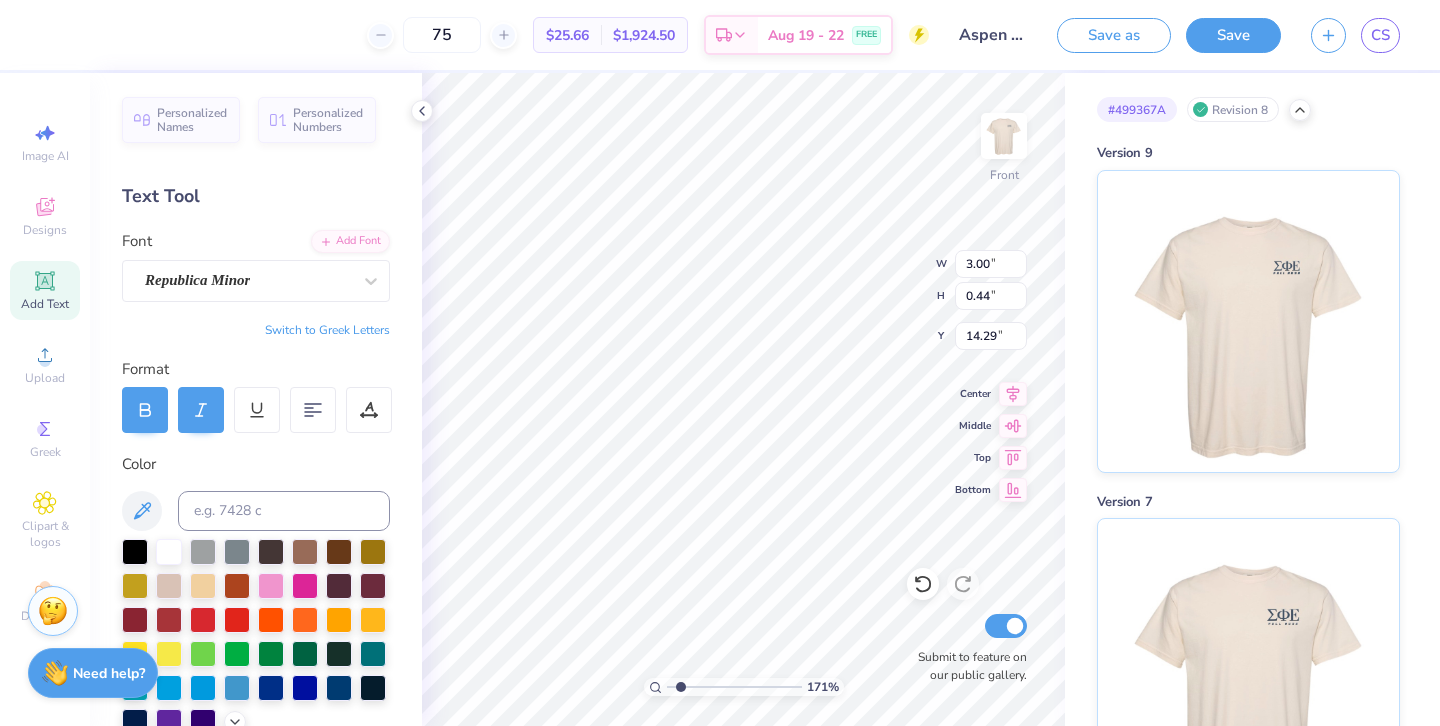 type on "1.33" 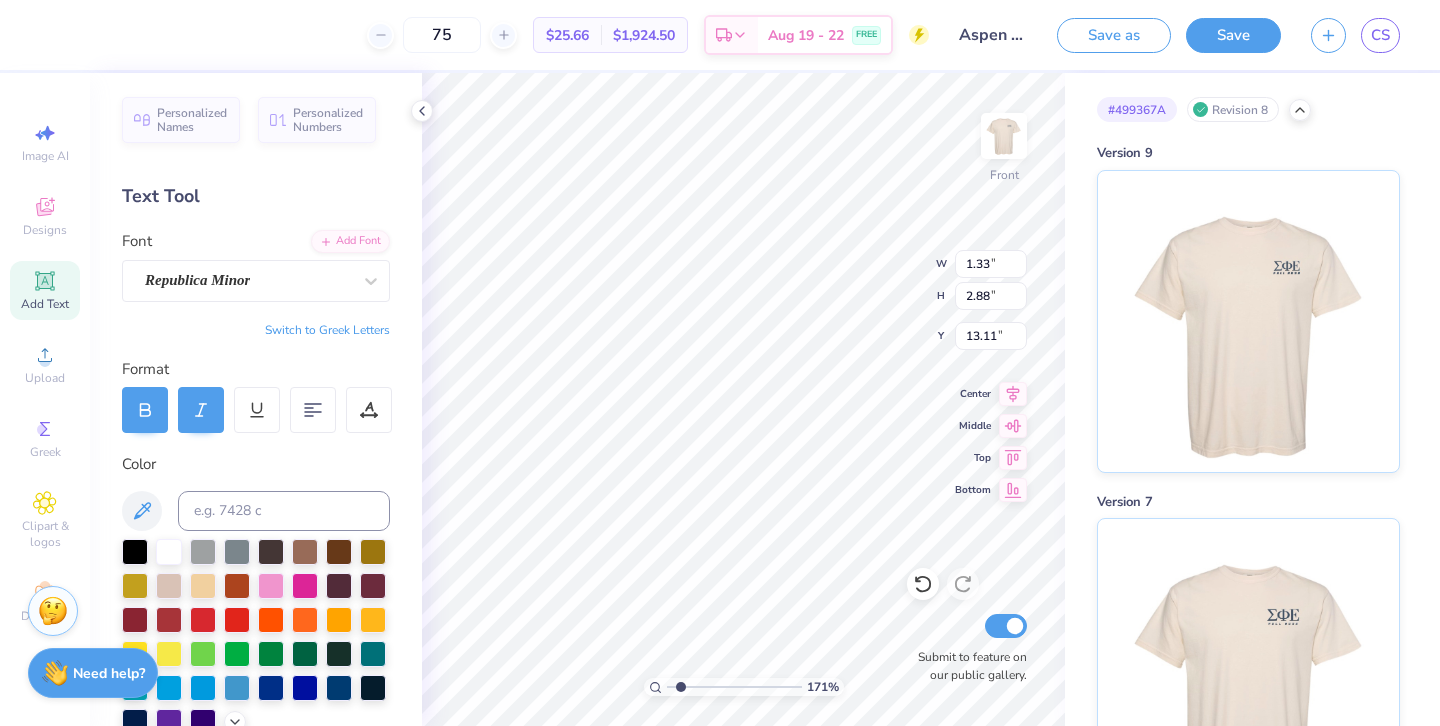 click at bounding box center [734, 687] 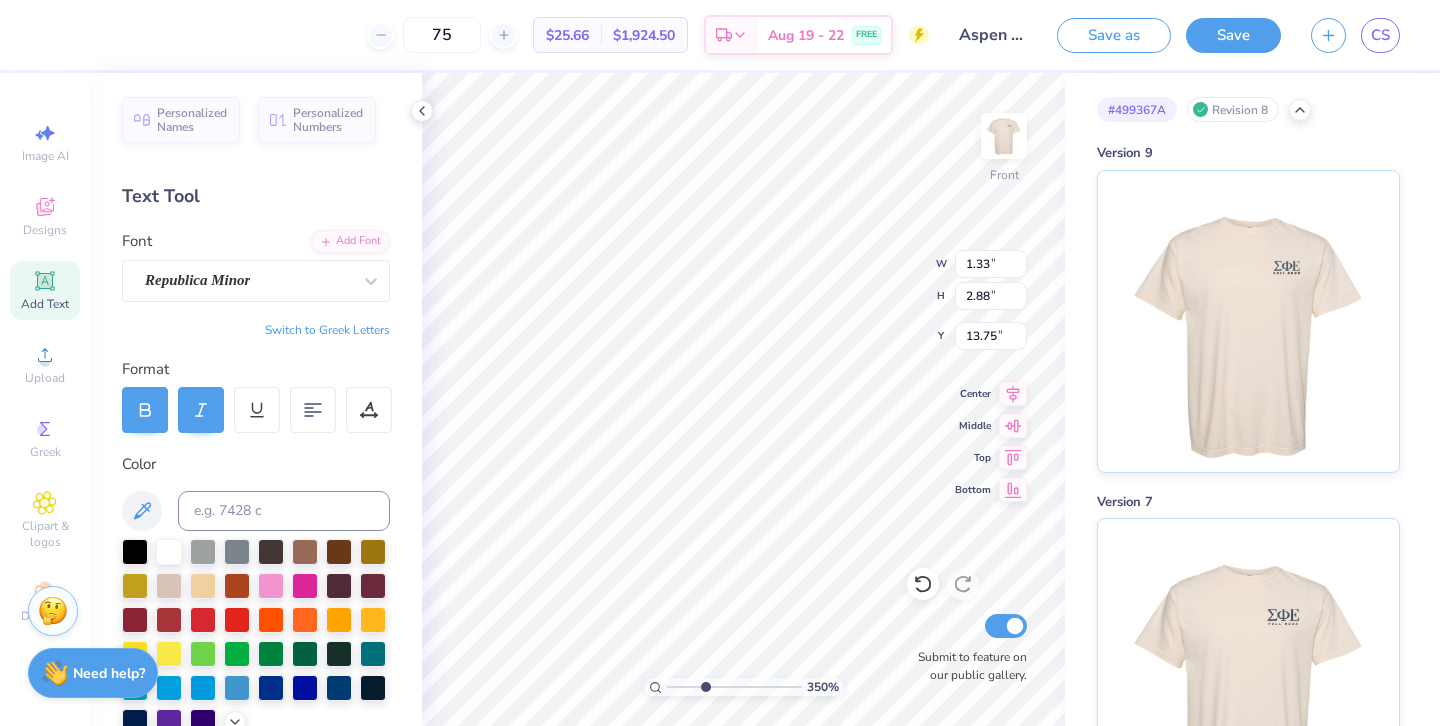 drag, startPoint x: 681, startPoint y: 684, endPoint x: 705, endPoint y: 684, distance: 24 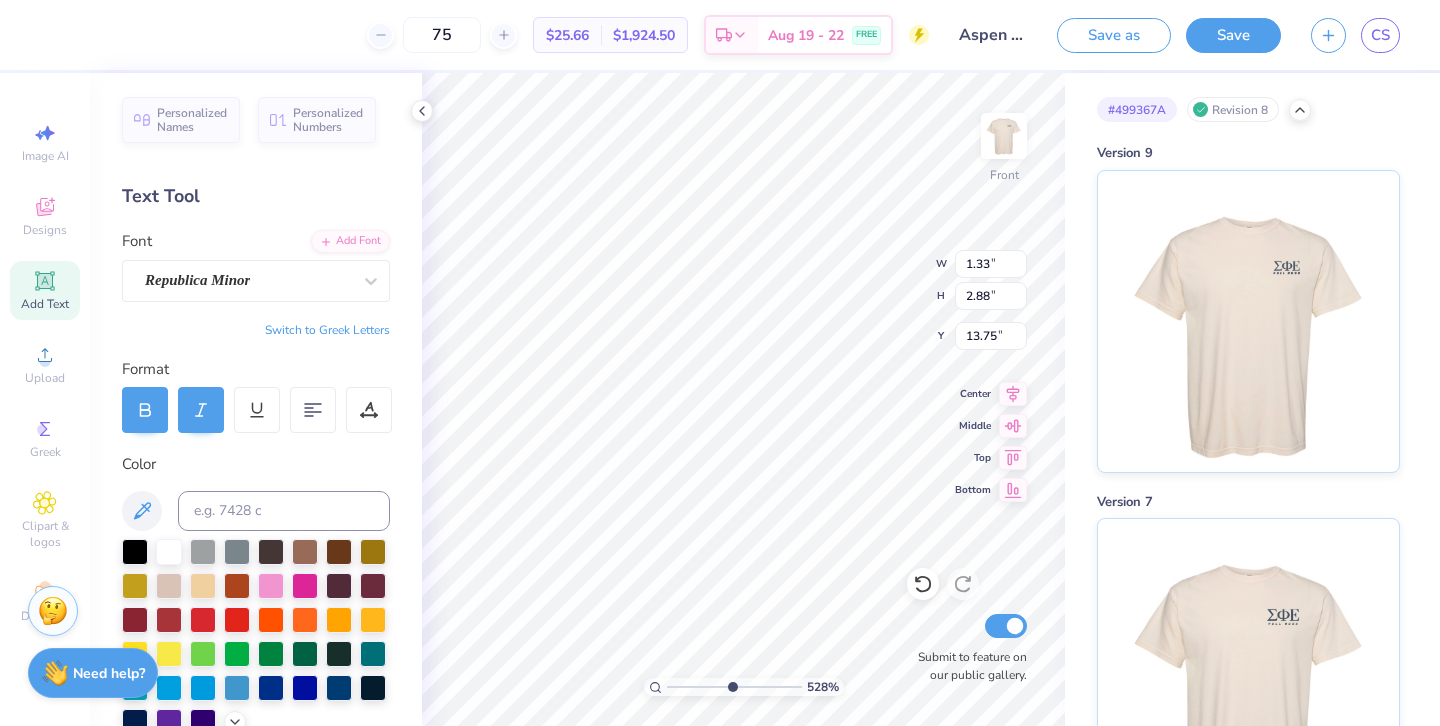 type on "5.51" 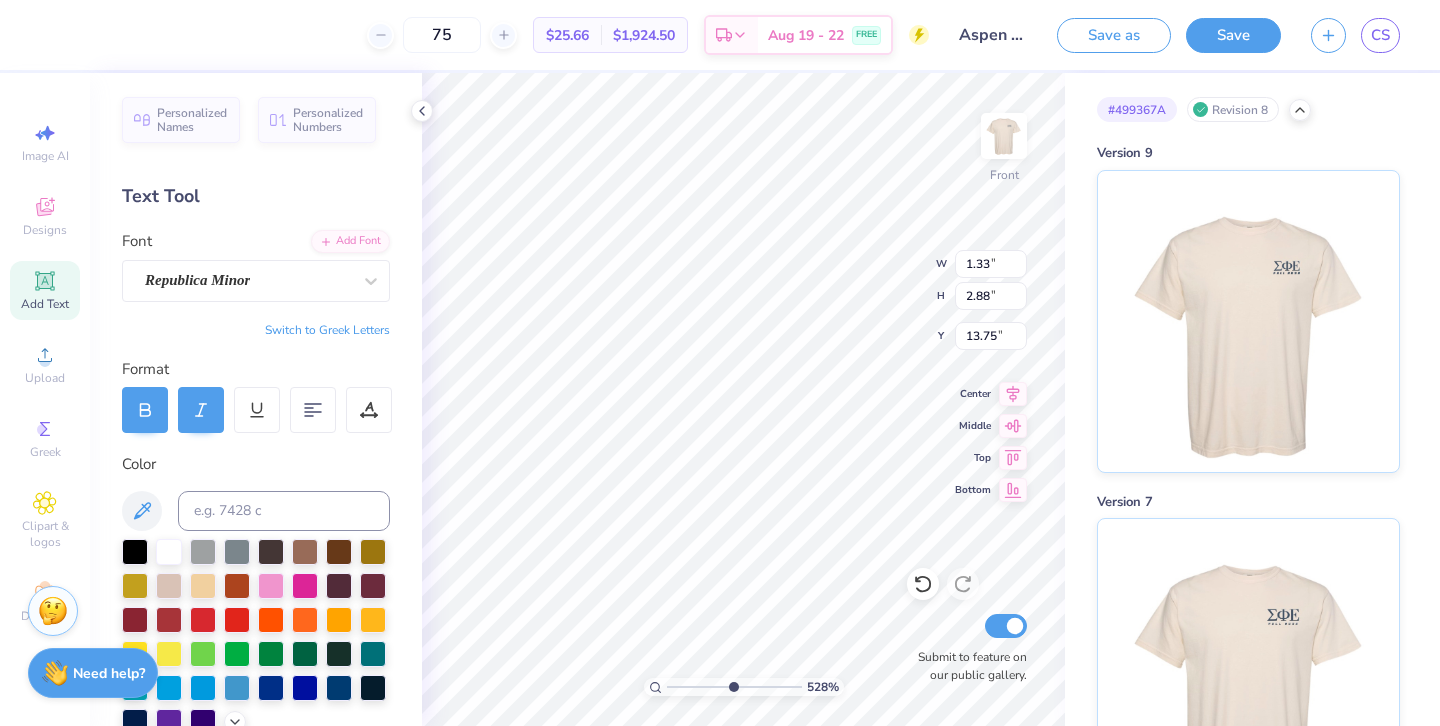 drag, startPoint x: 705, startPoint y: 684, endPoint x: 732, endPoint y: 690, distance: 27.658634 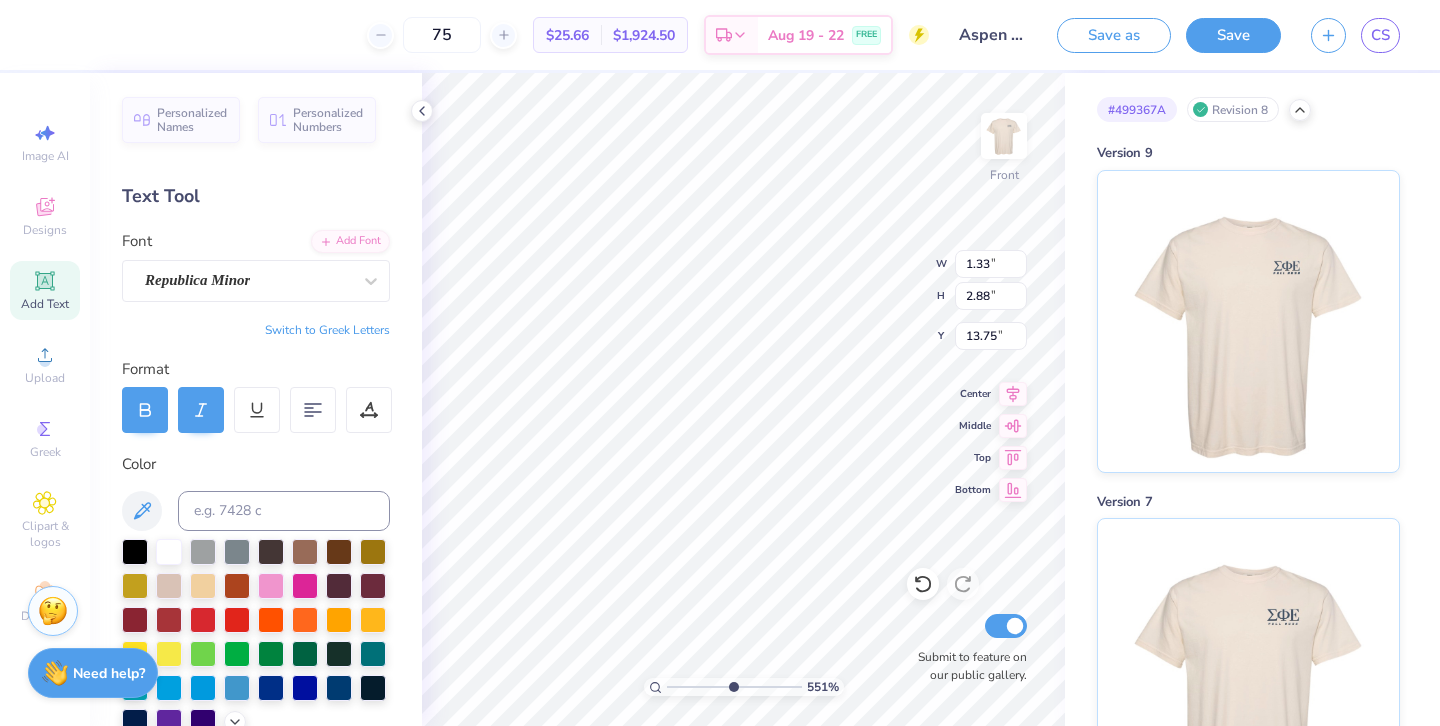 type on "1.20" 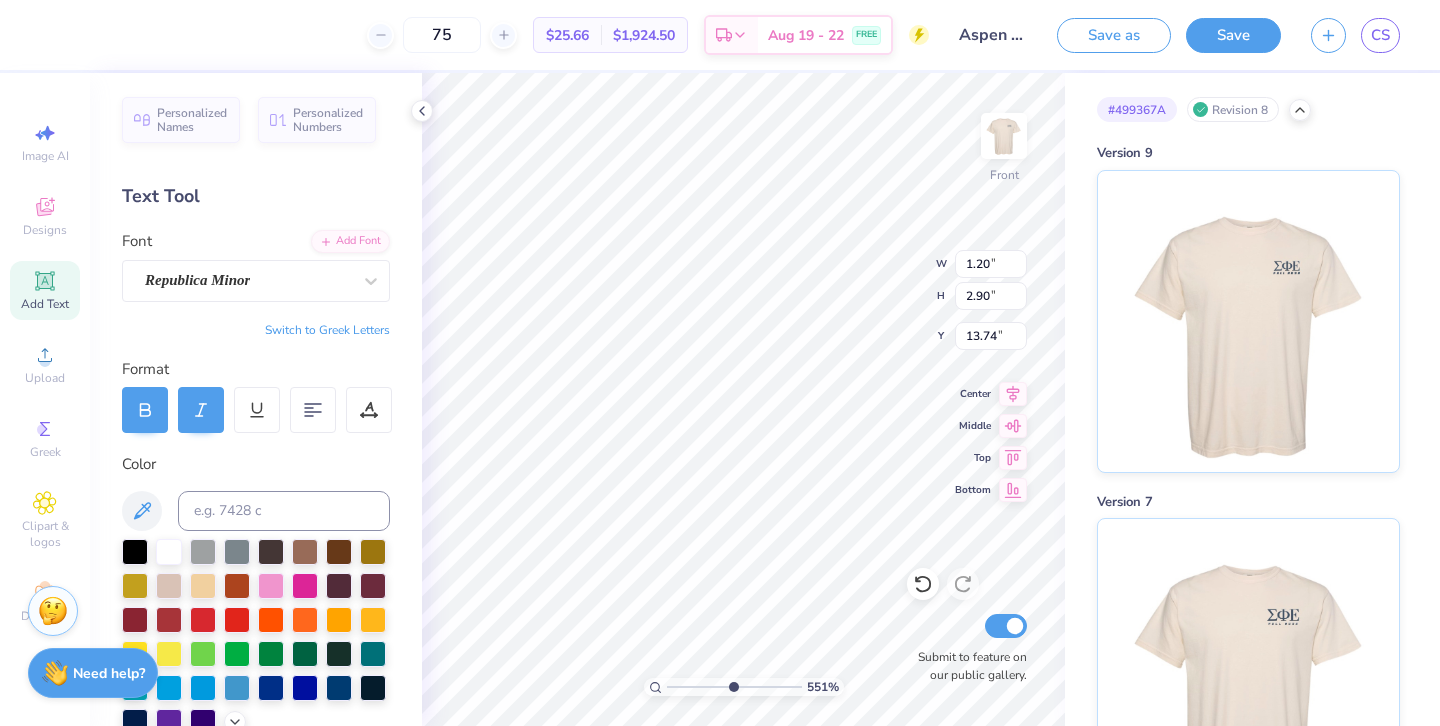 type on "14.67" 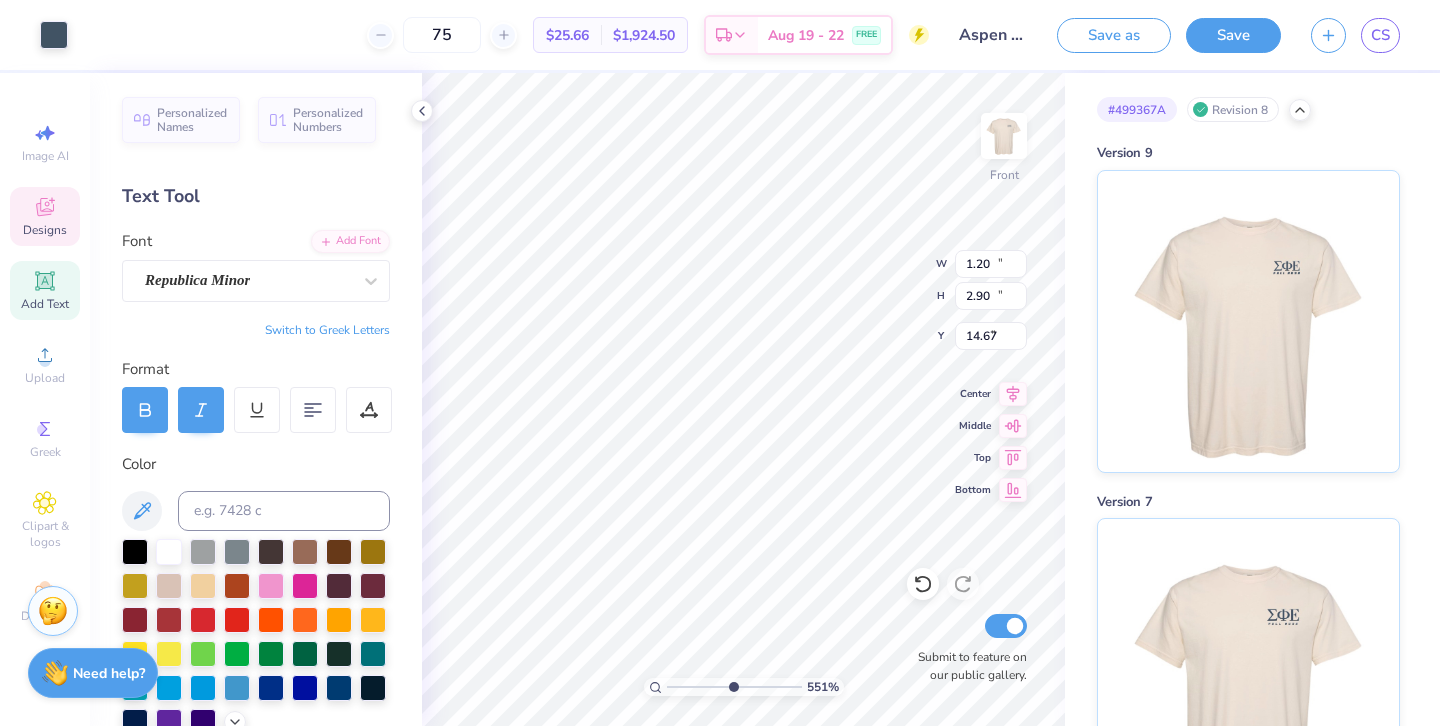 type on "10.85" 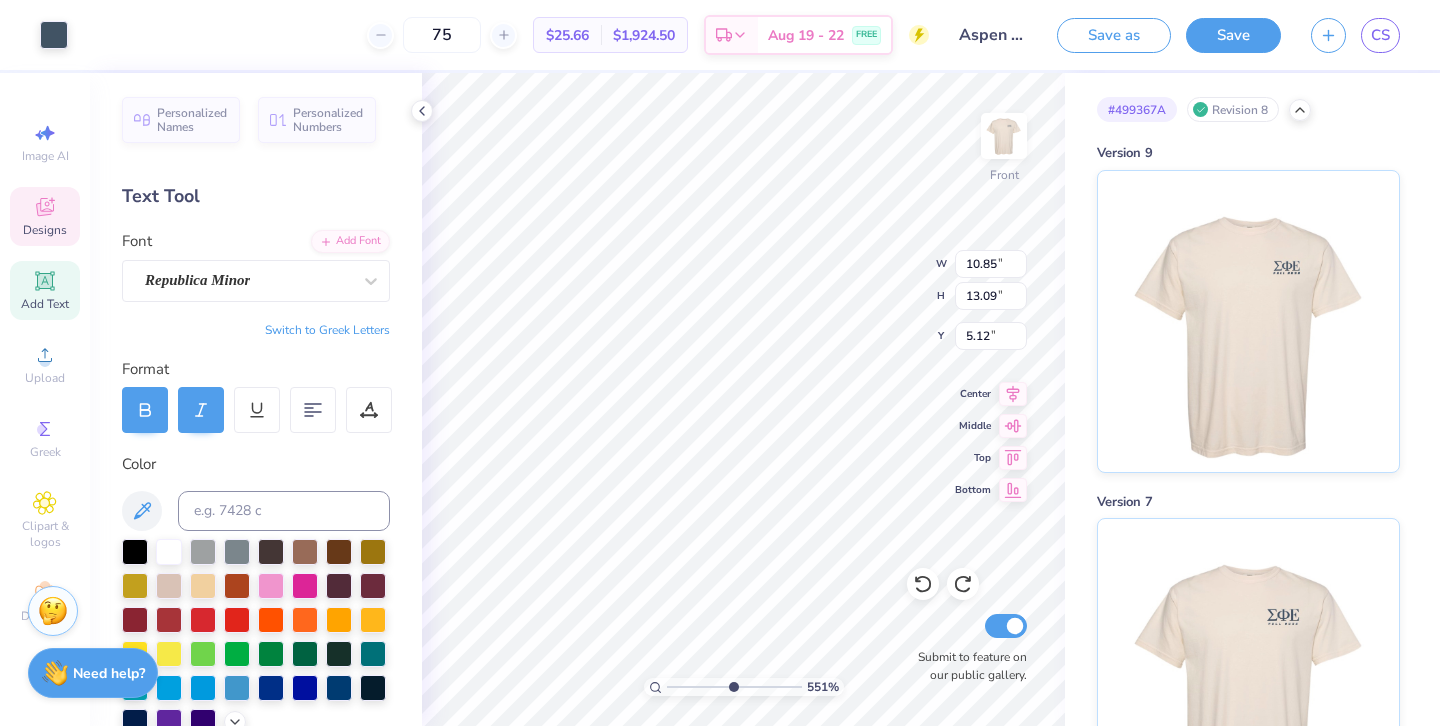 type on "4.98" 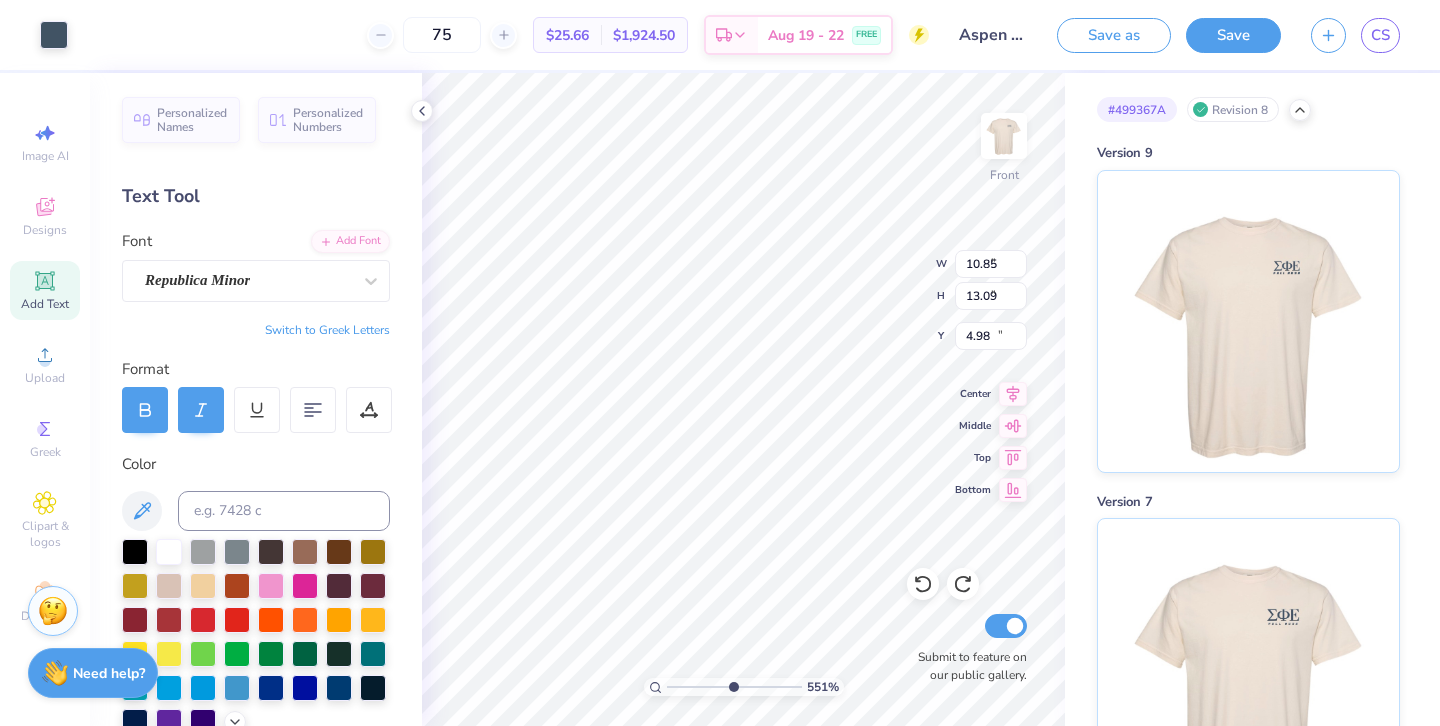 type on "1.20" 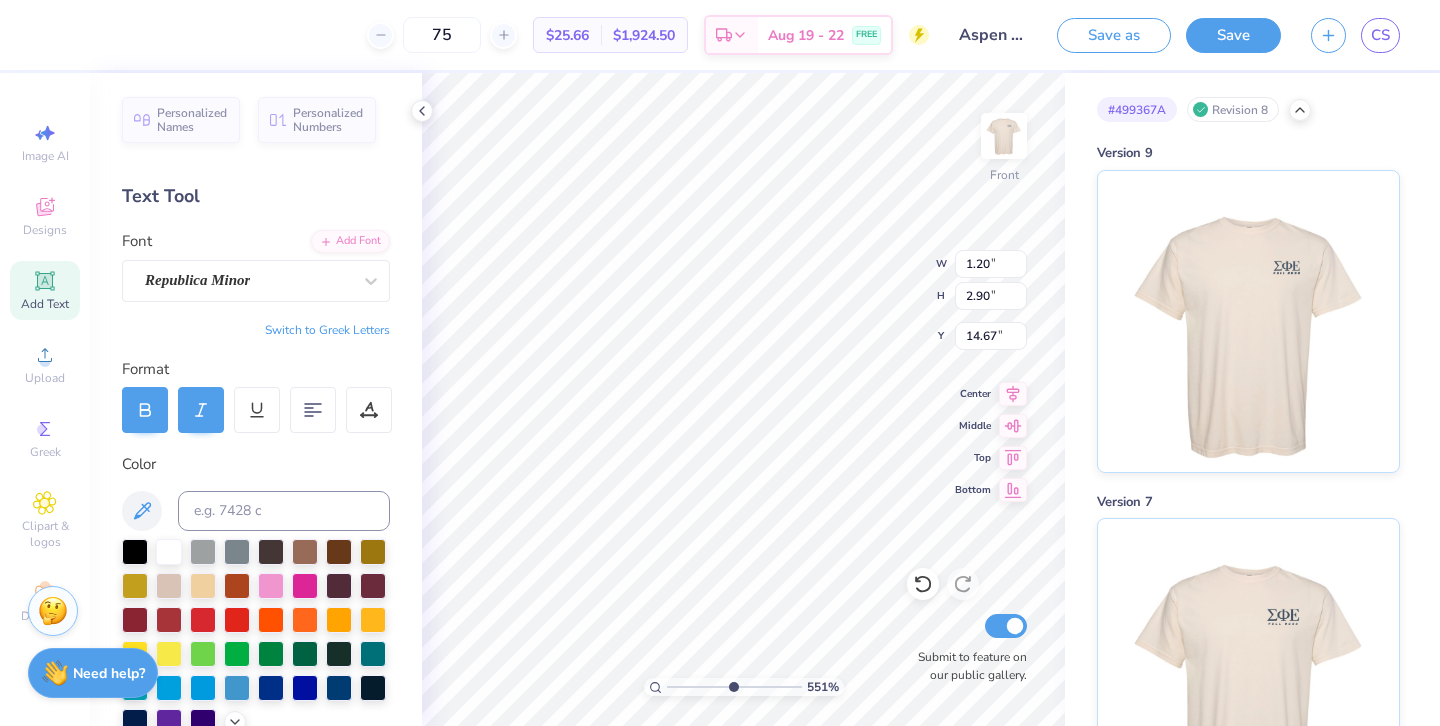 type on "1.13" 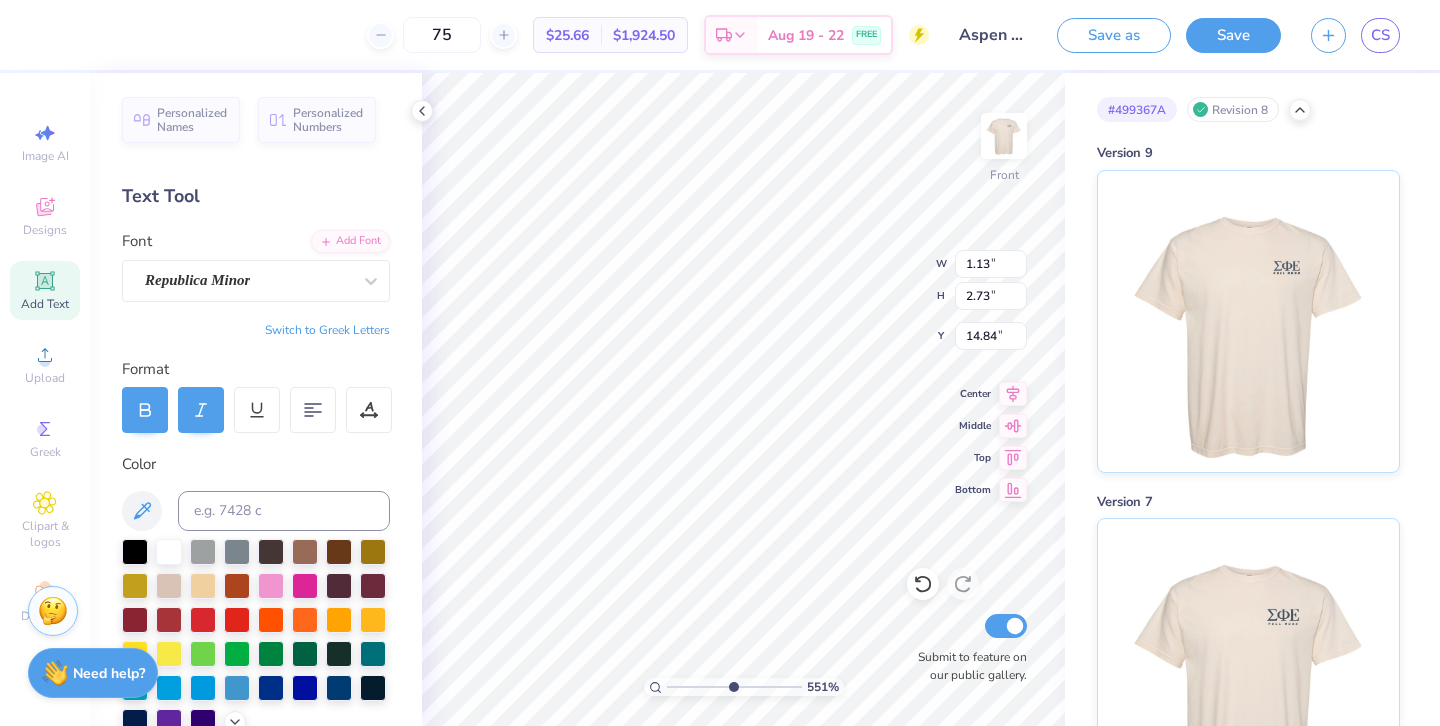 type on "1.14" 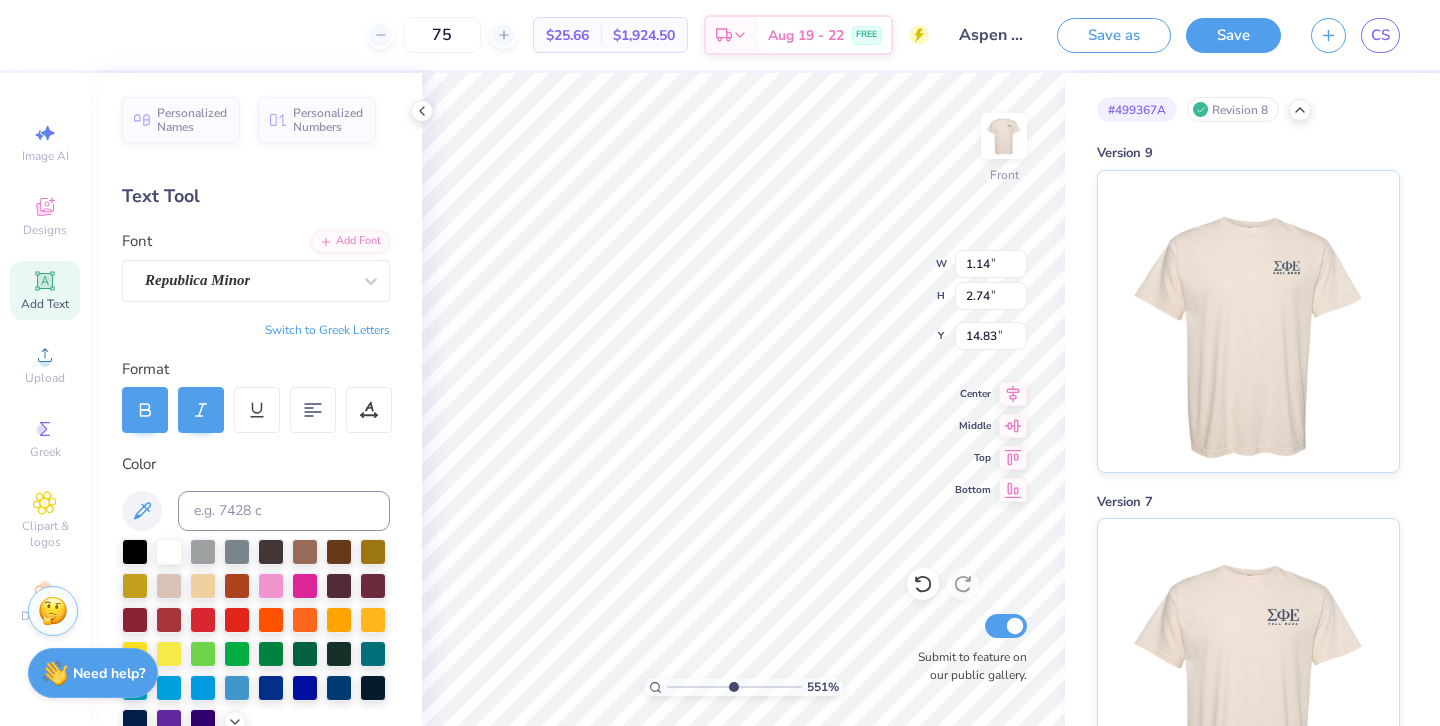 type on "1.24" 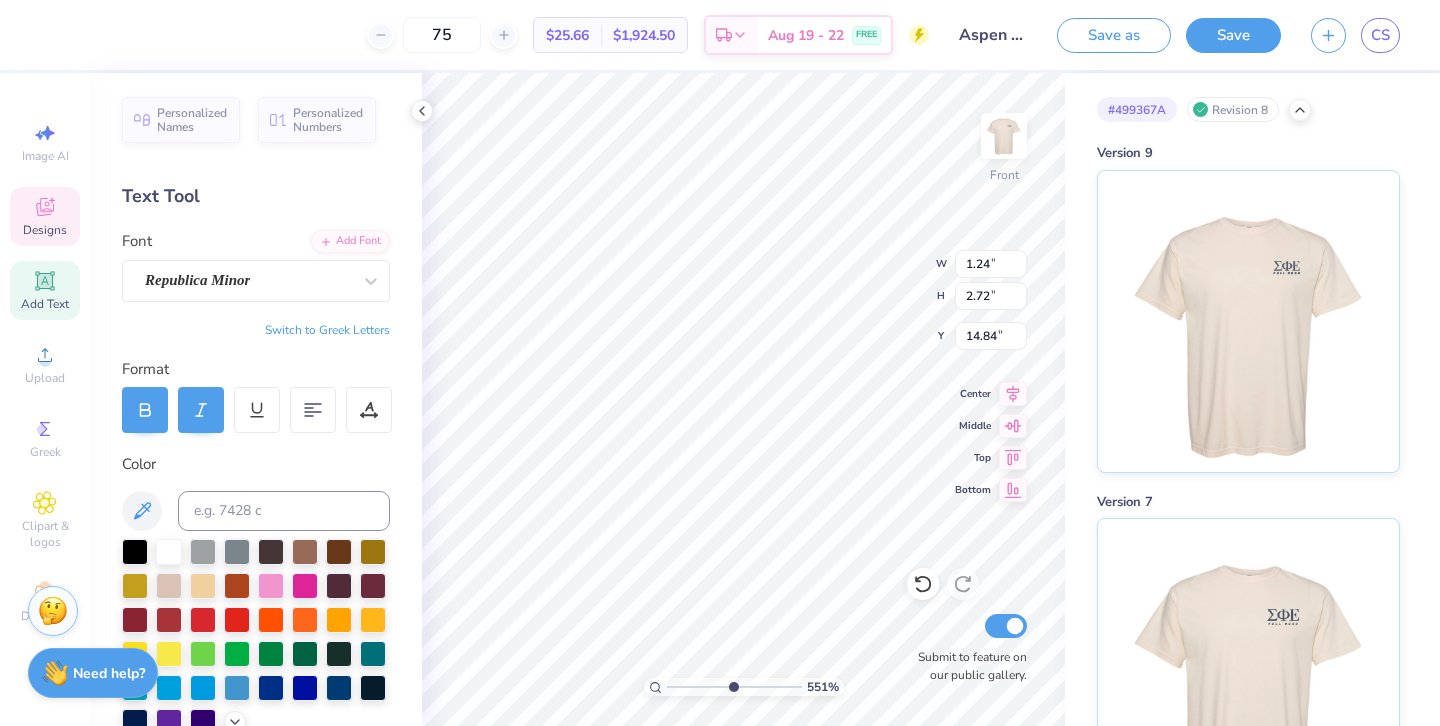 type on "7.43" 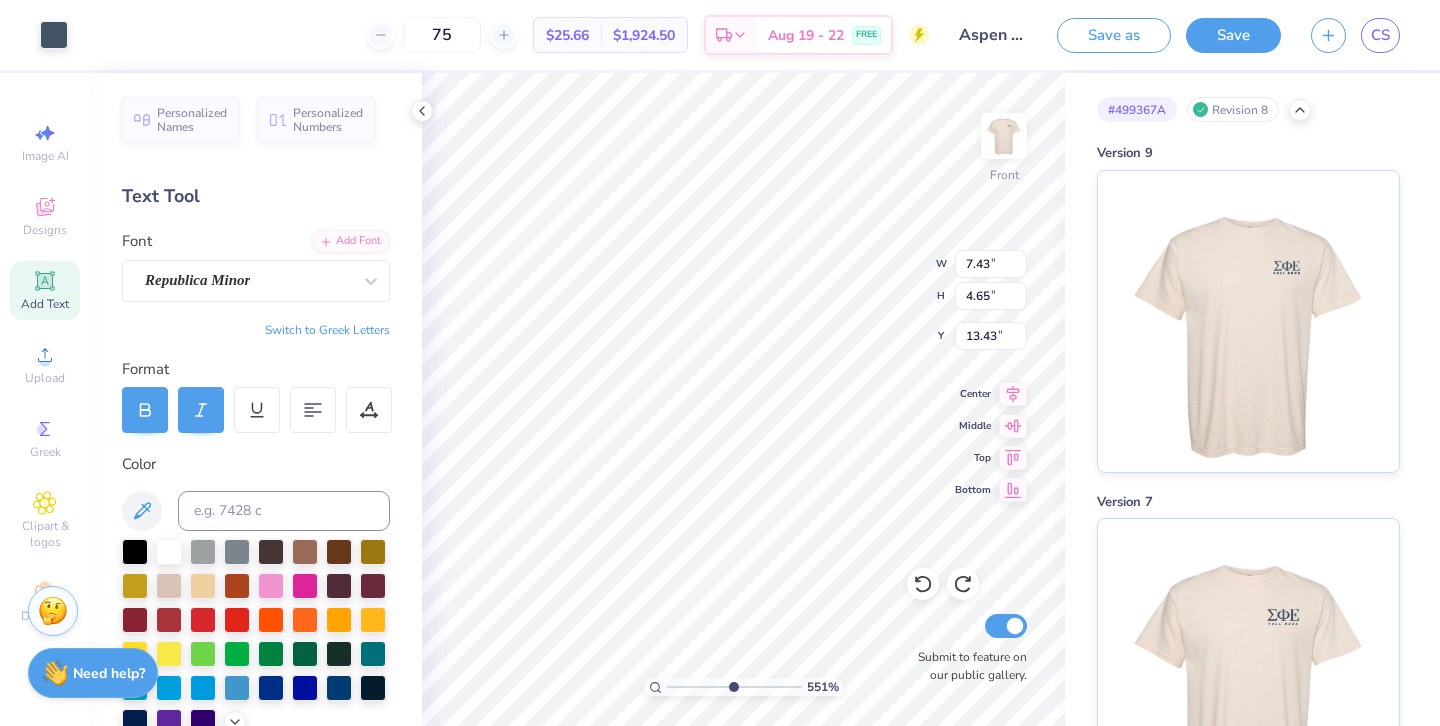 type on "1.24" 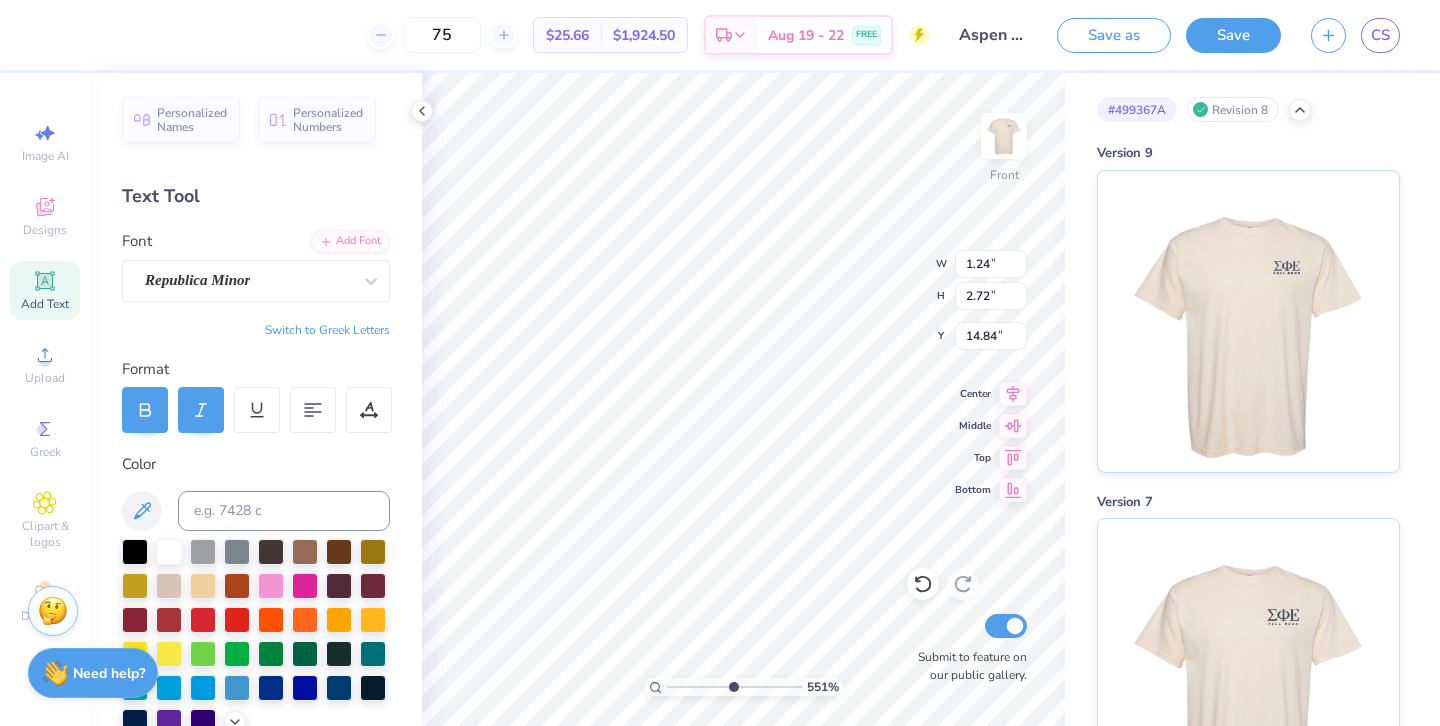 type on "1.01" 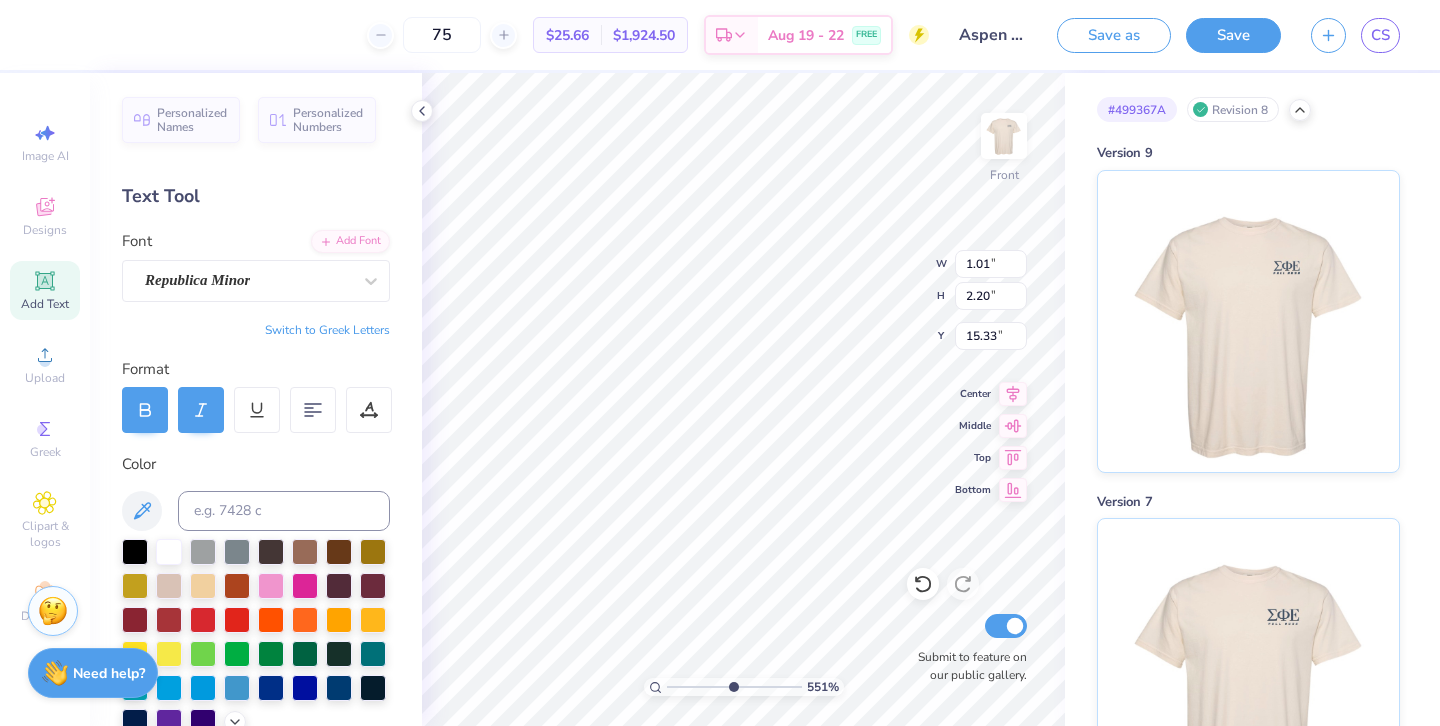 type on "14.63" 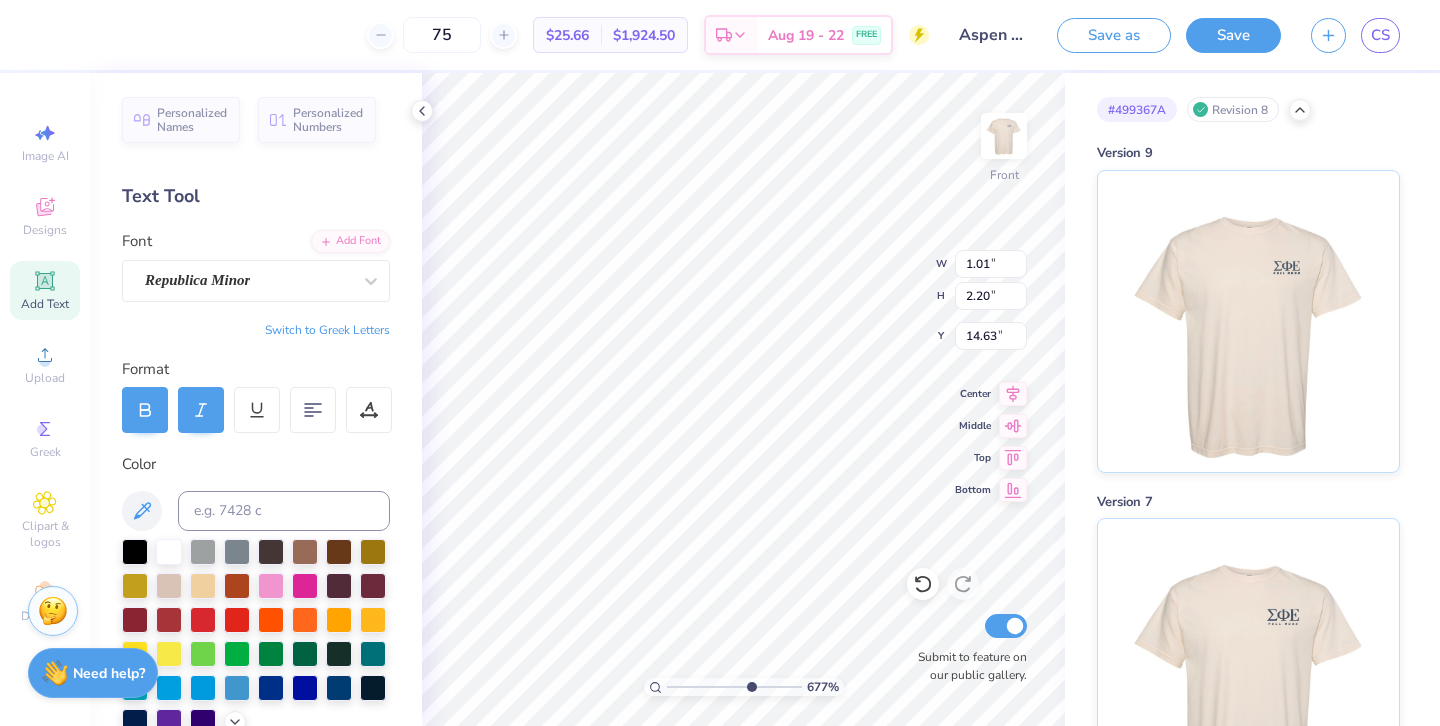 type on "6.85" 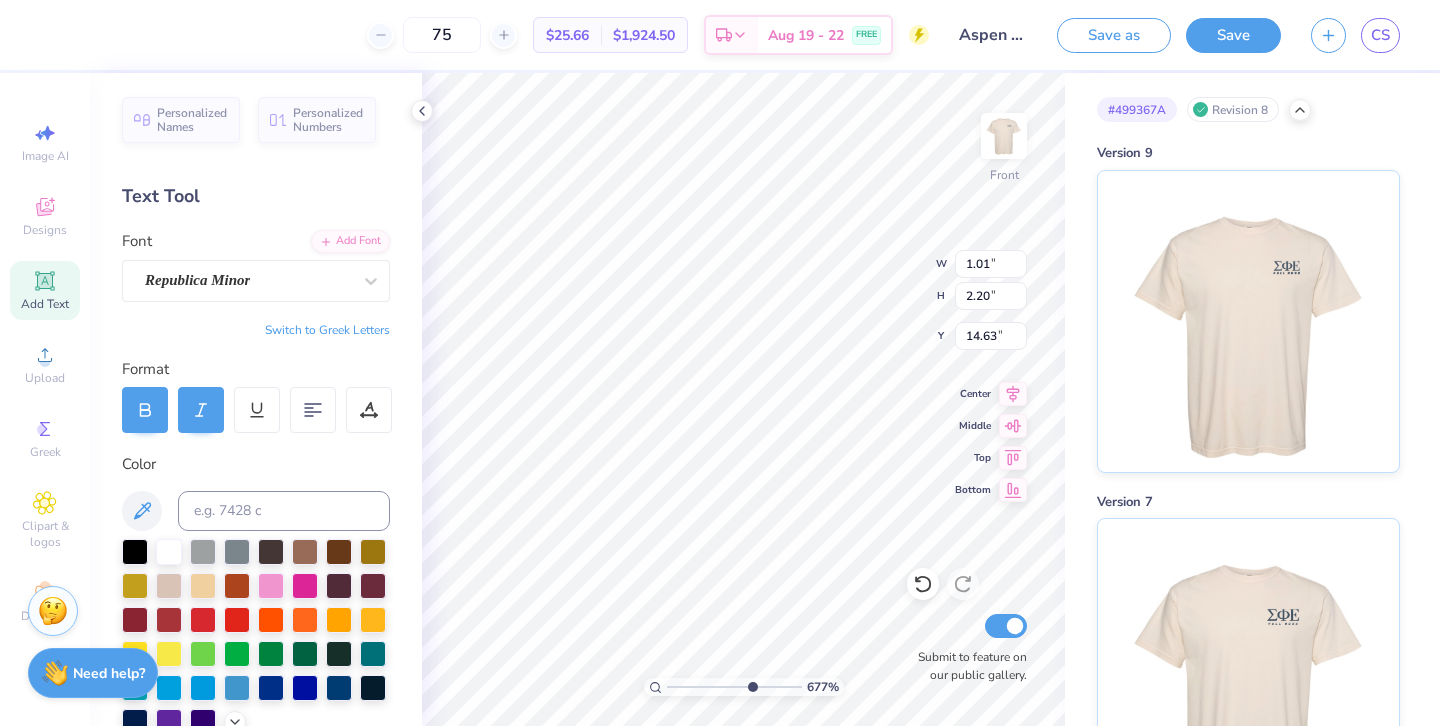 drag, startPoint x: 733, startPoint y: 688, endPoint x: 750, endPoint y: 691, distance: 17.262676 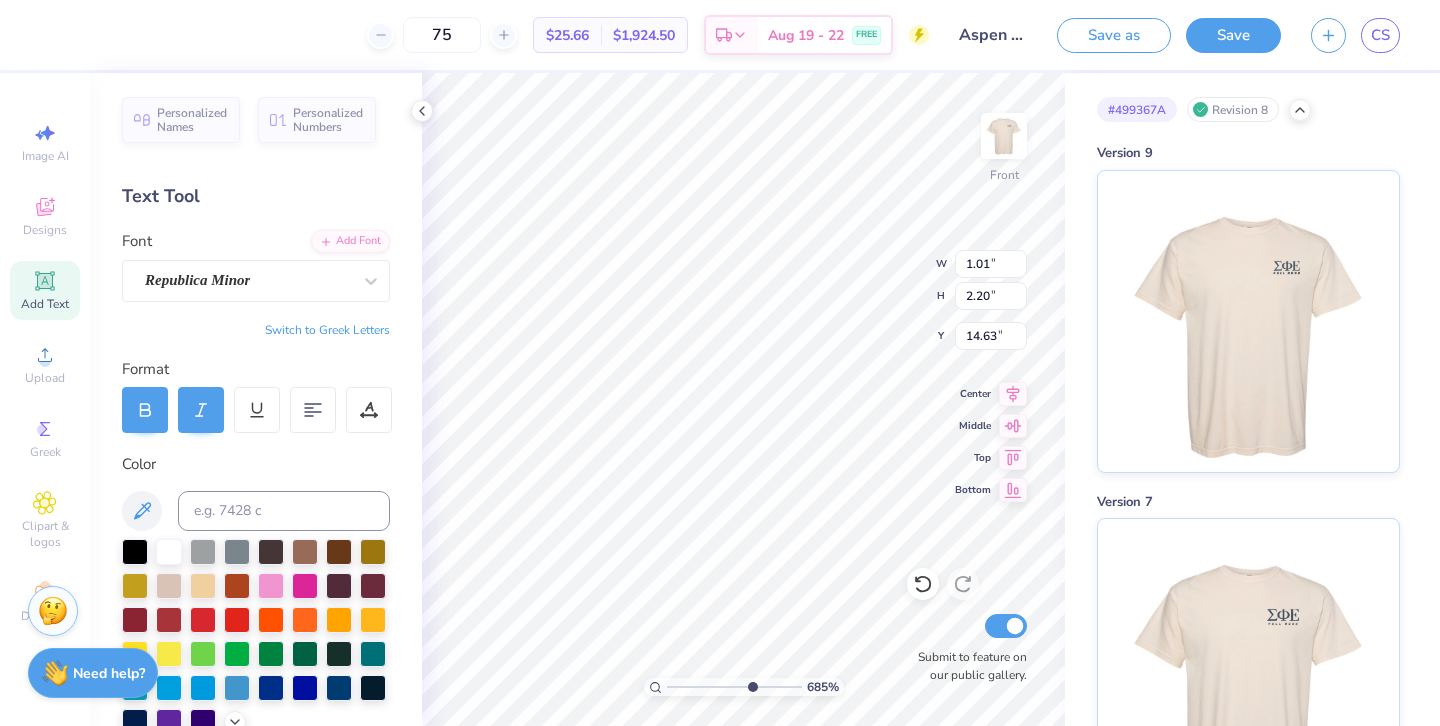 type on "14.65" 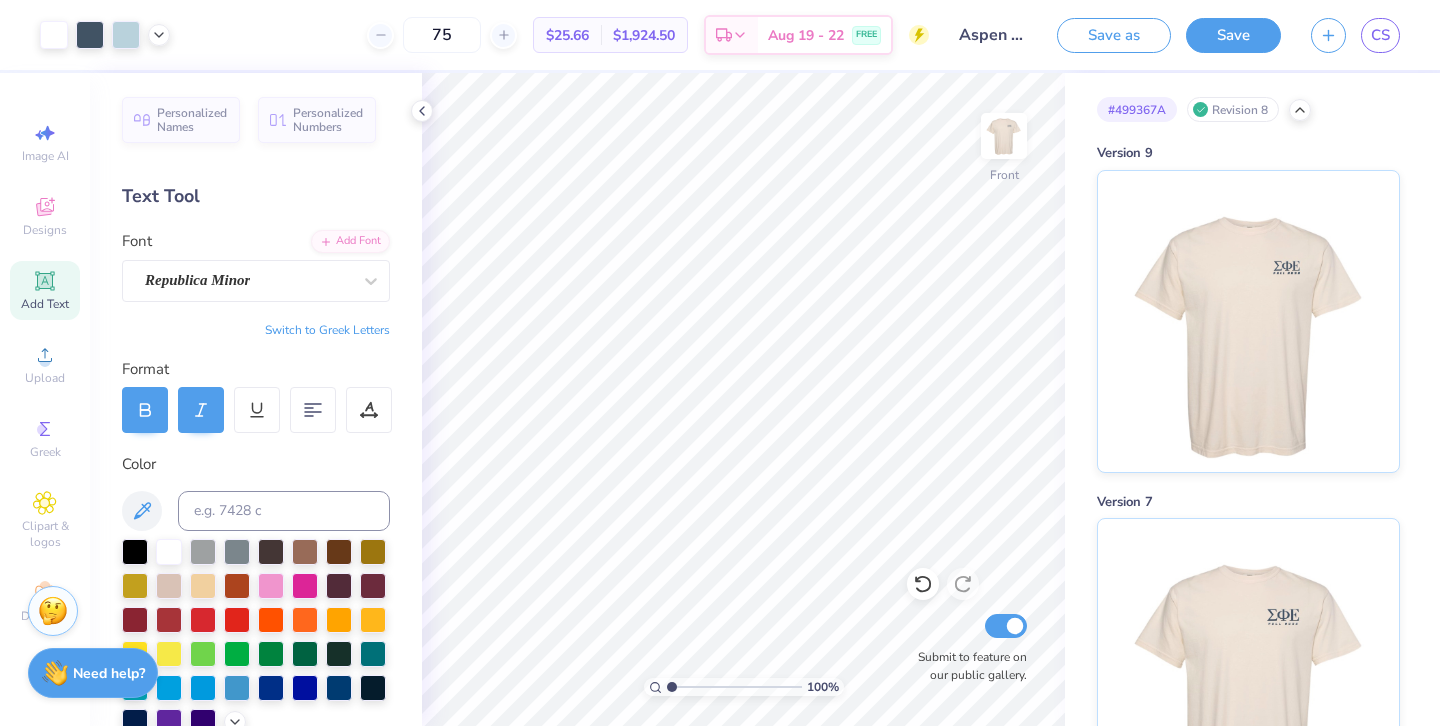 drag, startPoint x: 750, startPoint y: 688, endPoint x: 637, endPoint y: 685, distance: 113.03982 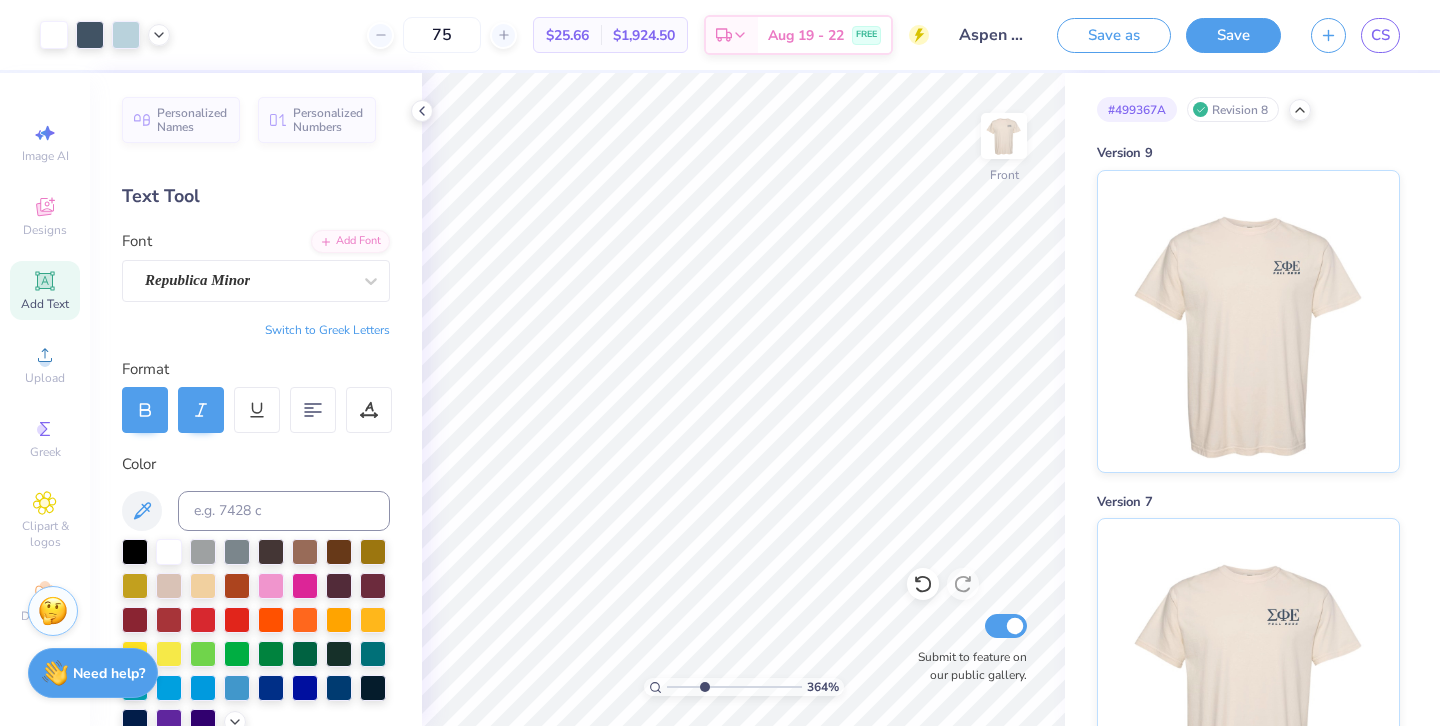 drag, startPoint x: 672, startPoint y: 685, endPoint x: 704, endPoint y: 683, distance: 32.06244 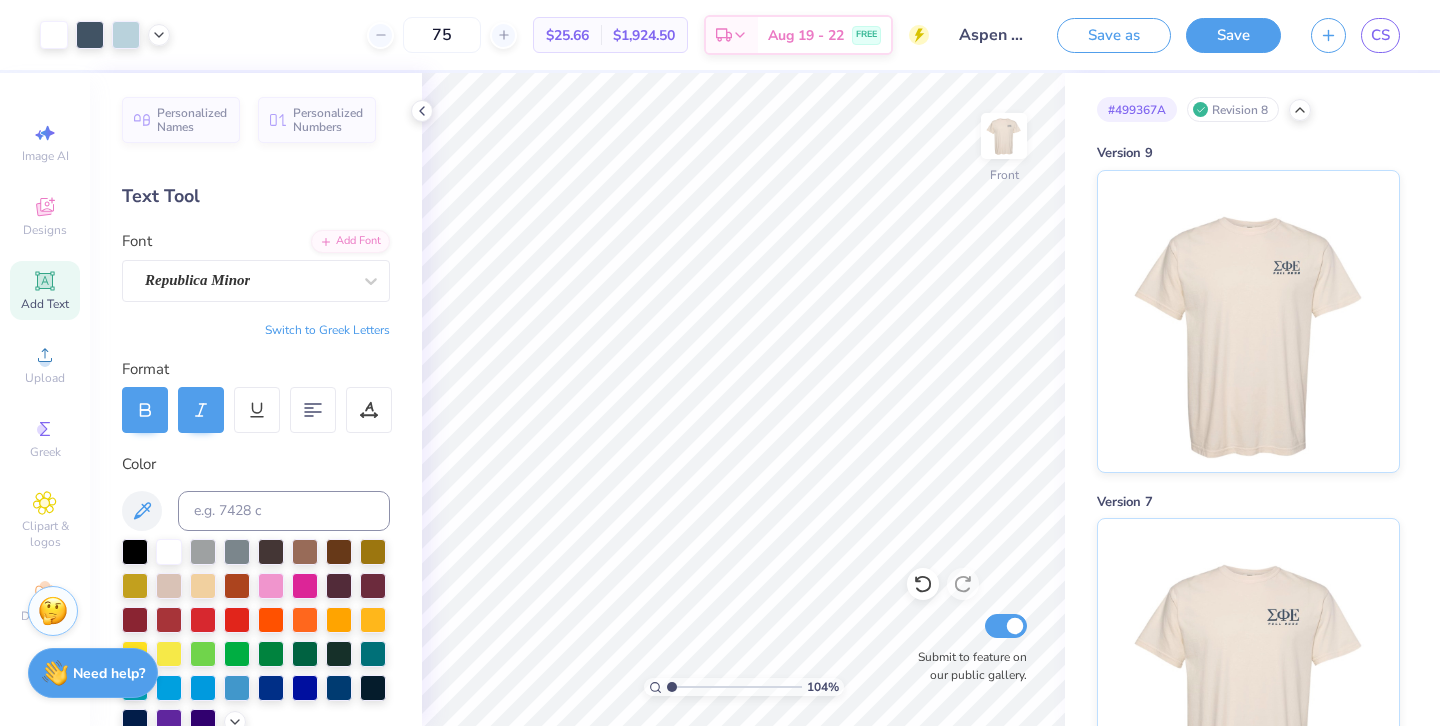 drag, startPoint x: 700, startPoint y: 688, endPoint x: 660, endPoint y: 694, distance: 40.4475 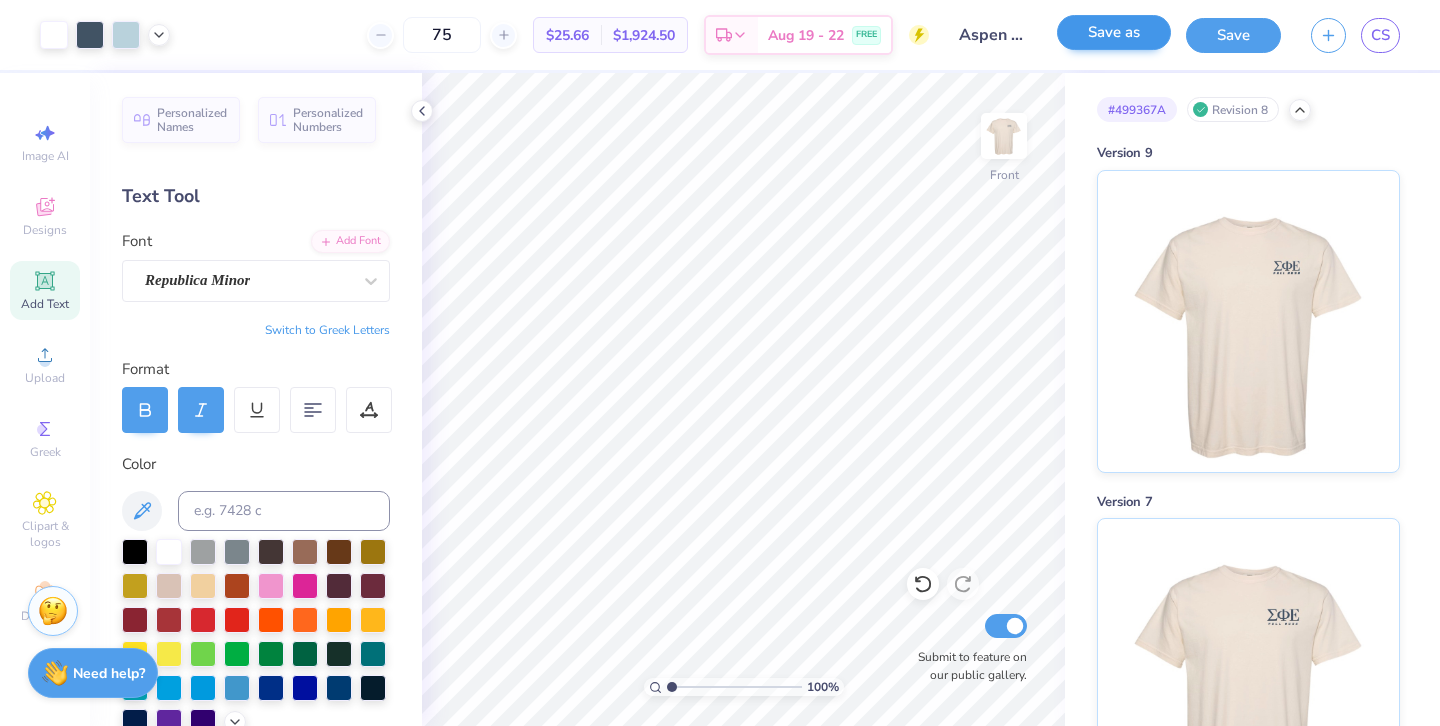 click on "Save as" at bounding box center (1114, 32) 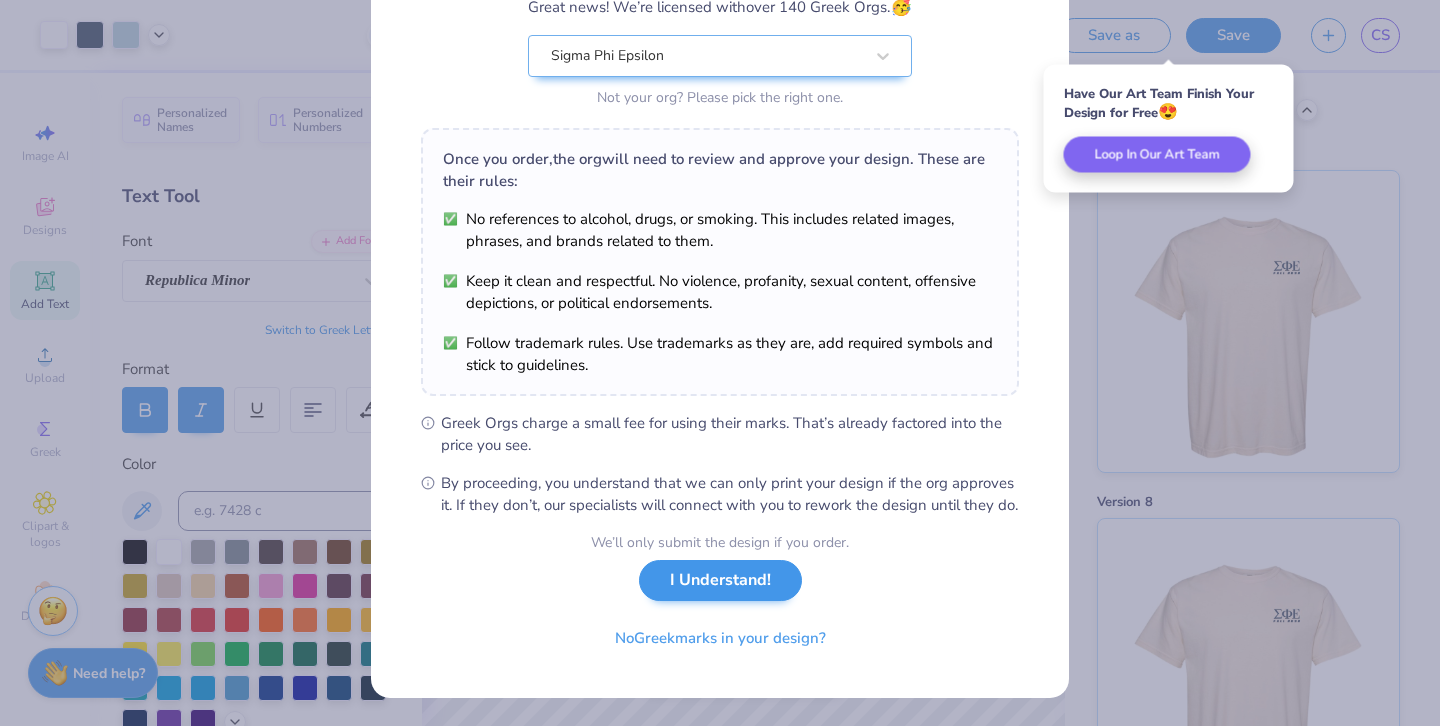 scroll, scrollTop: 210, scrollLeft: 0, axis: vertical 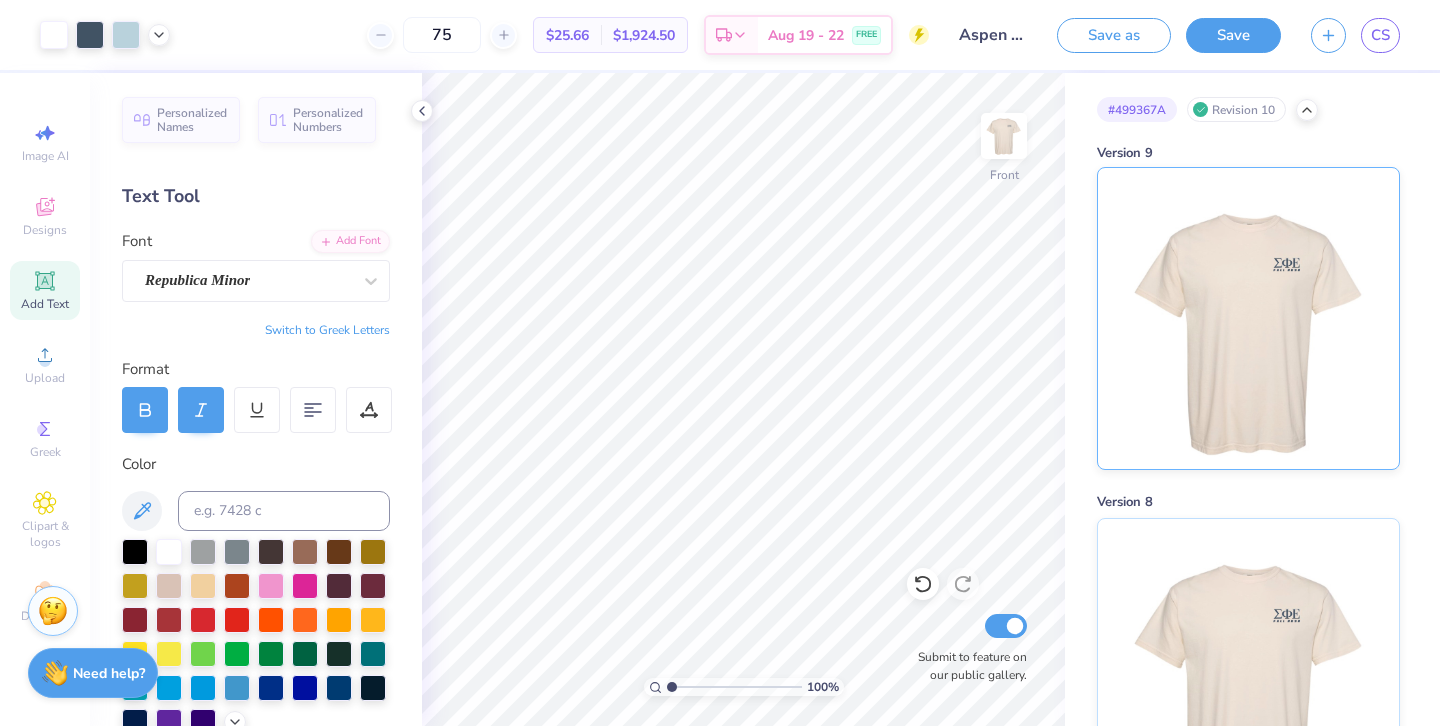click at bounding box center (1248, 318) 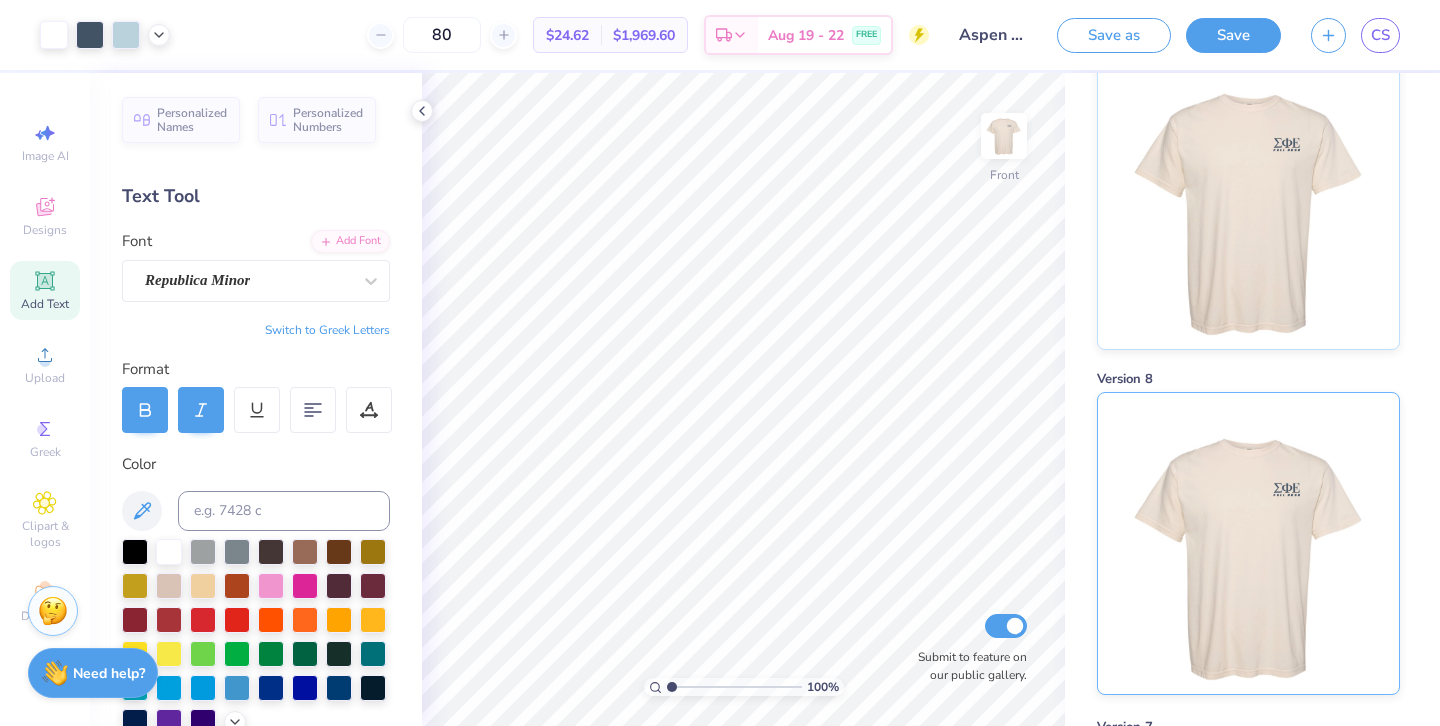 scroll, scrollTop: 140, scrollLeft: 0, axis: vertical 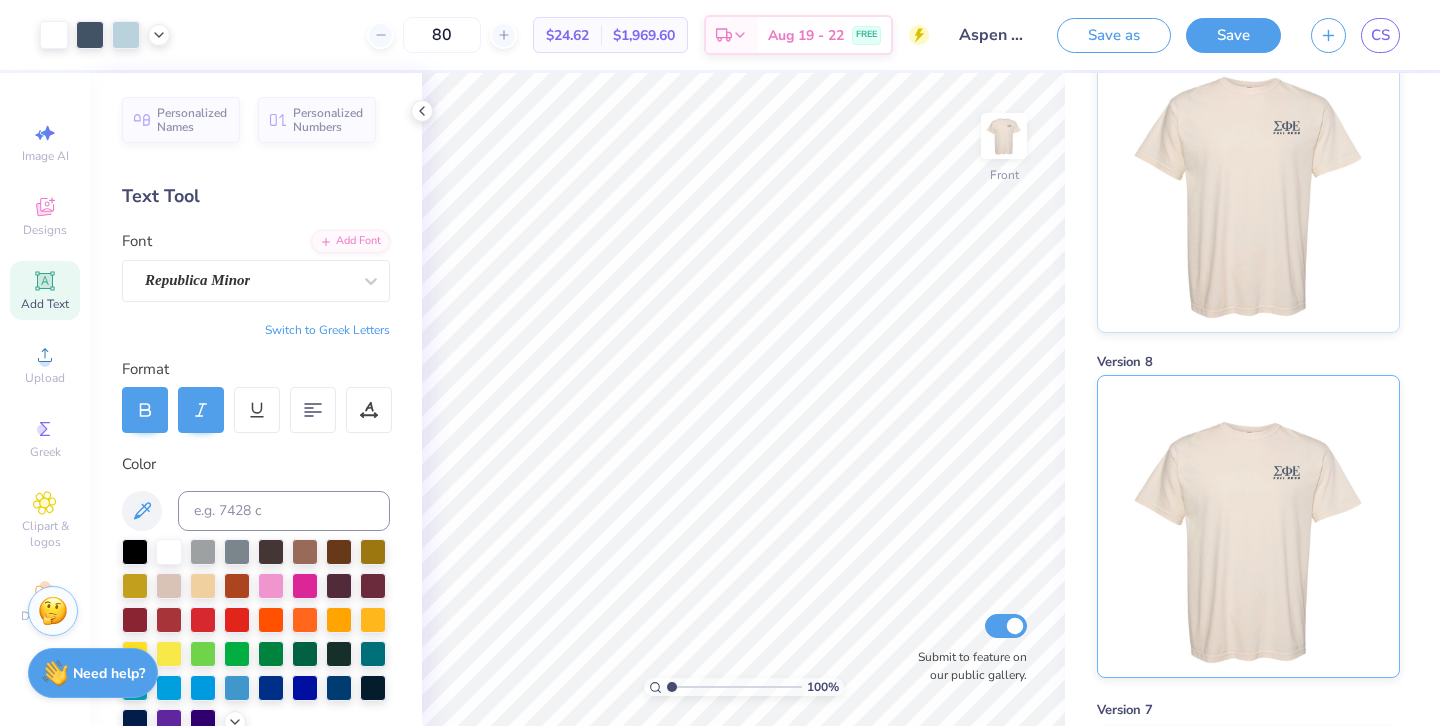 click at bounding box center [1248, 526] 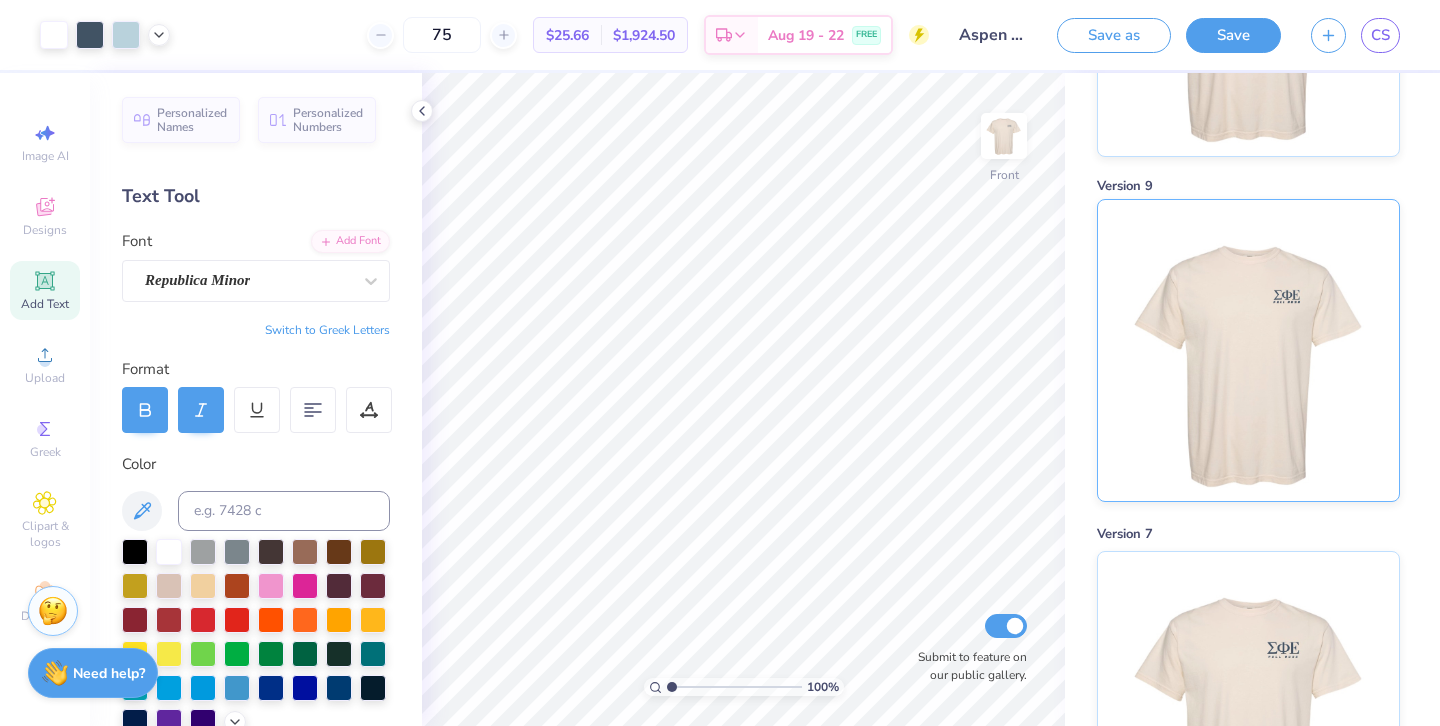 scroll, scrollTop: 384, scrollLeft: 0, axis: vertical 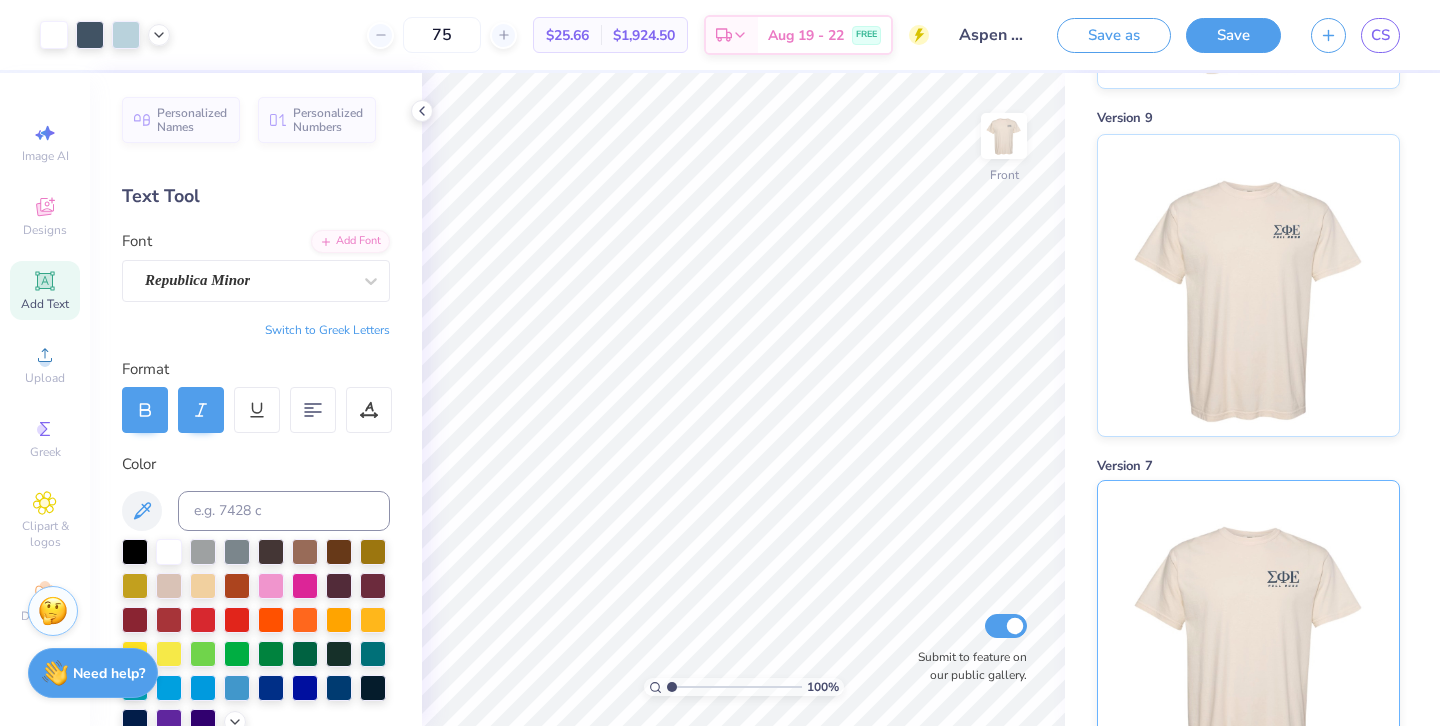 click at bounding box center [1248, 631] 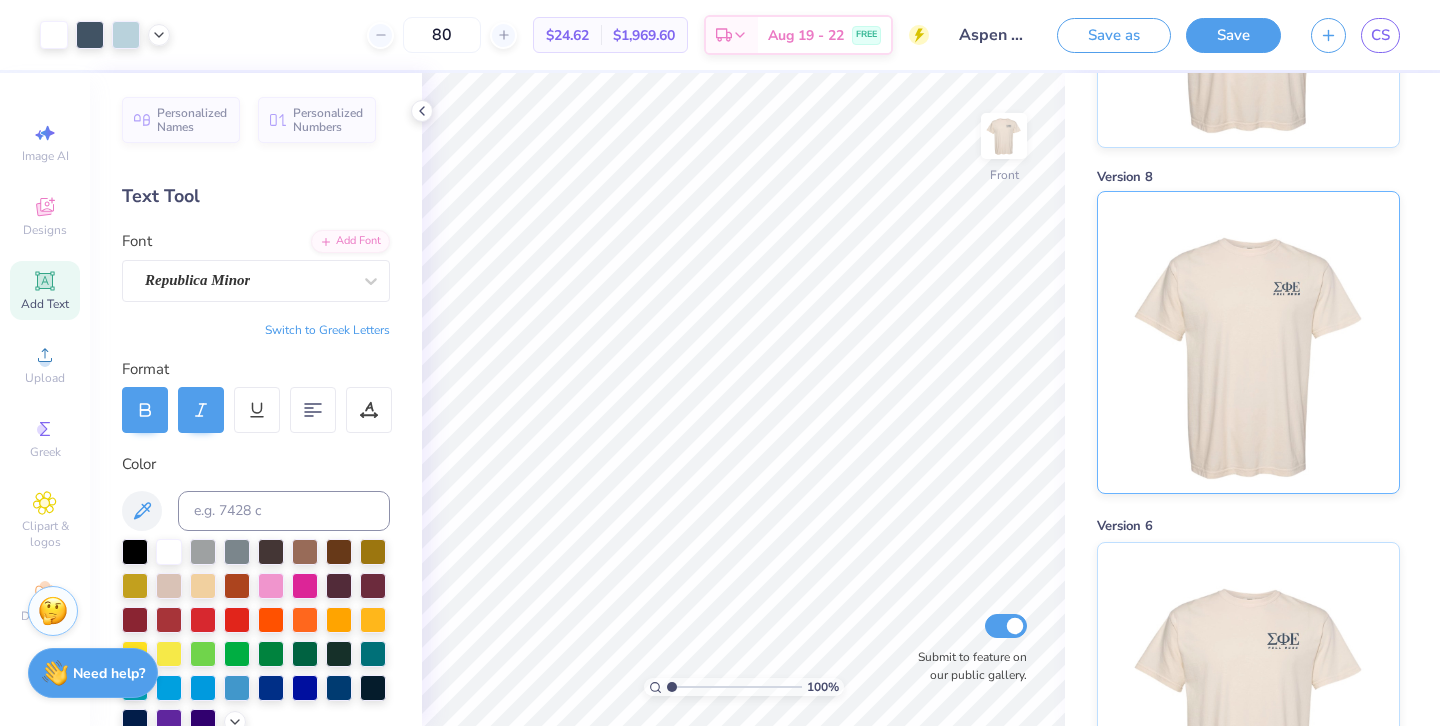 scroll, scrollTop: 1064, scrollLeft: 0, axis: vertical 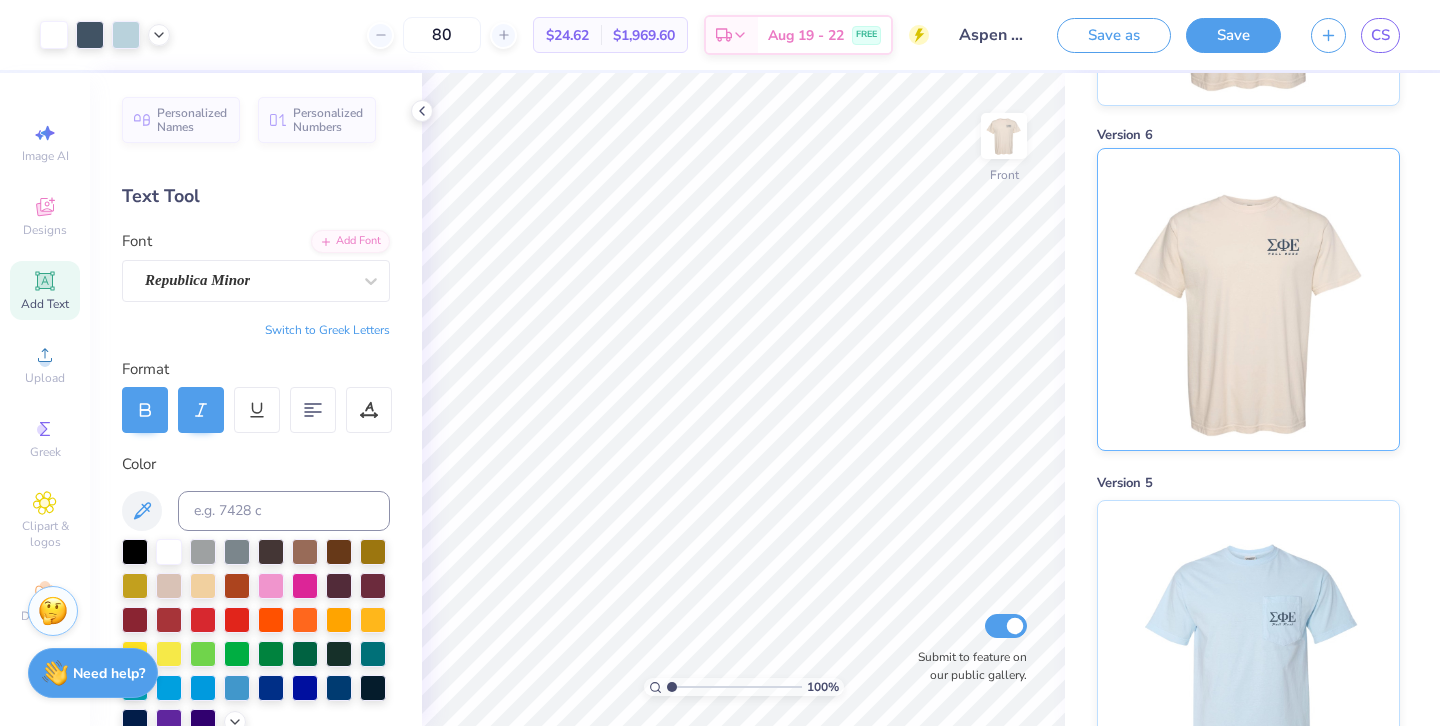 click at bounding box center [1248, 299] 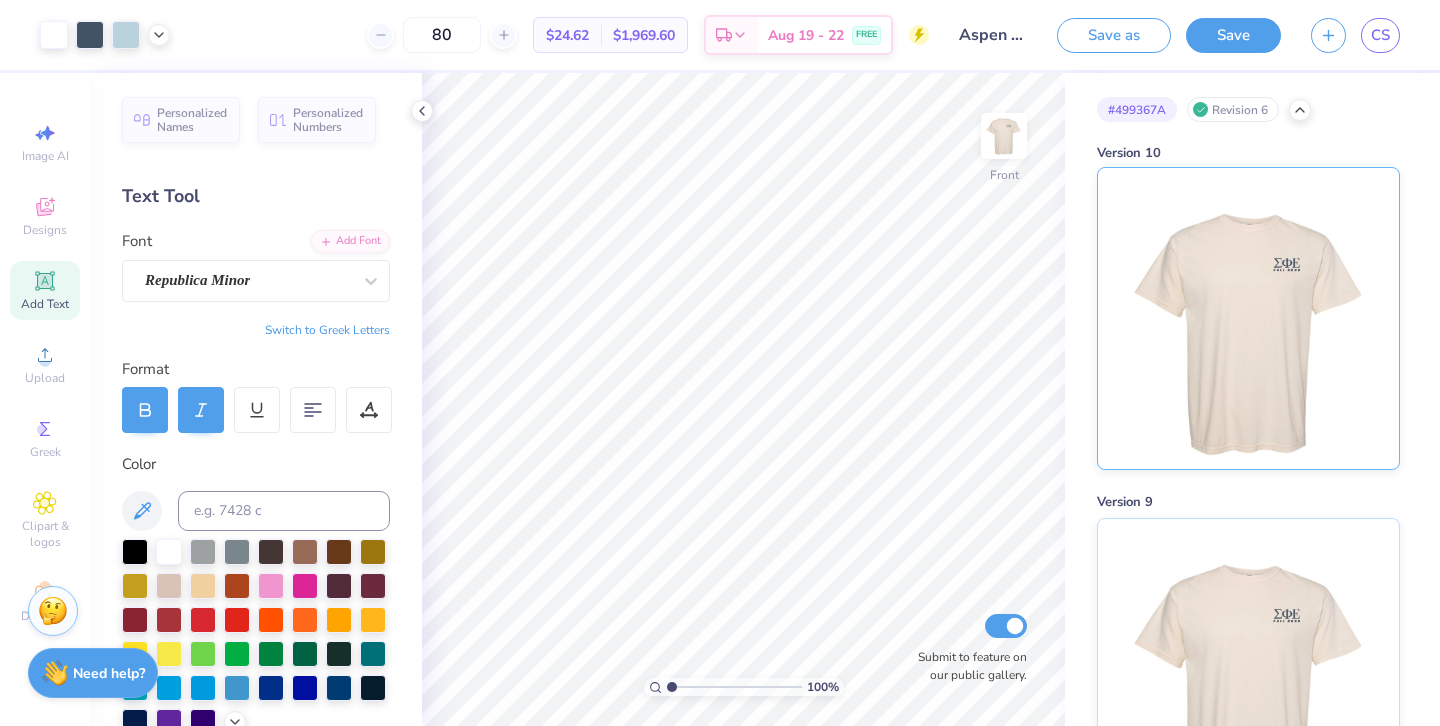 scroll, scrollTop: 0, scrollLeft: 0, axis: both 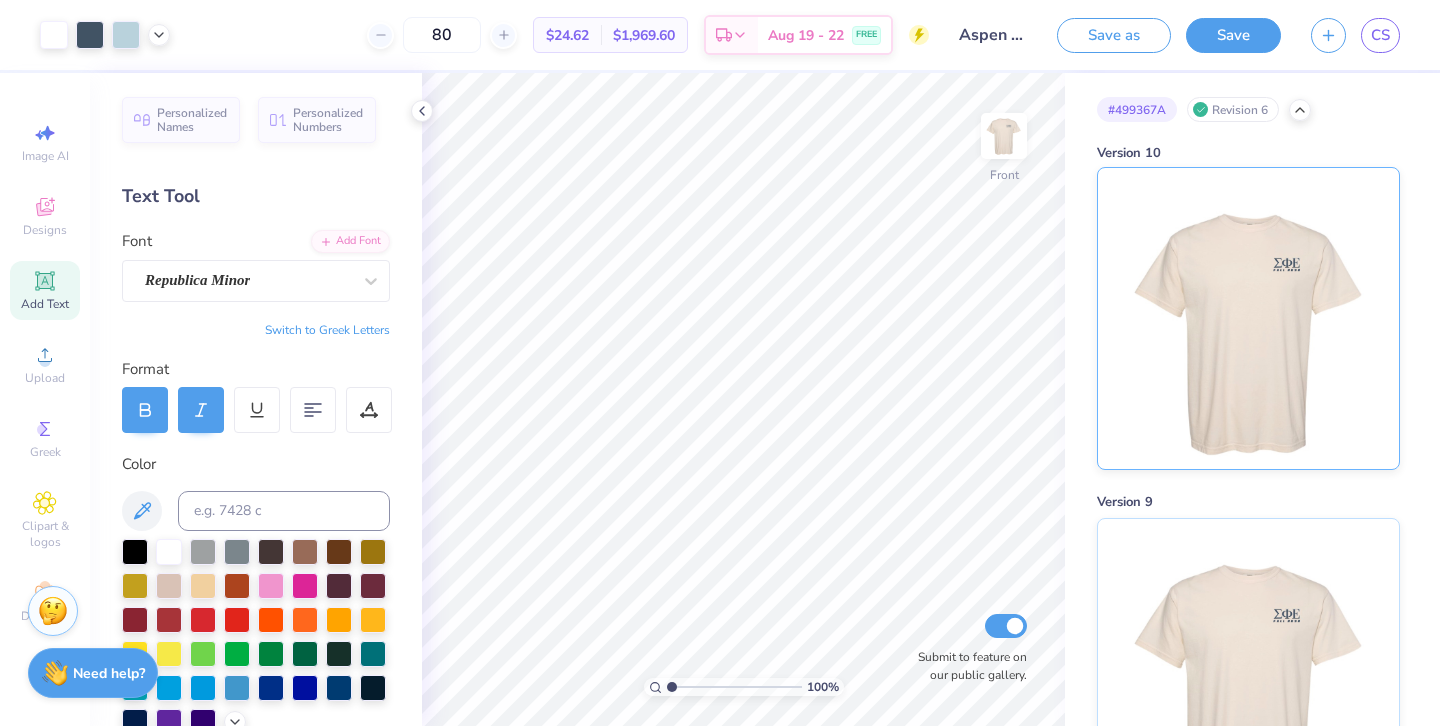 click at bounding box center (1248, 318) 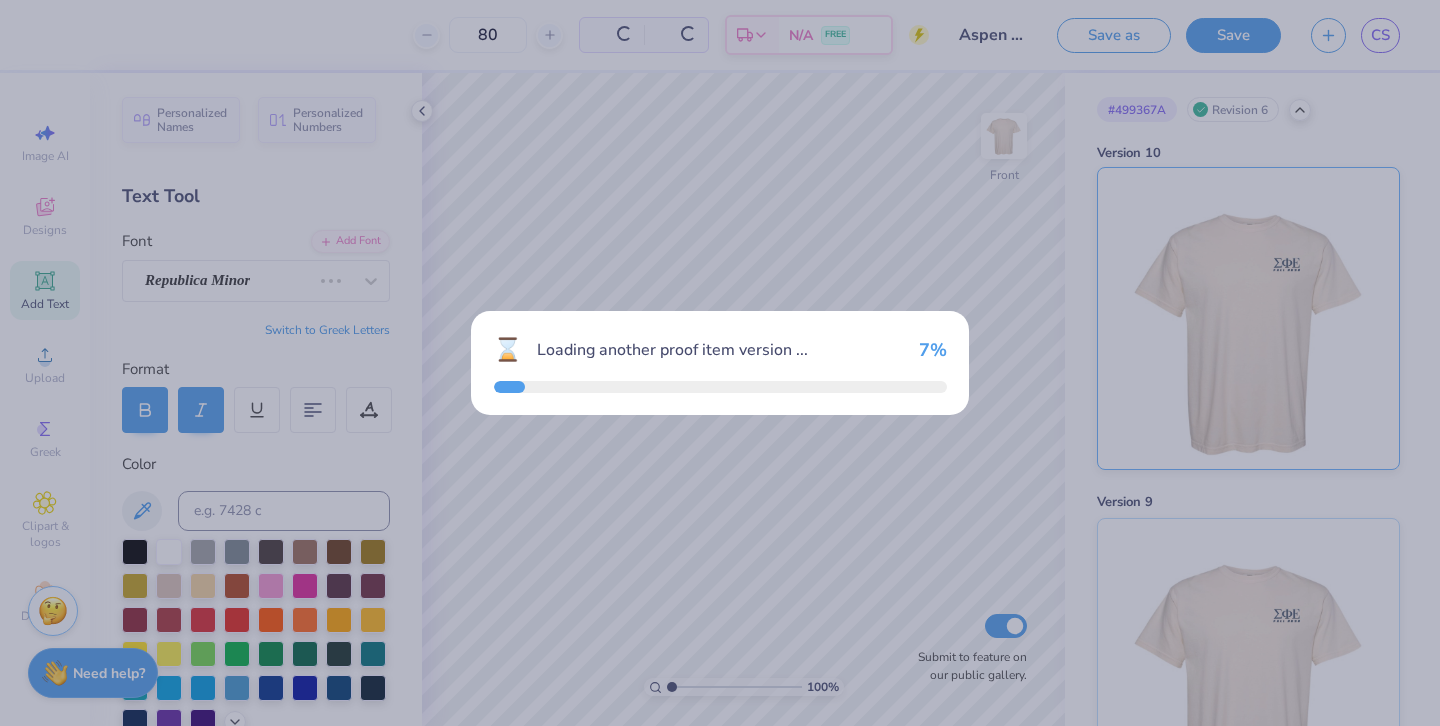 type on "75" 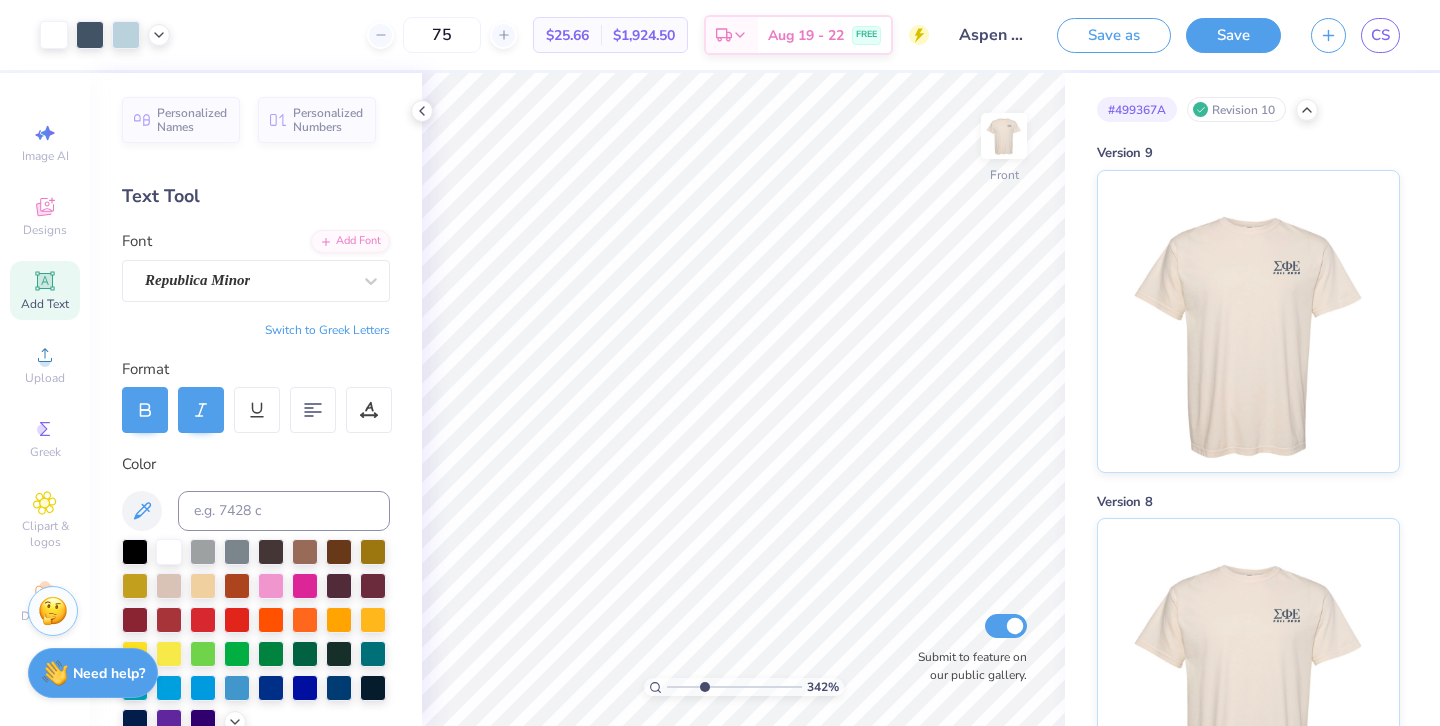drag, startPoint x: 672, startPoint y: 689, endPoint x: 704, endPoint y: 687, distance: 32.06244 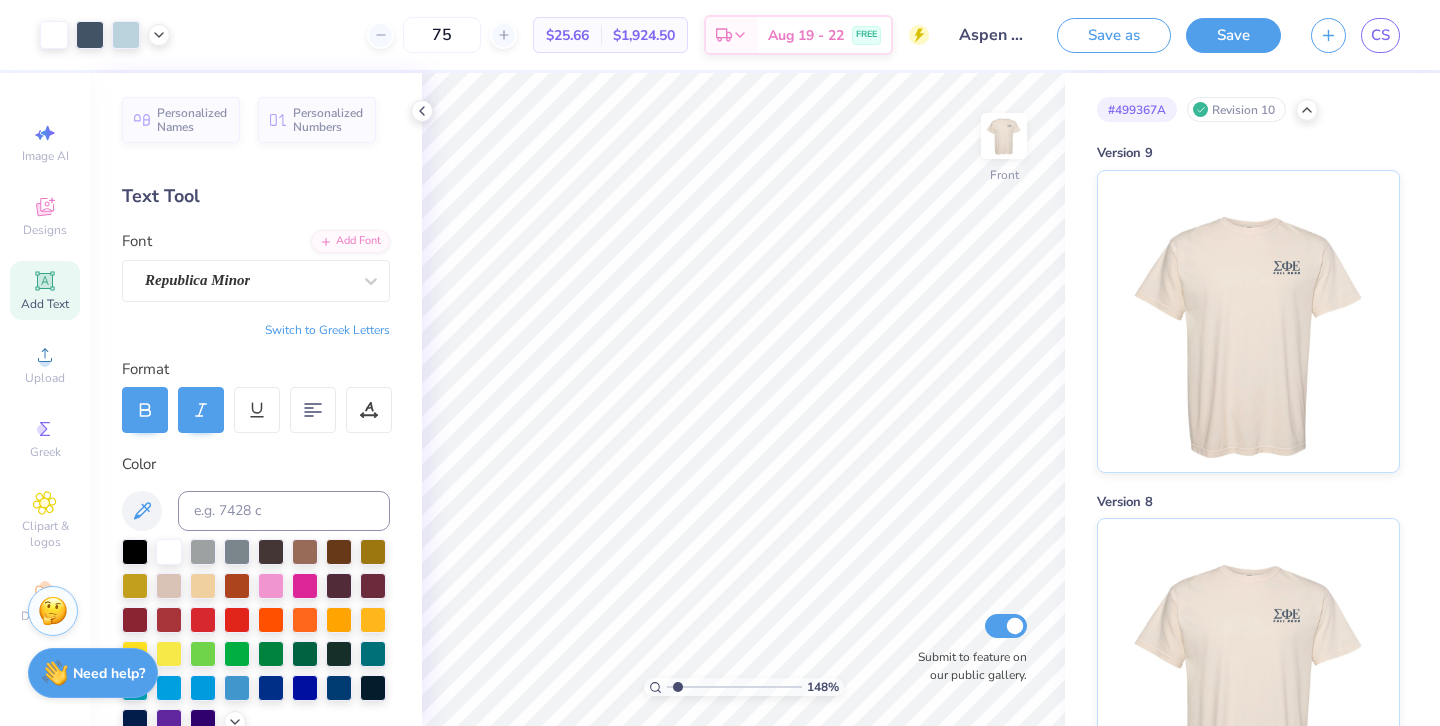 drag, startPoint x: 704, startPoint y: 686, endPoint x: 678, endPoint y: 685, distance: 26.019224 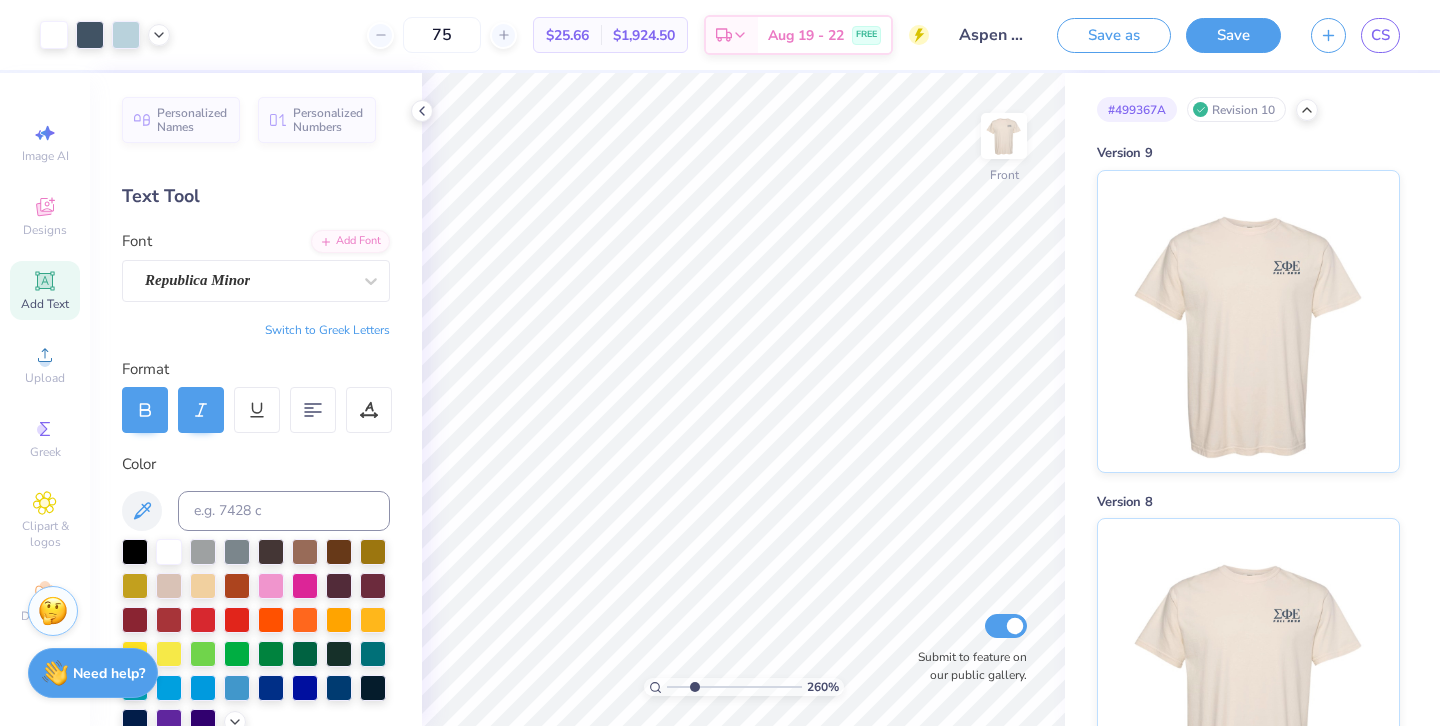 type on "2.68" 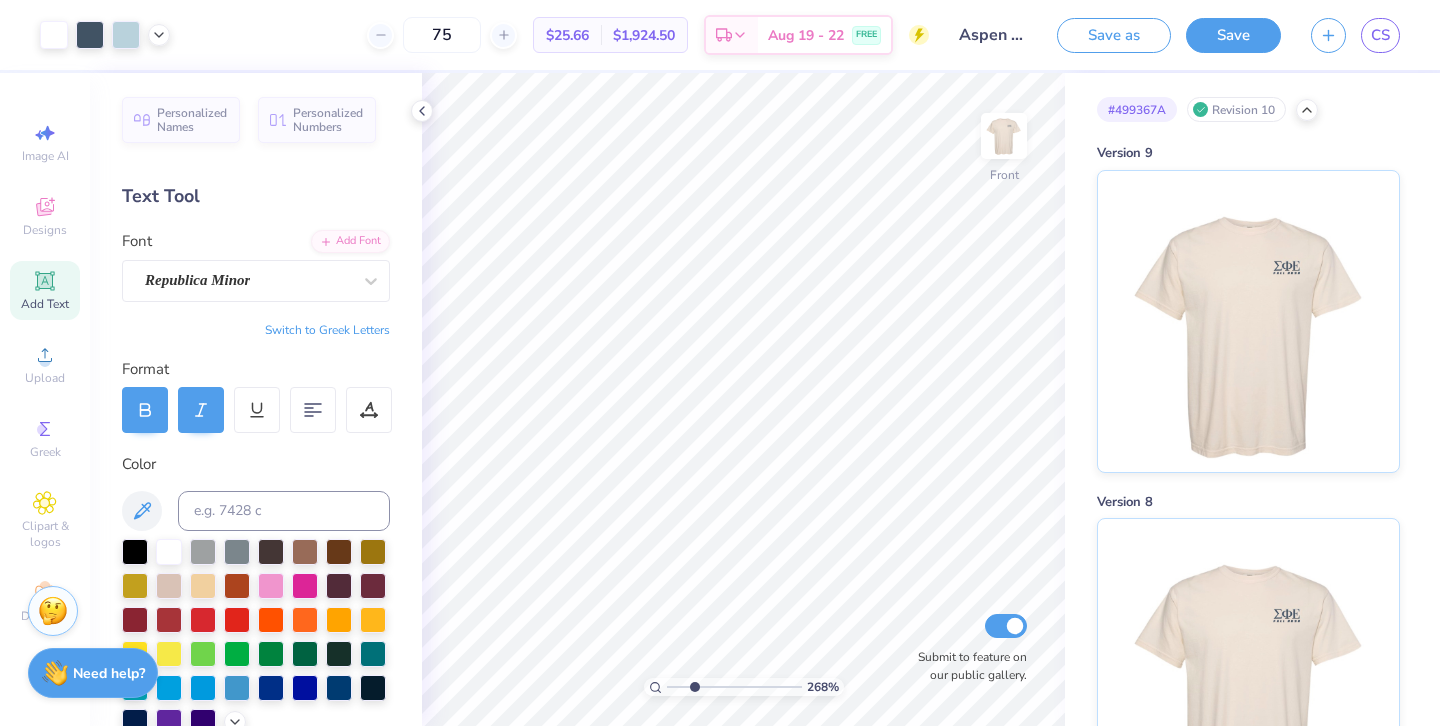drag, startPoint x: 677, startPoint y: 686, endPoint x: 694, endPoint y: 686, distance: 17 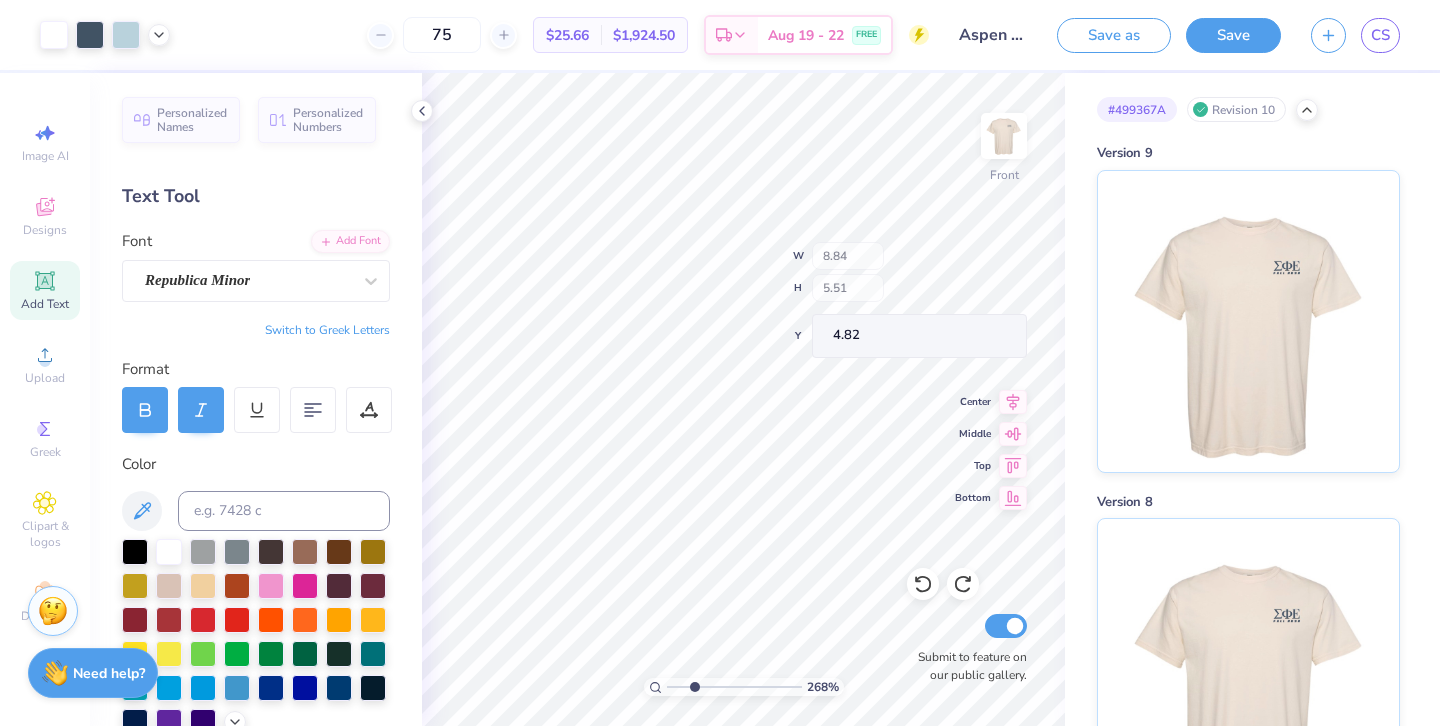 type on "4.82" 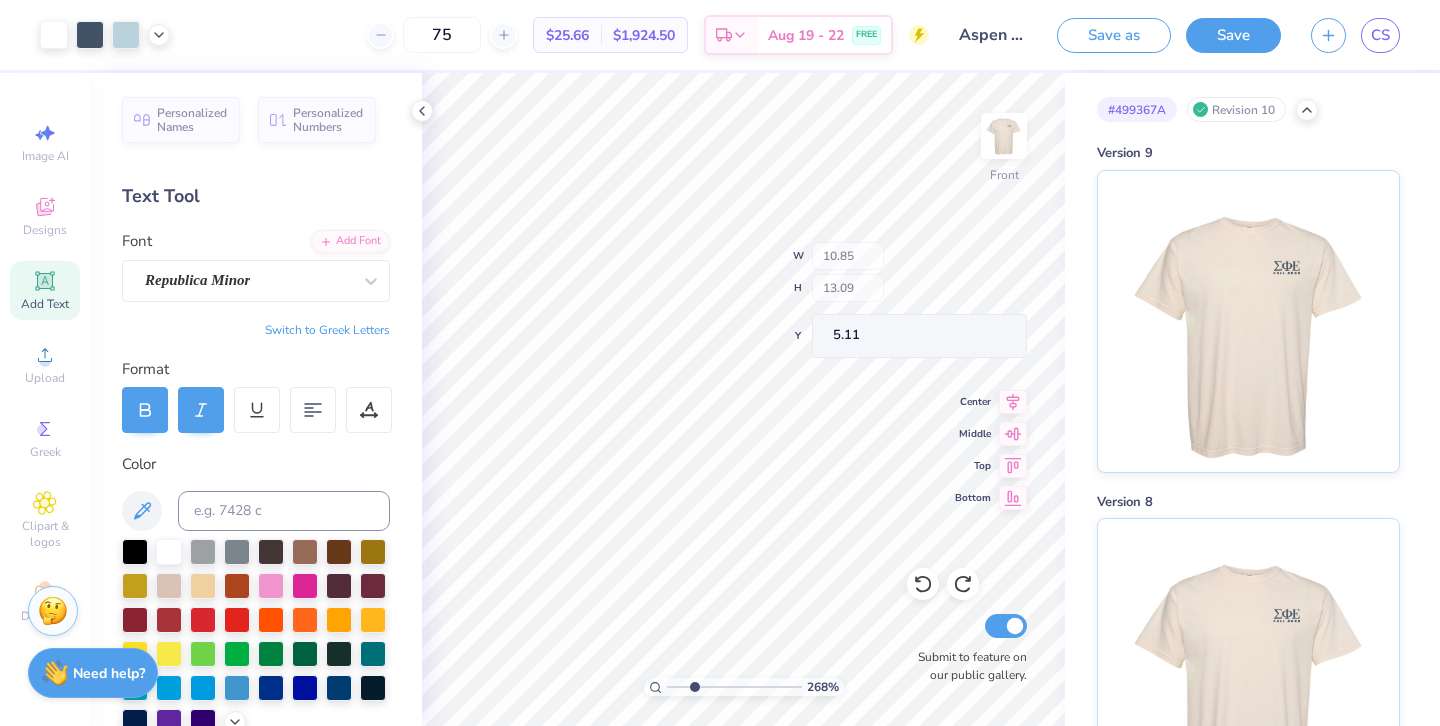 type on "5.11" 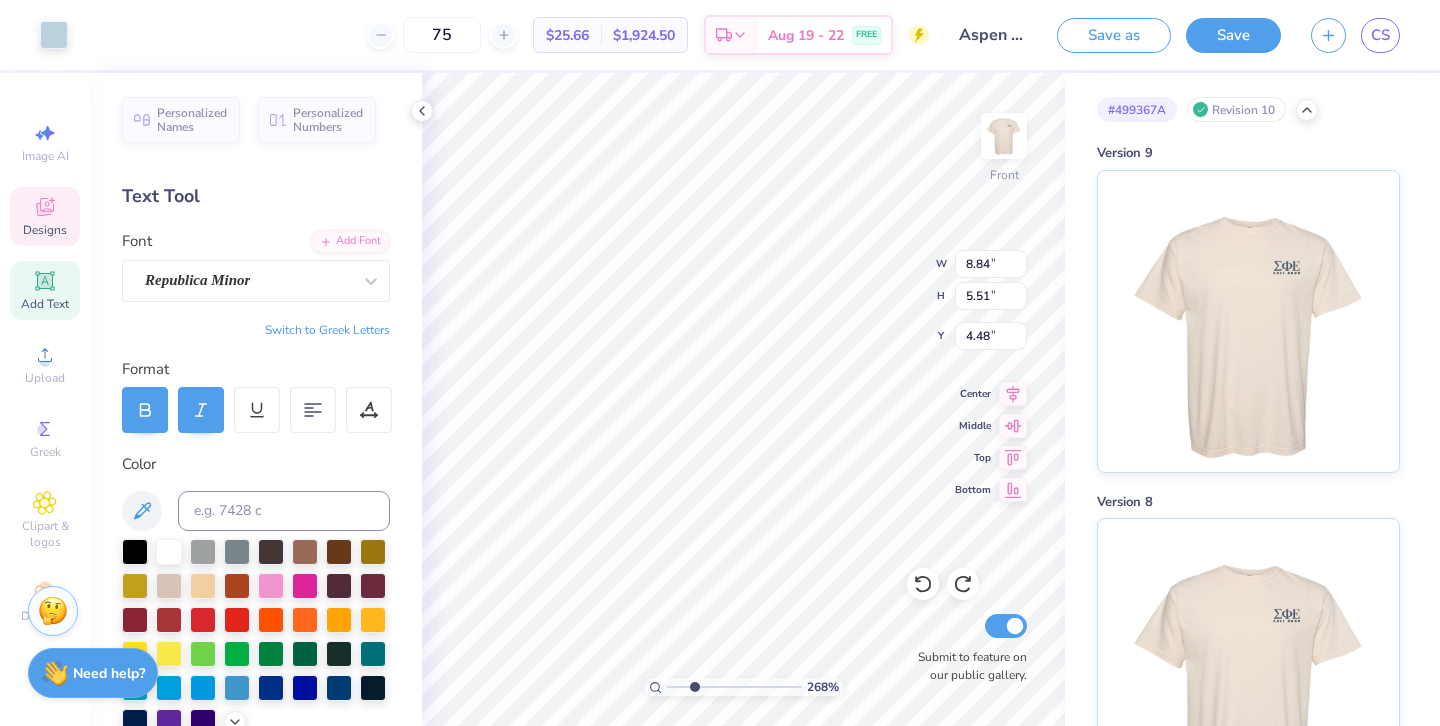 type on "8.84" 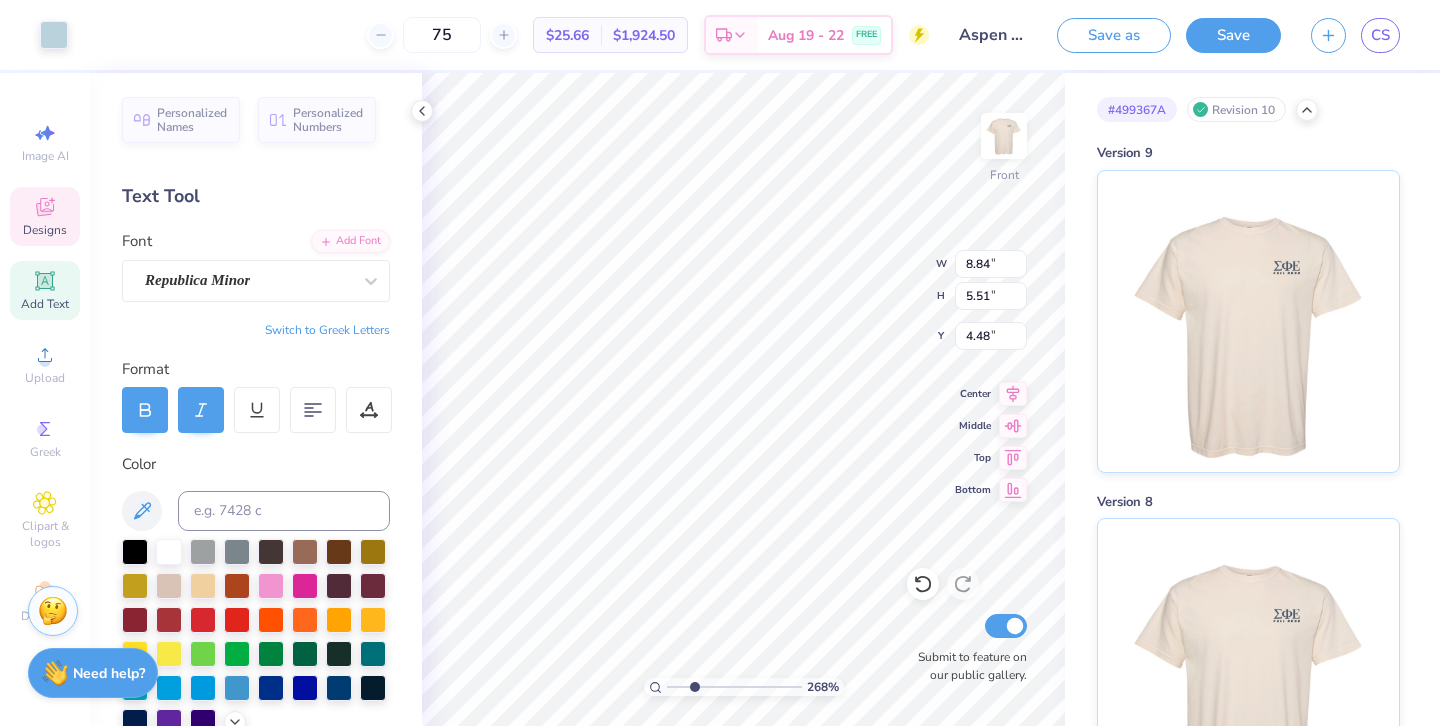 type on "5.68" 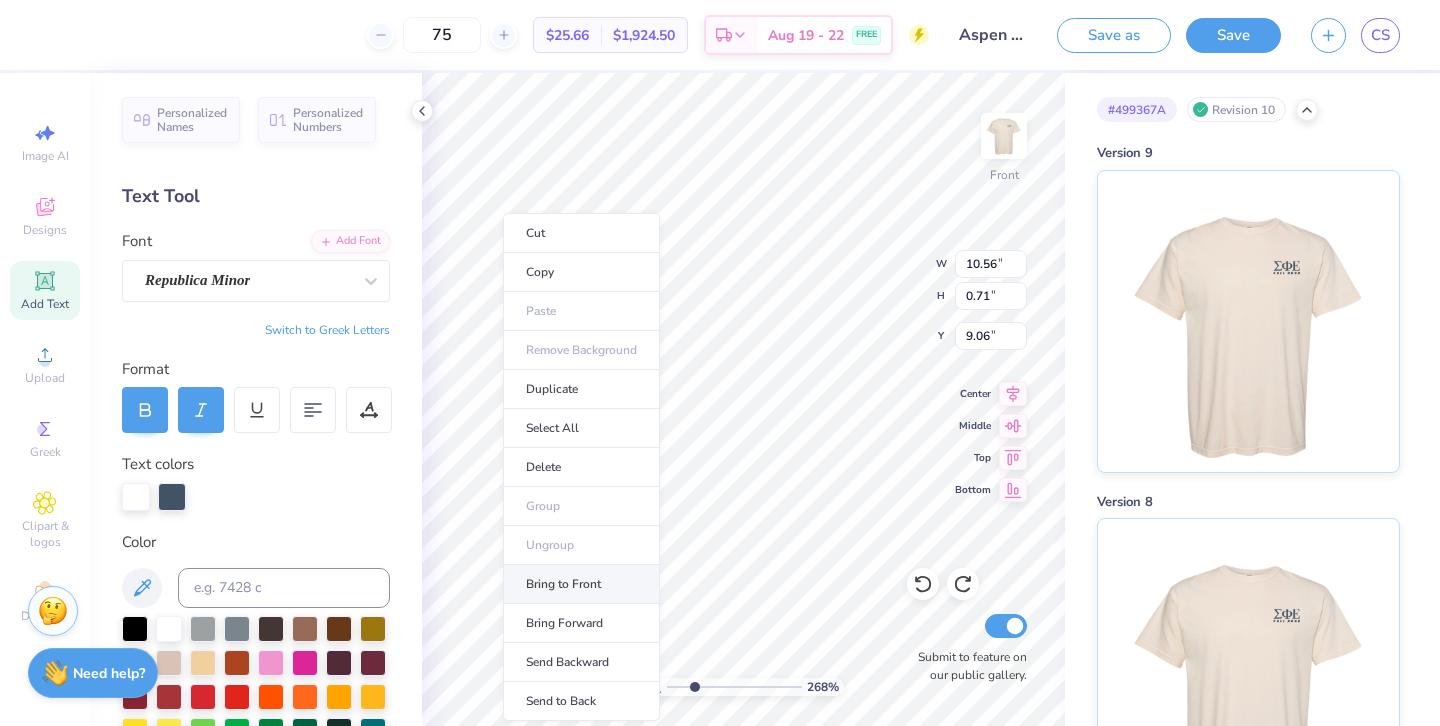 click on "Bring to Front" at bounding box center (581, 584) 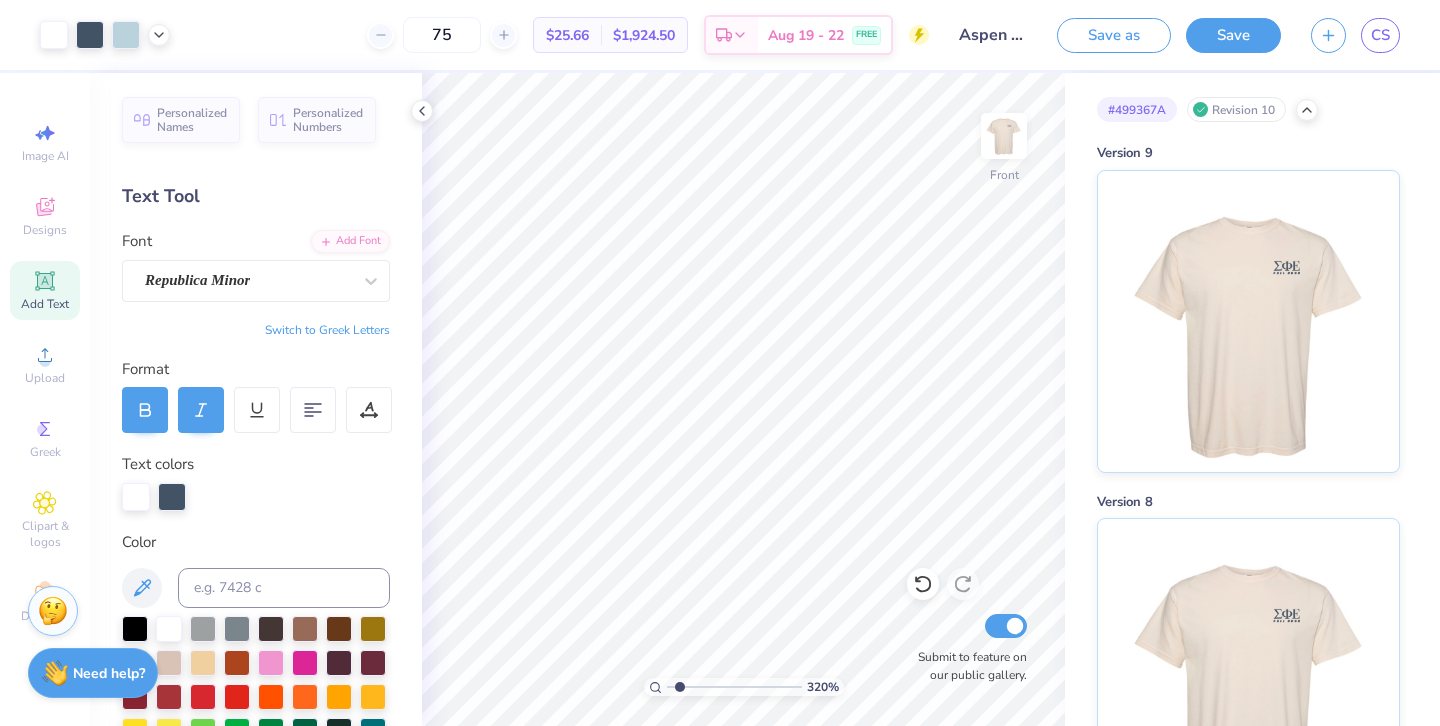 type on "1.63" 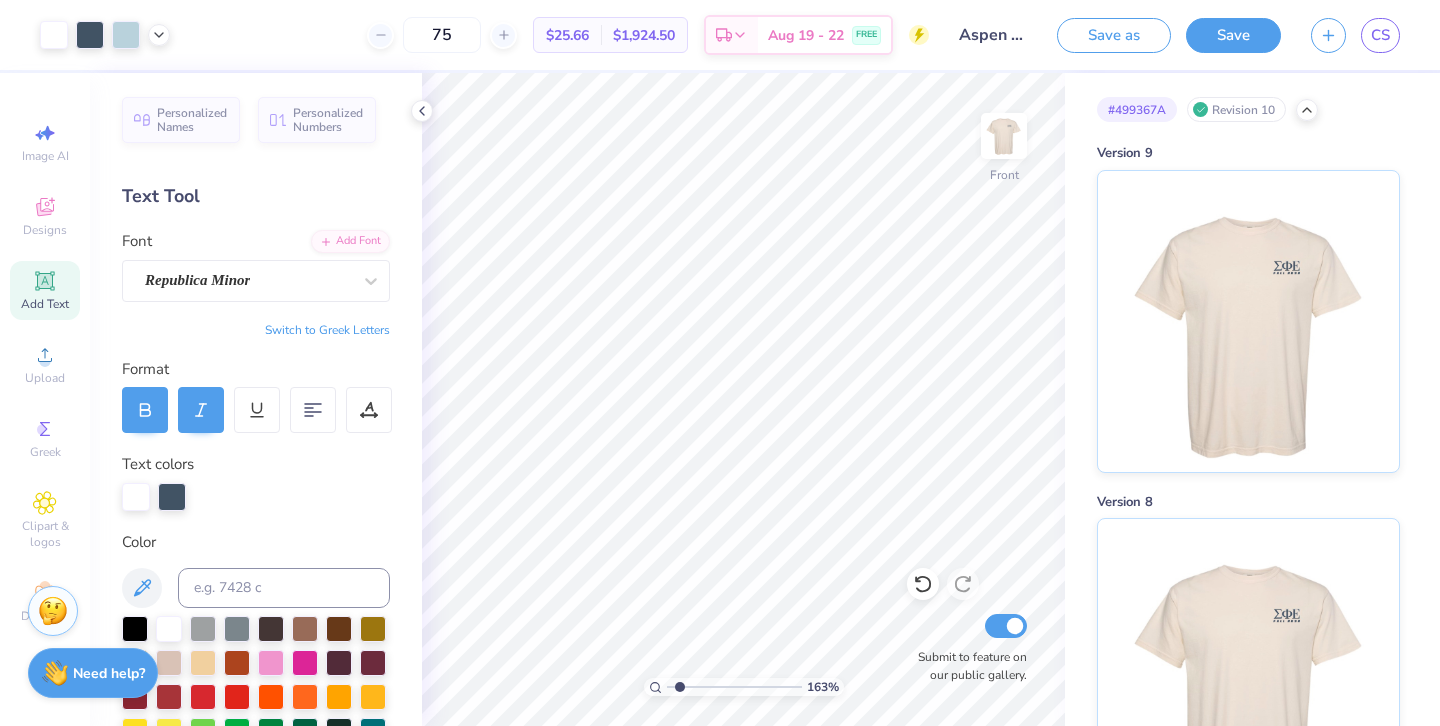 drag, startPoint x: 693, startPoint y: 687, endPoint x: 680, endPoint y: 680, distance: 14.764823 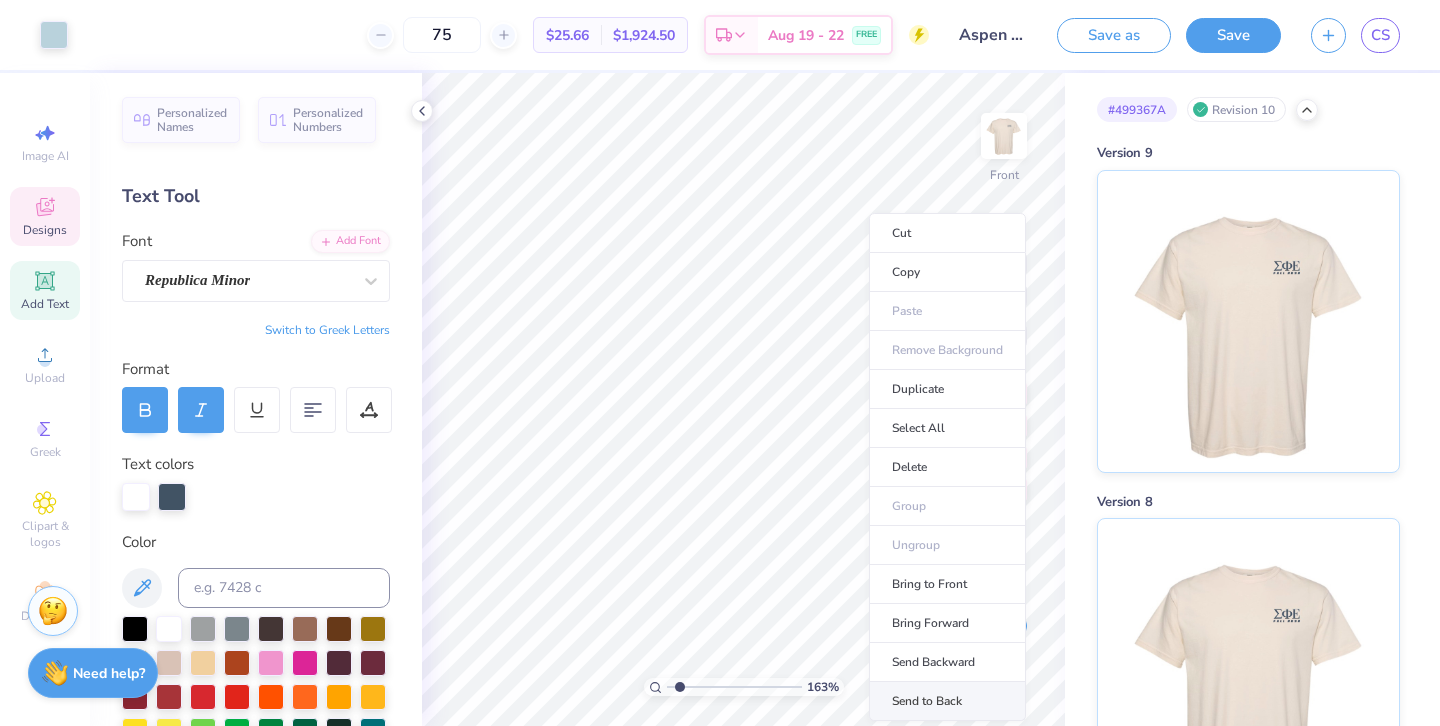 click on "Send to Back" at bounding box center (947, 701) 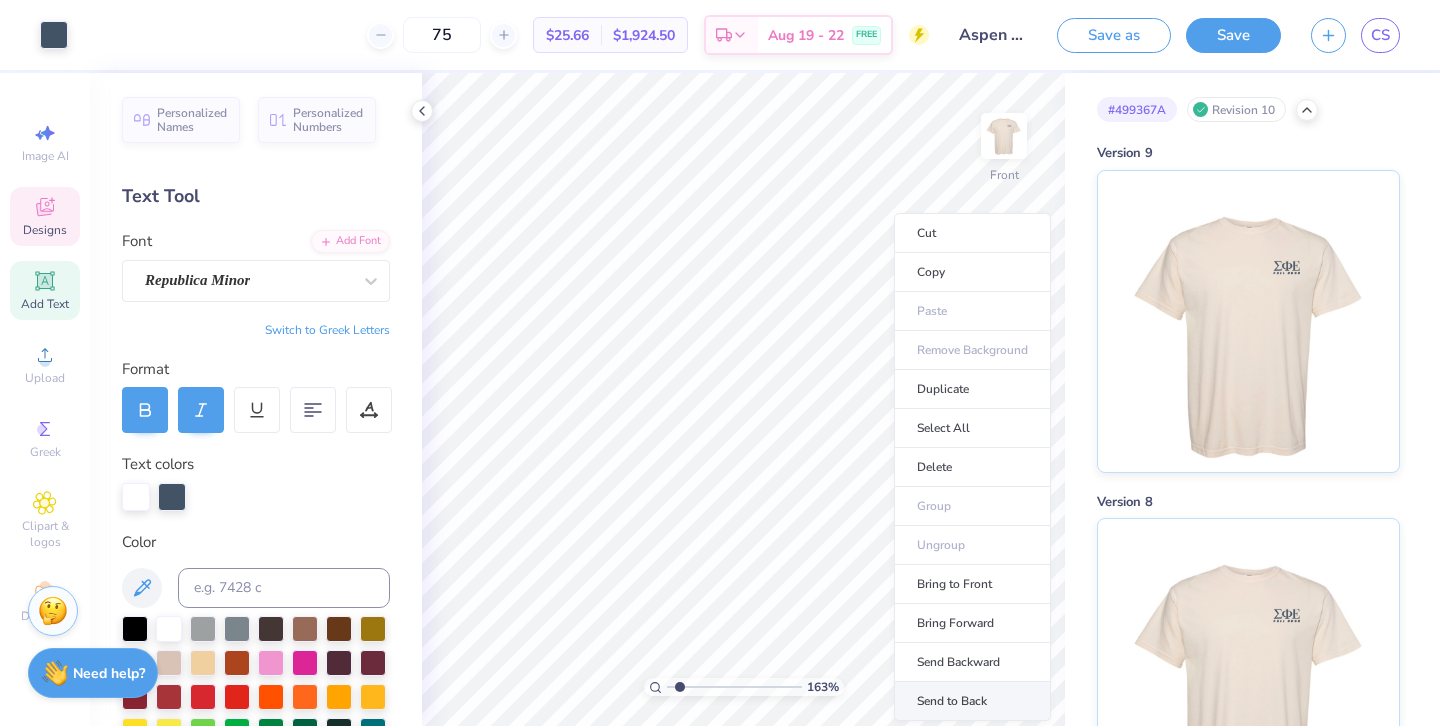 click on "Send to Back" at bounding box center [972, 701] 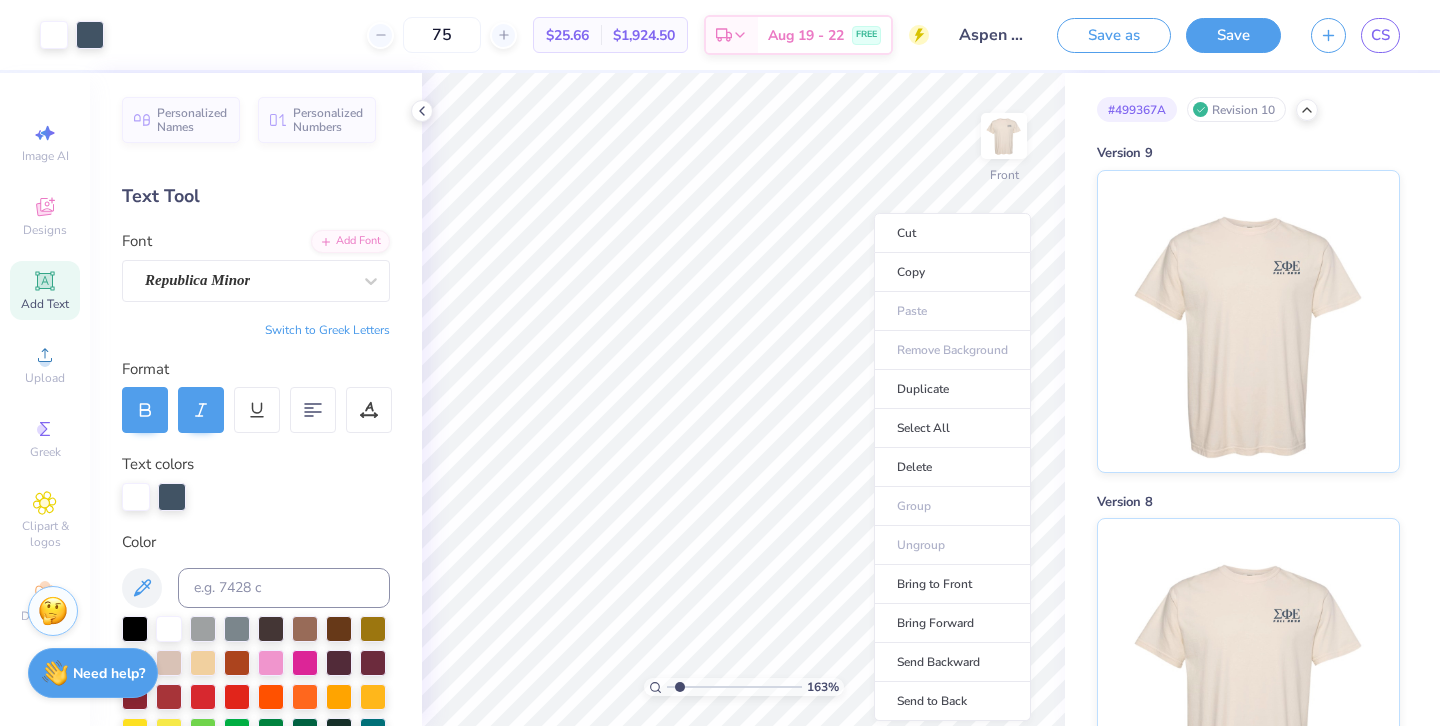 type on "10.56" 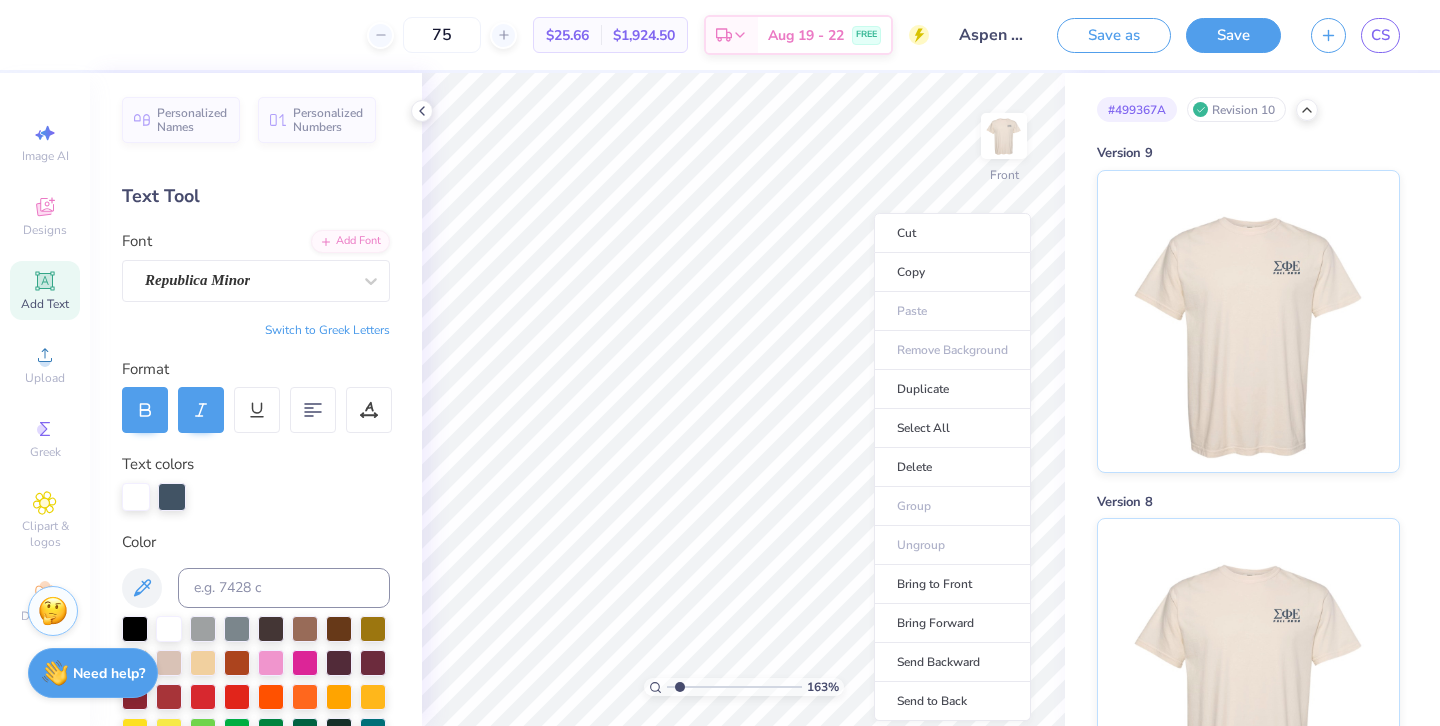 click on "# 499367A Revision 10 Version 9 Version 8 Version 7 Version 6 Version 5 Version 4 Version 3 Version 2 Version 1 Original" at bounding box center [1252, 1841] 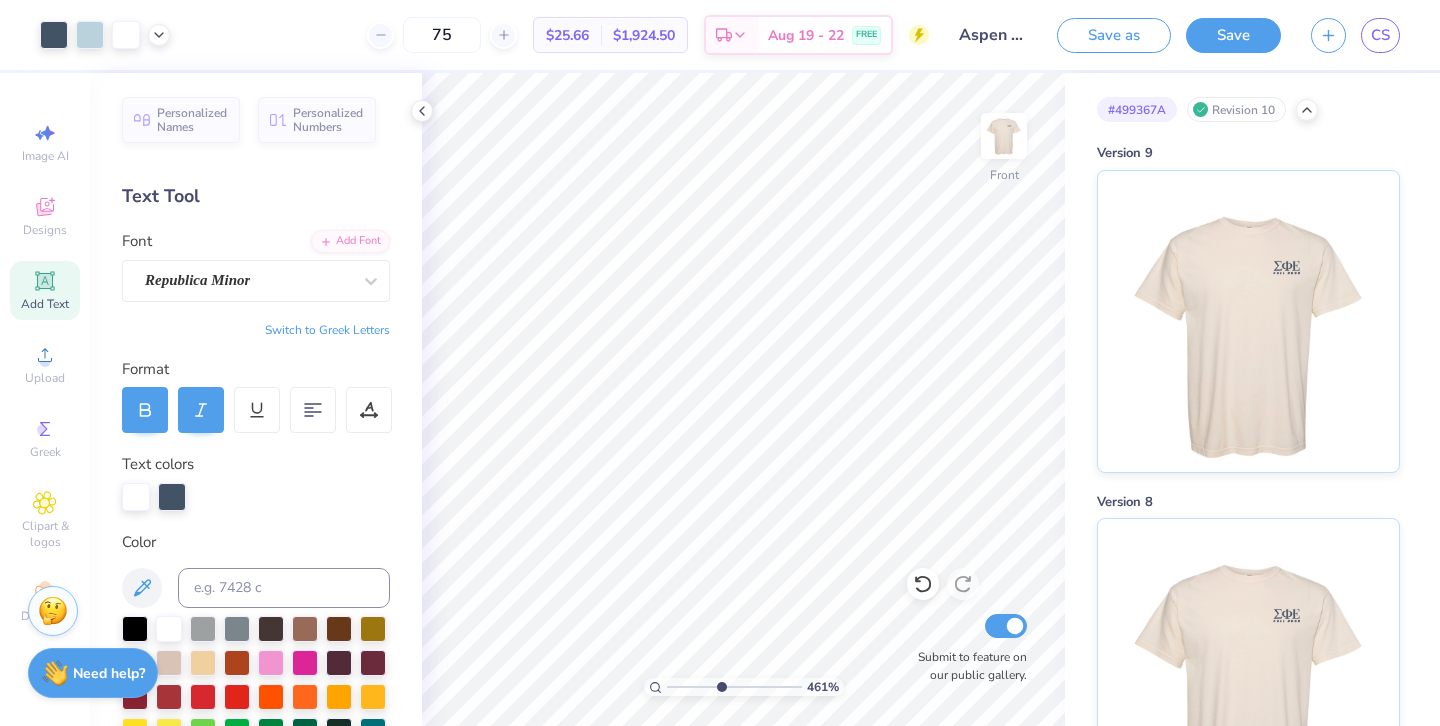 drag, startPoint x: 680, startPoint y: 687, endPoint x: 722, endPoint y: 683, distance: 42.190044 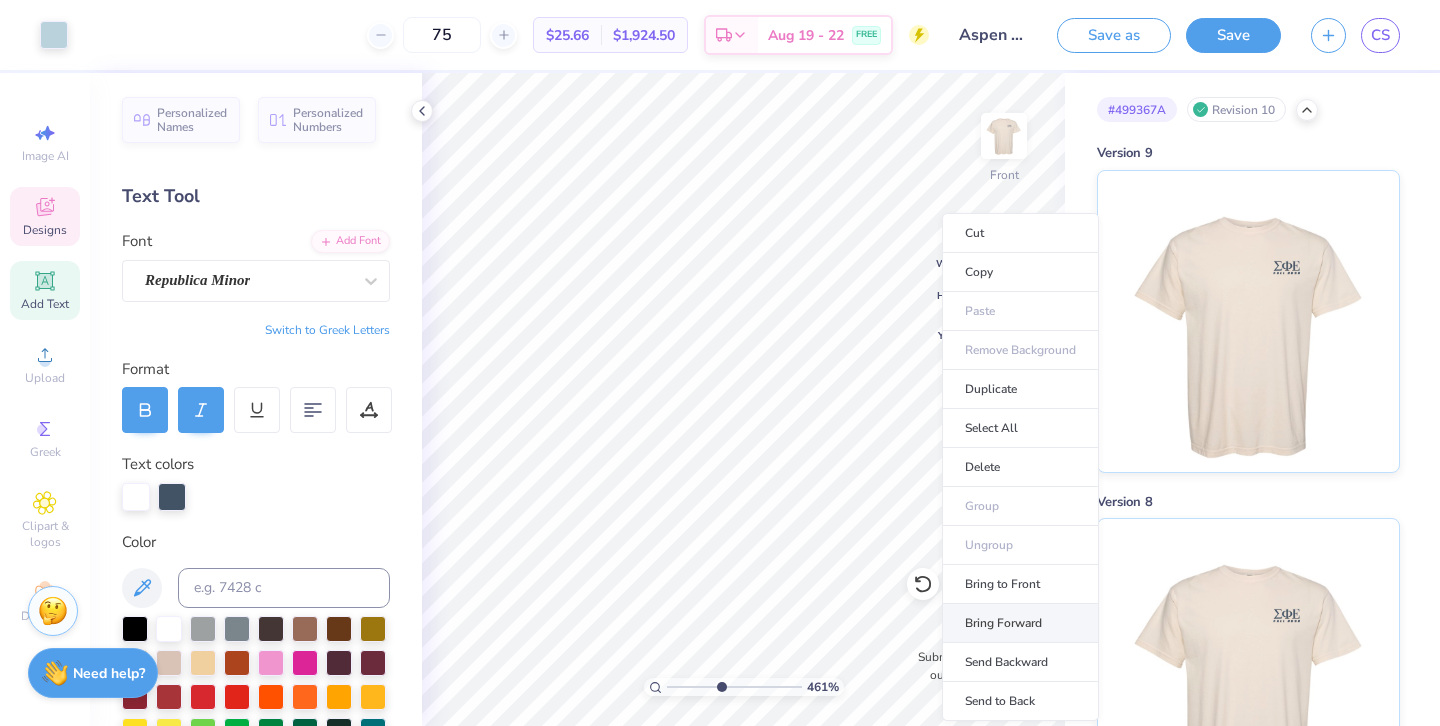 click on "Bring Forward" at bounding box center (1020, 623) 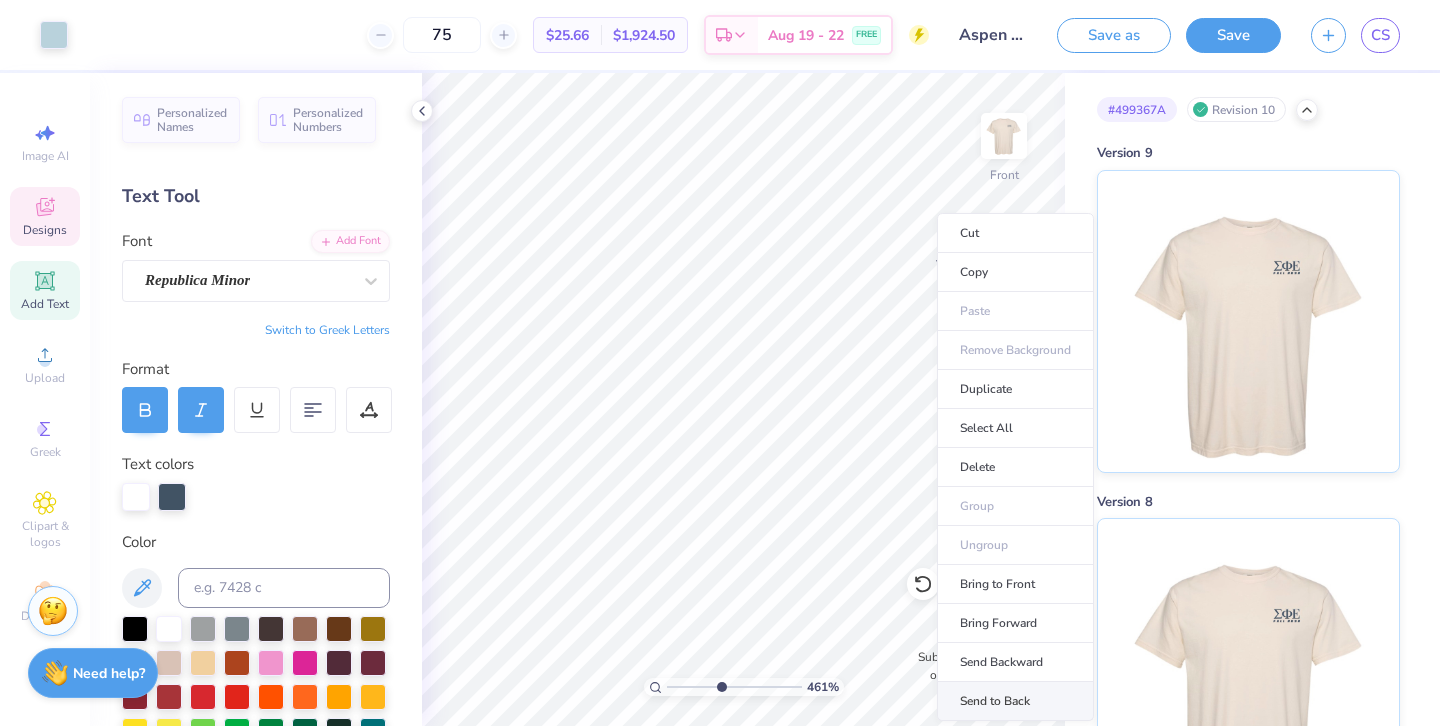 click on "Send to Back" at bounding box center [1015, 701] 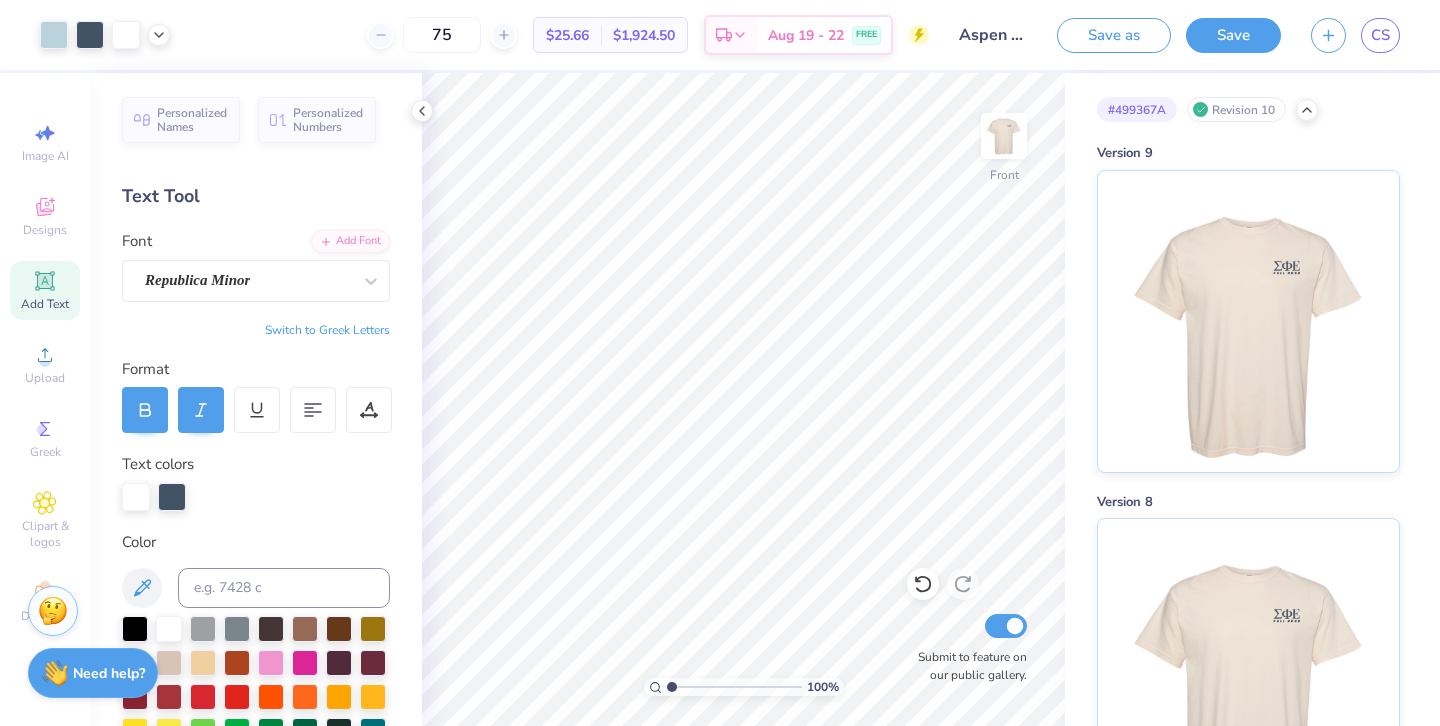 drag, startPoint x: 723, startPoint y: 684, endPoint x: 604, endPoint y: 684, distance: 119 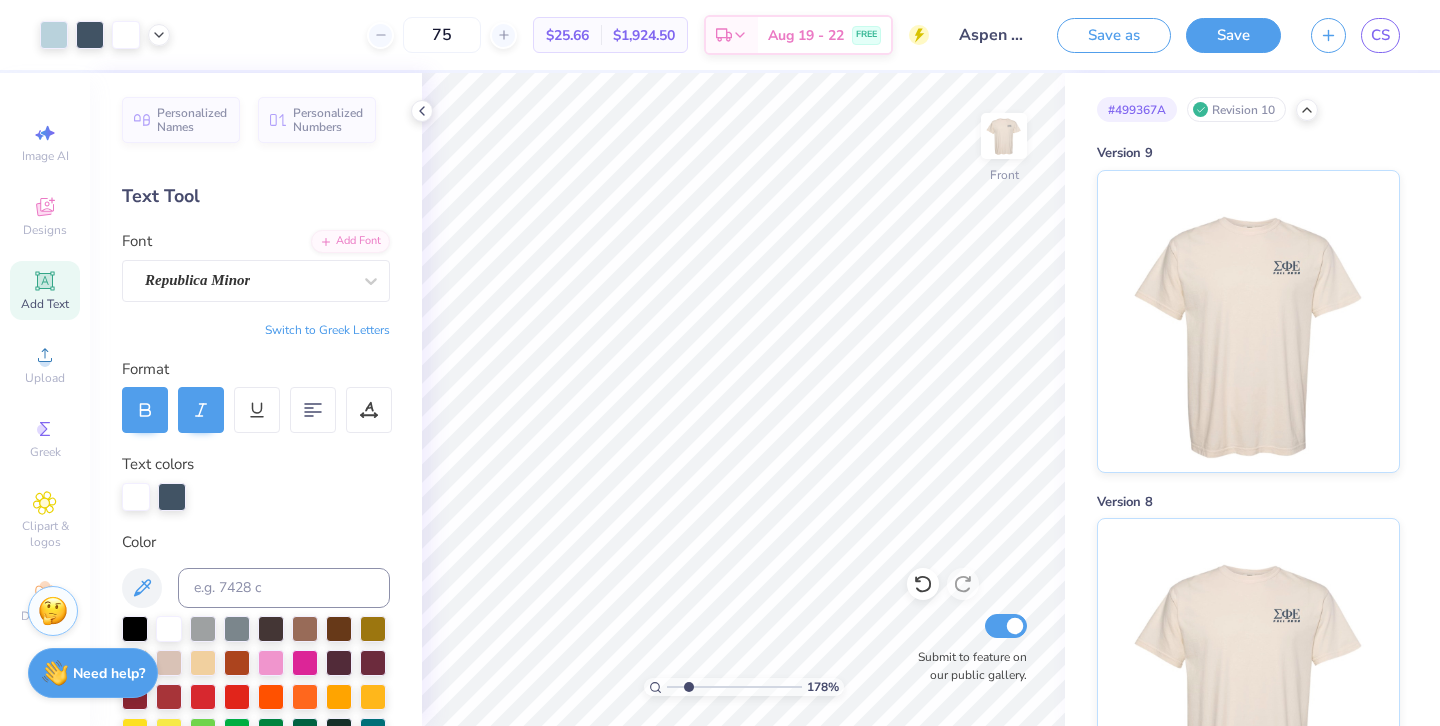 drag, startPoint x: 670, startPoint y: 689, endPoint x: 688, endPoint y: 689, distance: 18 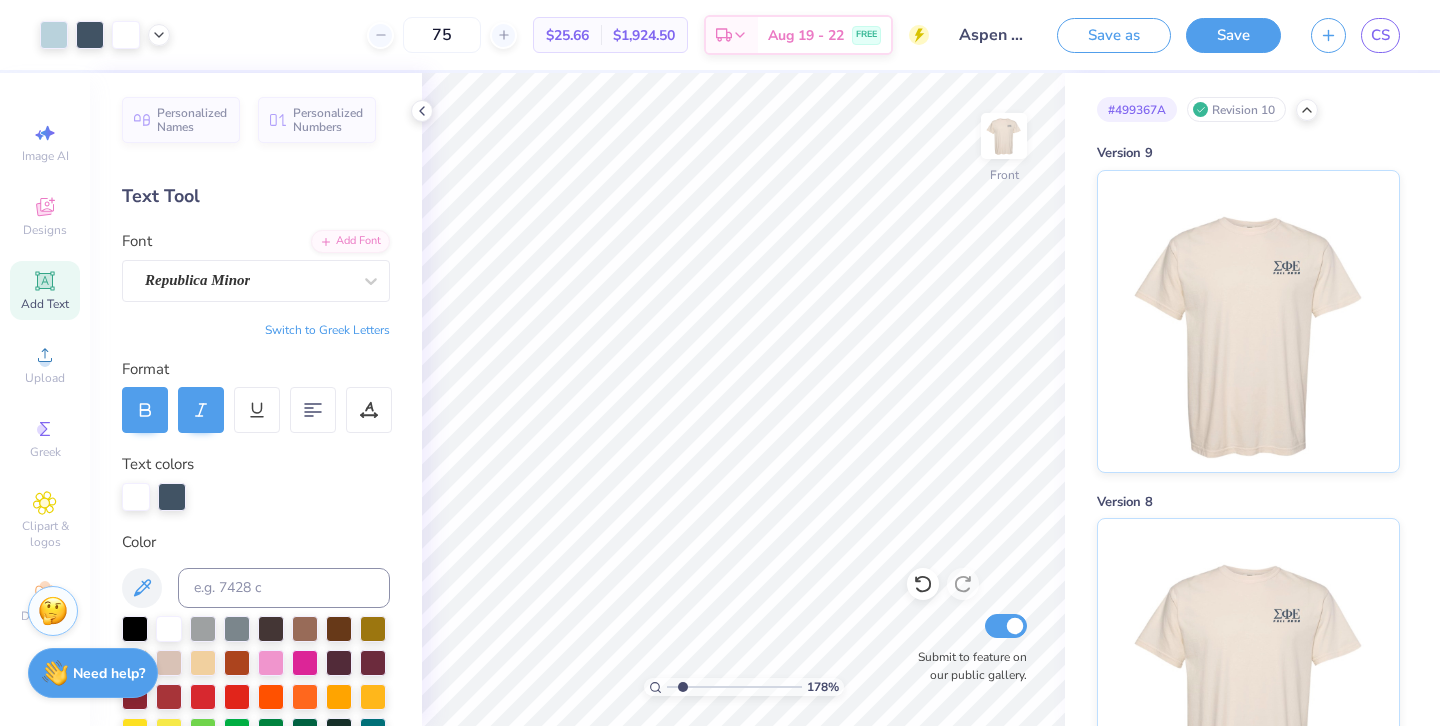 click at bounding box center (734, 687) 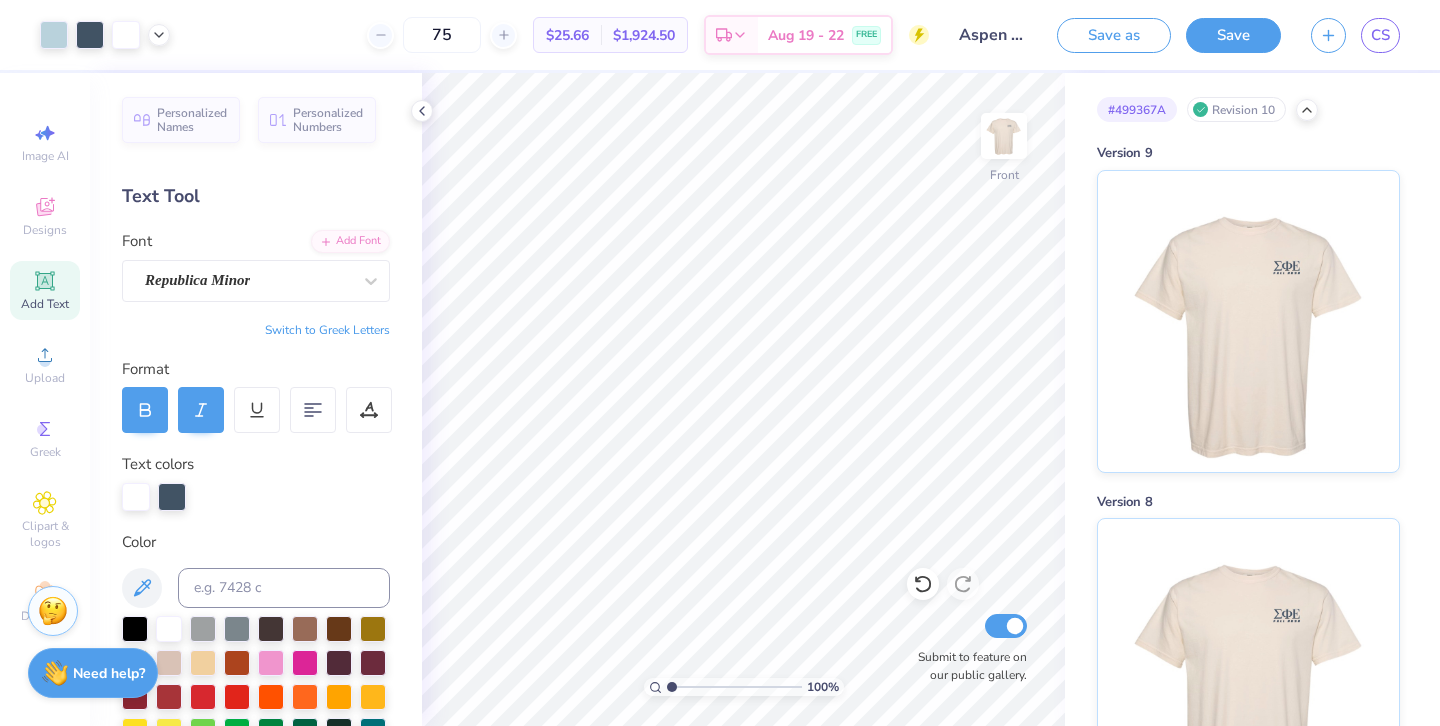 drag, startPoint x: 685, startPoint y: 685, endPoint x: 632, endPoint y: 685, distance: 53 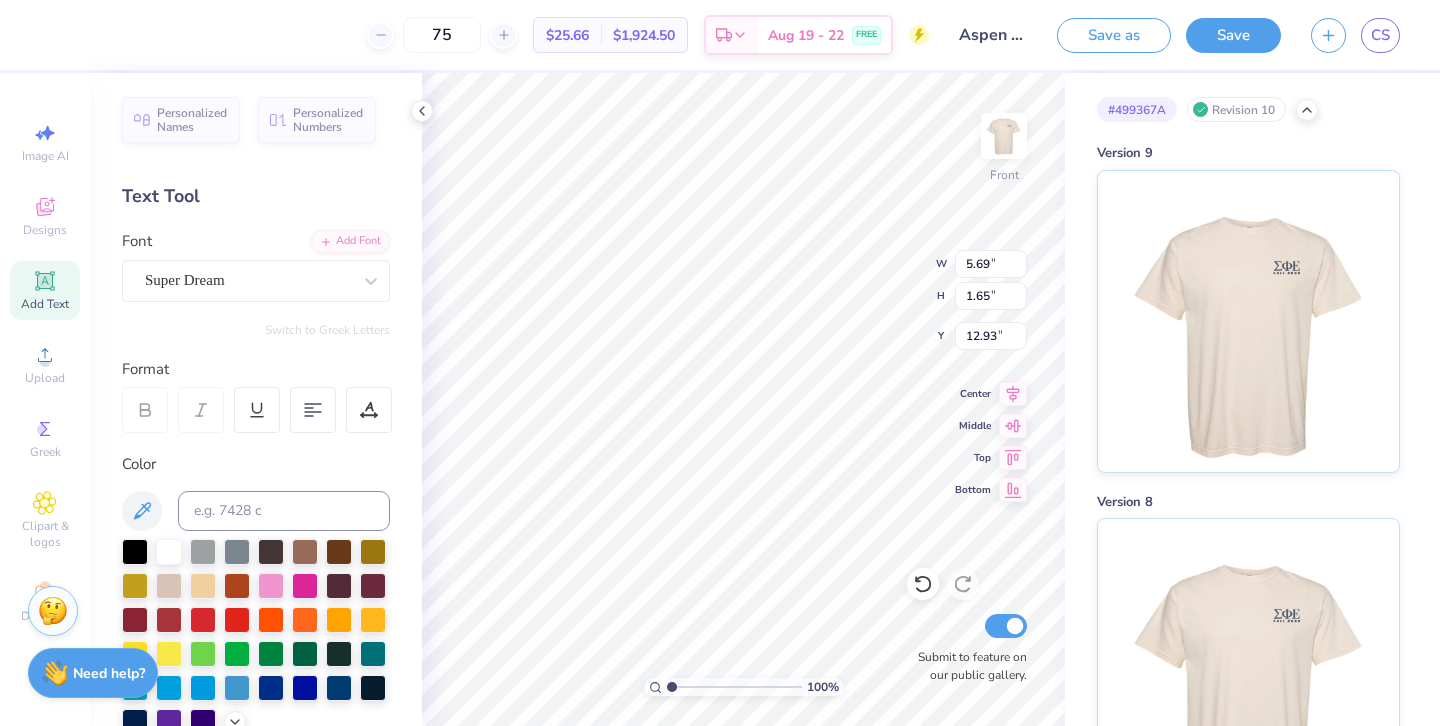 scroll, scrollTop: 0, scrollLeft: 3, axis: horizontal 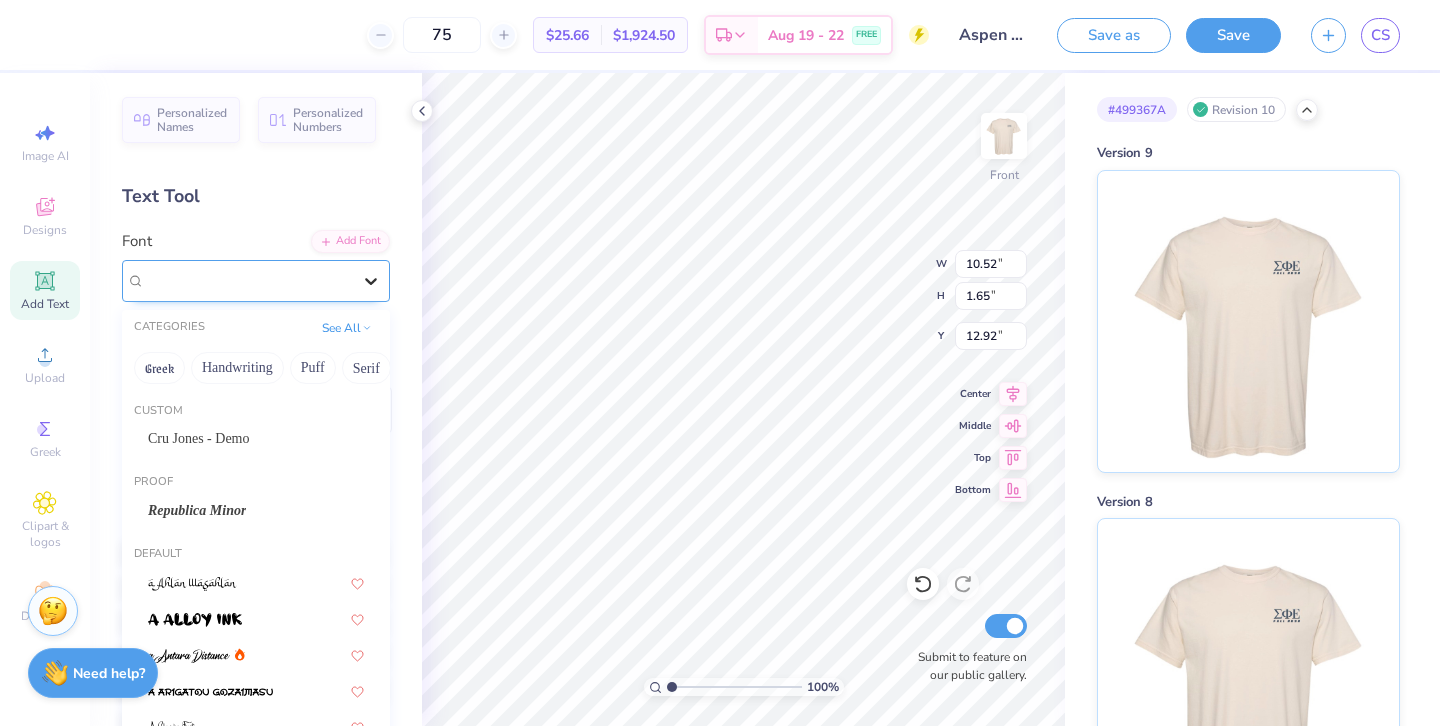 click at bounding box center (371, 281) 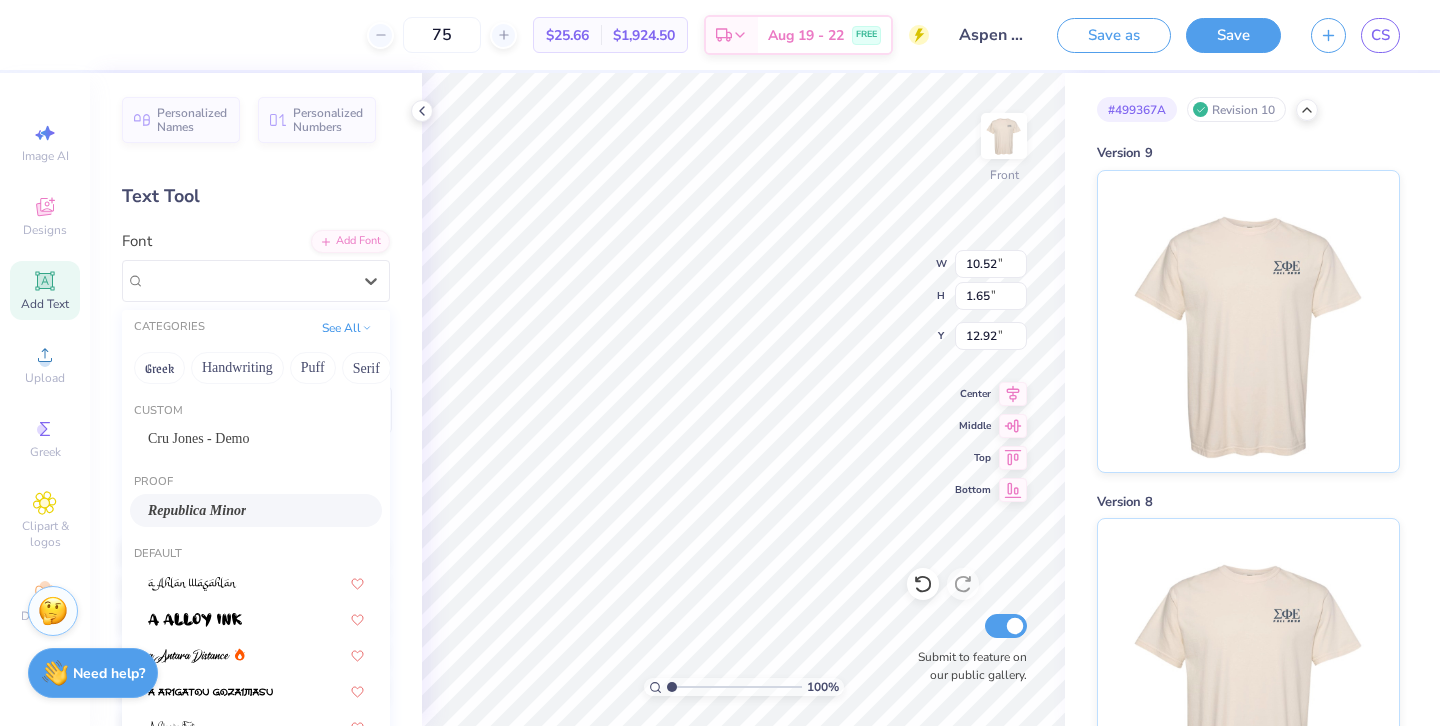 click on "Republica Minor" at bounding box center [197, 510] 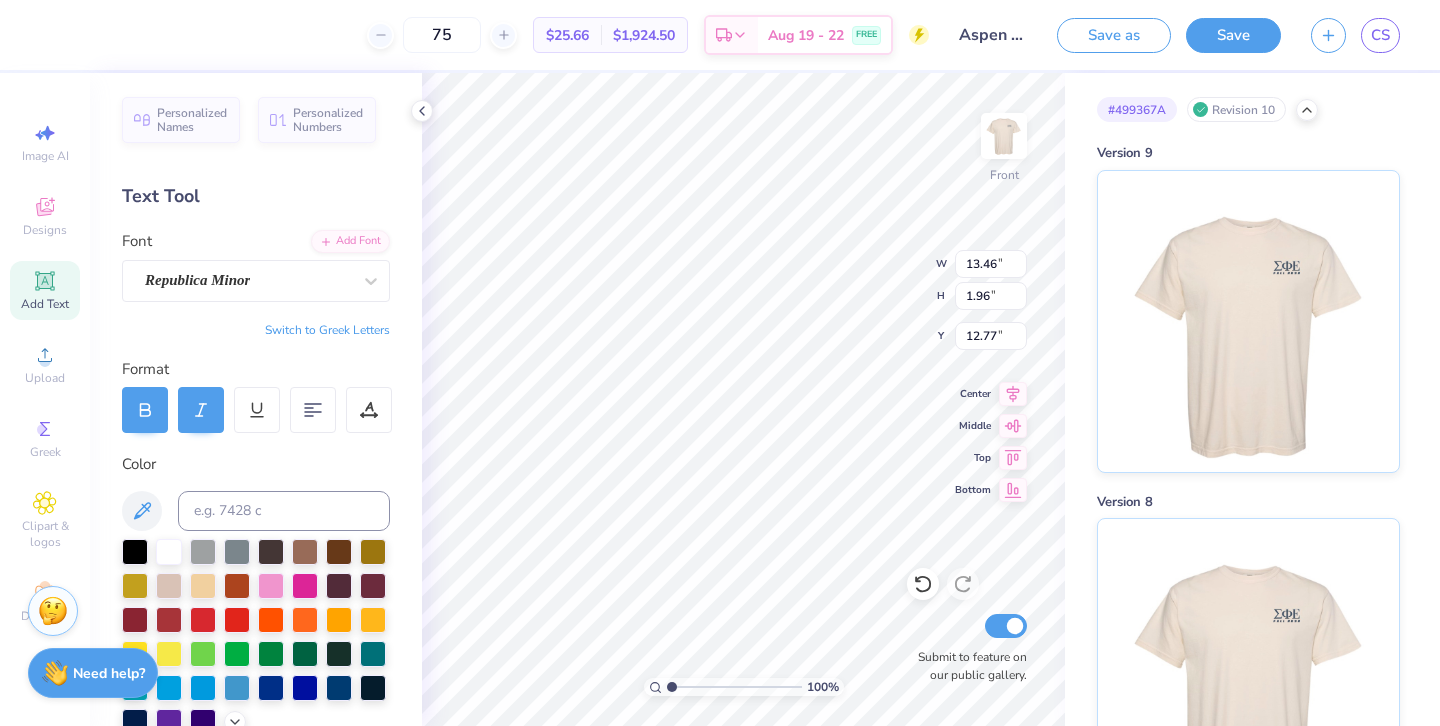 type on "13.46" 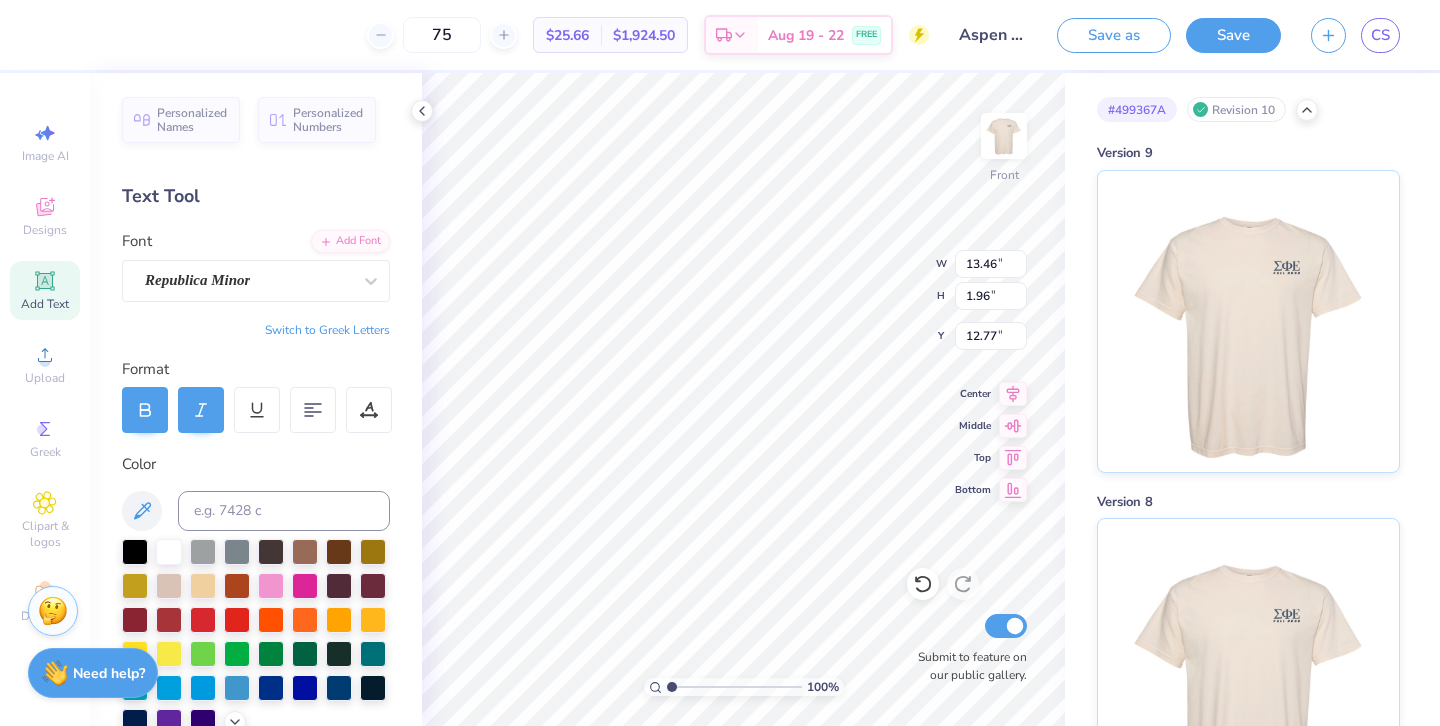type on "4.61" 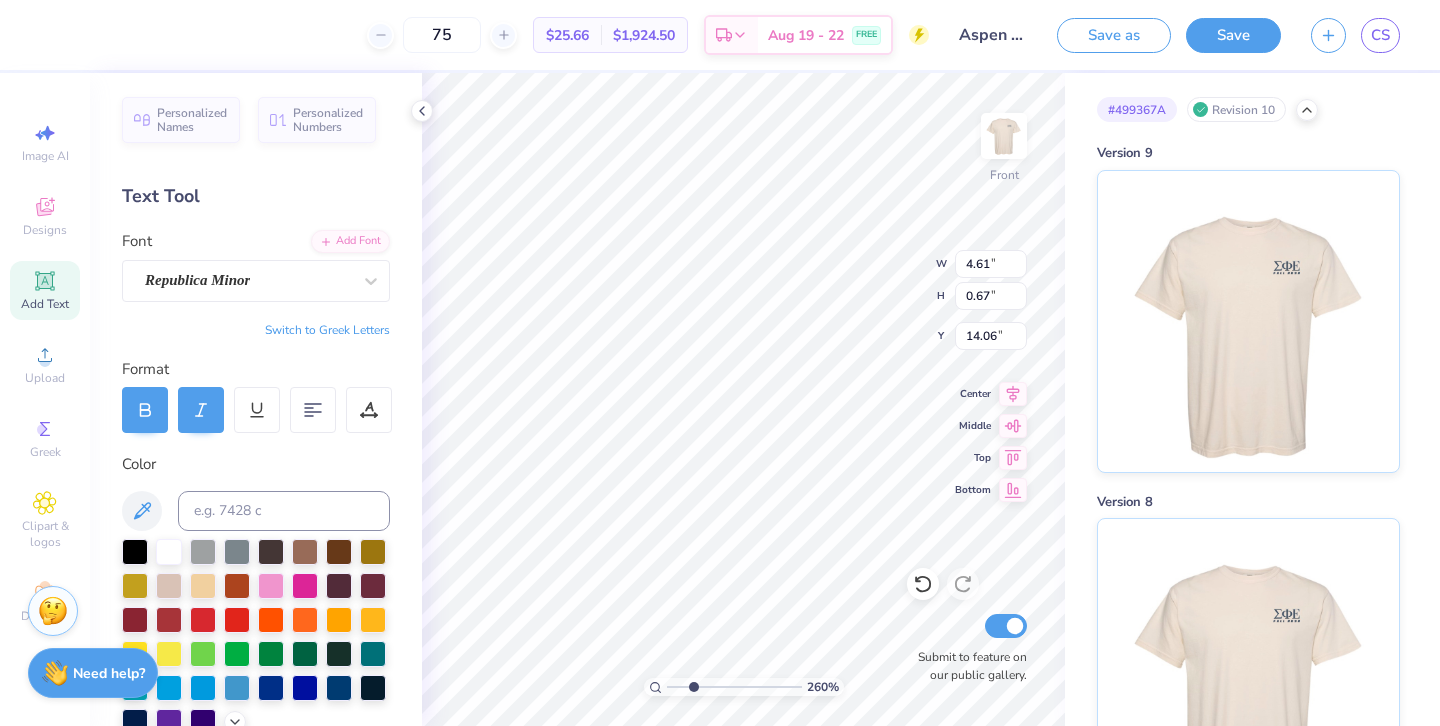 type on "2.68" 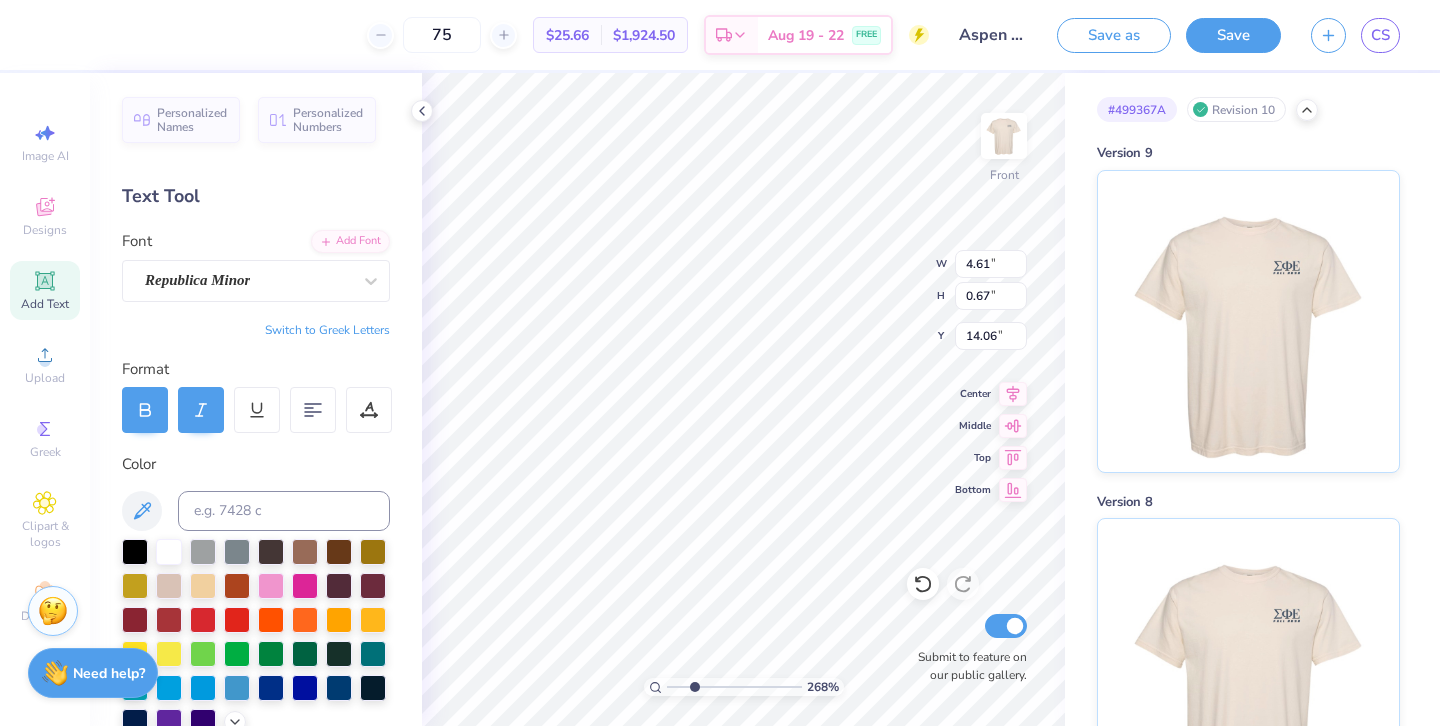 click at bounding box center (734, 687) 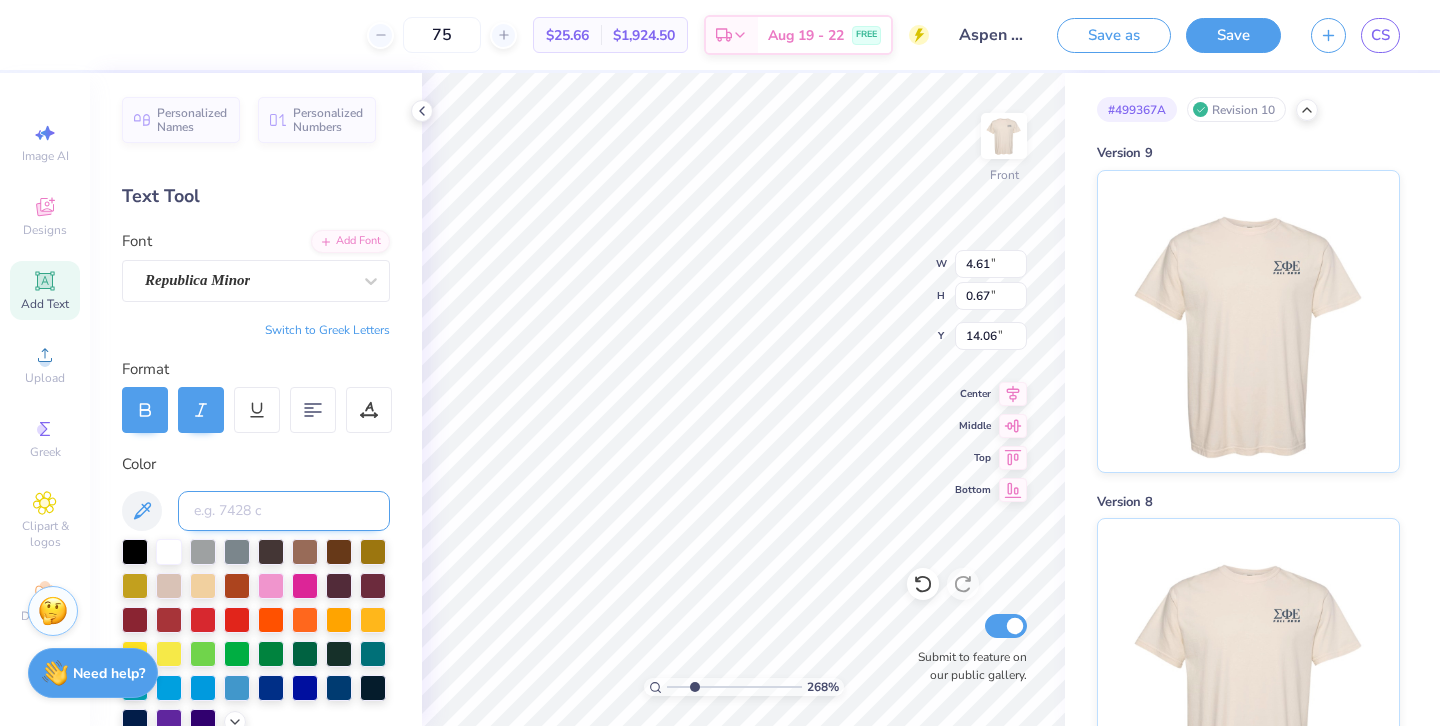 click at bounding box center [284, 511] 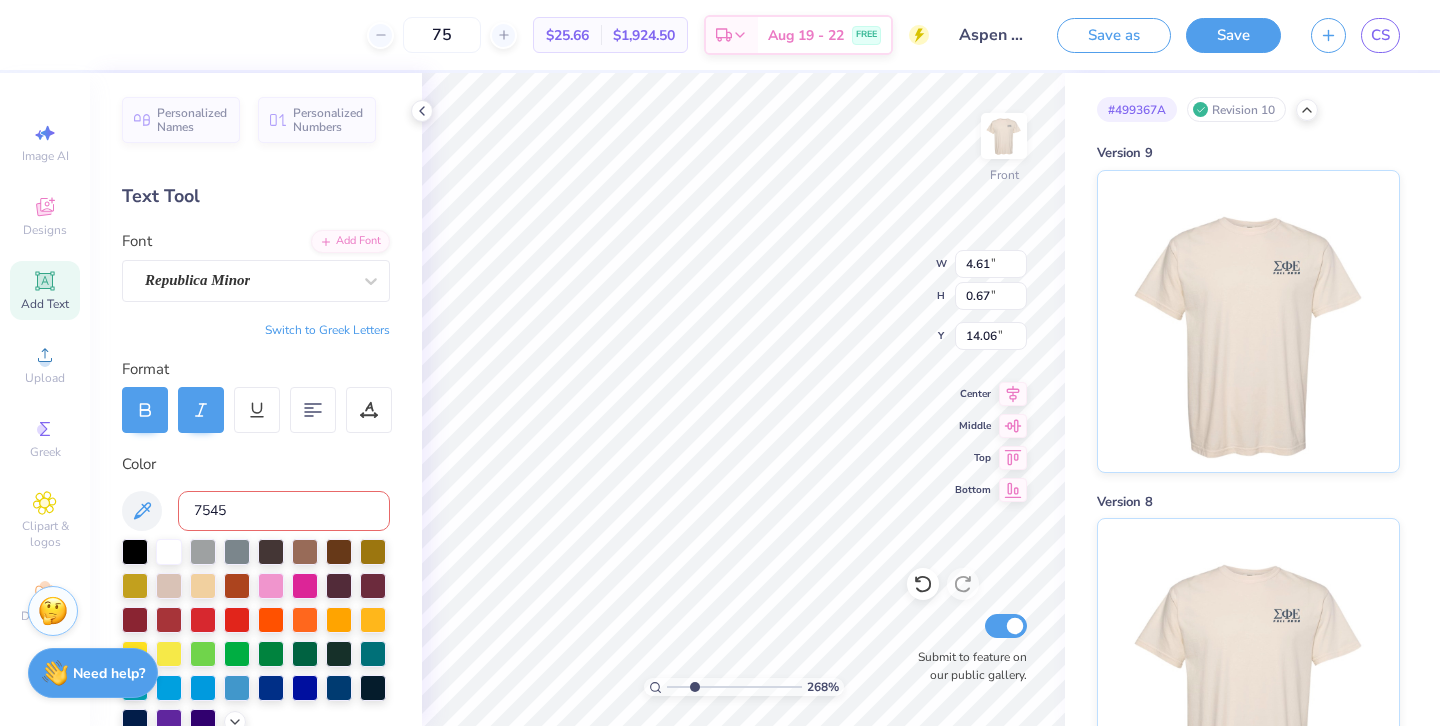type on "7545" 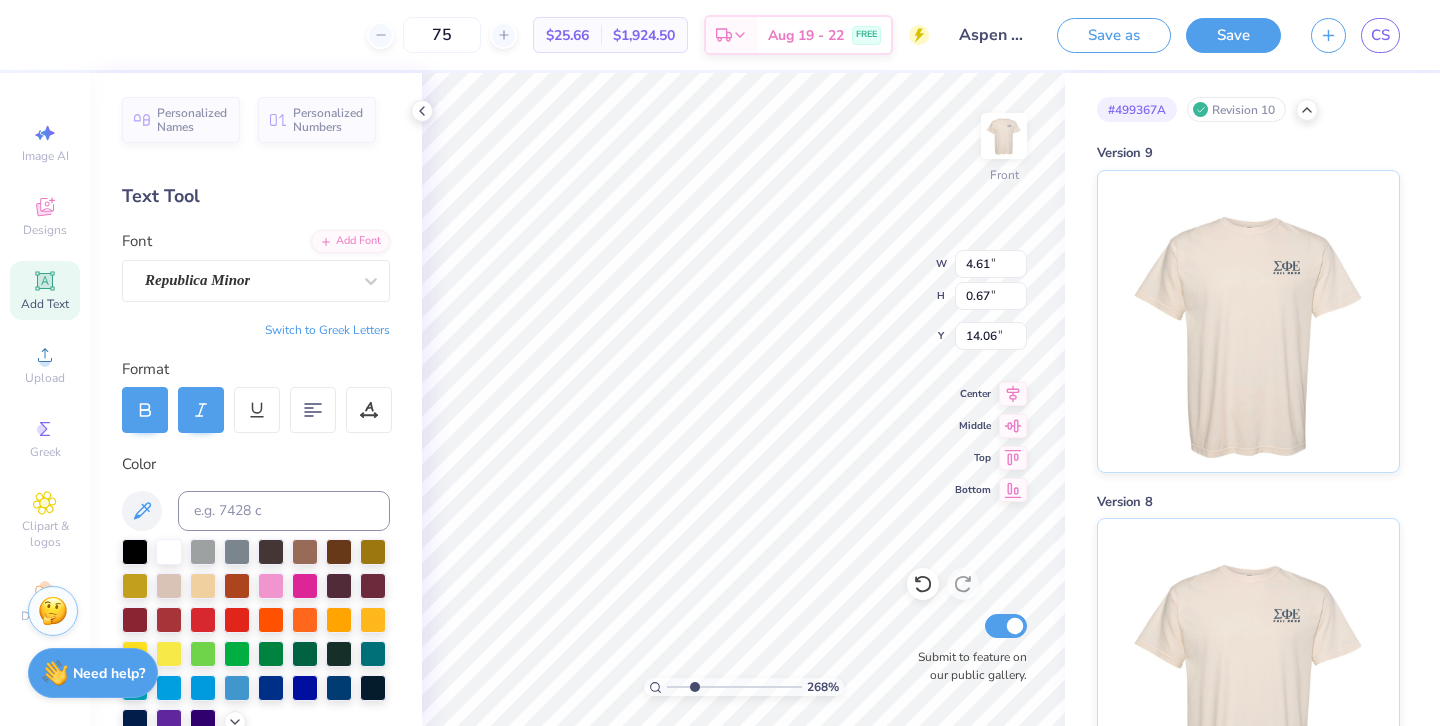 type on "14.65" 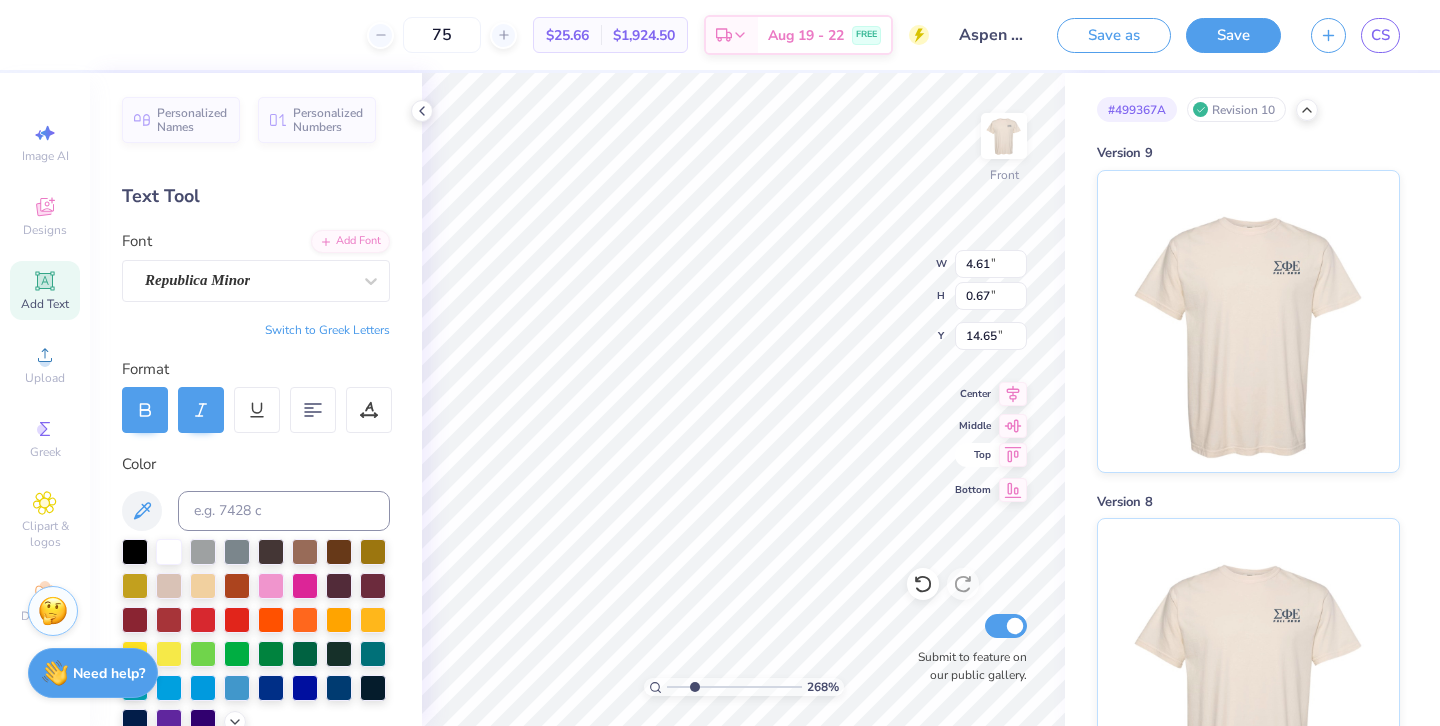 type on "2.17" 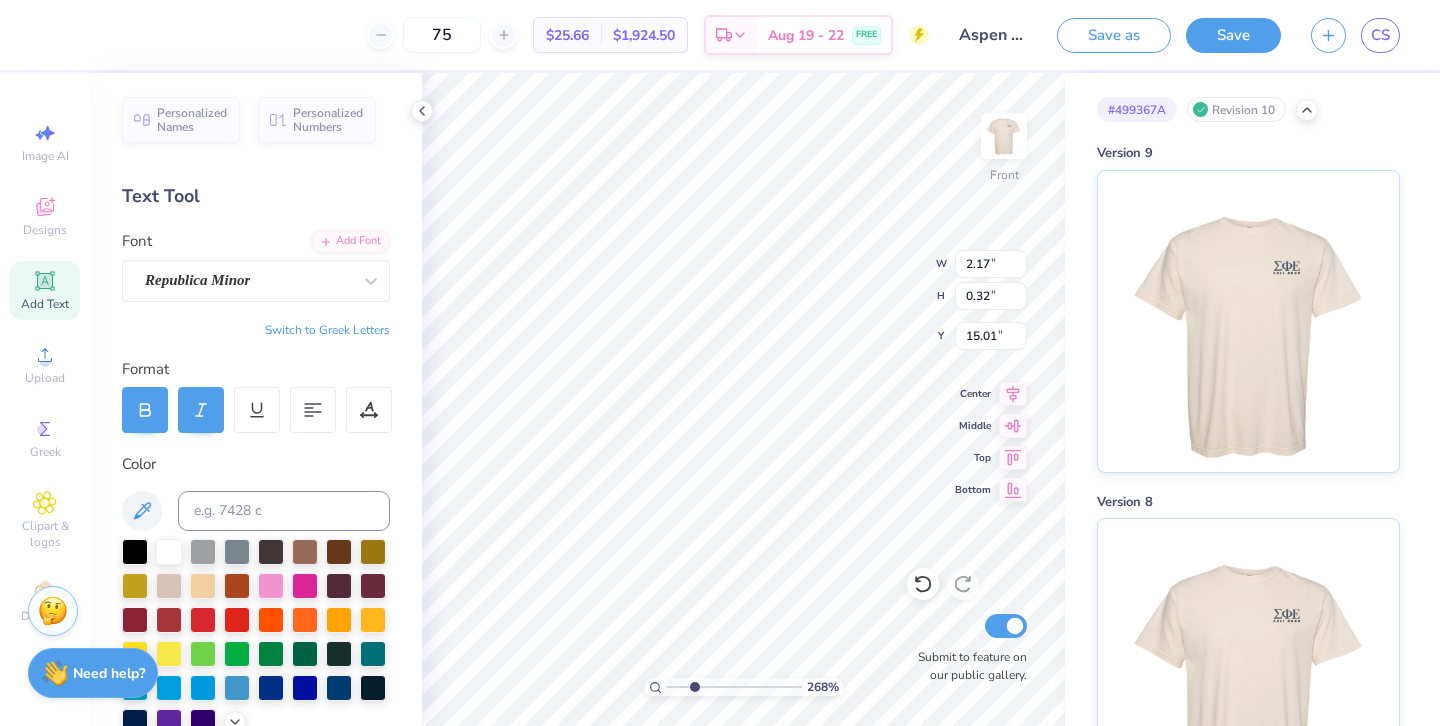 type on "0.94" 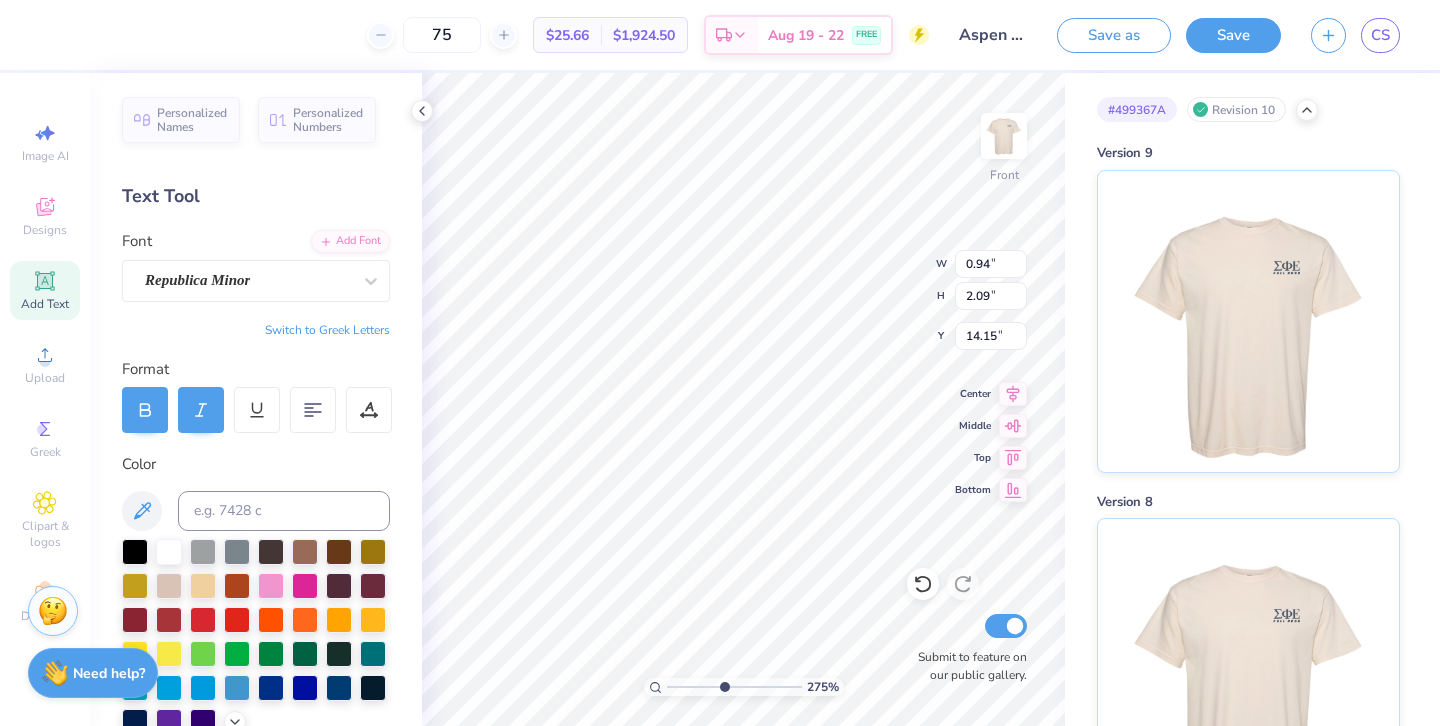 type on "5.28" 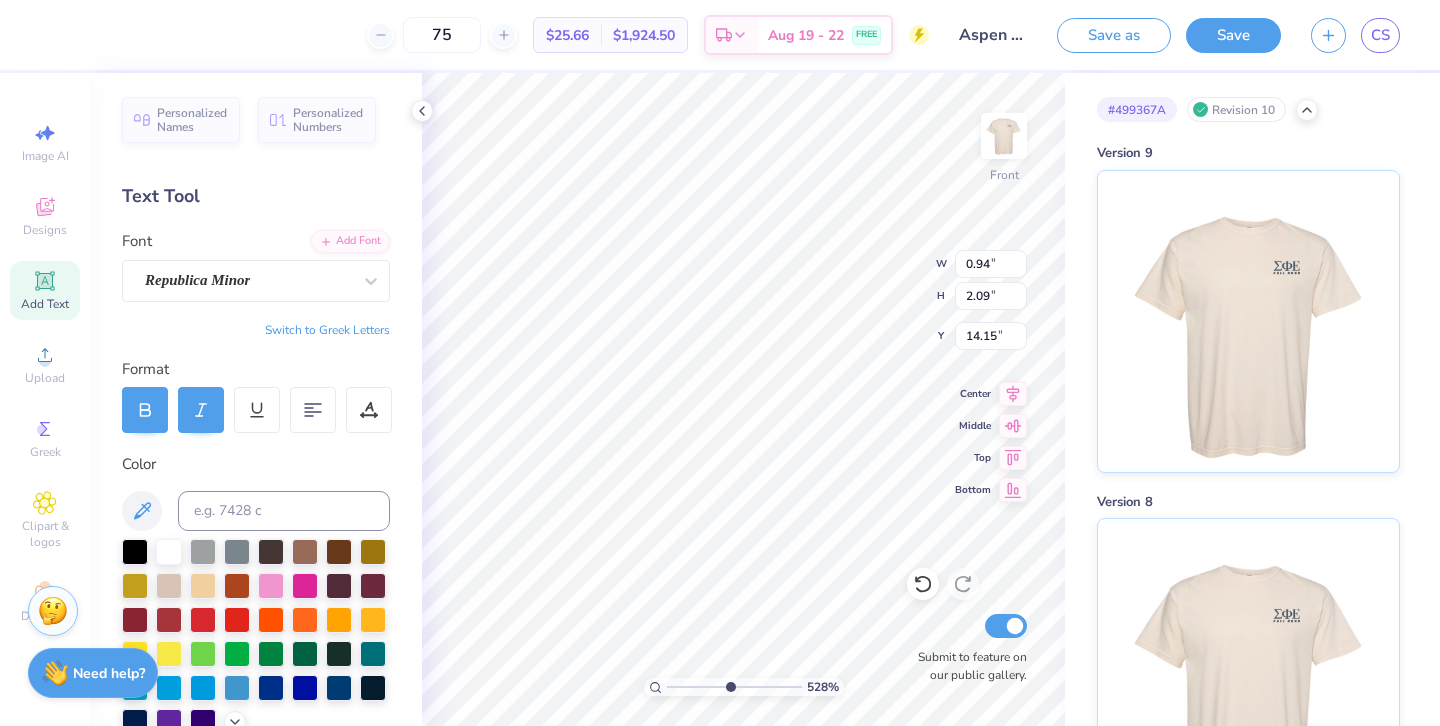 drag, startPoint x: 695, startPoint y: 684, endPoint x: 729, endPoint y: 684, distance: 34 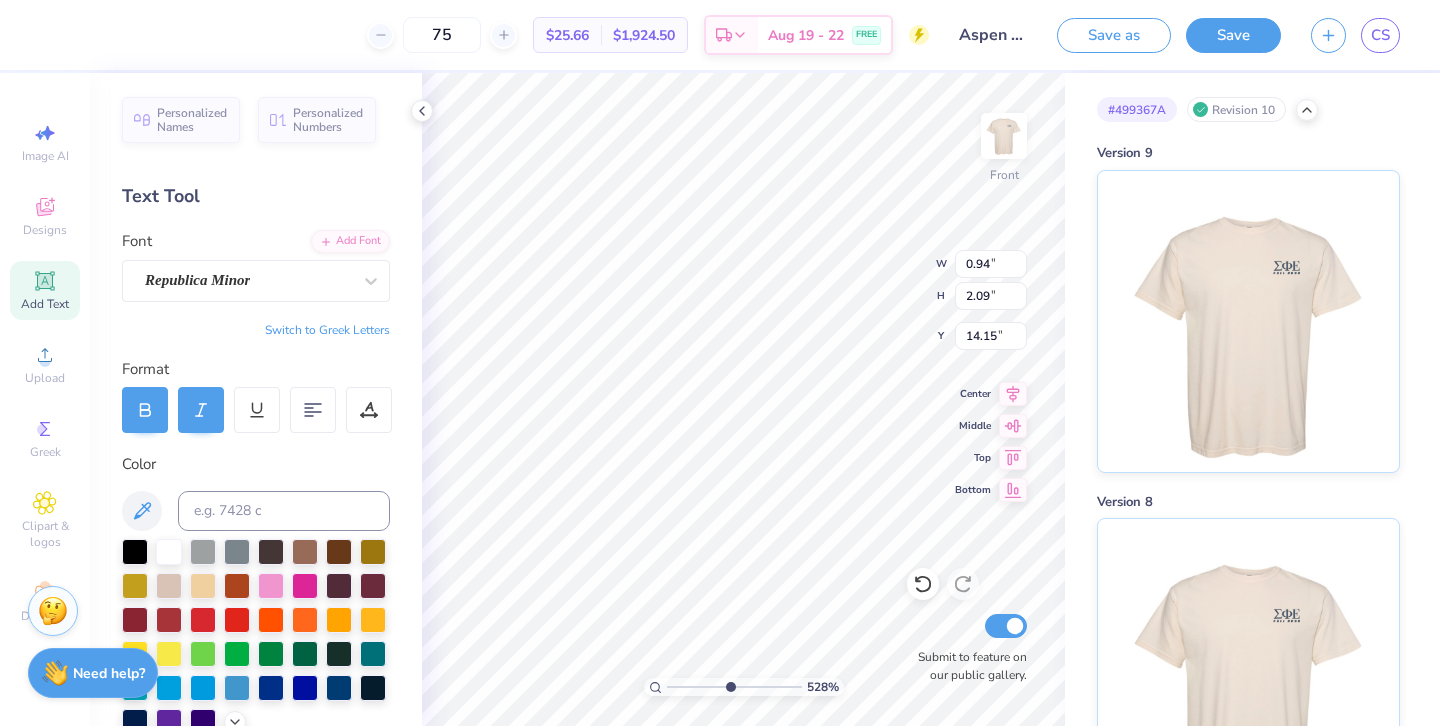 type on "14.59" 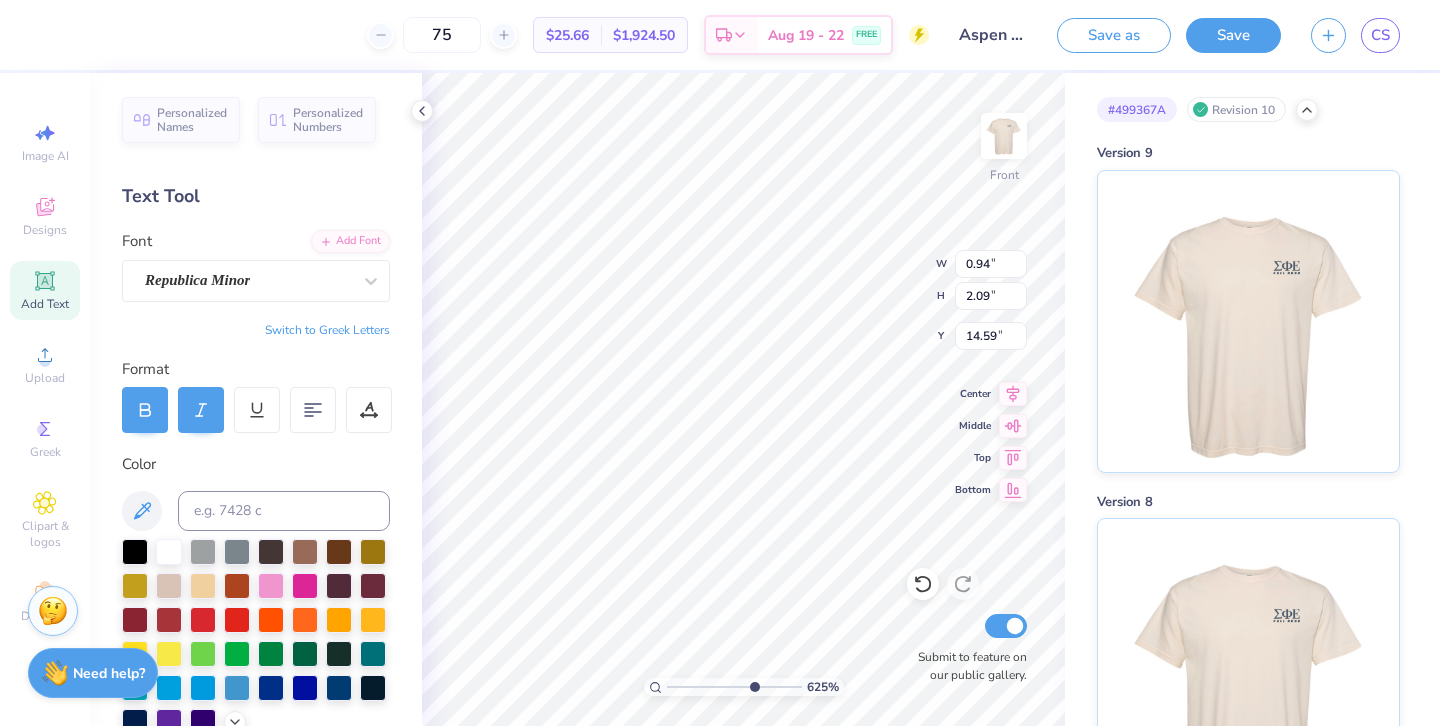 type on "7.07" 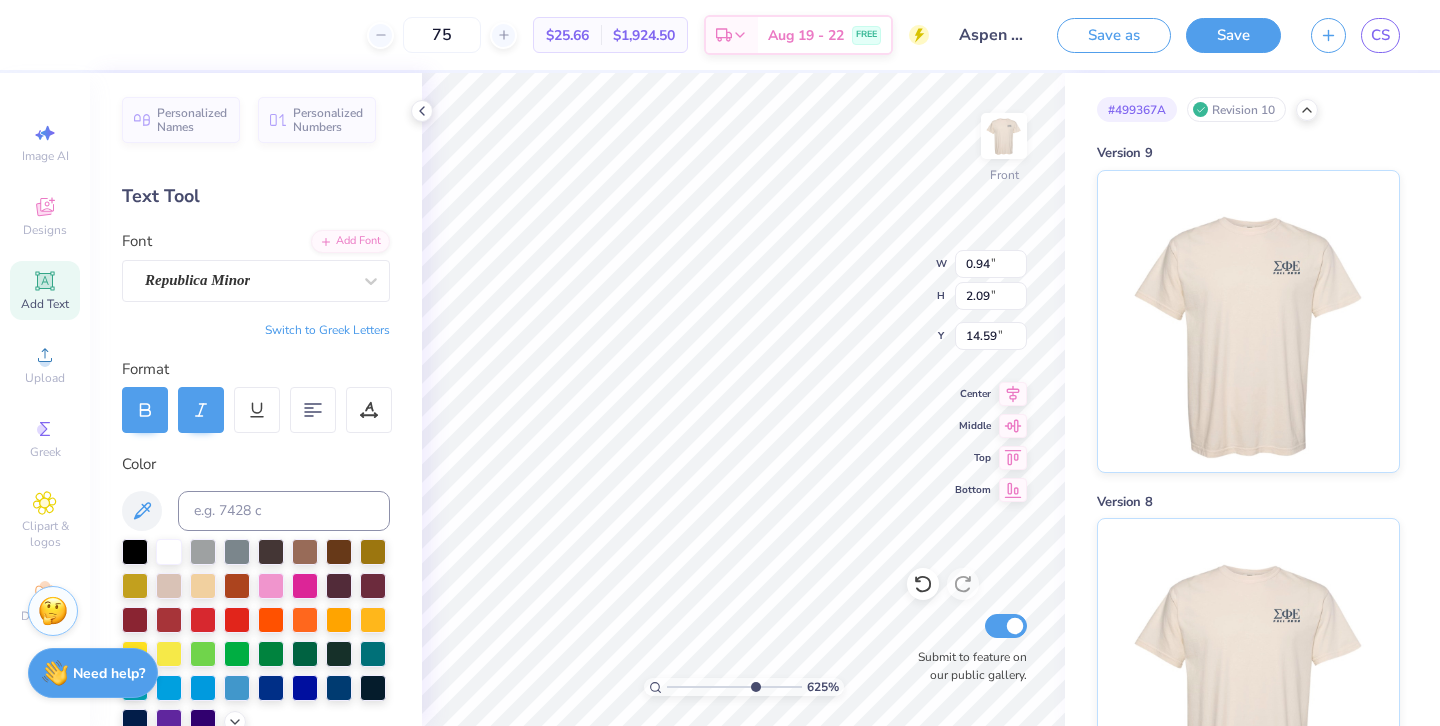drag, startPoint x: 723, startPoint y: 686, endPoint x: 753, endPoint y: 691, distance: 30.413813 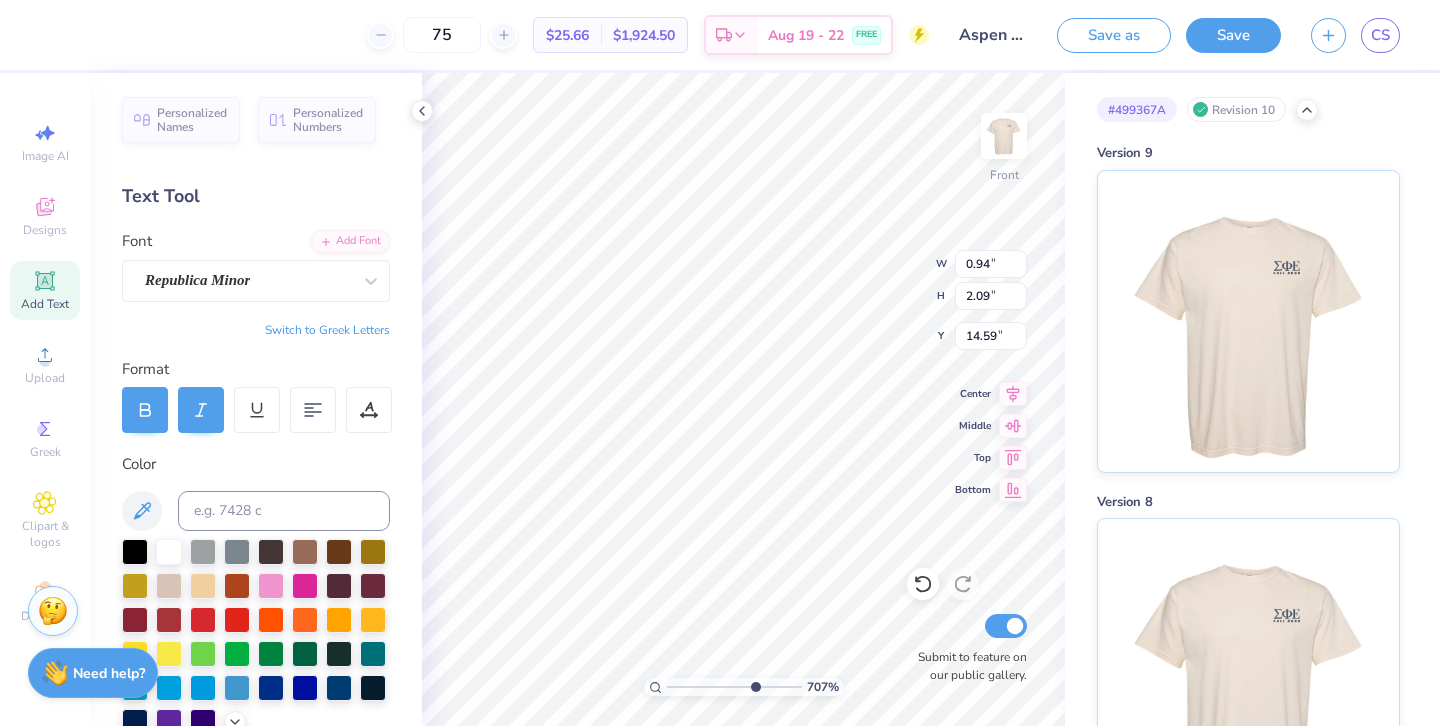 type on "14.60" 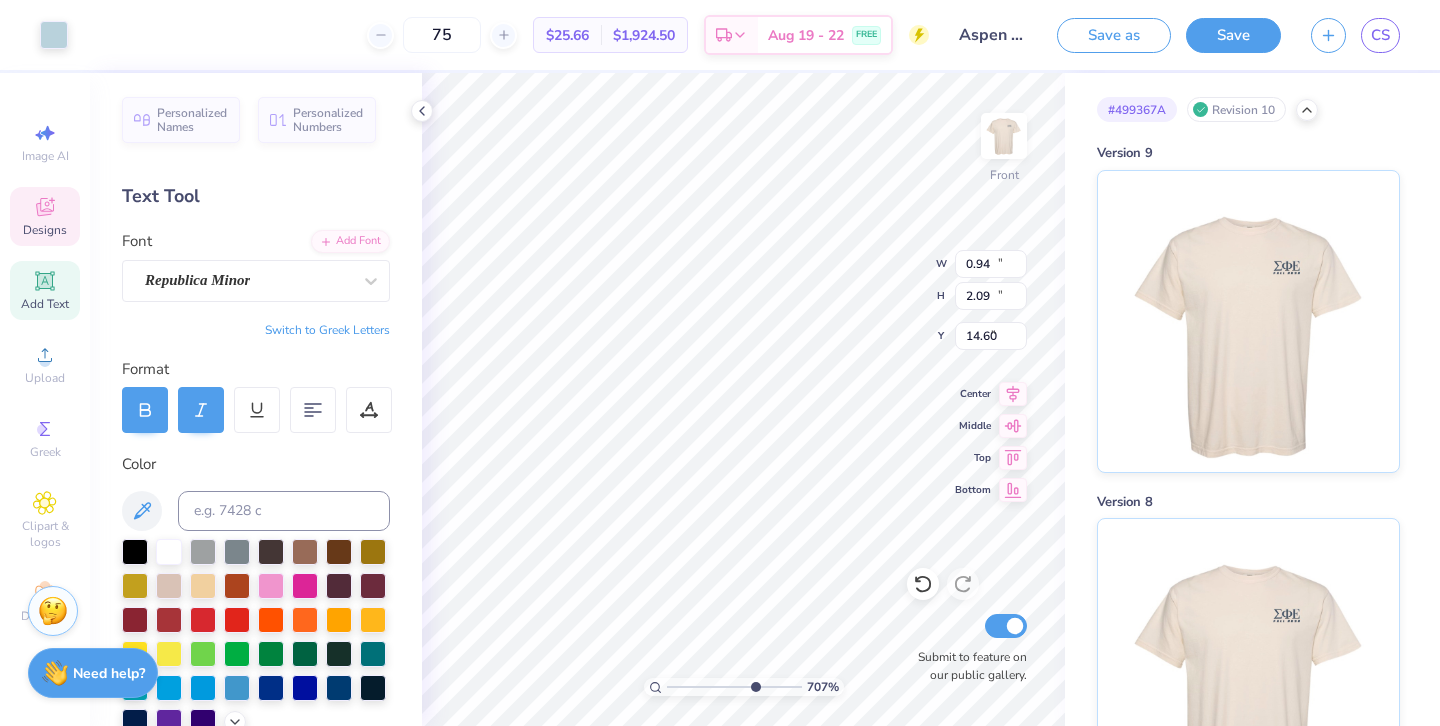 type on "10.85" 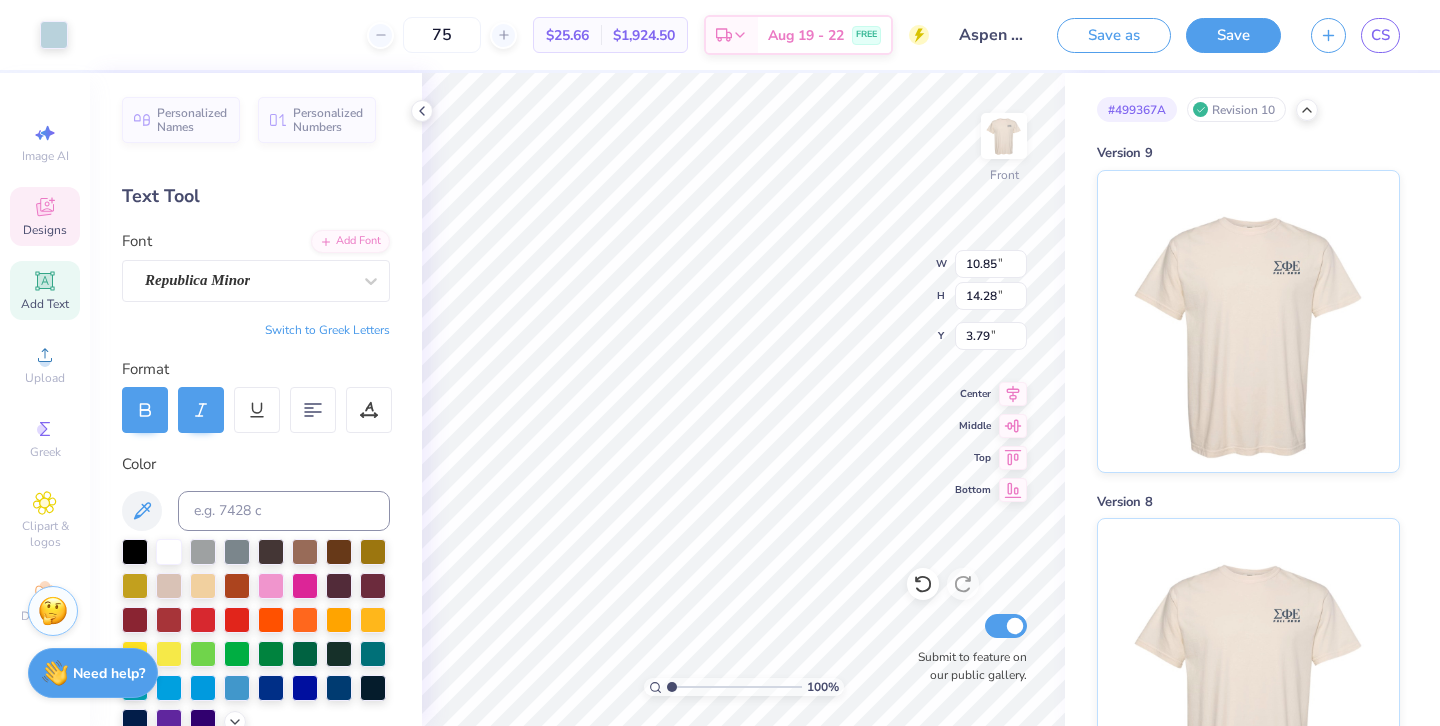 drag, startPoint x: 752, startPoint y: 686, endPoint x: 608, endPoint y: 684, distance: 144.01389 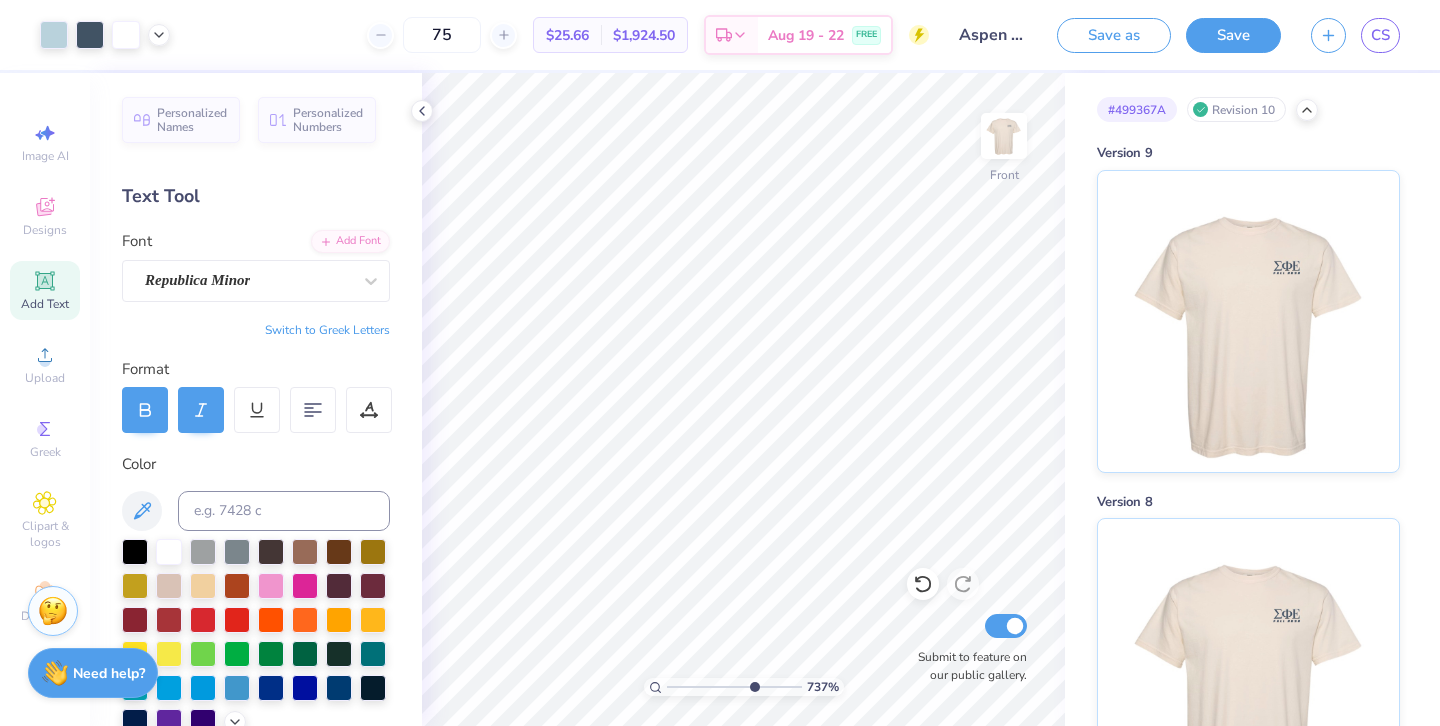 type on "7" 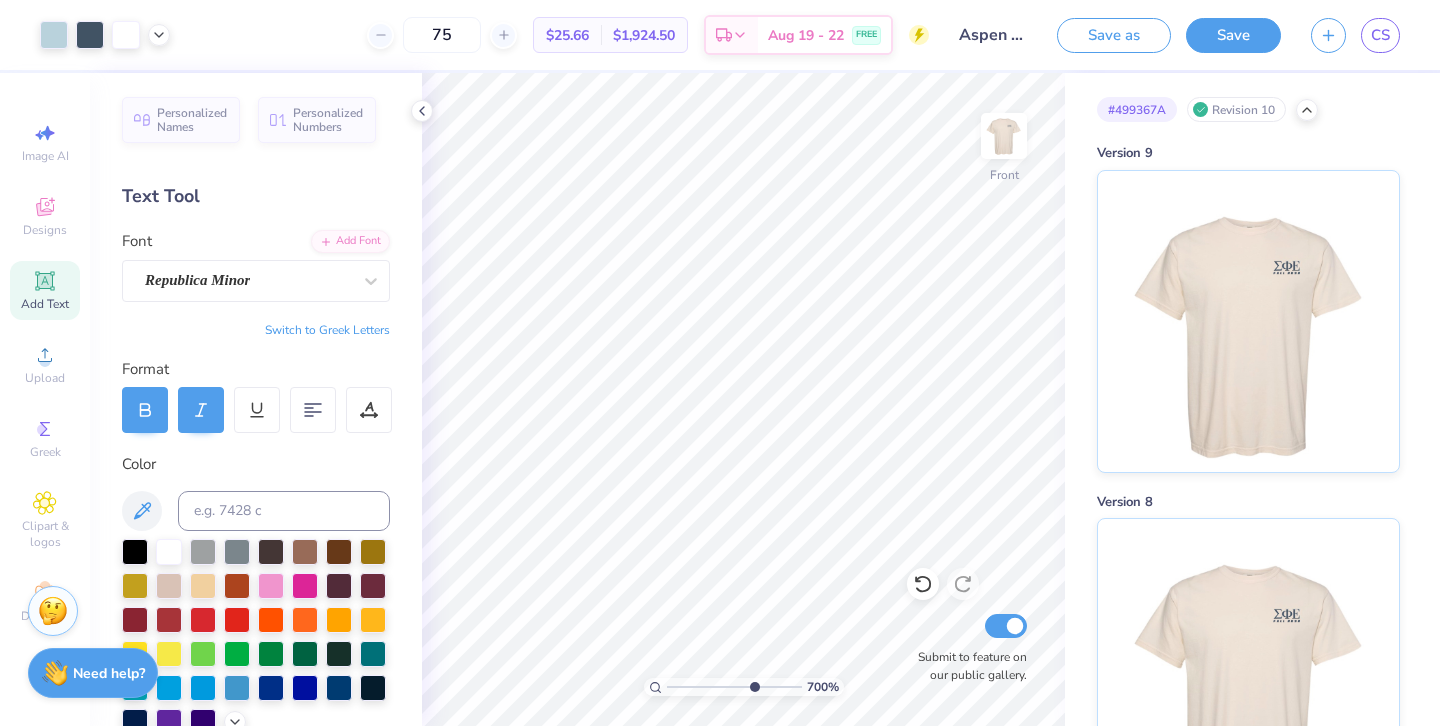 drag, startPoint x: 673, startPoint y: 689, endPoint x: 752, endPoint y: 684, distance: 79.15807 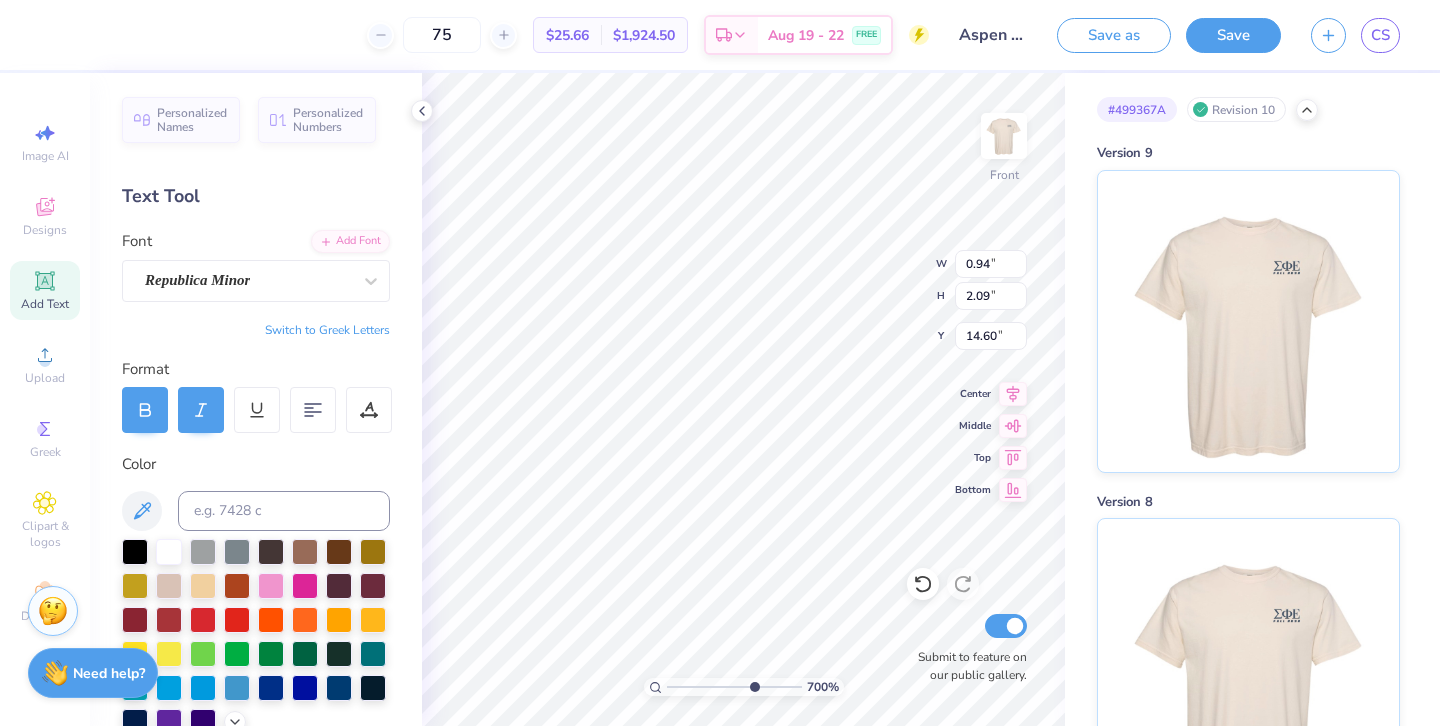 type on "0.85" 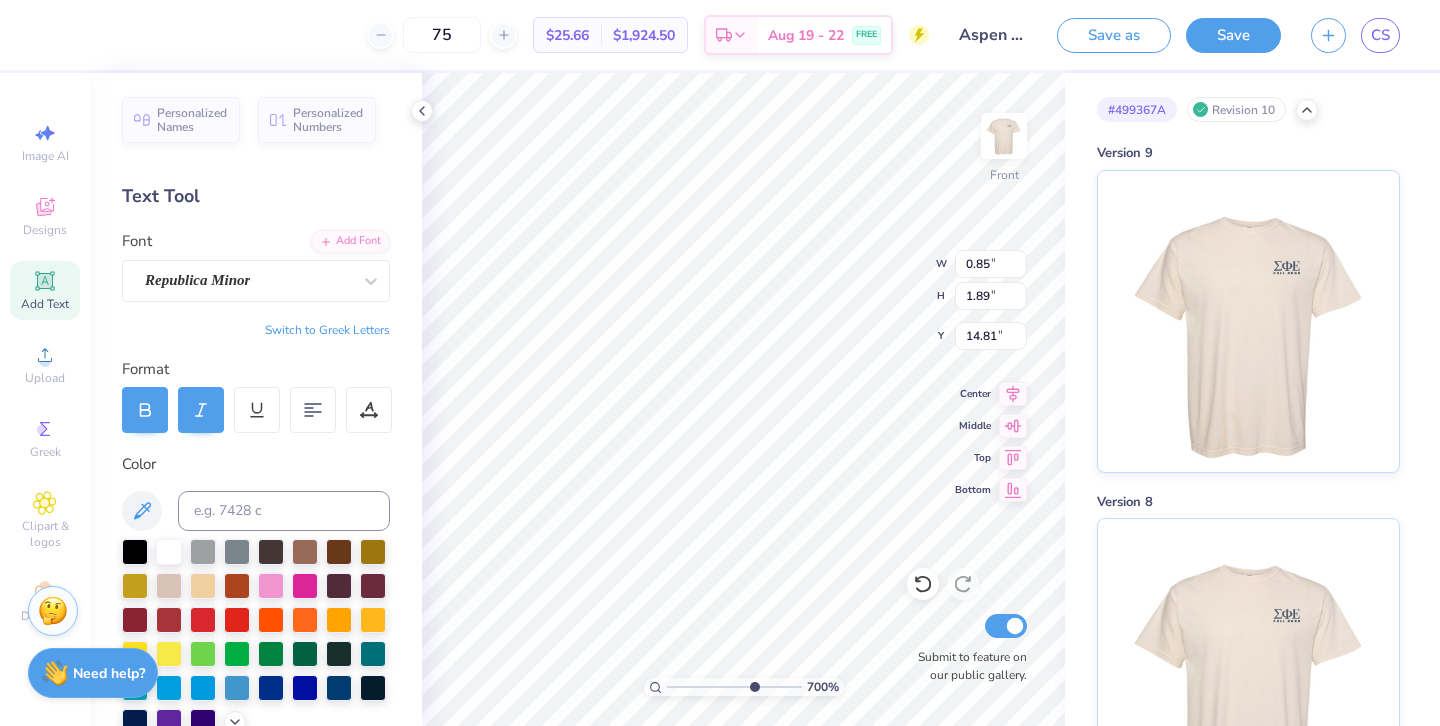 type on "14.67" 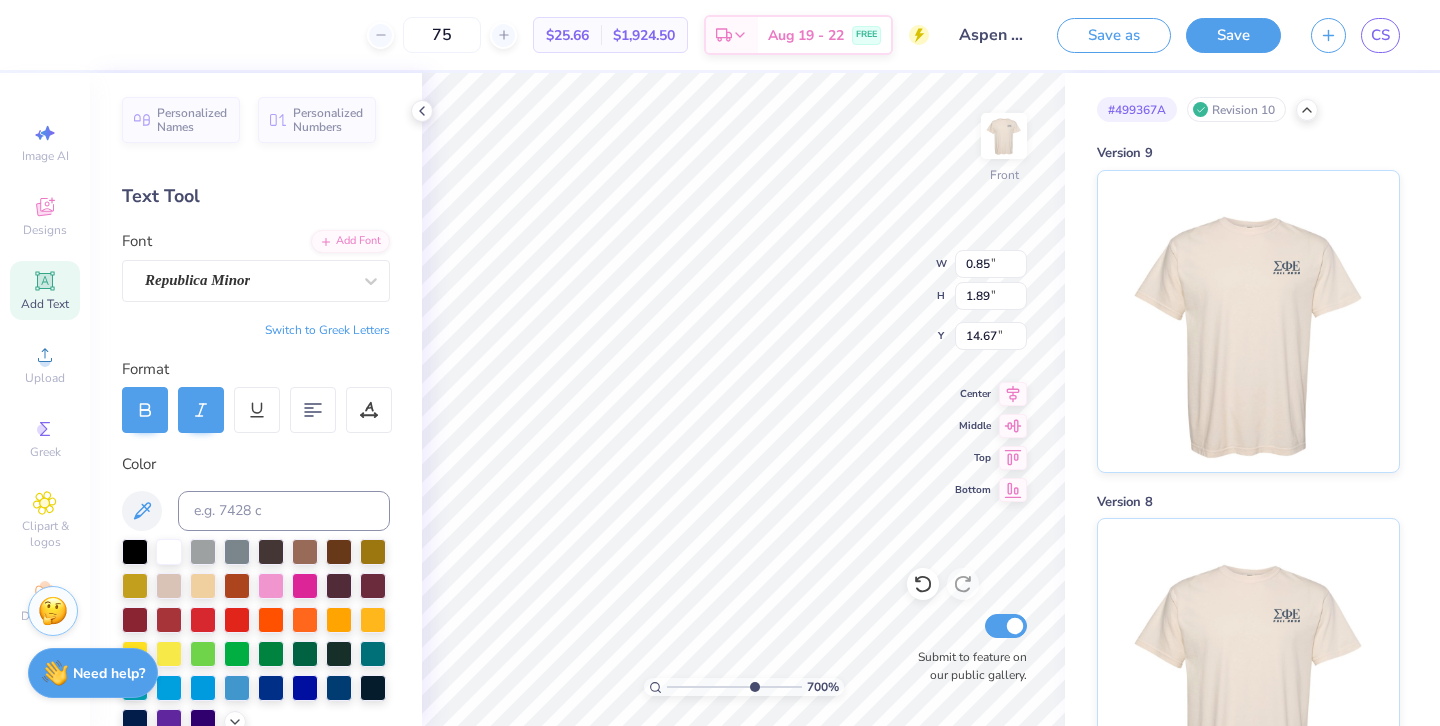 type on "10.85" 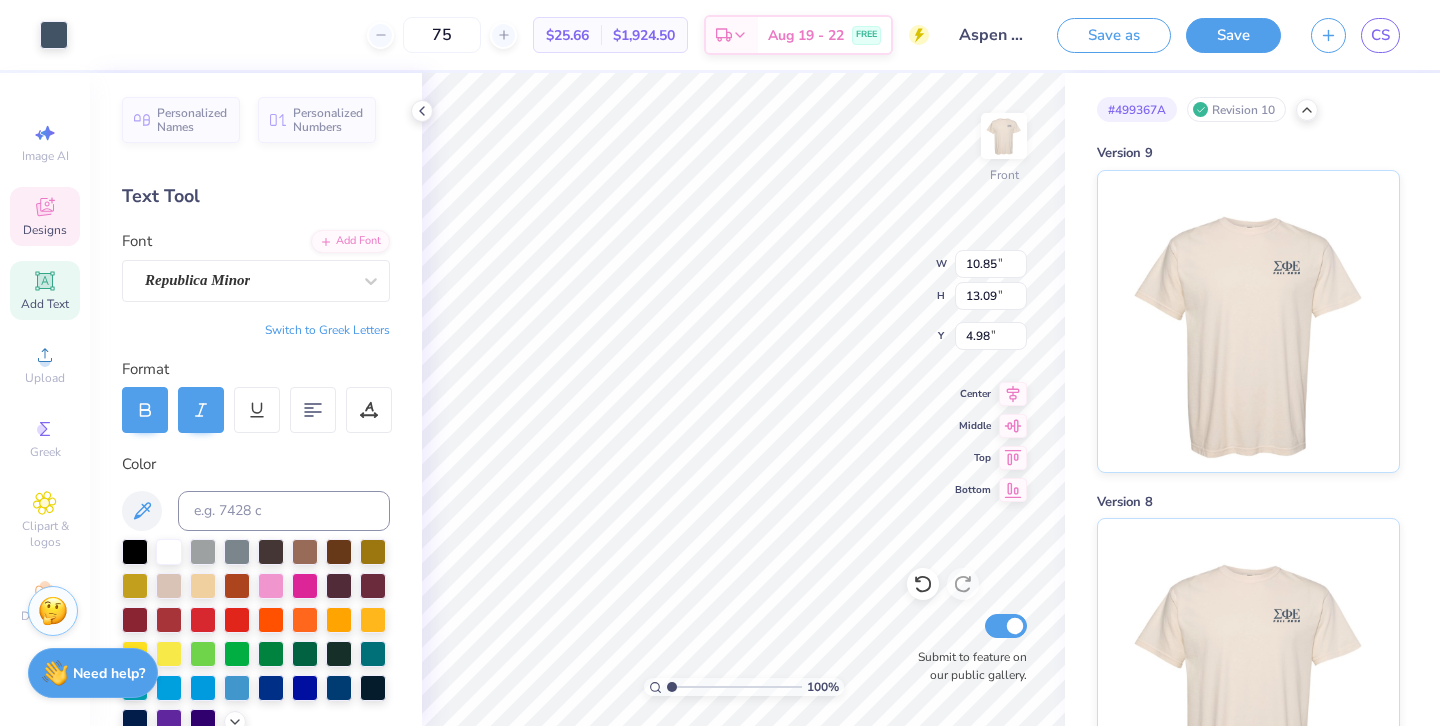 drag, startPoint x: 747, startPoint y: 689, endPoint x: 655, endPoint y: 687, distance: 92.021736 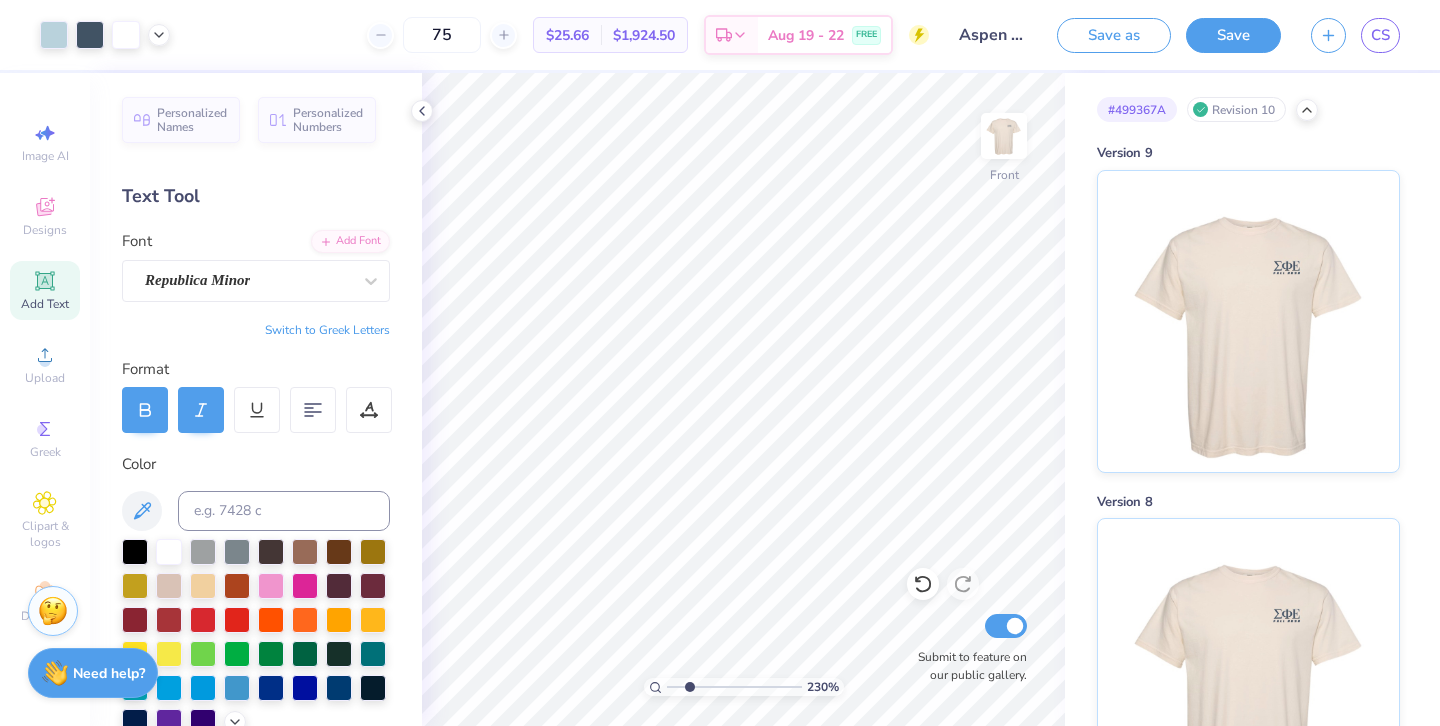 type on "2.38" 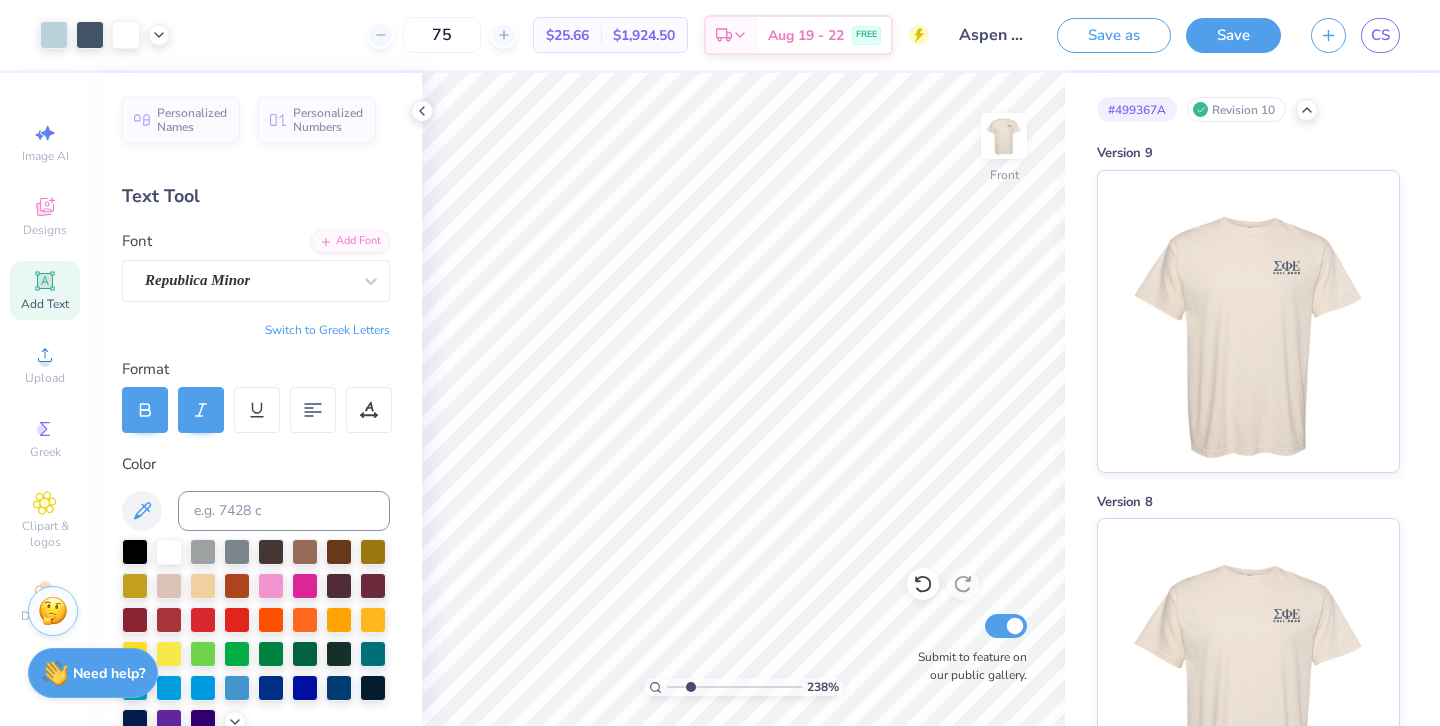 drag, startPoint x: 670, startPoint y: 683, endPoint x: 690, endPoint y: 685, distance: 20.09975 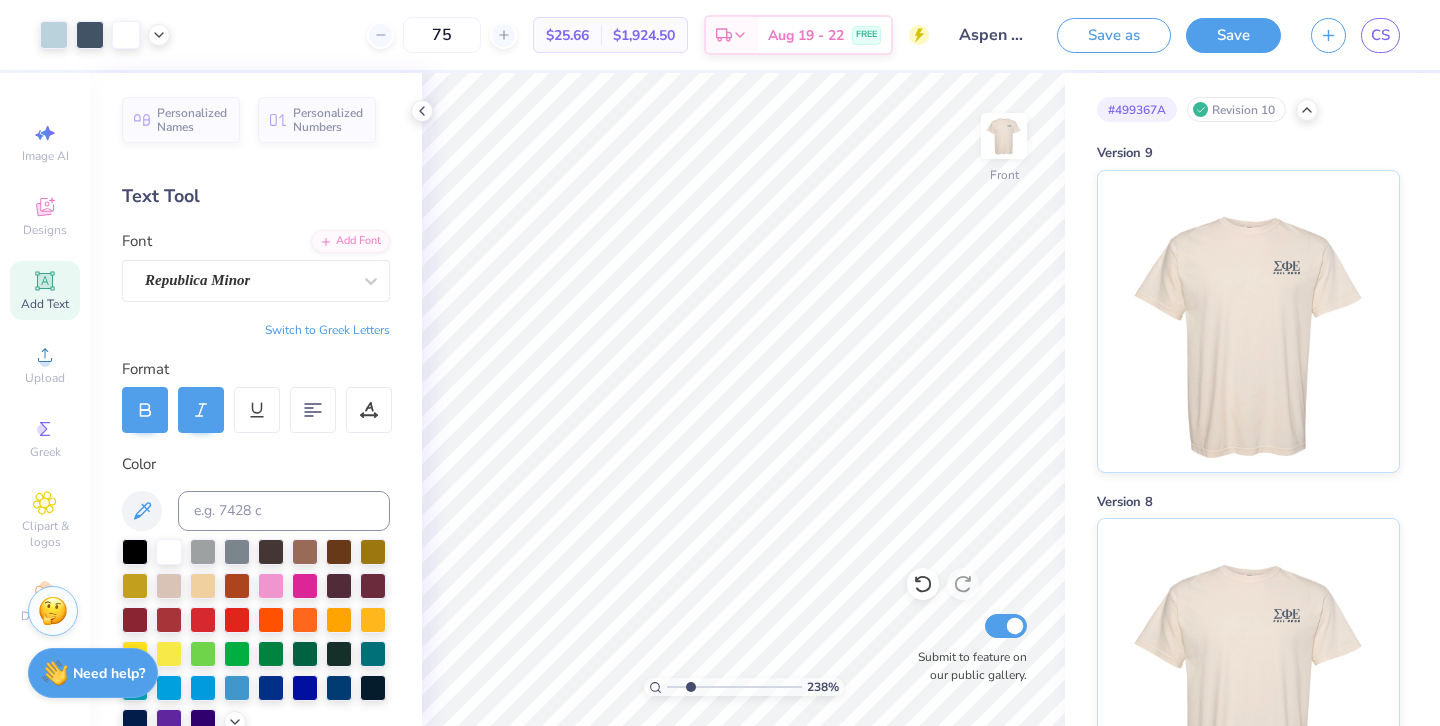 click 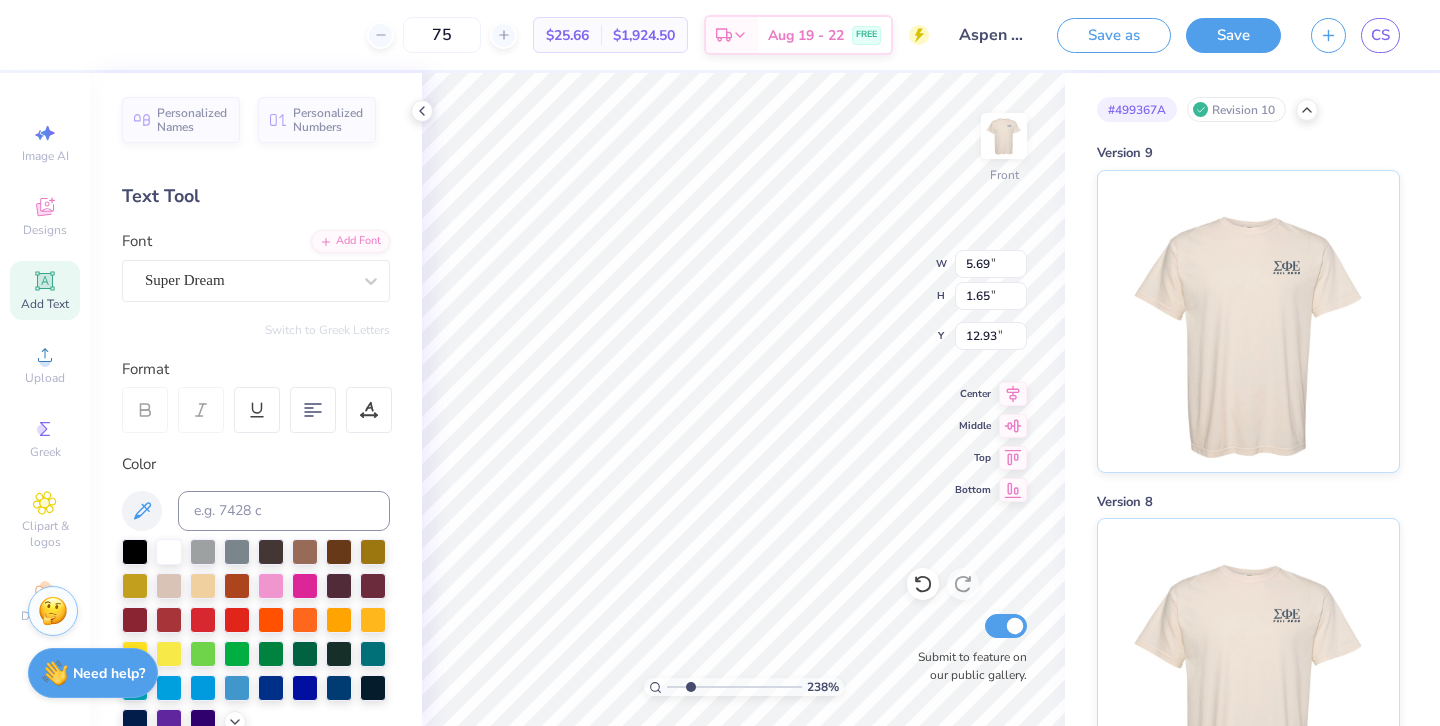 type on "13.03" 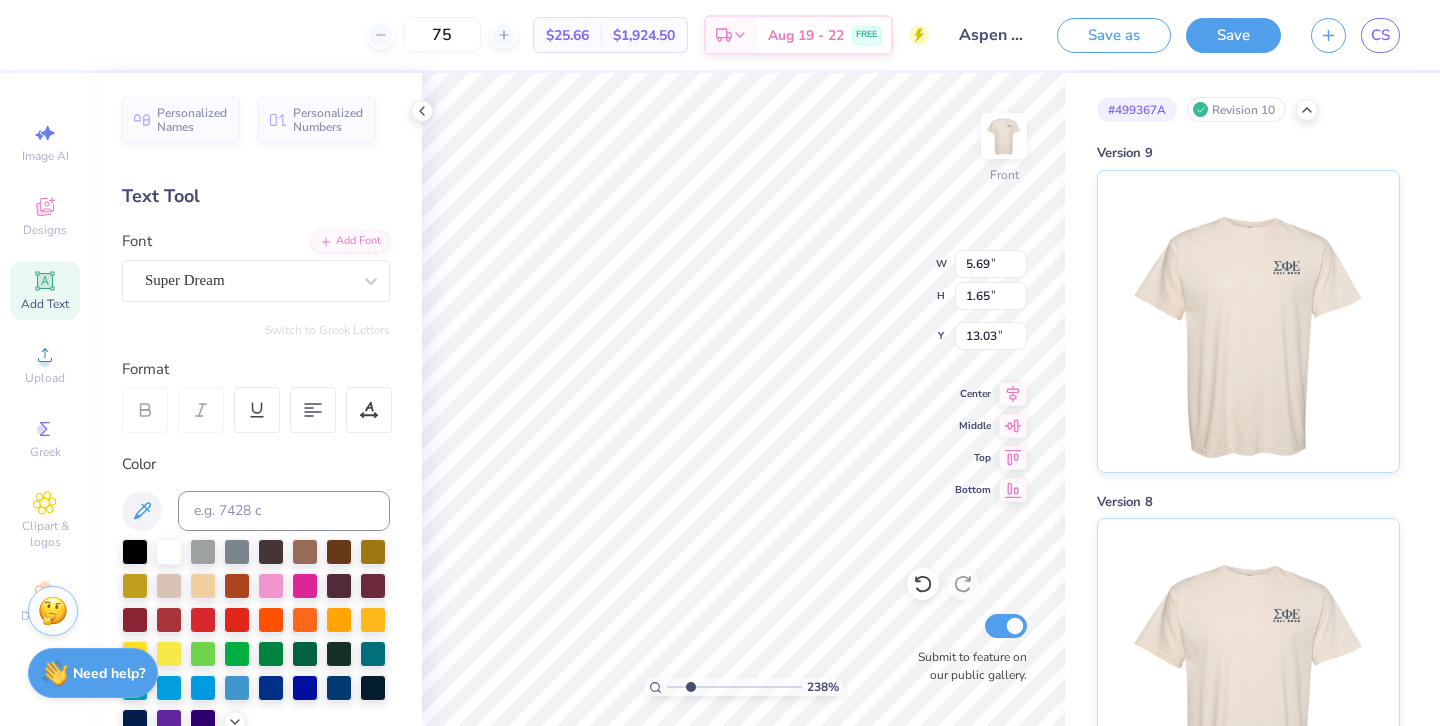 type on "CT ALPHA" 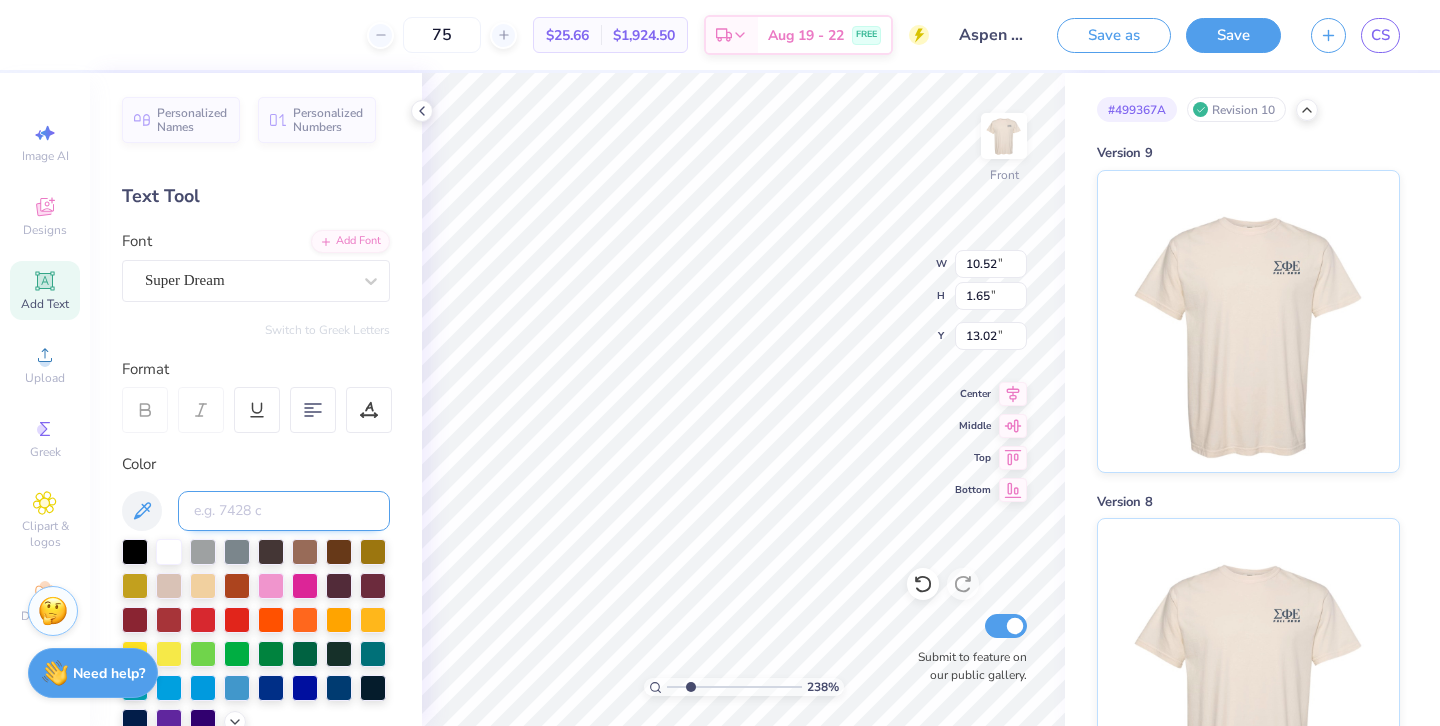 click at bounding box center [284, 511] 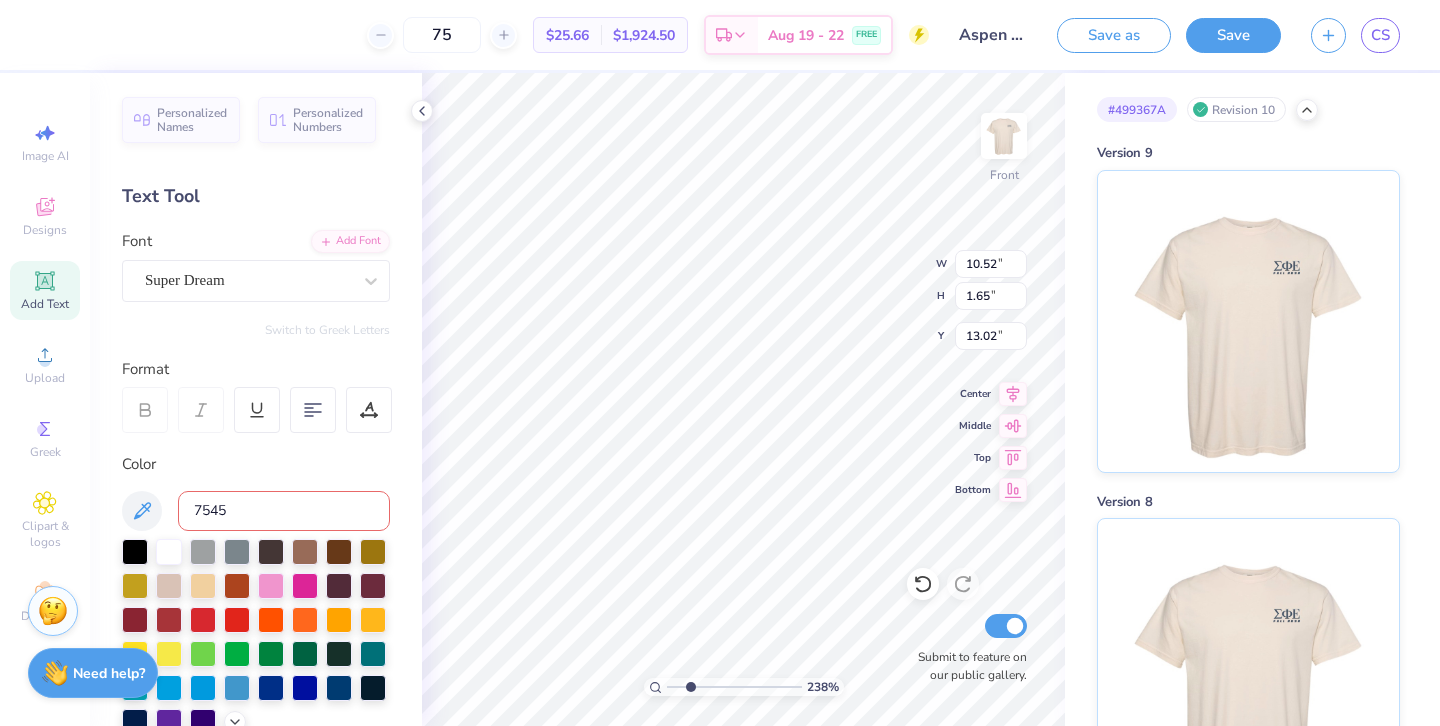 type on "7545" 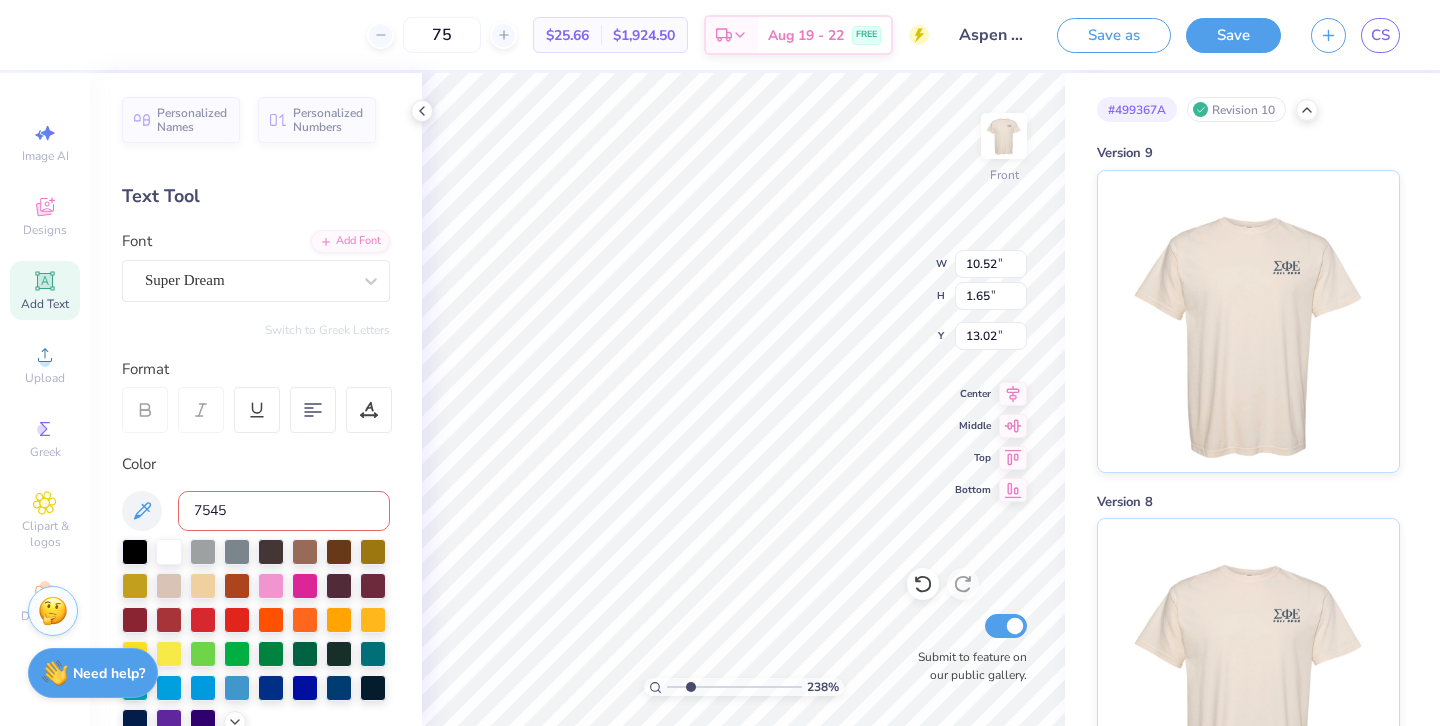 type 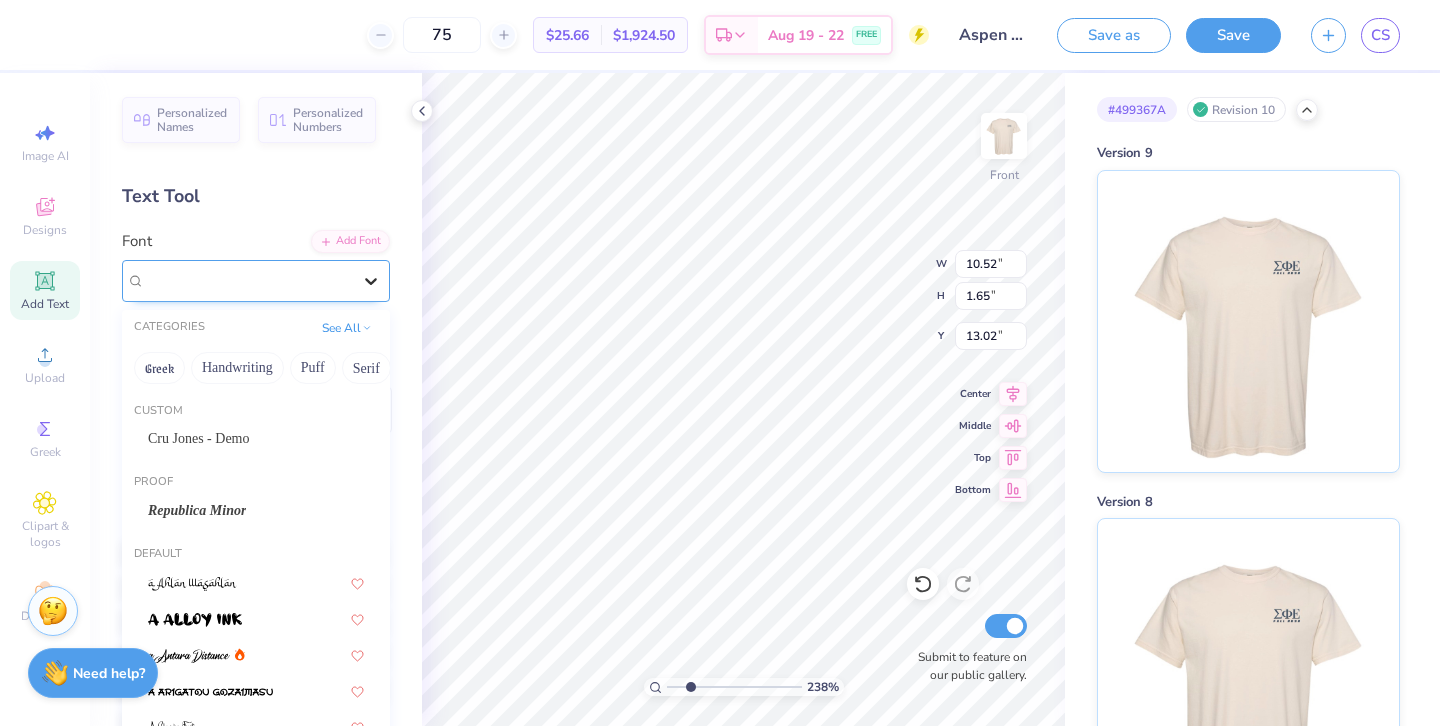 click 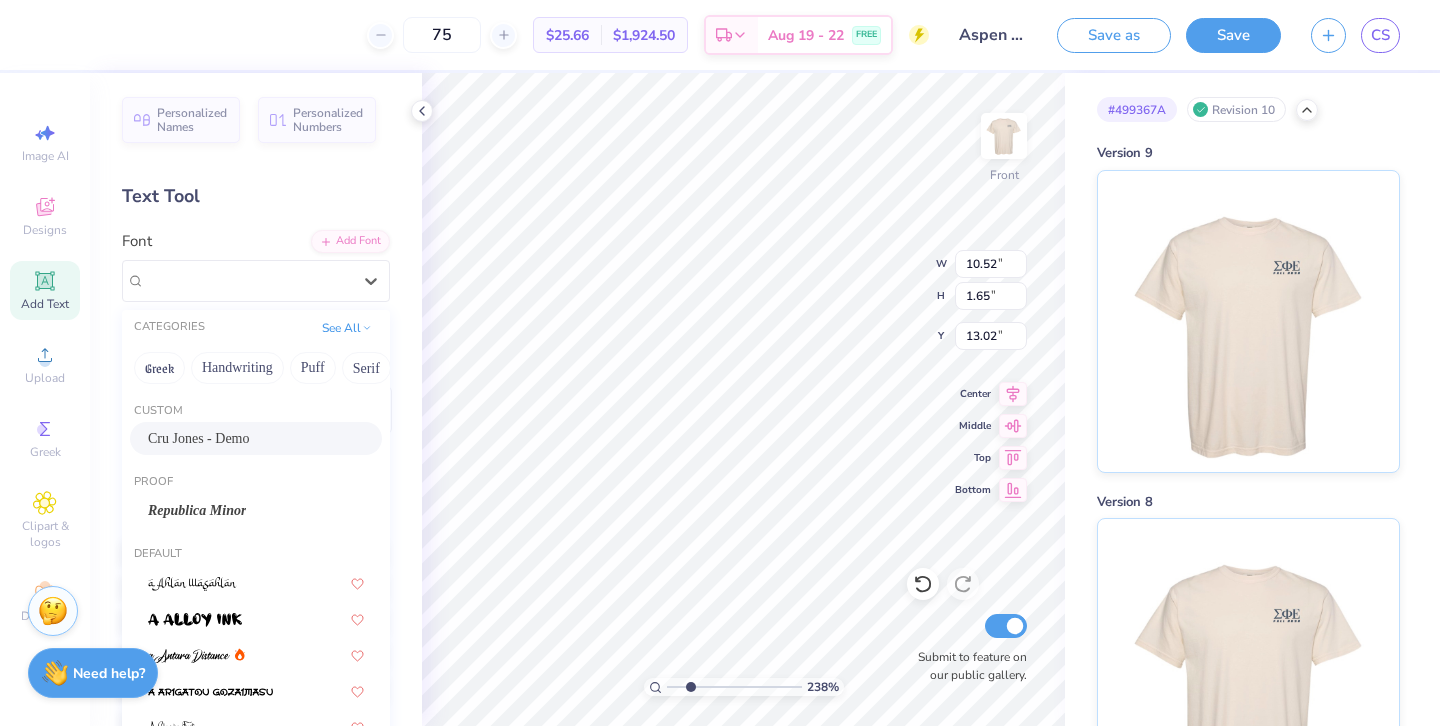 click on "Cru Jones - Demo" at bounding box center (256, 438) 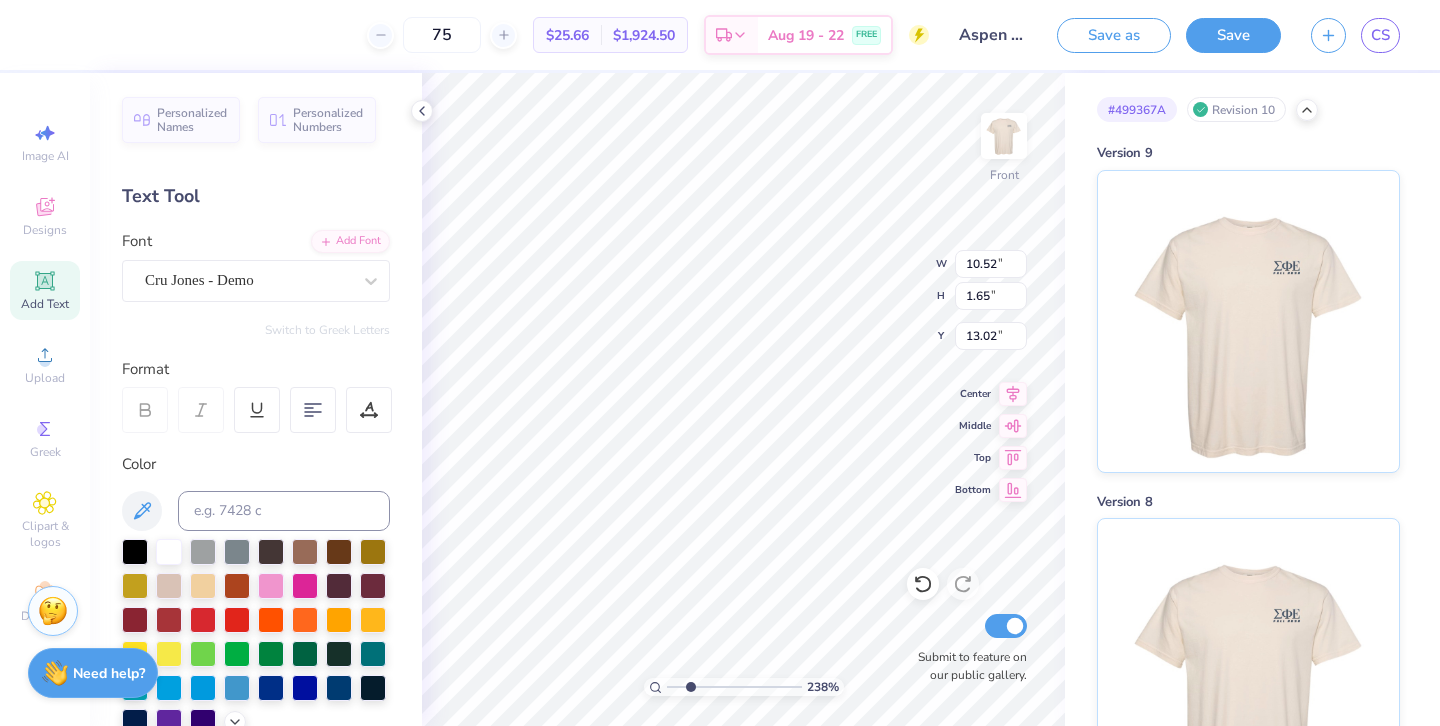 type on "12.37" 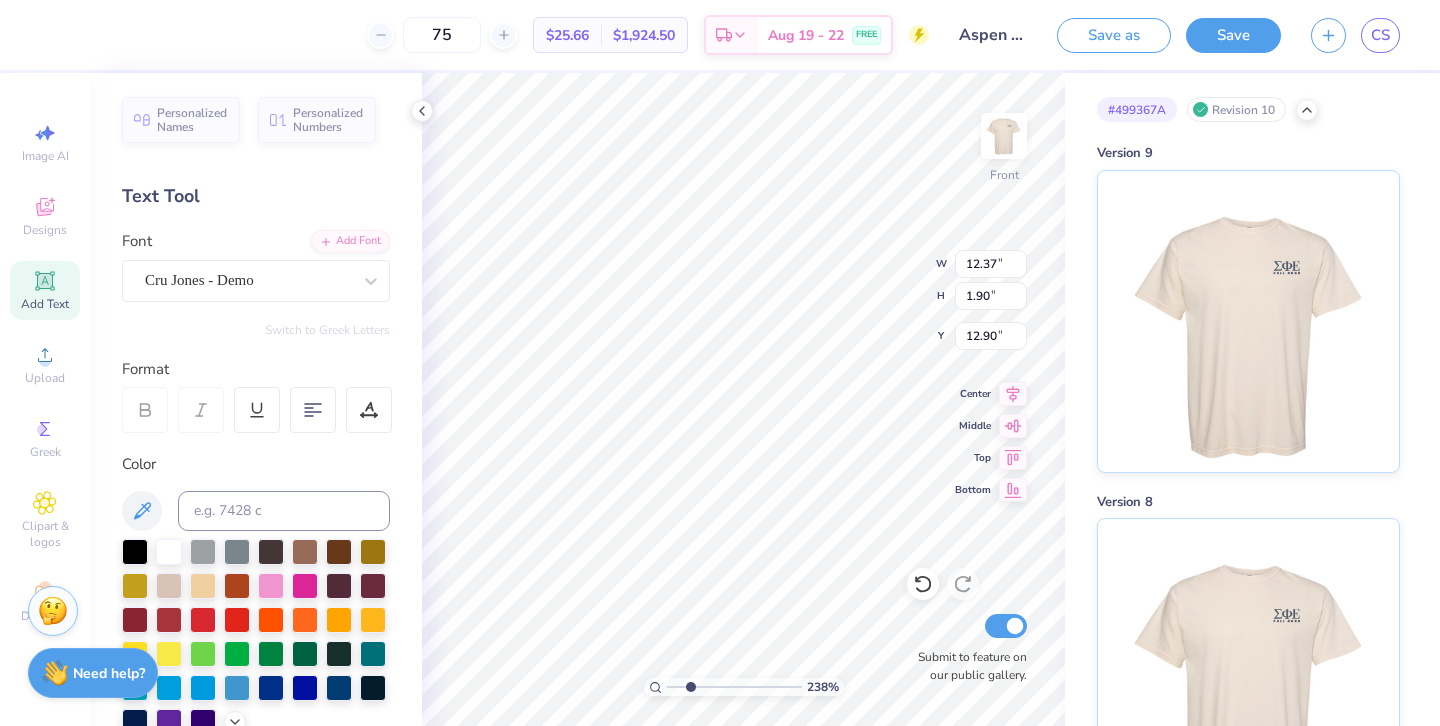type on "9.67" 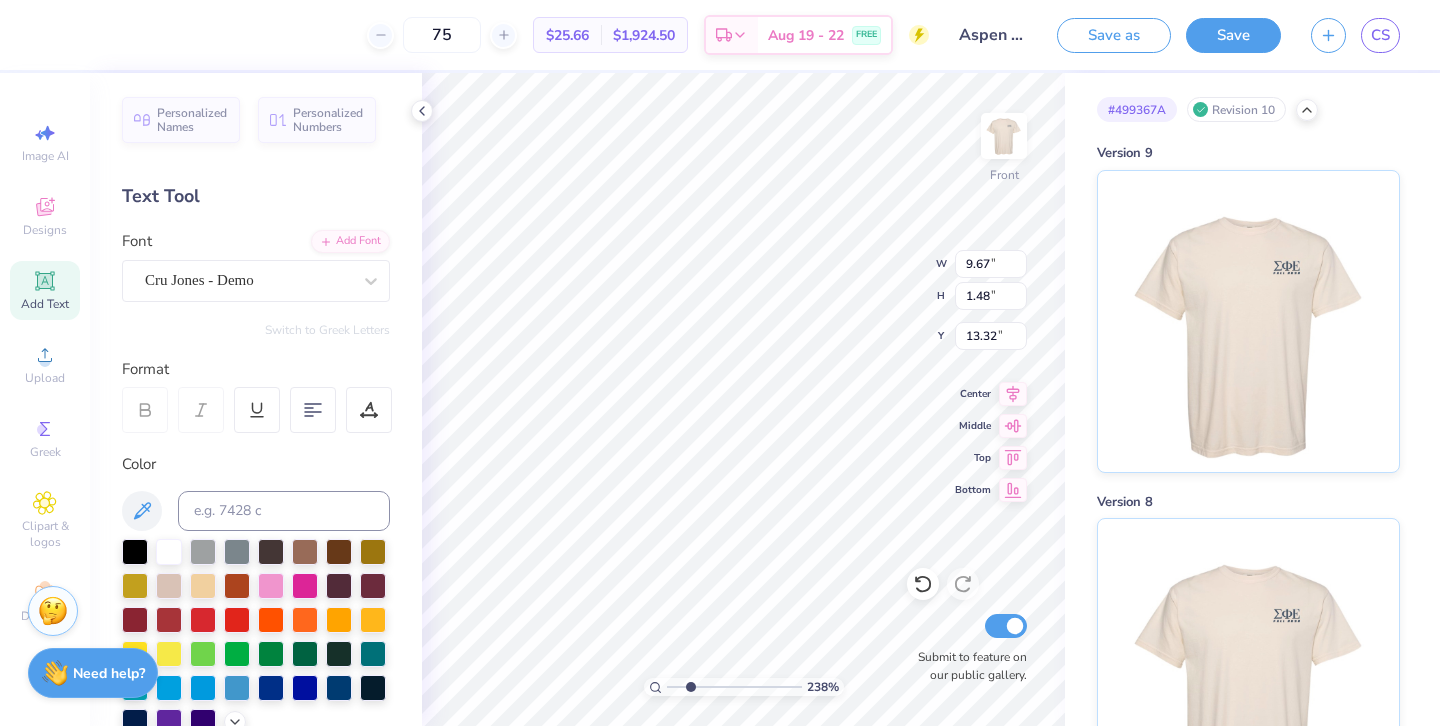 type on "6.49" 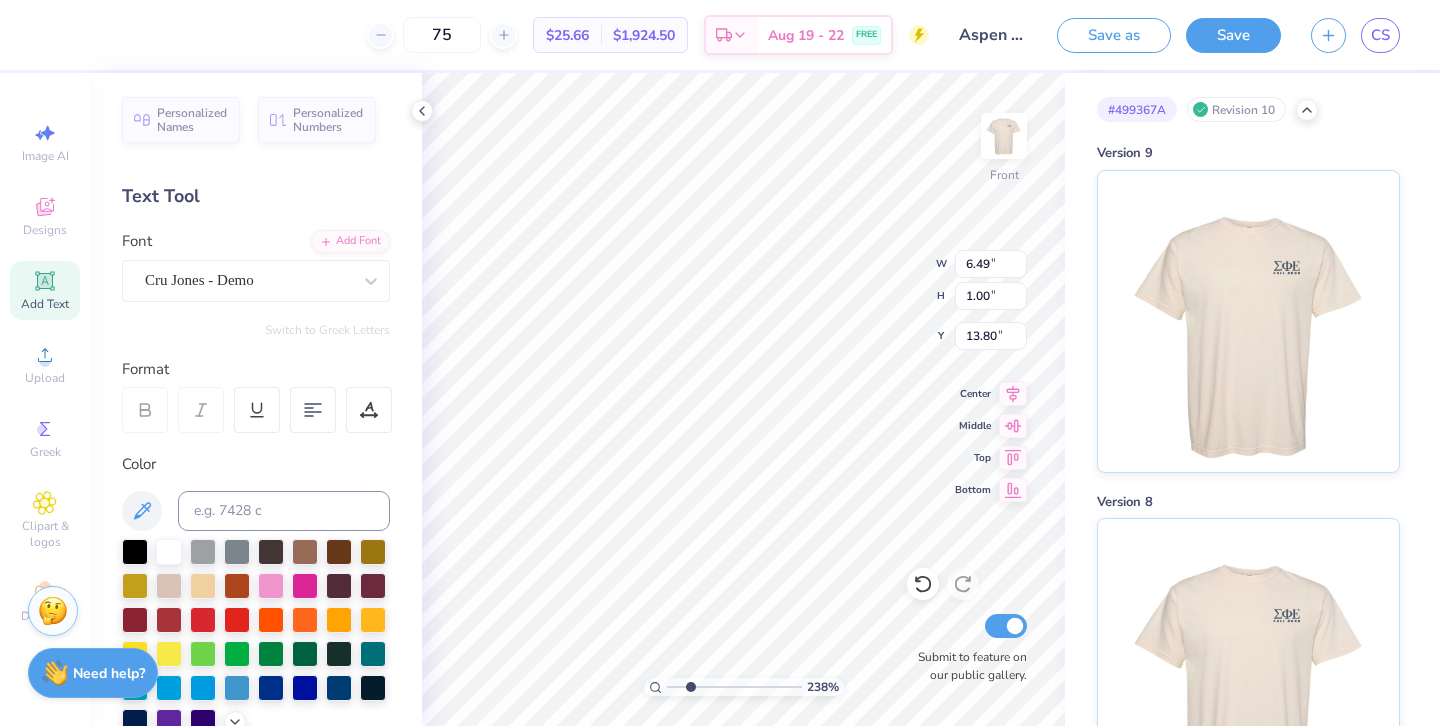 type on "10.16" 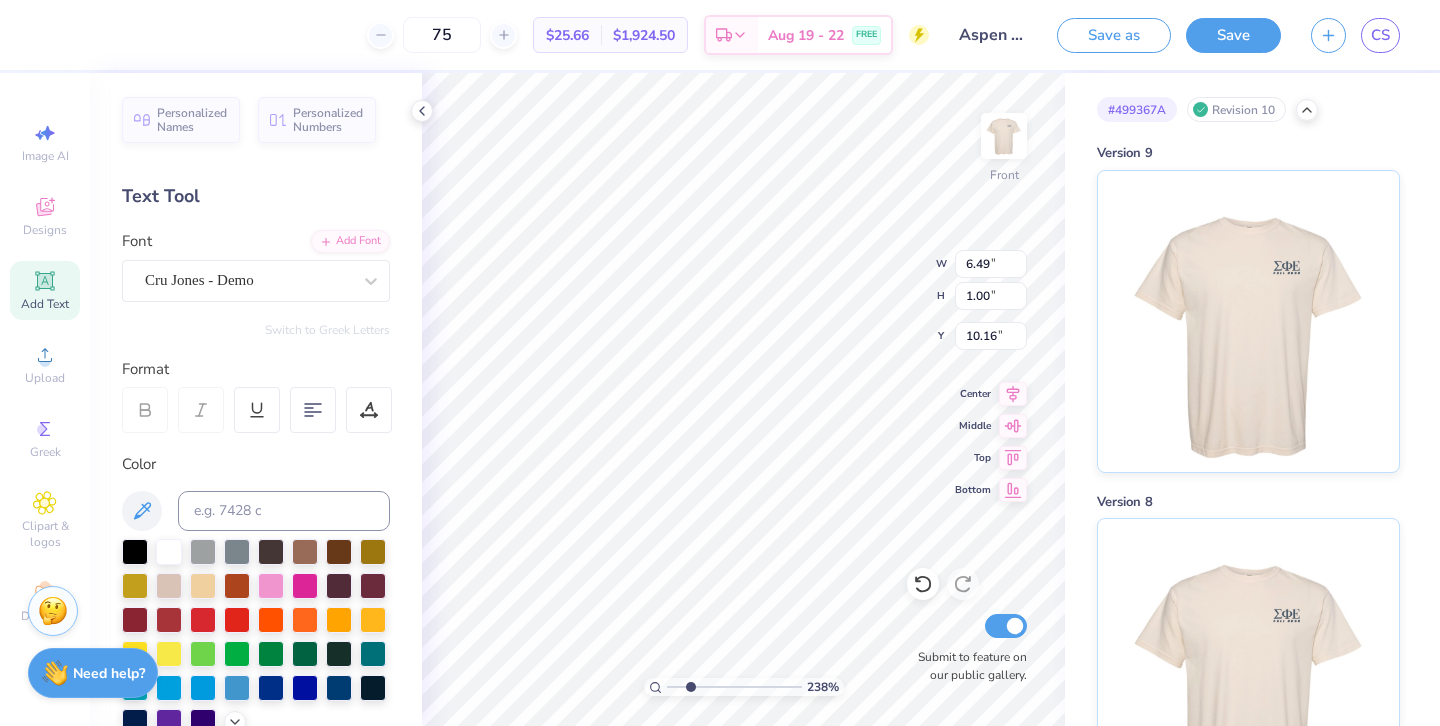 type on "3.49" 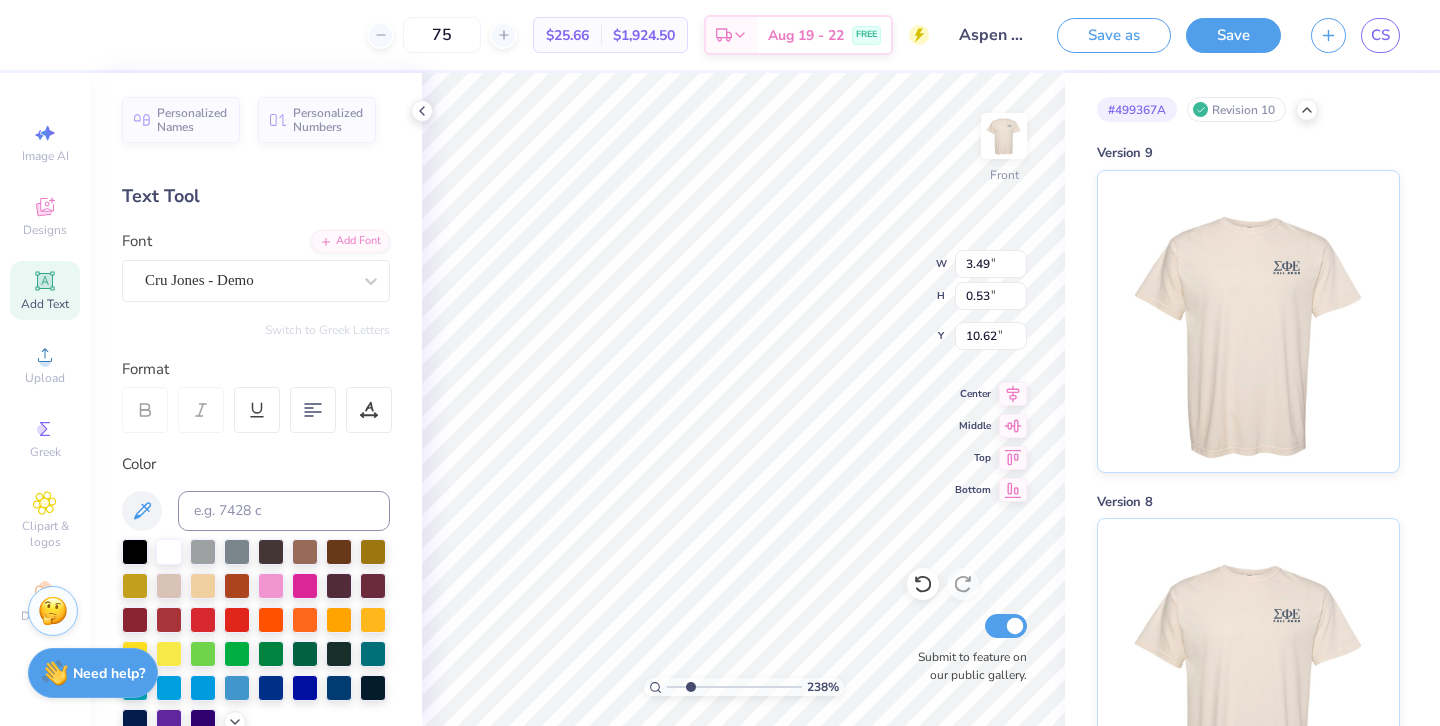 type on "10.00" 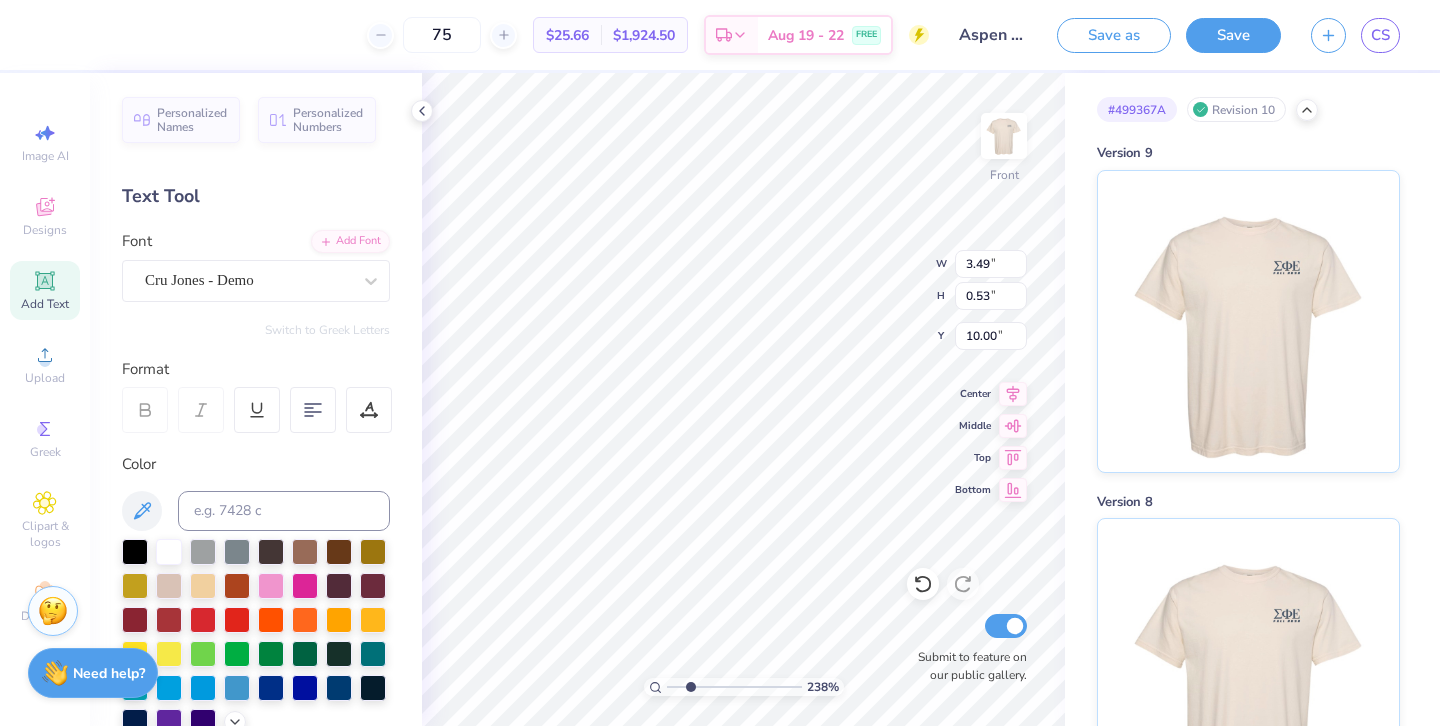 type on "CT  ALPHA" 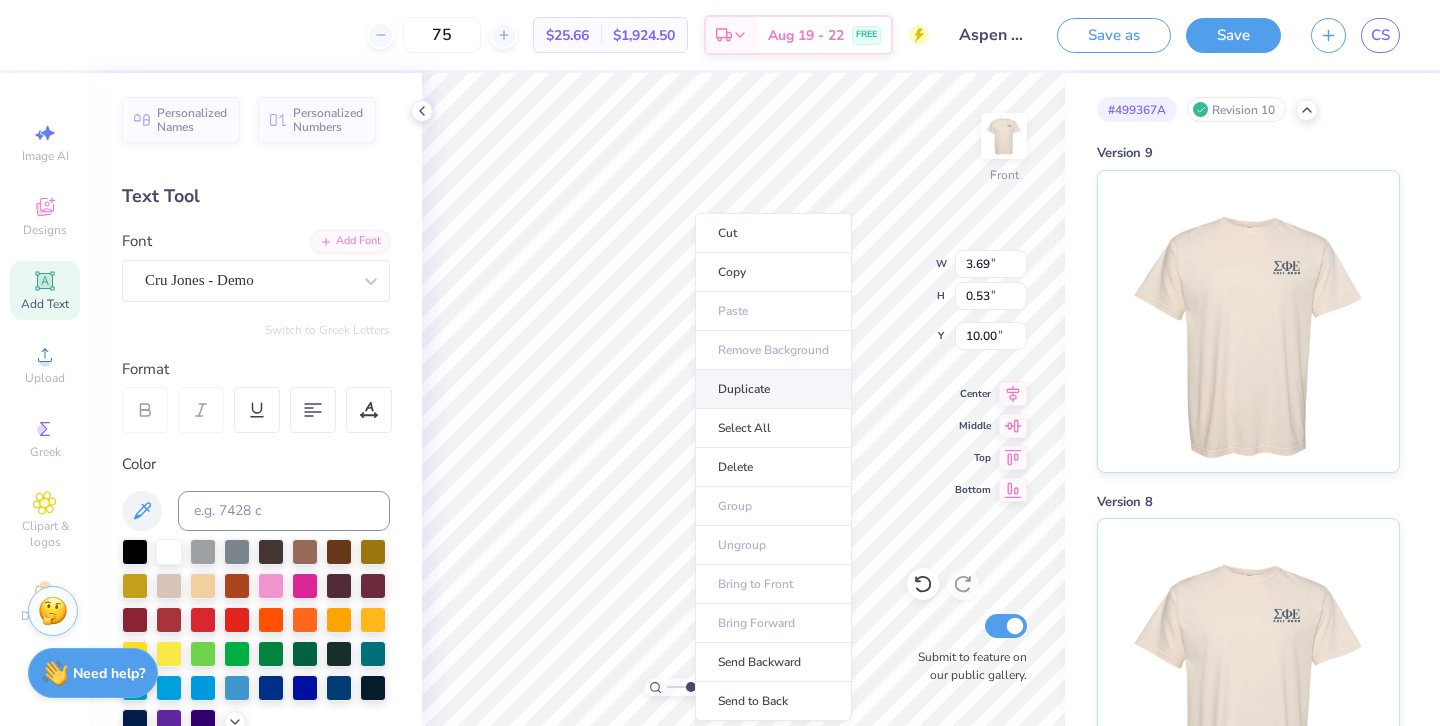 click on "Duplicate" at bounding box center [773, 389] 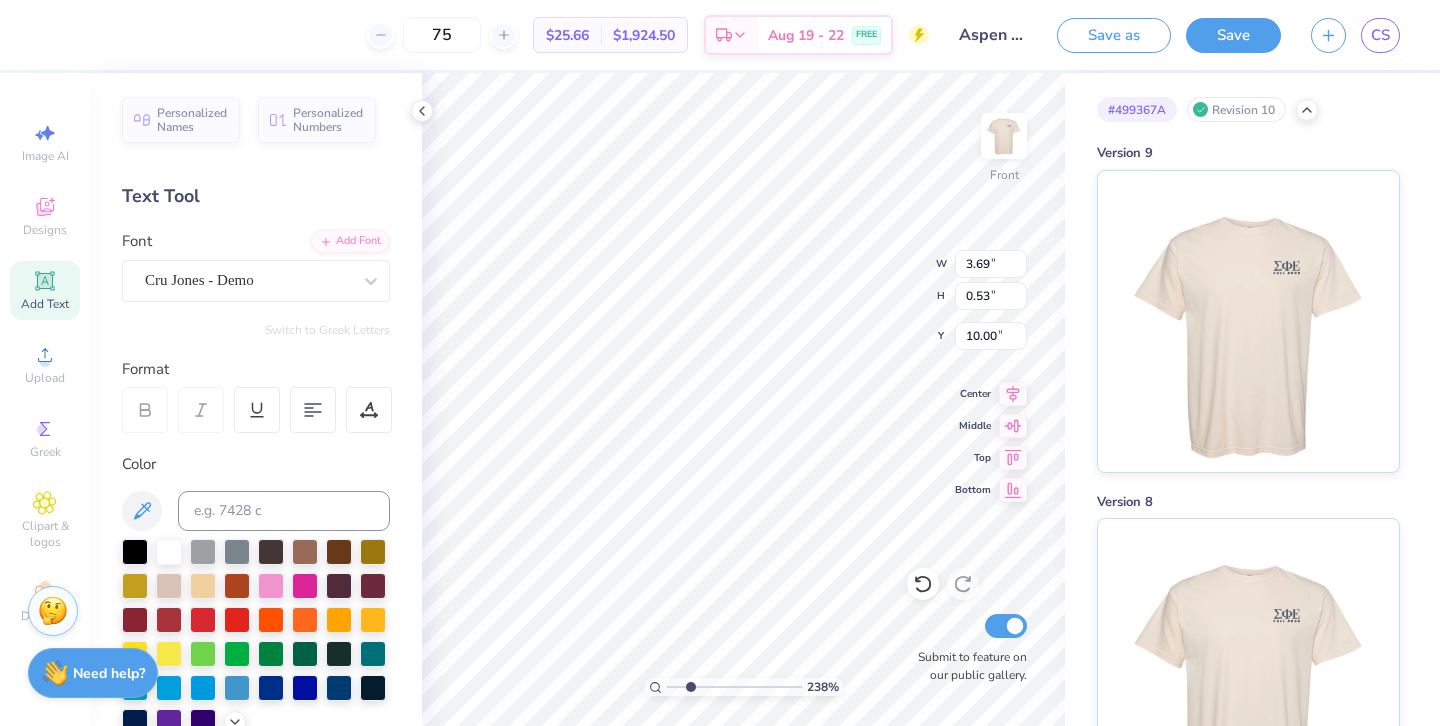 type on "11.00" 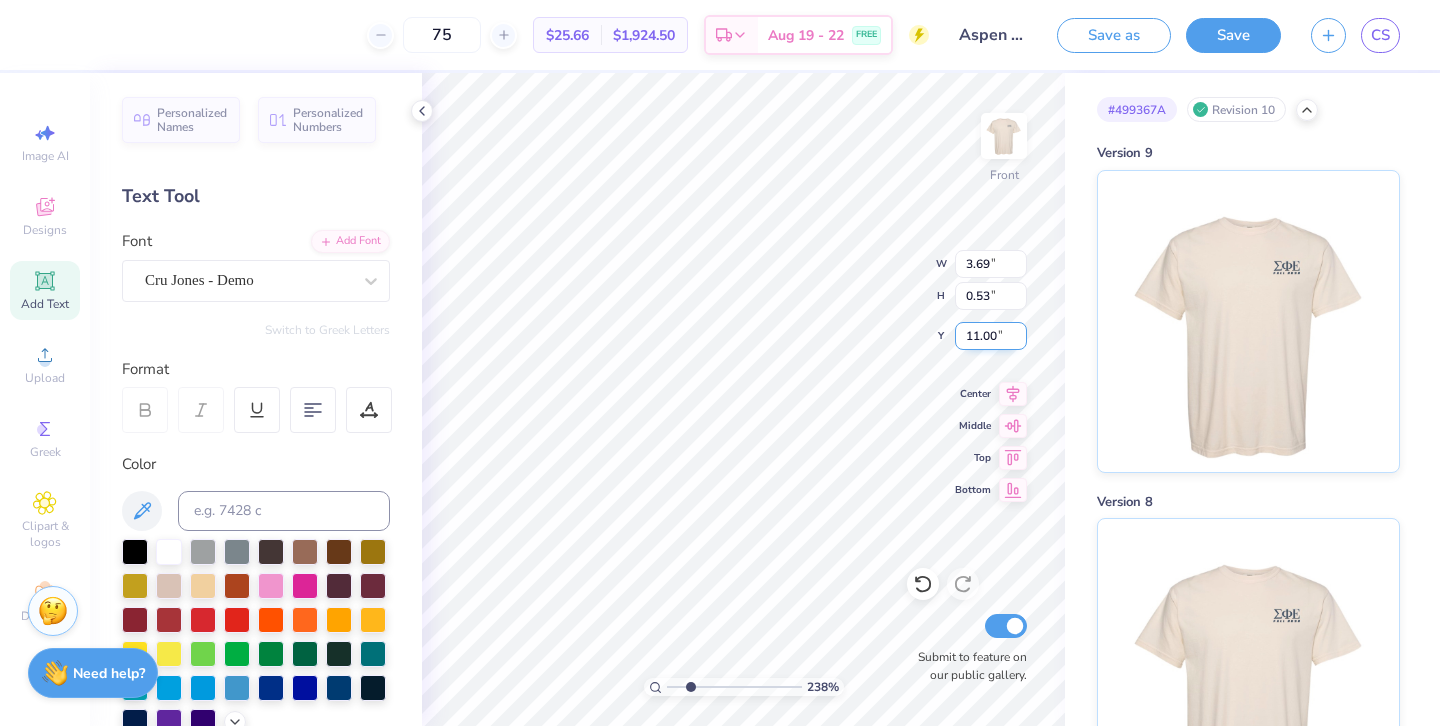 click on "238  % Front W 3.69 3.69 " H 0.53 0.53 " Y 11.00 11.00 " Center Middle Top Bottom Submit to feature on our public gallery." at bounding box center (743, 399) 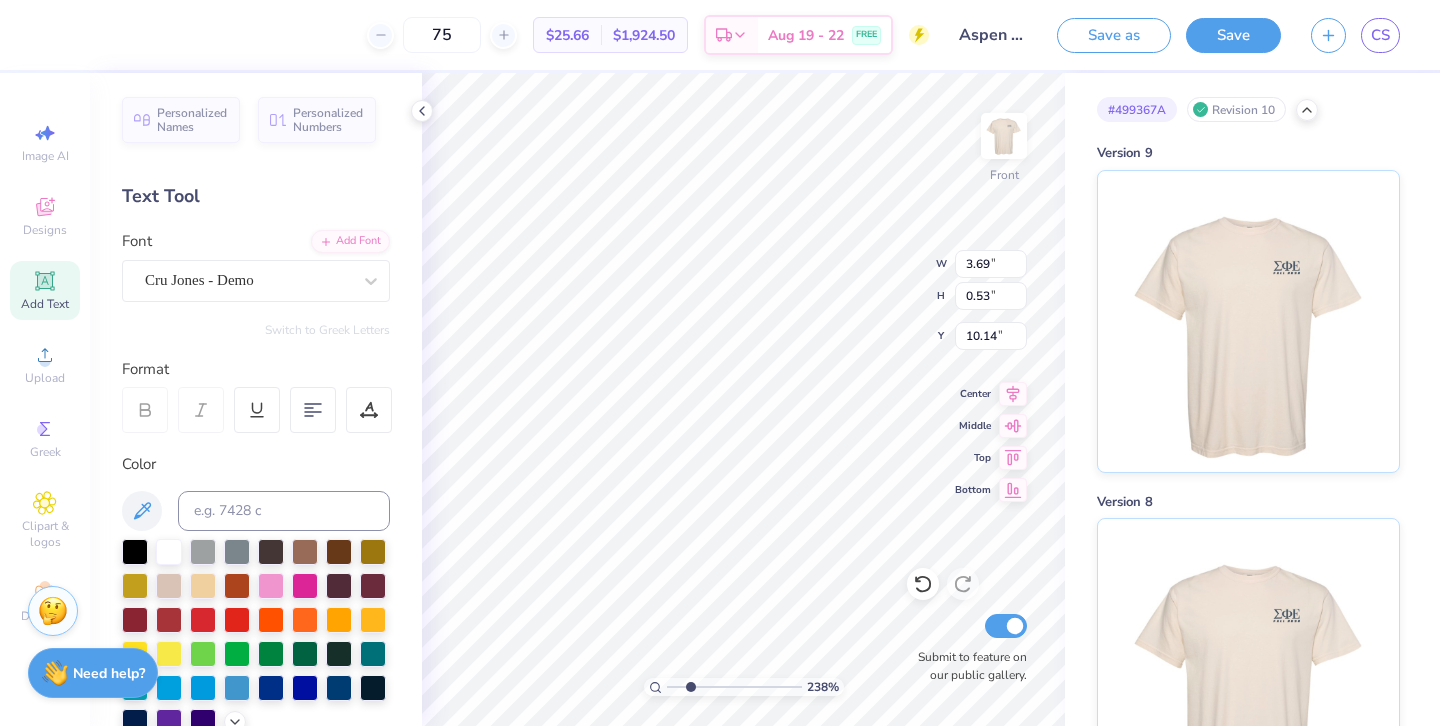 type on "10.10" 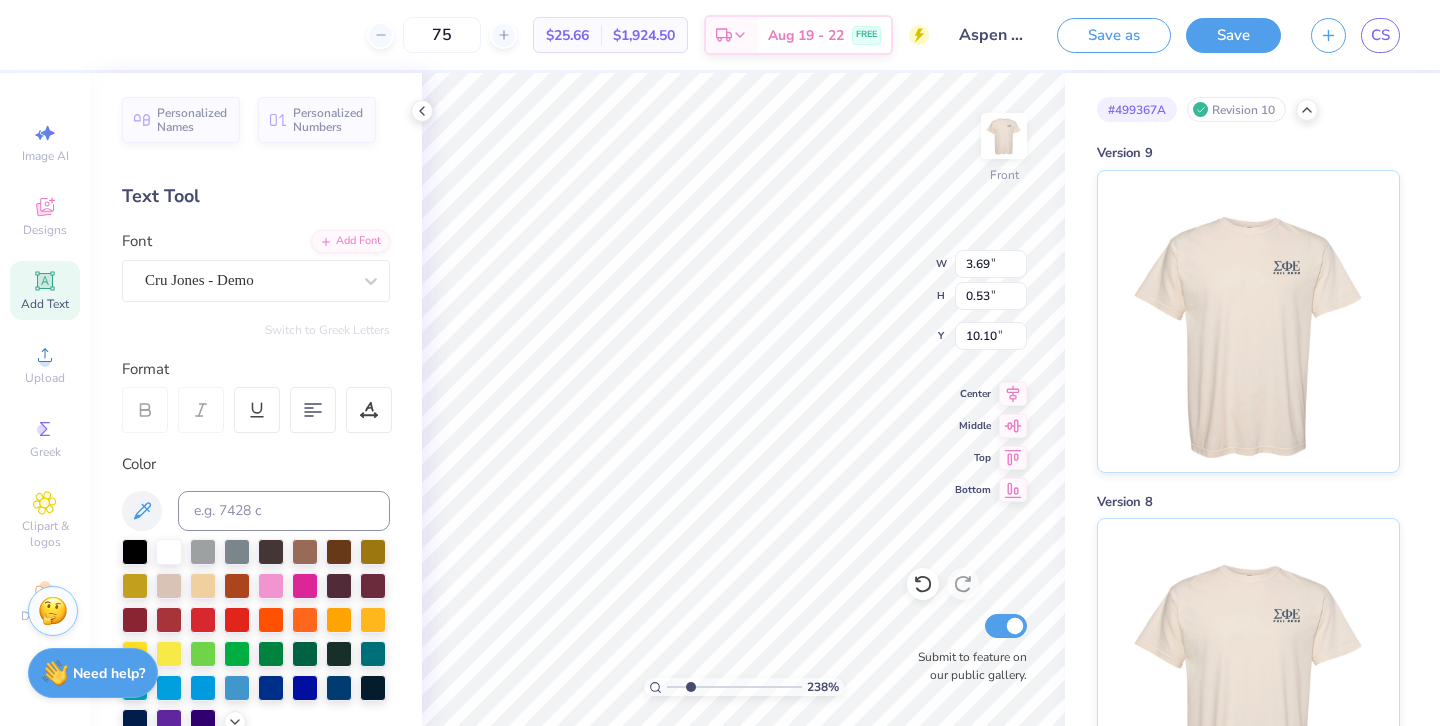 scroll, scrollTop: 0, scrollLeft: 0, axis: both 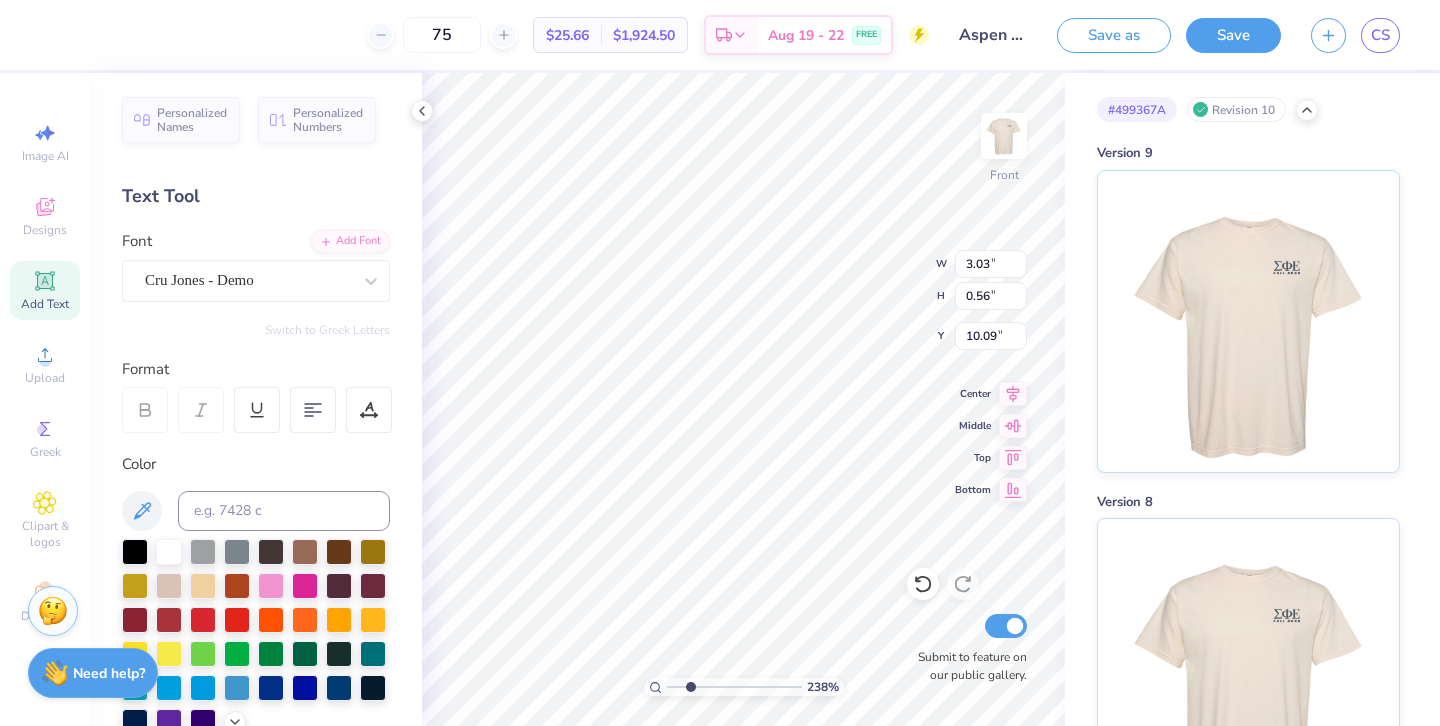 type on "10.00" 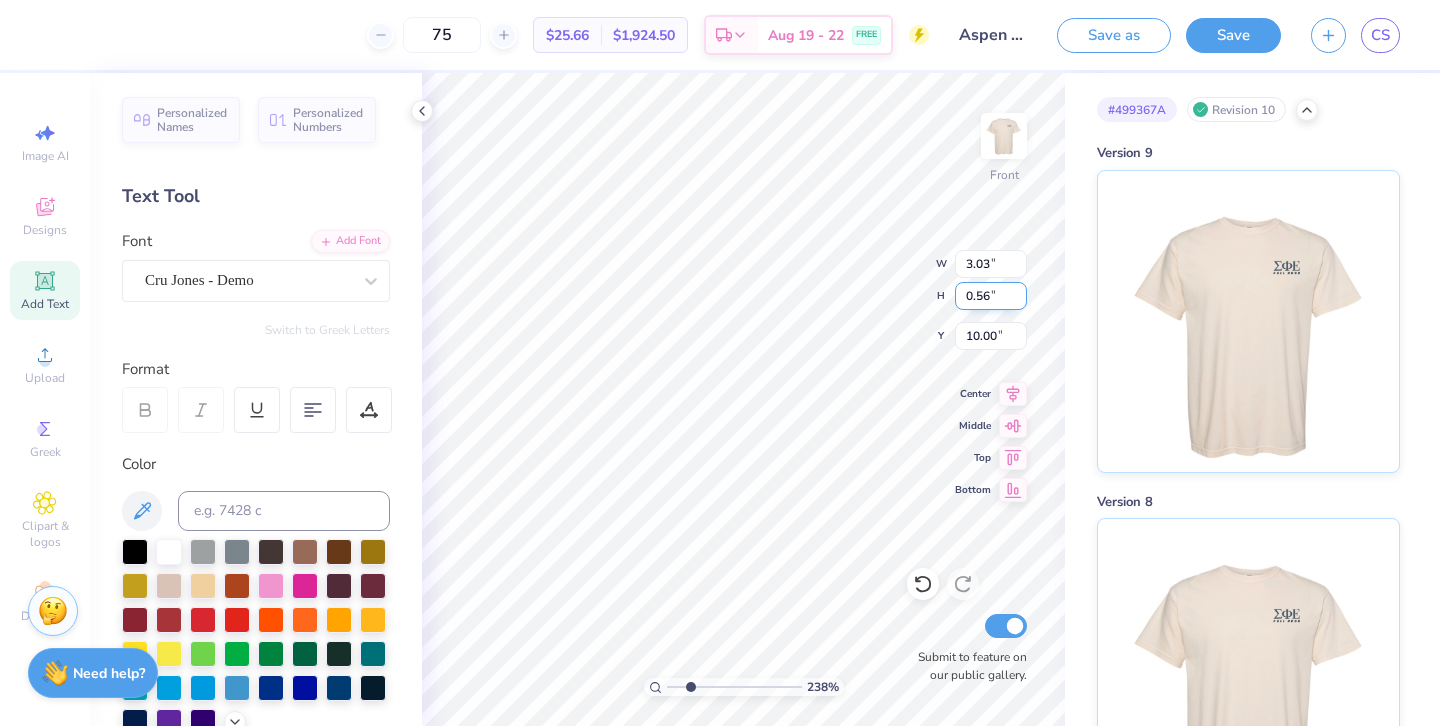 click on "238  % Front W 3.03 3.03 " H 0.56 0.56 " Y 10.00 10.09 " Center Middle Top Bottom Submit to feature on our public gallery." at bounding box center [743, 399] 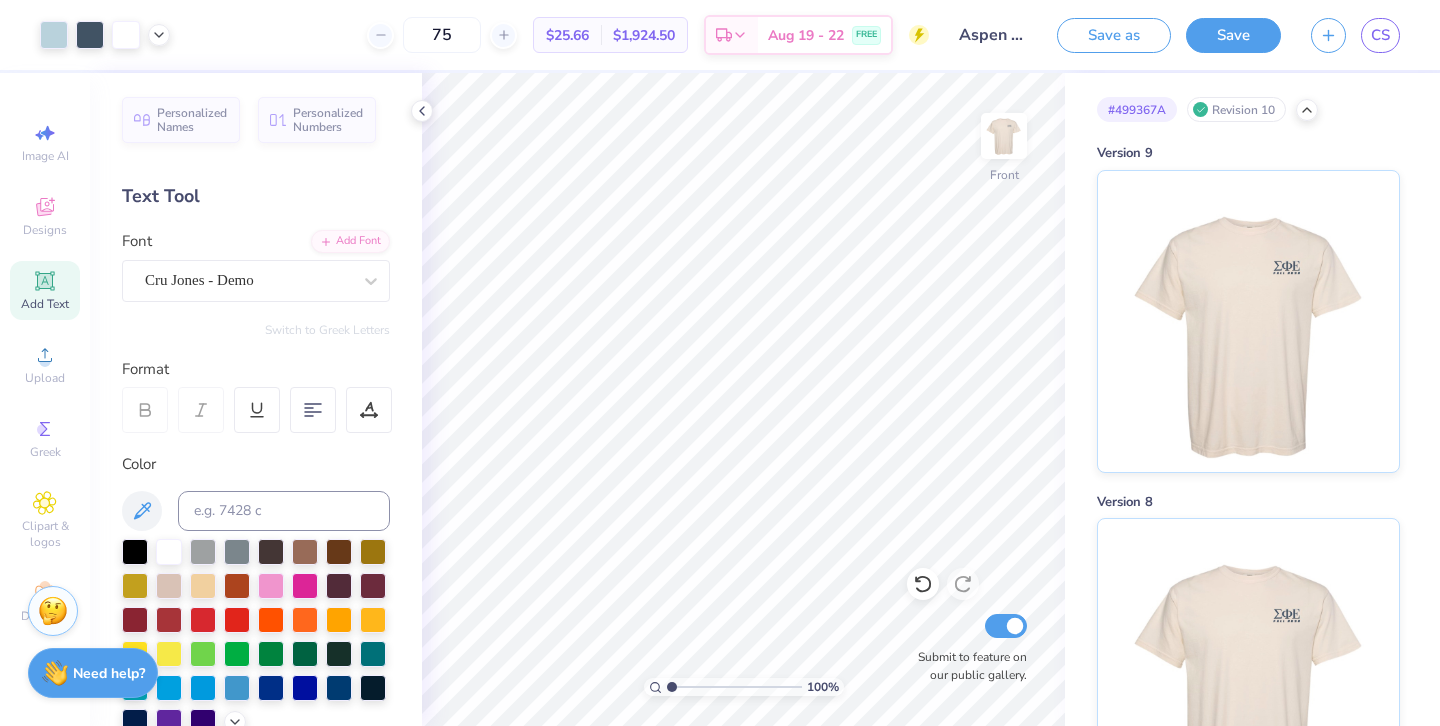 drag, startPoint x: 689, startPoint y: 689, endPoint x: 647, endPoint y: 689, distance: 42 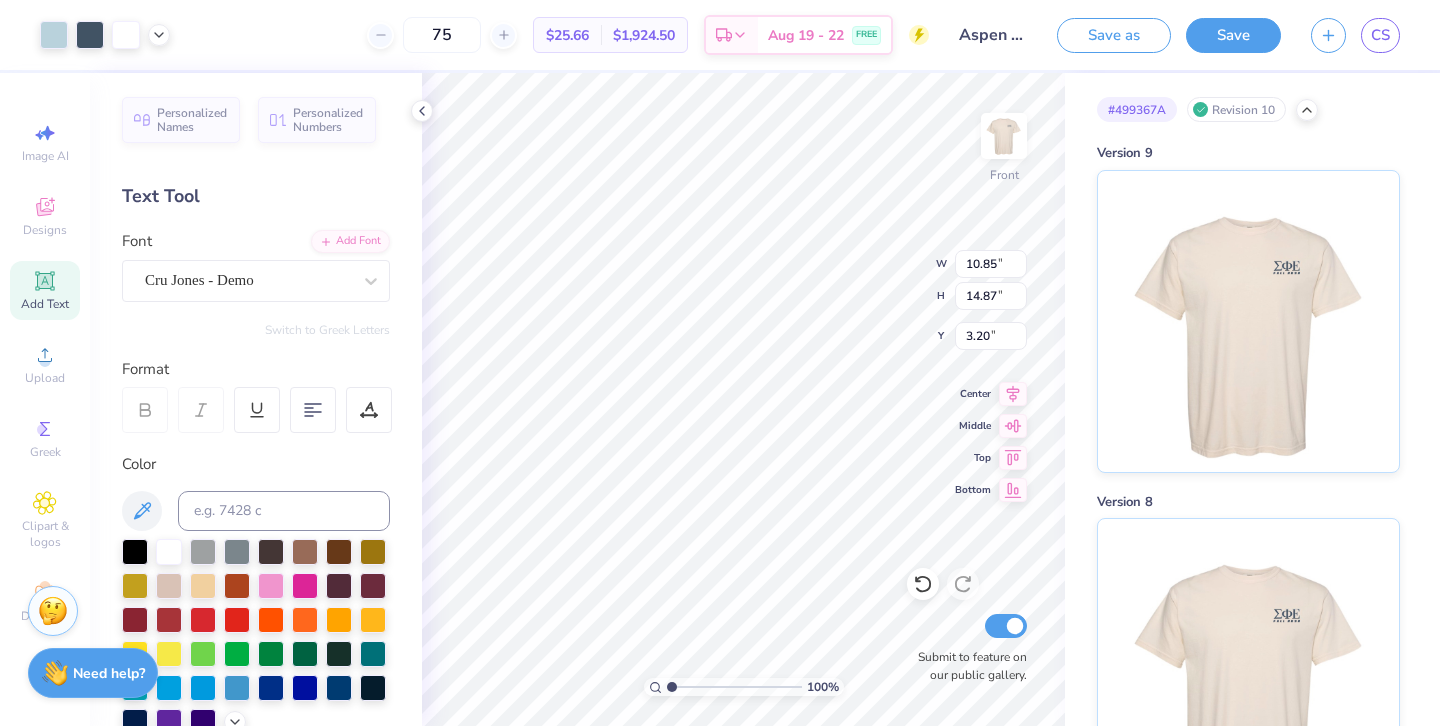 type on "3.00" 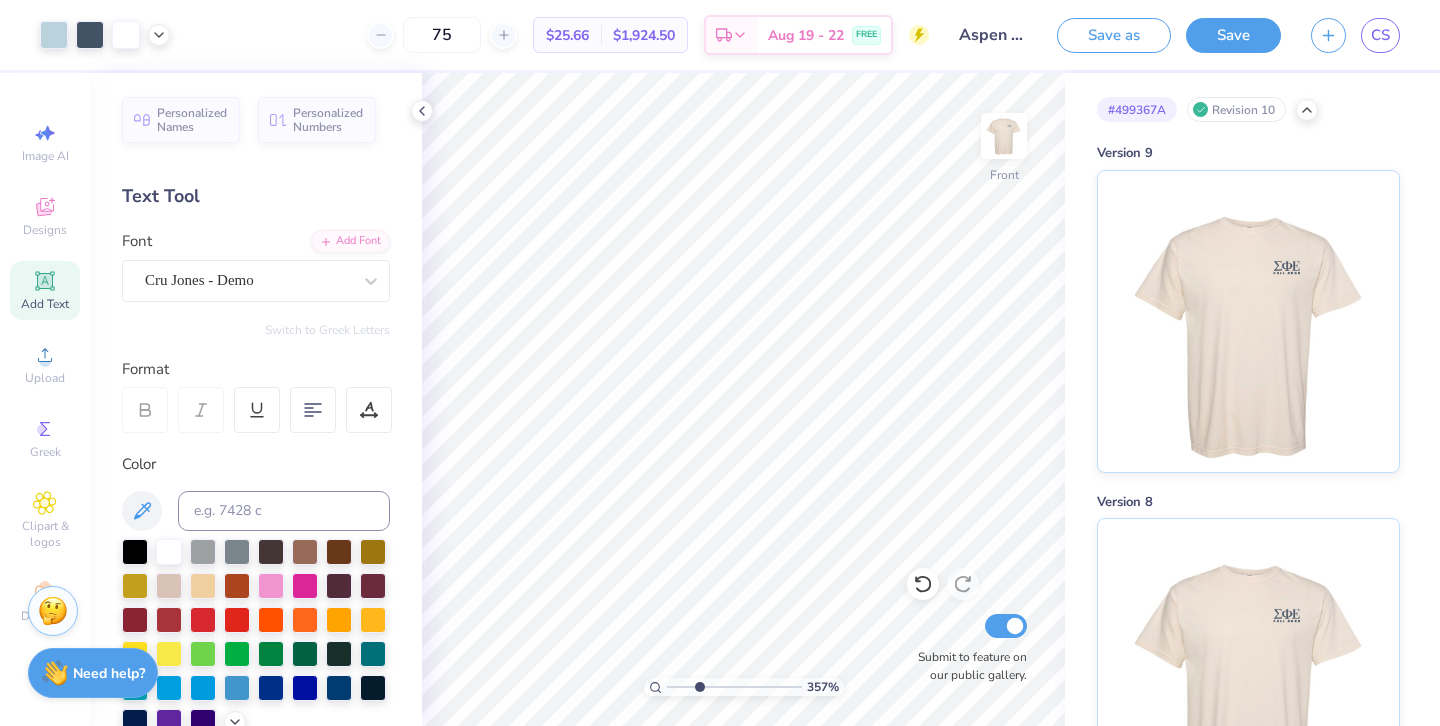 type on "4.39" 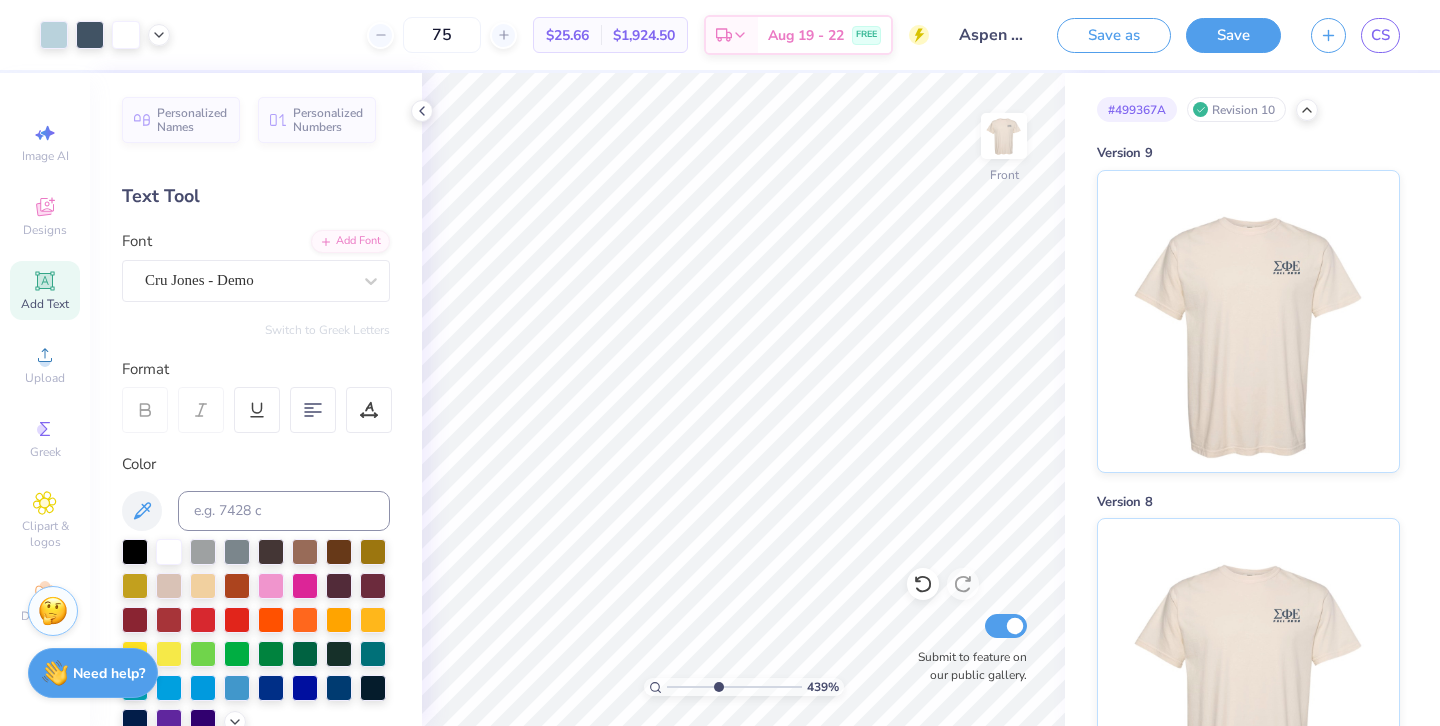 drag, startPoint x: 670, startPoint y: 686, endPoint x: 717, endPoint y: 696, distance: 48.052055 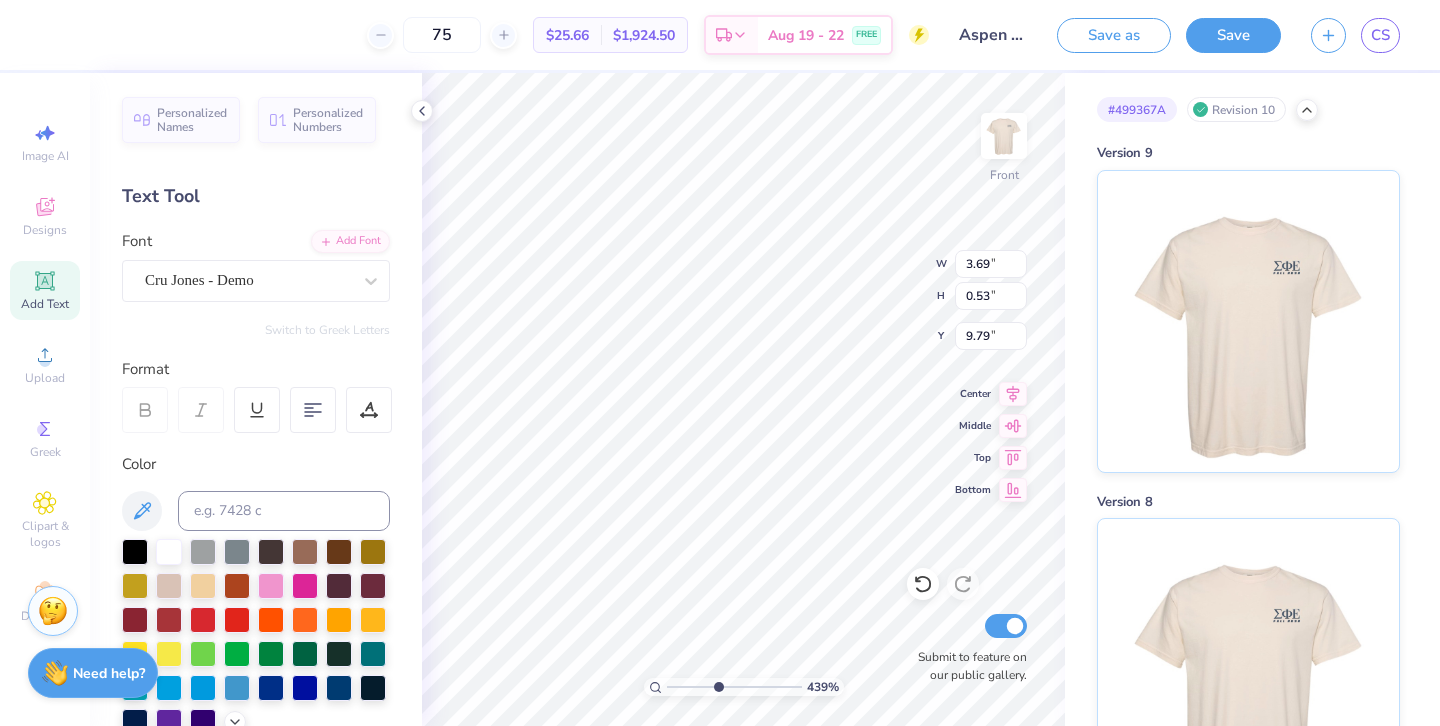type on "2.99" 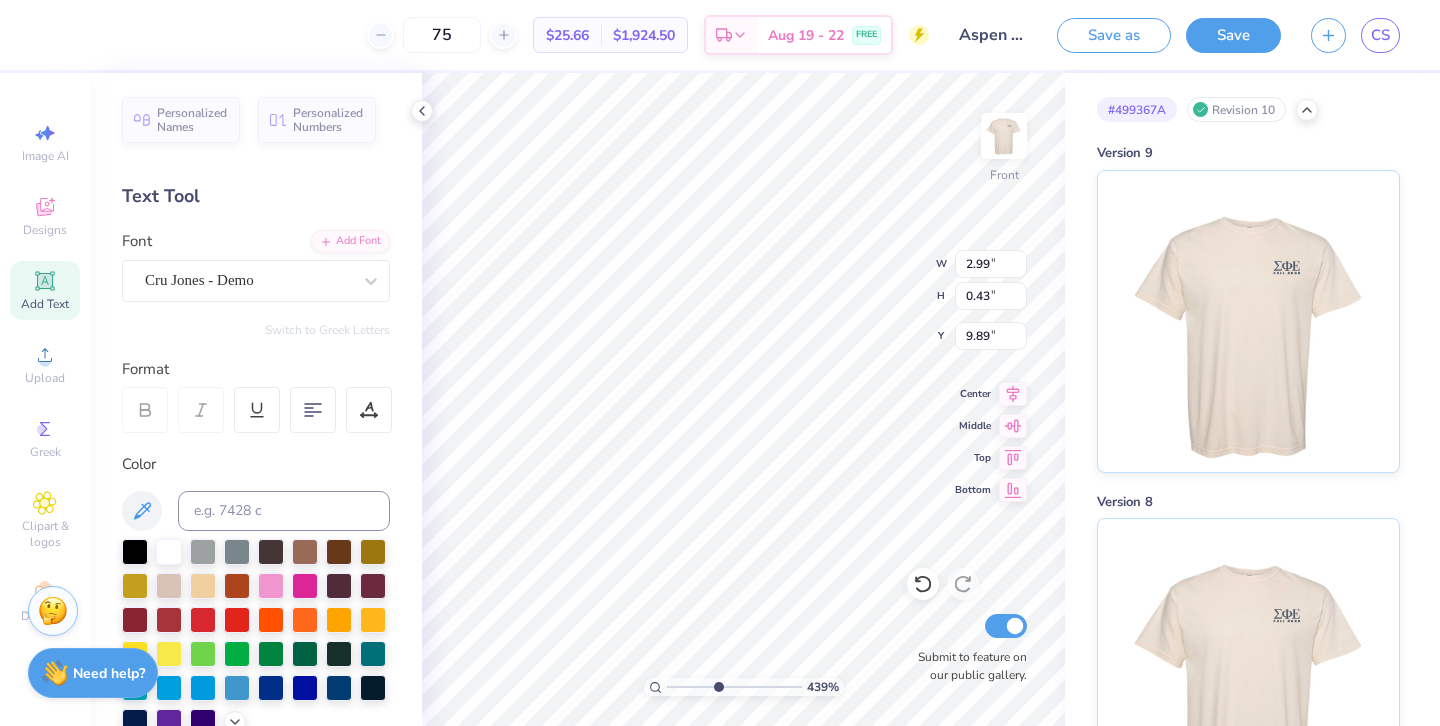 type on "9.79" 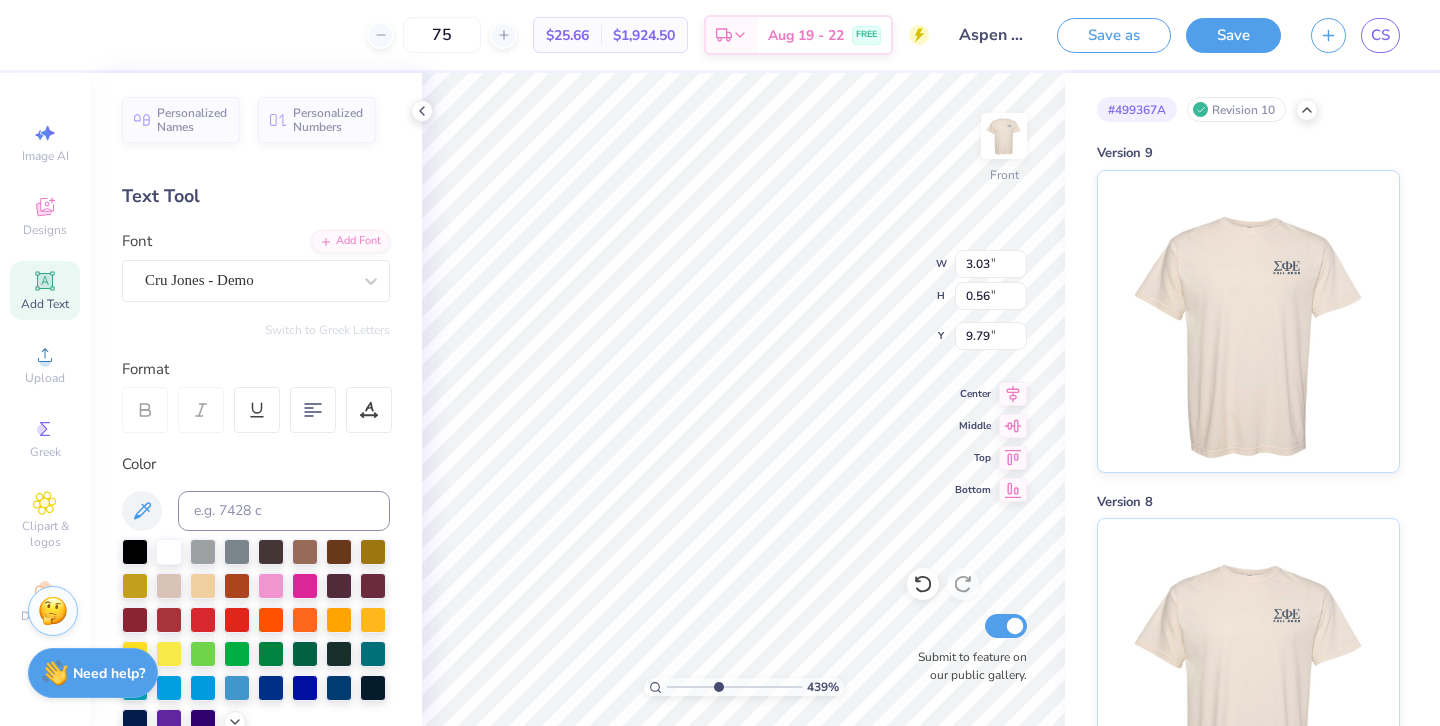 type on "2.87" 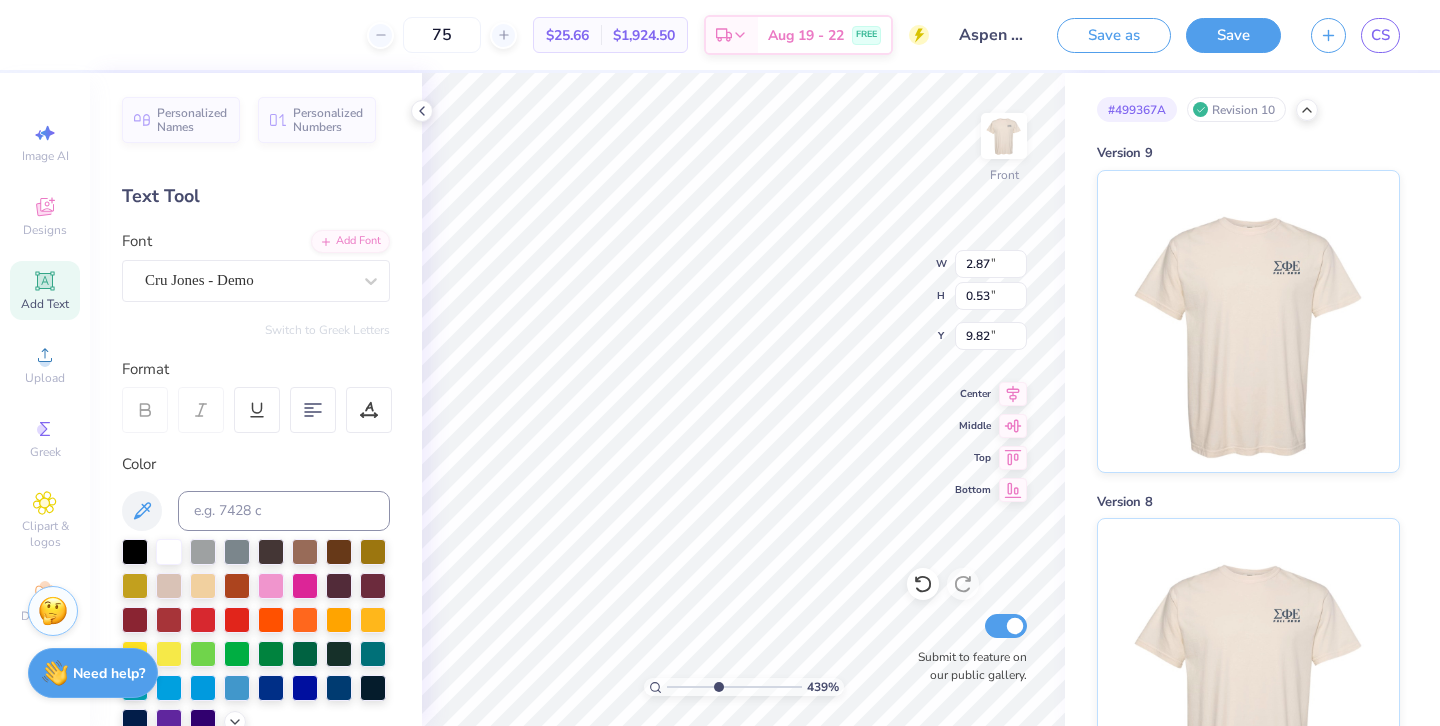 type on "2.34" 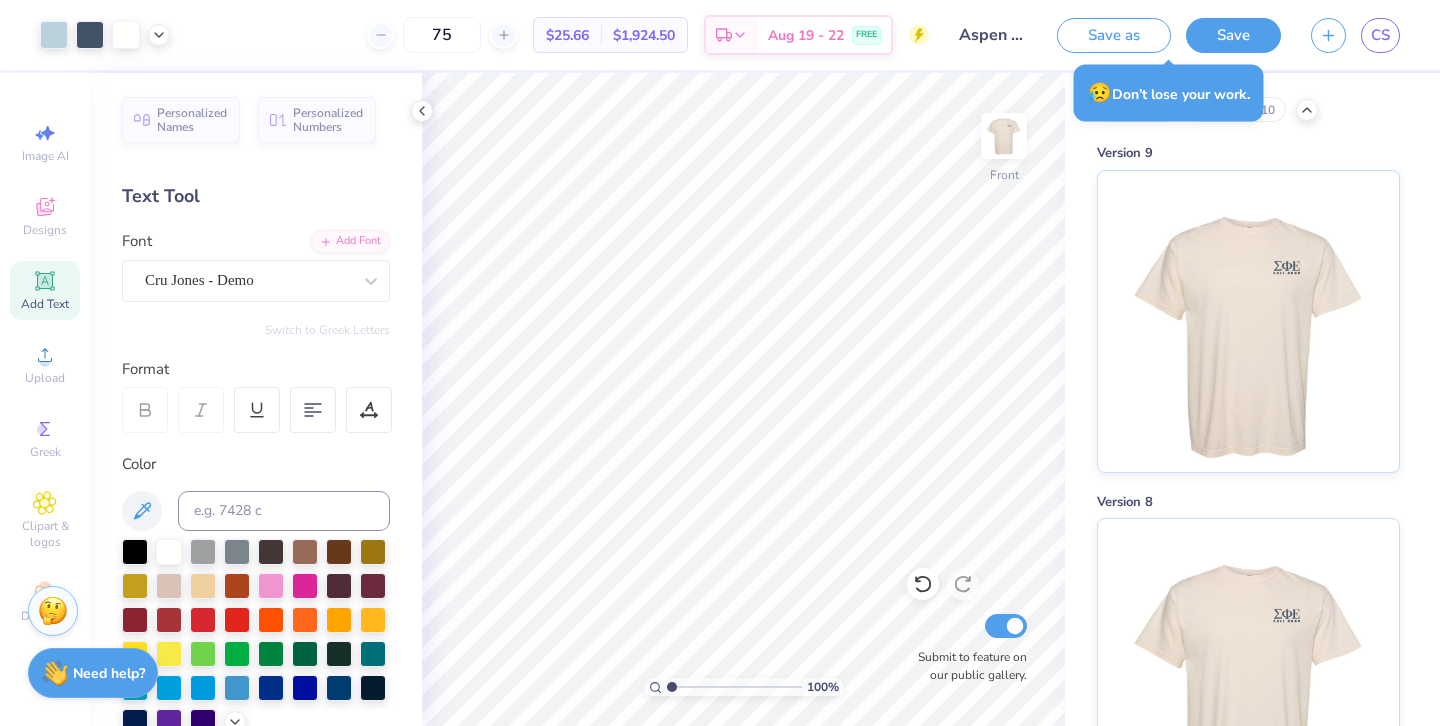 drag, startPoint x: 717, startPoint y: 684, endPoint x: 626, endPoint y: 684, distance: 91 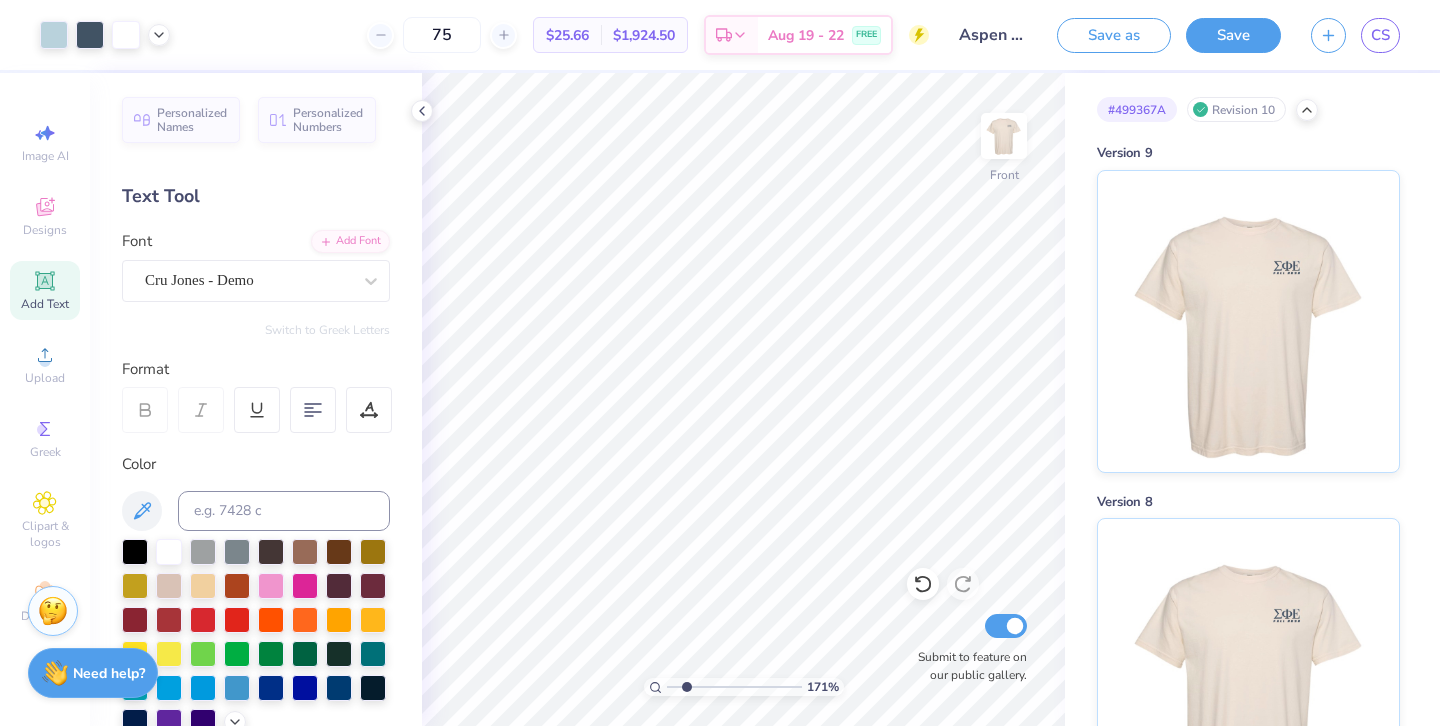 type on "2.08" 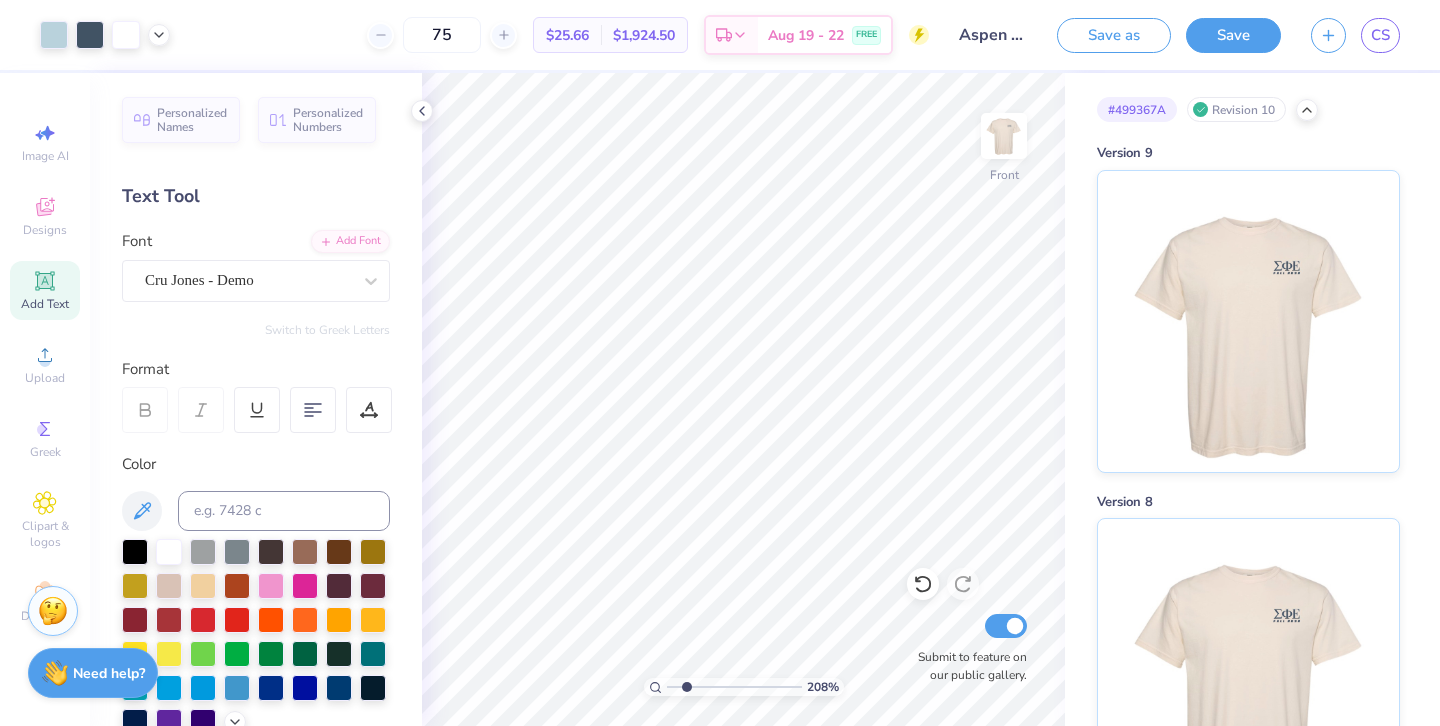 drag, startPoint x: 670, startPoint y: 690, endPoint x: 686, endPoint y: 676, distance: 21.260292 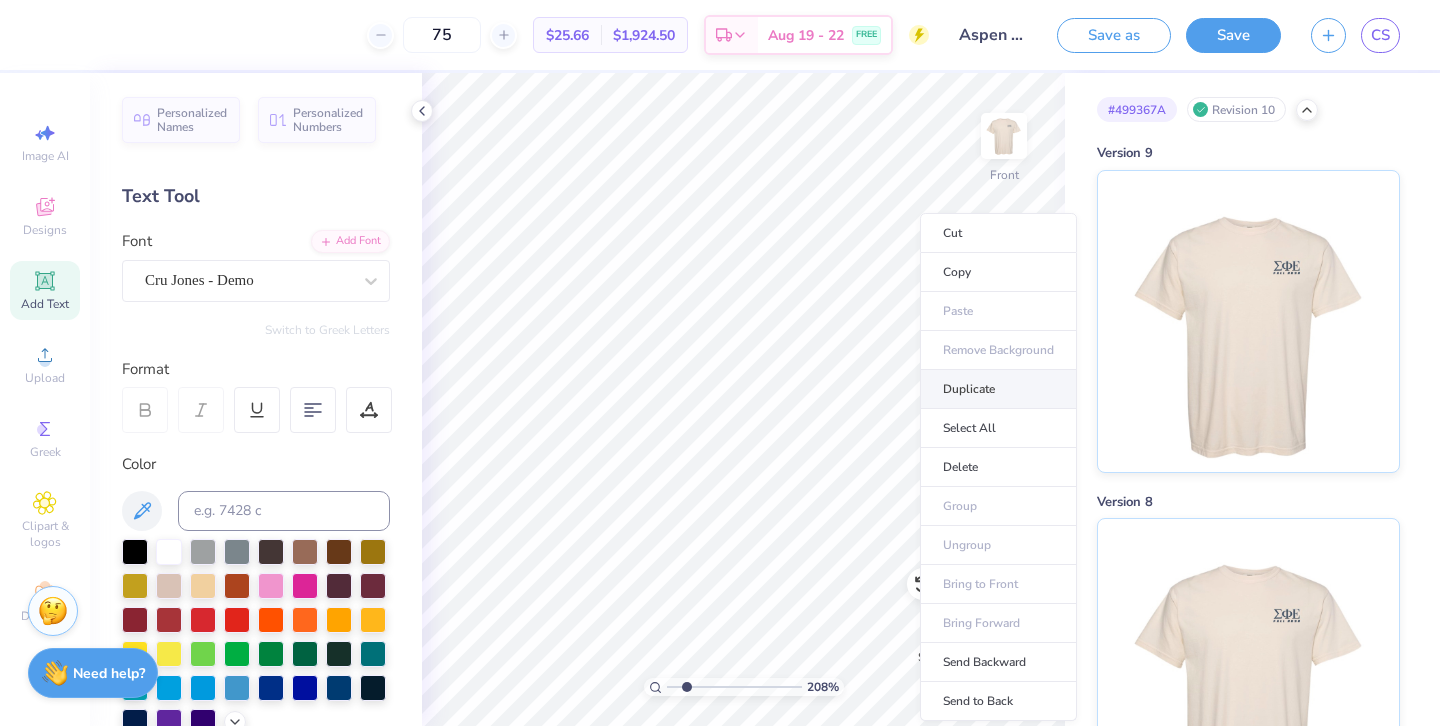 click on "Duplicate" at bounding box center [998, 389] 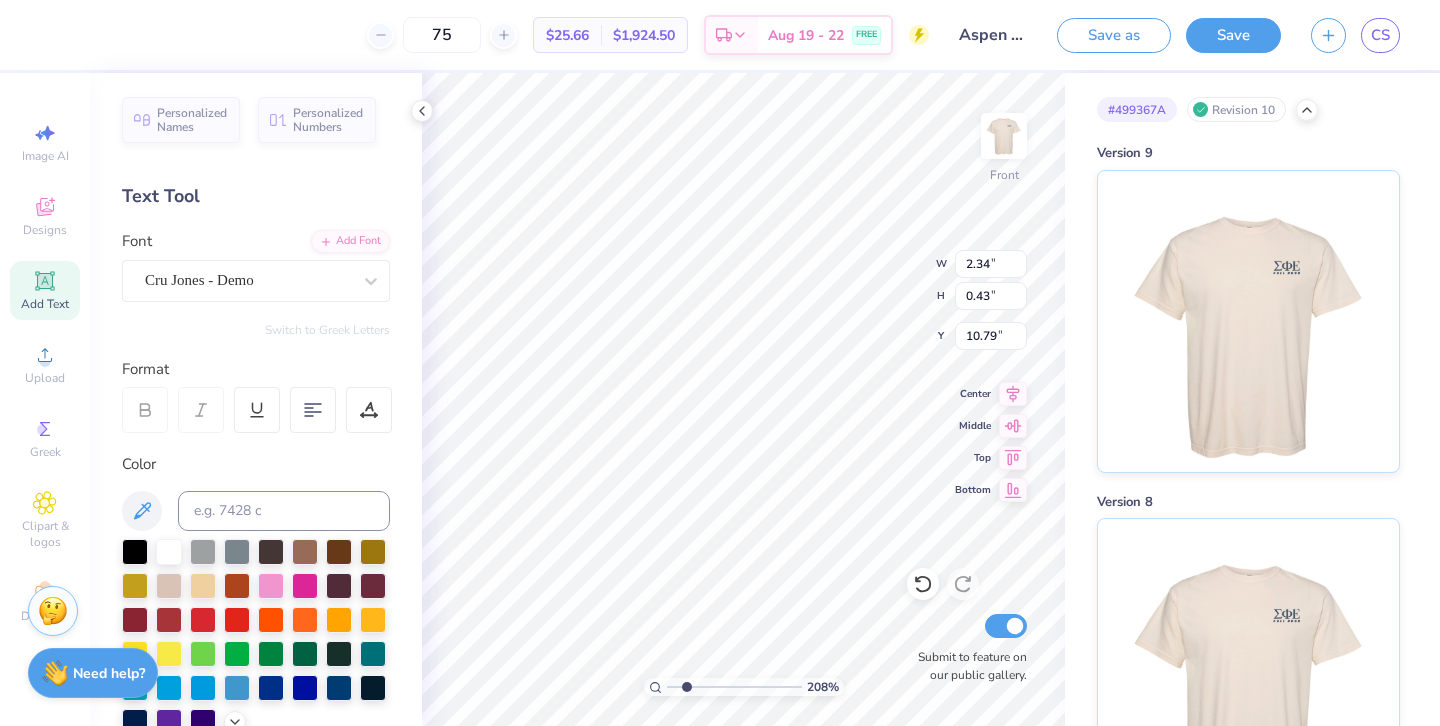 type on "10.23" 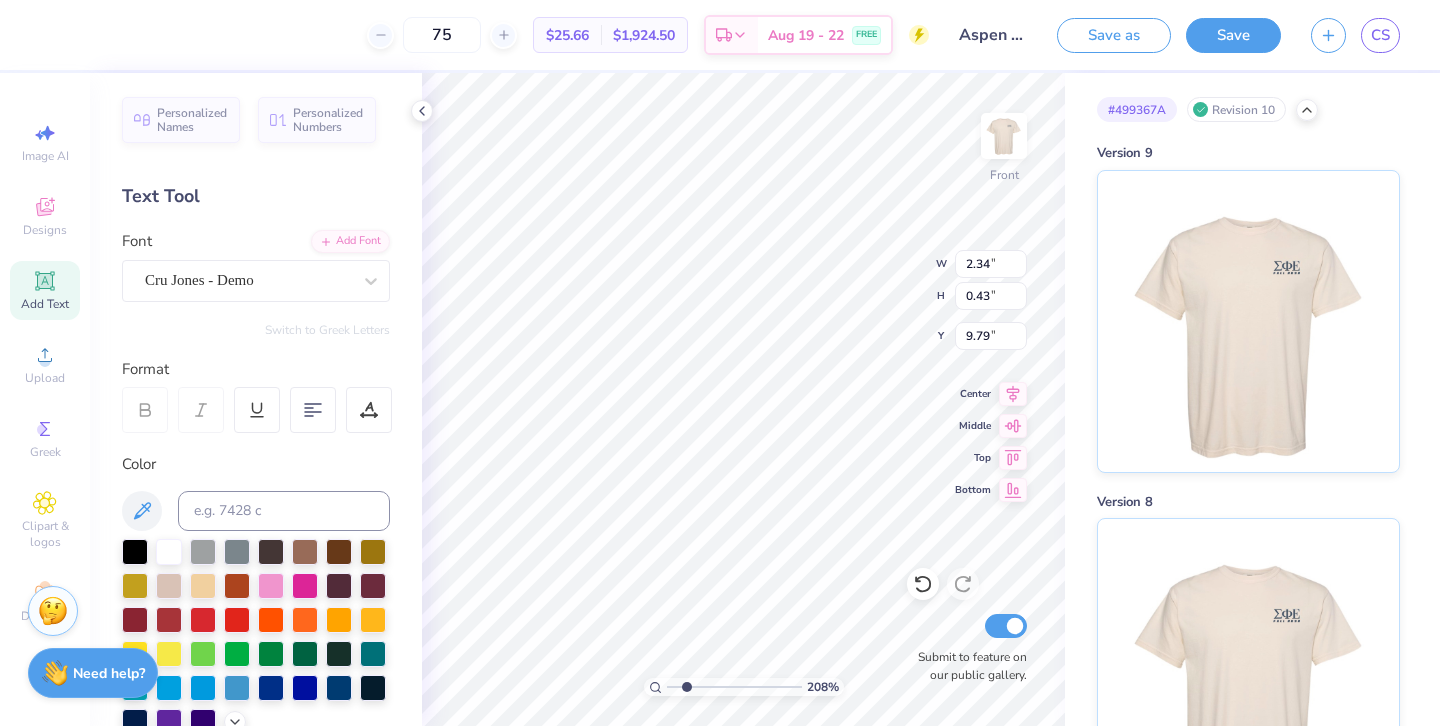 type on "10.23" 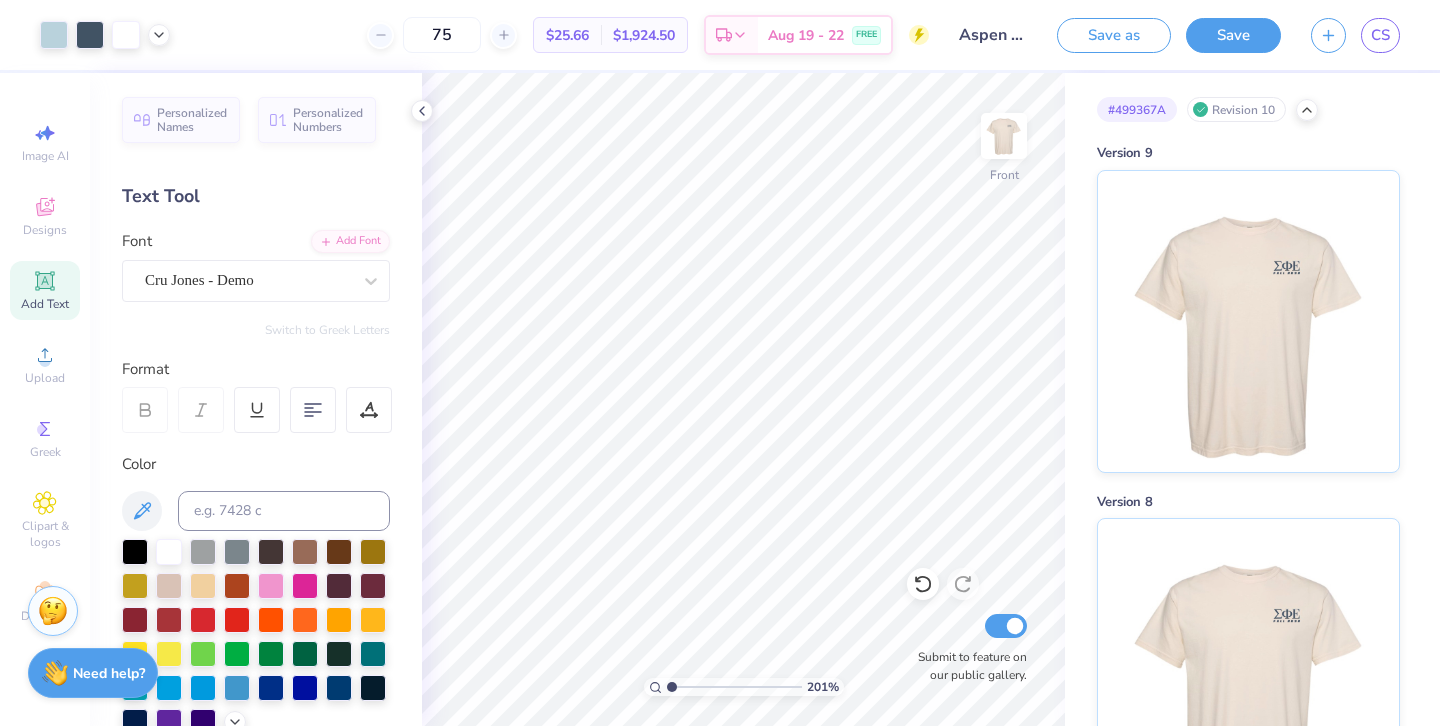 drag, startPoint x: 685, startPoint y: 685, endPoint x: 638, endPoint y: 685, distance: 47 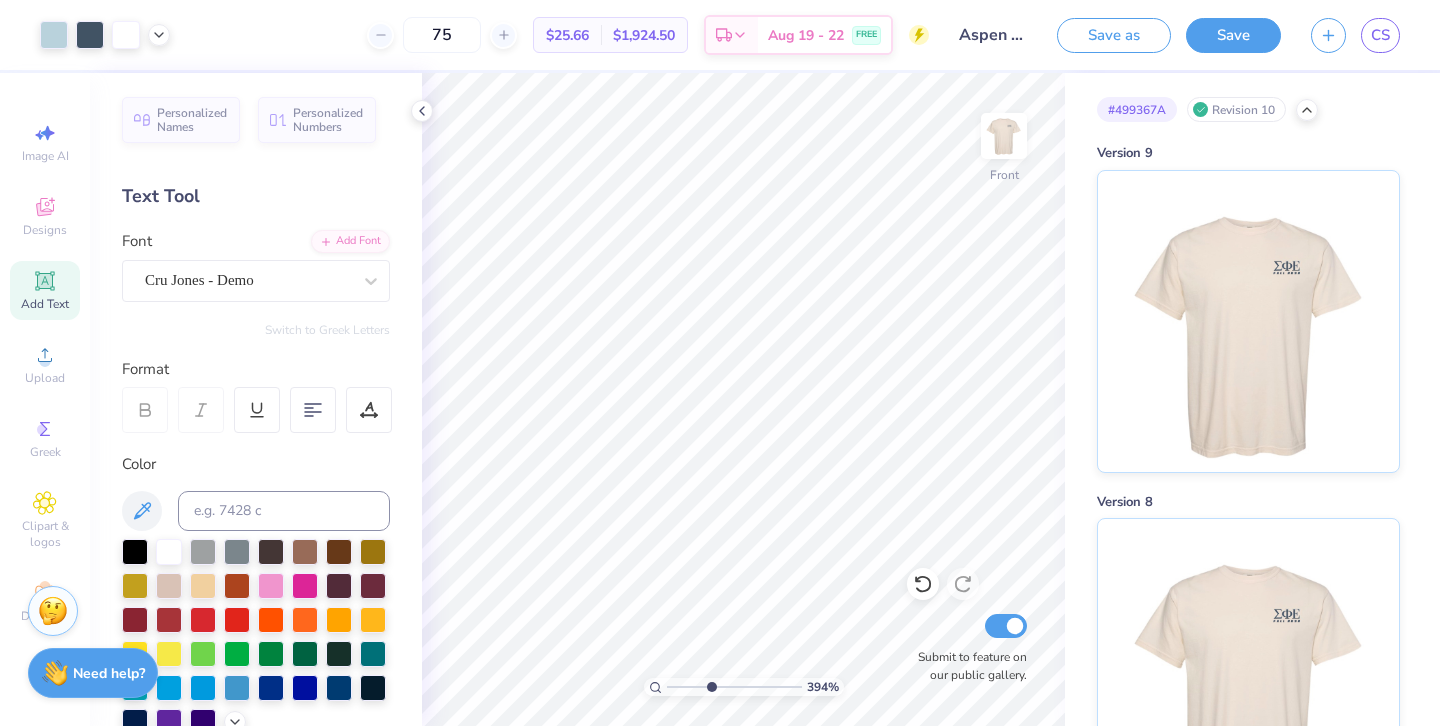 type on "3.79" 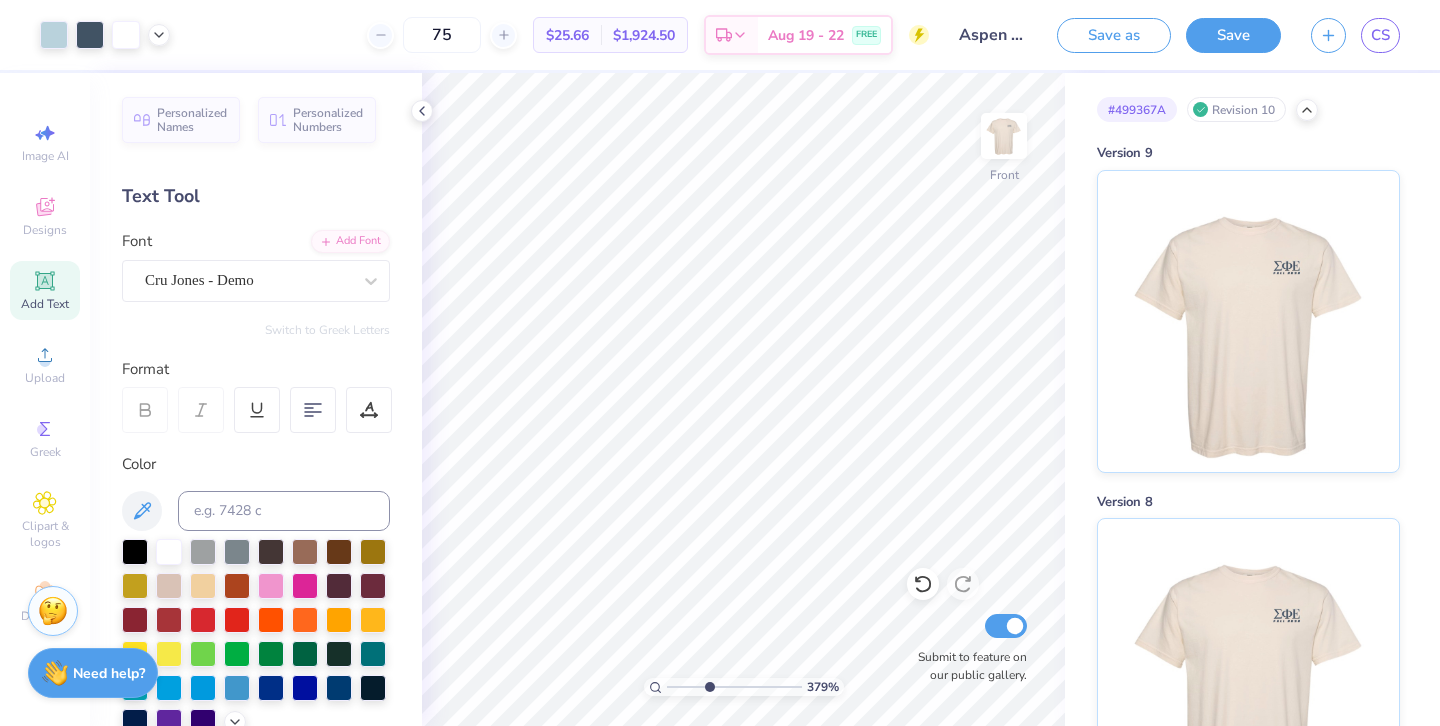 drag, startPoint x: 671, startPoint y: 685, endPoint x: 709, endPoint y: 689, distance: 38.209946 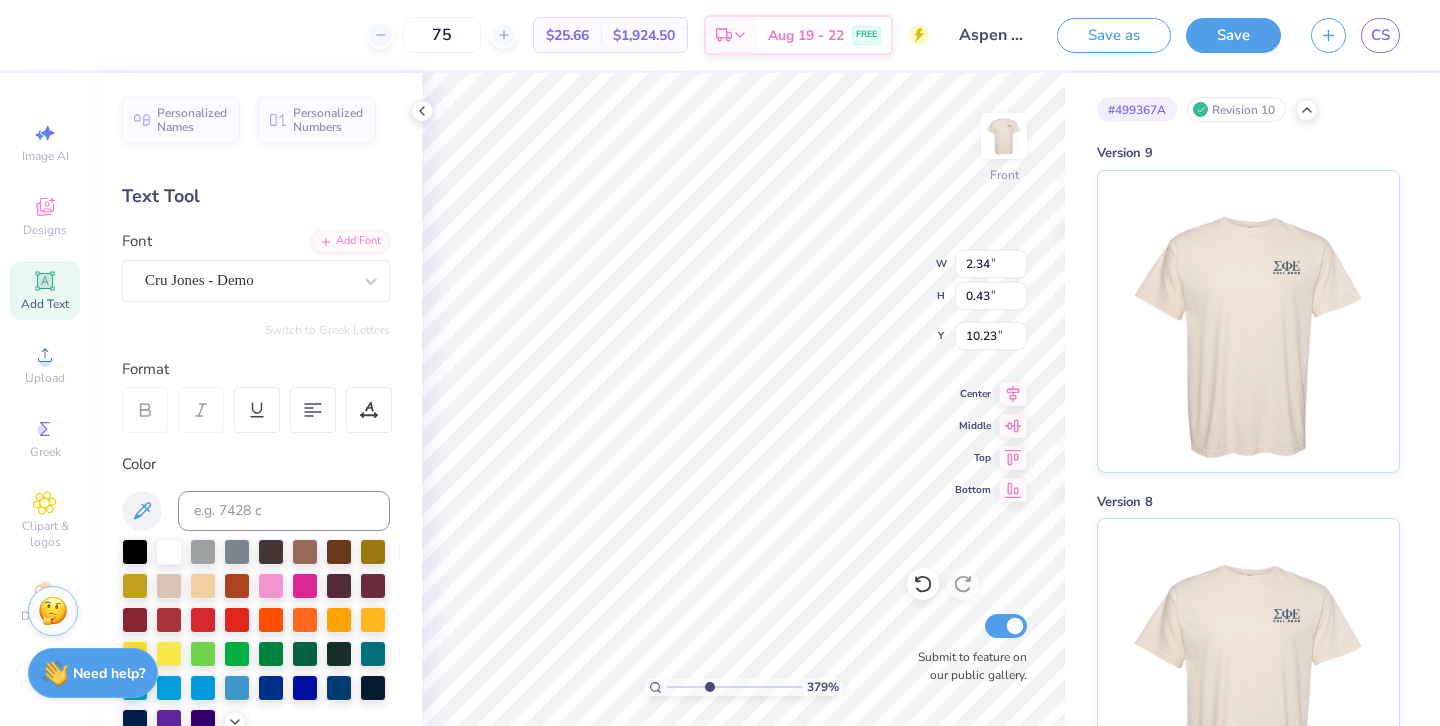 type on "9.79" 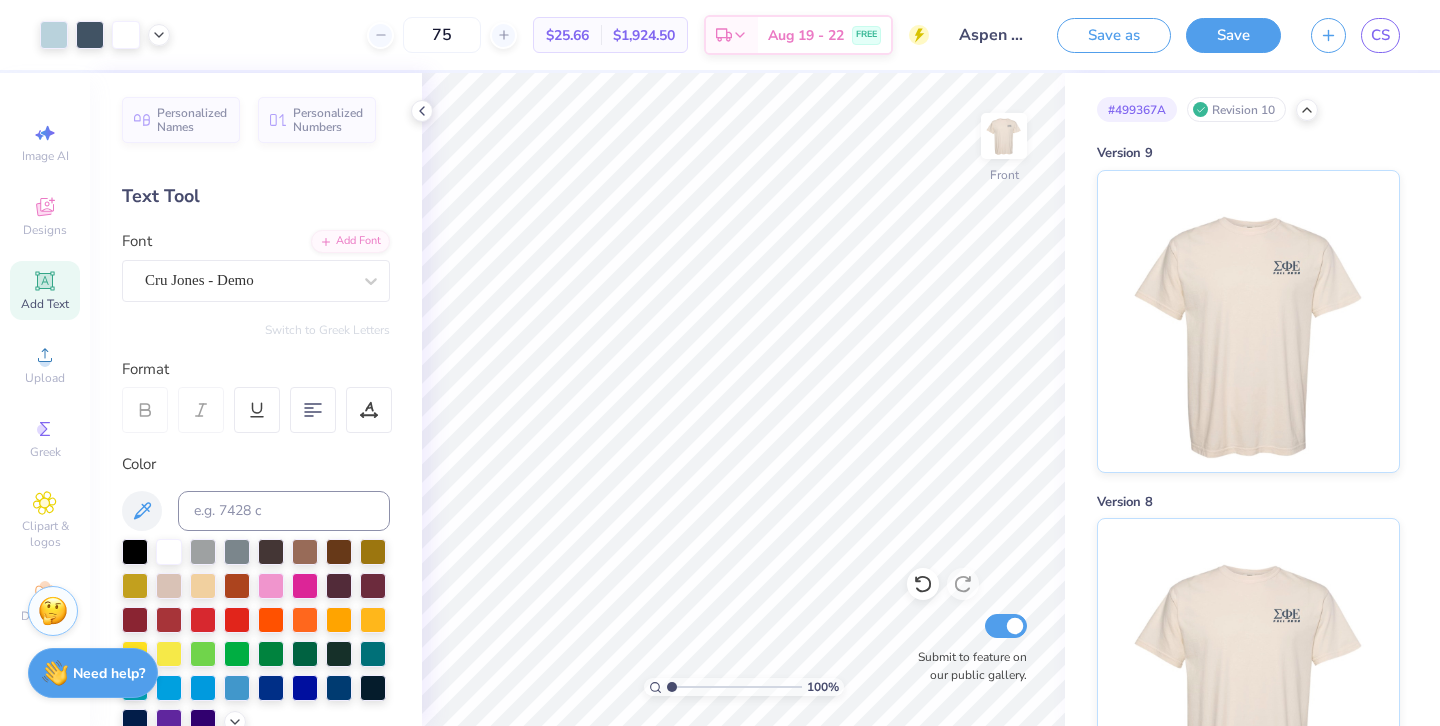 drag, startPoint x: 706, startPoint y: 687, endPoint x: 627, endPoint y: 687, distance: 79 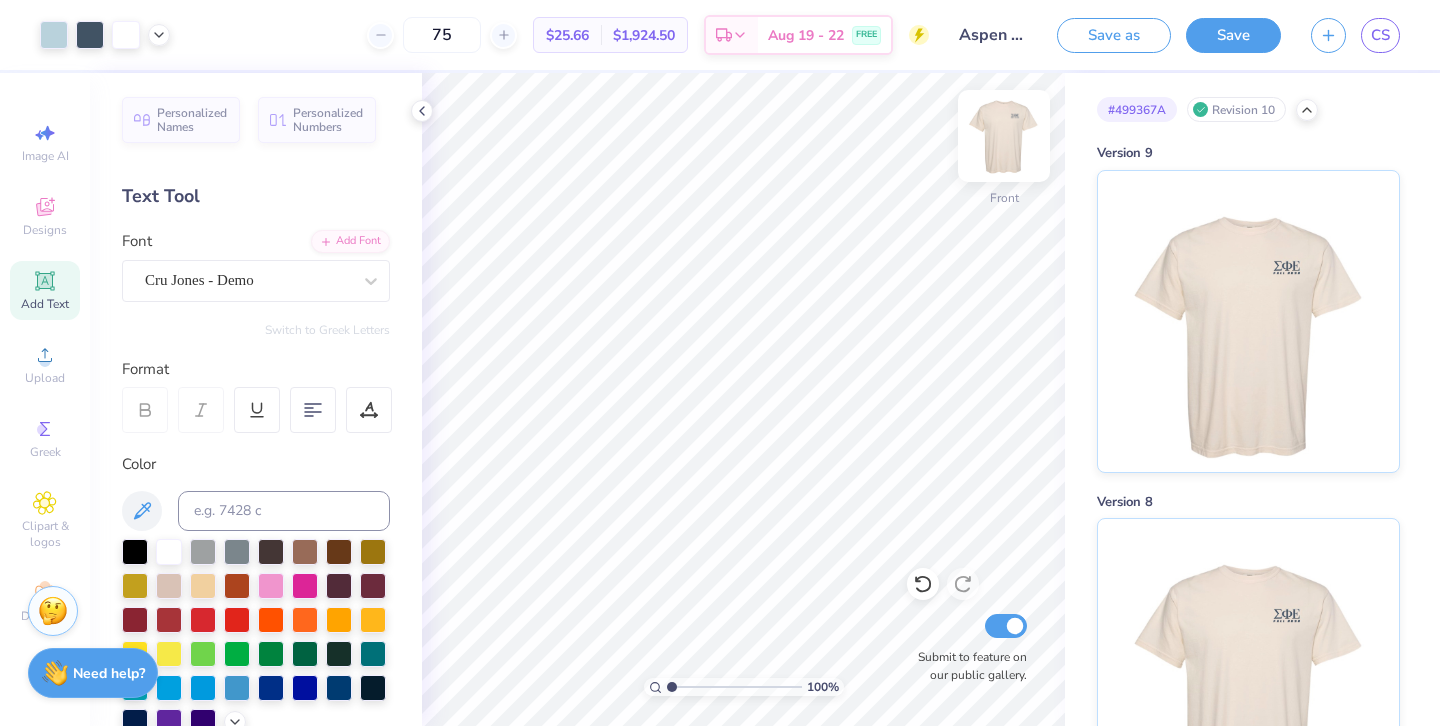 click at bounding box center (1004, 136) 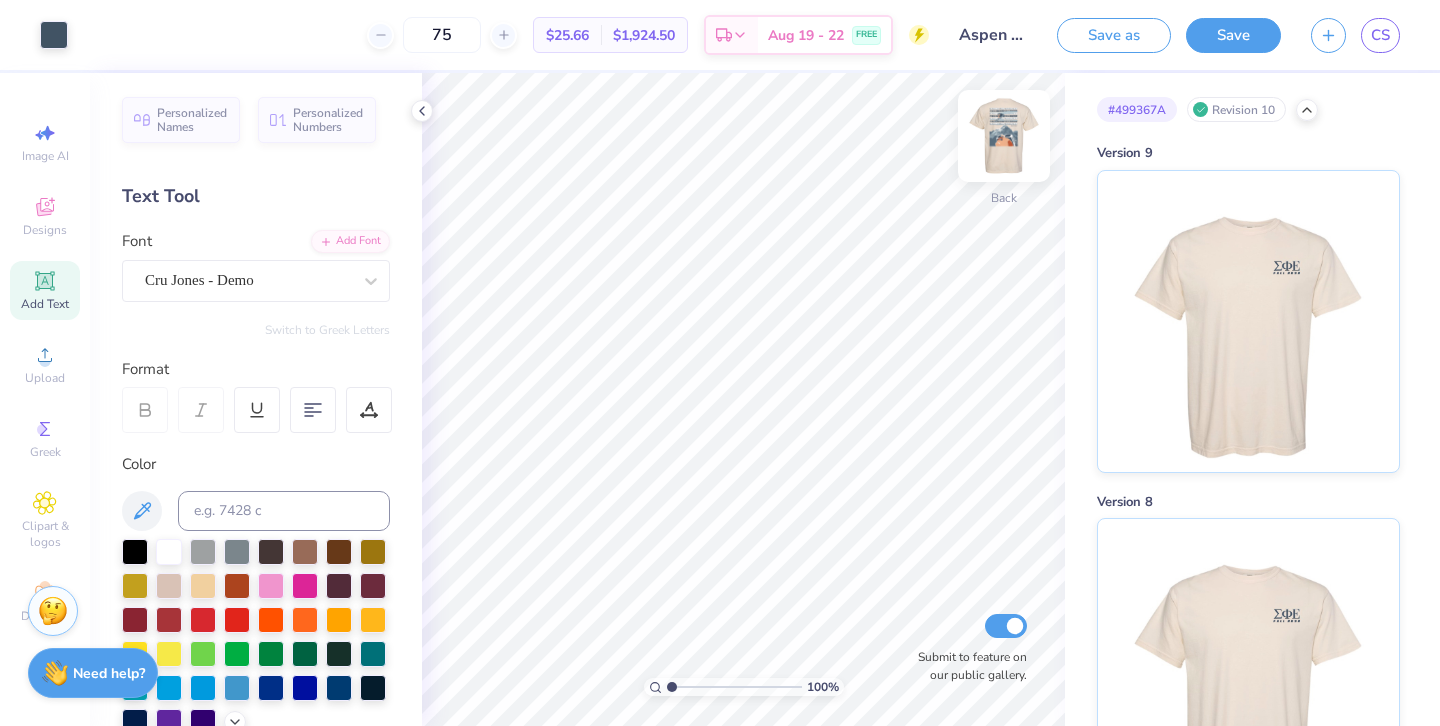 click at bounding box center (1004, 136) 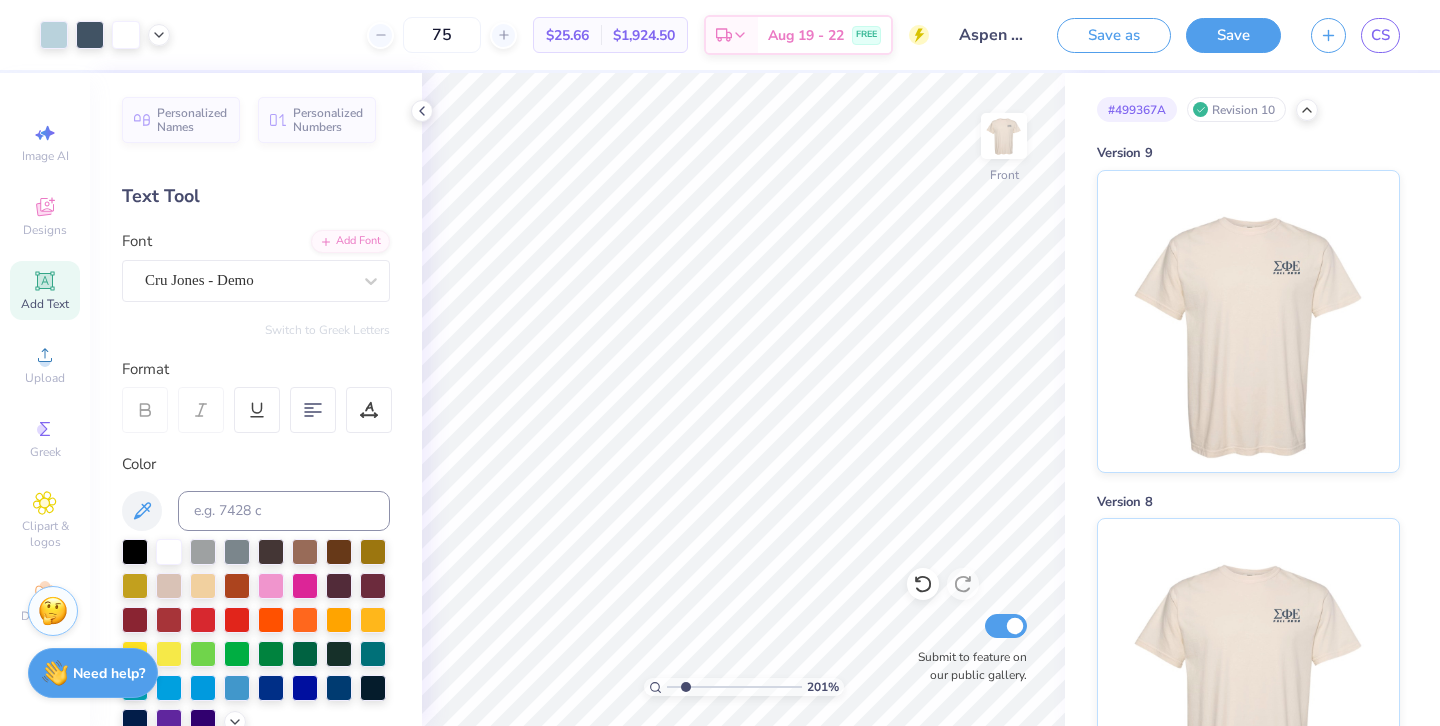type on "2.08" 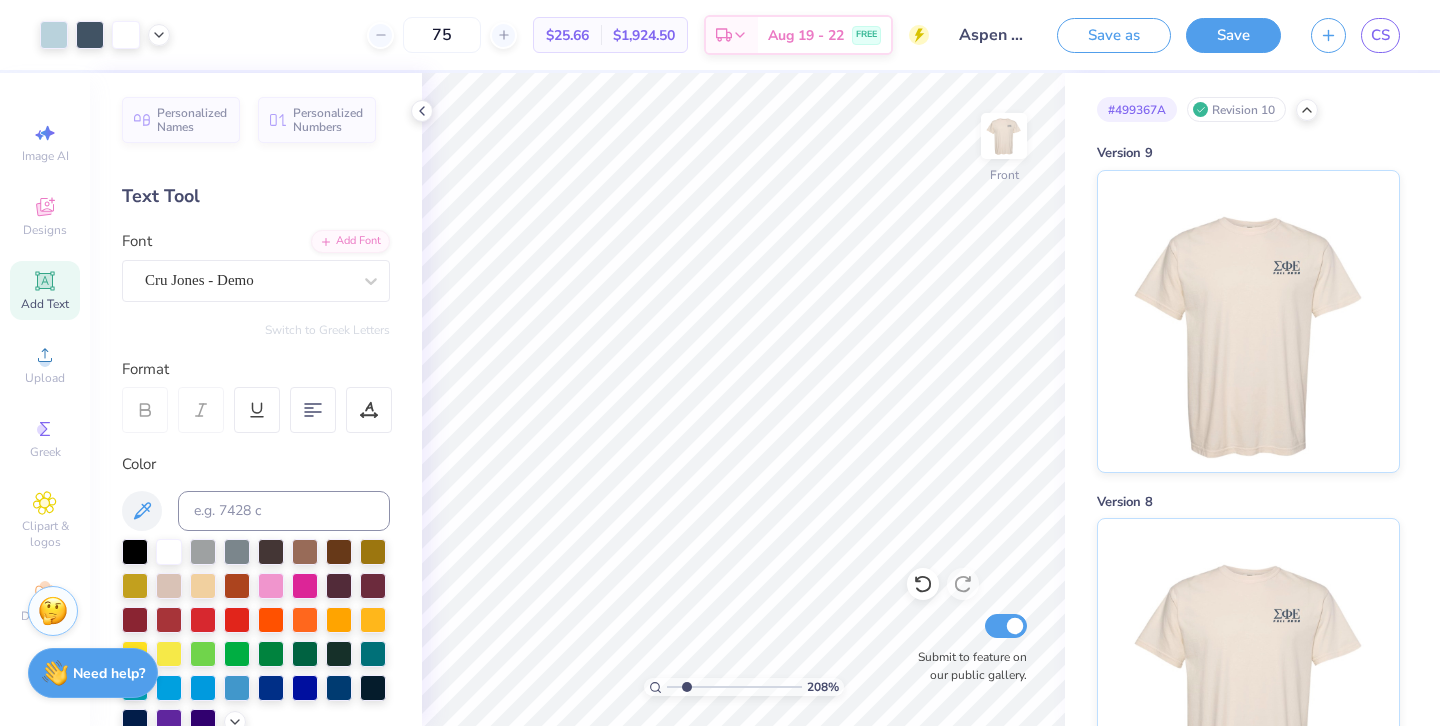 drag, startPoint x: 672, startPoint y: 684, endPoint x: 686, endPoint y: 680, distance: 14.56022 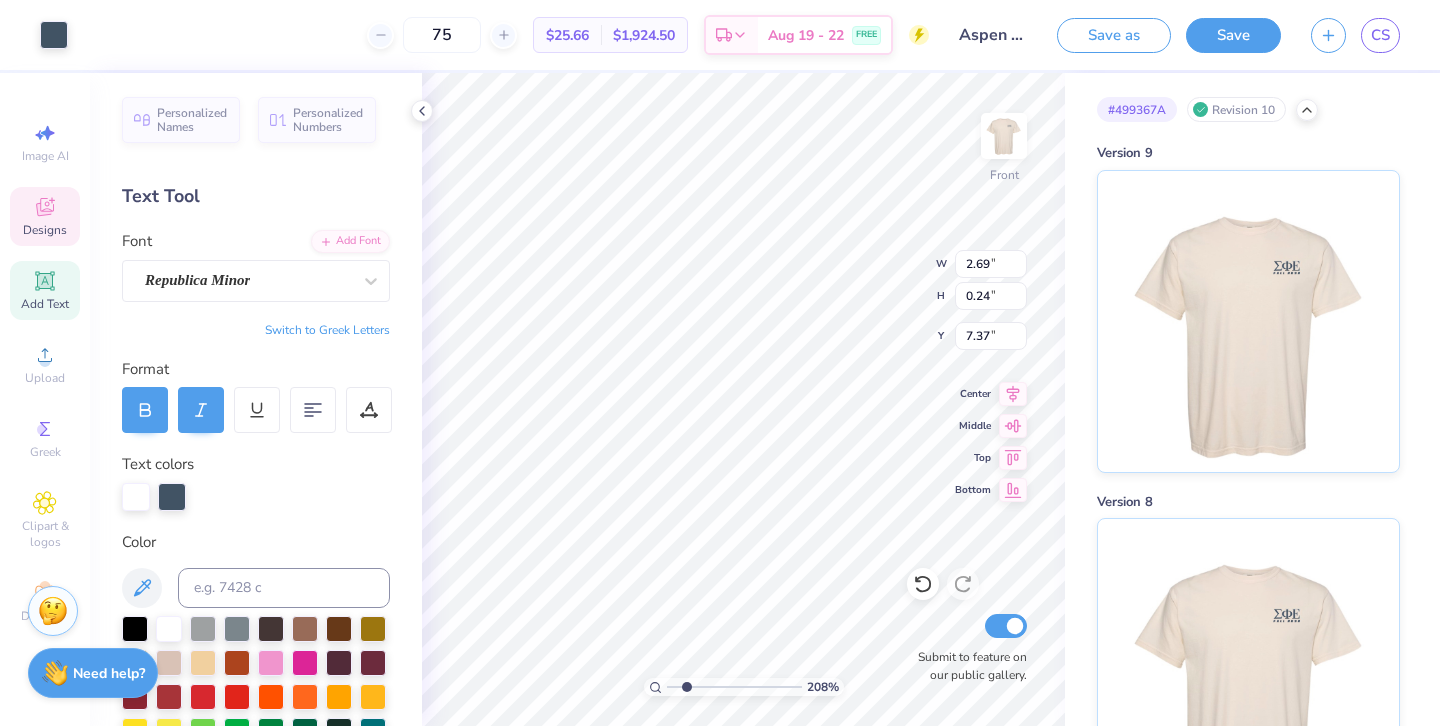 type on "10.85" 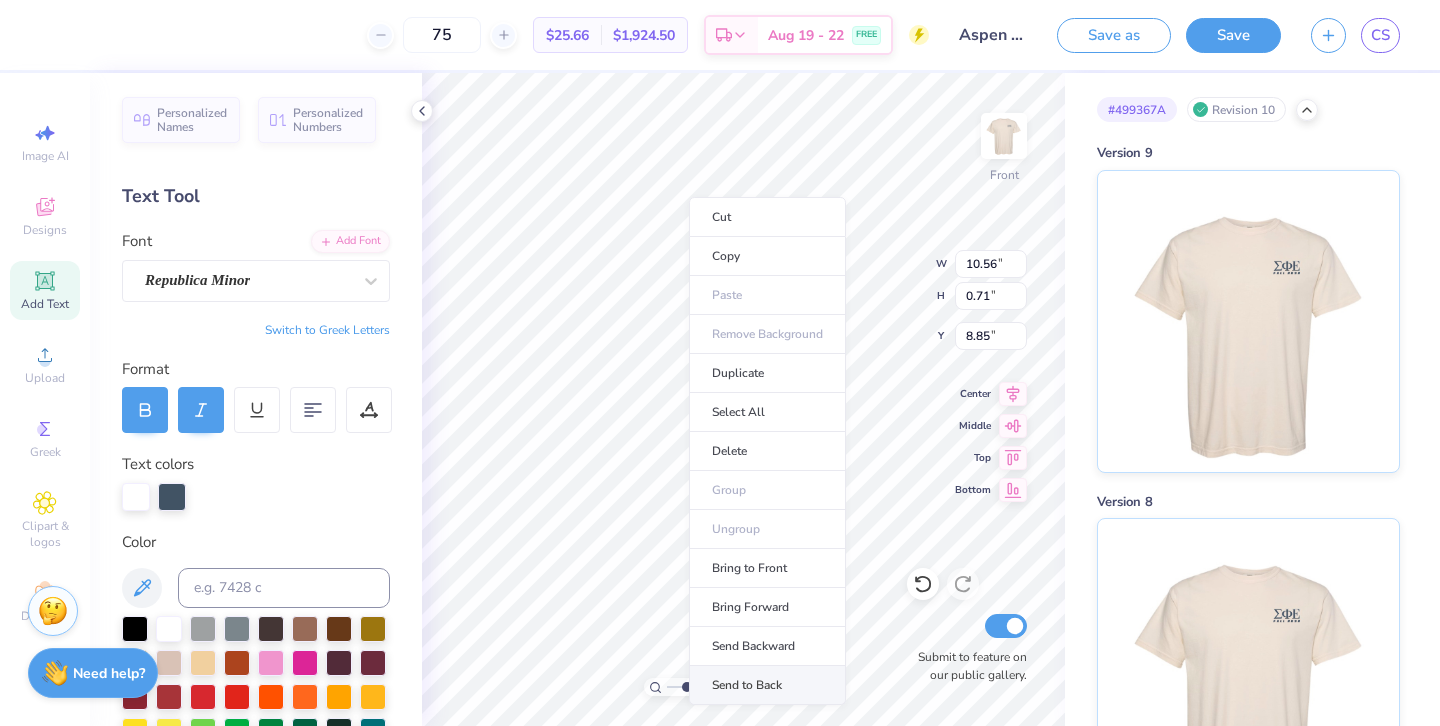 click on "Send to Back" at bounding box center (767, 685) 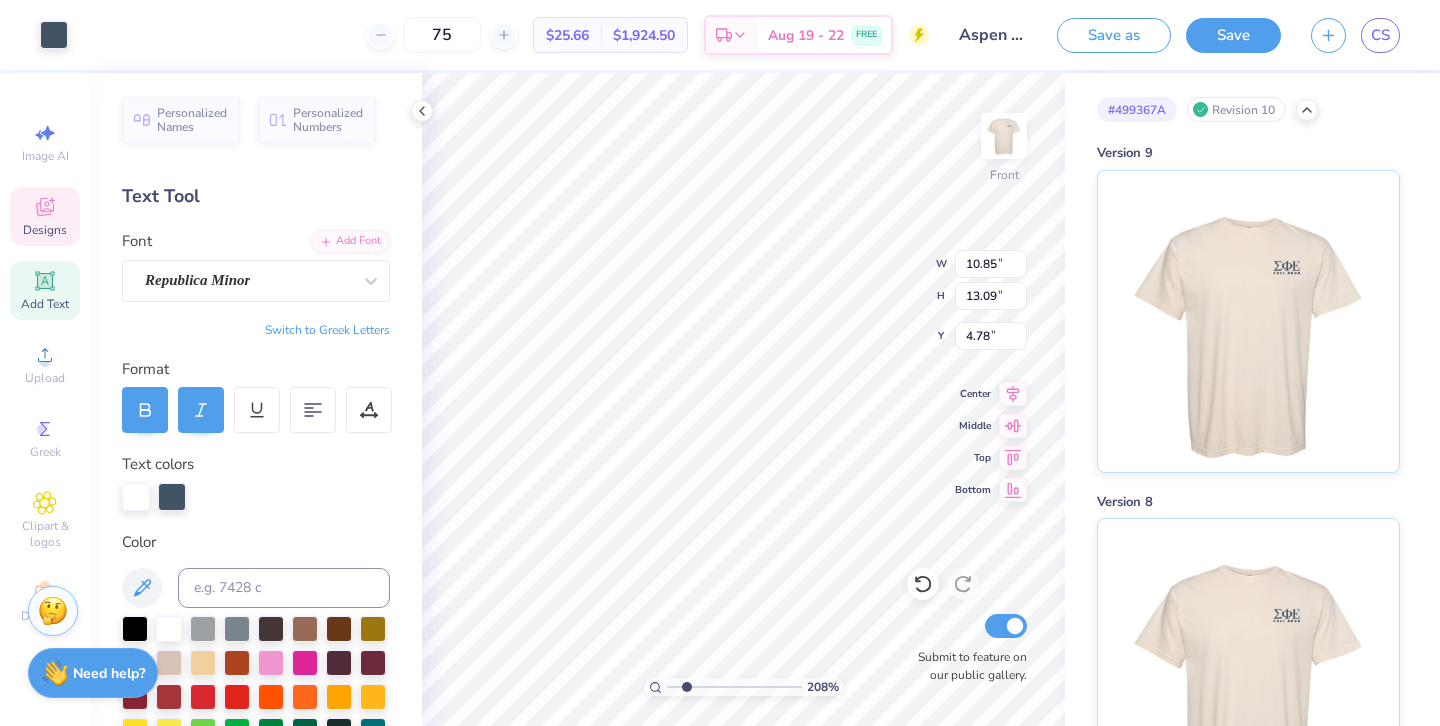 type on "10.85" 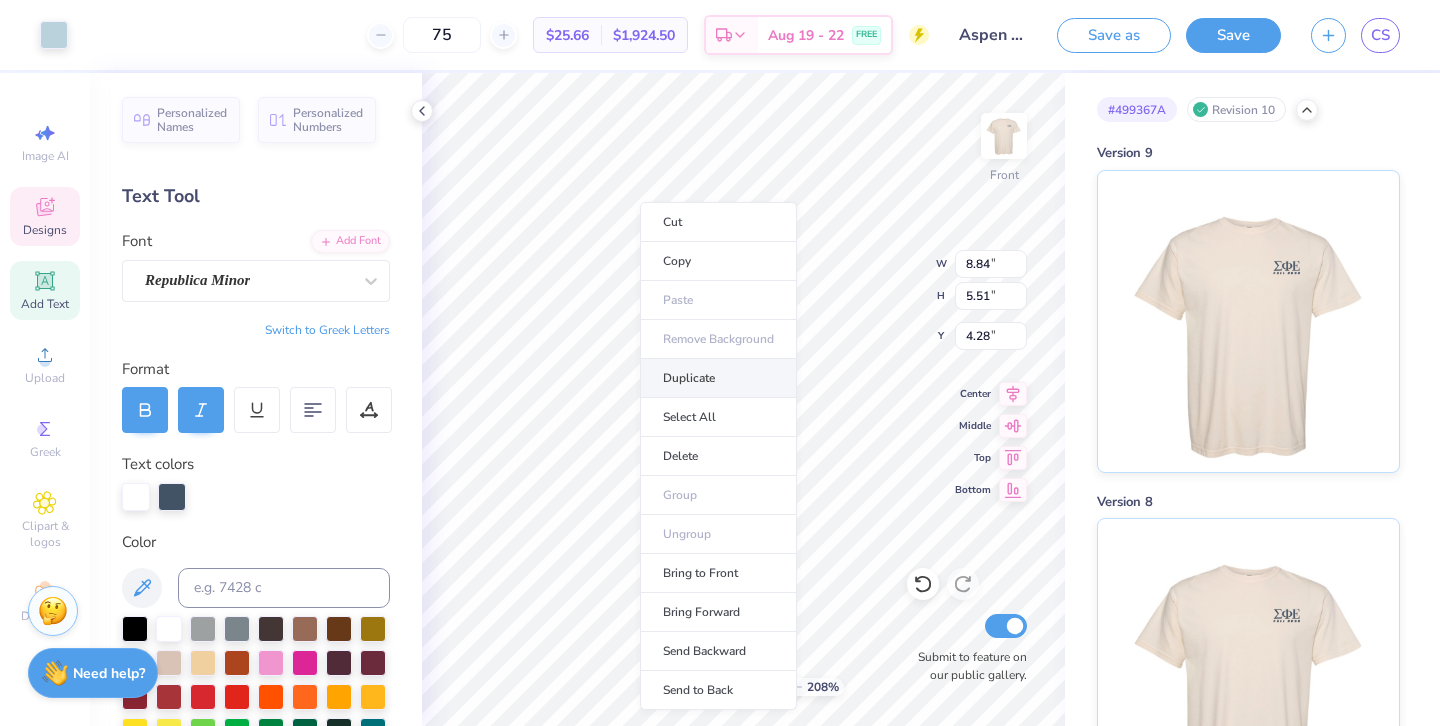 click on "Duplicate" at bounding box center [718, 378] 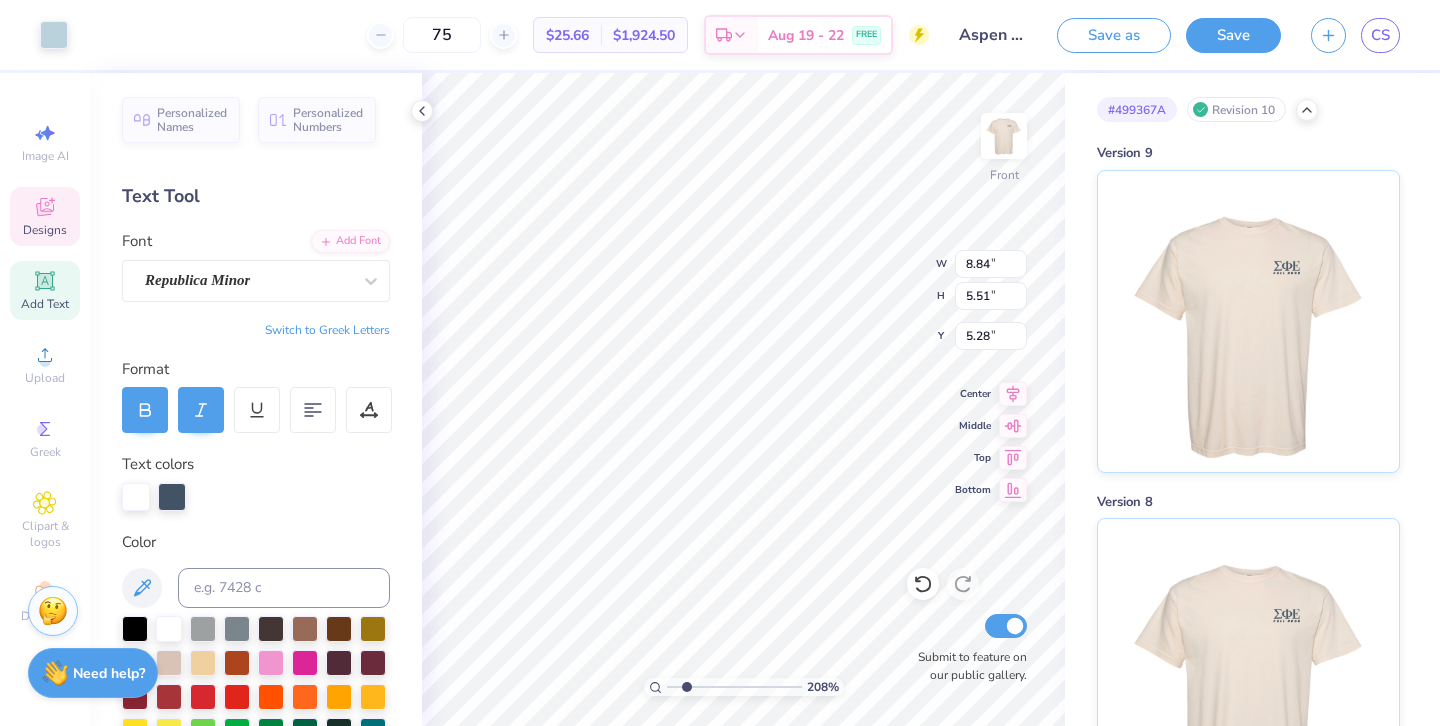 type on "5.81" 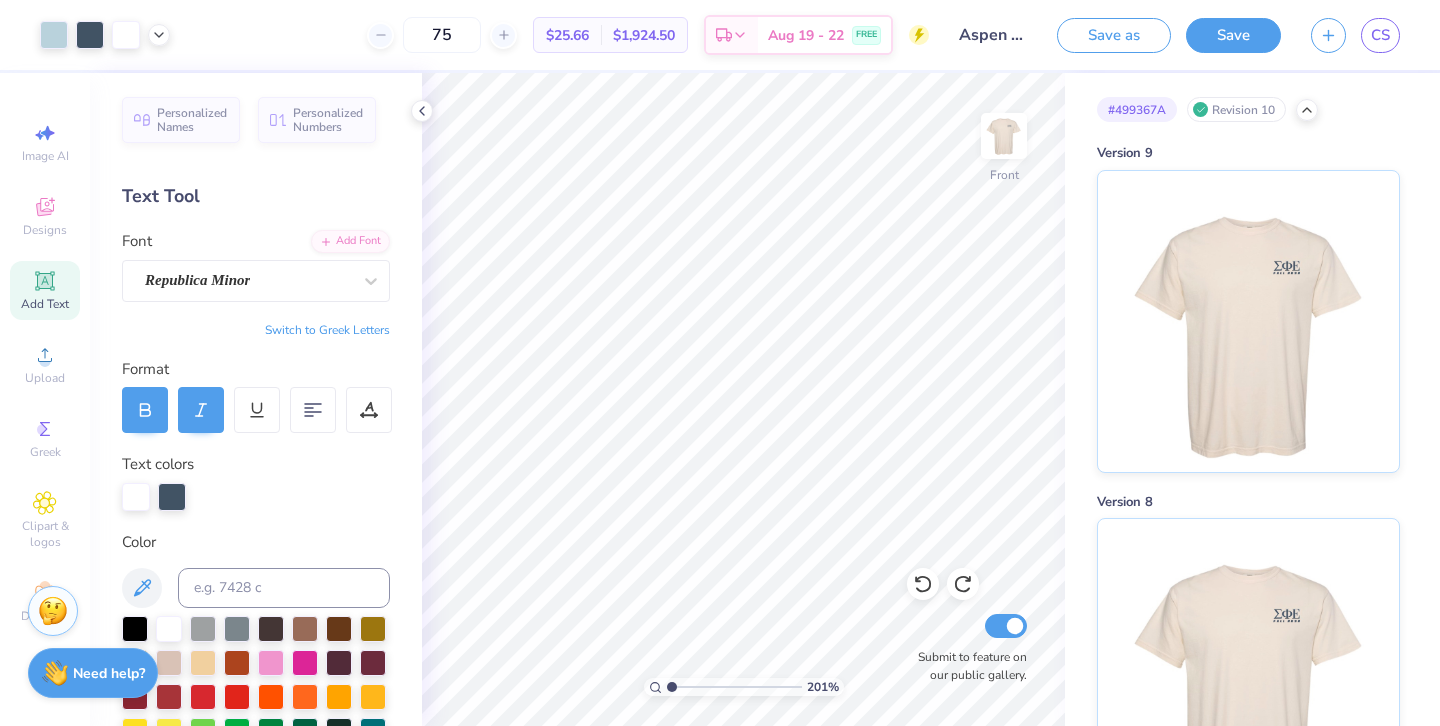 drag, startPoint x: 686, startPoint y: 686, endPoint x: 654, endPoint y: 686, distance: 32 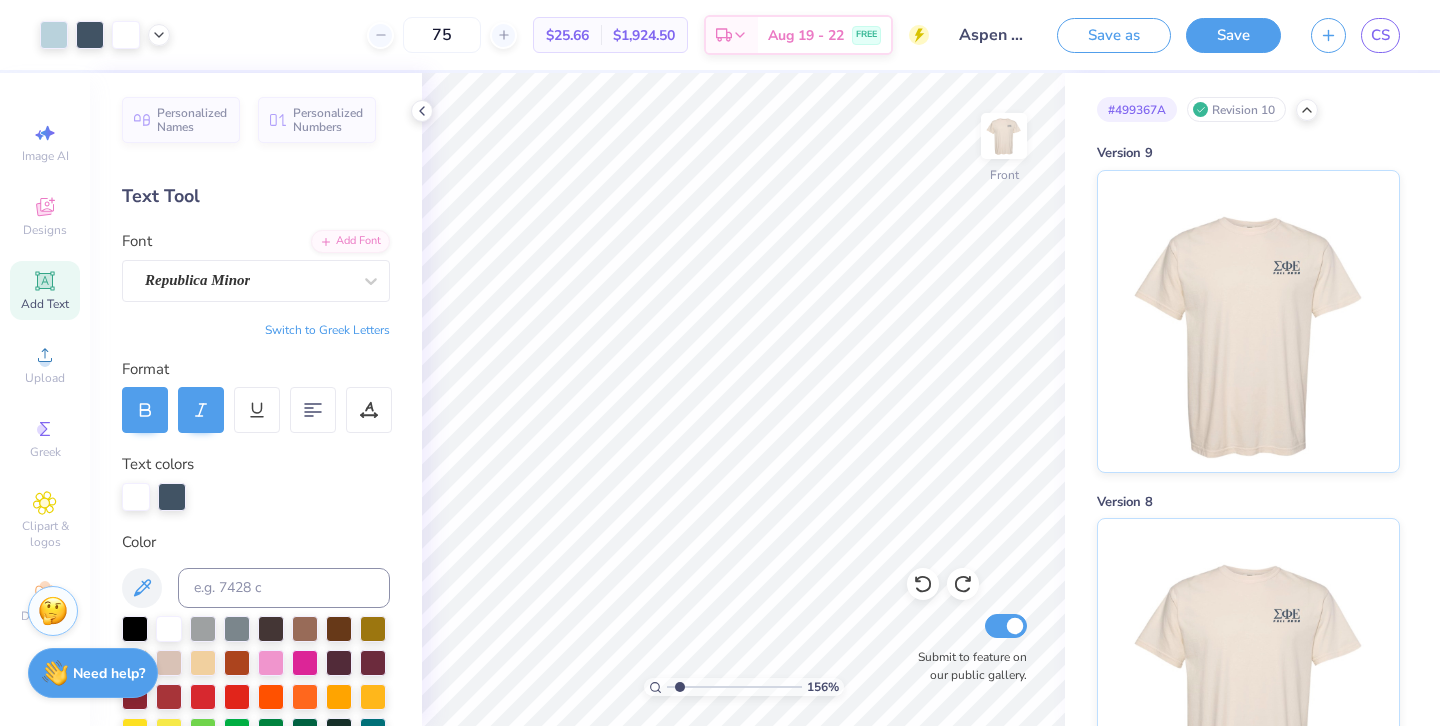 type on "1.78" 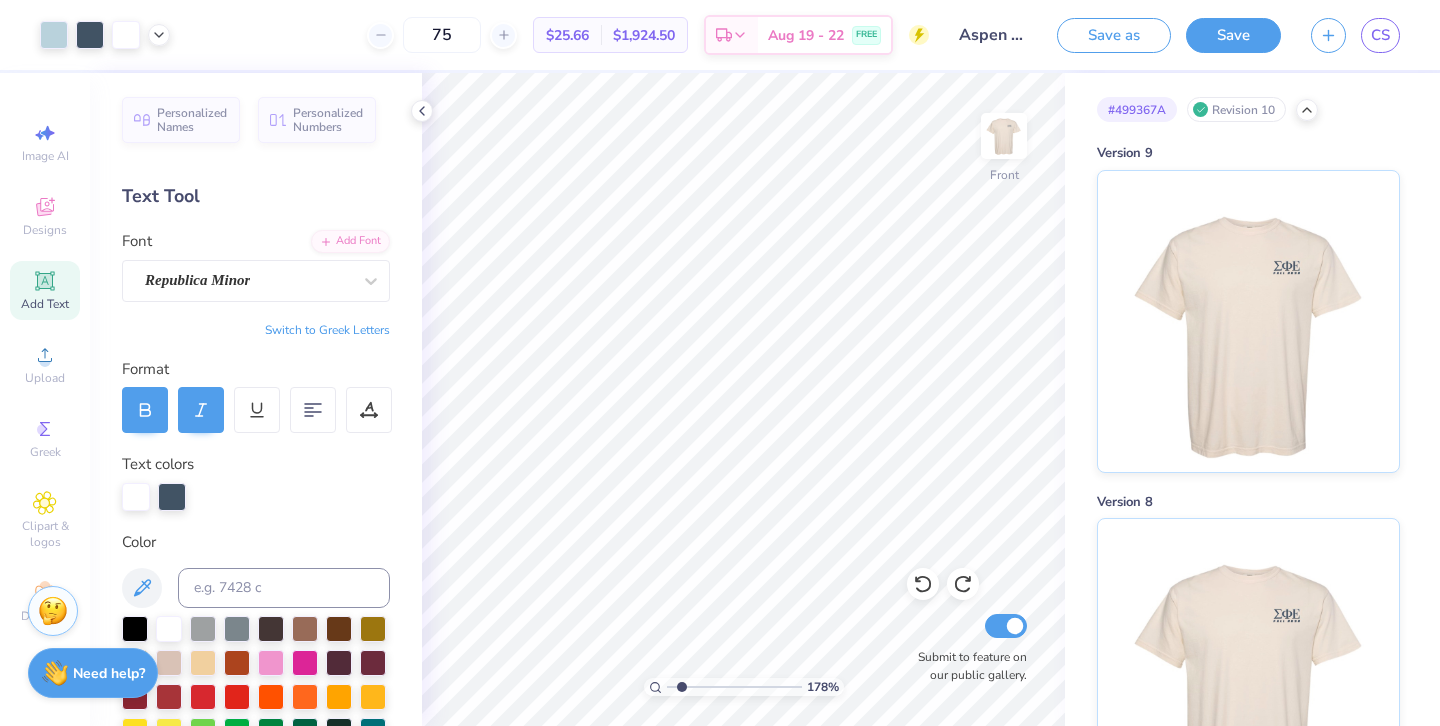 drag, startPoint x: 671, startPoint y: 686, endPoint x: 682, endPoint y: 684, distance: 11.18034 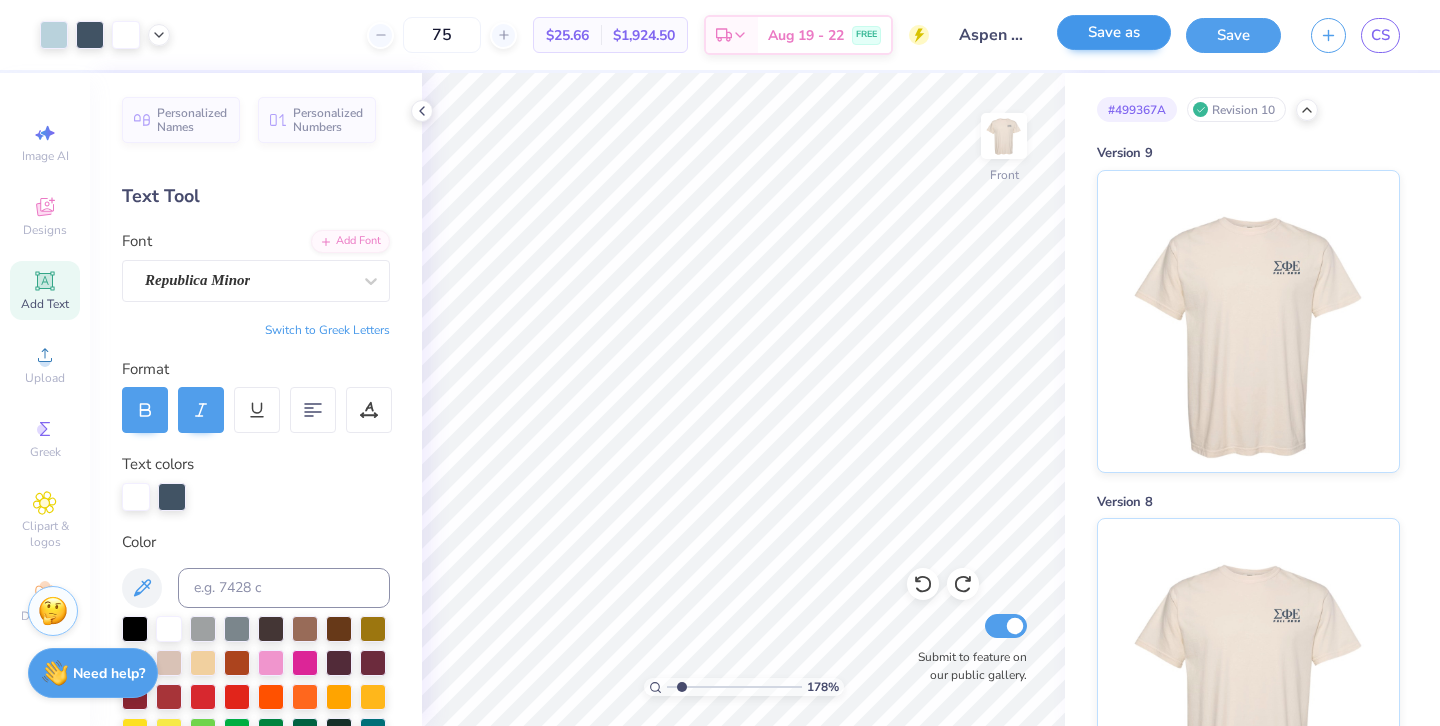 click on "Save as" at bounding box center [1114, 32] 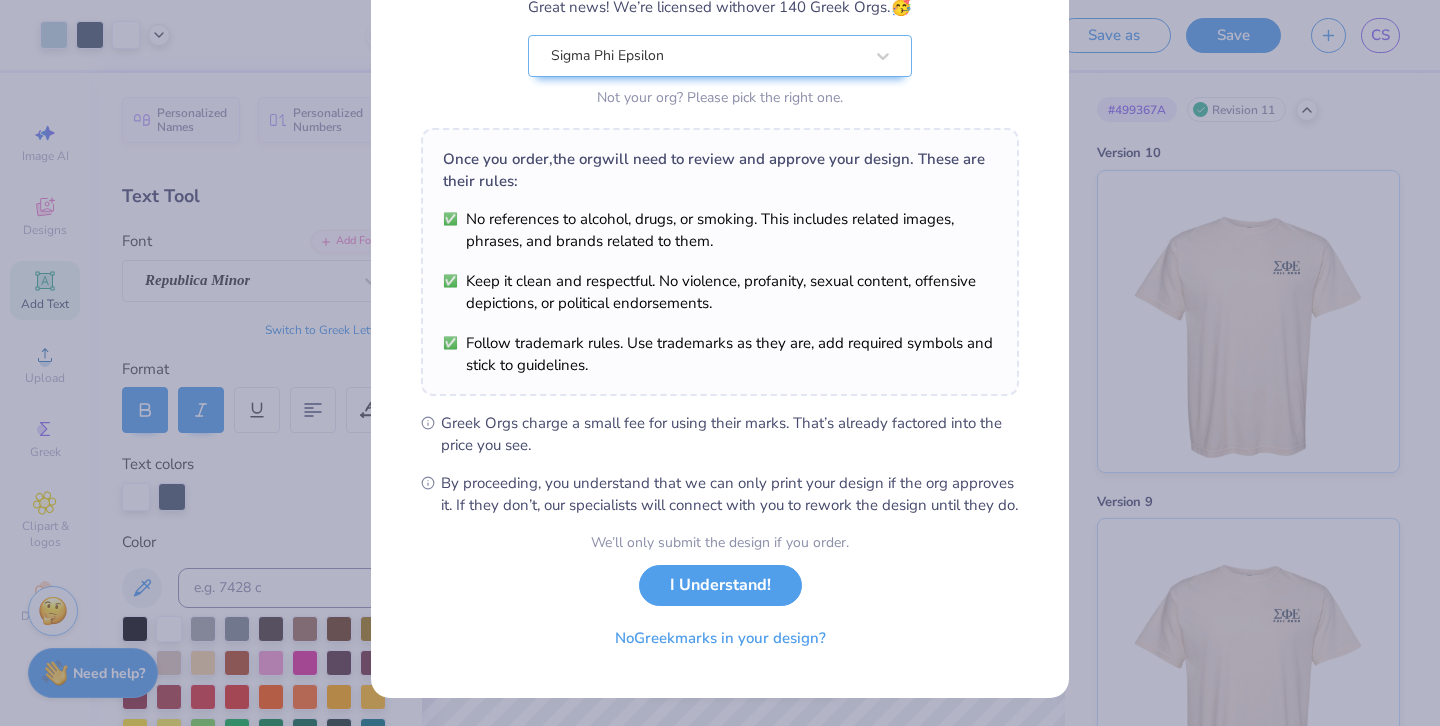 scroll, scrollTop: 210, scrollLeft: 0, axis: vertical 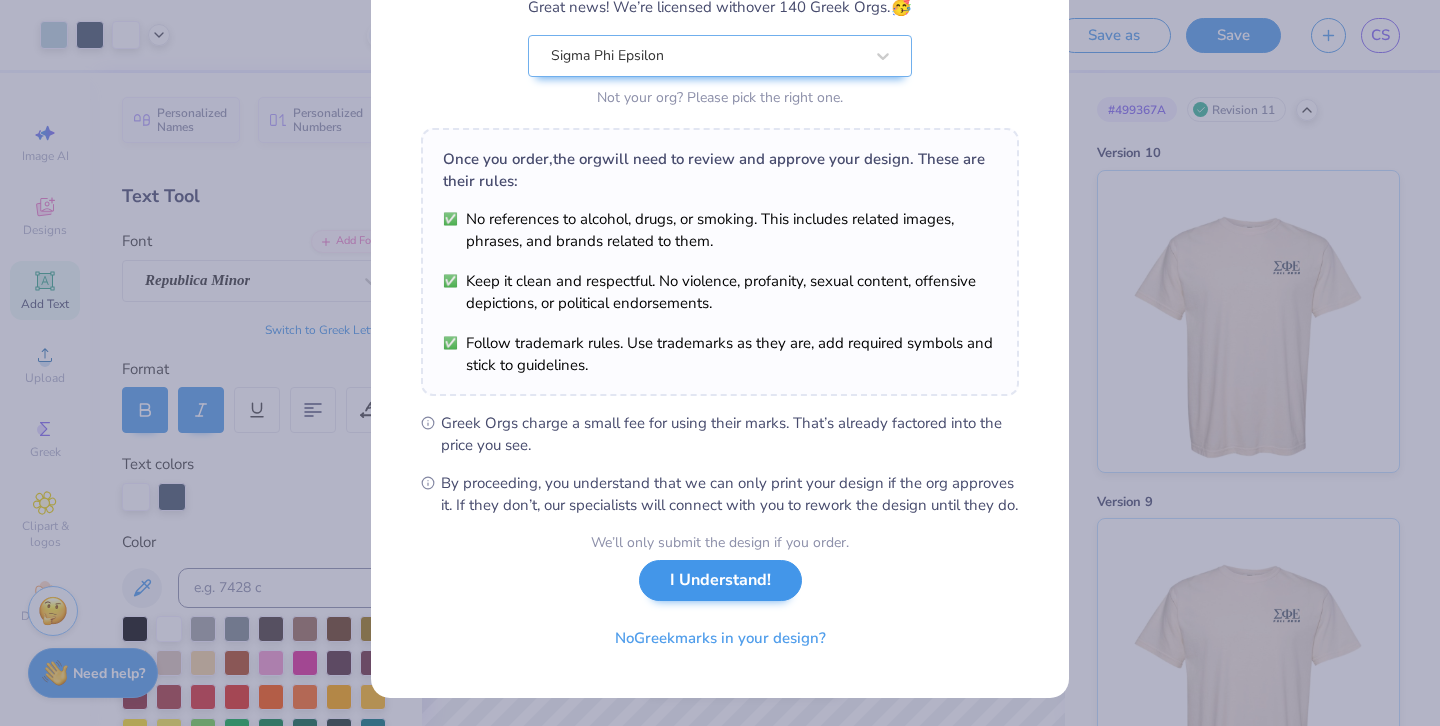 click on "I Understand!" at bounding box center (720, 580) 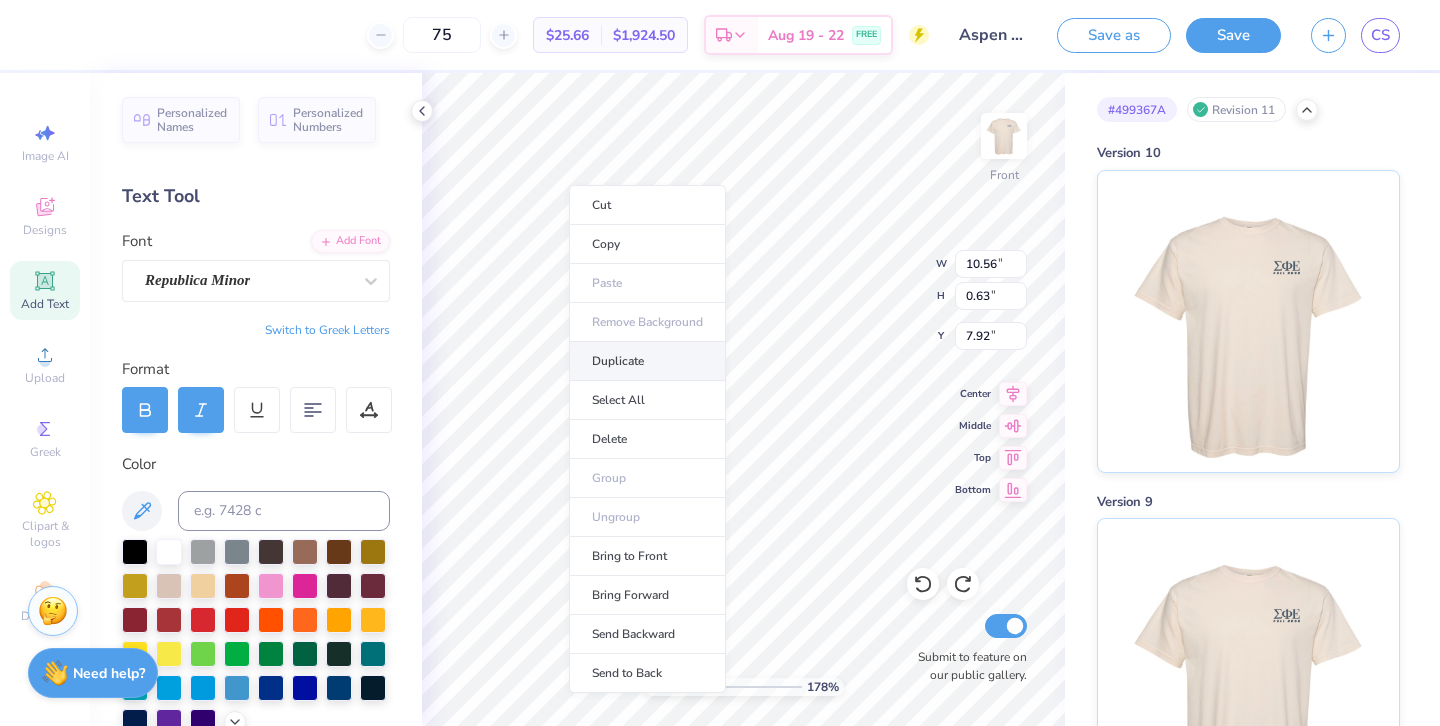 click on "Duplicate" at bounding box center [647, 361] 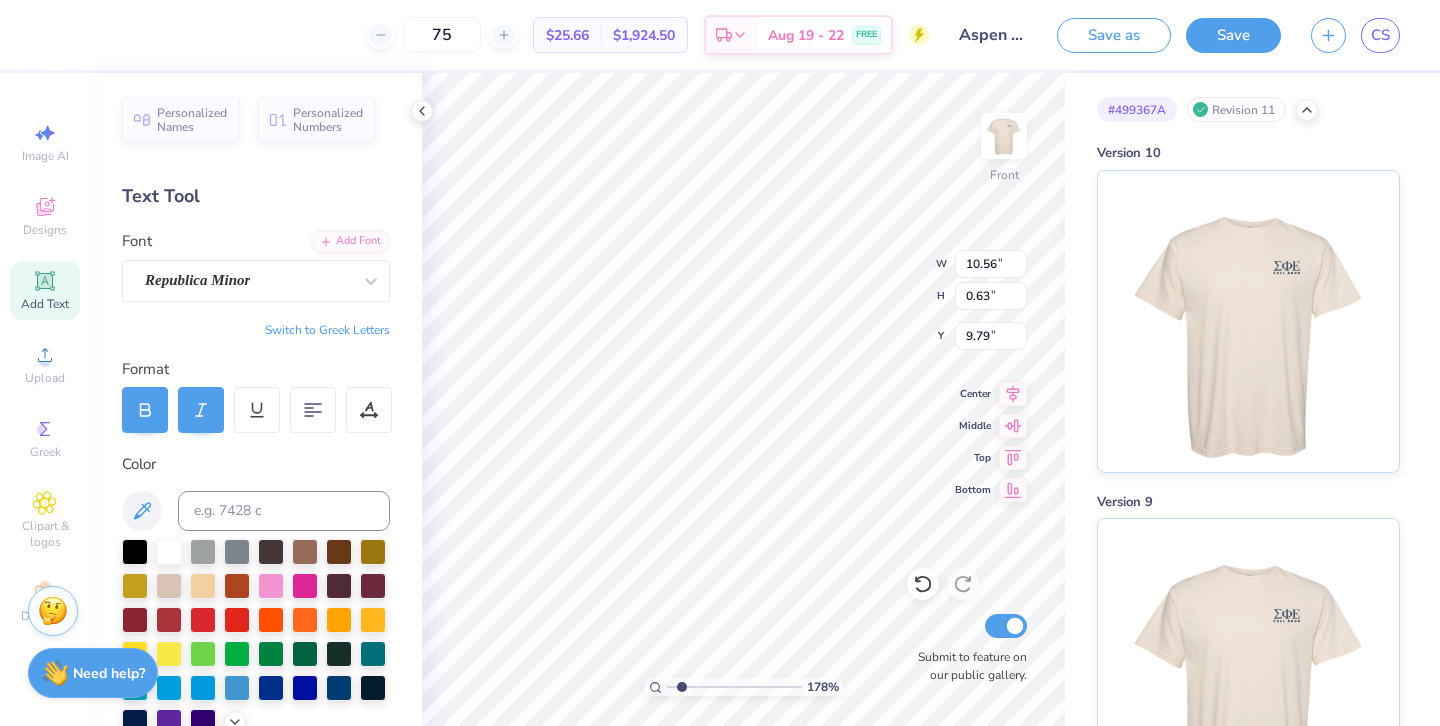 type on "9.91" 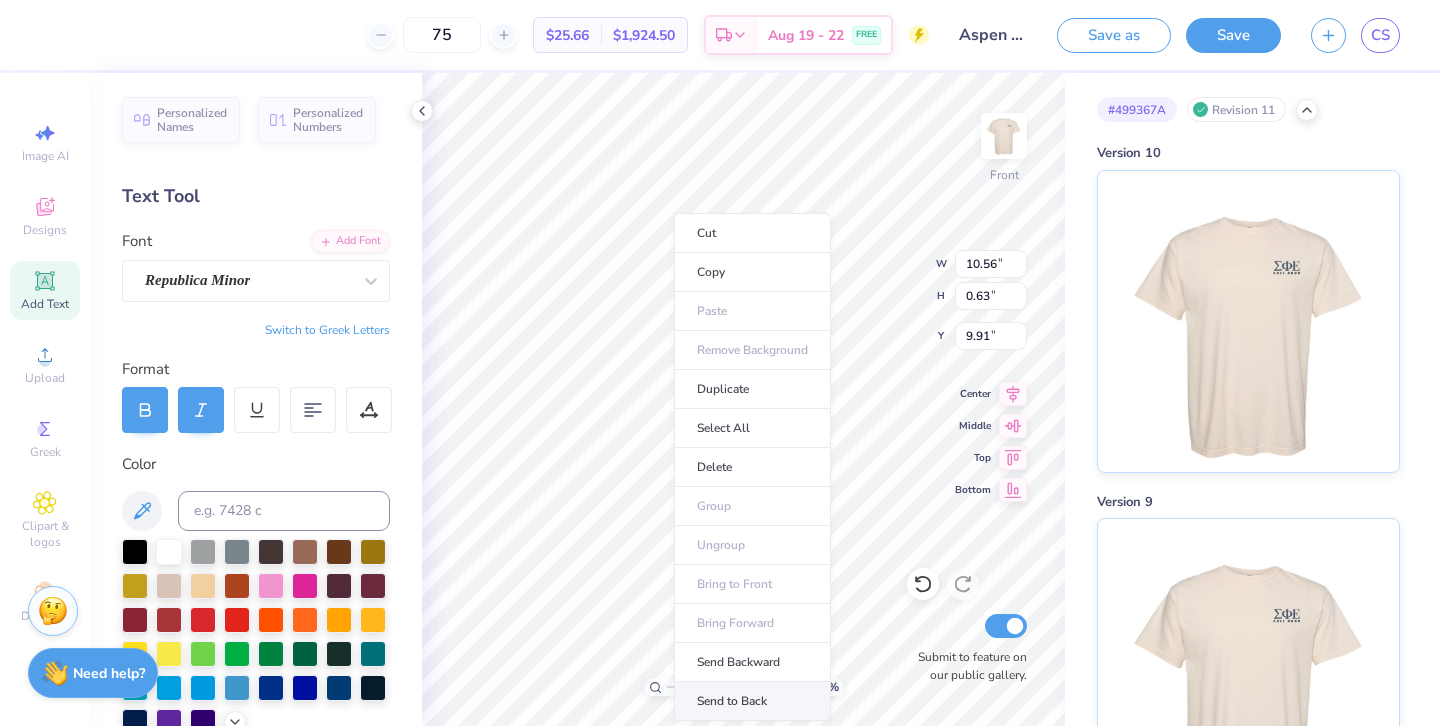 click on "Send to Back" at bounding box center [752, 701] 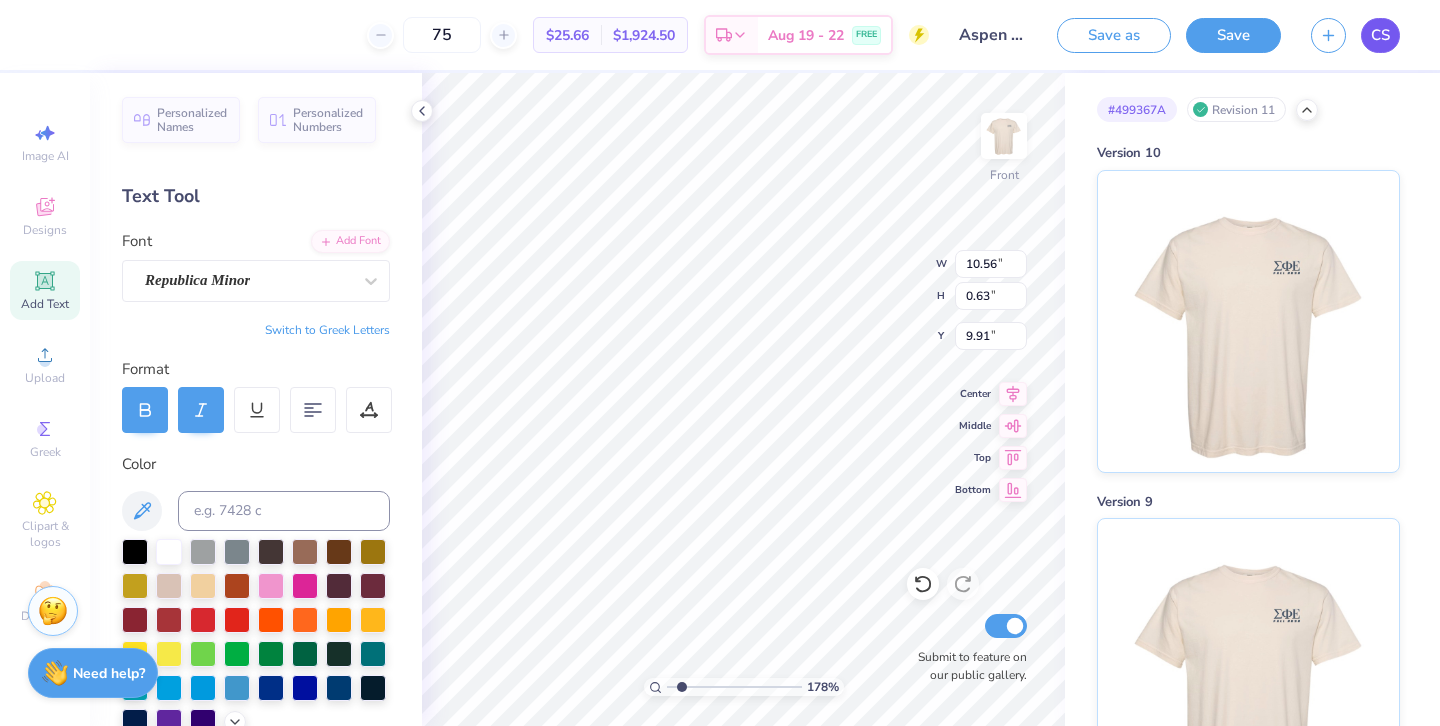 click on "CS" at bounding box center (1380, 35) 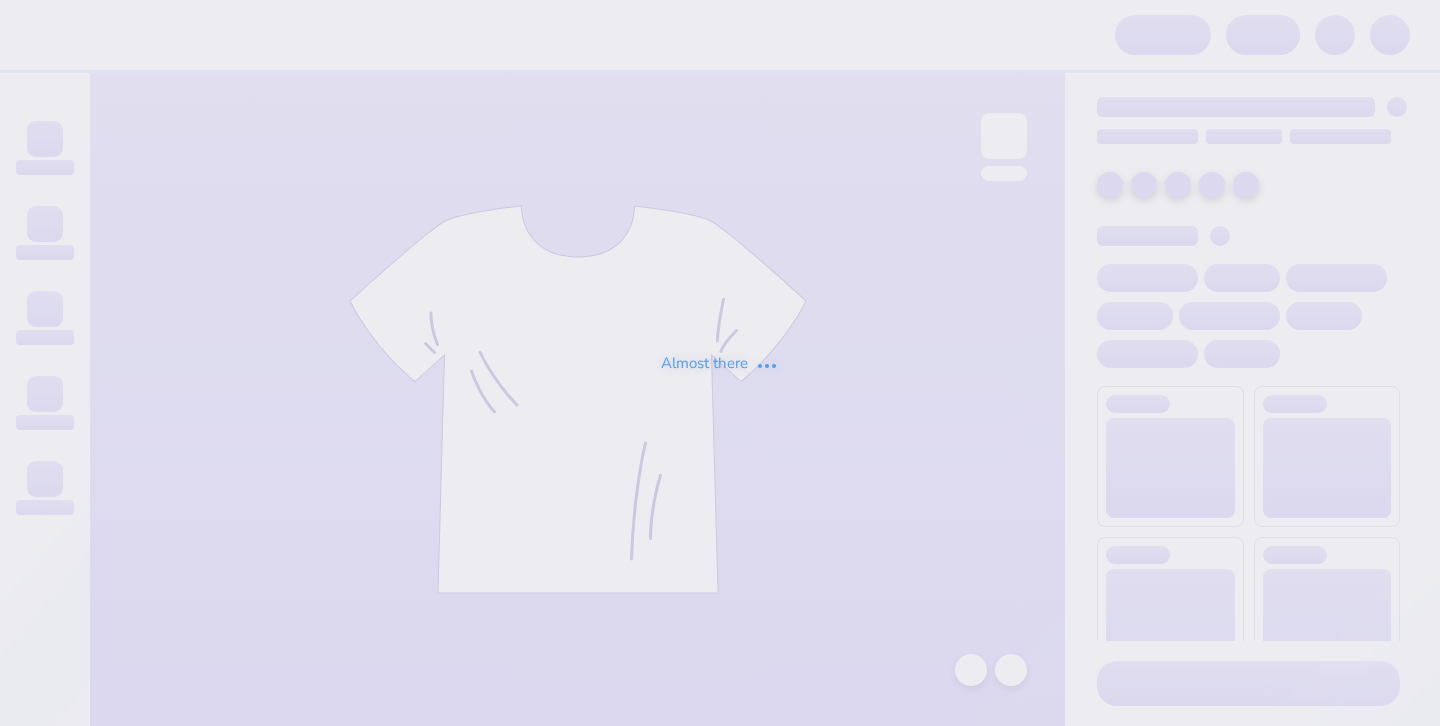 scroll, scrollTop: 0, scrollLeft: 0, axis: both 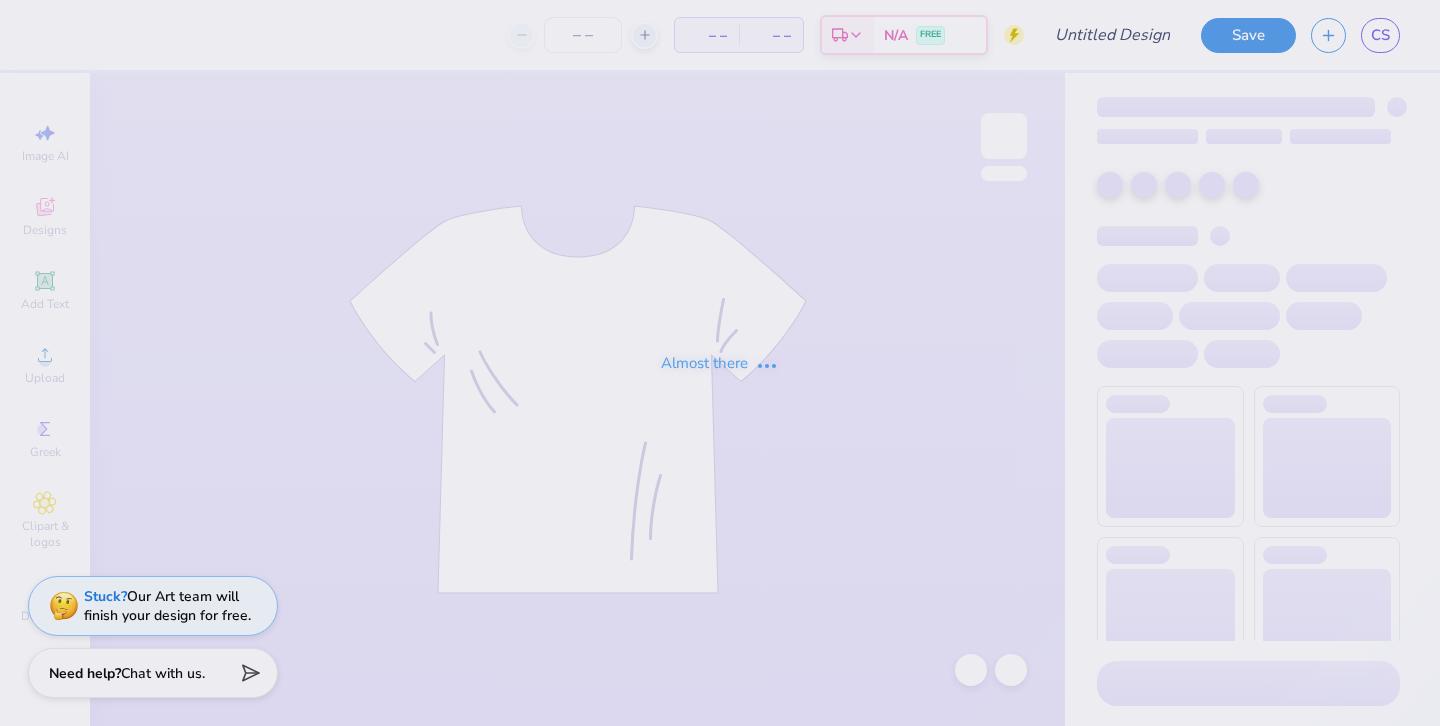 type on "Aspen rush" 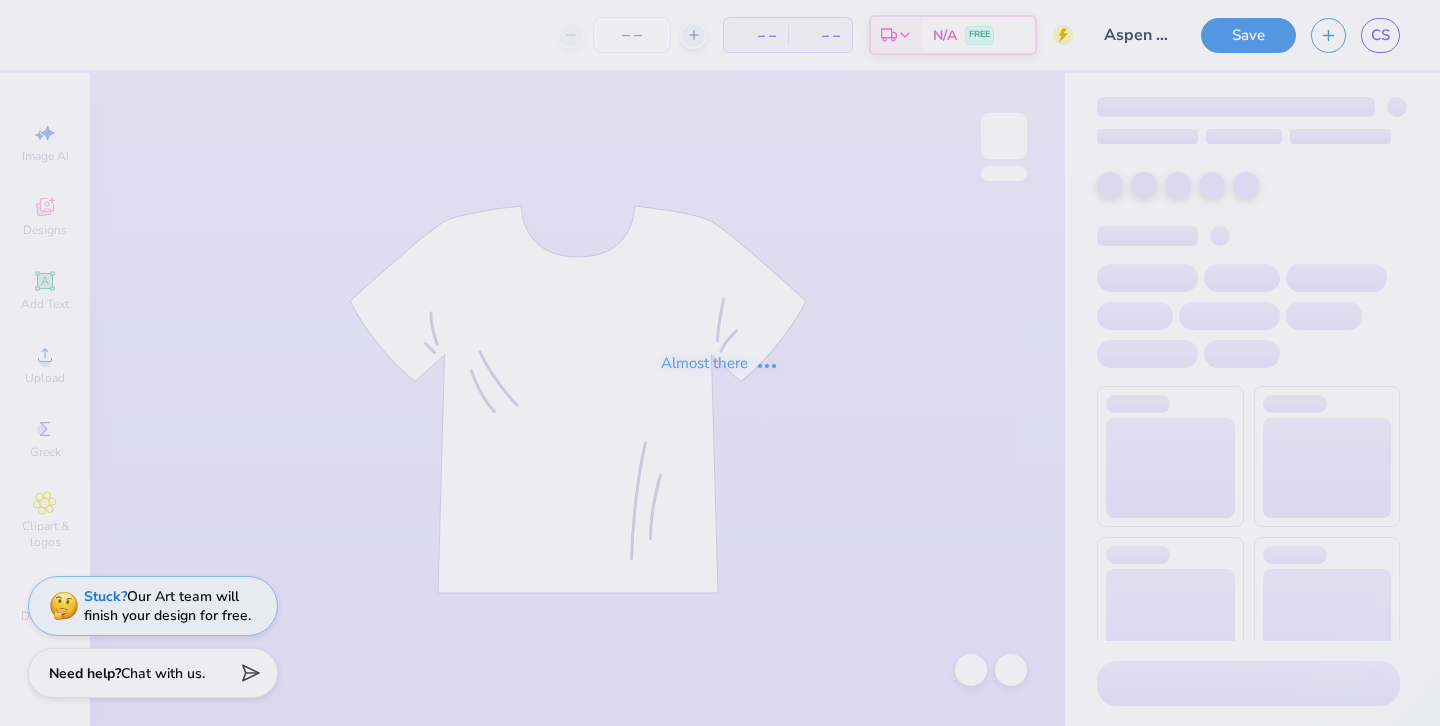type on "75" 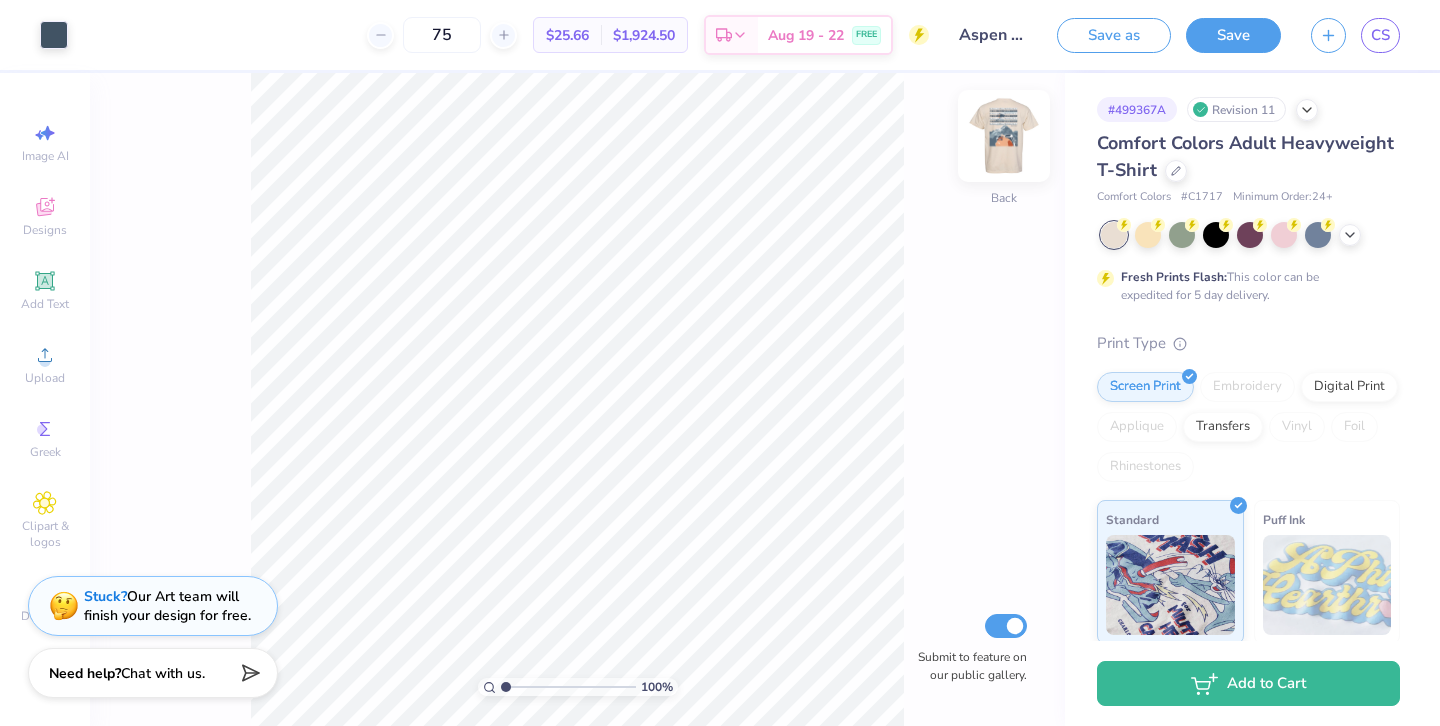 click at bounding box center (1004, 136) 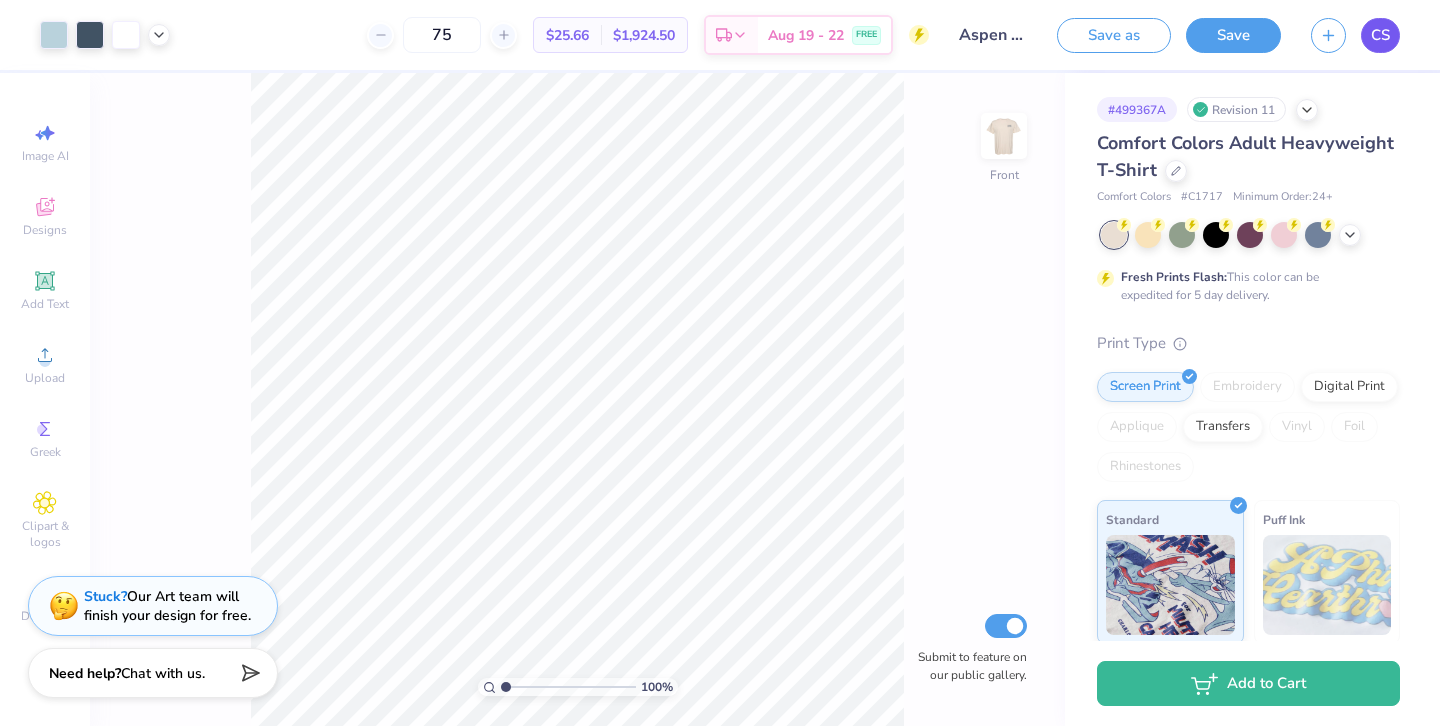 click on "CS" at bounding box center (1380, 35) 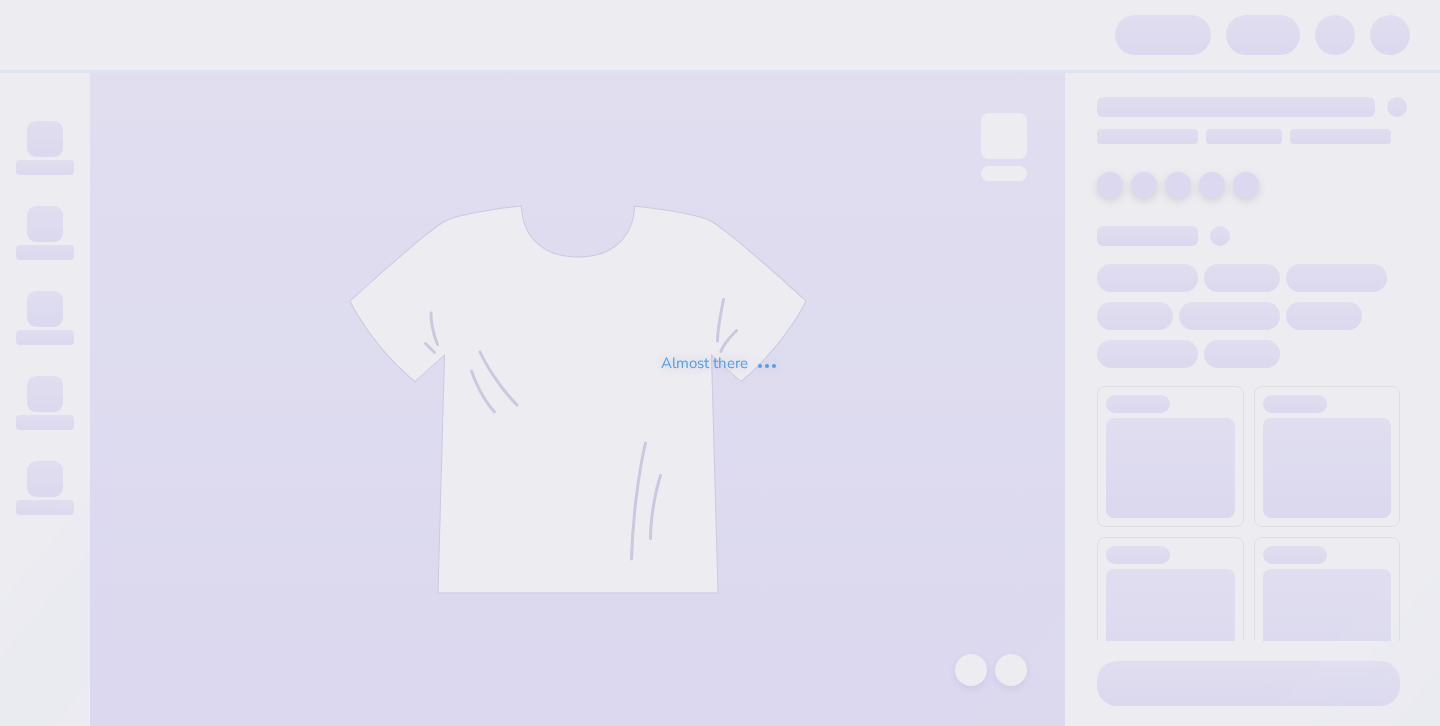 scroll, scrollTop: 0, scrollLeft: 0, axis: both 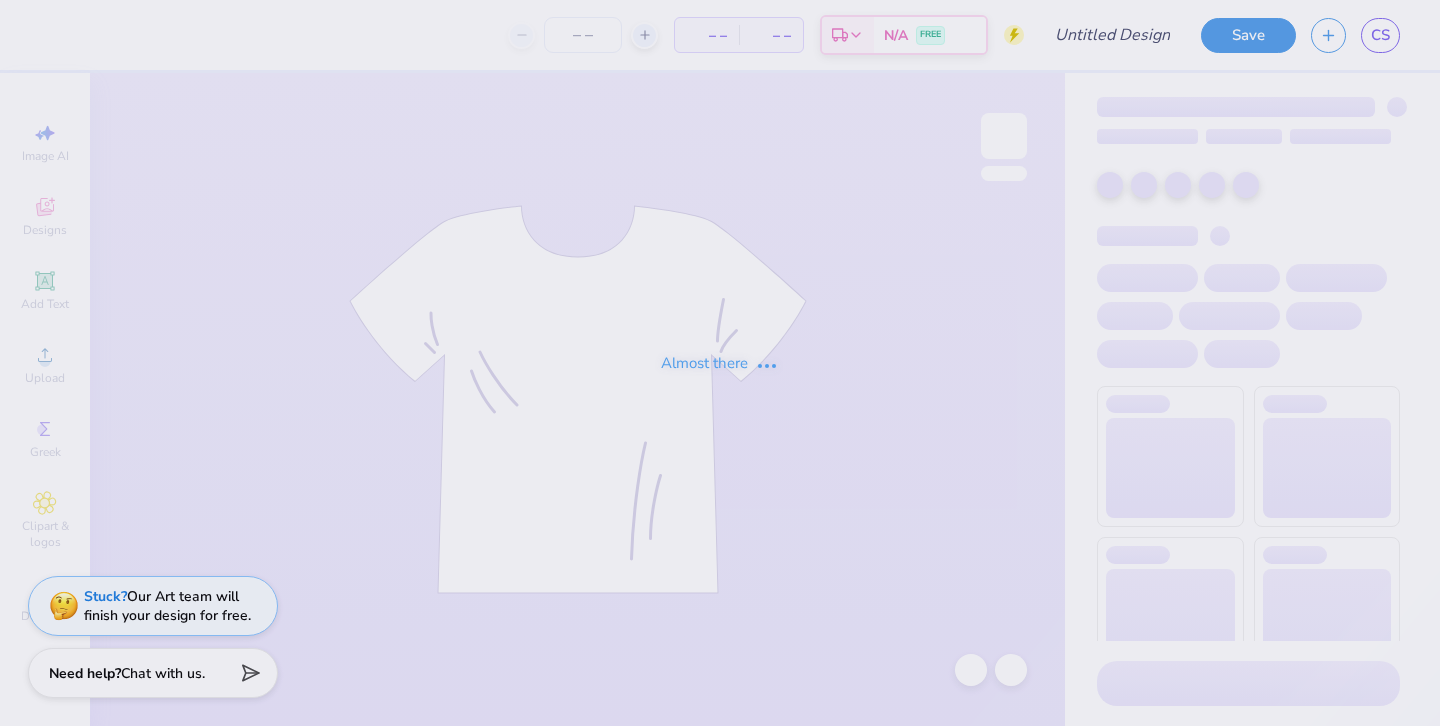 type on "75" 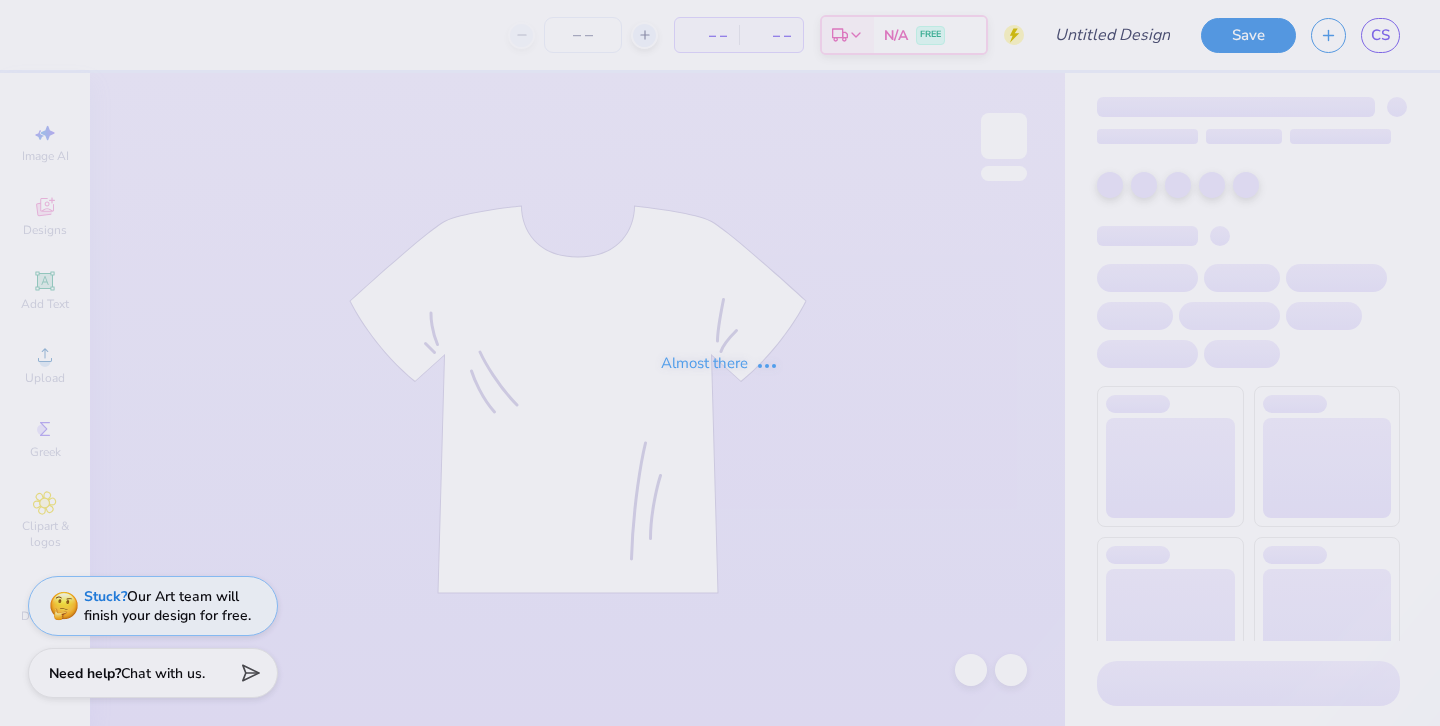 type on "Aspen rush" 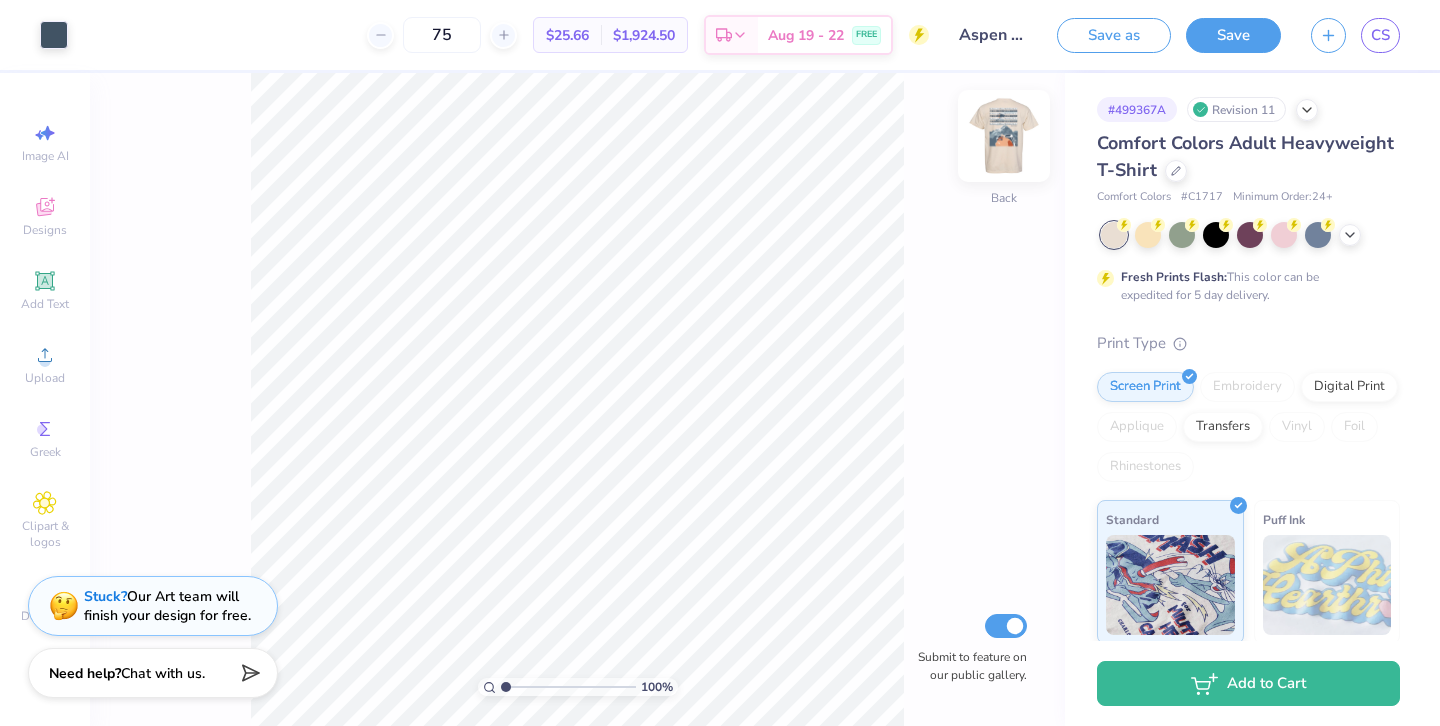 click at bounding box center [1004, 136] 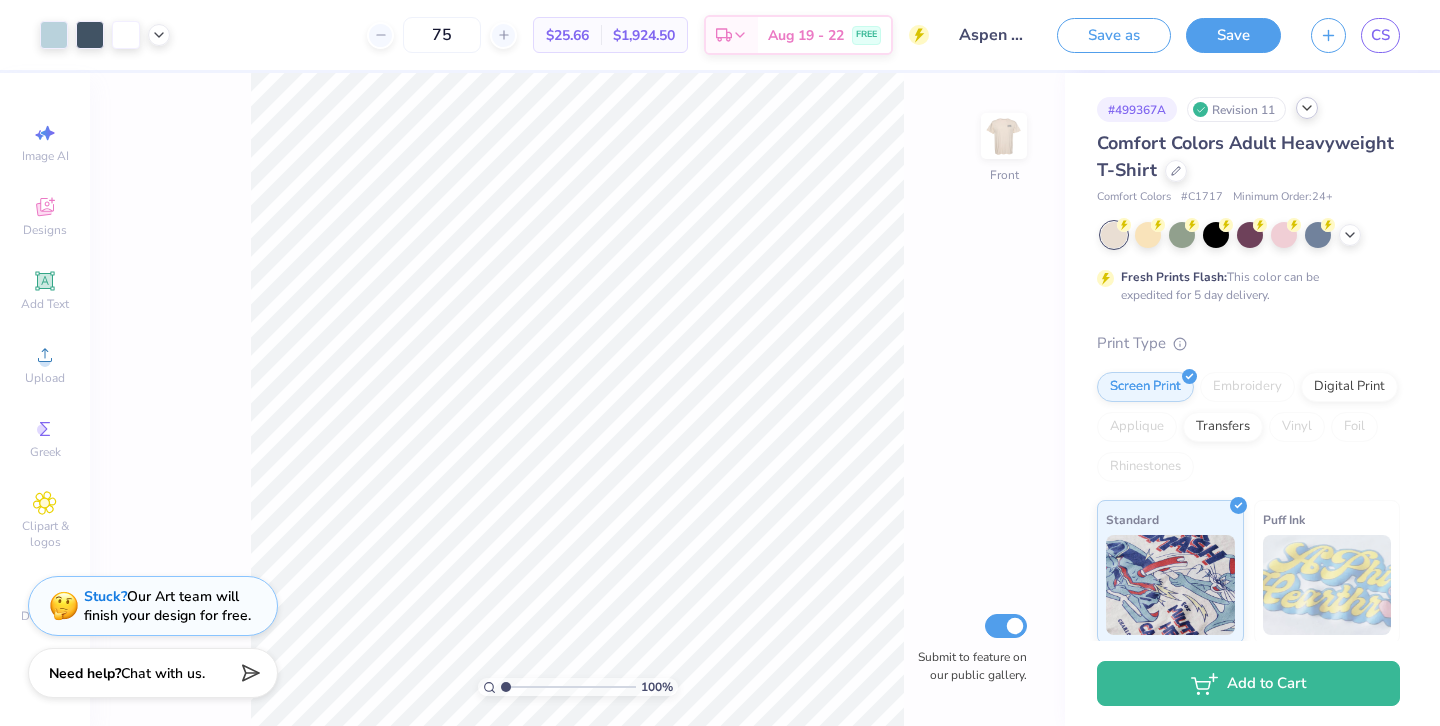 click 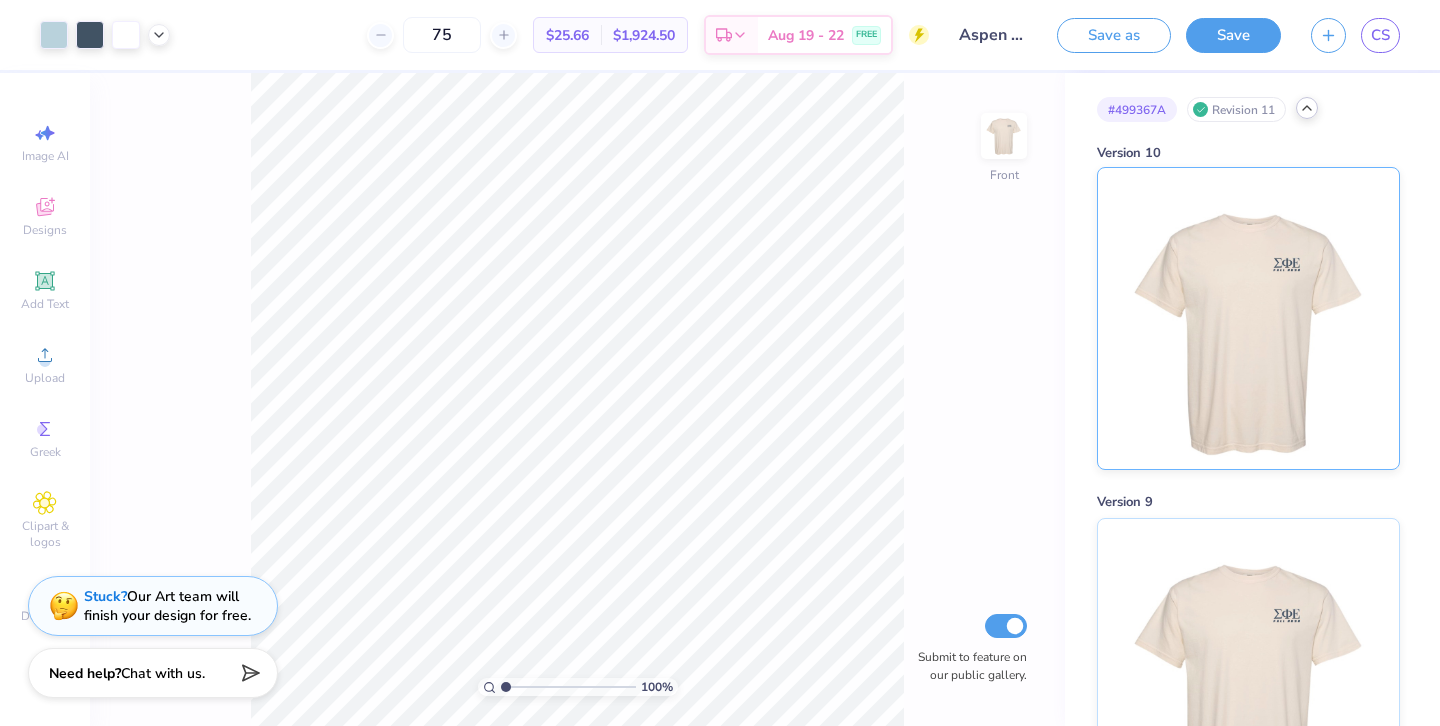click at bounding box center [1248, 318] 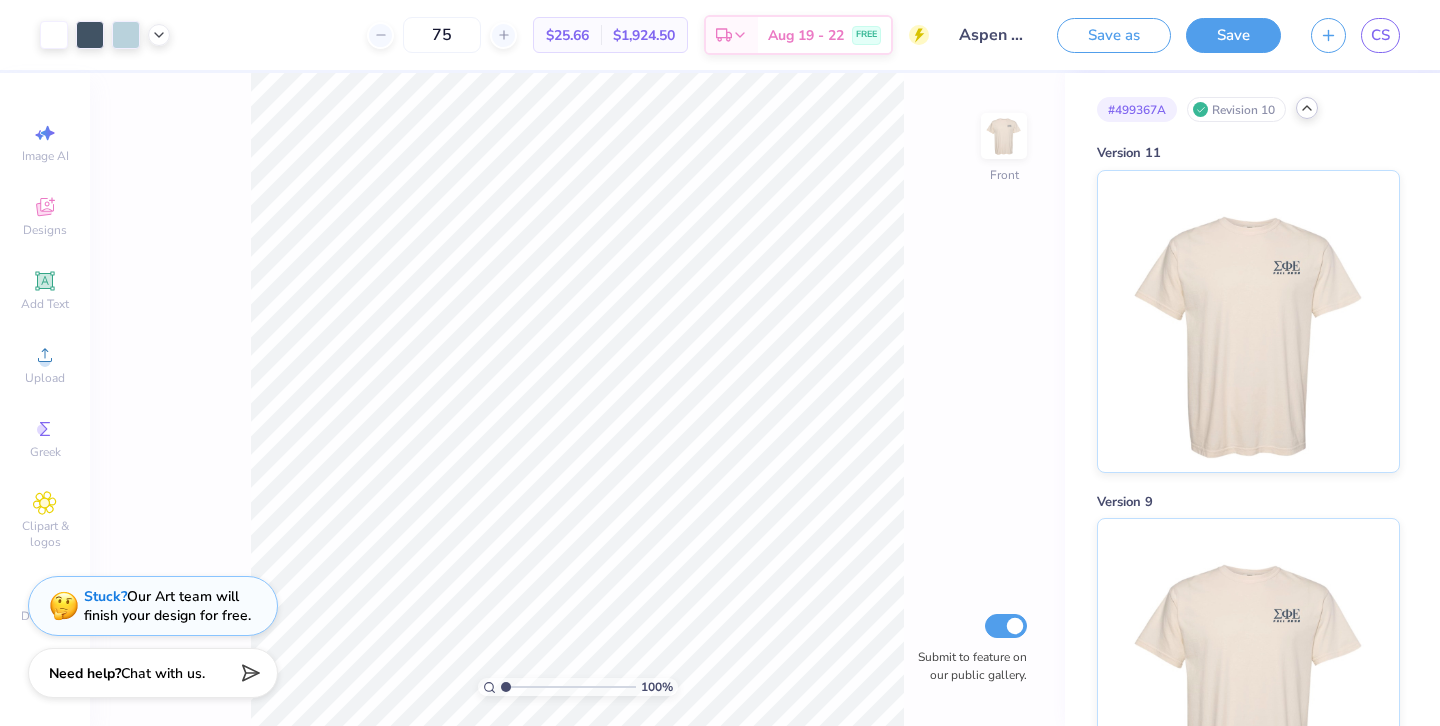 click 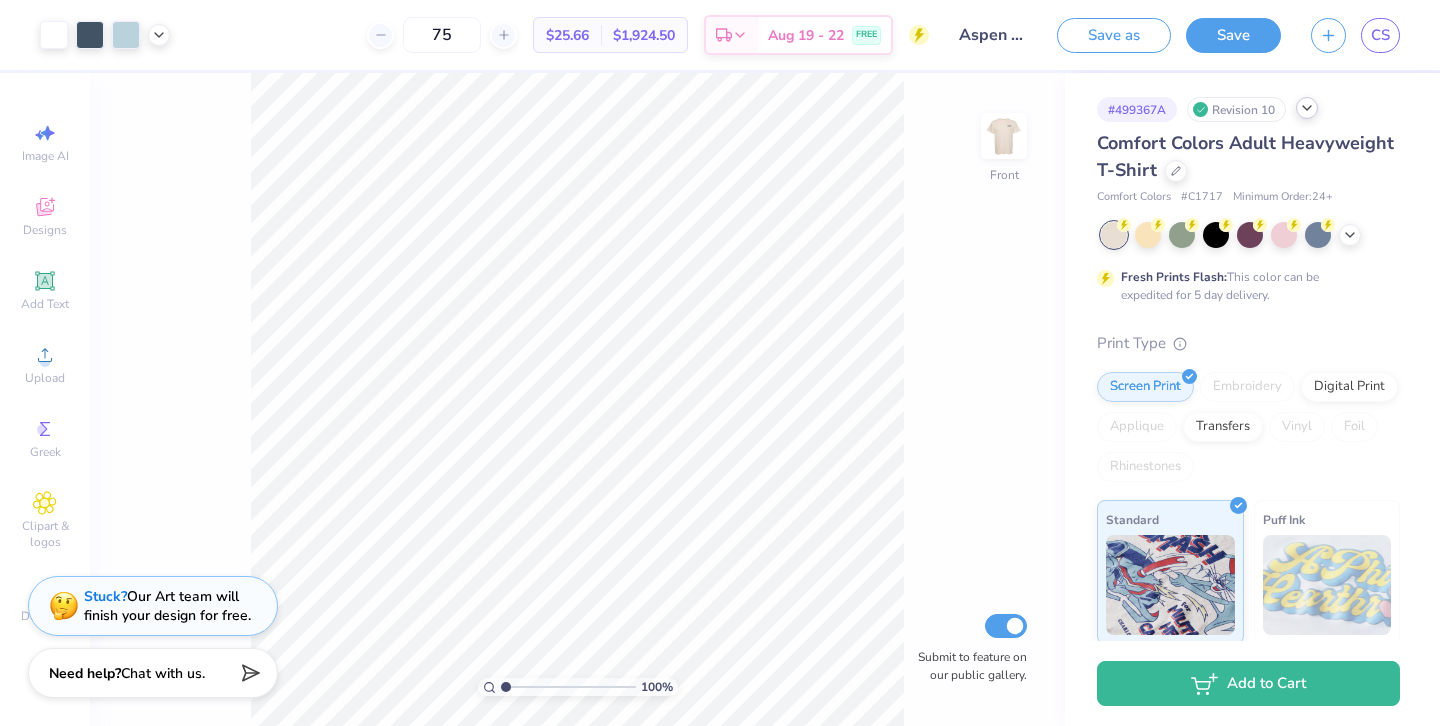 click 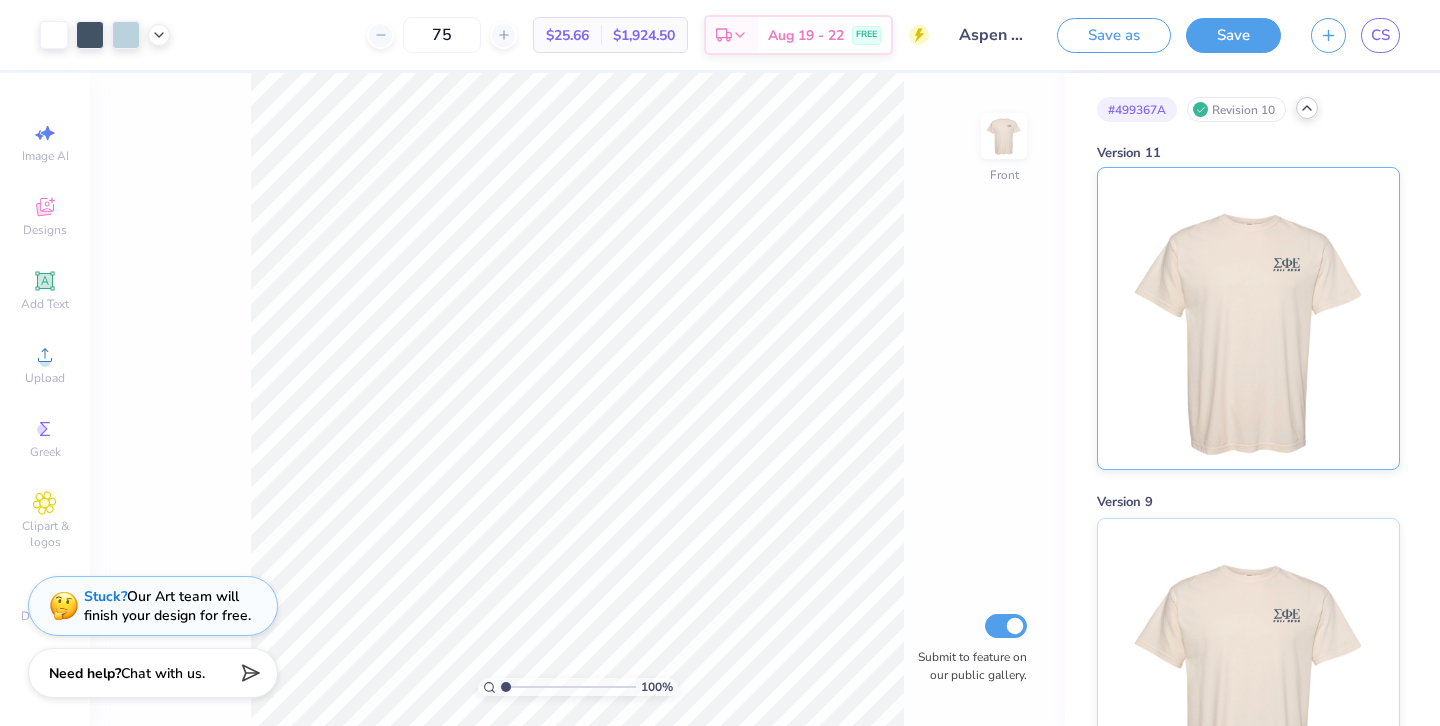 click at bounding box center (1248, 318) 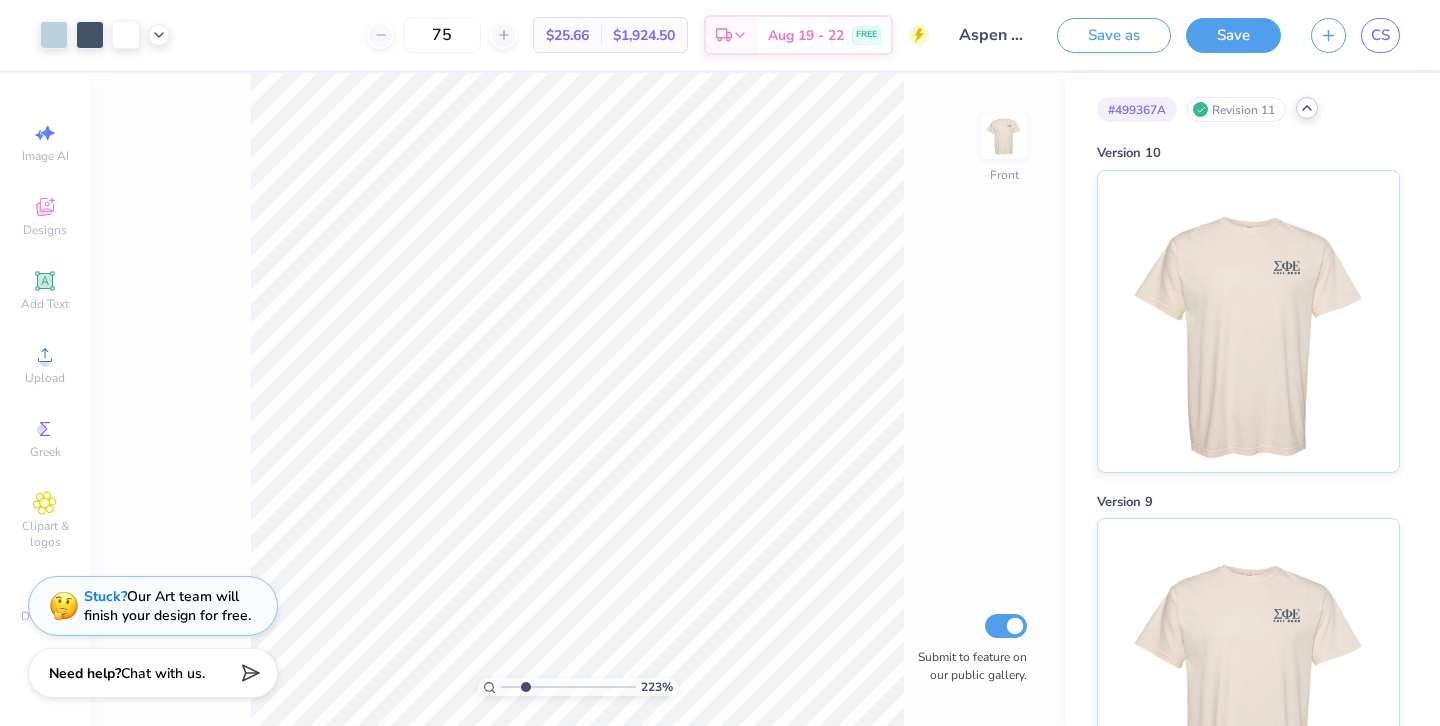 type on "2.6" 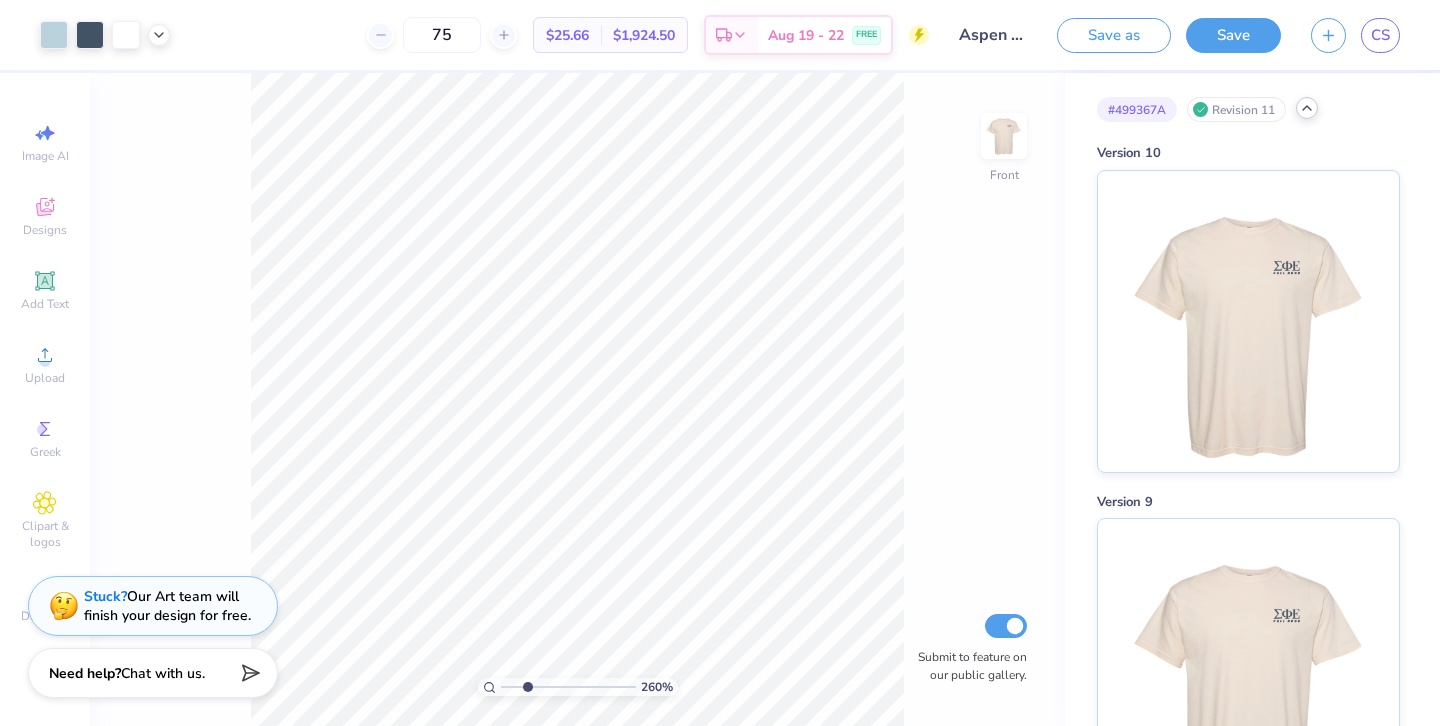 drag, startPoint x: 505, startPoint y: 688, endPoint x: 527, endPoint y: 689, distance: 22.022715 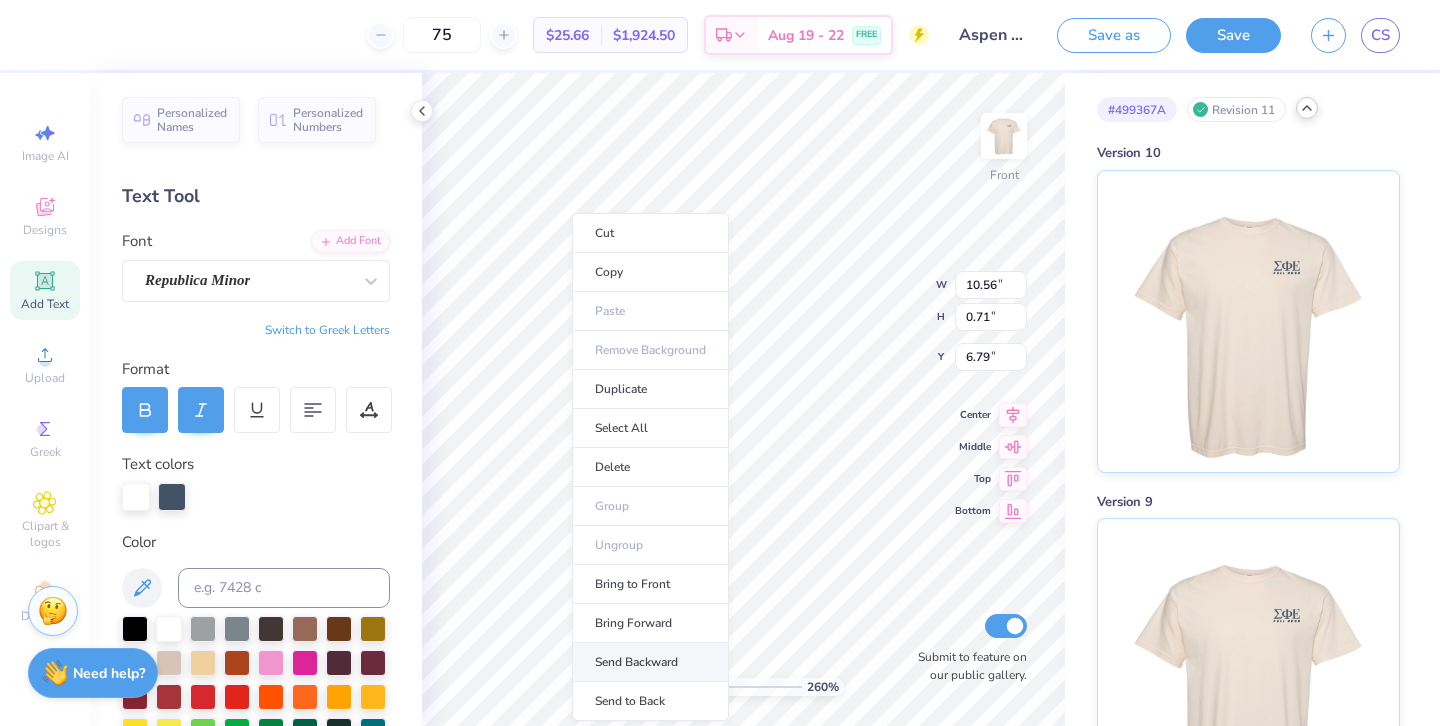 click on "Send Backward" at bounding box center [650, 662] 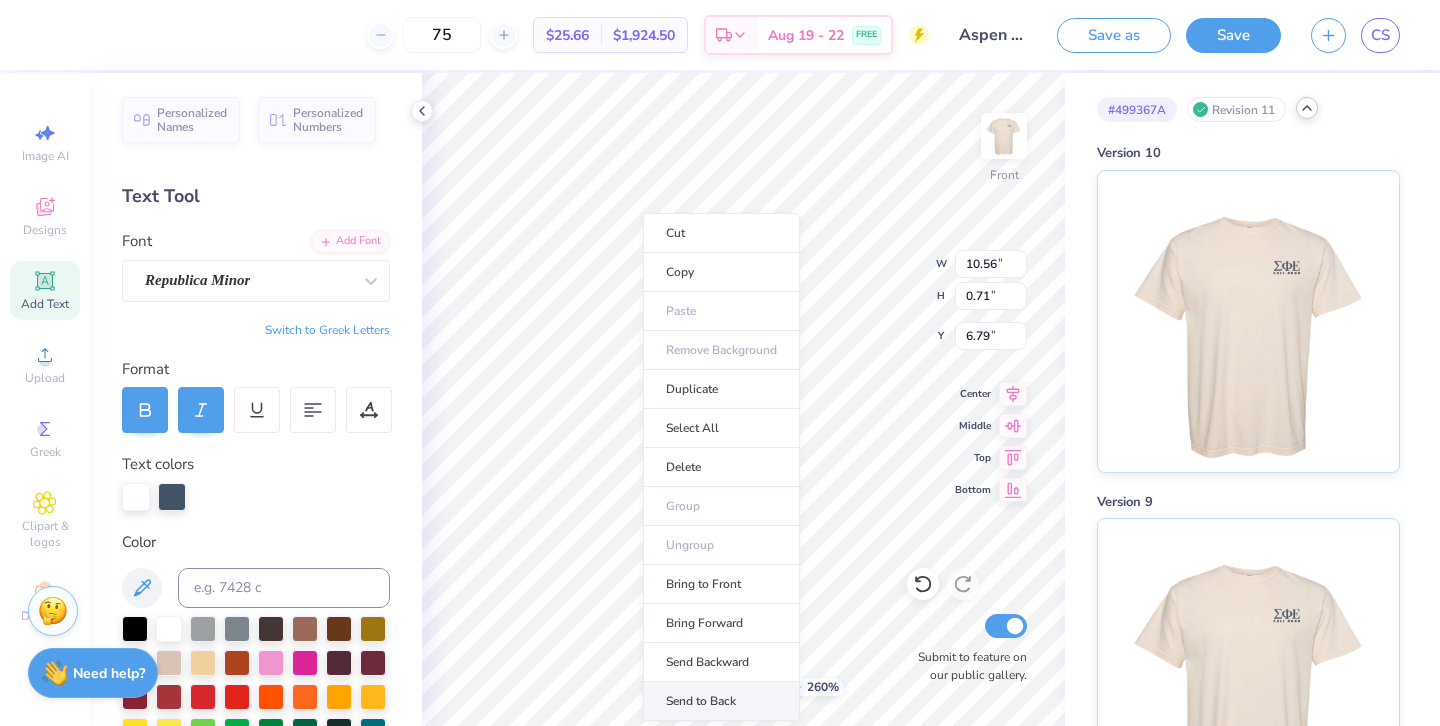 click on "Send to Back" at bounding box center (721, 701) 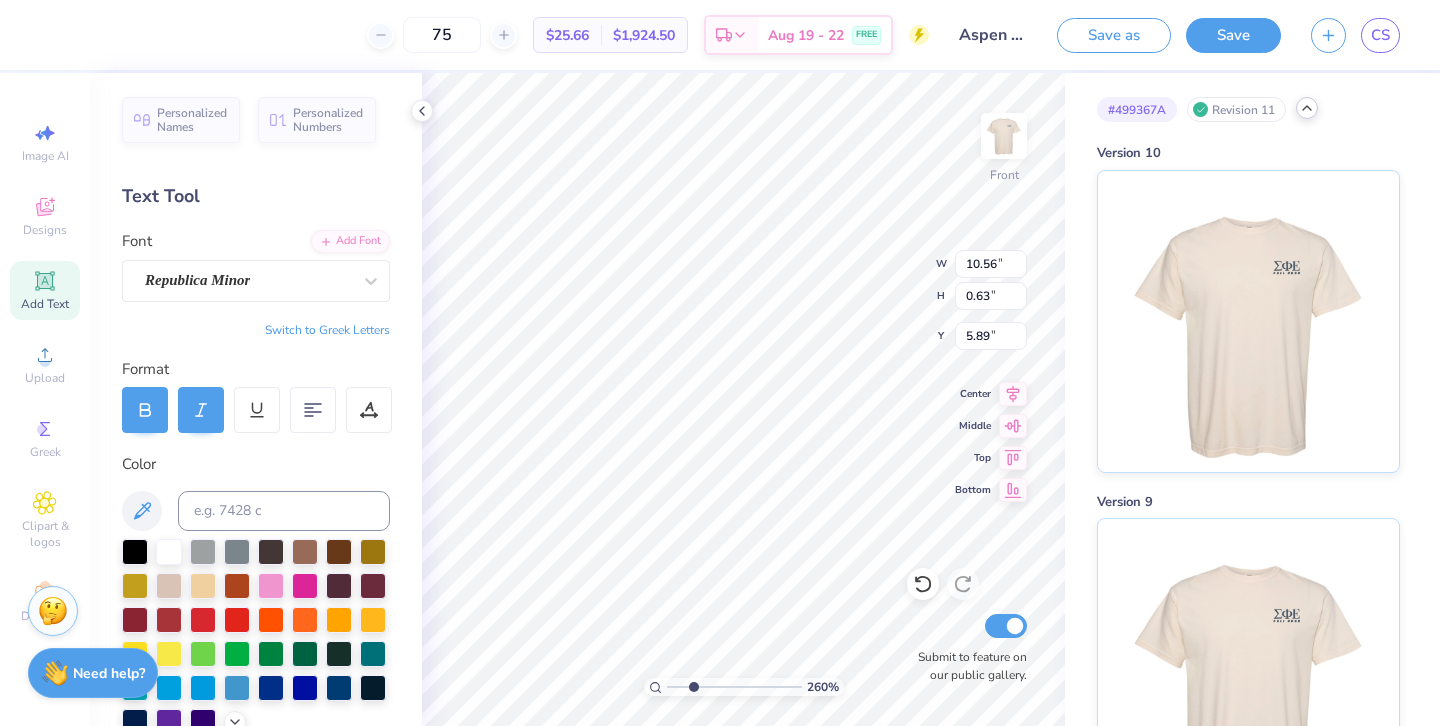 type on "0.63" 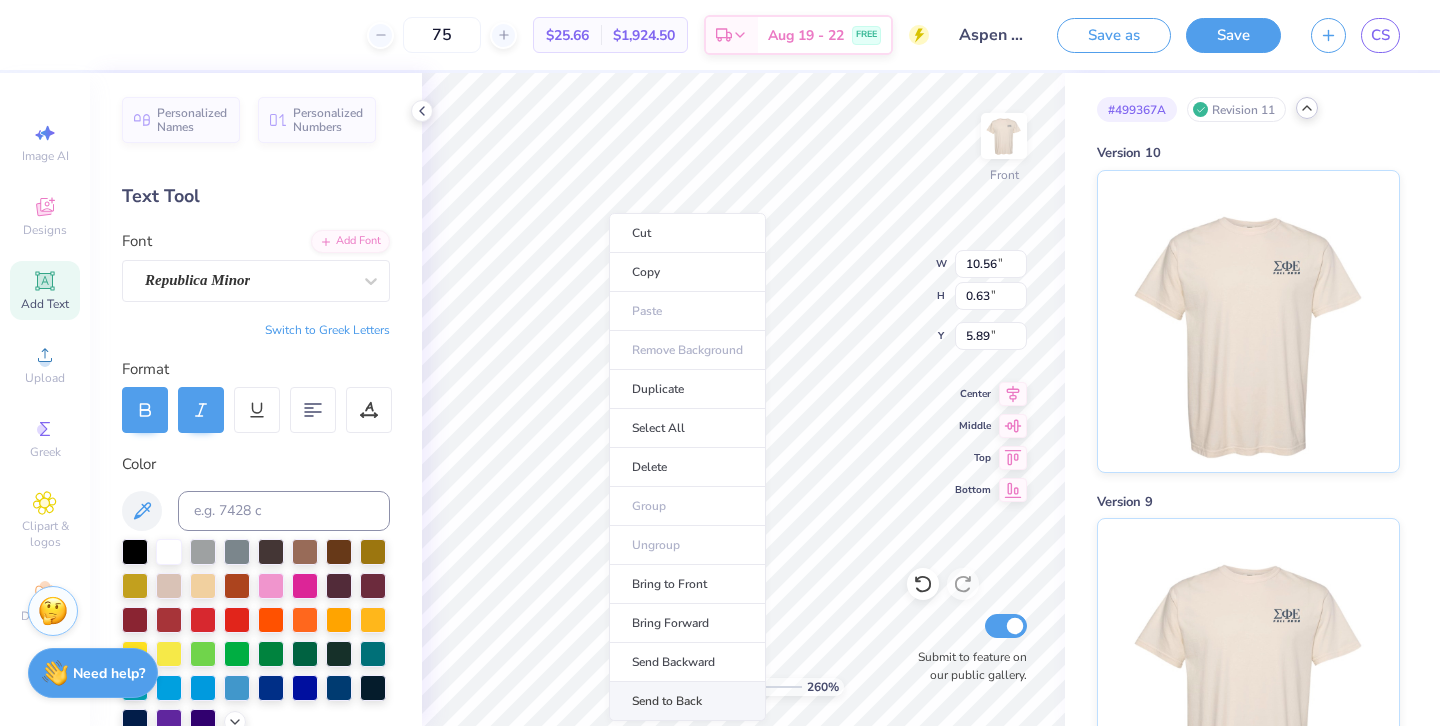 click on "Send to Back" at bounding box center [687, 701] 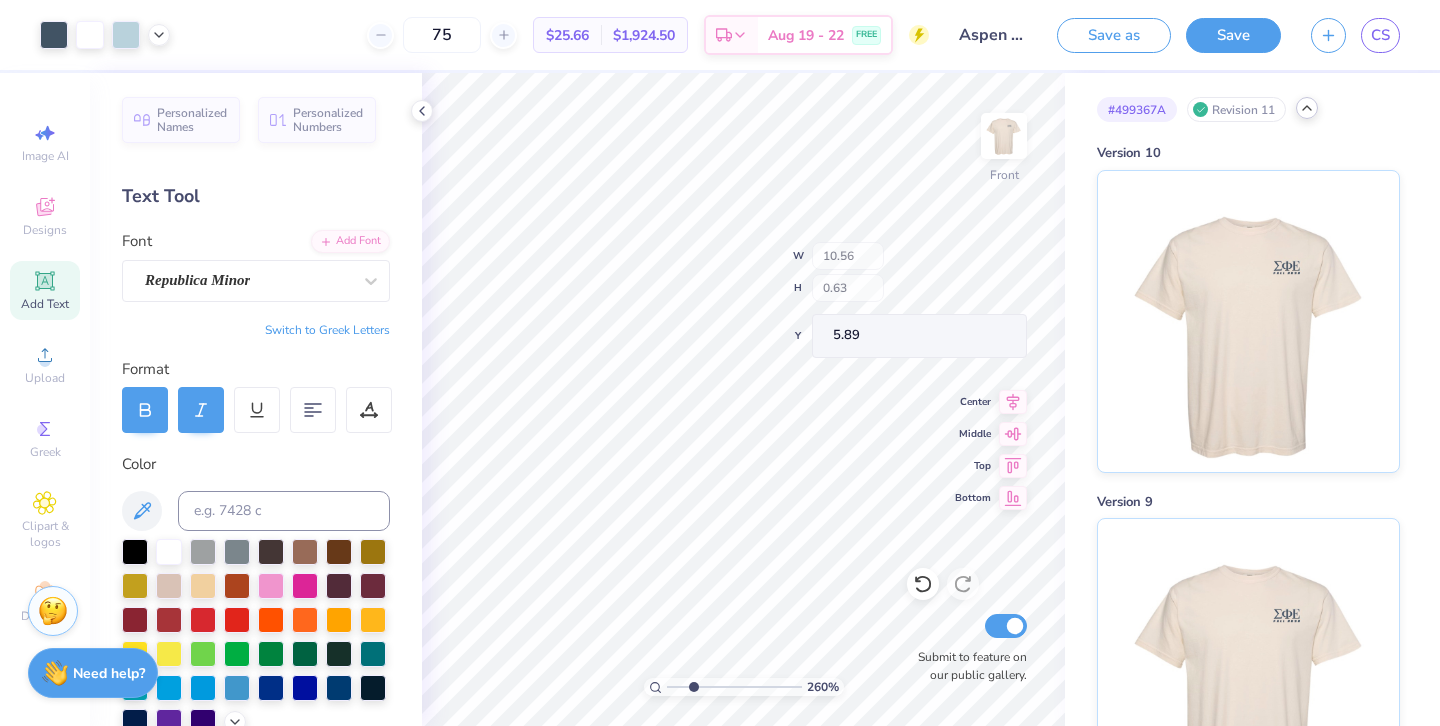 click on "260  % Front W 10.56 H 0.63 Y 5.89 Center Middle Top Bottom Submit to feature on our public gallery." at bounding box center (743, 399) 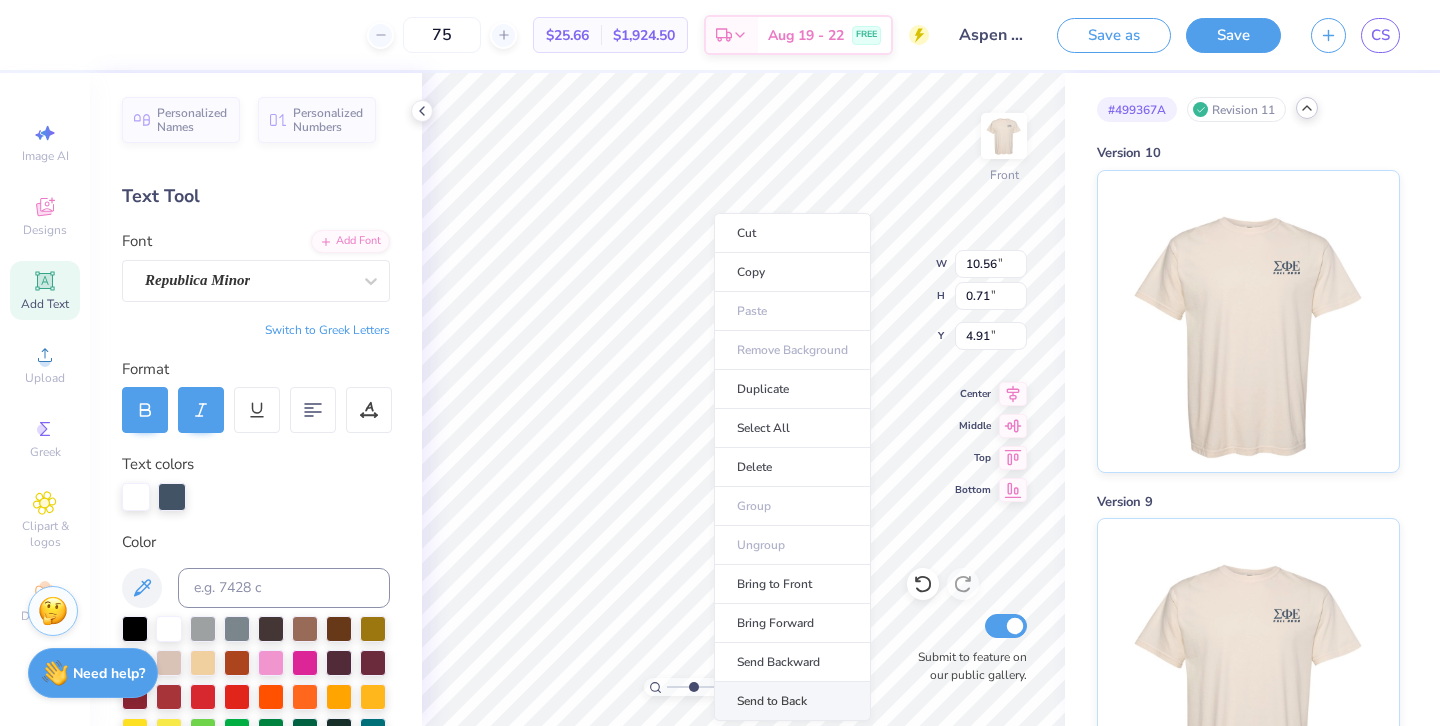 click on "Send to Back" at bounding box center (792, 701) 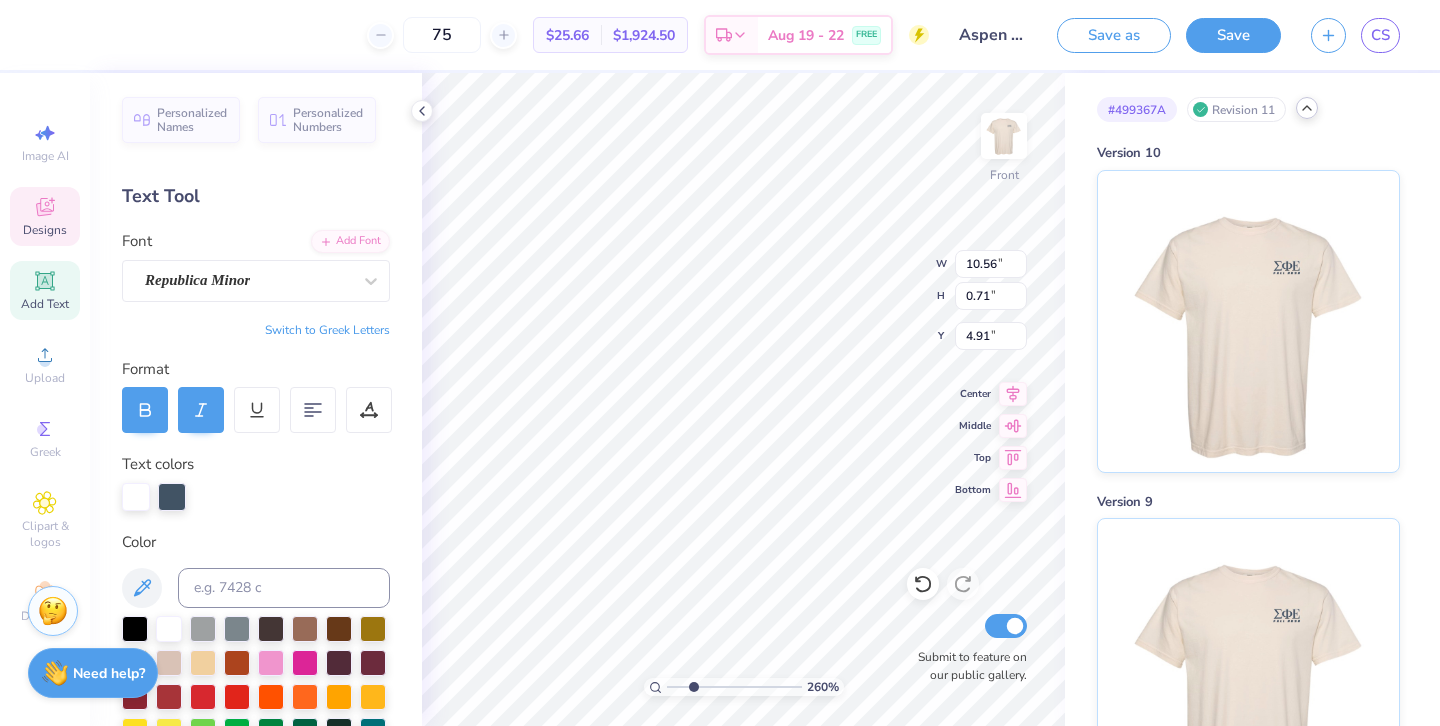 type on "10.85" 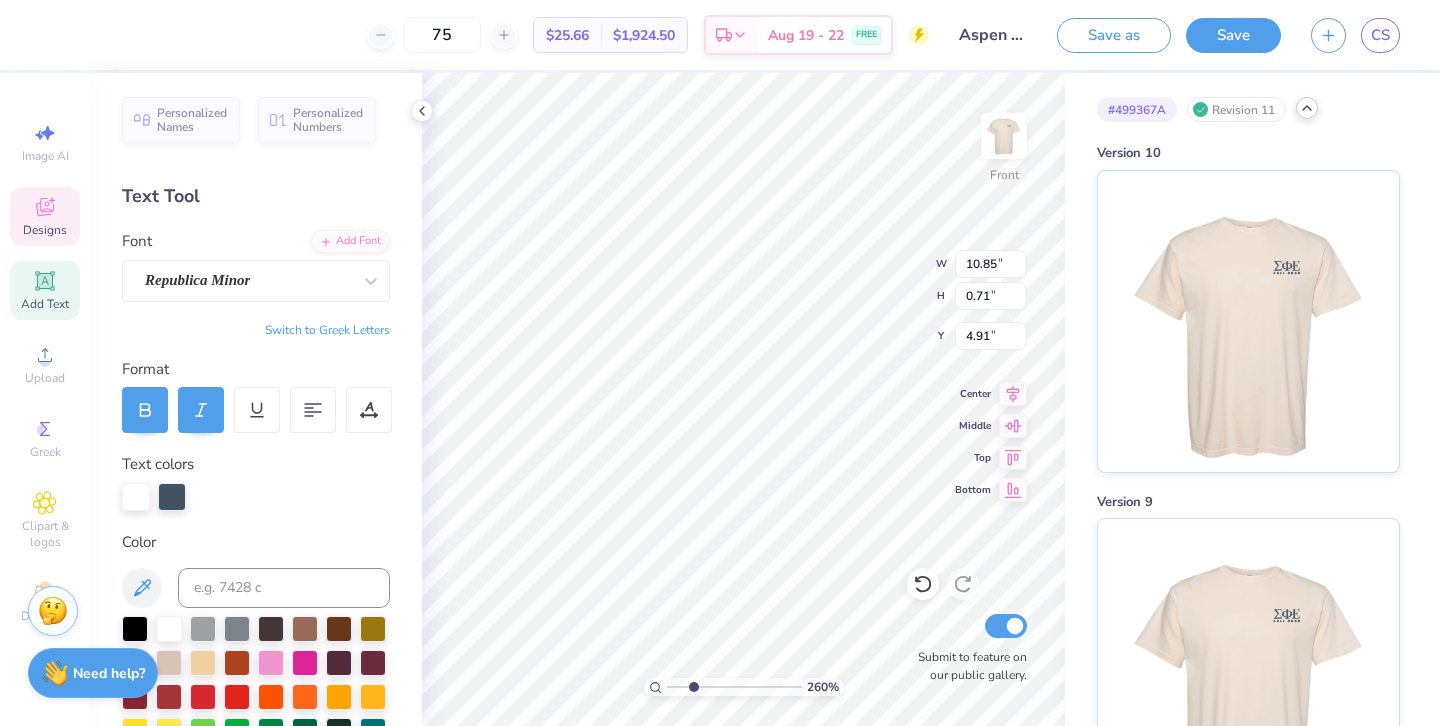 type on "14.28" 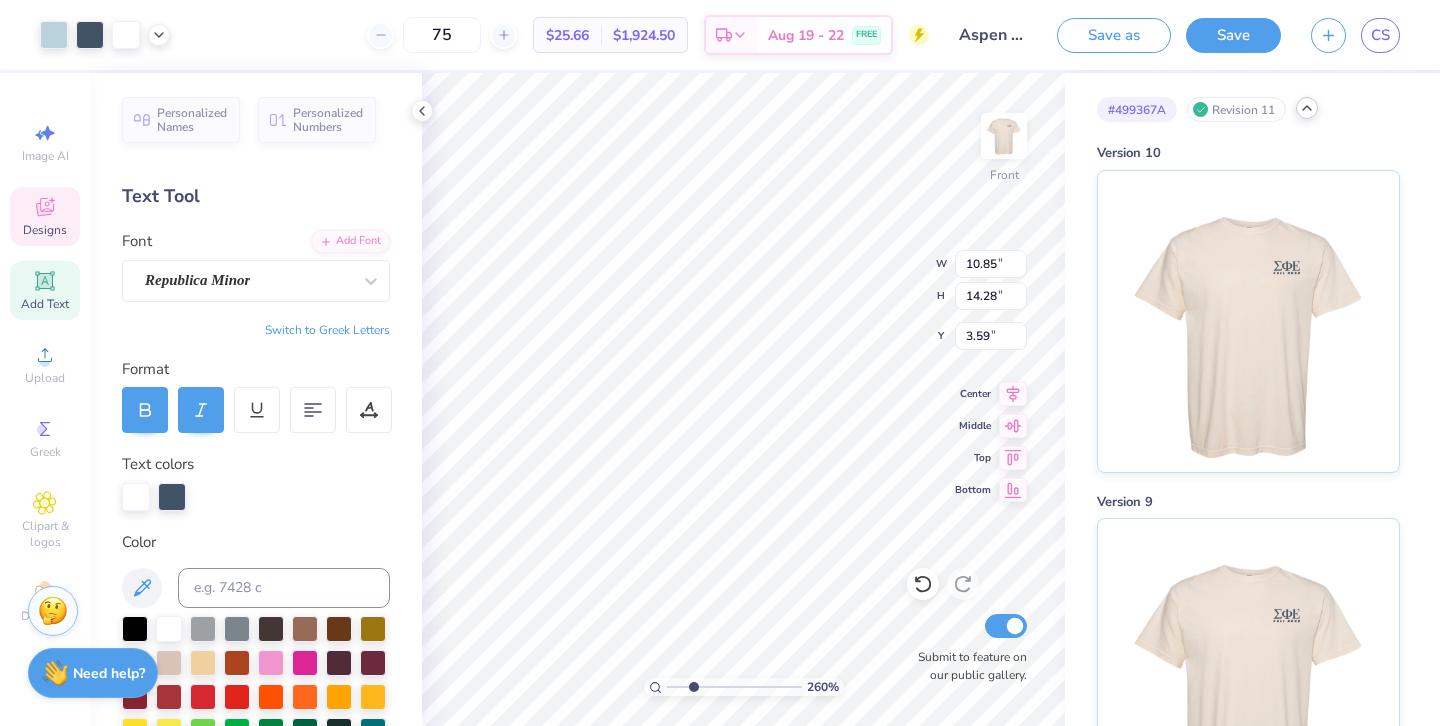 type on "0.85" 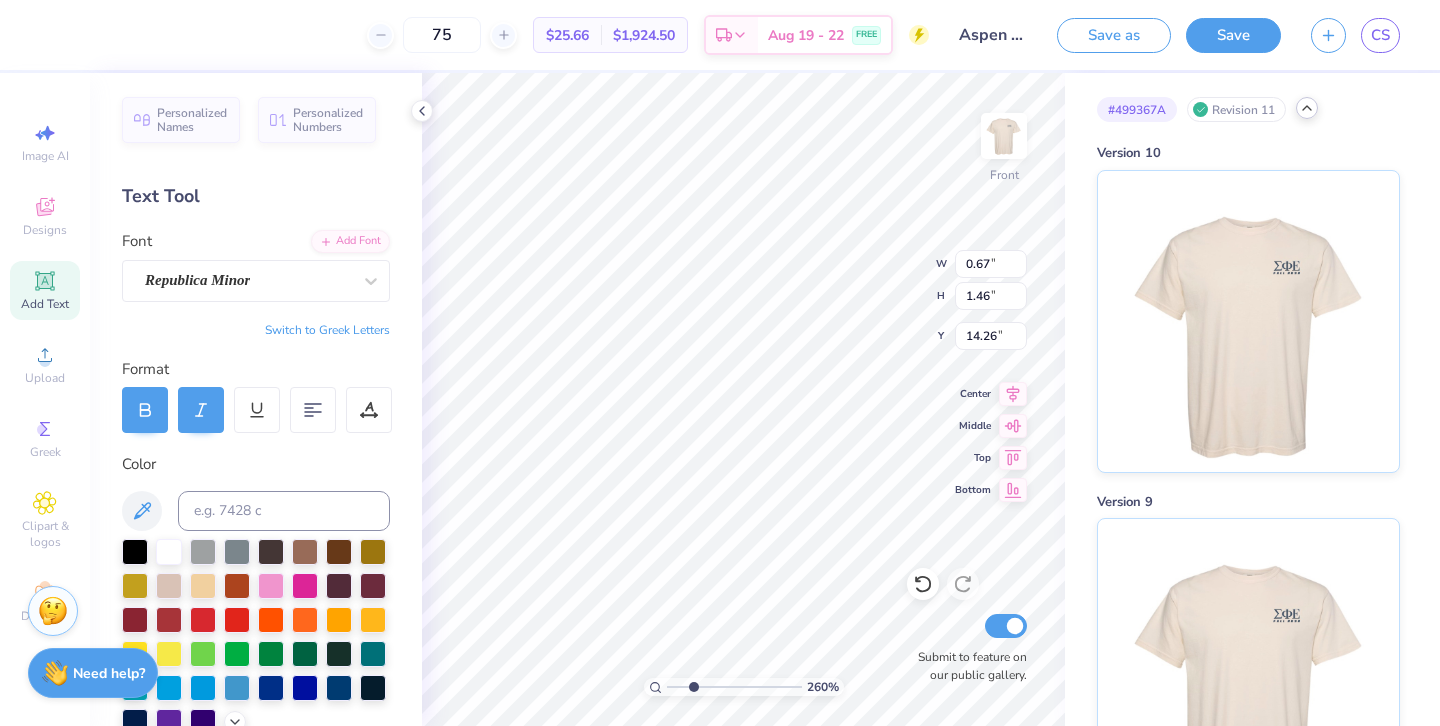 type on "14.39" 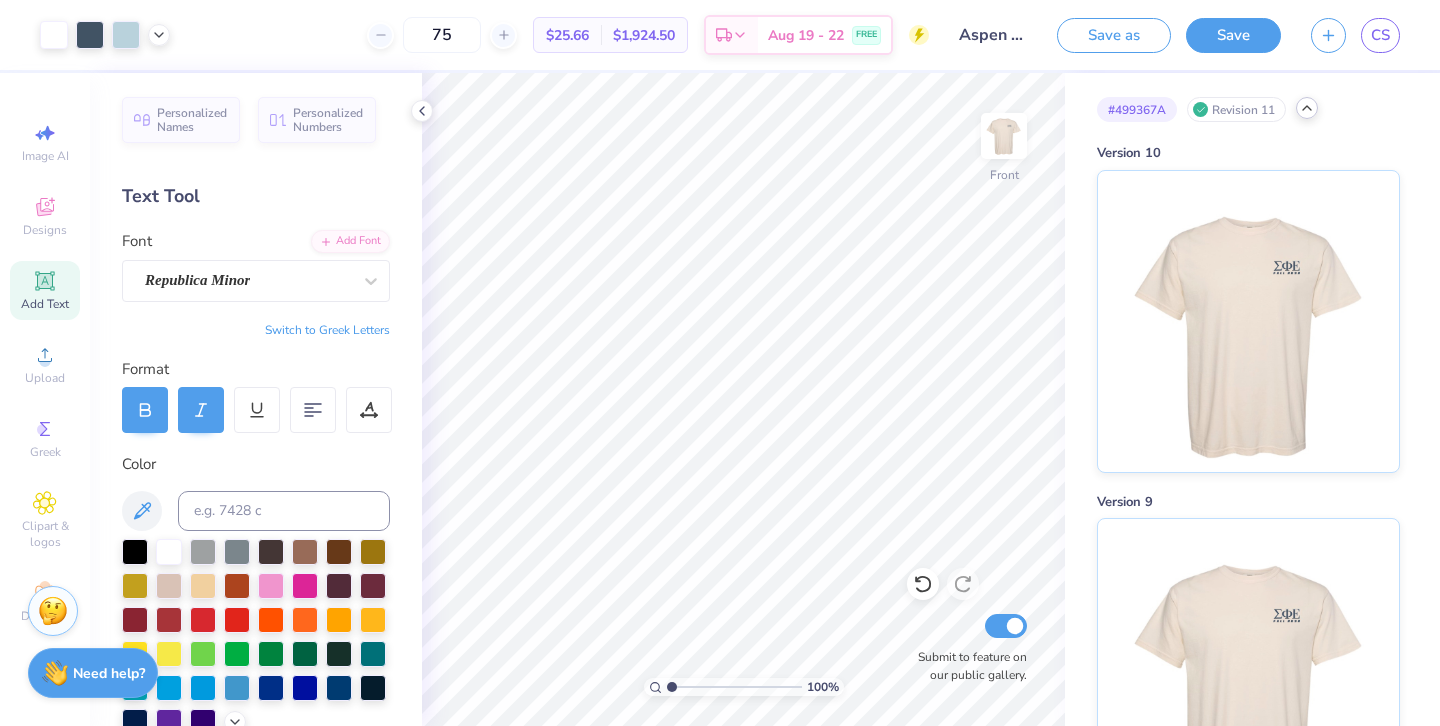 drag, startPoint x: 698, startPoint y: 686, endPoint x: 647, endPoint y: 686, distance: 51 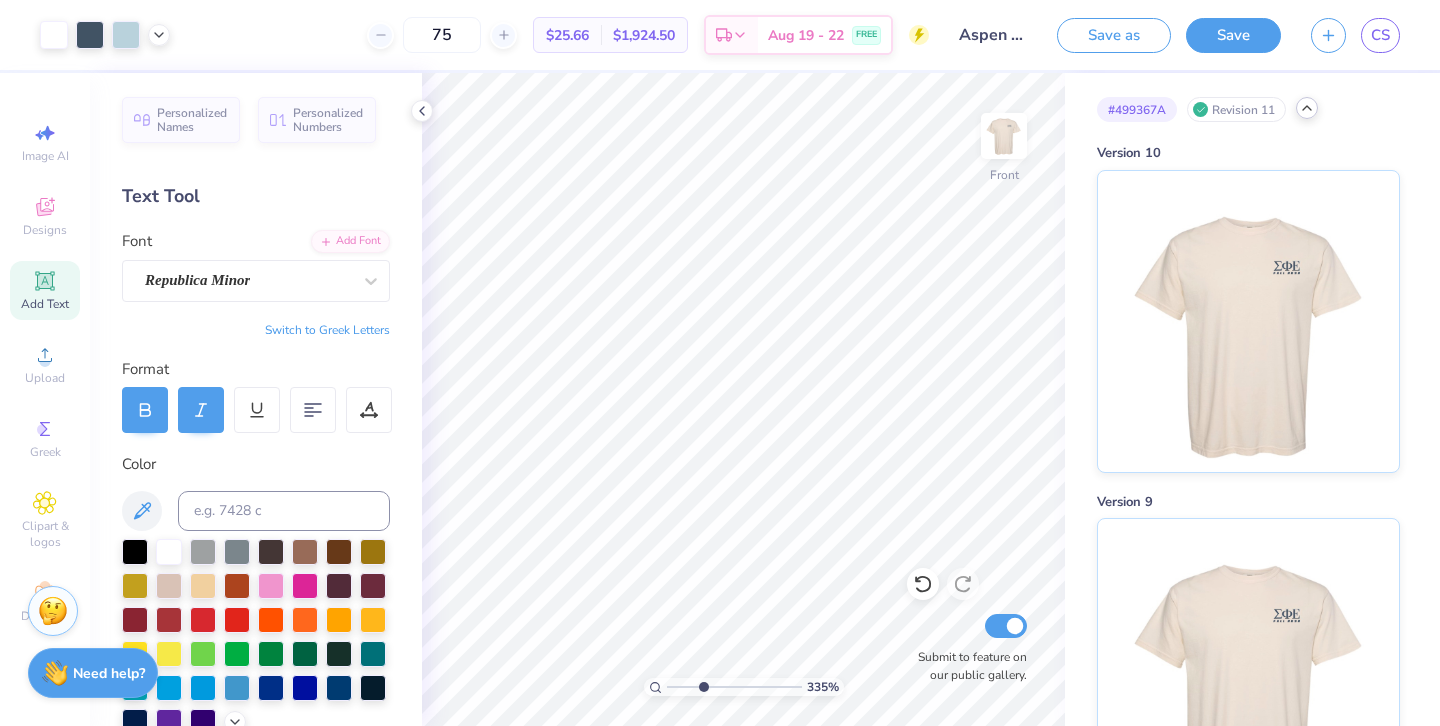drag, startPoint x: 673, startPoint y: 687, endPoint x: 703, endPoint y: 687, distance: 30 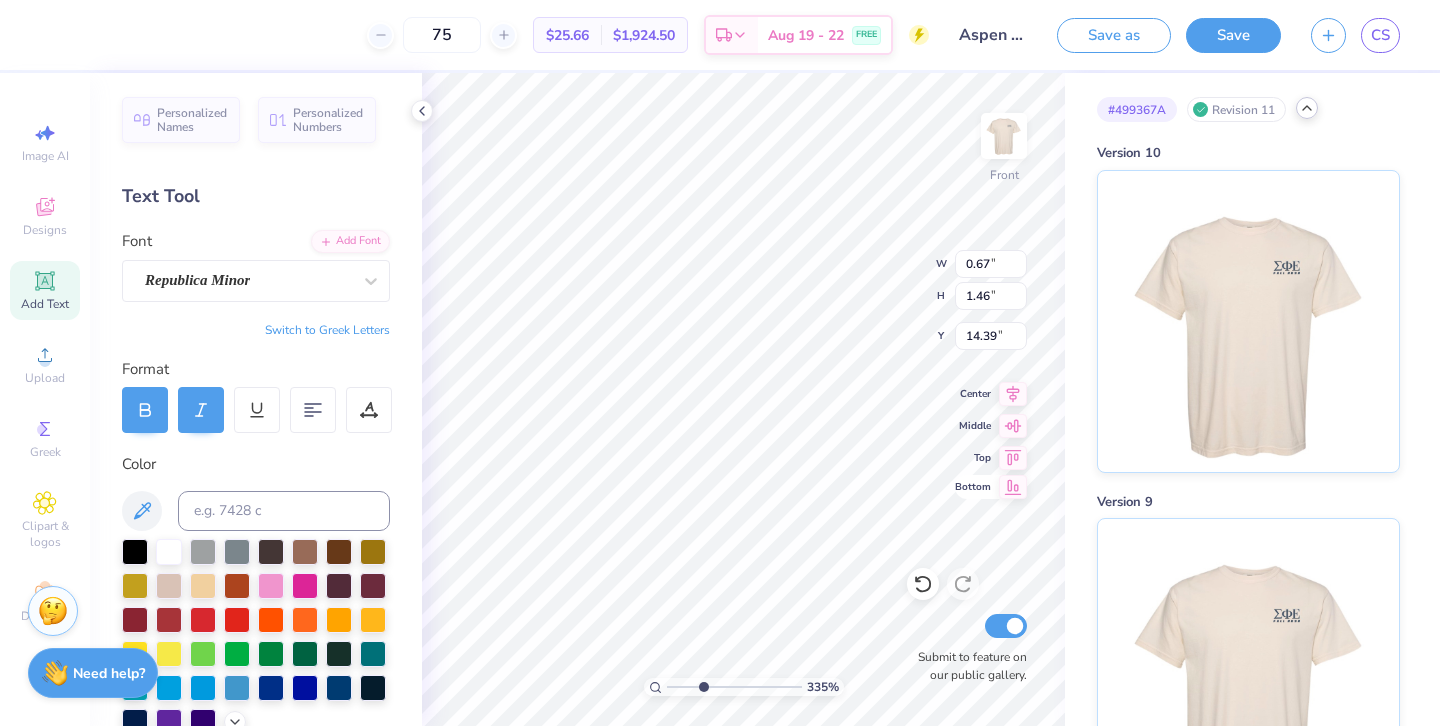 click on "335  % Front W 0.67 0.67 " H 1.46 1.46 " Y 14.39 14.39 " Center Middle Top Bottom Submit to feature on our public gallery." at bounding box center [743, 399] 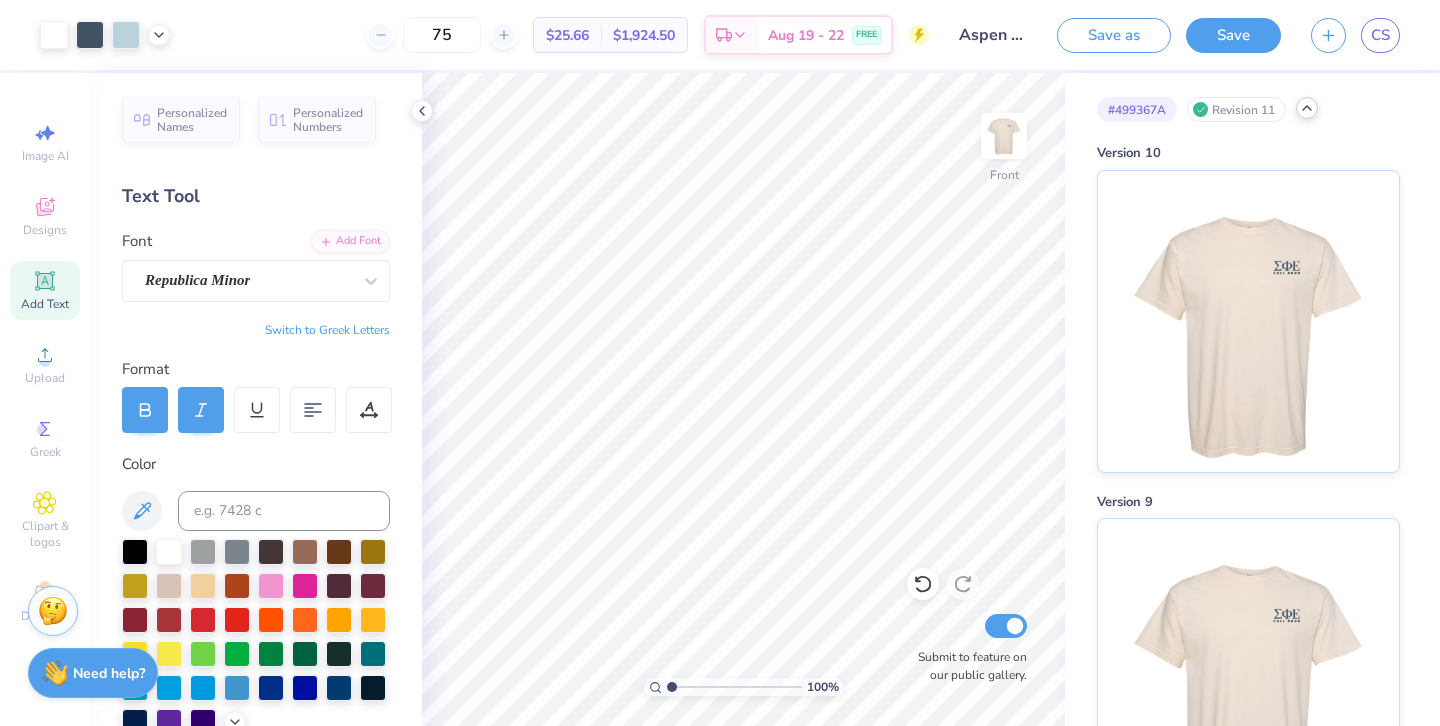 drag, startPoint x: 704, startPoint y: 689, endPoint x: 622, endPoint y: 688, distance: 82.006096 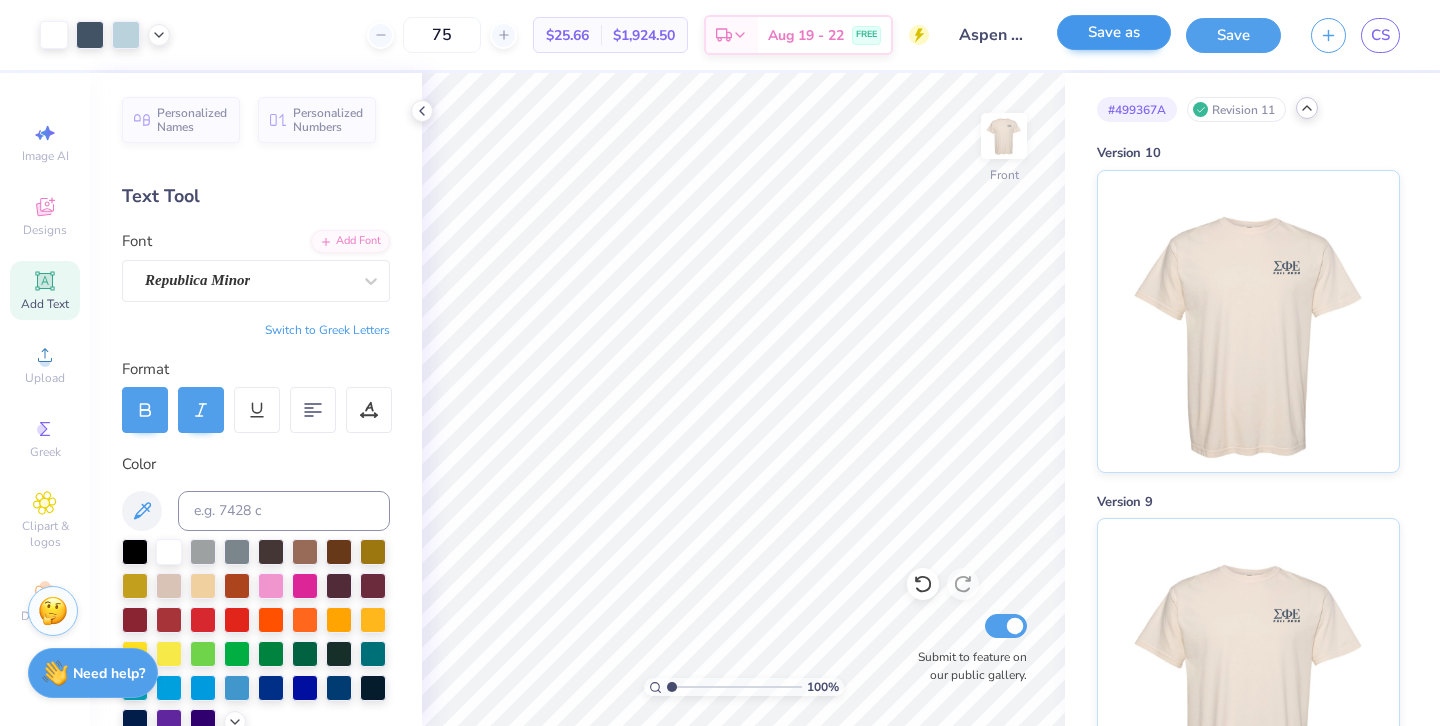 click on "Save as" at bounding box center [1114, 32] 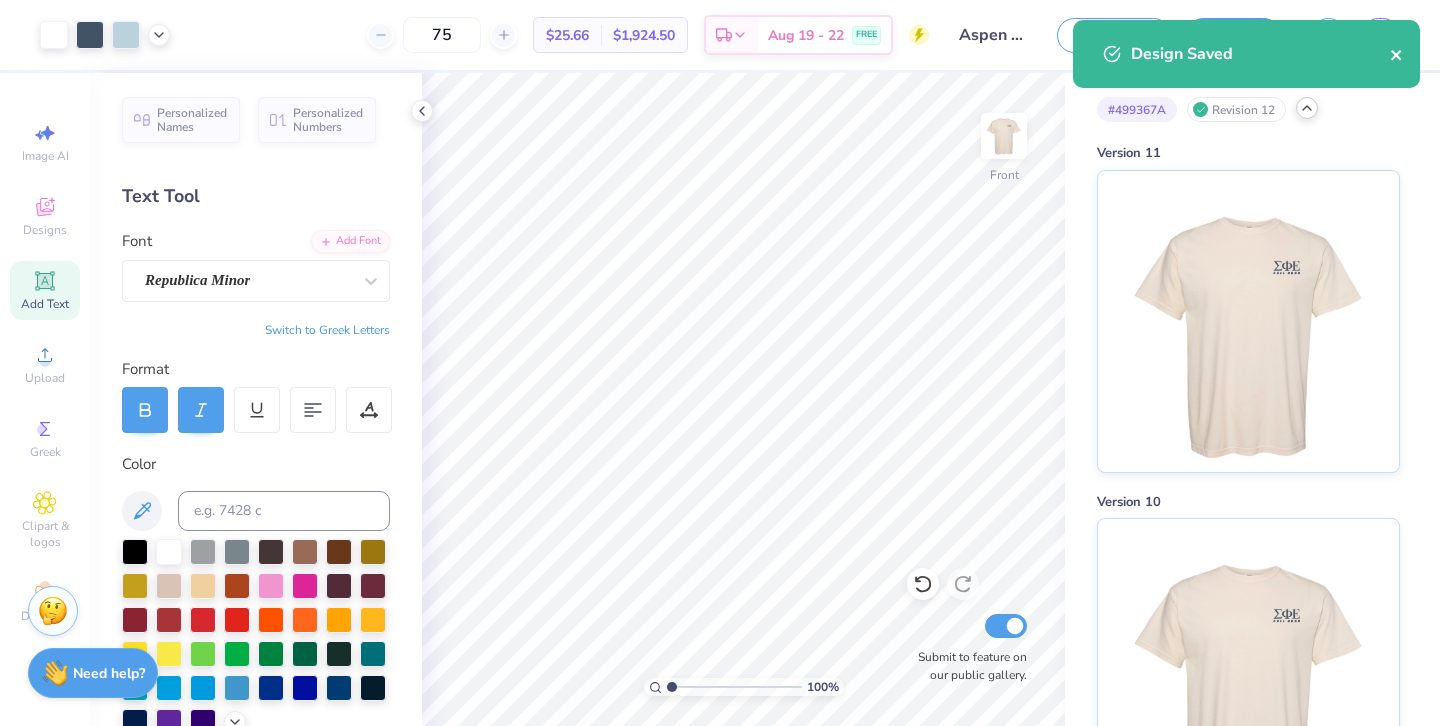 click 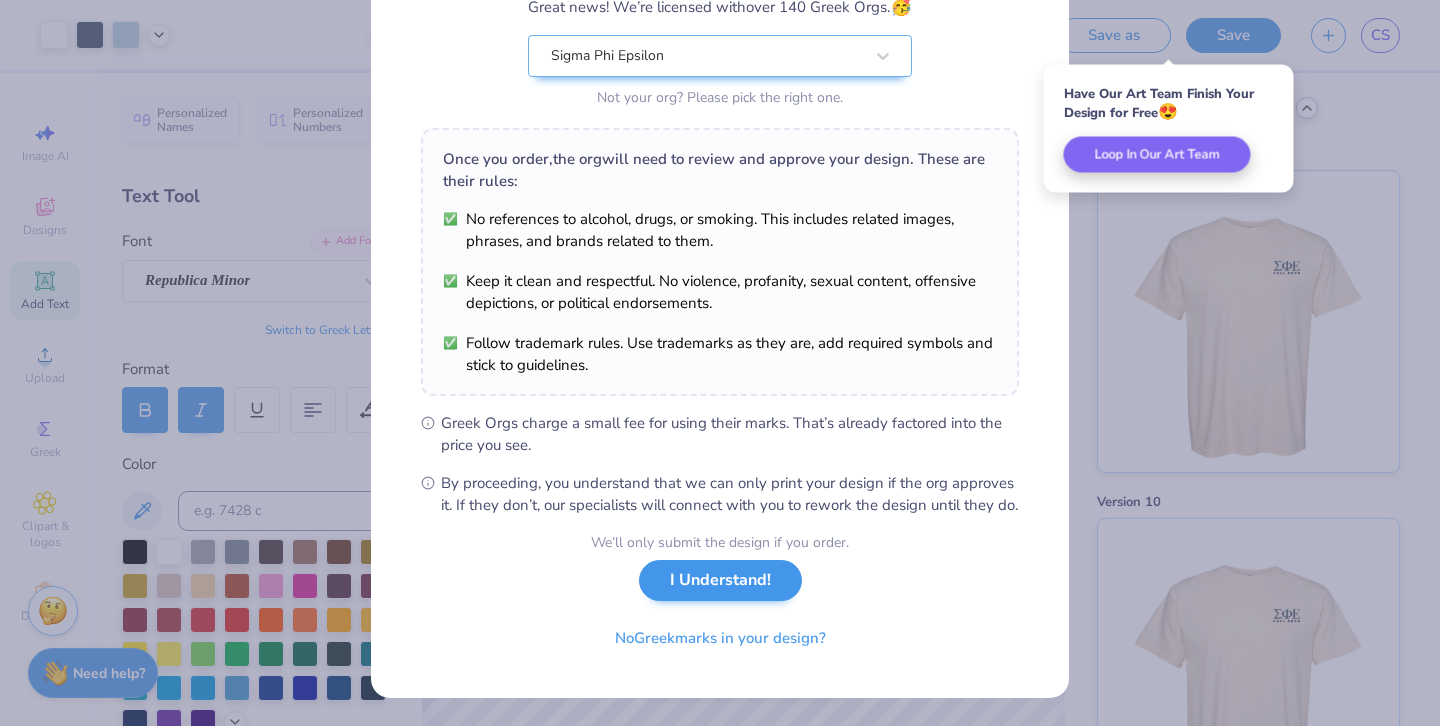 scroll, scrollTop: 210, scrollLeft: 0, axis: vertical 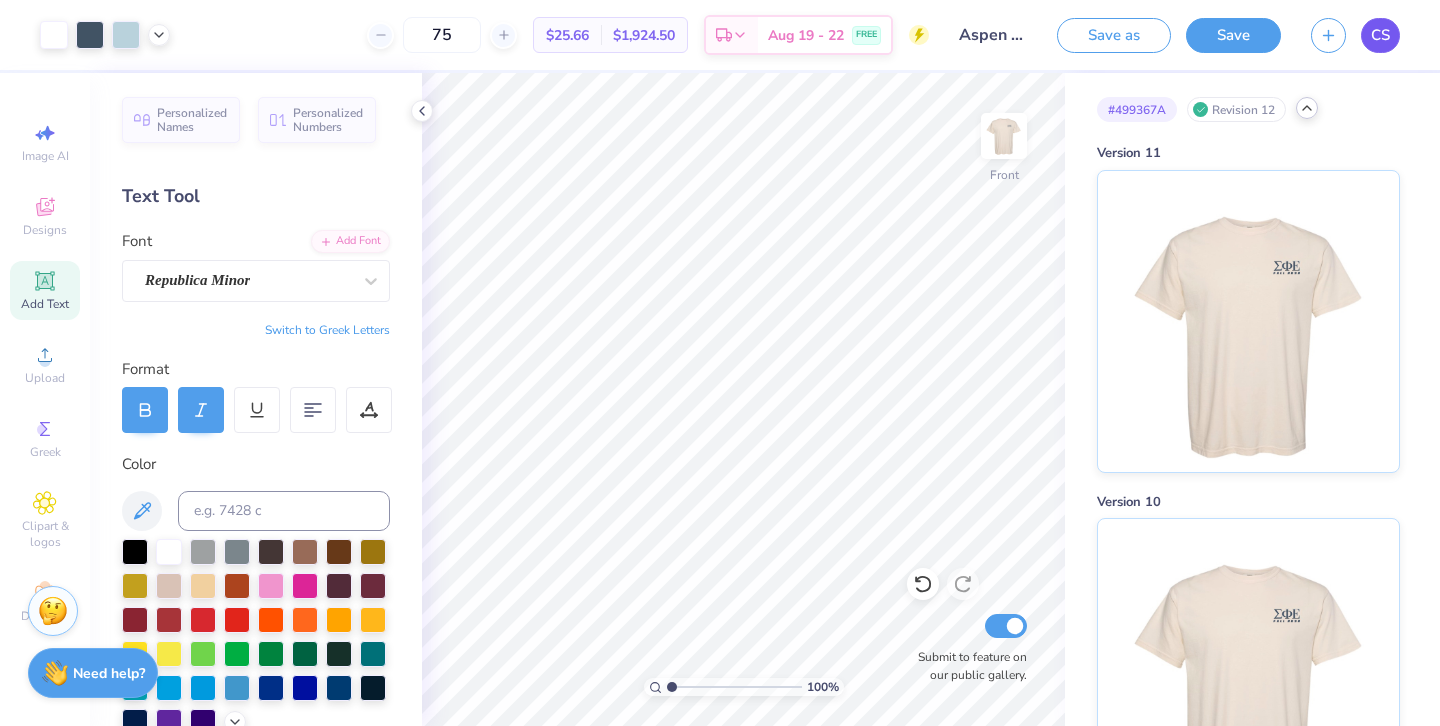 click on "CS" at bounding box center (1380, 35) 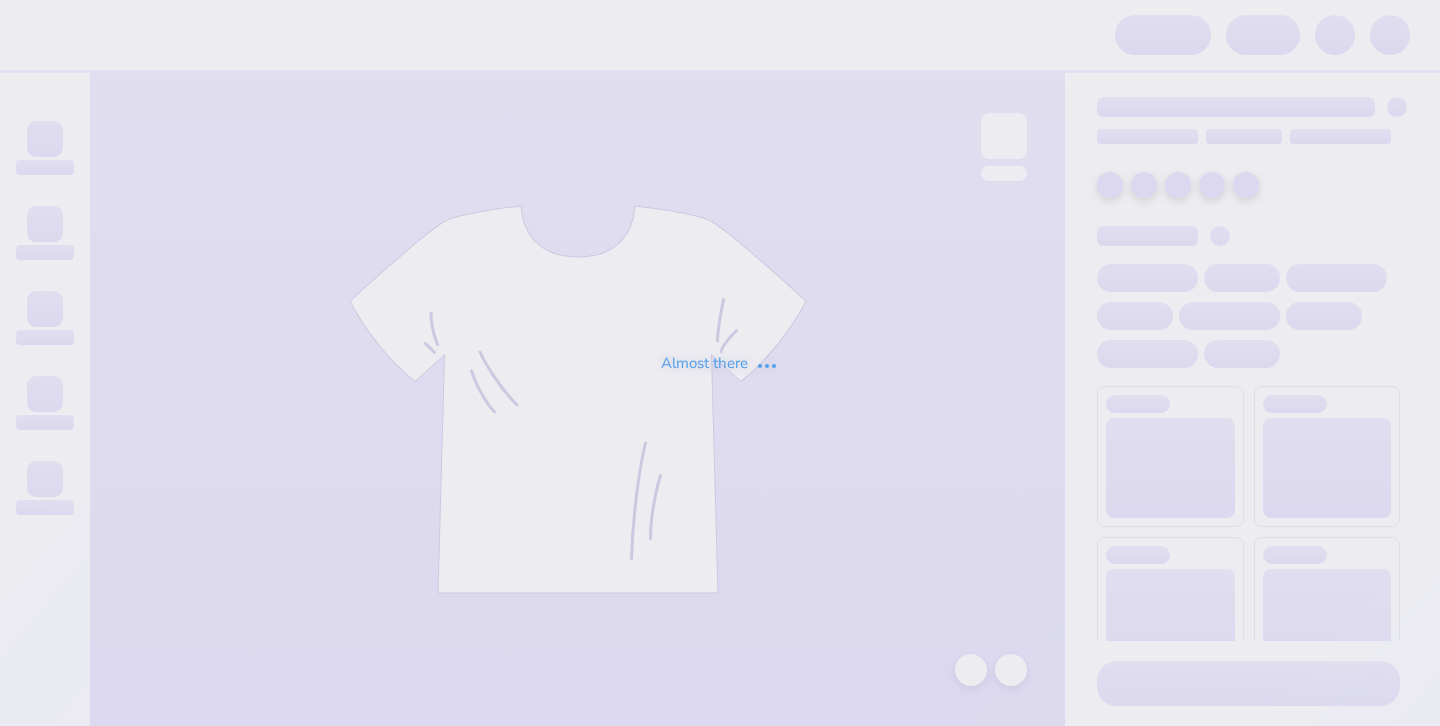 scroll, scrollTop: 0, scrollLeft: 0, axis: both 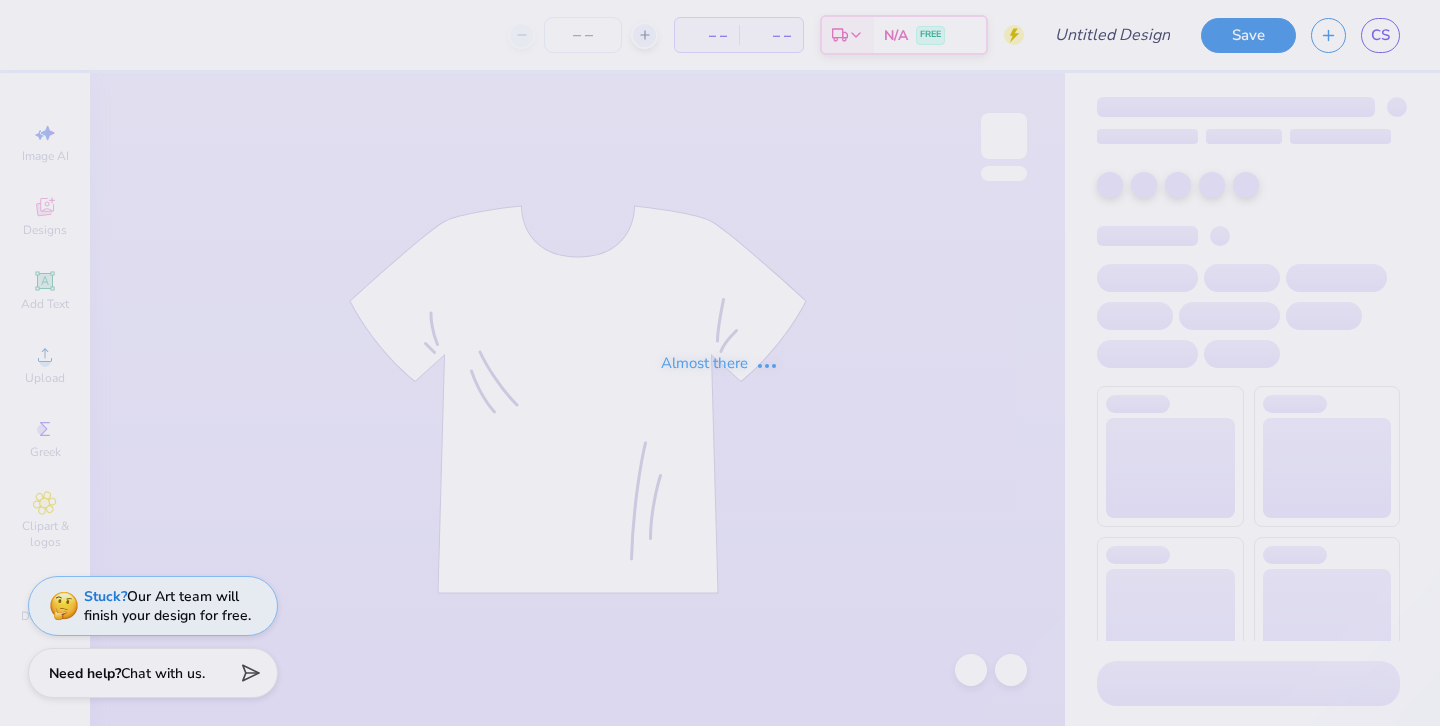 type on "Aspen rush" 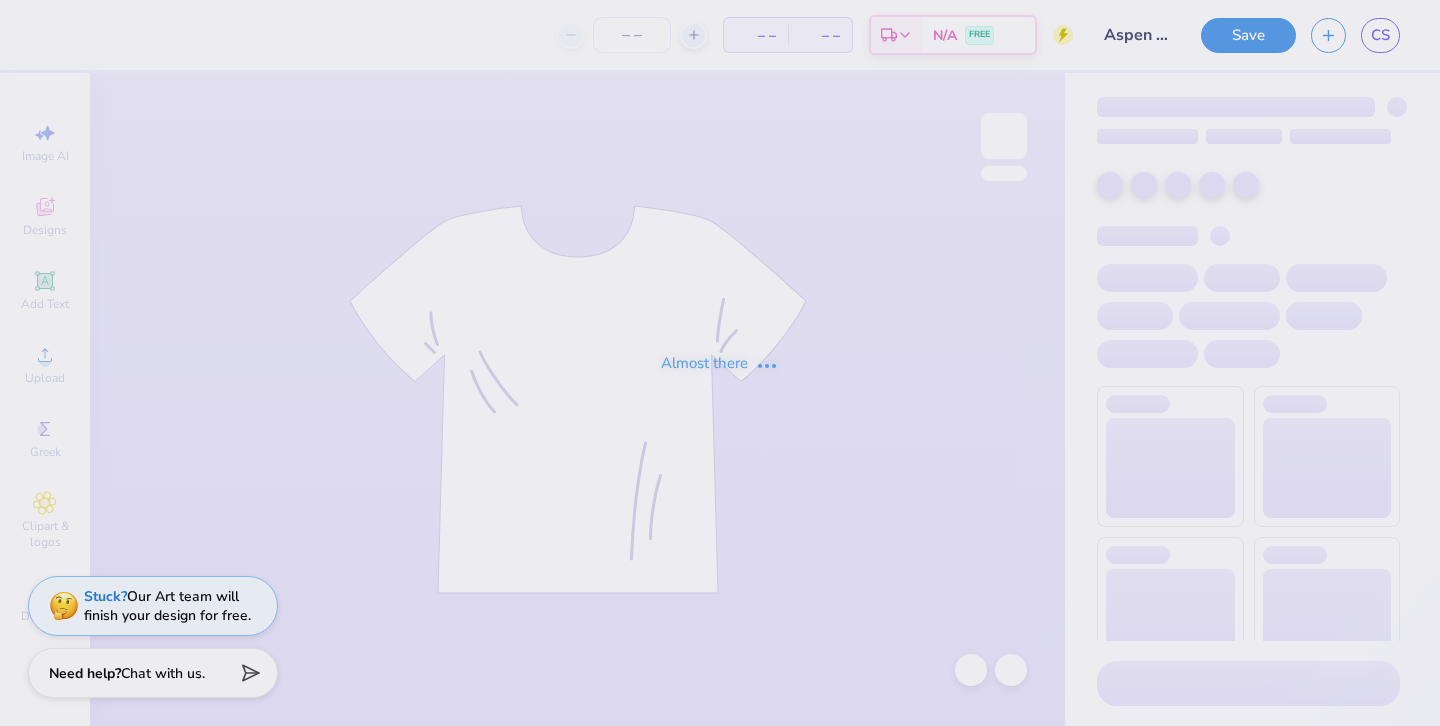 type on "75" 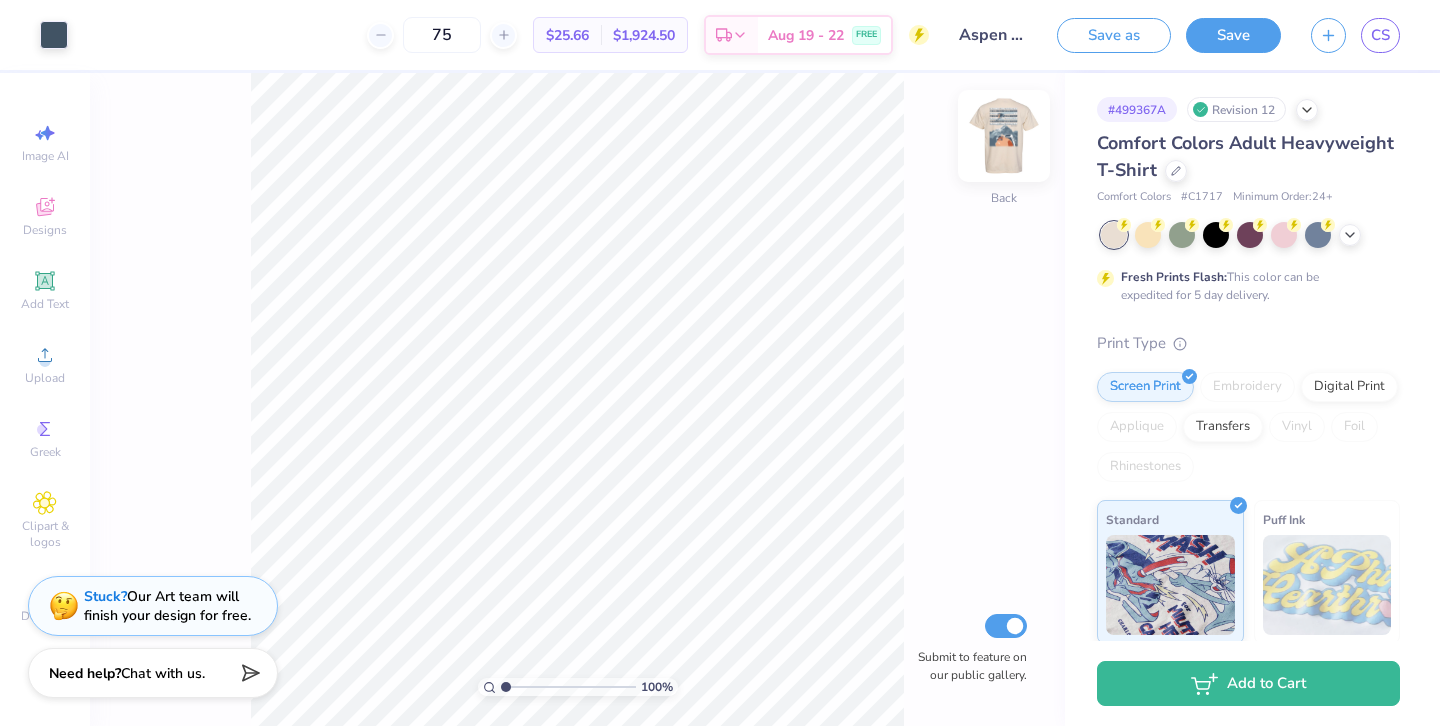 click at bounding box center [1004, 136] 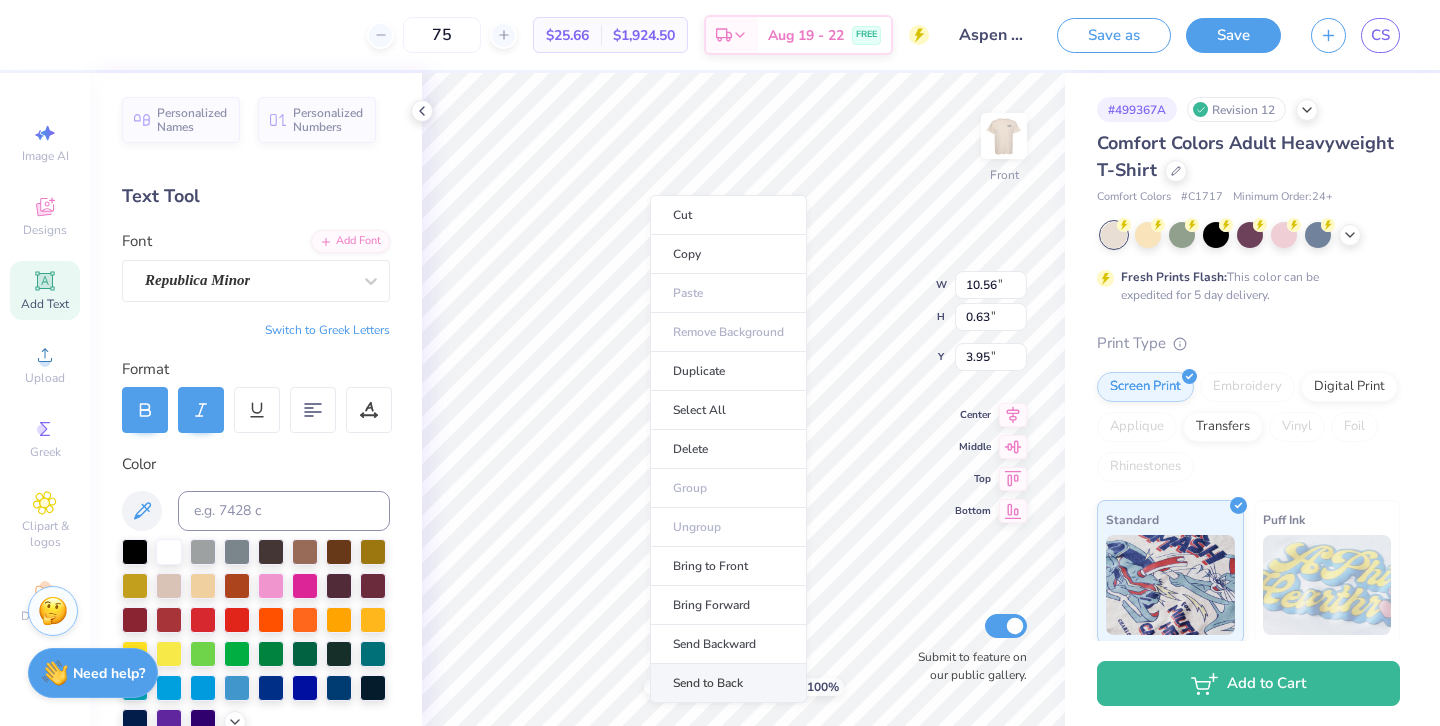 click on "Send to Back" at bounding box center (728, 683) 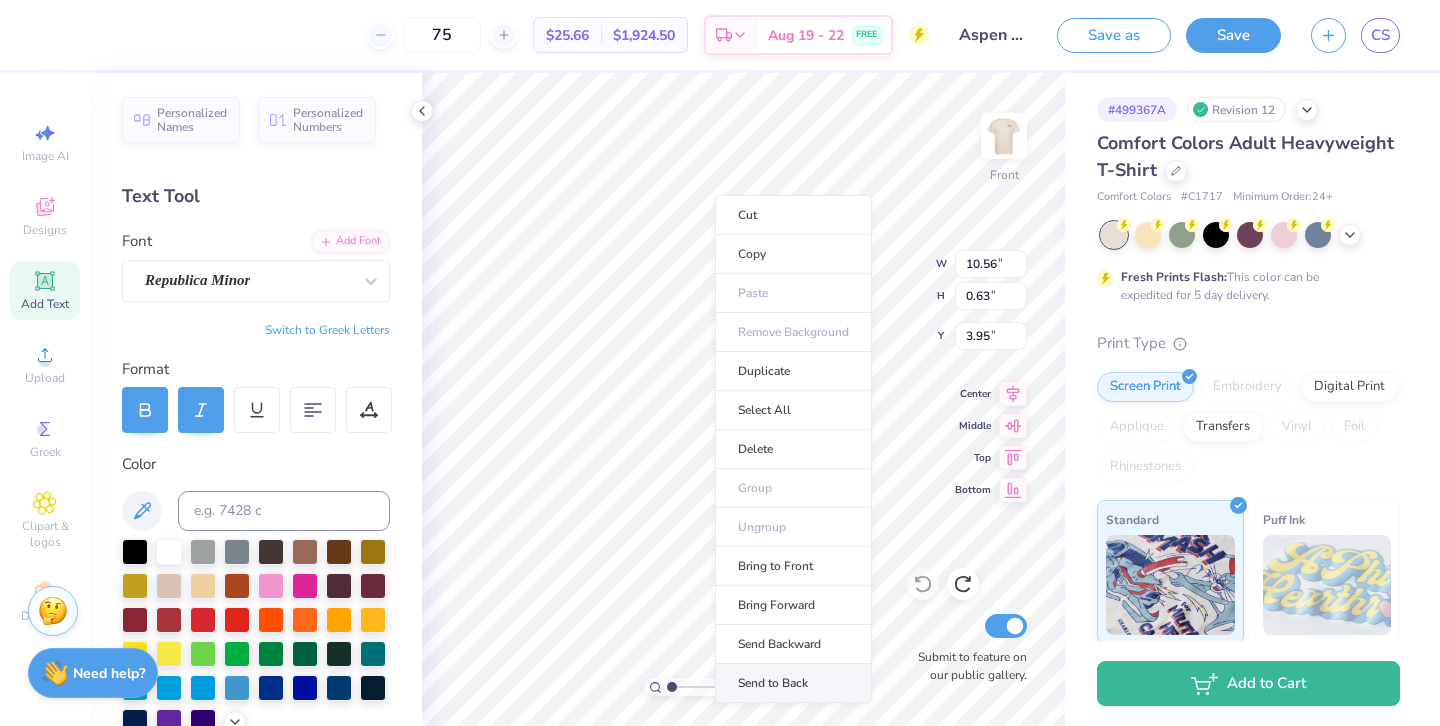 click on "Send to Back" at bounding box center (793, 683) 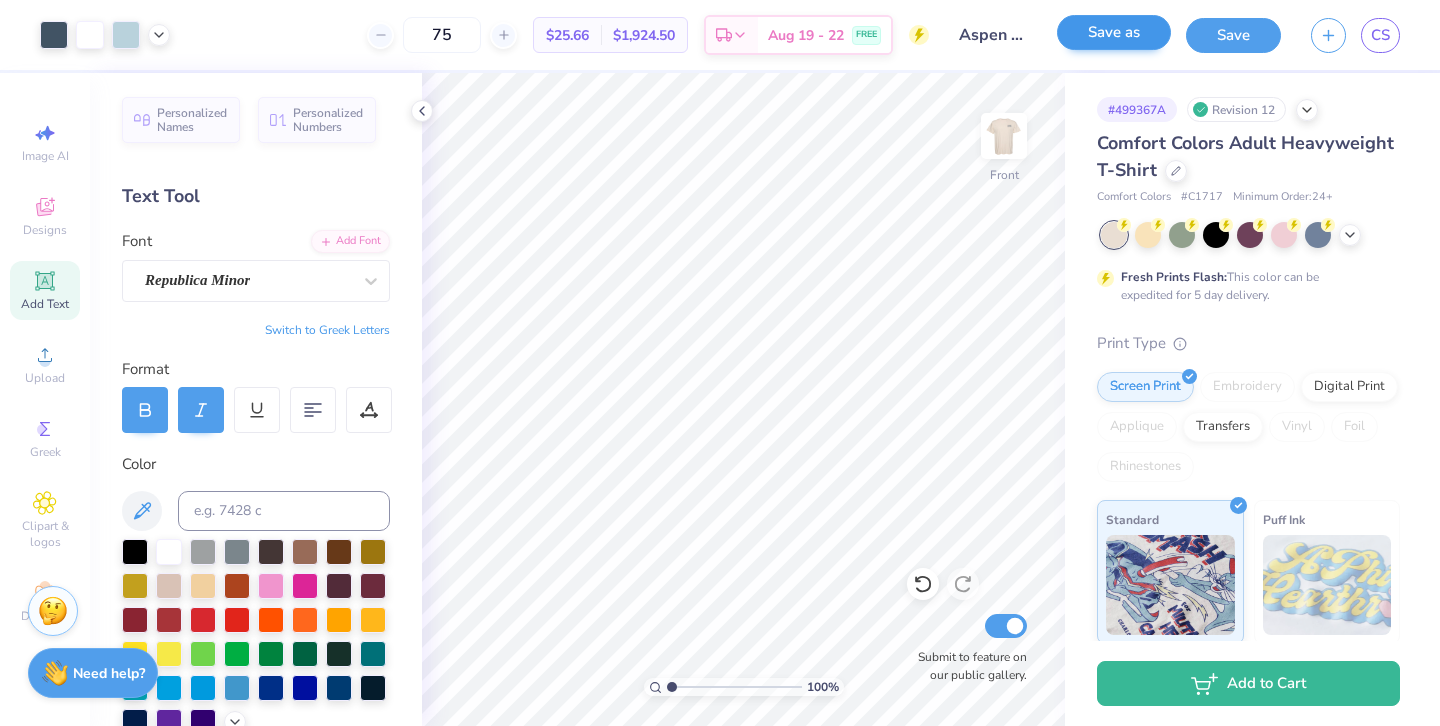 click on "Save as" at bounding box center (1114, 32) 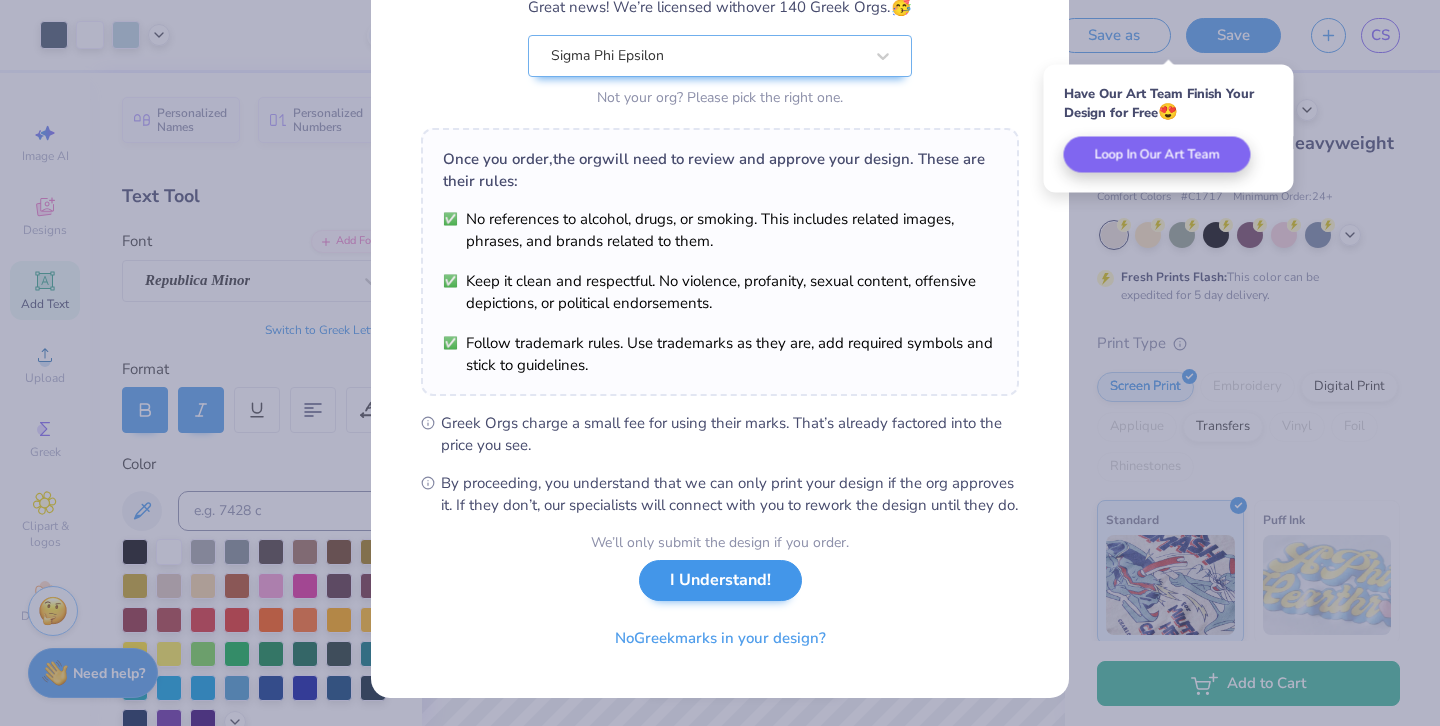 scroll, scrollTop: 210, scrollLeft: 0, axis: vertical 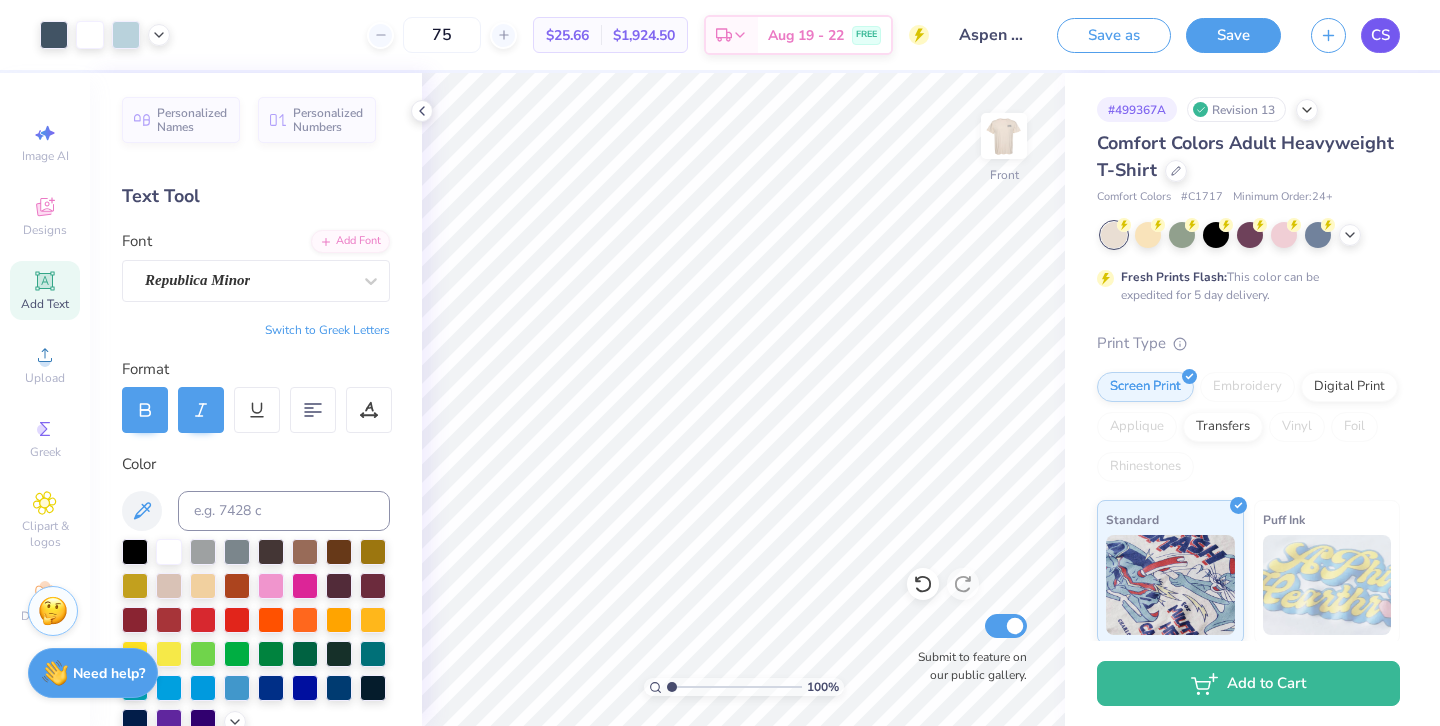 click on "CS" at bounding box center [1380, 35] 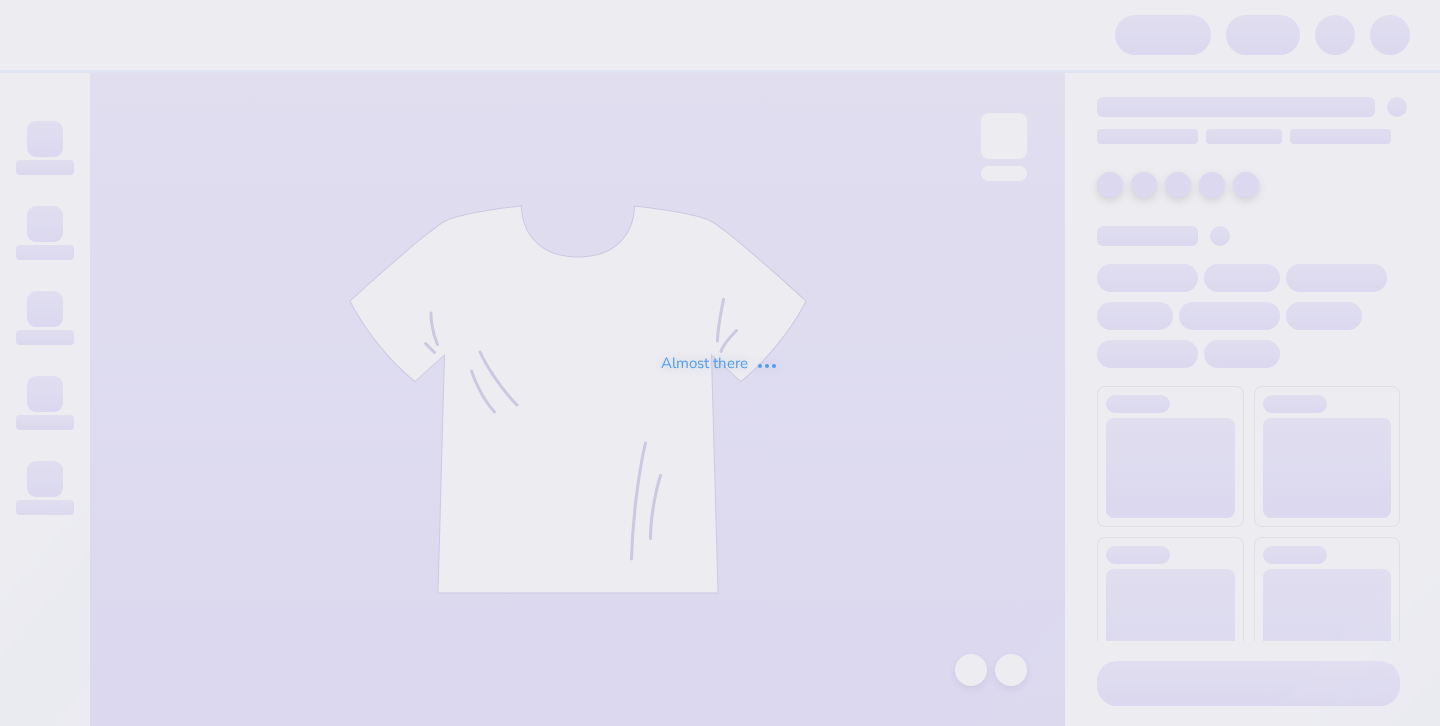 scroll, scrollTop: 0, scrollLeft: 0, axis: both 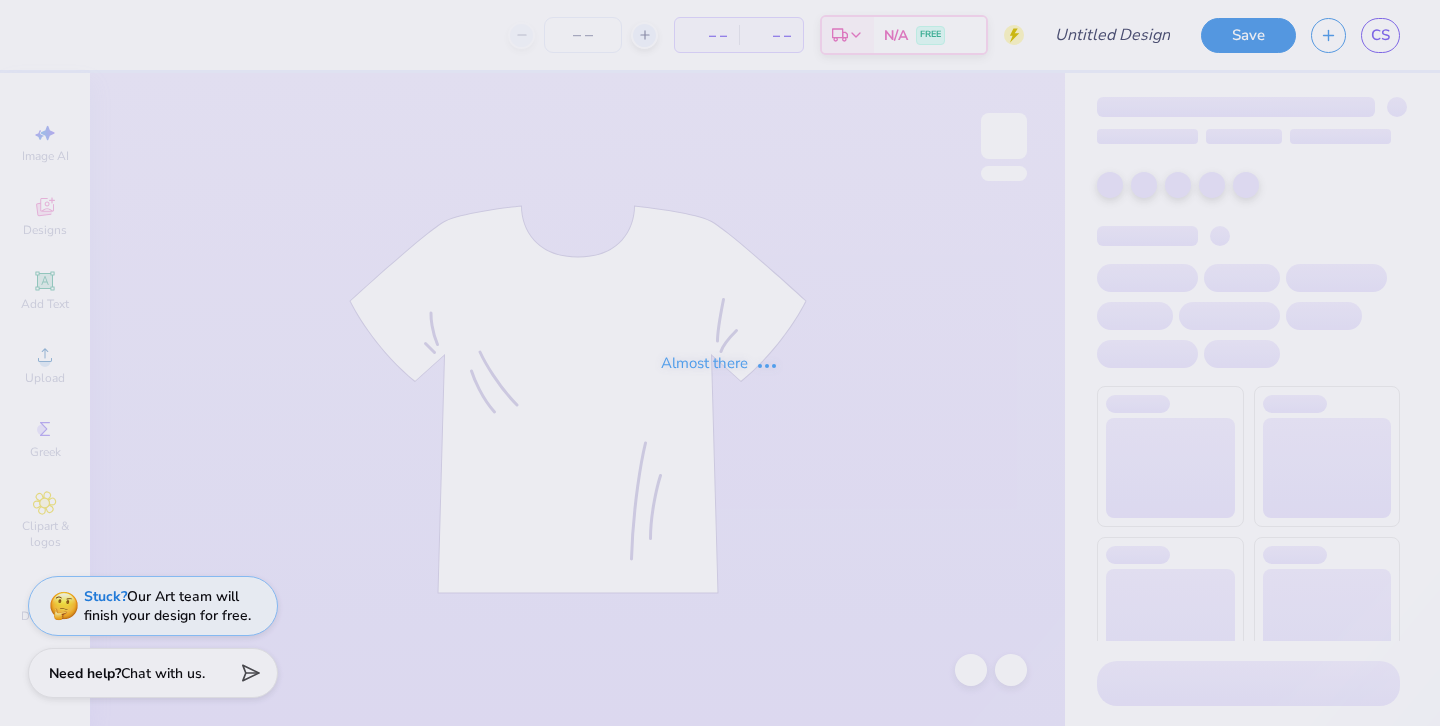 type on "Aspen rush" 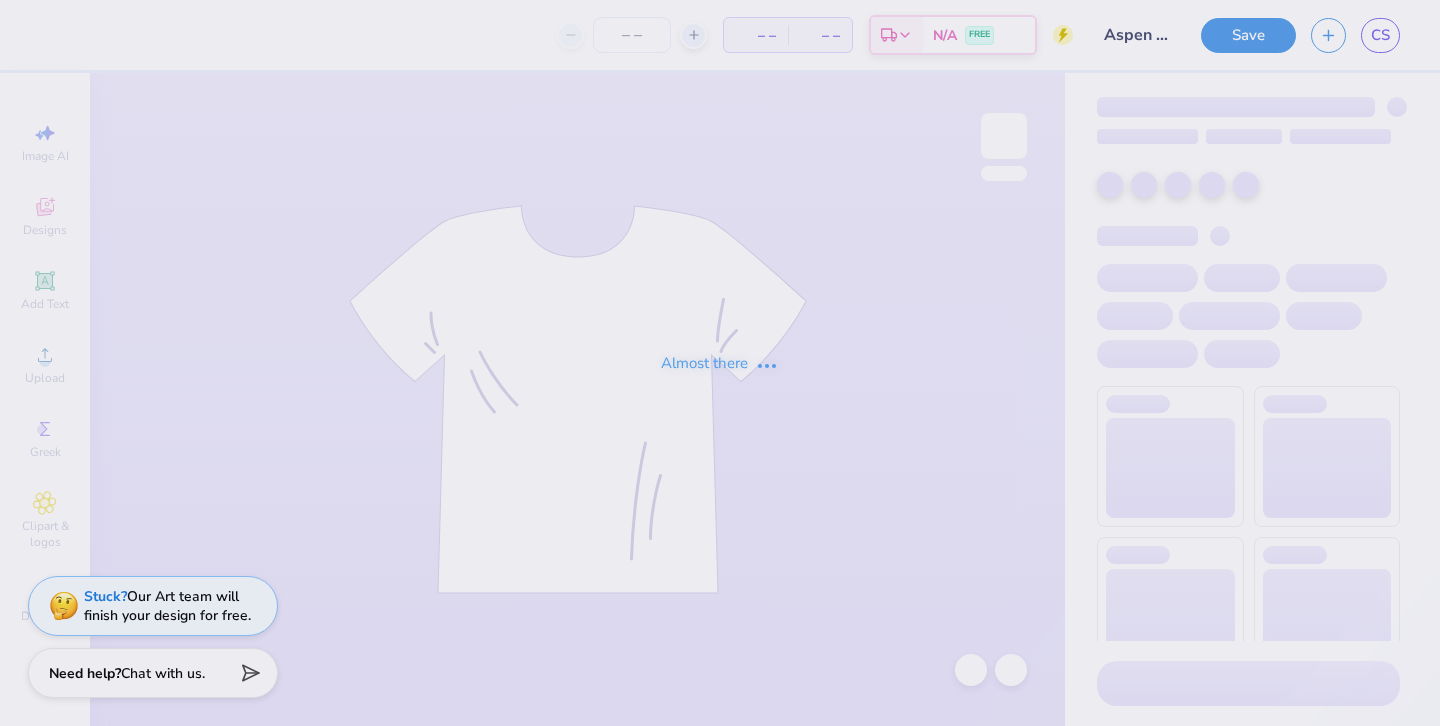 type on "75" 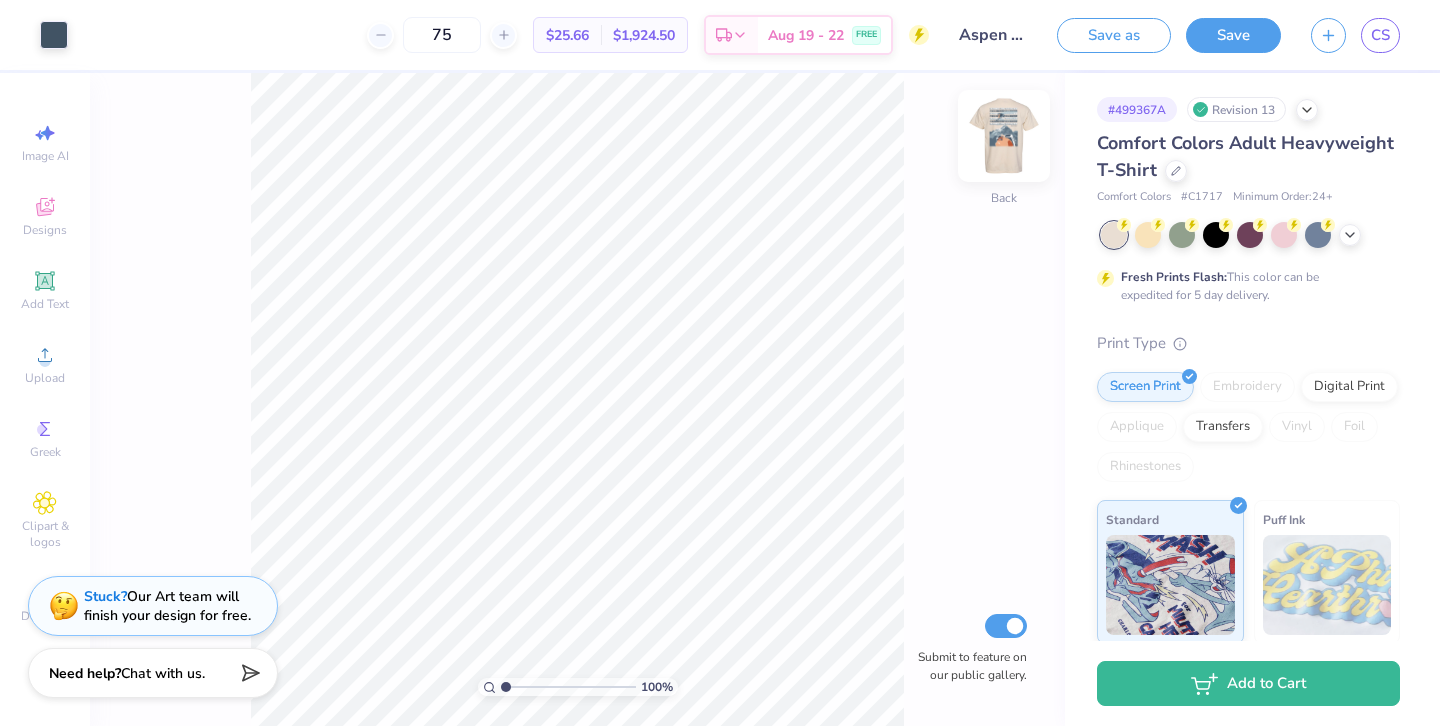 click at bounding box center (1004, 136) 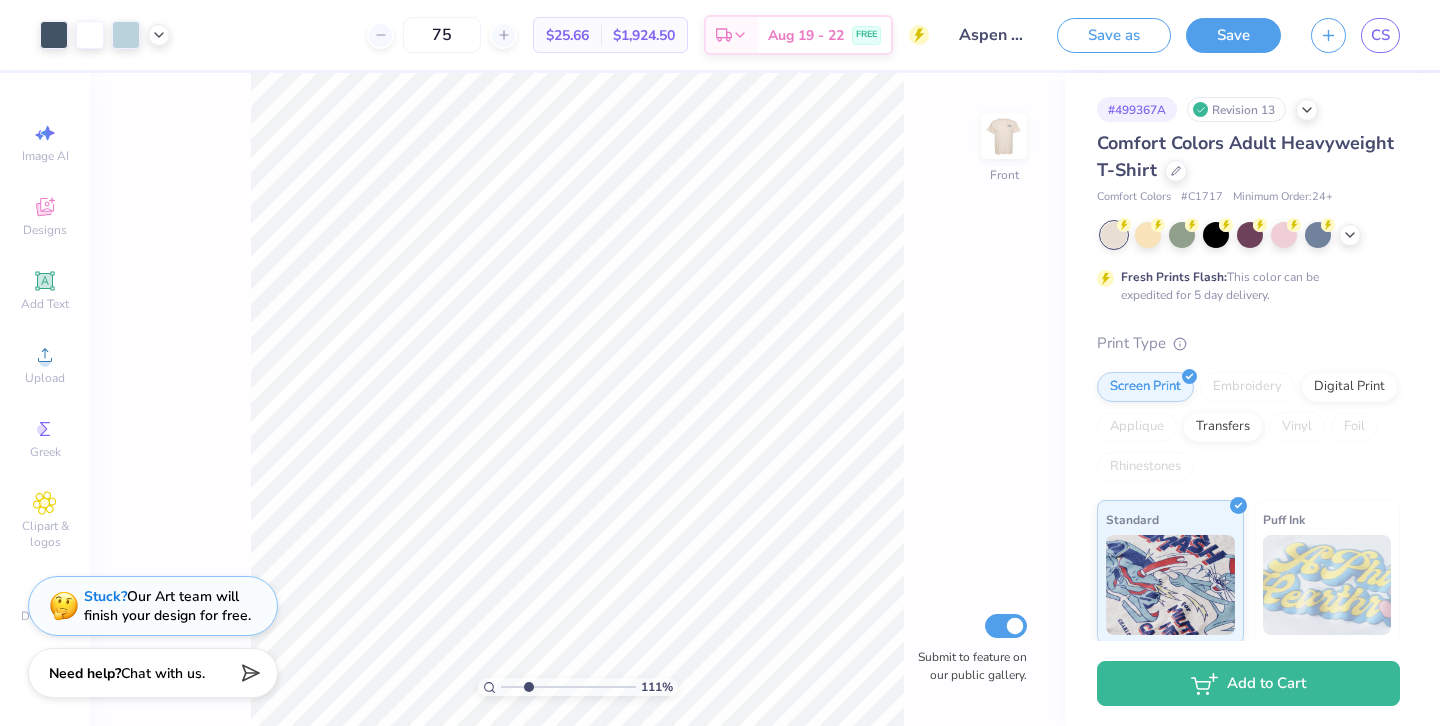 type on "3.12" 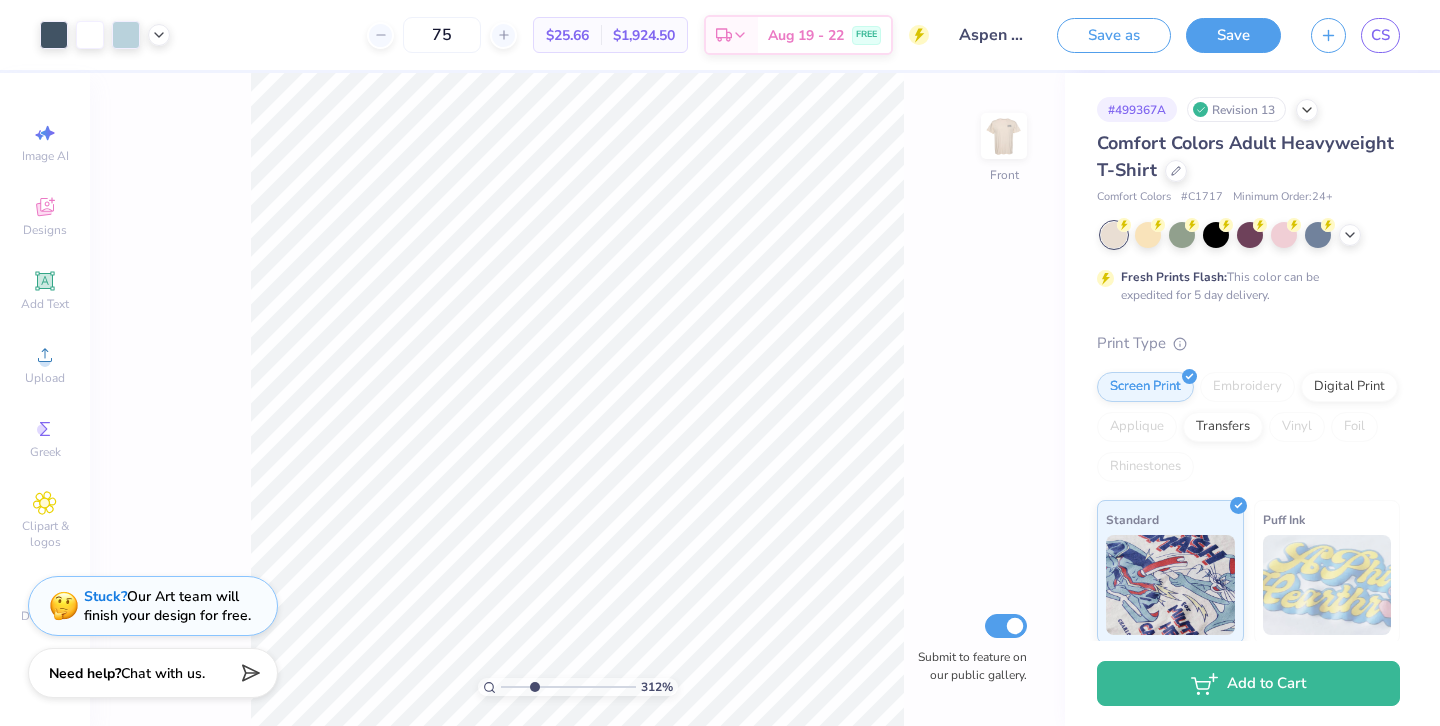 drag, startPoint x: 507, startPoint y: 690, endPoint x: 534, endPoint y: 690, distance: 27 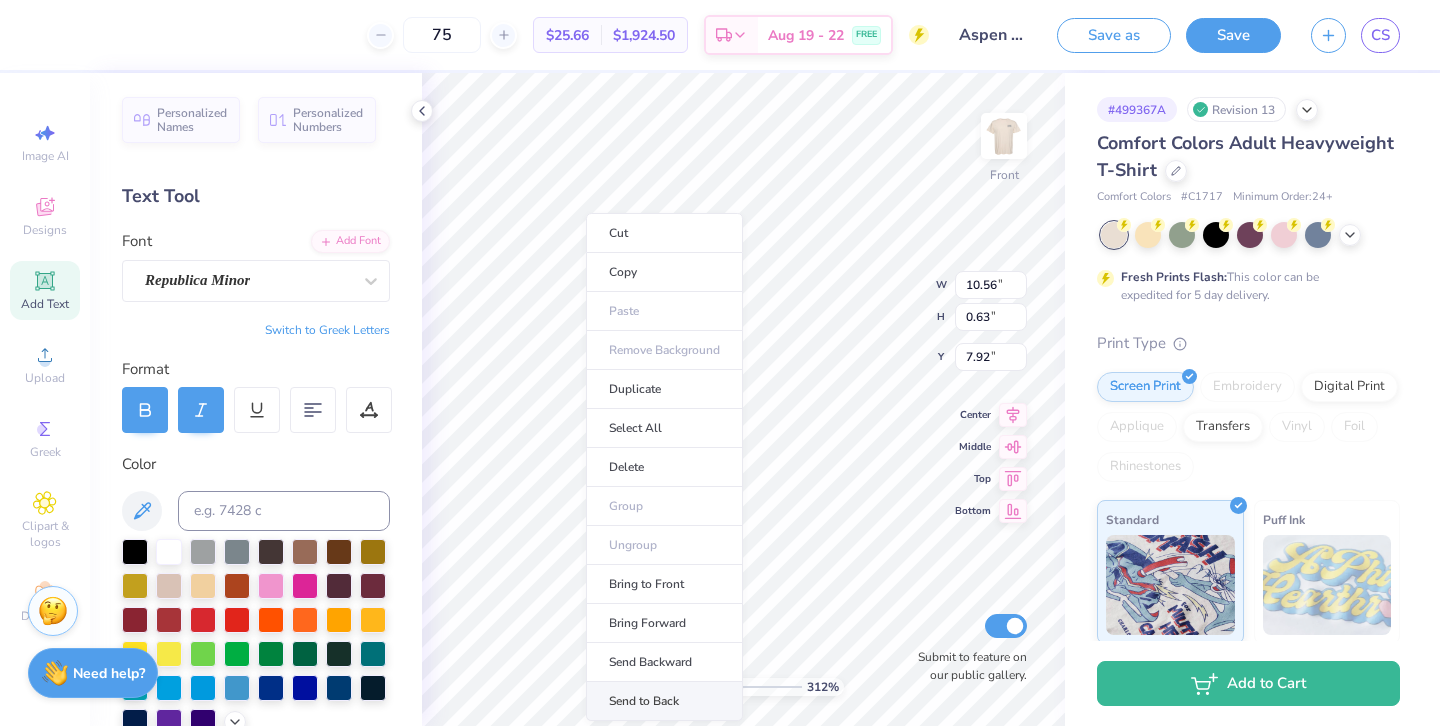 click on "Send to Back" at bounding box center (664, 701) 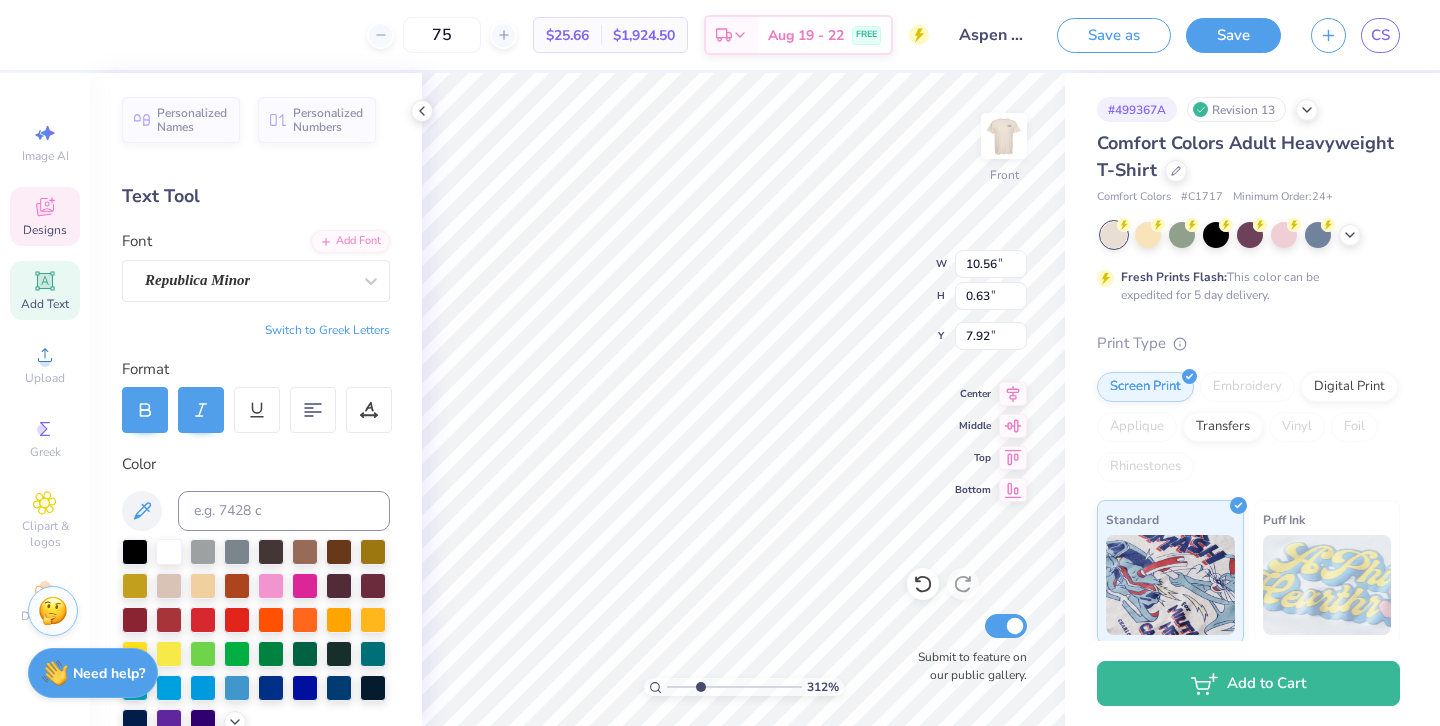 type on "10.85" 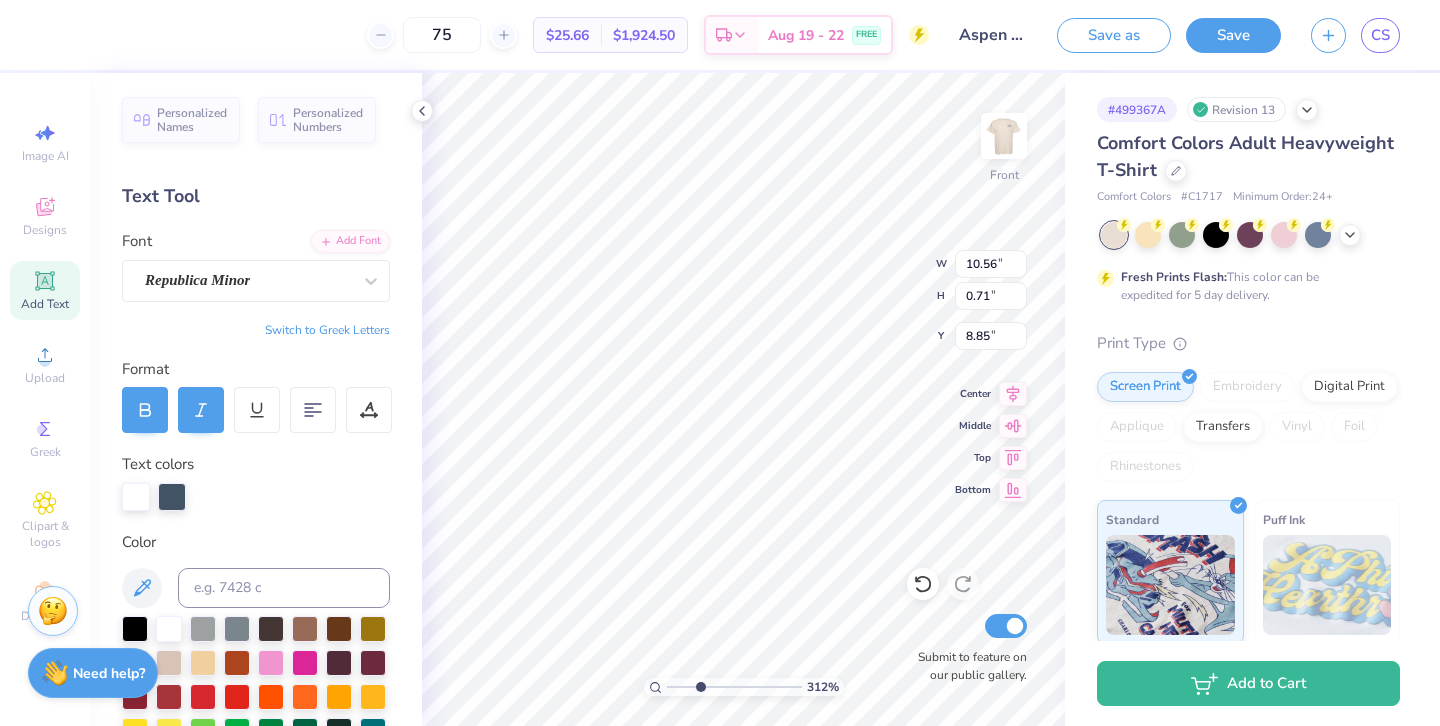type on "8.81" 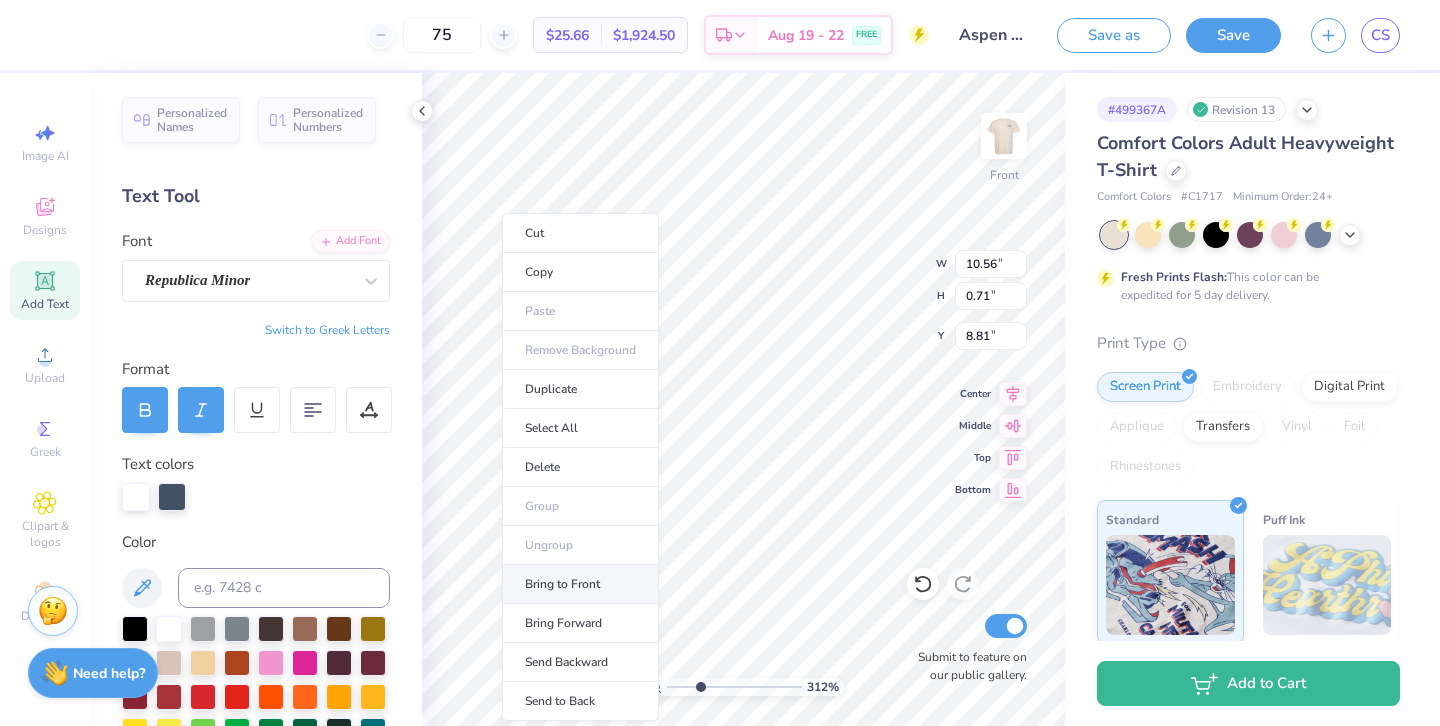 click on "Bring to Front" at bounding box center (580, 584) 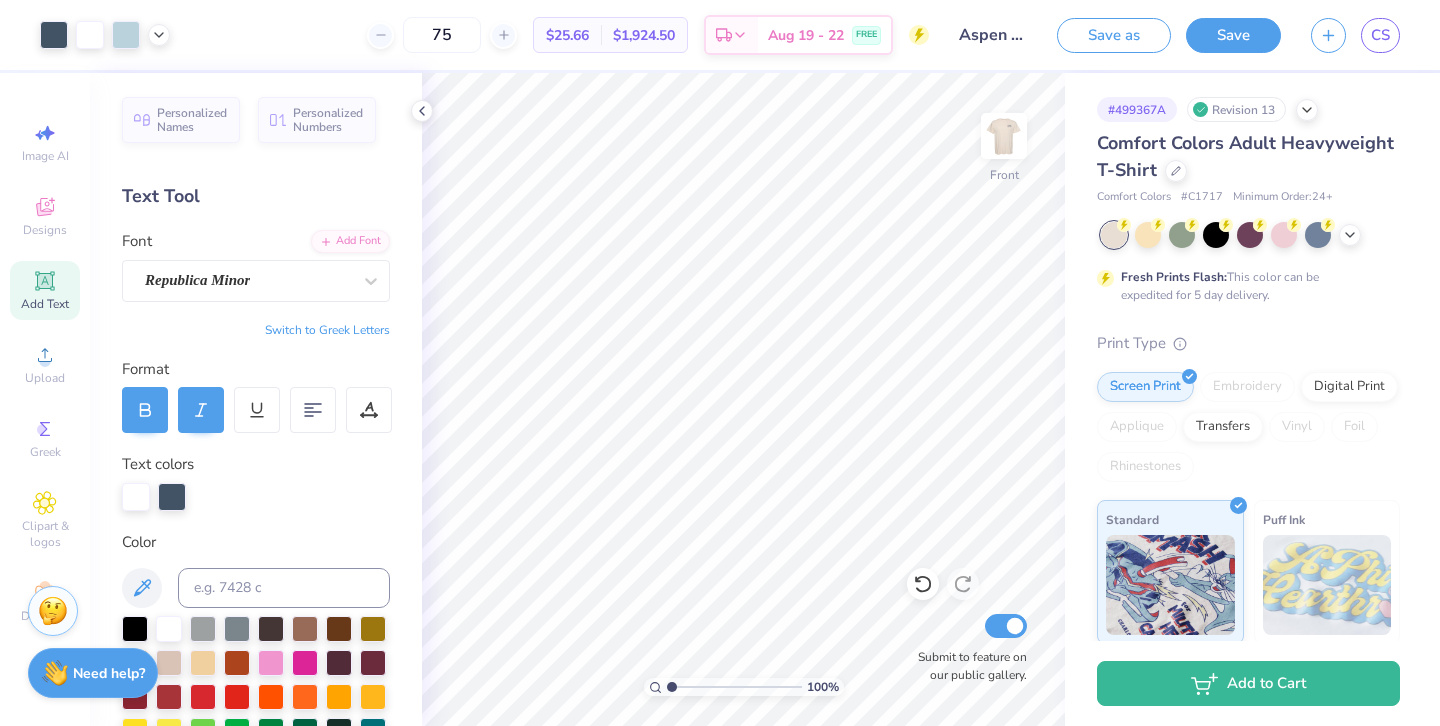 drag, startPoint x: 706, startPoint y: 687, endPoint x: 654, endPoint y: 687, distance: 52 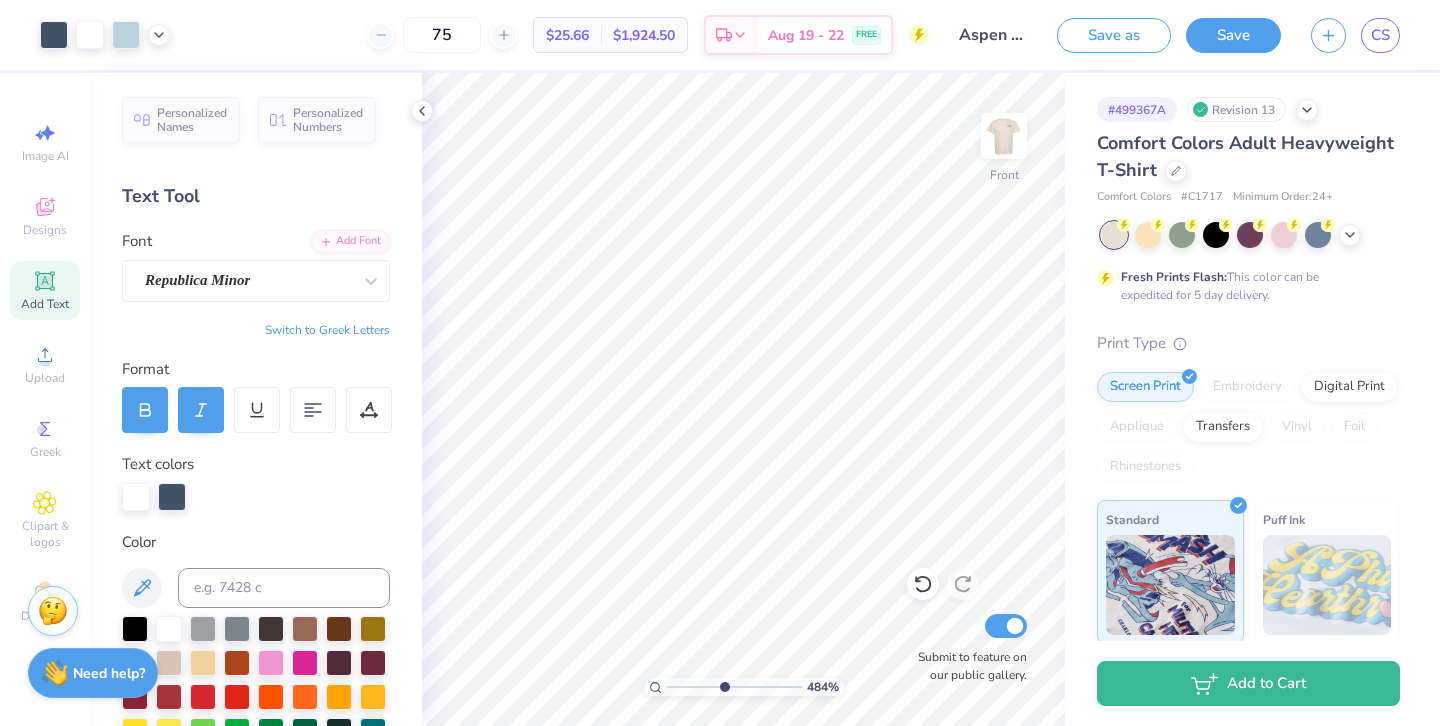 type on "5.06" 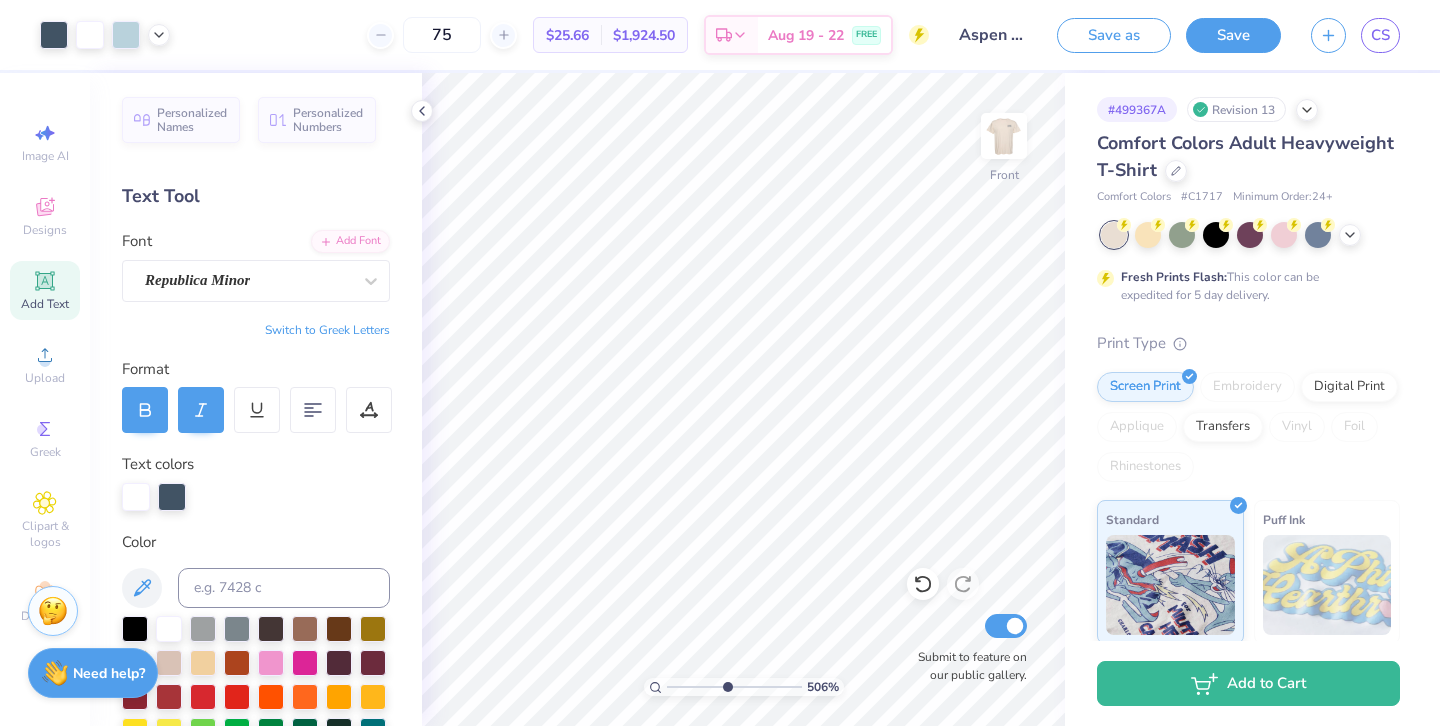 drag, startPoint x: 671, startPoint y: 687, endPoint x: 726, endPoint y: 688, distance: 55.00909 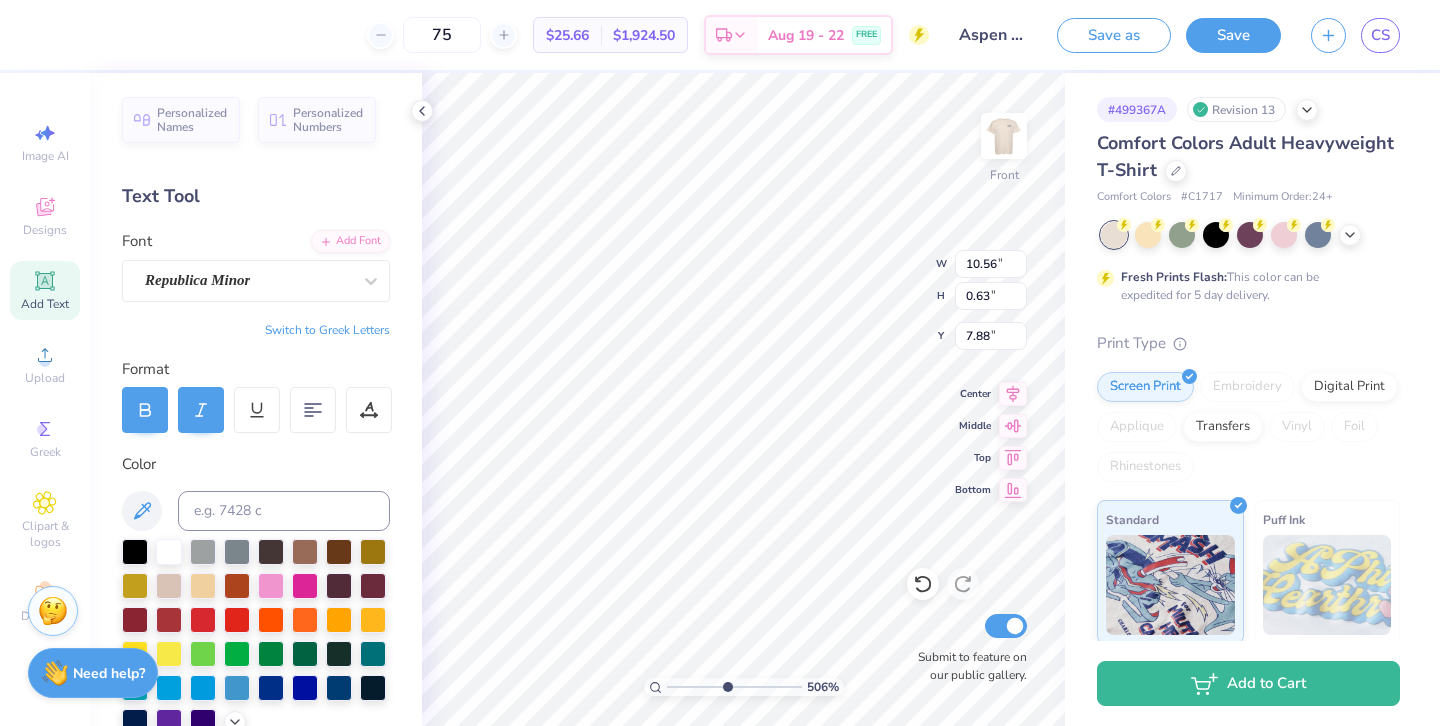type on "7.82" 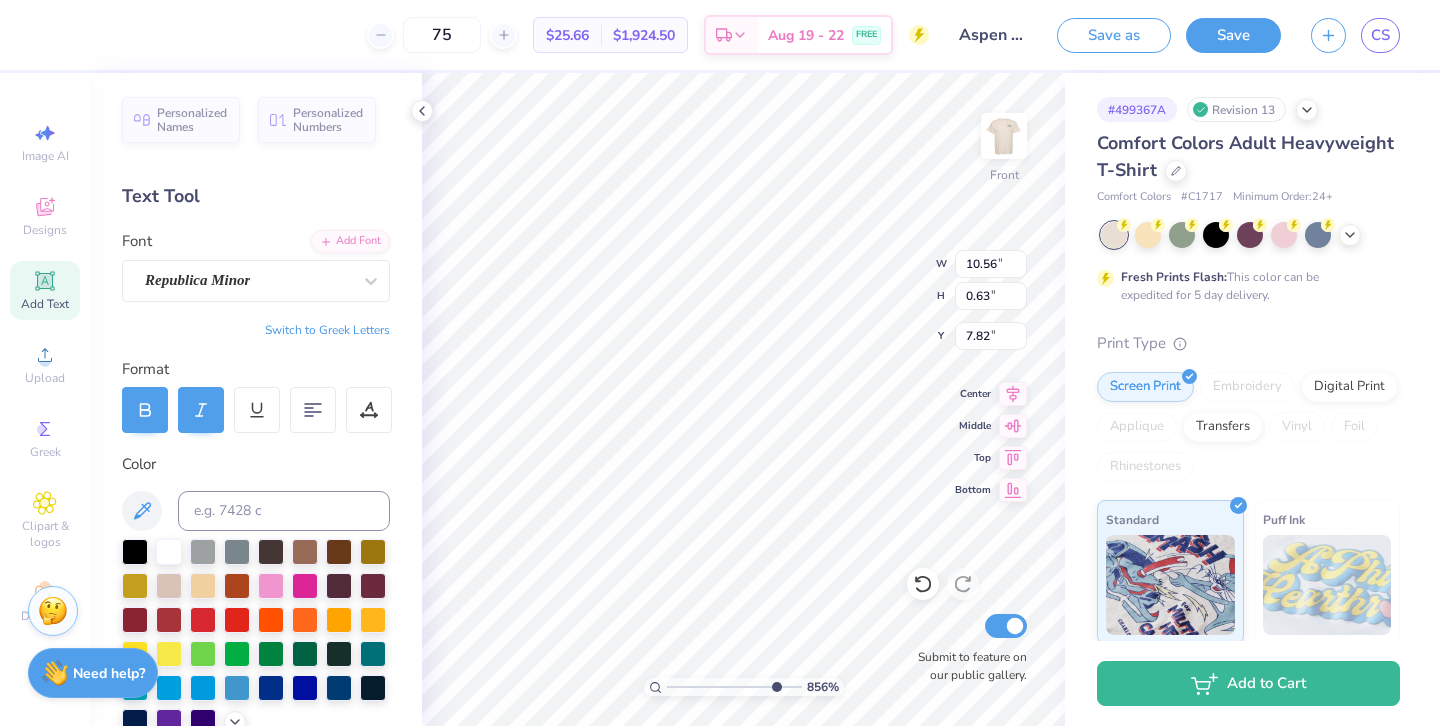type on "8.56" 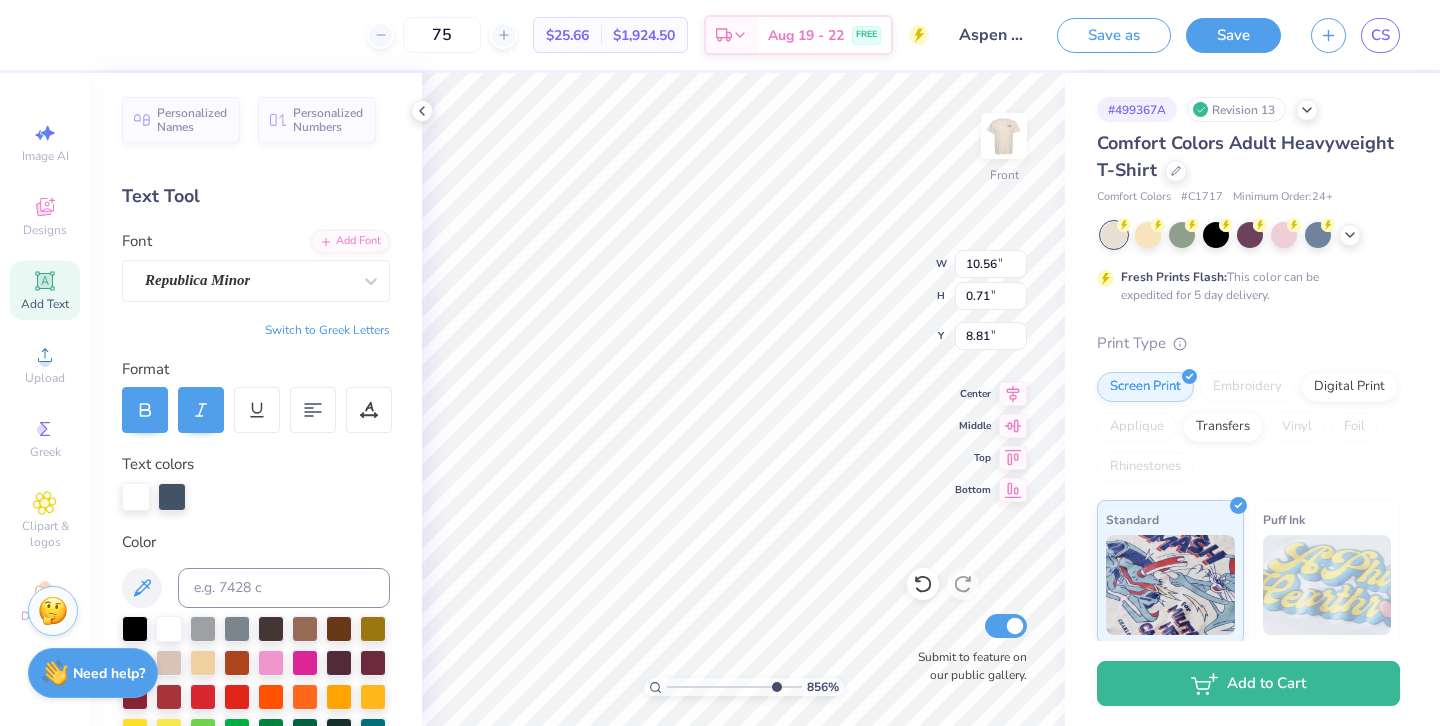 type on "8.78" 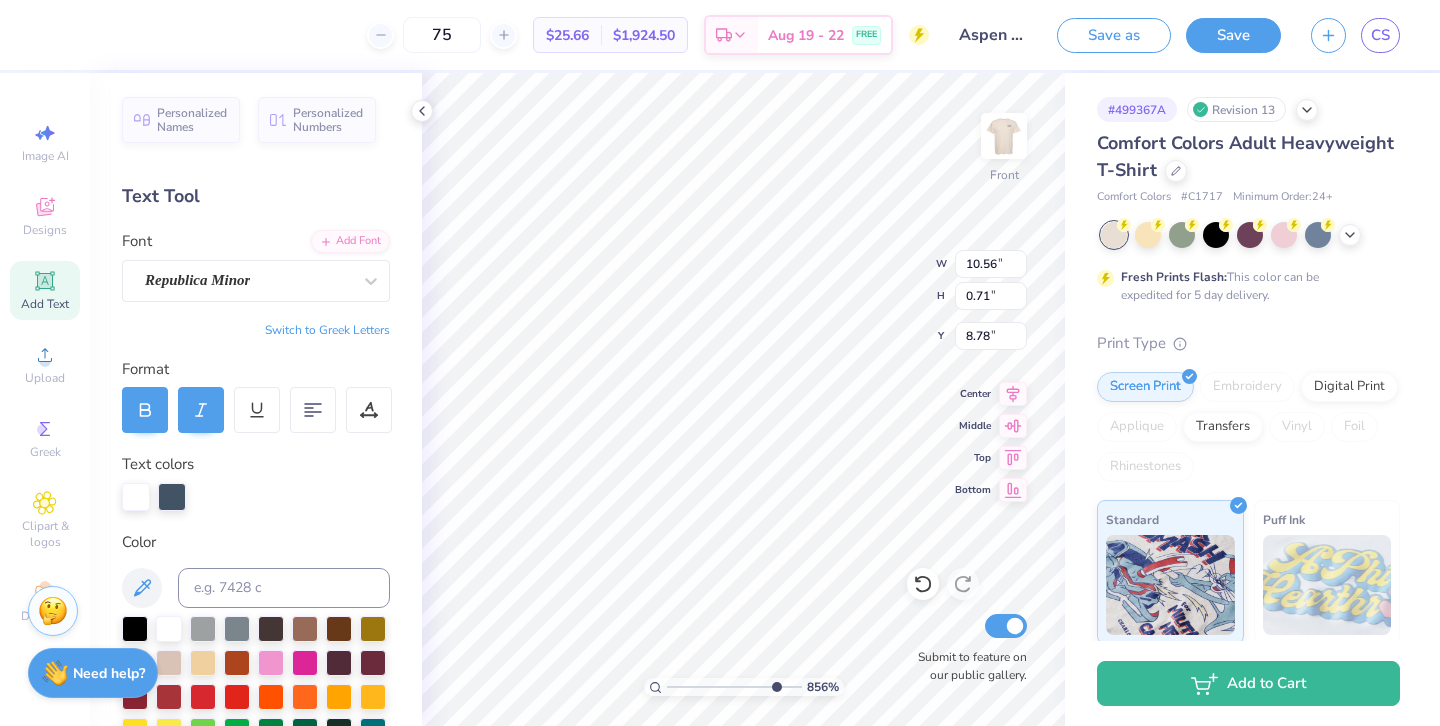 type on "8.74" 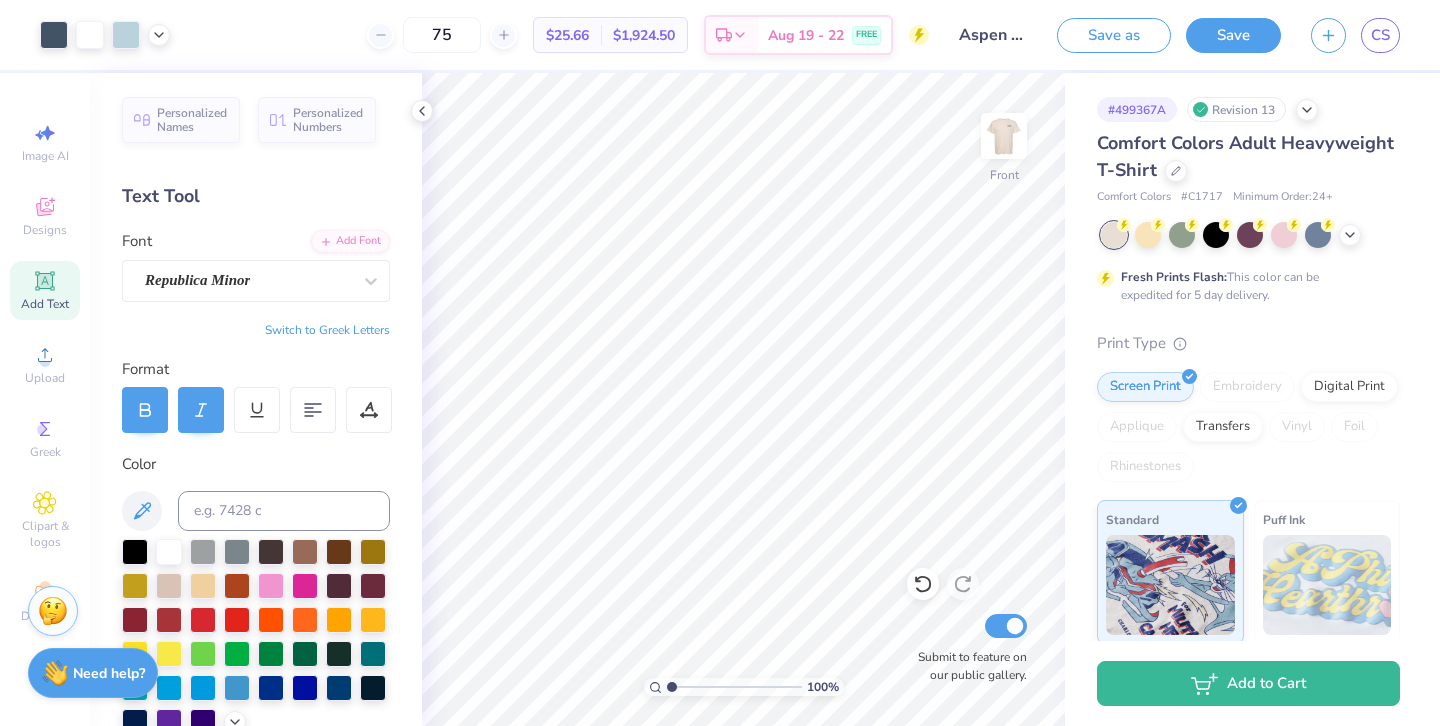 drag, startPoint x: 772, startPoint y: 684, endPoint x: 573, endPoint y: 685, distance: 199.00252 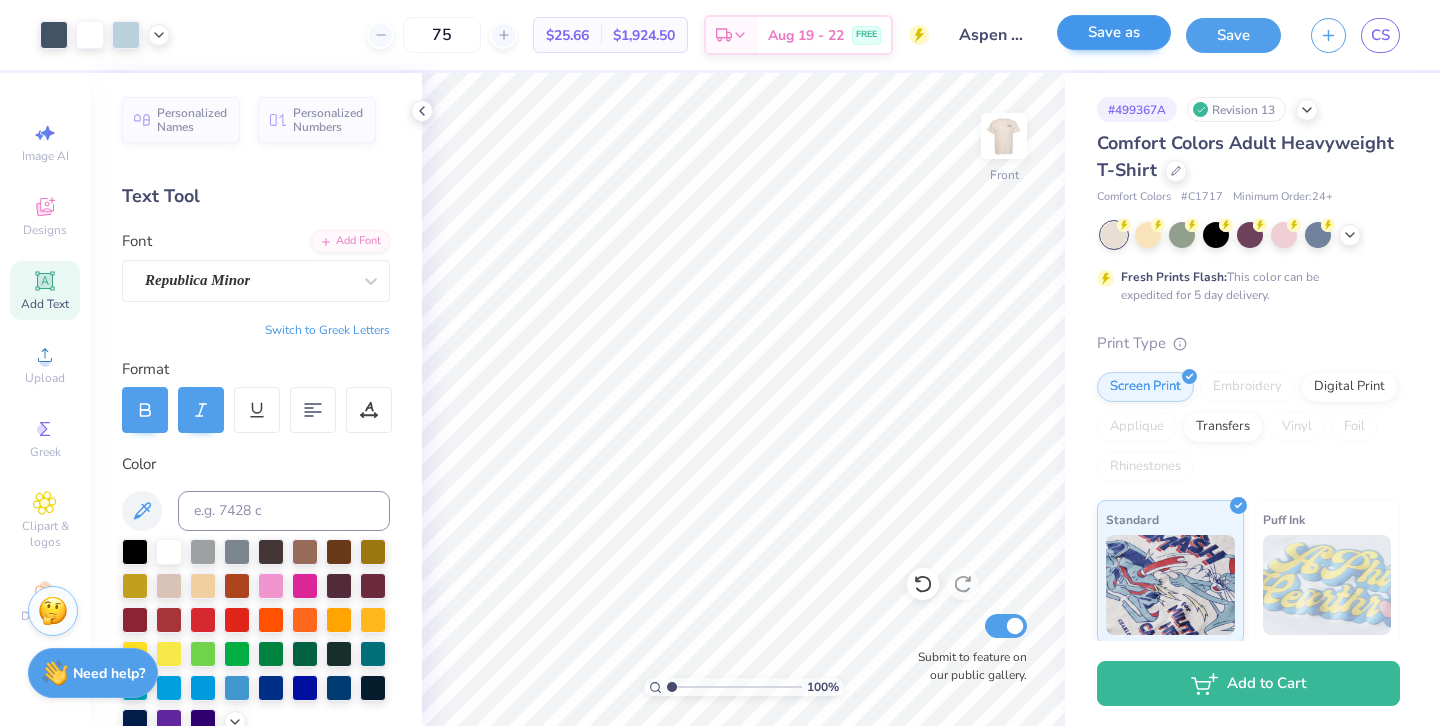 click on "Save as" at bounding box center [1114, 32] 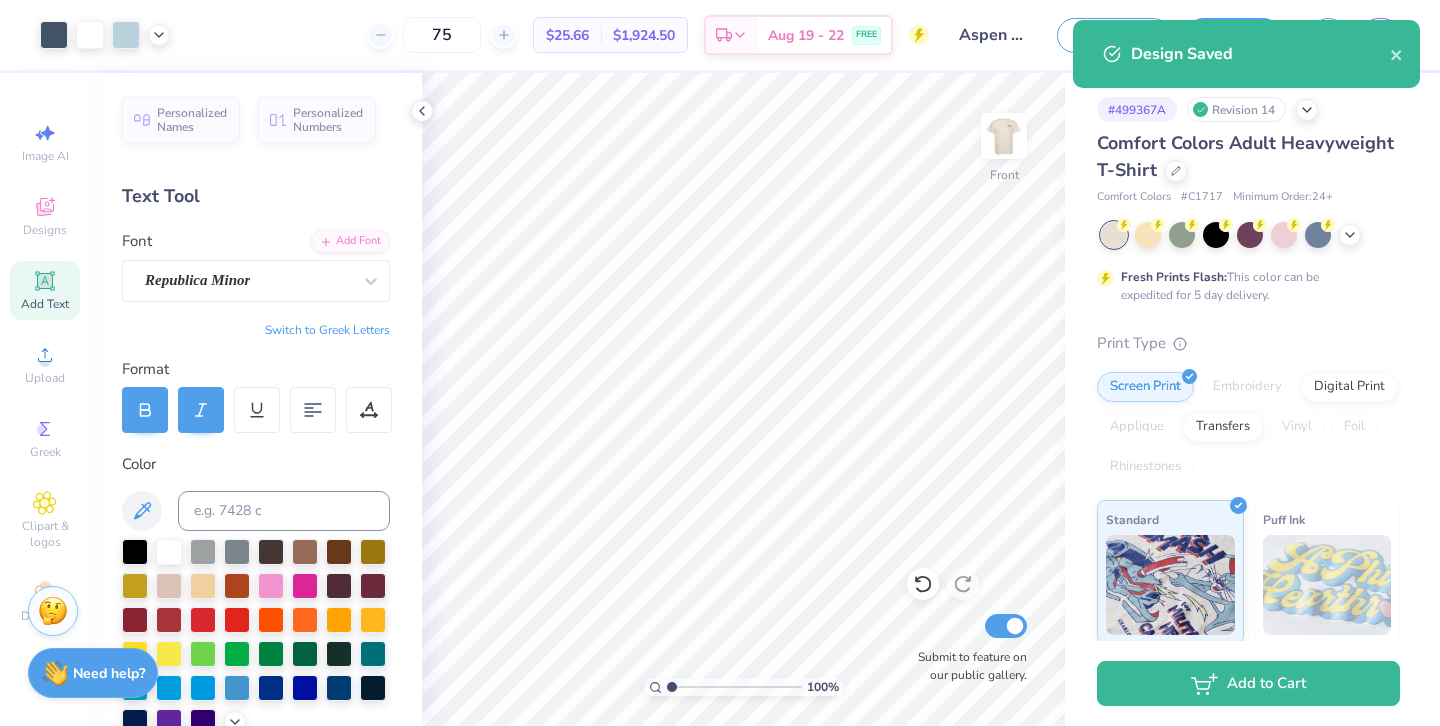 click on "Design Saved" at bounding box center [1246, 54] 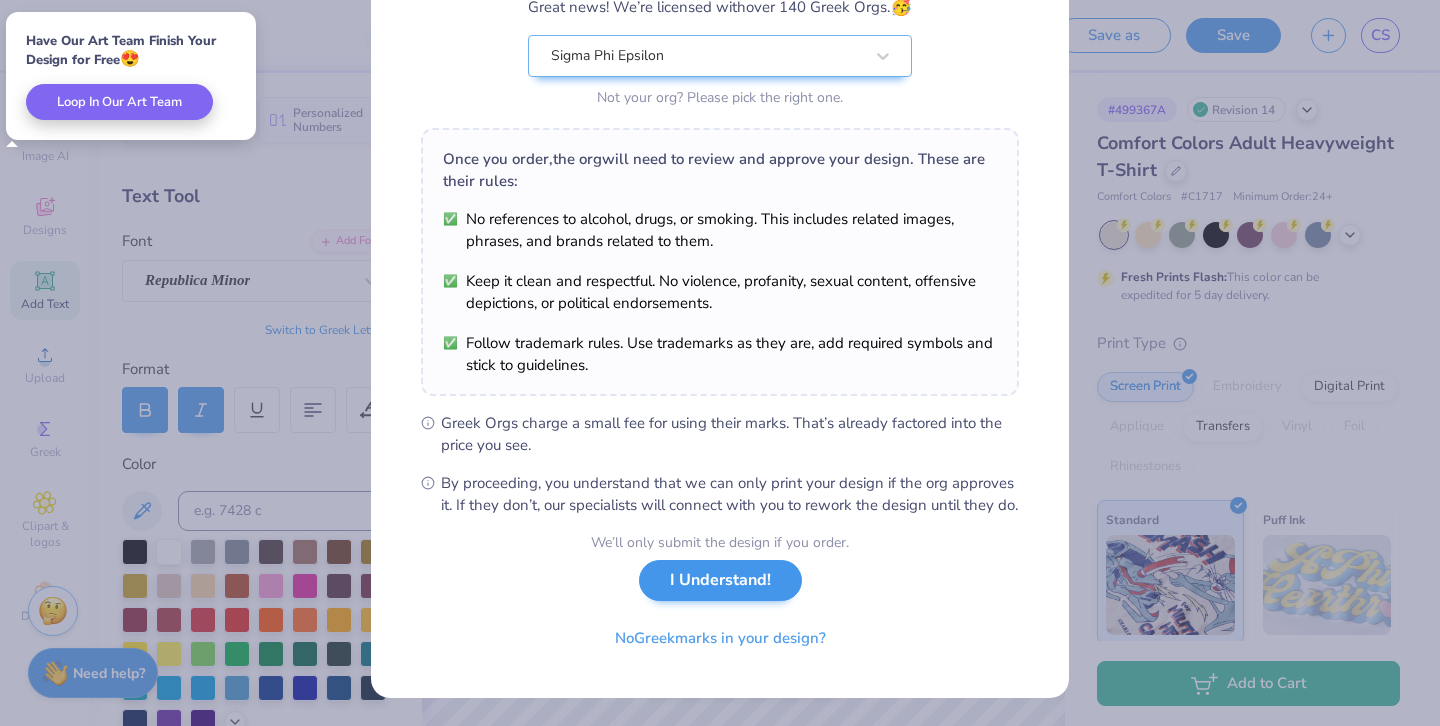 scroll, scrollTop: 210, scrollLeft: 0, axis: vertical 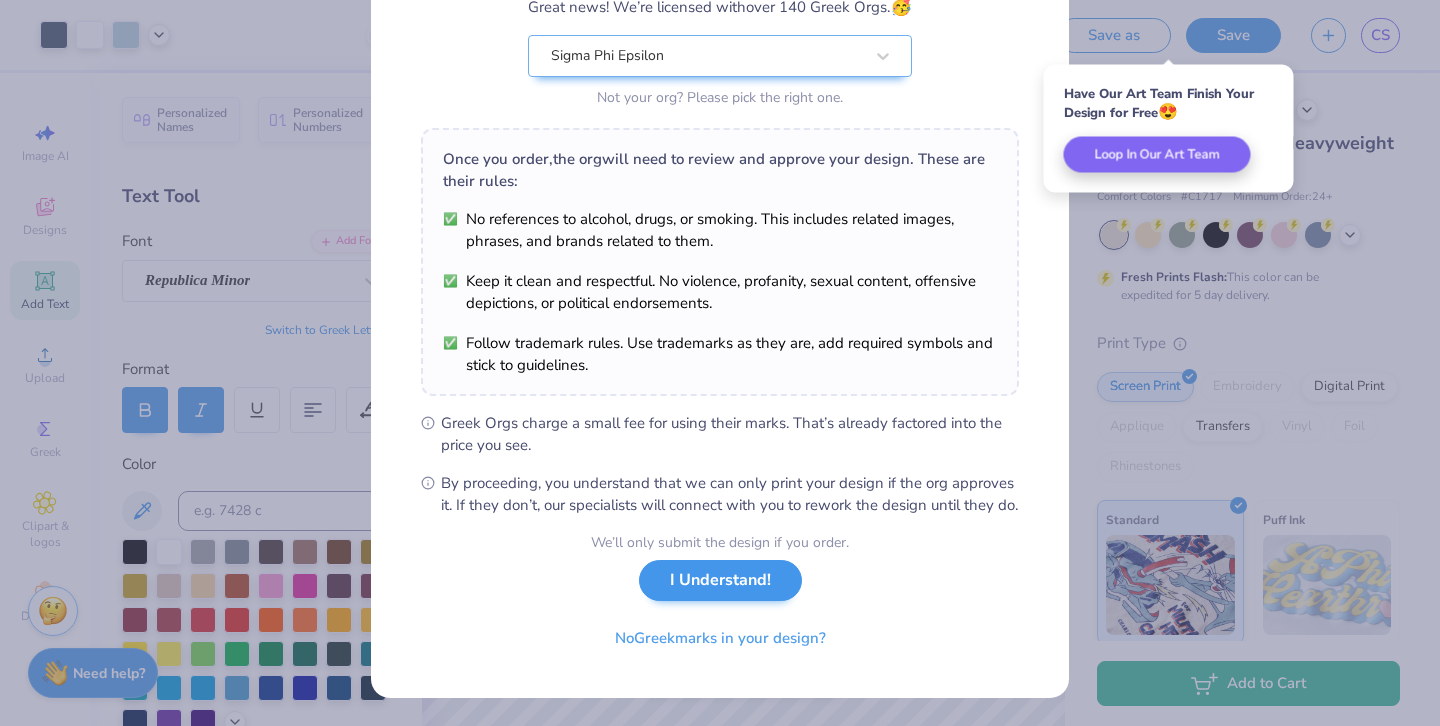 click on "I Understand!" at bounding box center (720, 580) 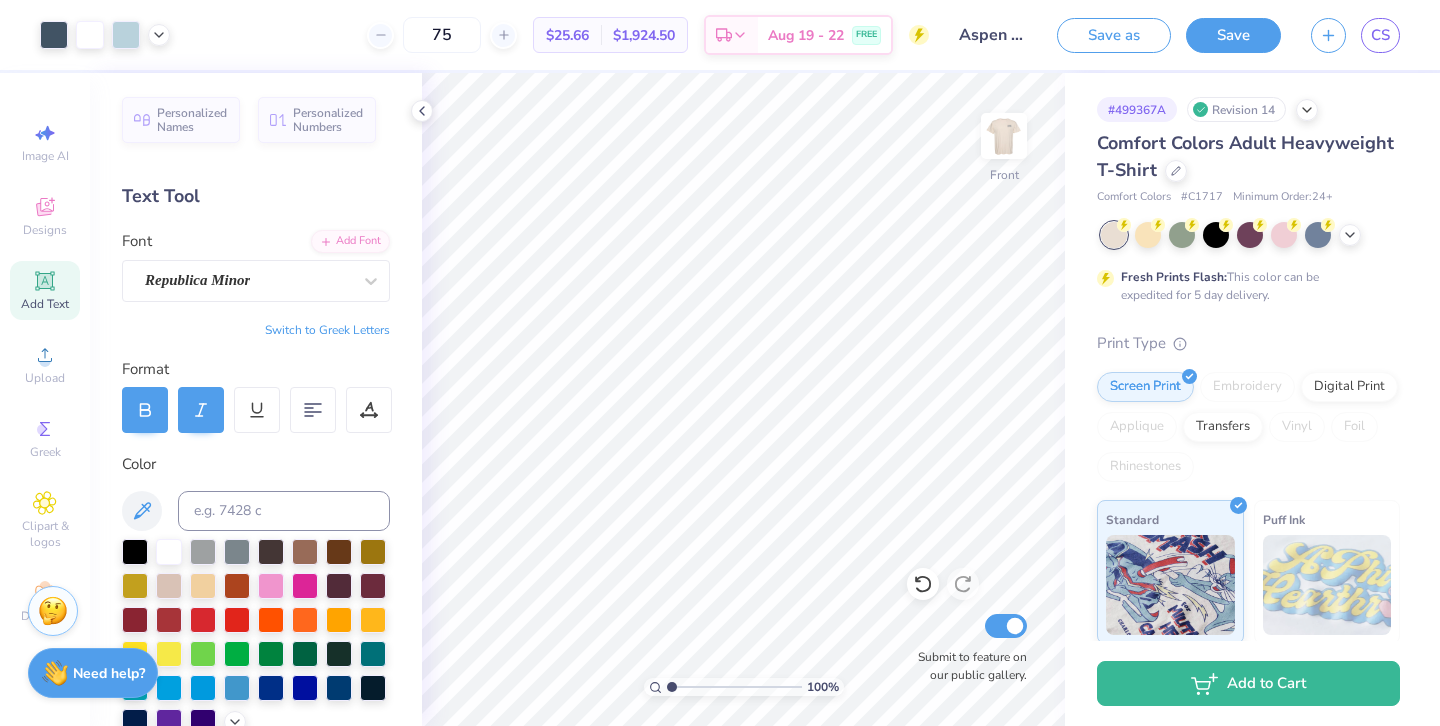 click 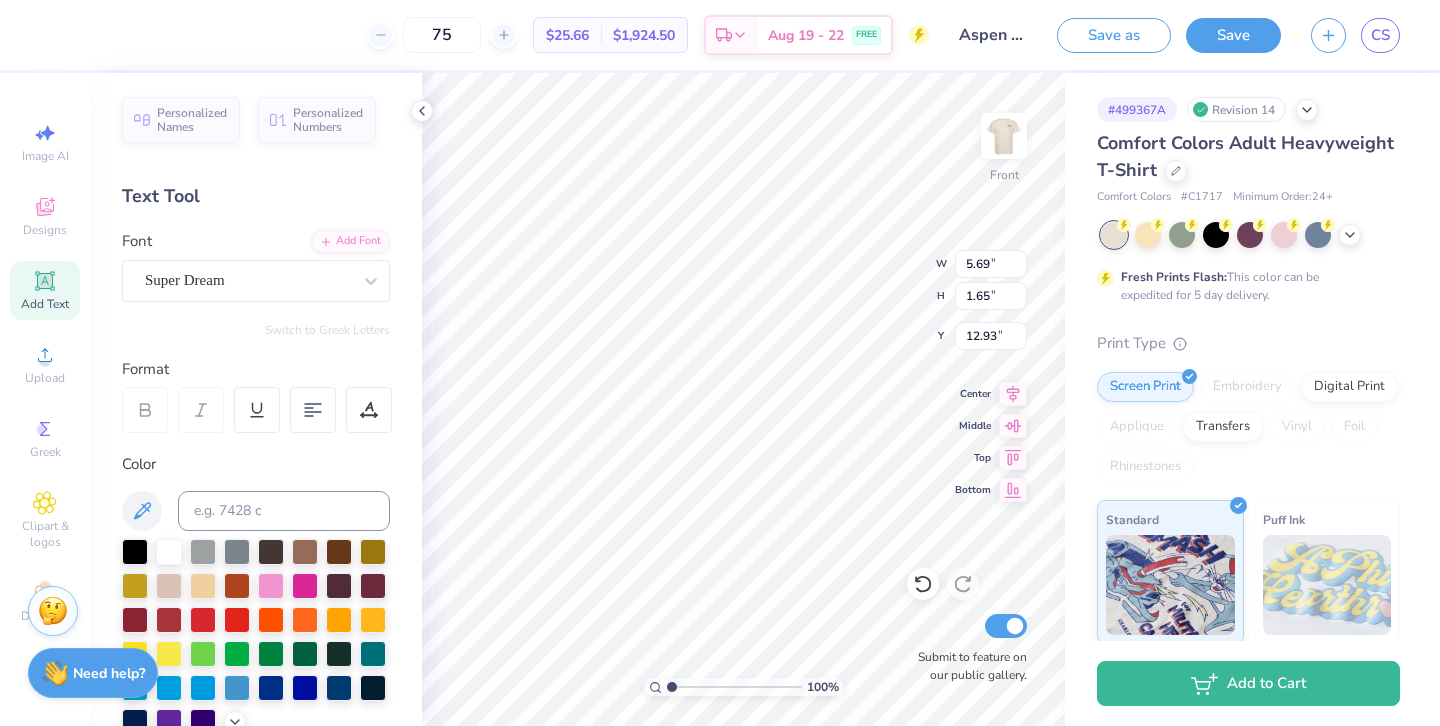 type on "CT ALPHA" 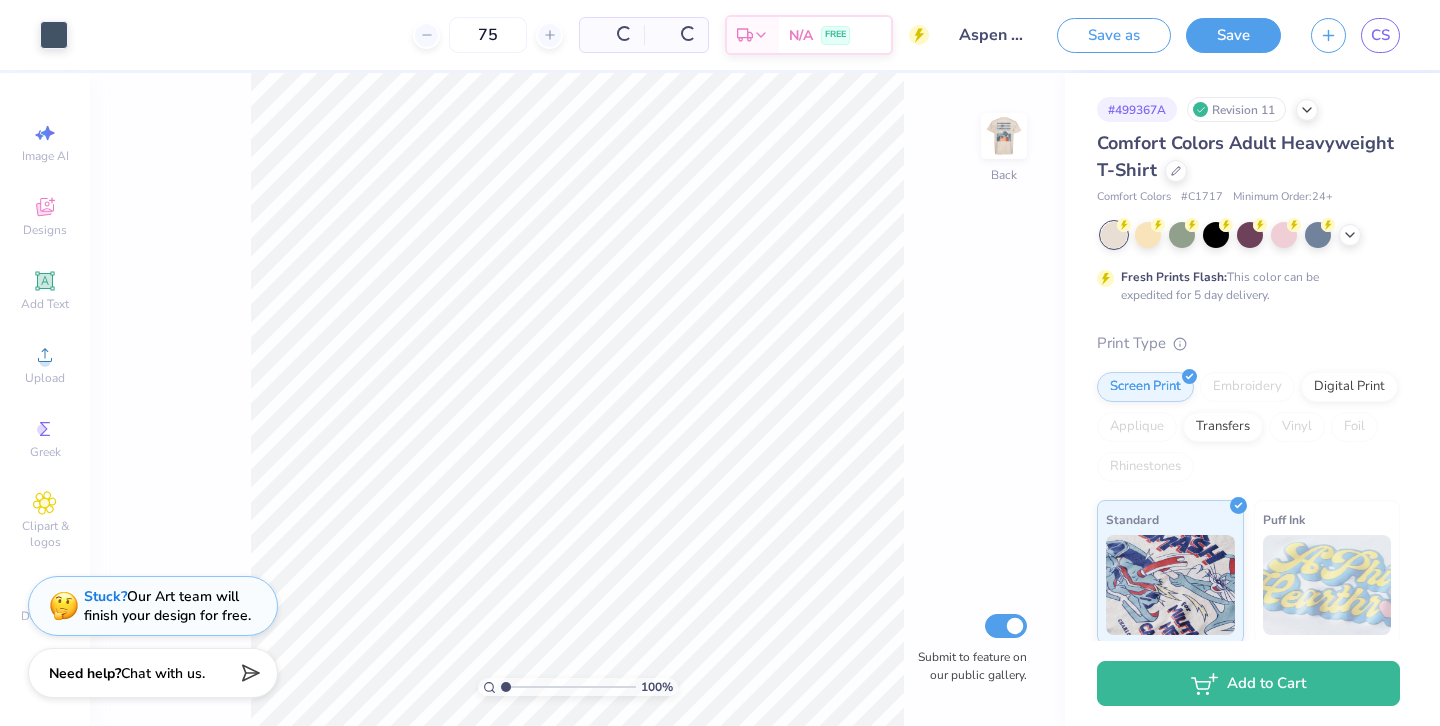 scroll, scrollTop: 0, scrollLeft: 0, axis: both 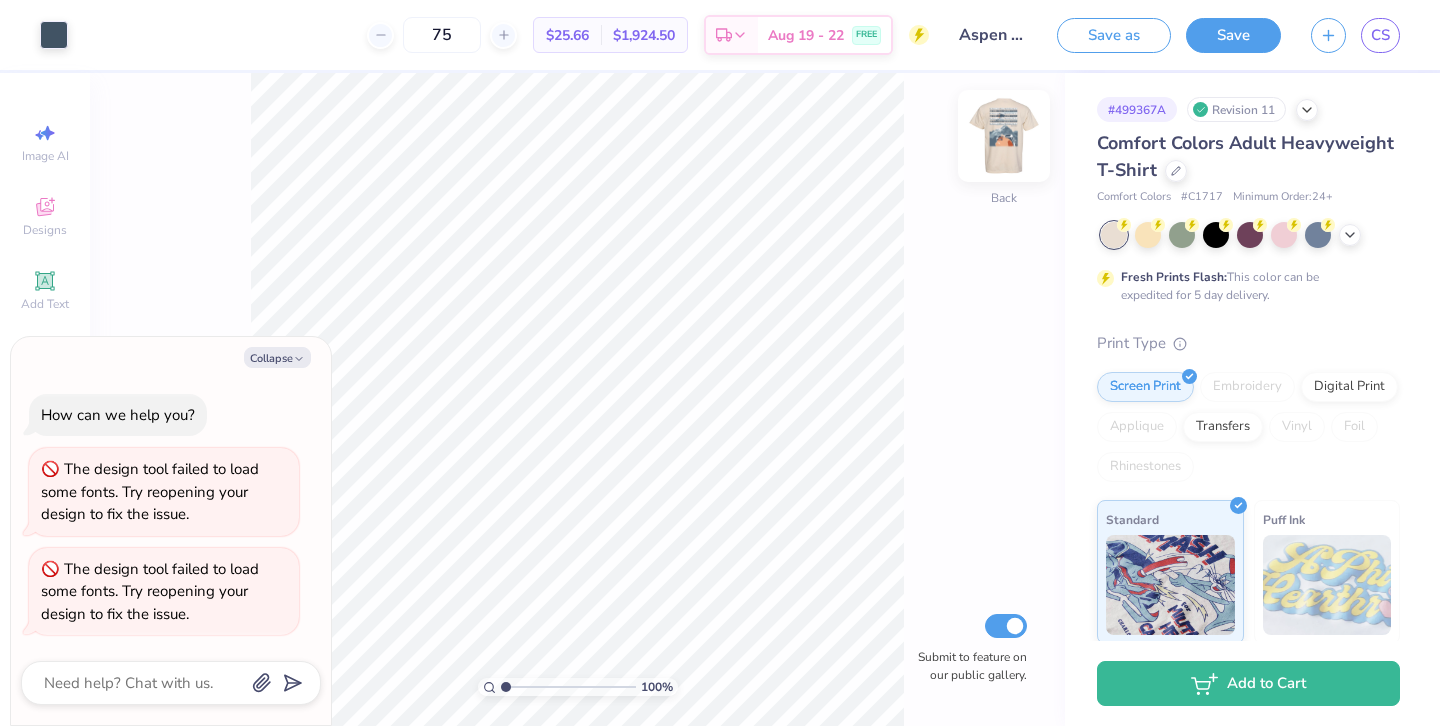 click at bounding box center (1004, 136) 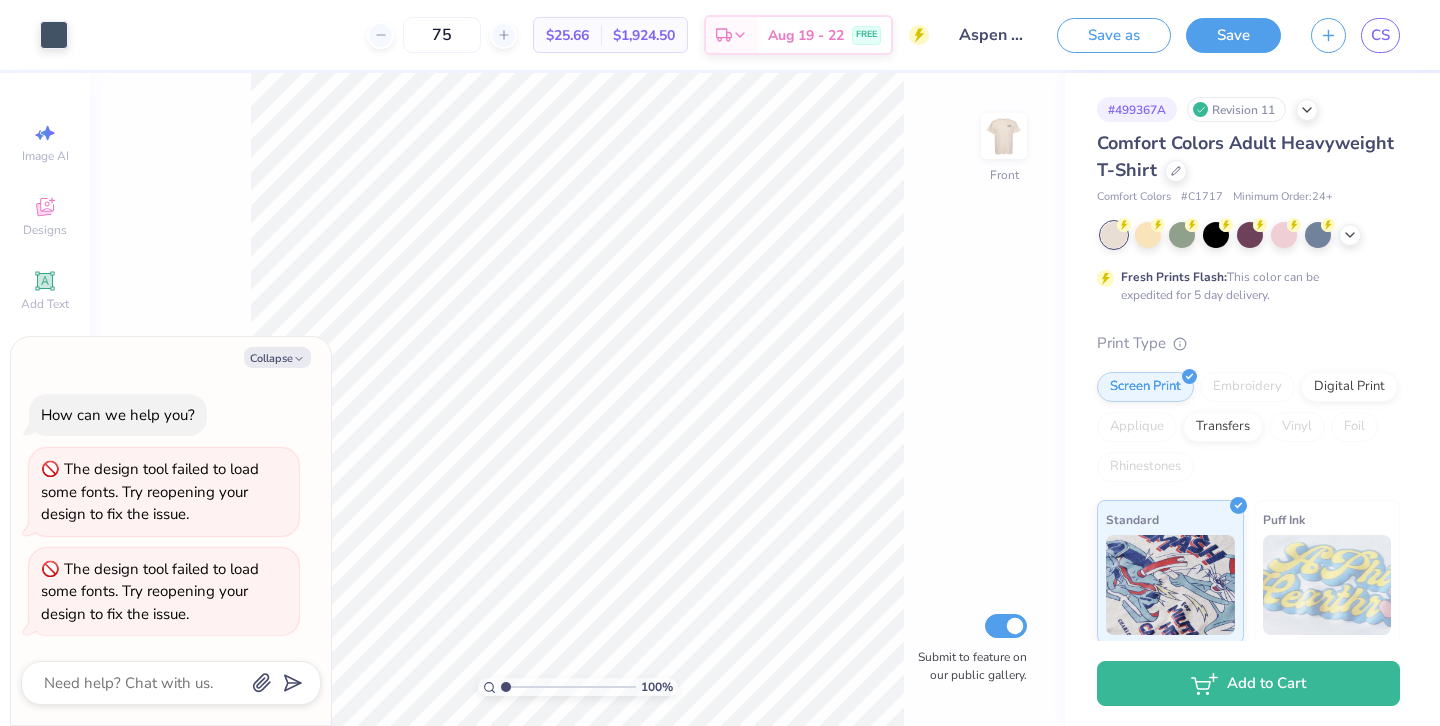 type on "x" 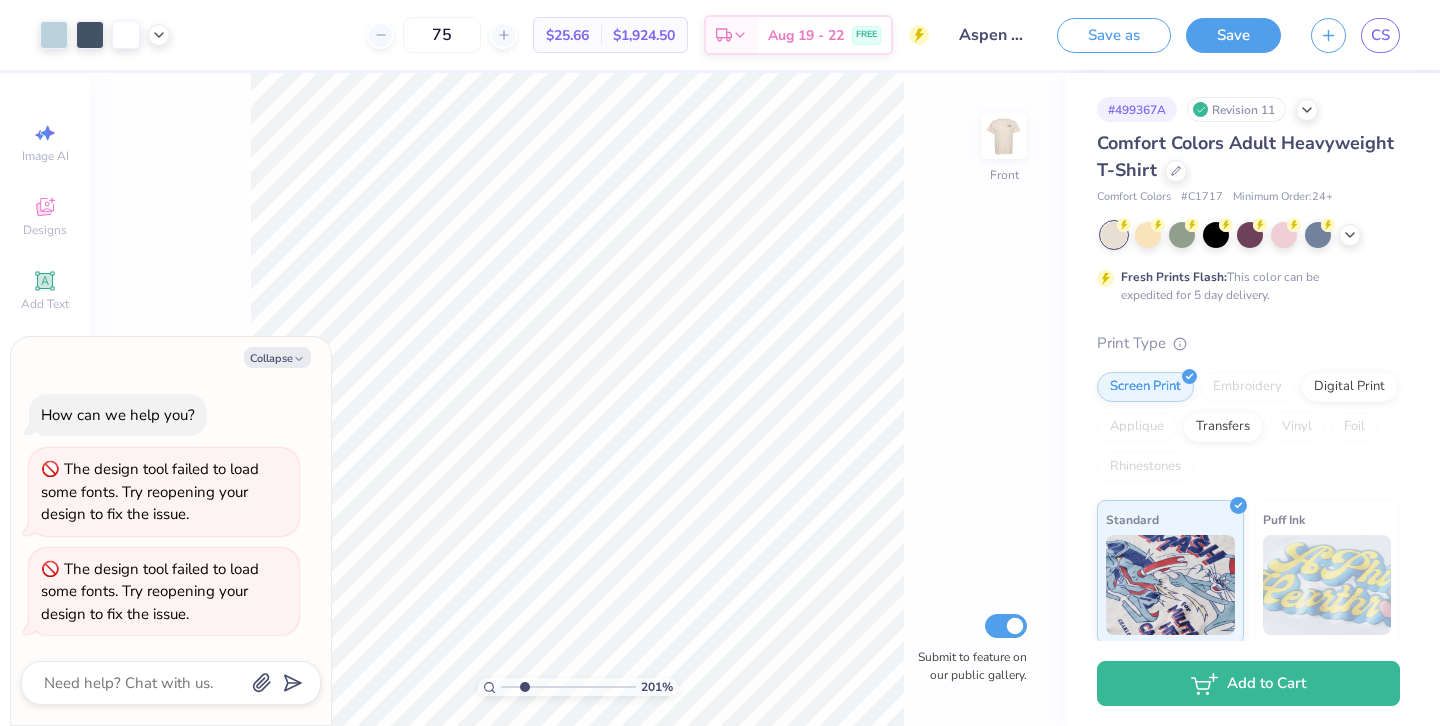 type on "2.53" 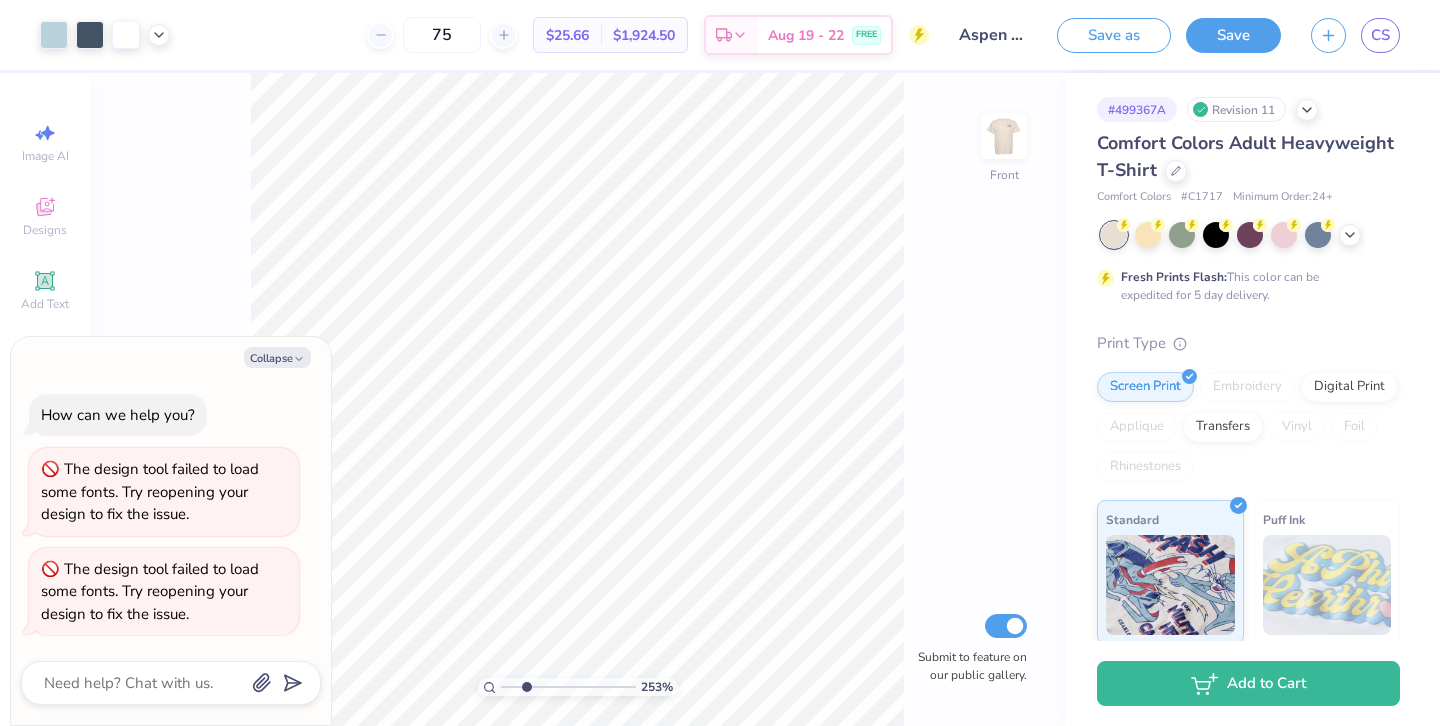 drag, startPoint x: 507, startPoint y: 686, endPoint x: 526, endPoint y: 689, distance: 19.235384 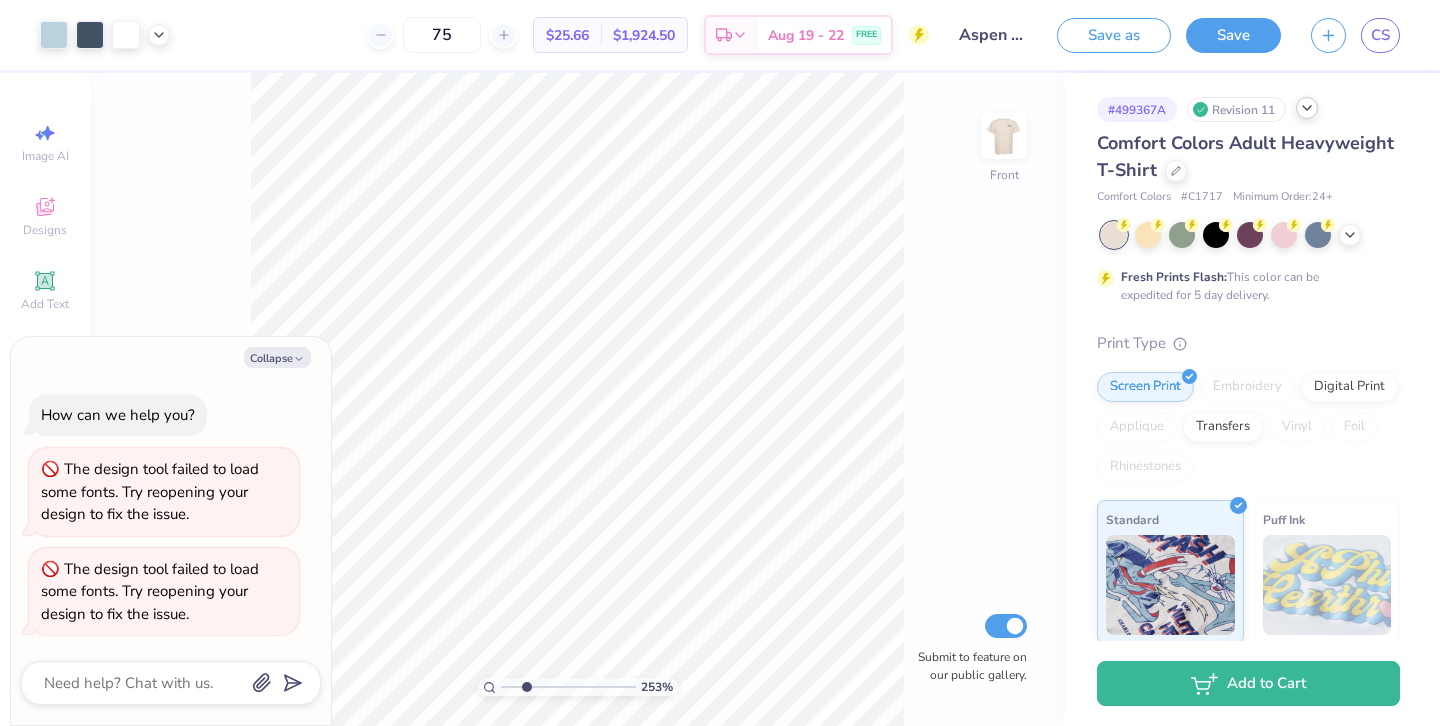 click 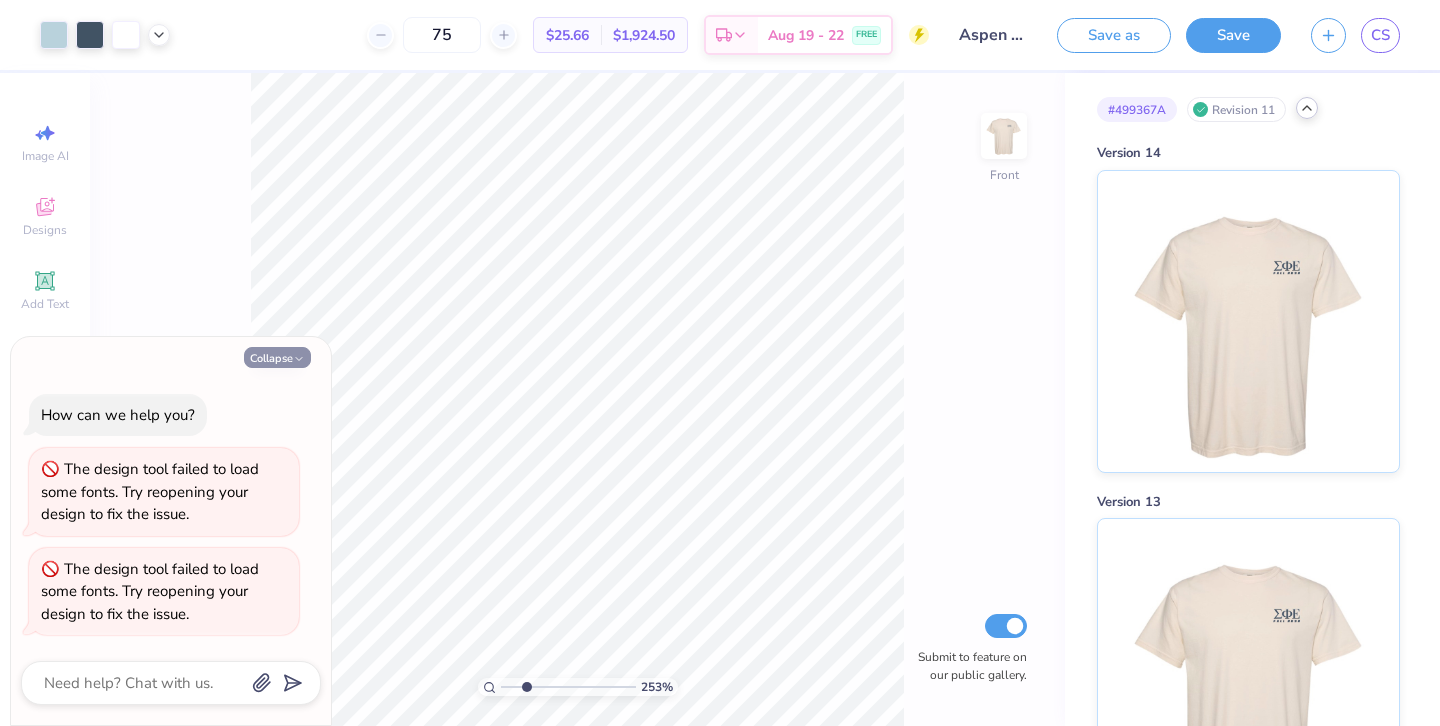 click on "Collapse" at bounding box center [277, 357] 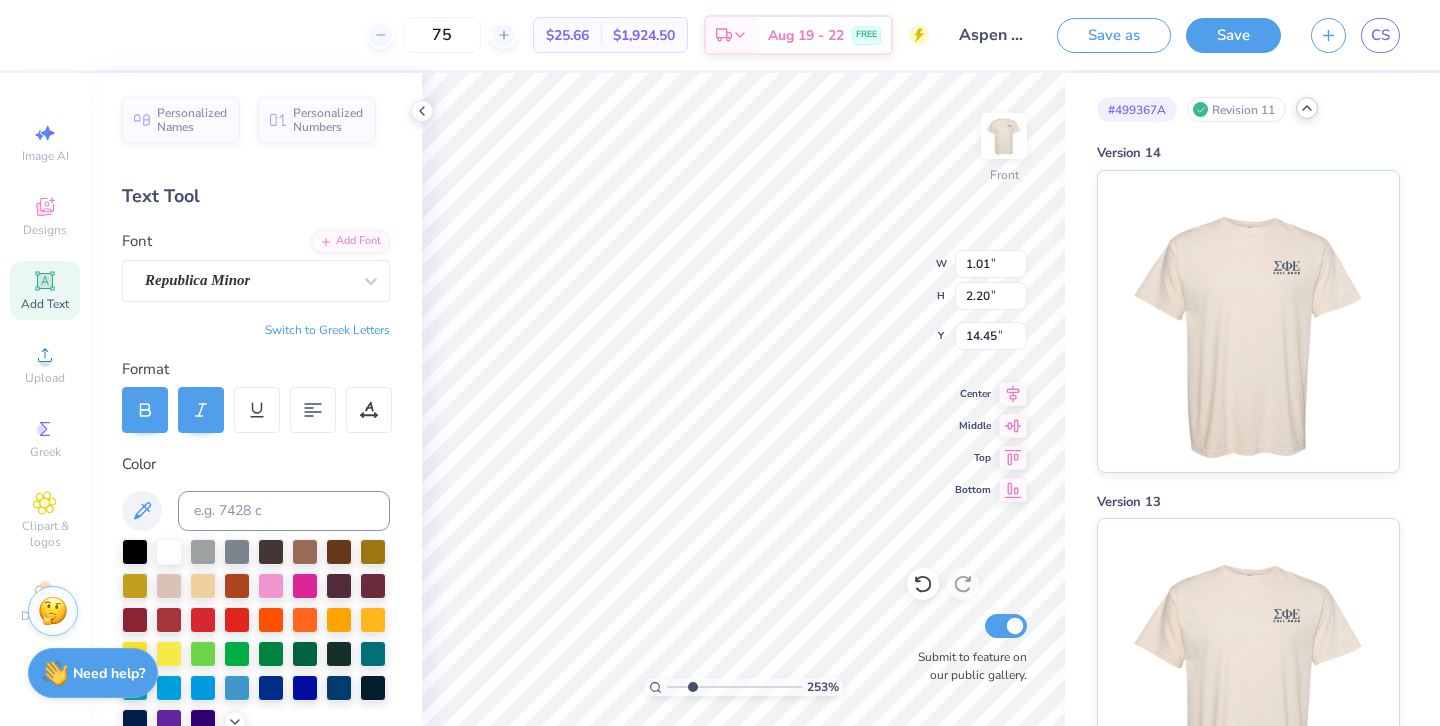 type on "0.67" 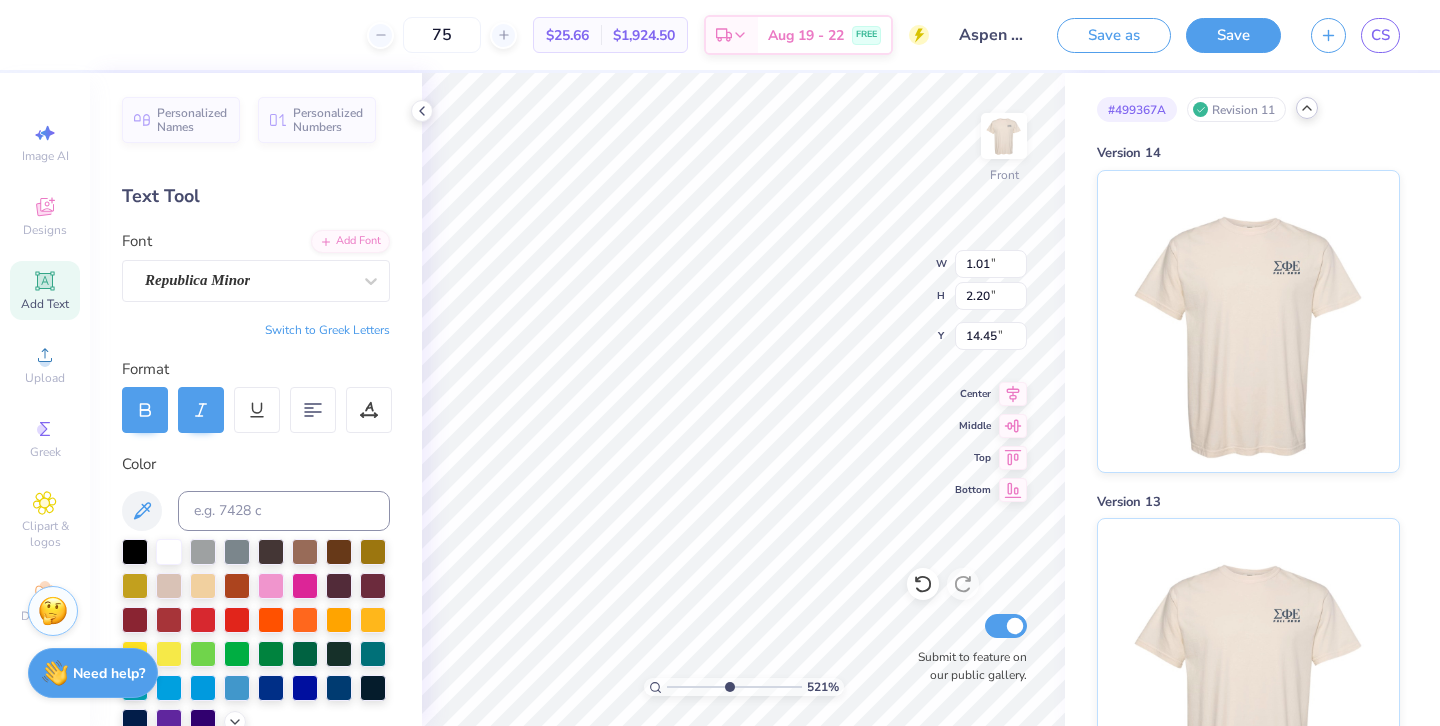 type on "5.21" 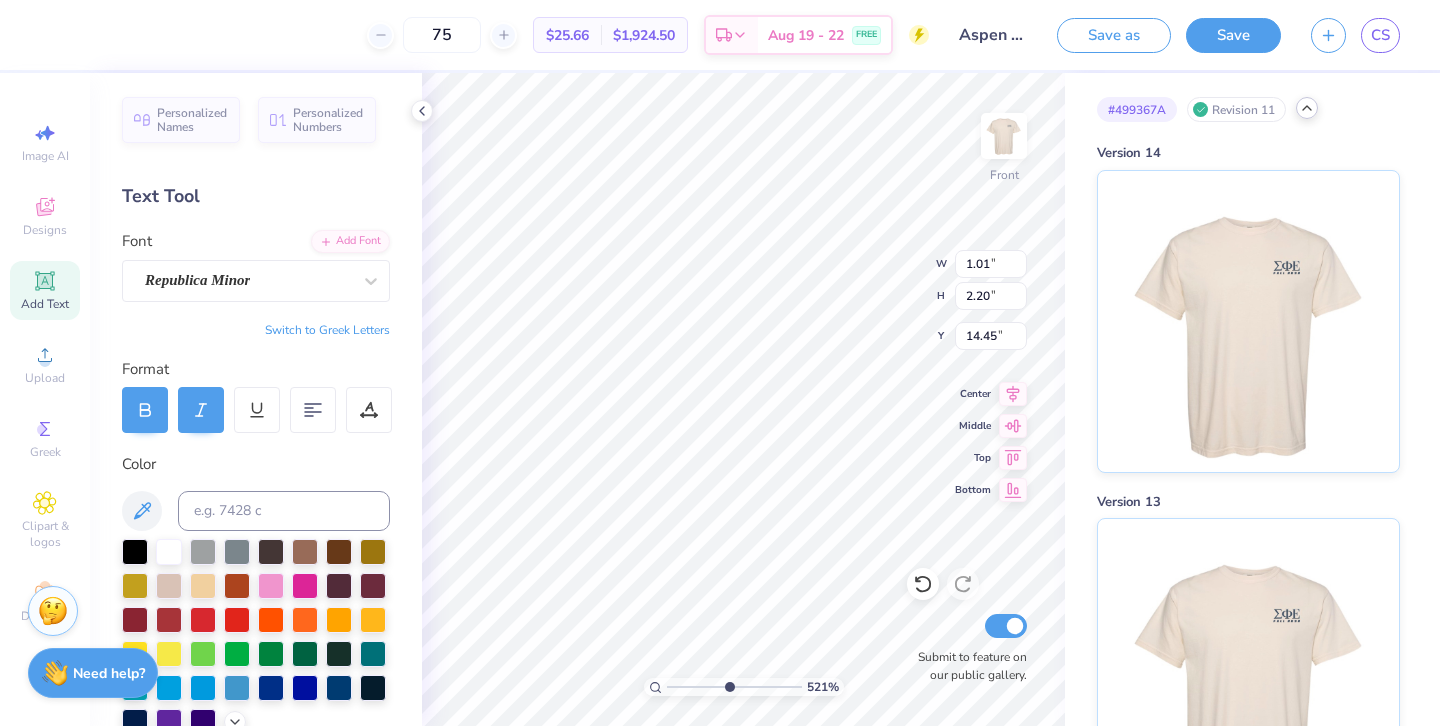 type on "0.83" 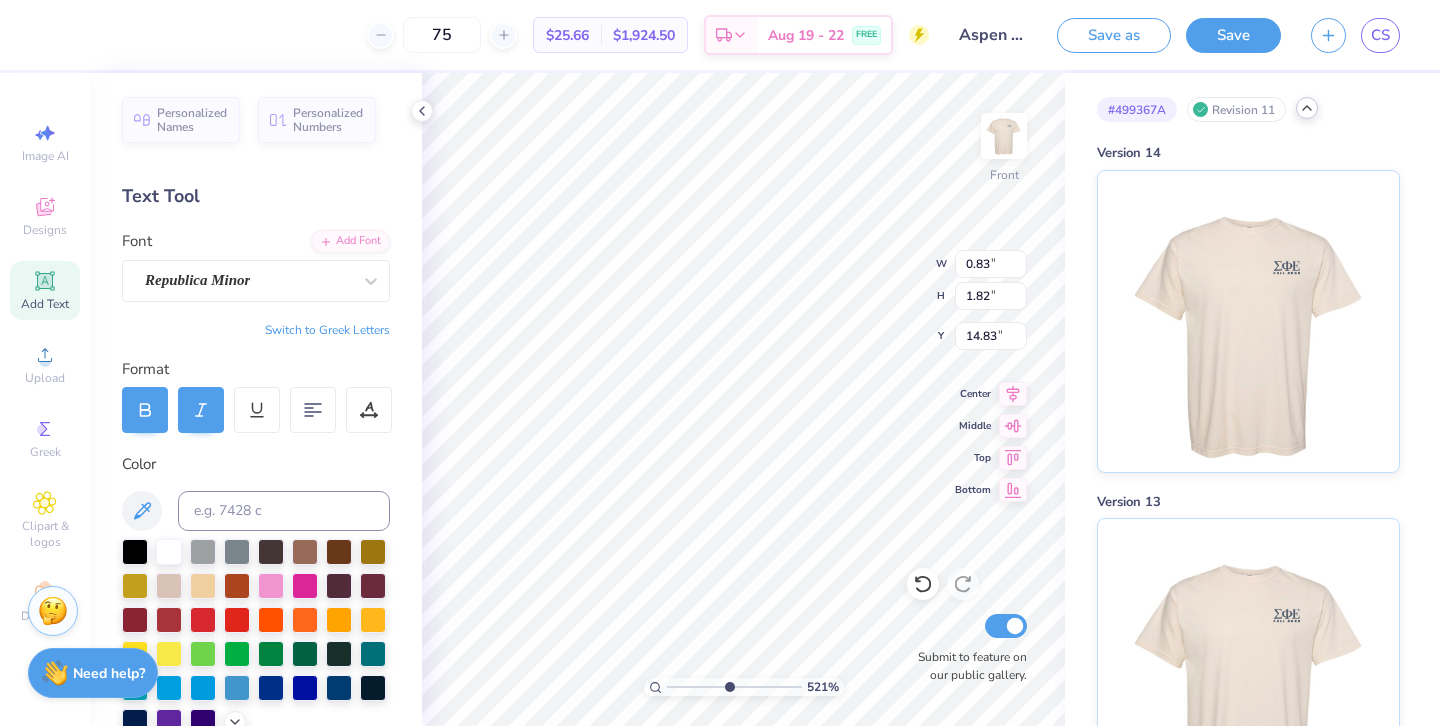 type on "14.49" 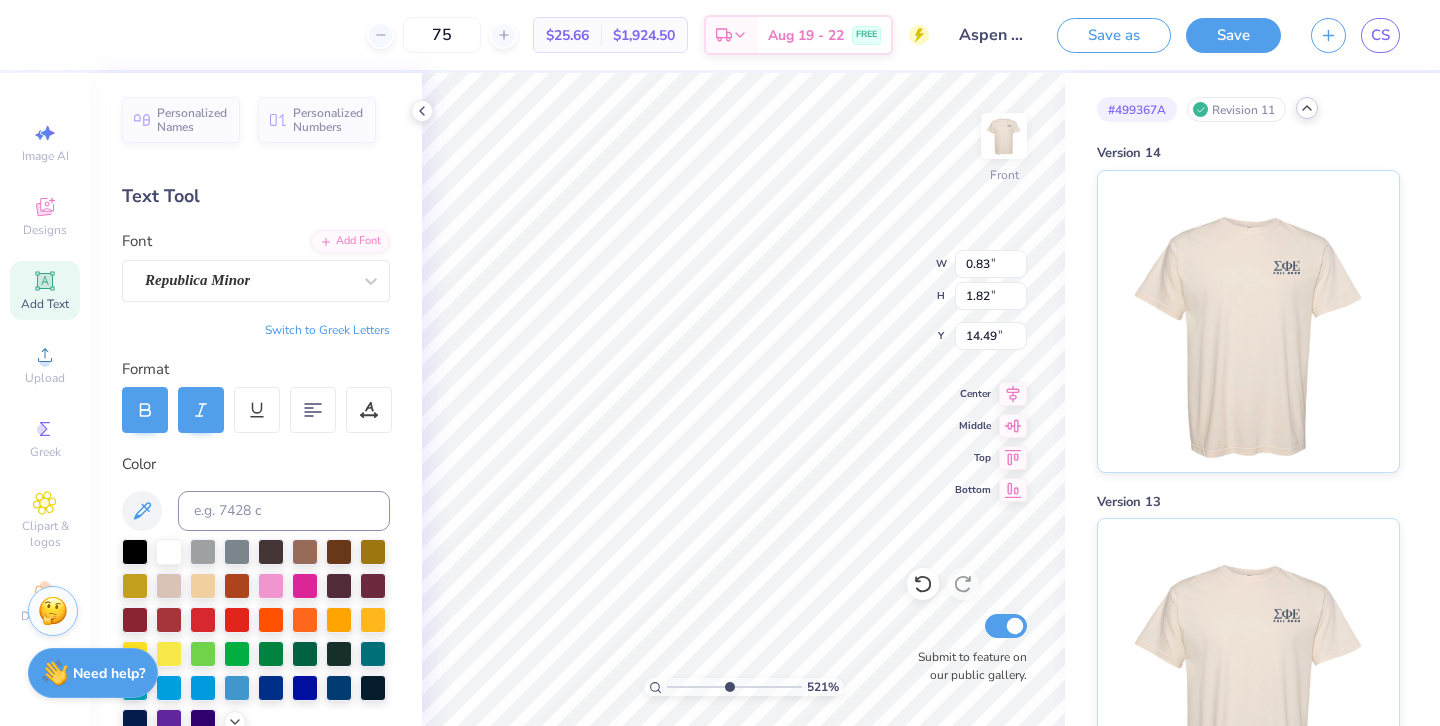 type on "10.85" 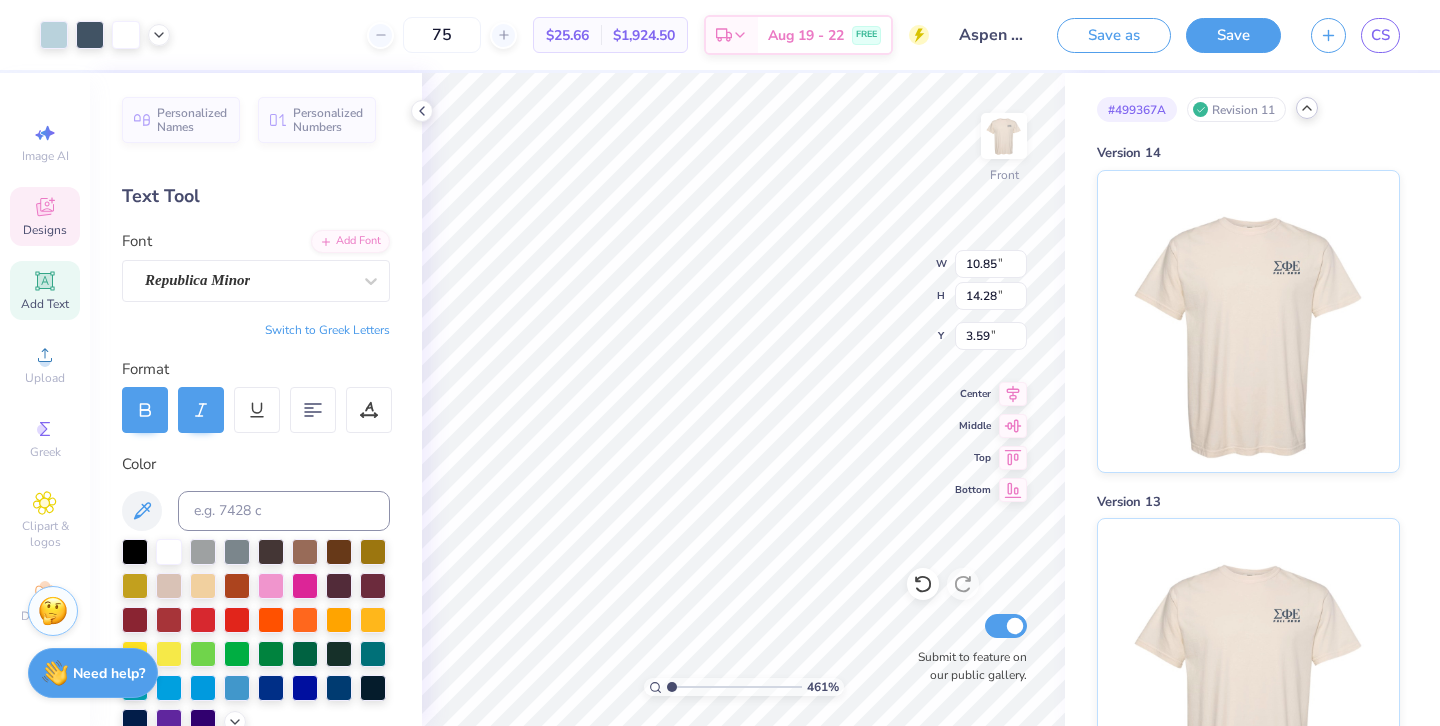 drag, startPoint x: 725, startPoint y: 685, endPoint x: 627, endPoint y: 685, distance: 98 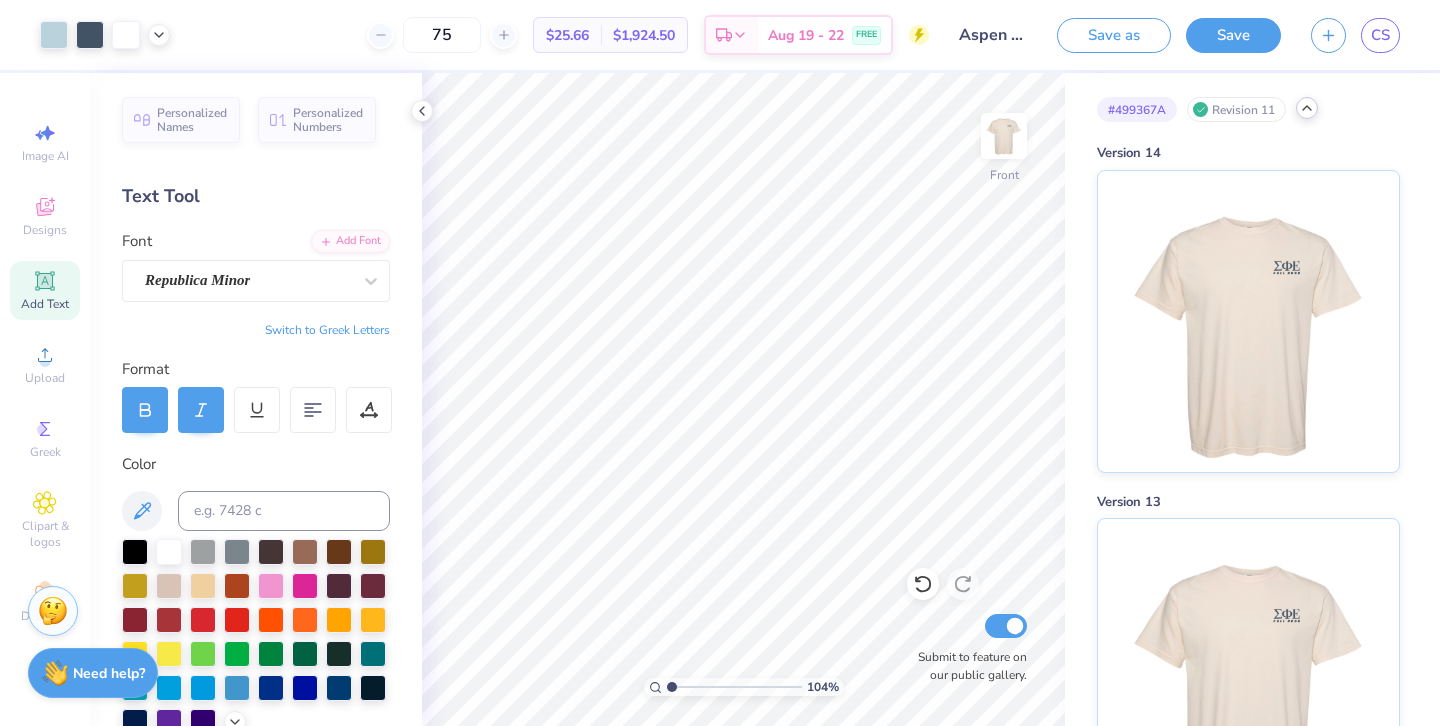 click at bounding box center (734, 687) 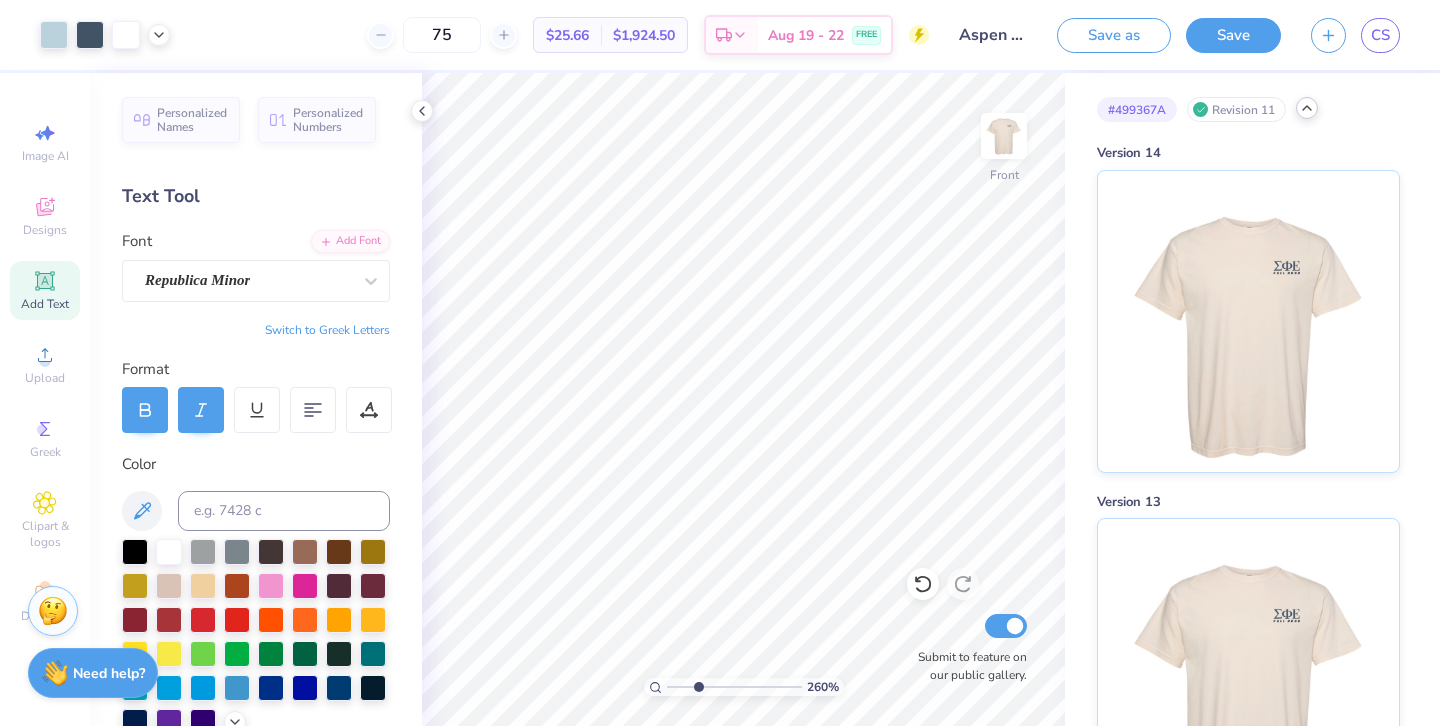 type on "3.05" 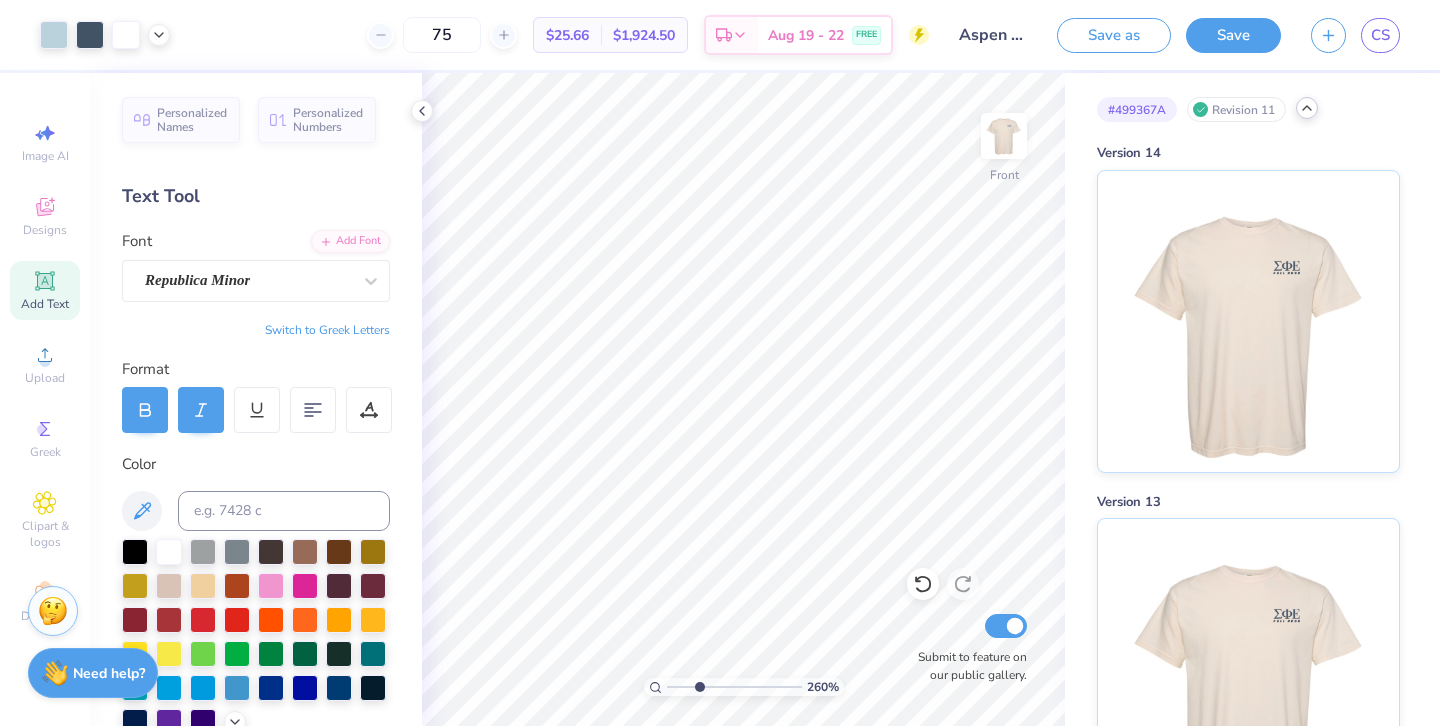 drag, startPoint x: 672, startPoint y: 682, endPoint x: 699, endPoint y: 683, distance: 27.018513 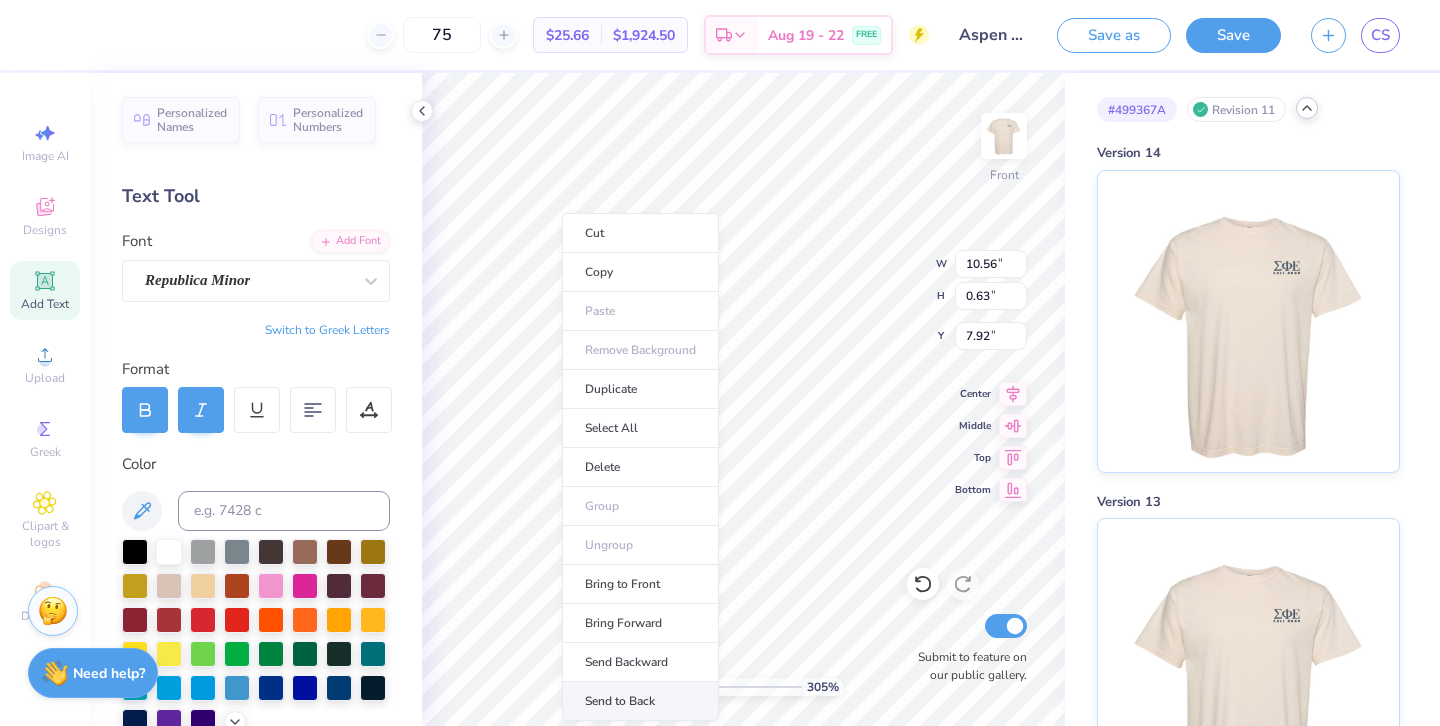 click on "Send to Back" at bounding box center (640, 701) 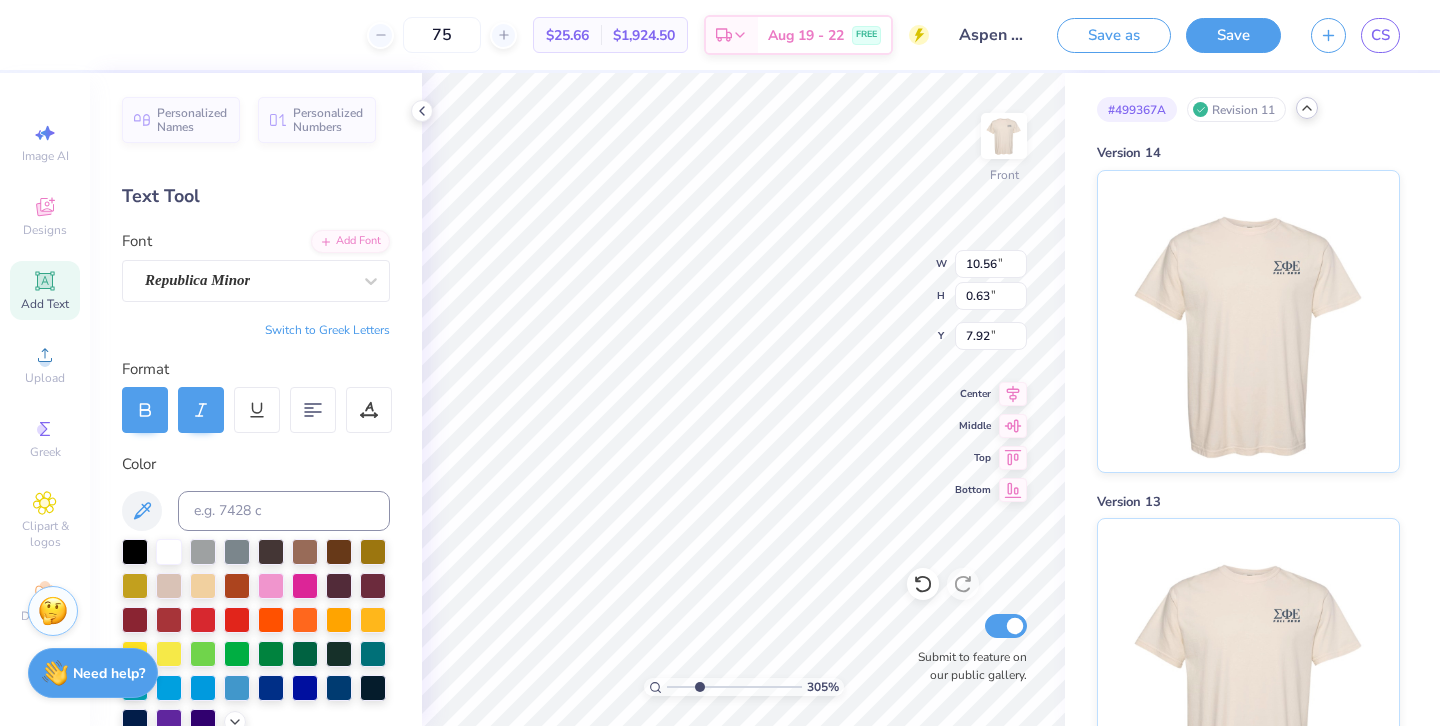type on "0.71" 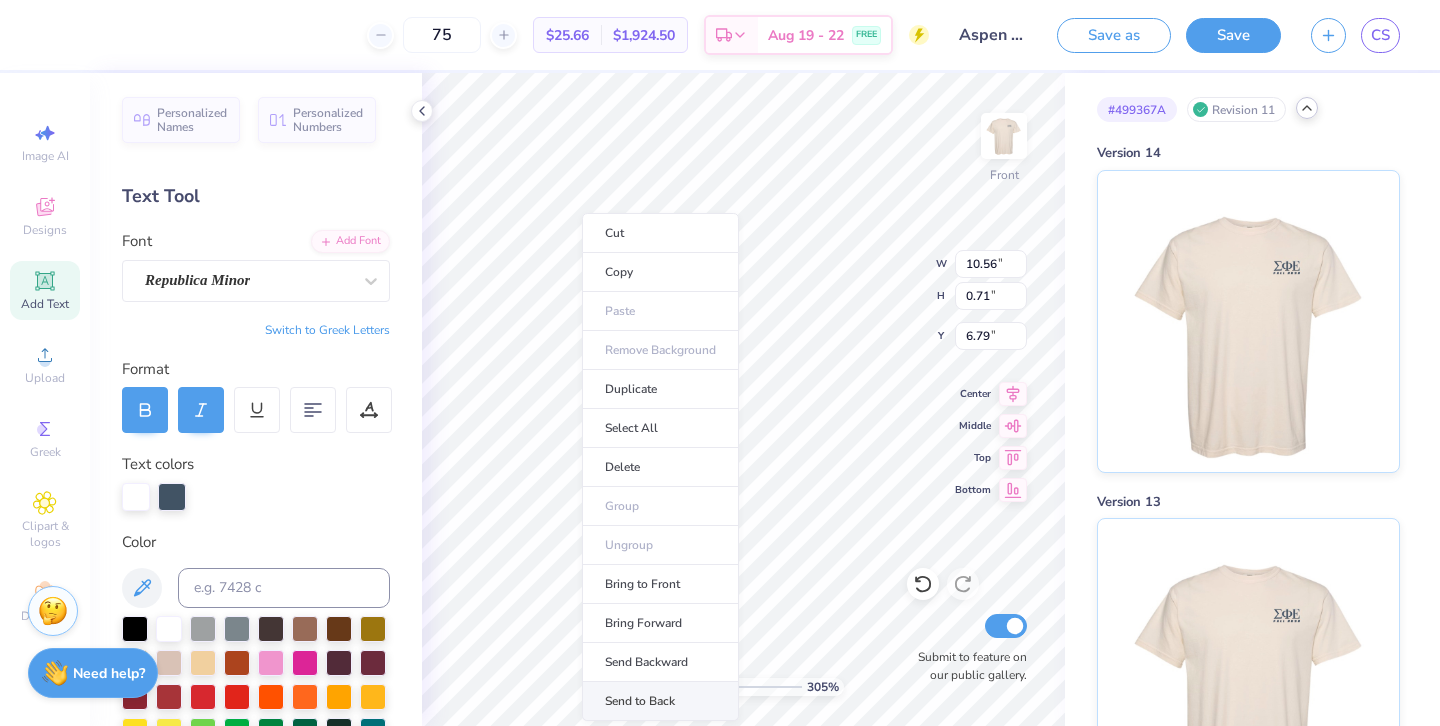 click on "Send to Back" at bounding box center [660, 701] 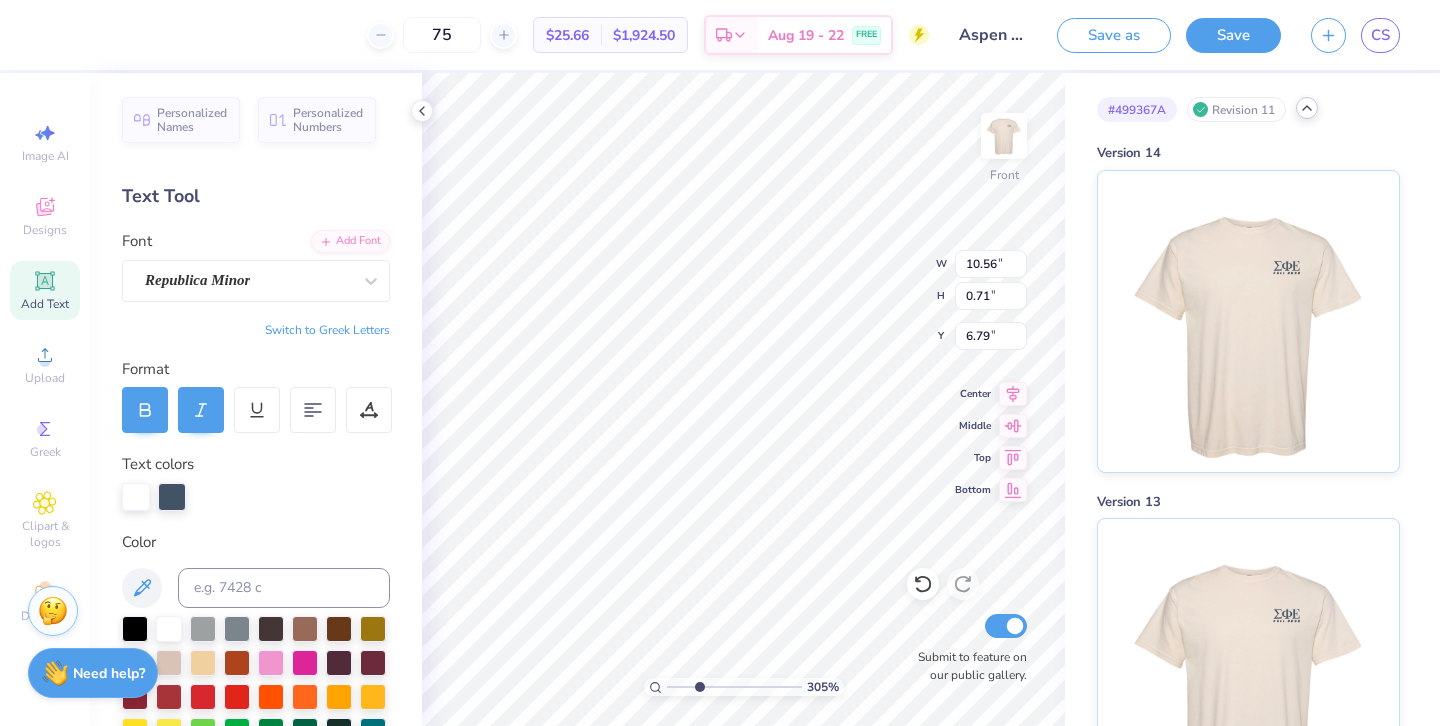 type on "0.63" 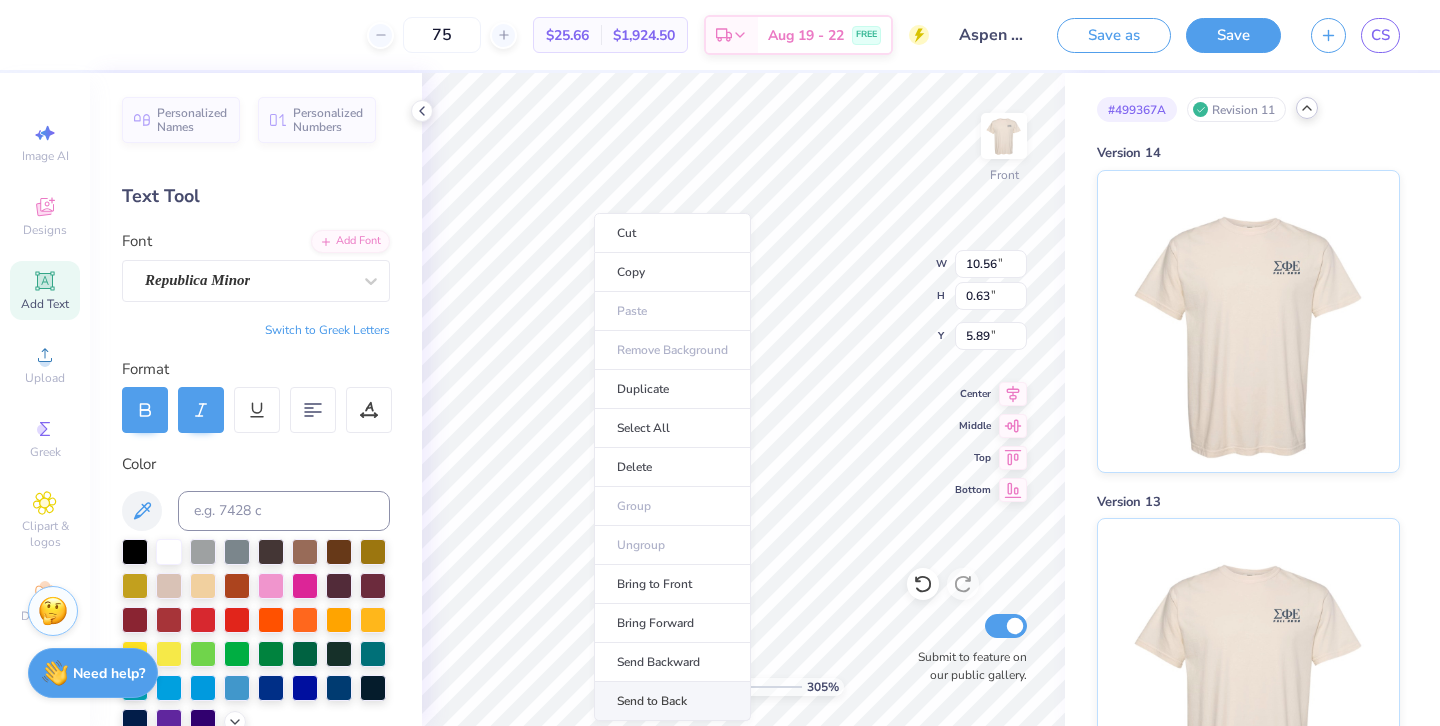 click on "Send to Back" at bounding box center (672, 701) 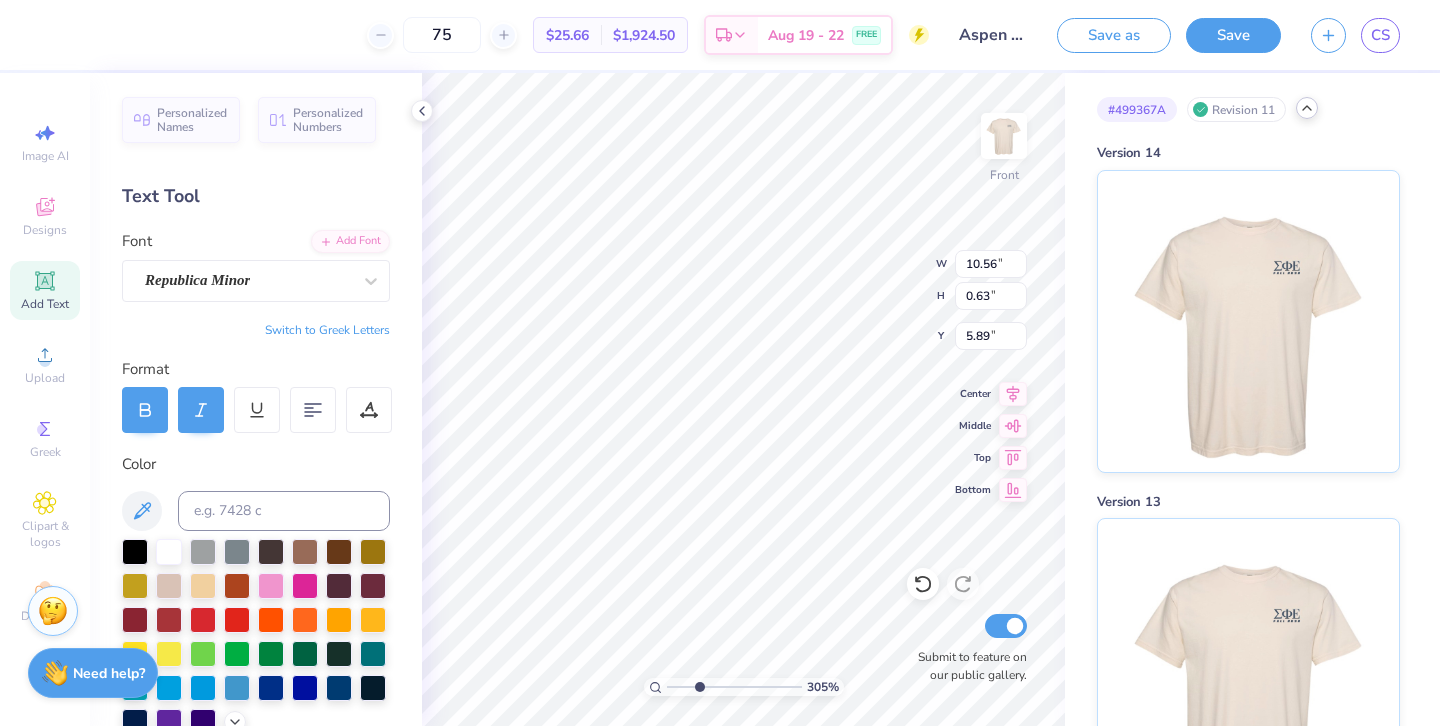 type on "0.71" 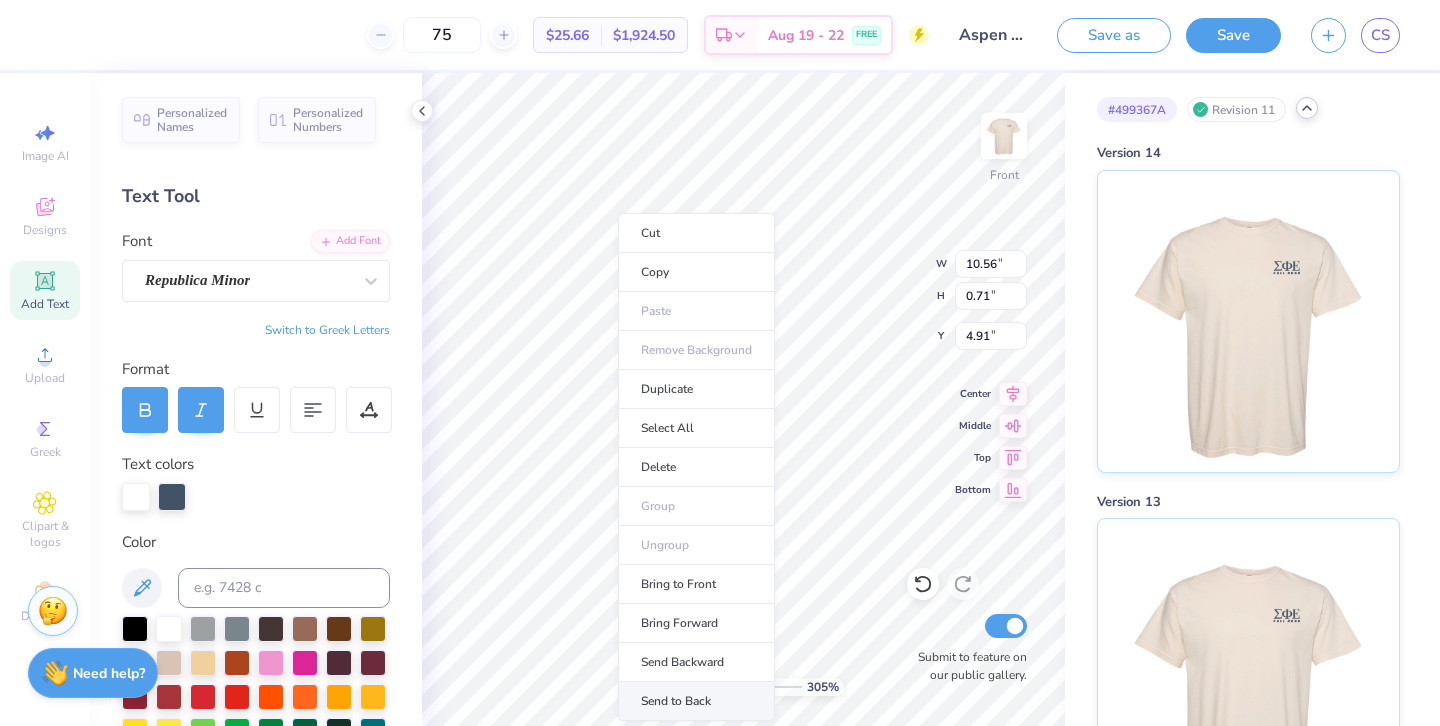 click on "Send to Back" at bounding box center (696, 701) 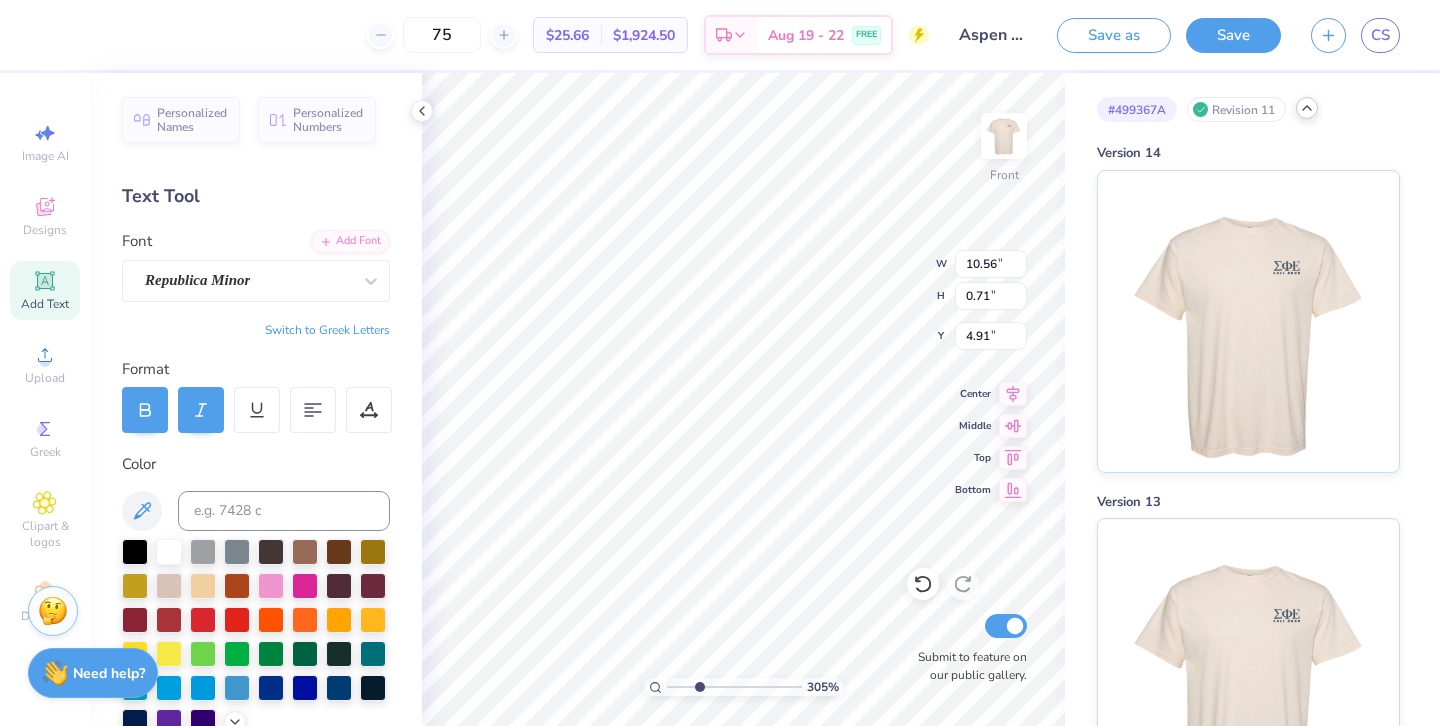 type on "0.63" 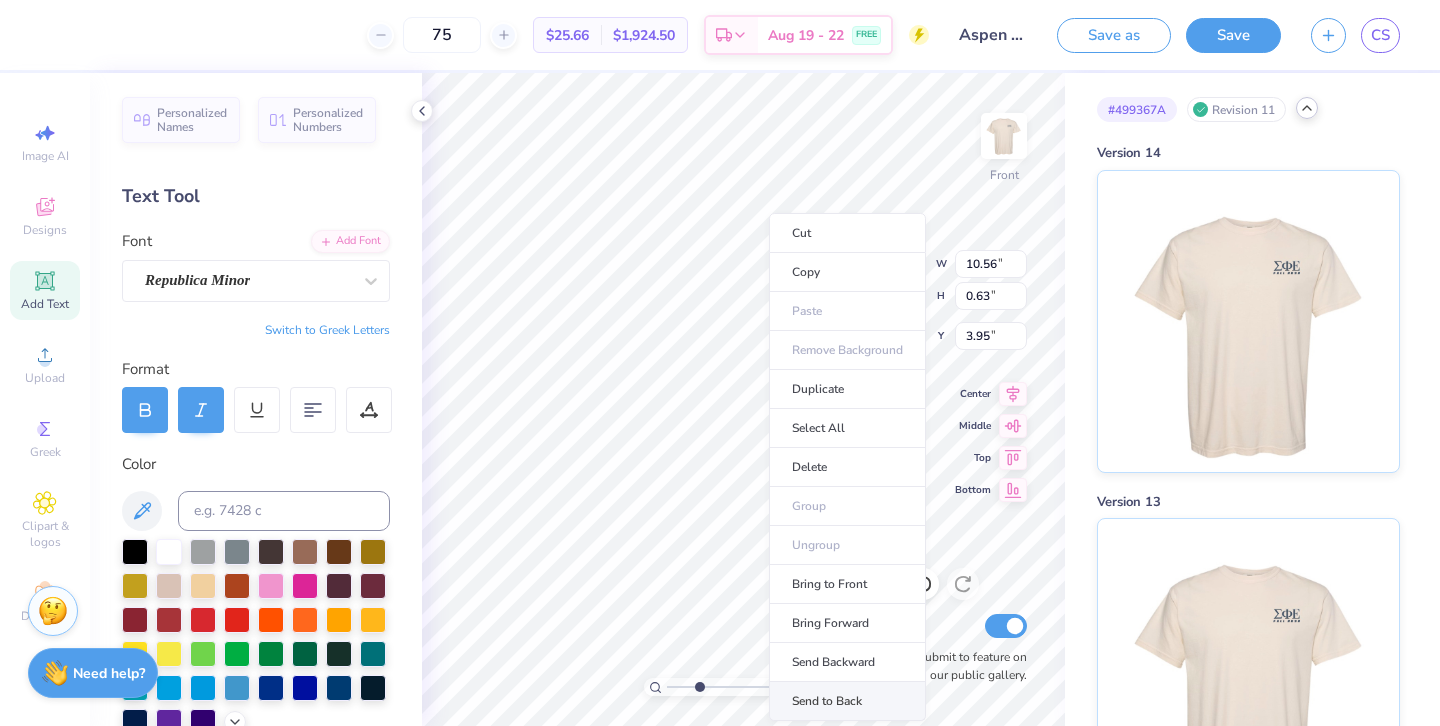 click on "Send to Back" at bounding box center (847, 701) 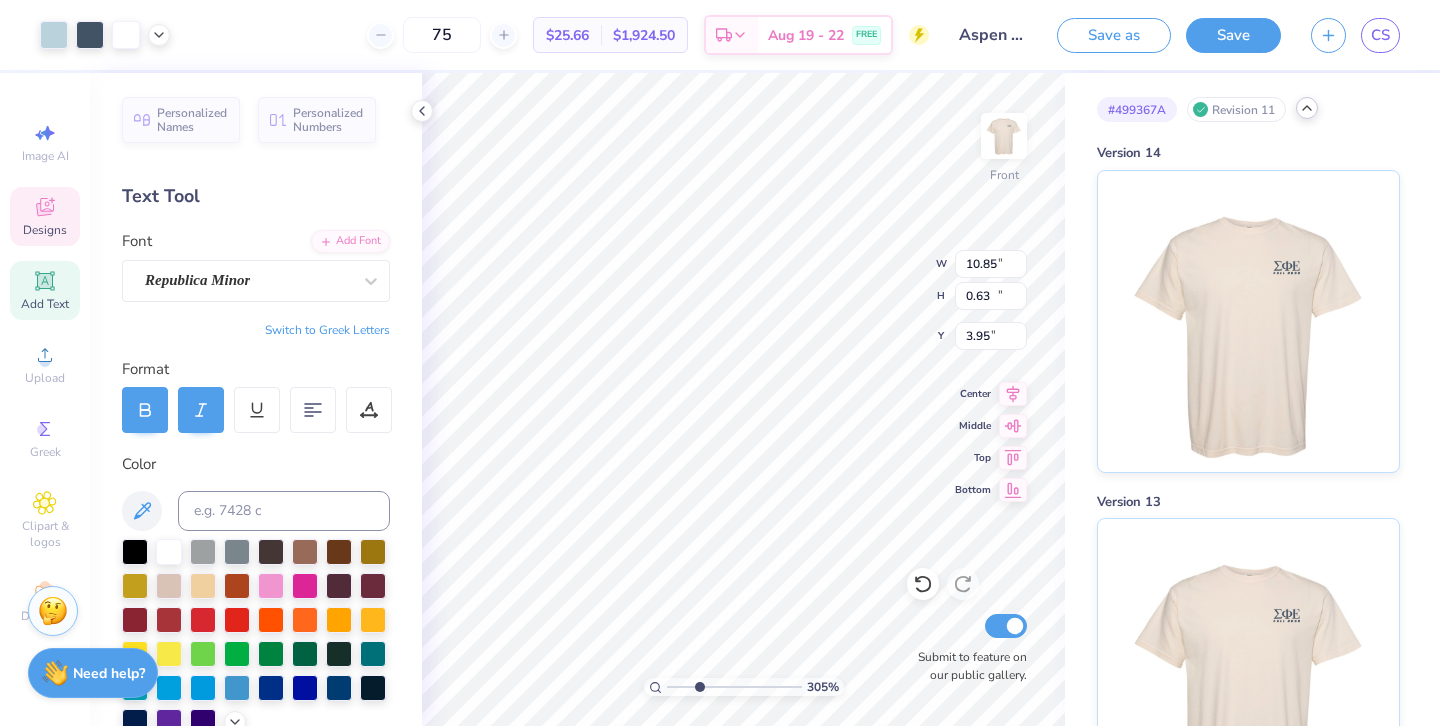 type on "10.85" 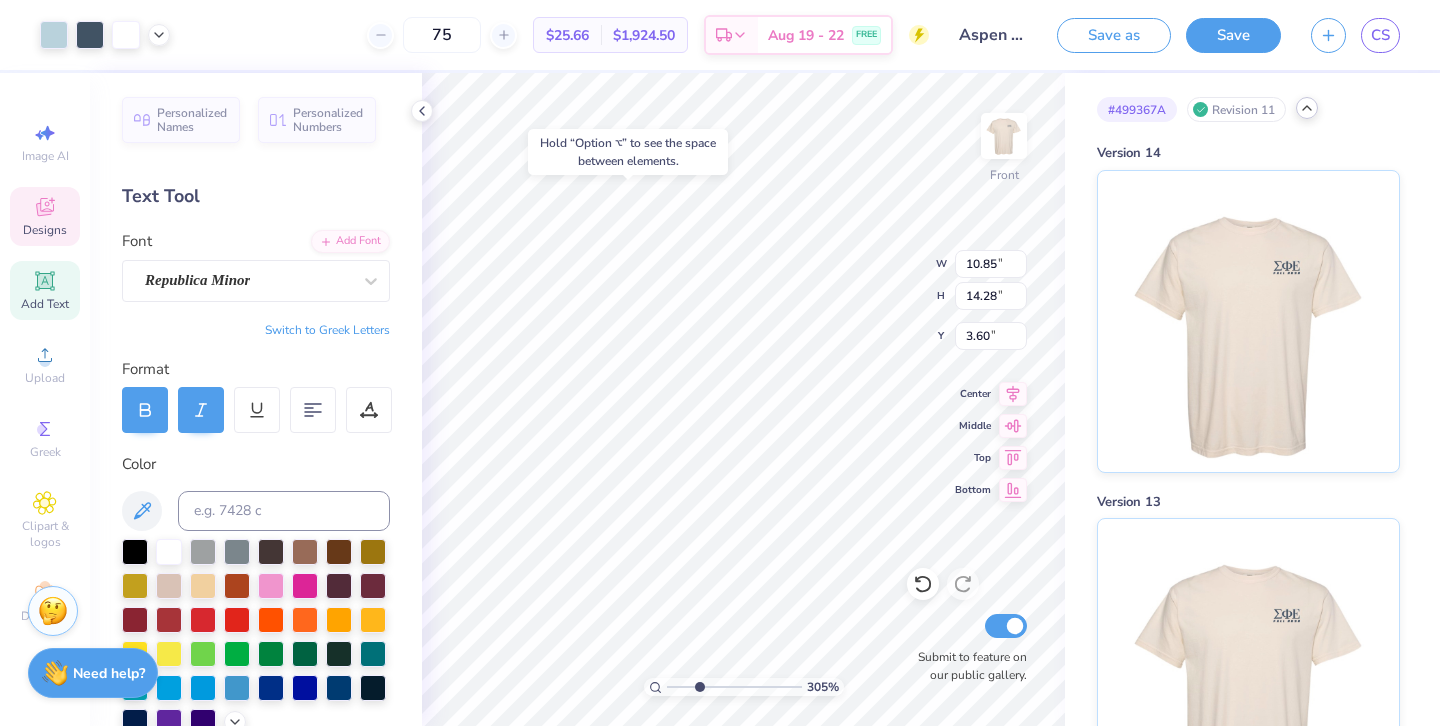 type on "3.60" 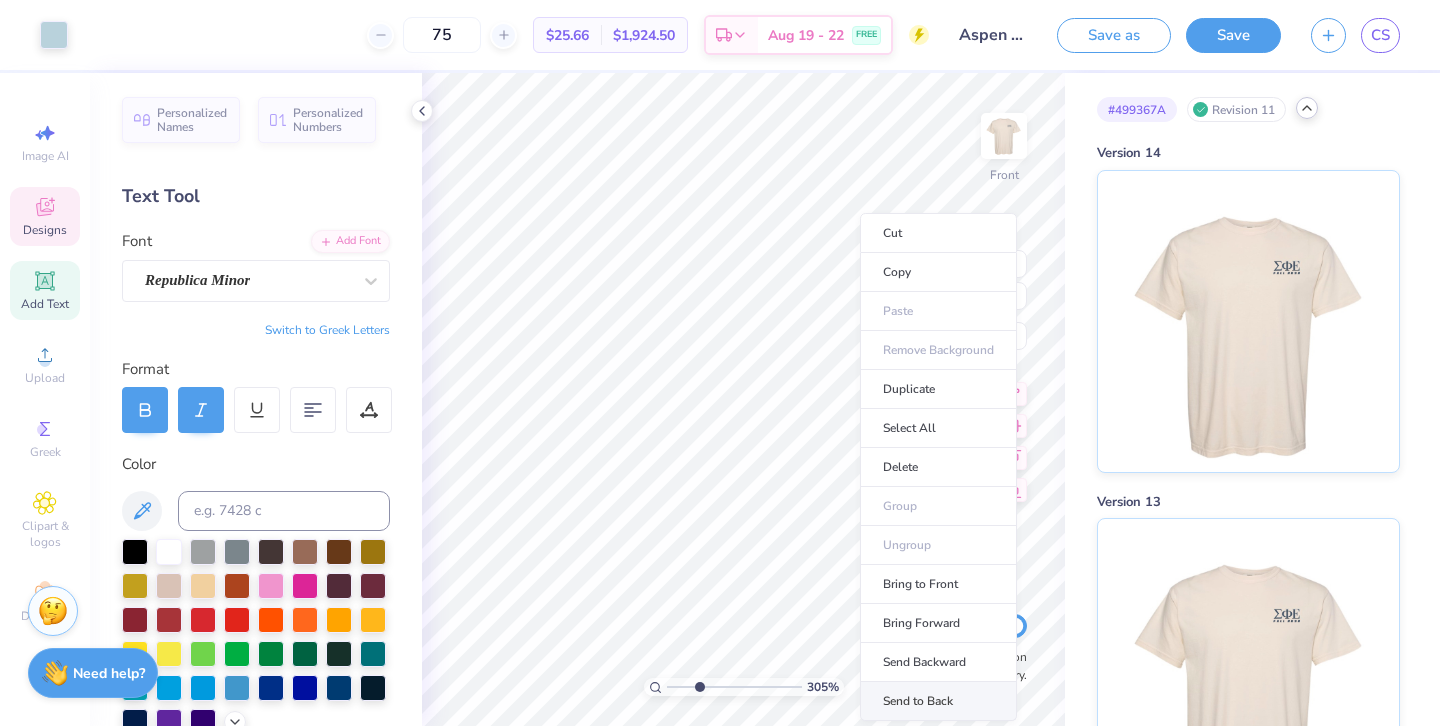 click on "Send to Back" at bounding box center [938, 701] 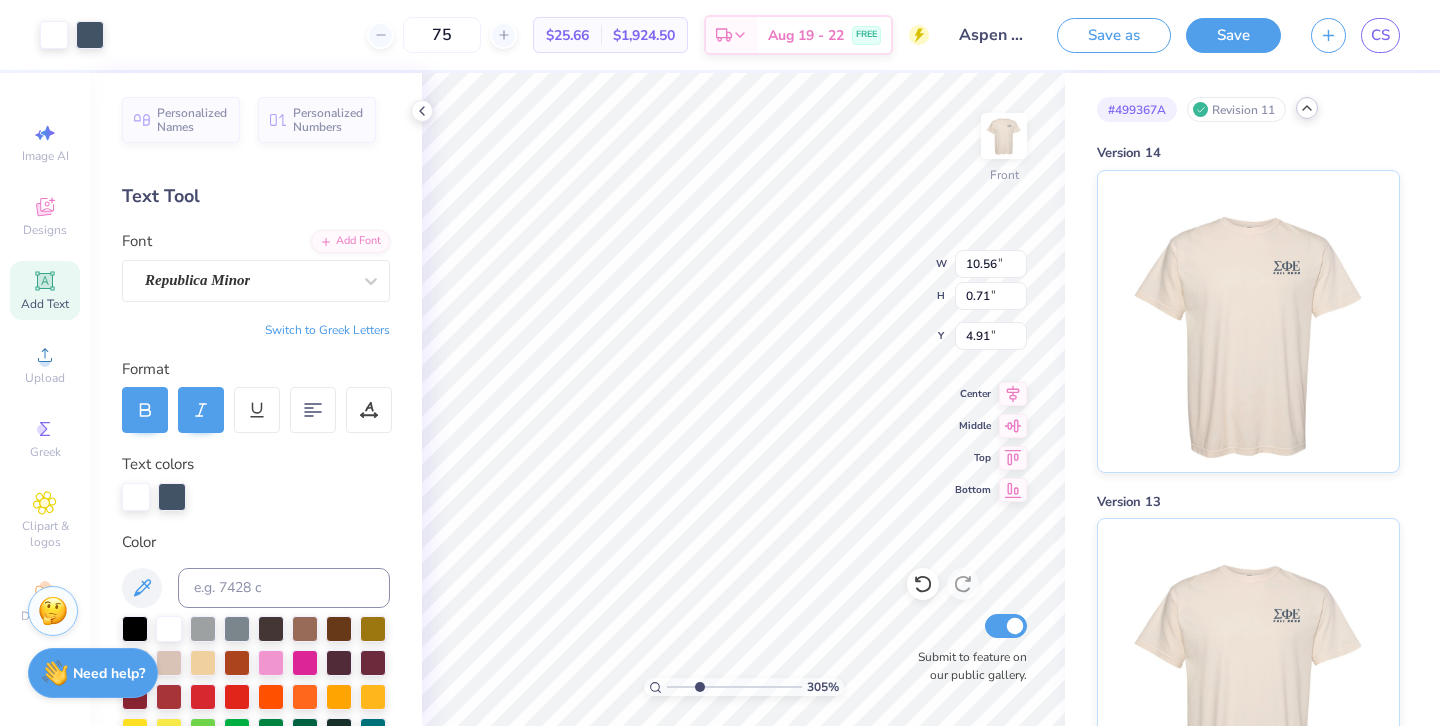 type on "10.56" 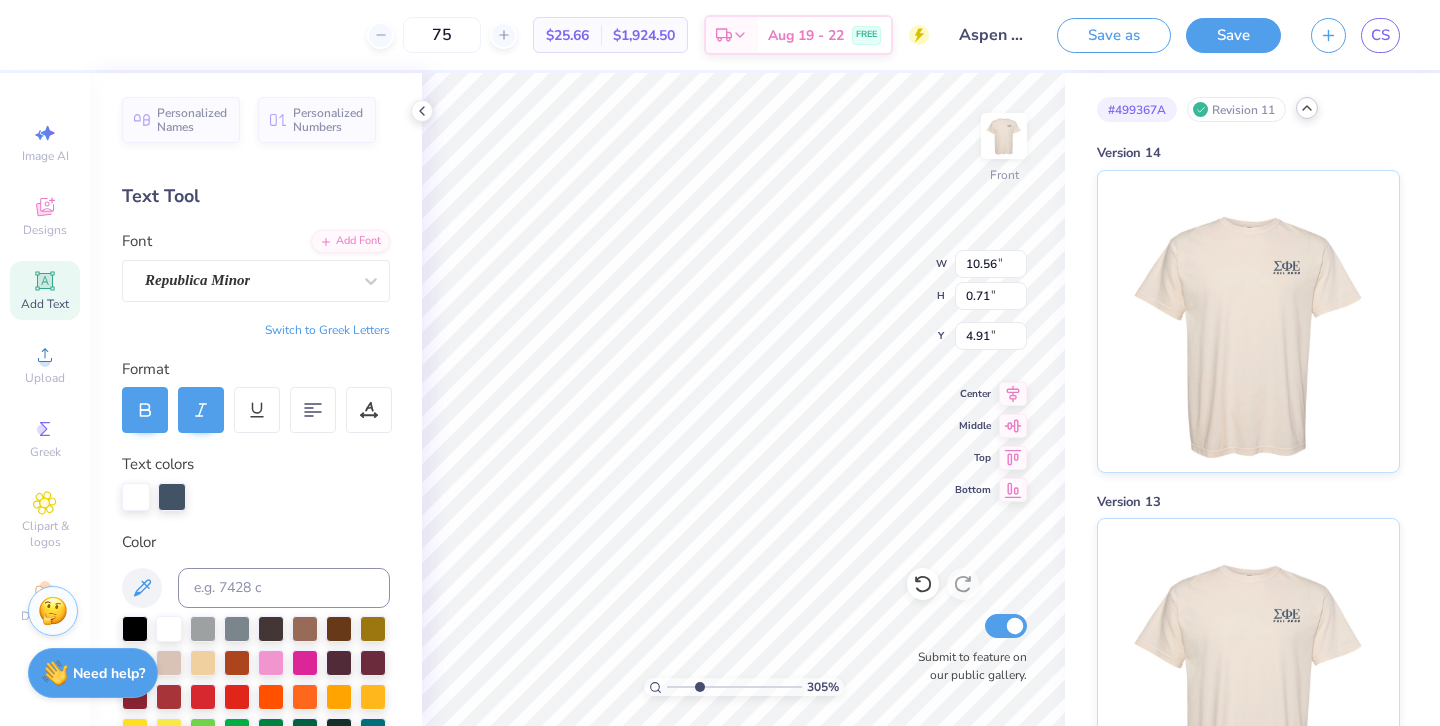 type on "10.75" 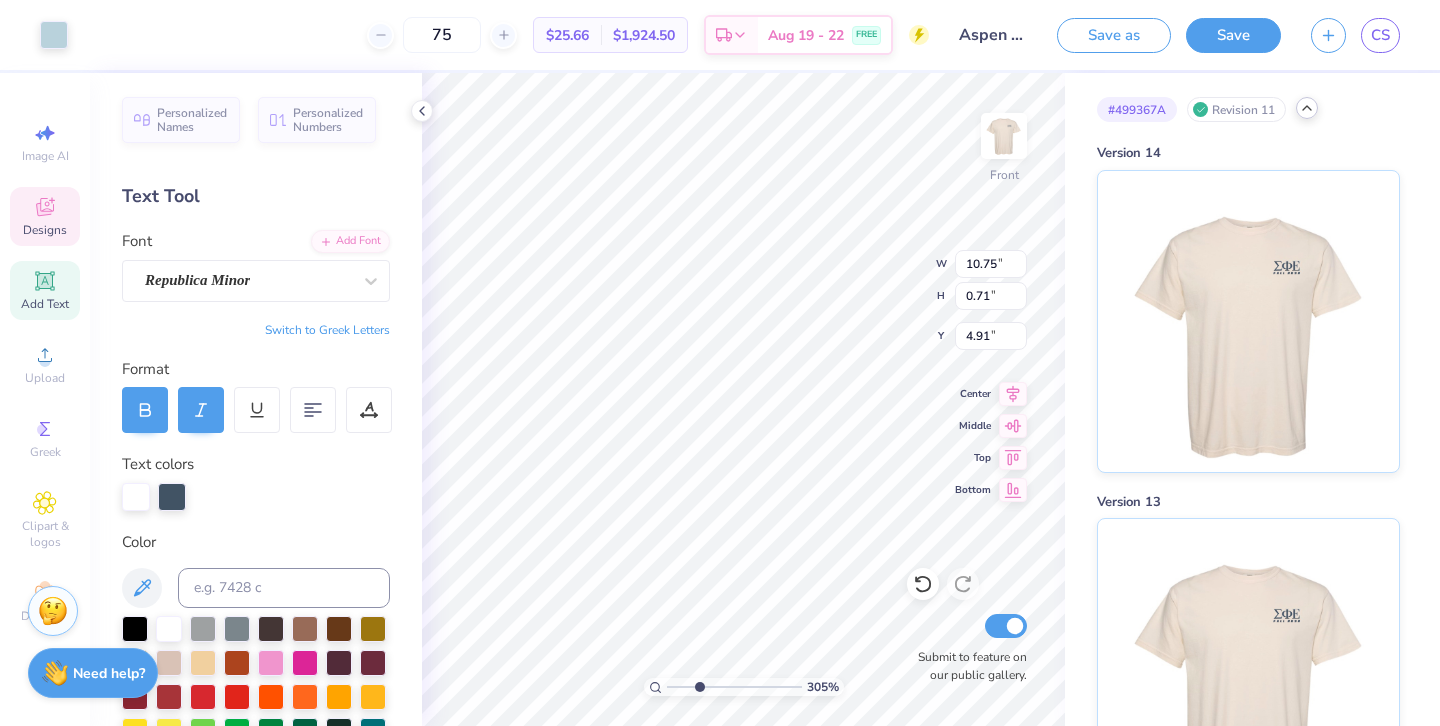 type on "1.03" 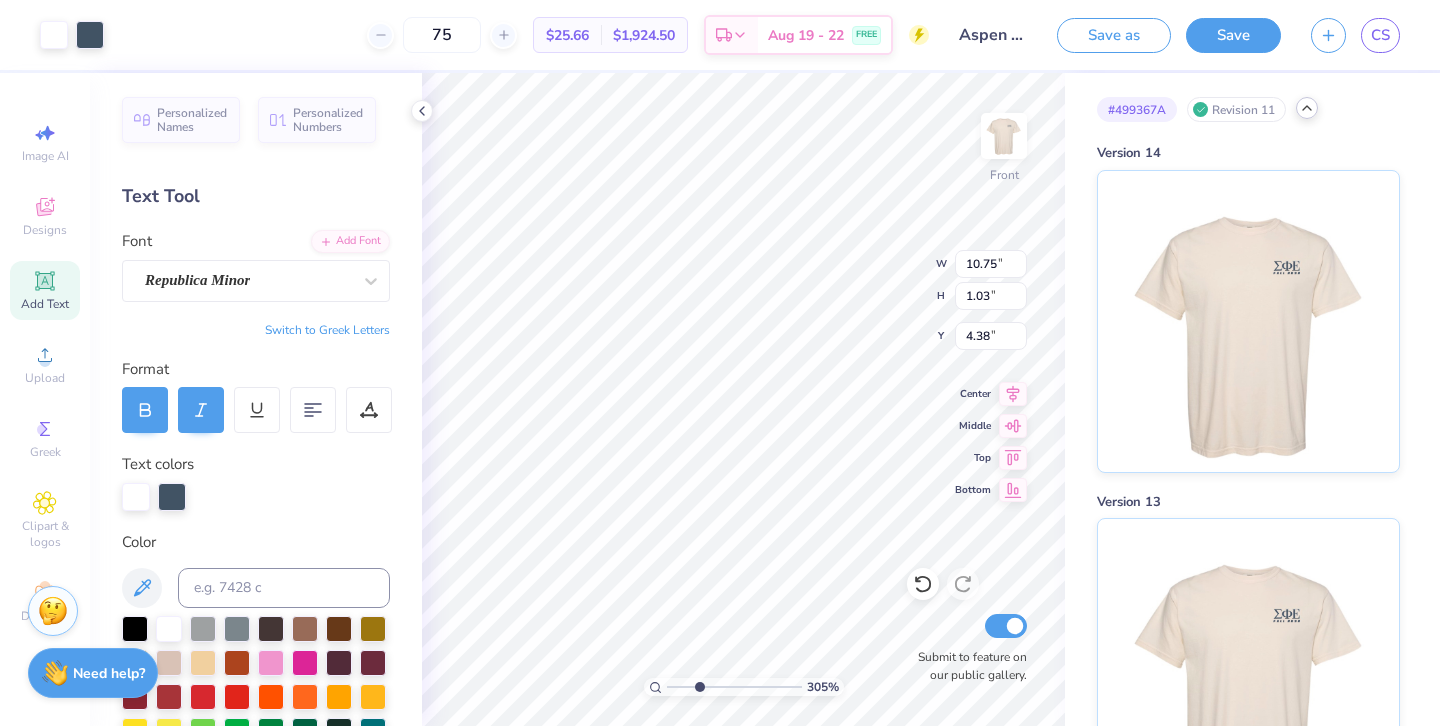 type on "10.56" 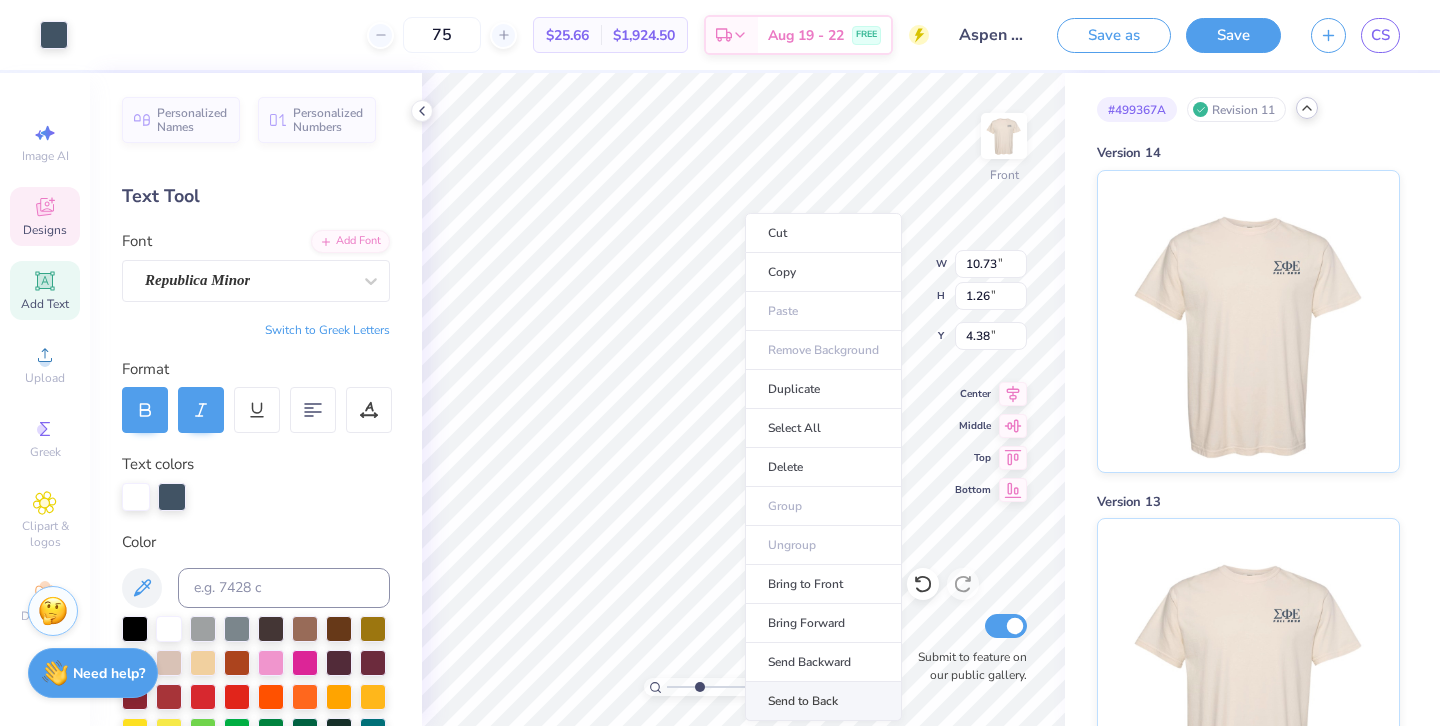 click on "Send to Back" at bounding box center (823, 701) 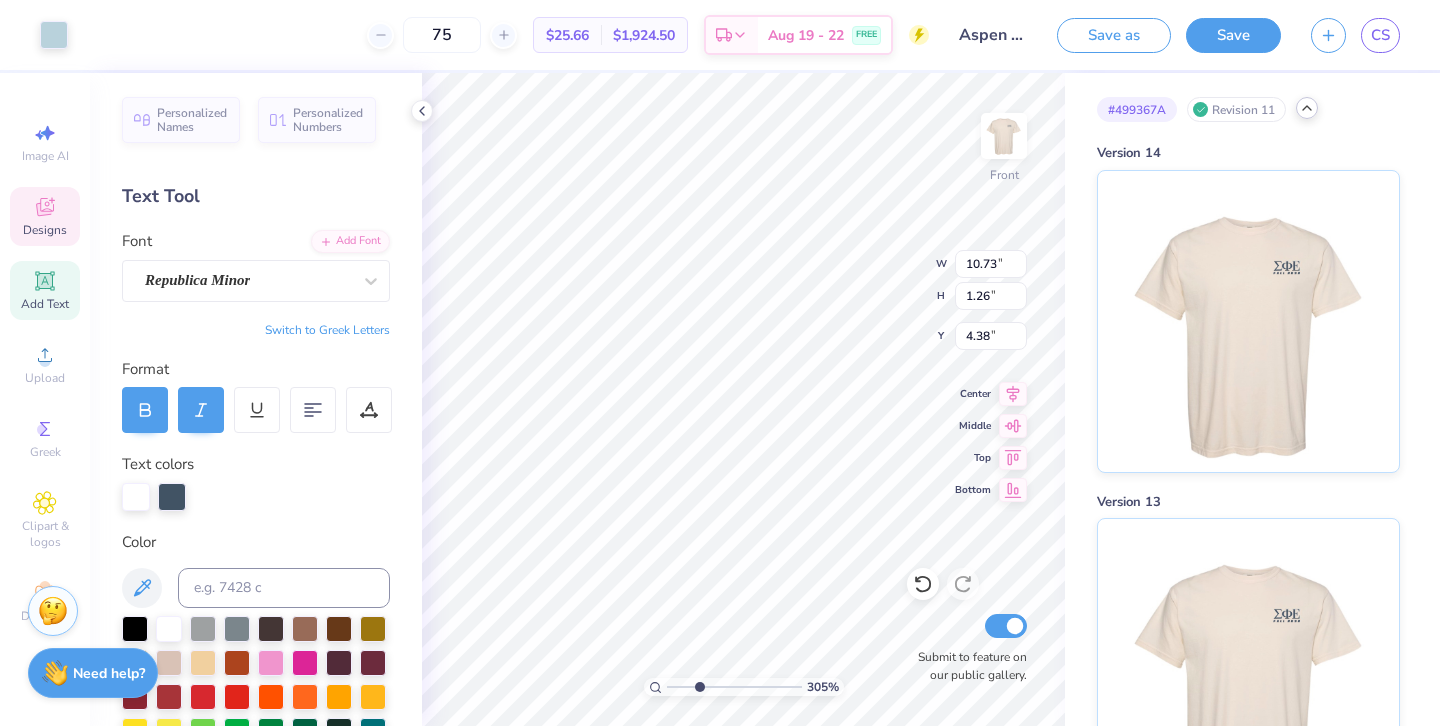 type on "10.75" 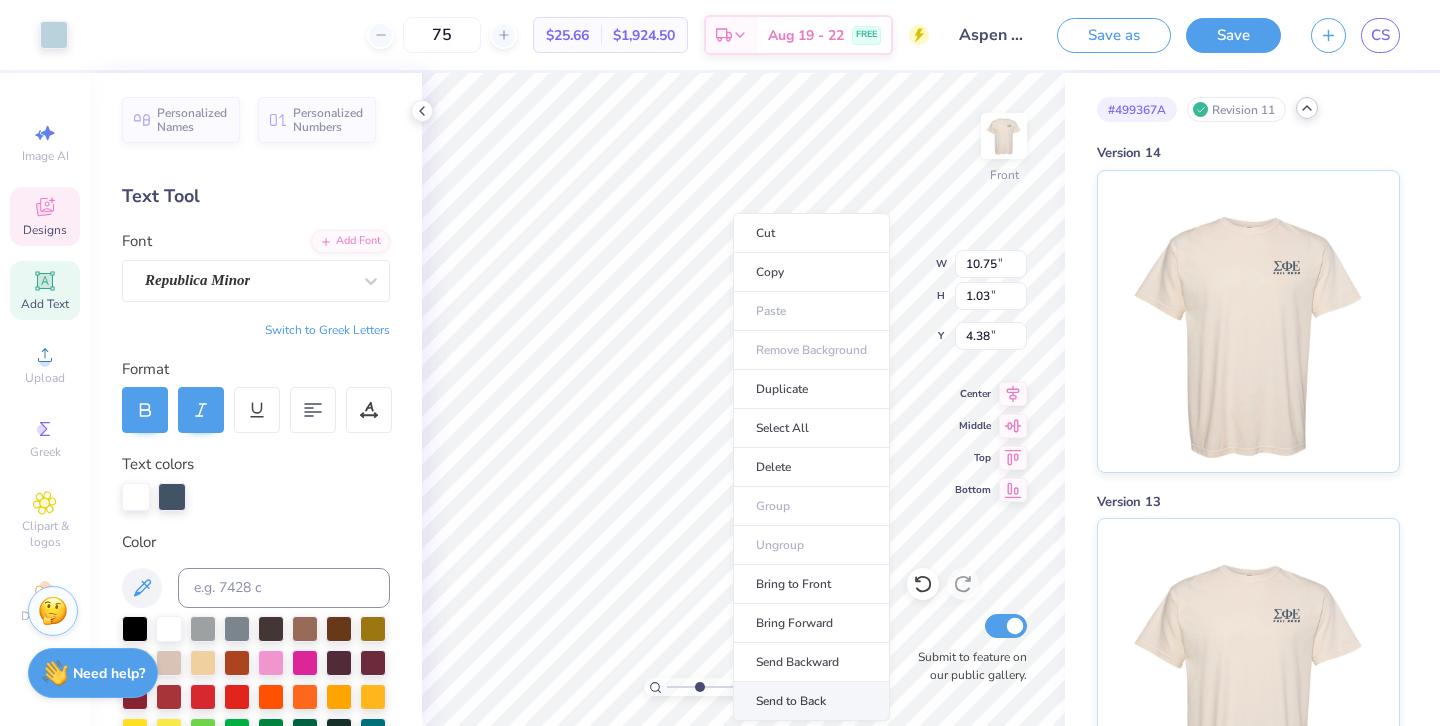 click on "Send to Back" at bounding box center [811, 701] 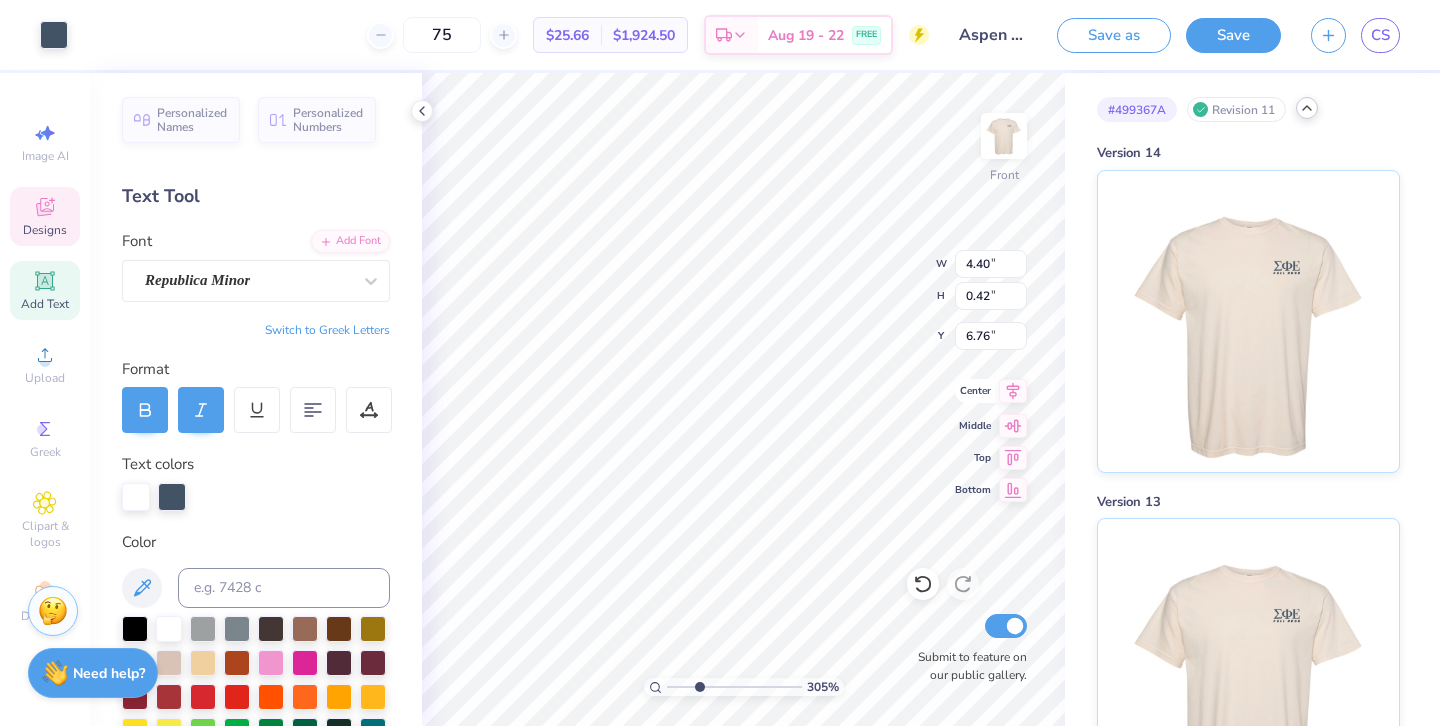type on "4.40" 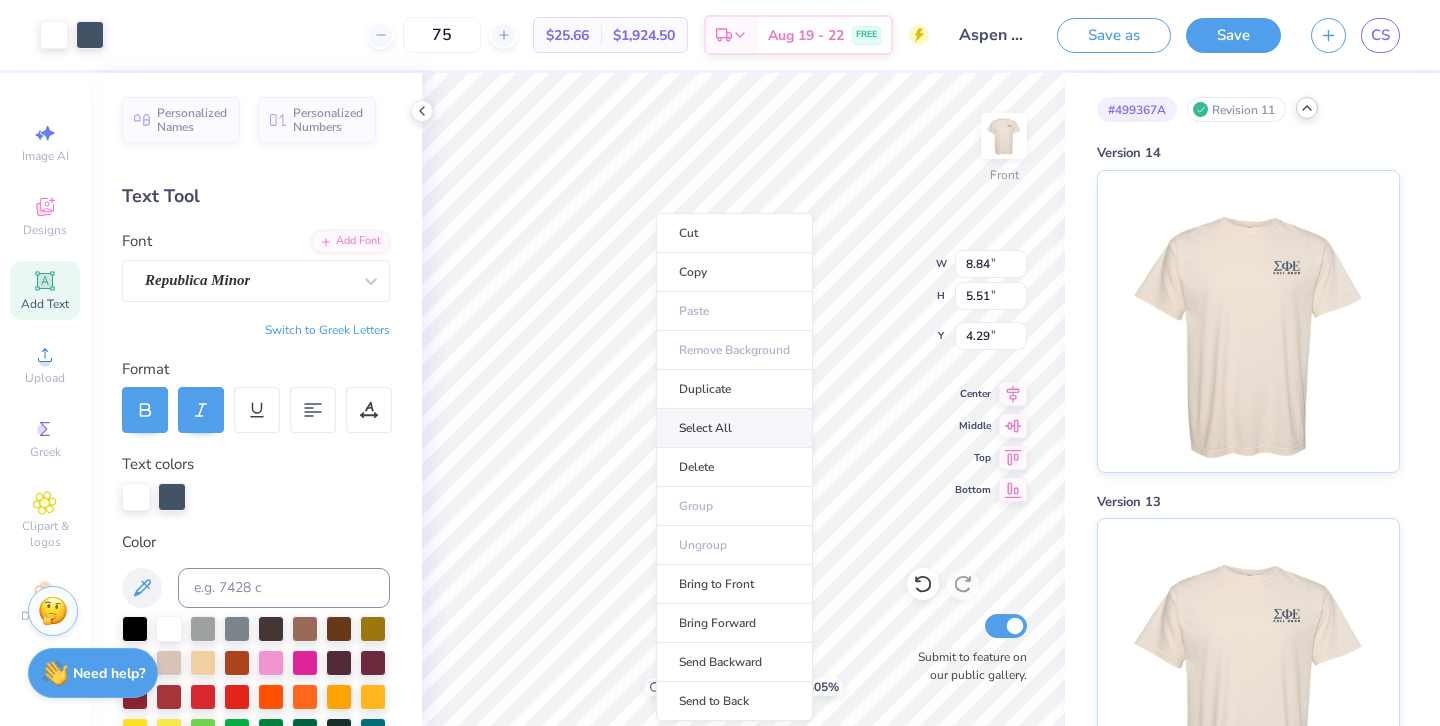 type on "10.56" 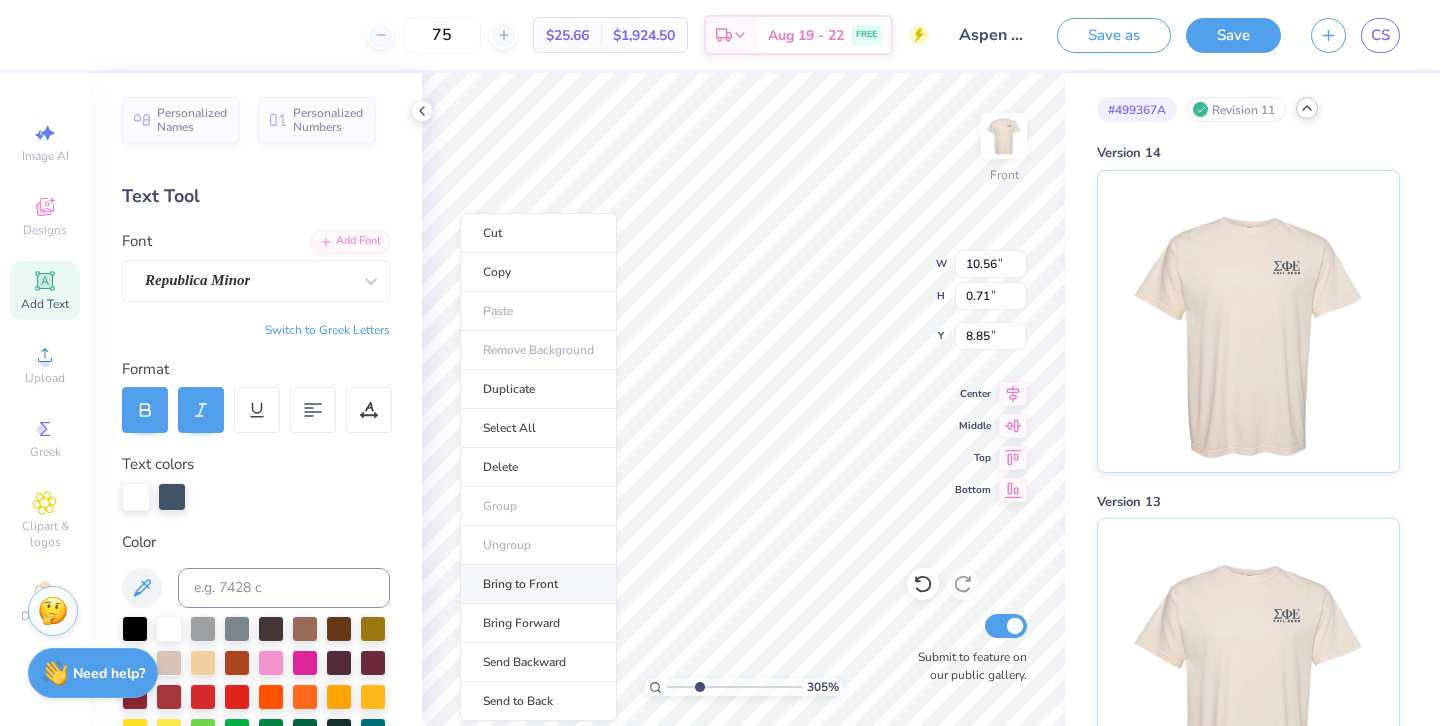 click on "Bring to Front" at bounding box center [538, 584] 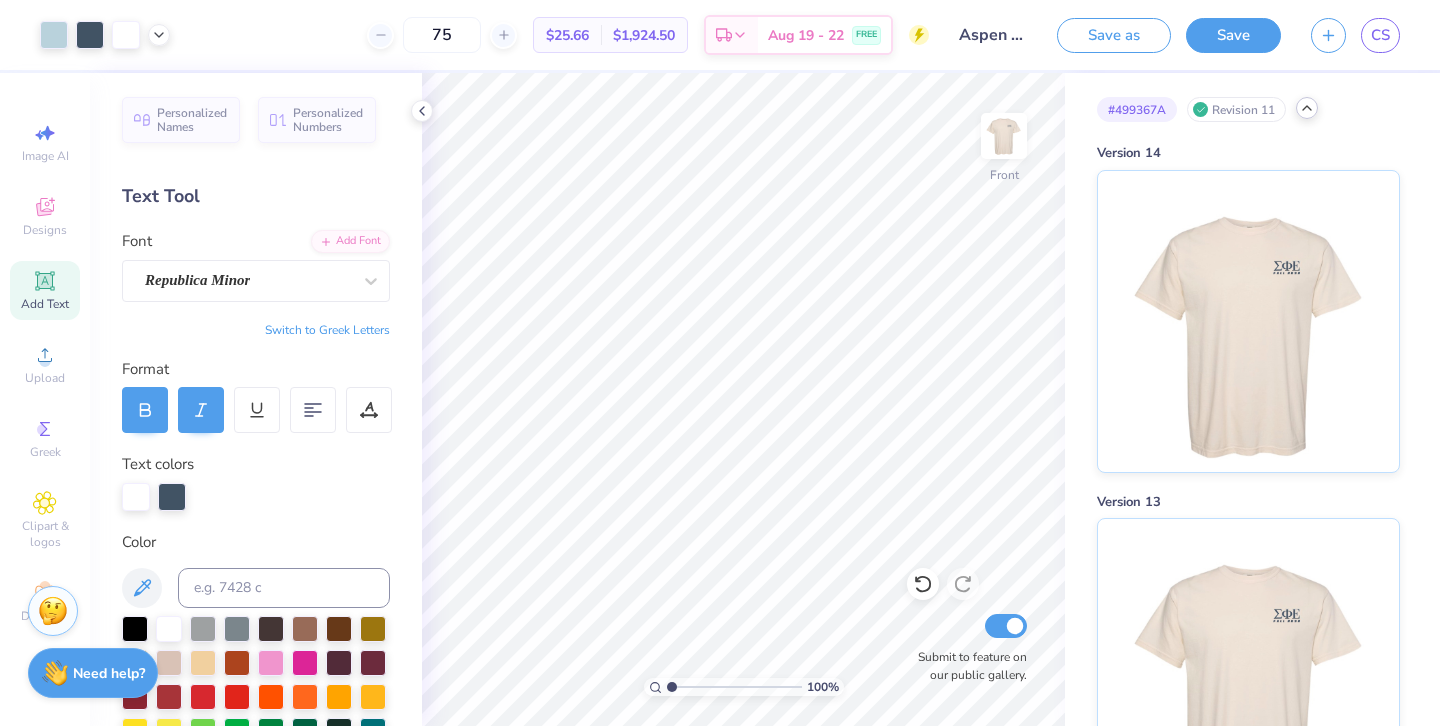 drag, startPoint x: 695, startPoint y: 687, endPoint x: 628, endPoint y: 687, distance: 67 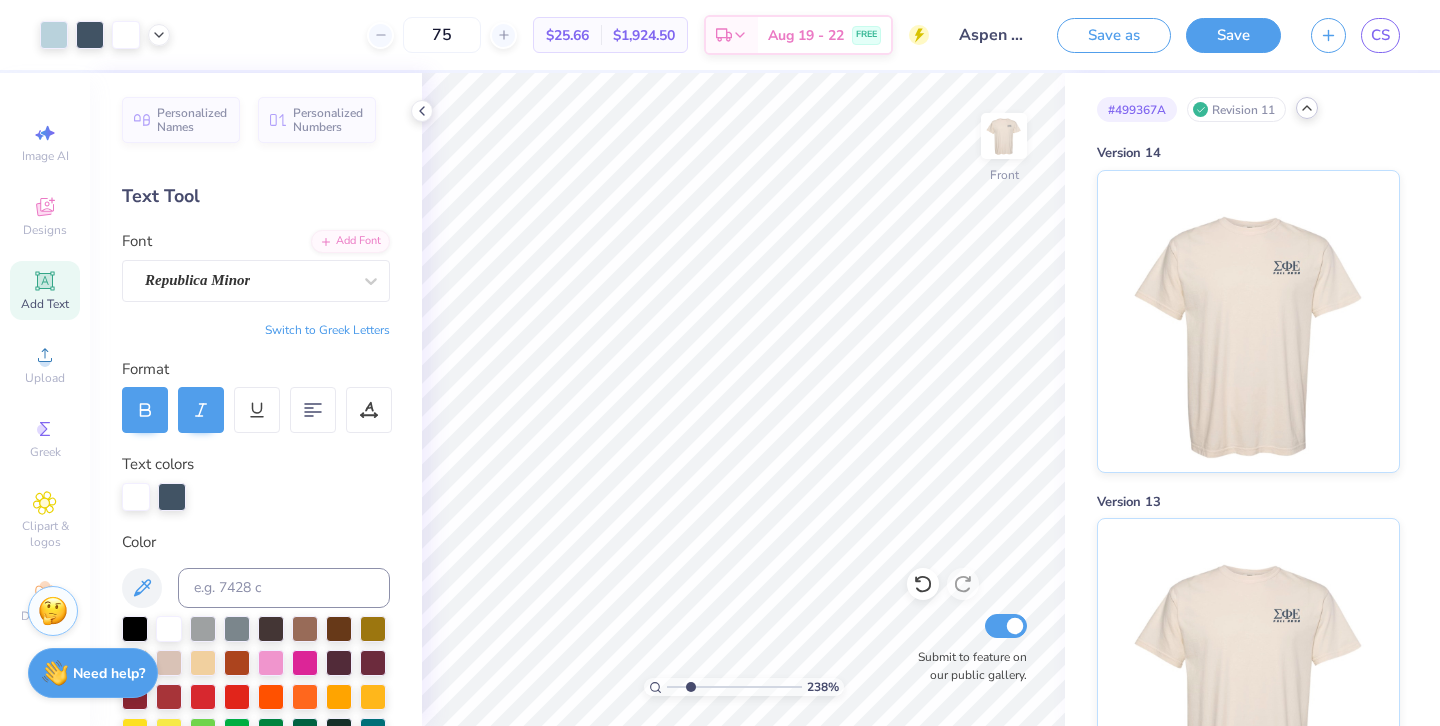 drag, startPoint x: 670, startPoint y: 683, endPoint x: 690, endPoint y: 683, distance: 20 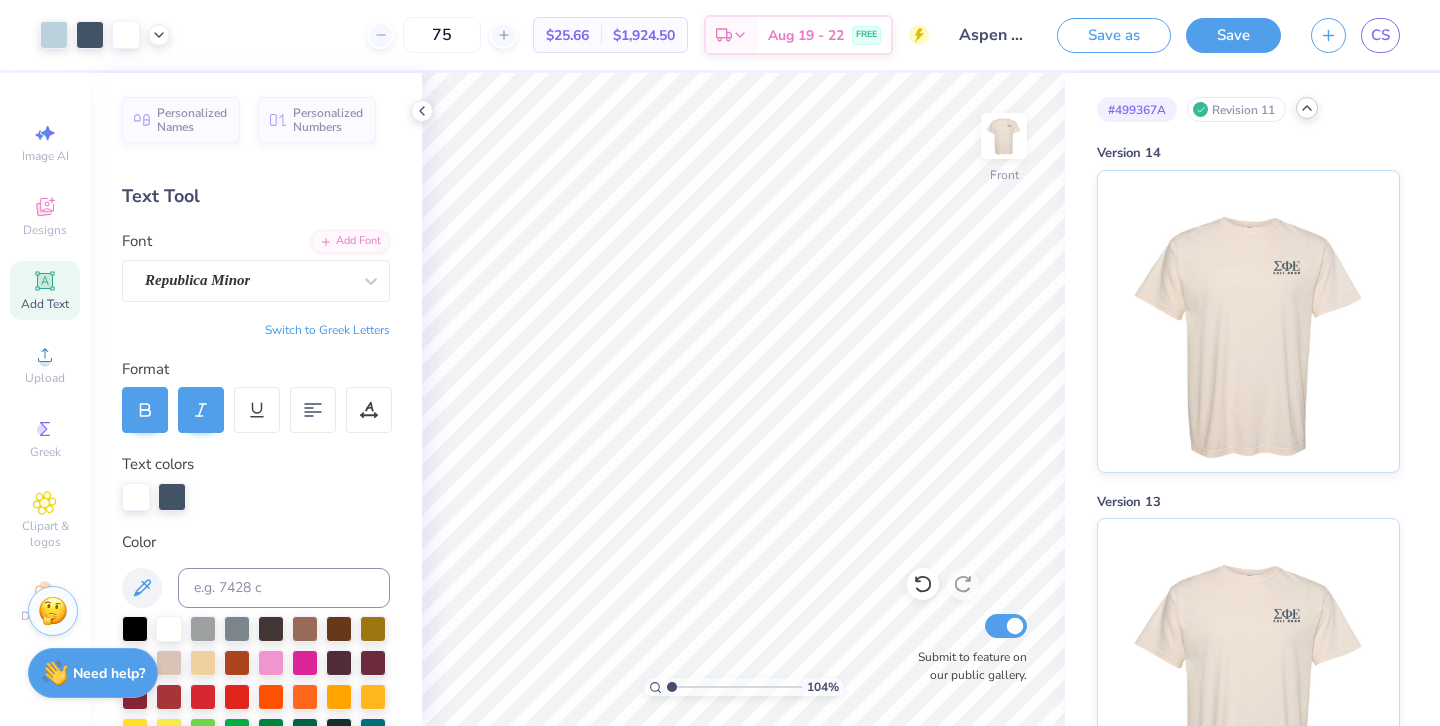 drag, startPoint x: 689, startPoint y: 683, endPoint x: 672, endPoint y: 684, distance: 17.029387 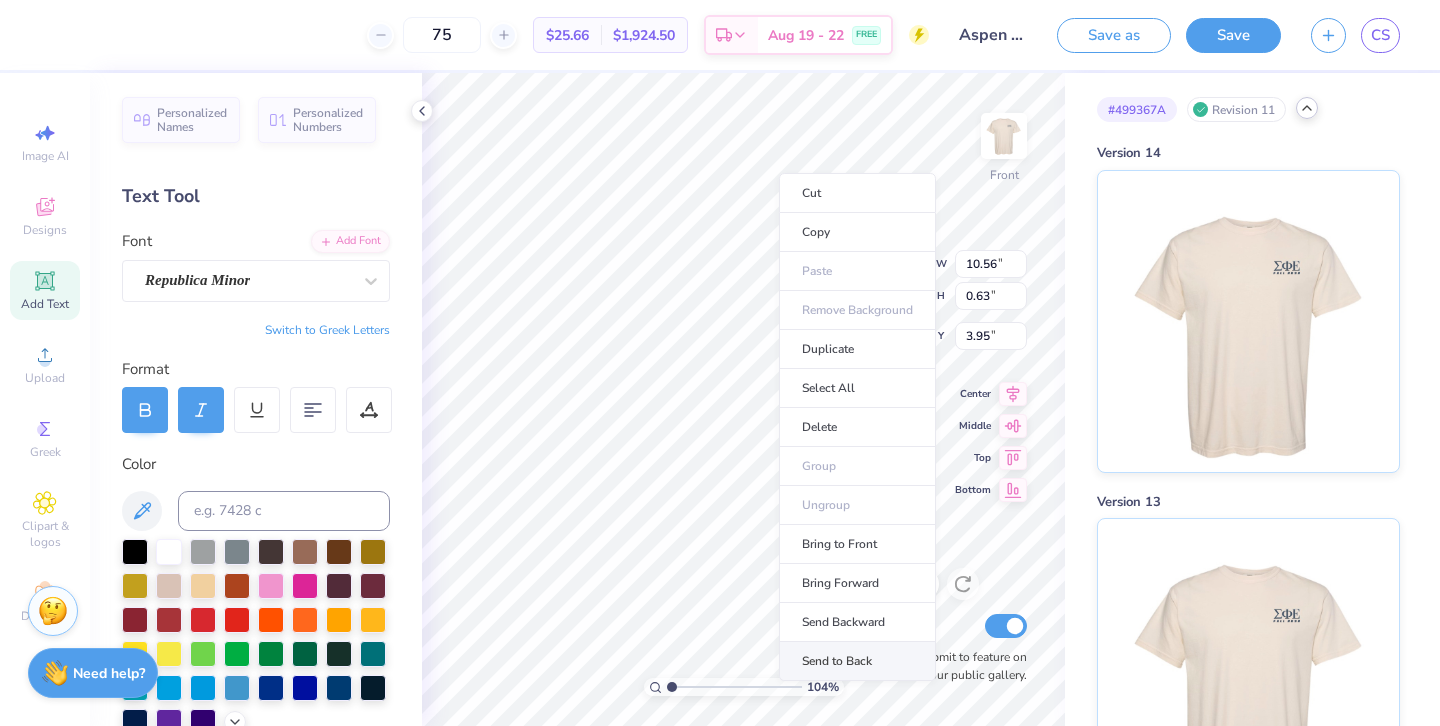 click on "Send to Back" at bounding box center [857, 661] 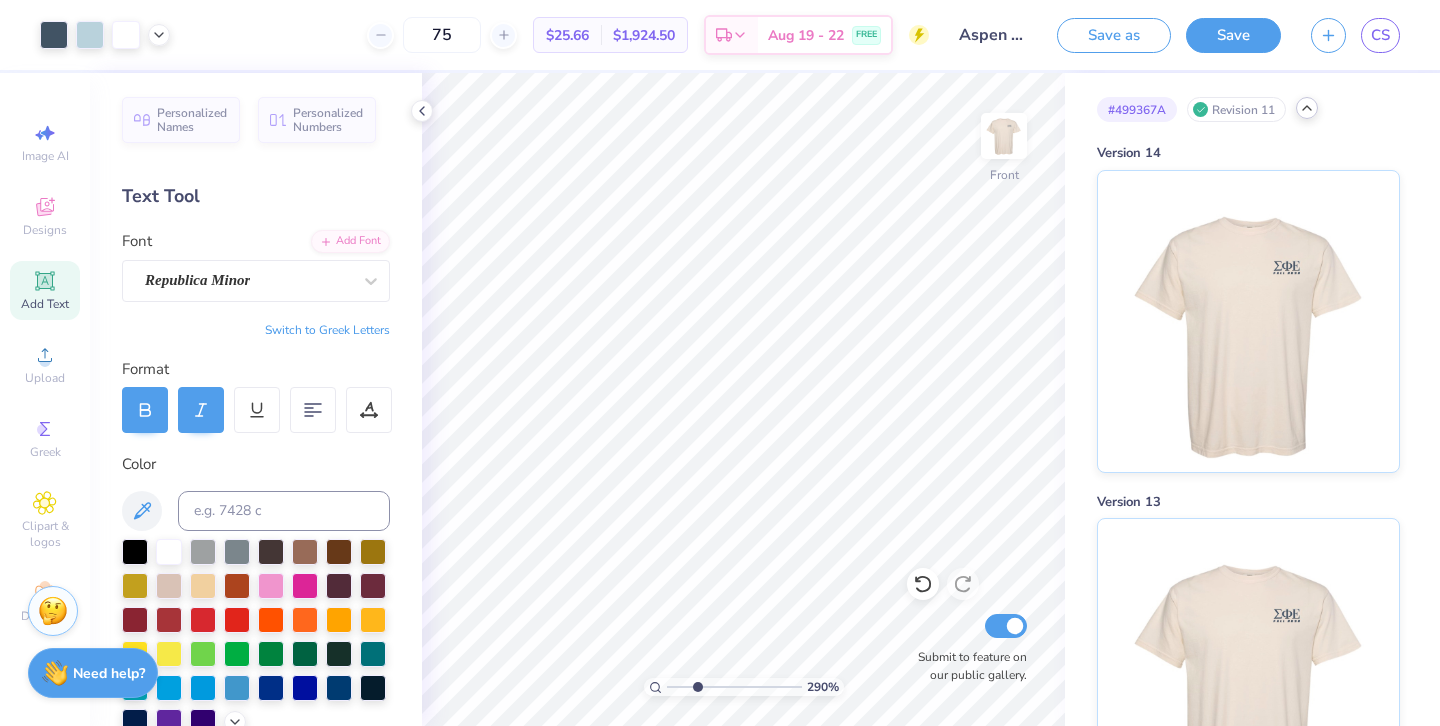 type on "2.97" 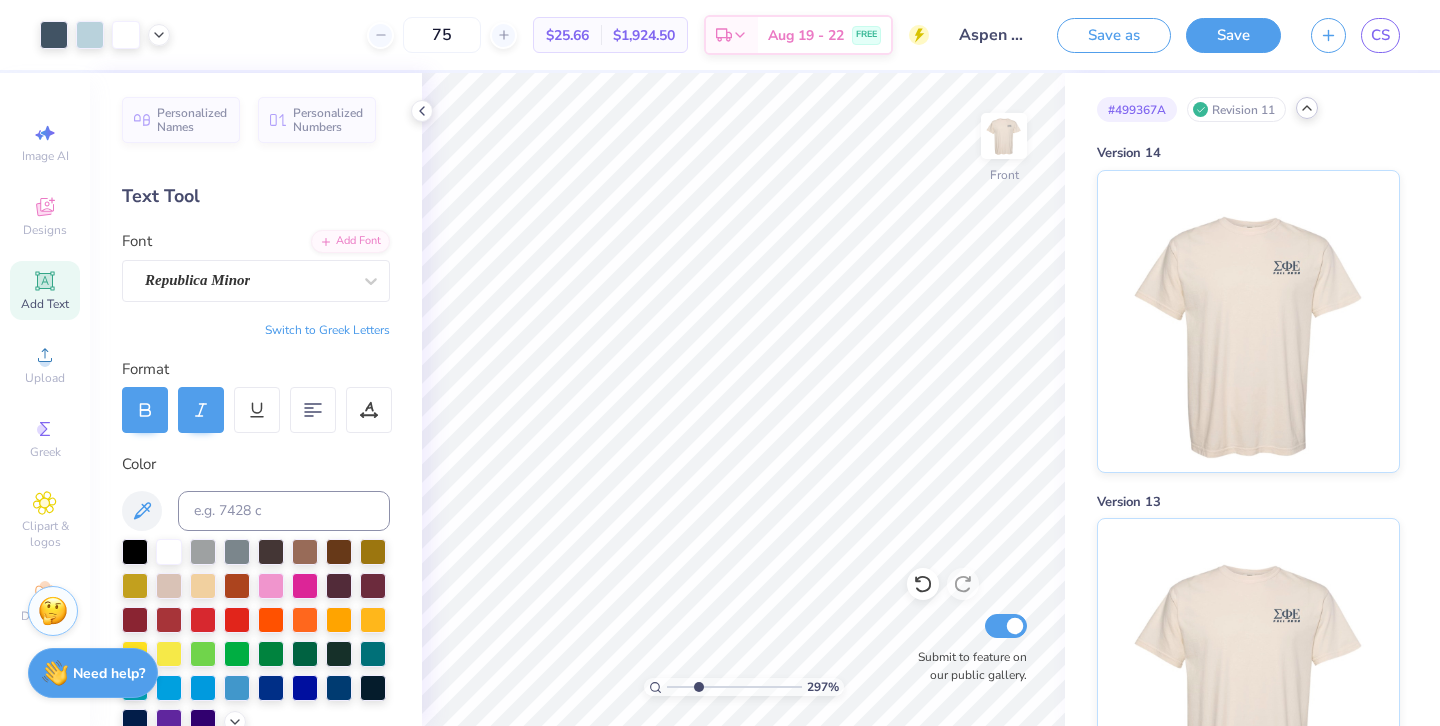 drag, startPoint x: 668, startPoint y: 688, endPoint x: 698, endPoint y: 688, distance: 30 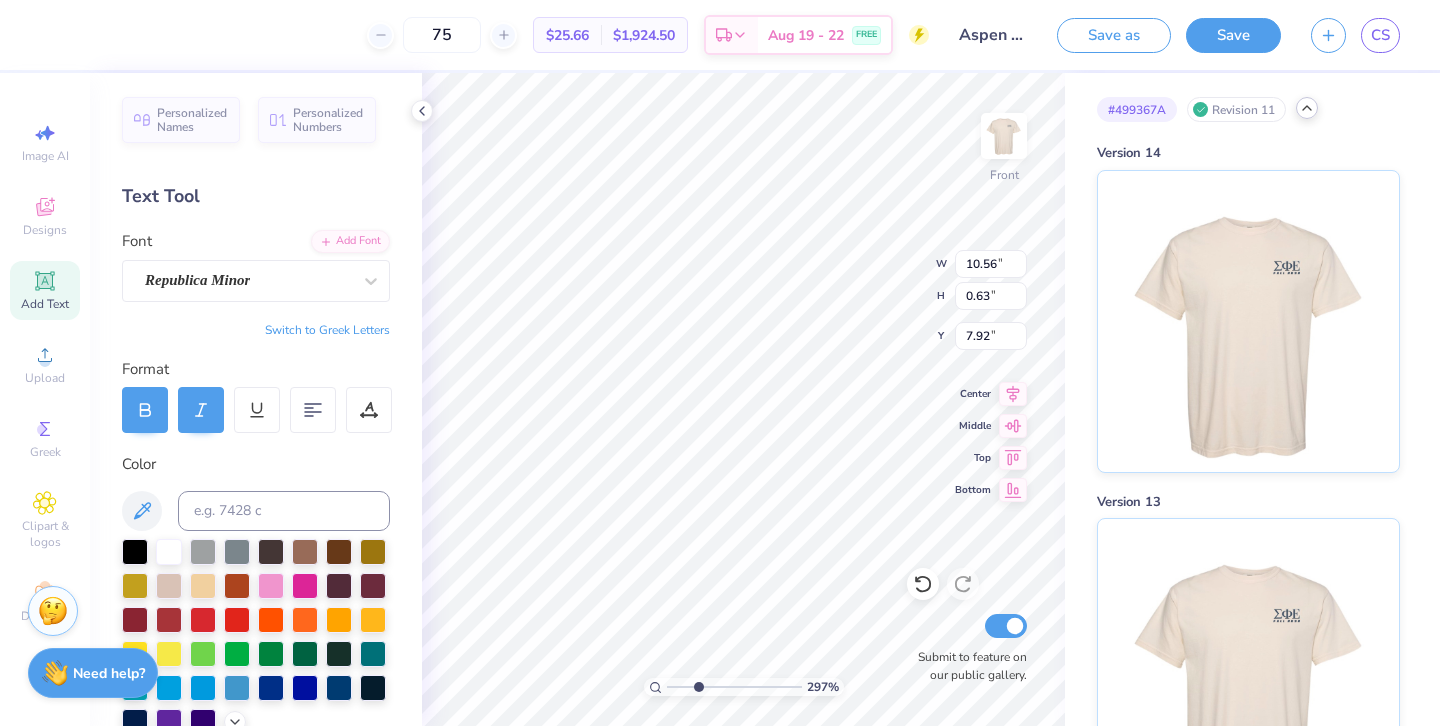 type on "7.78" 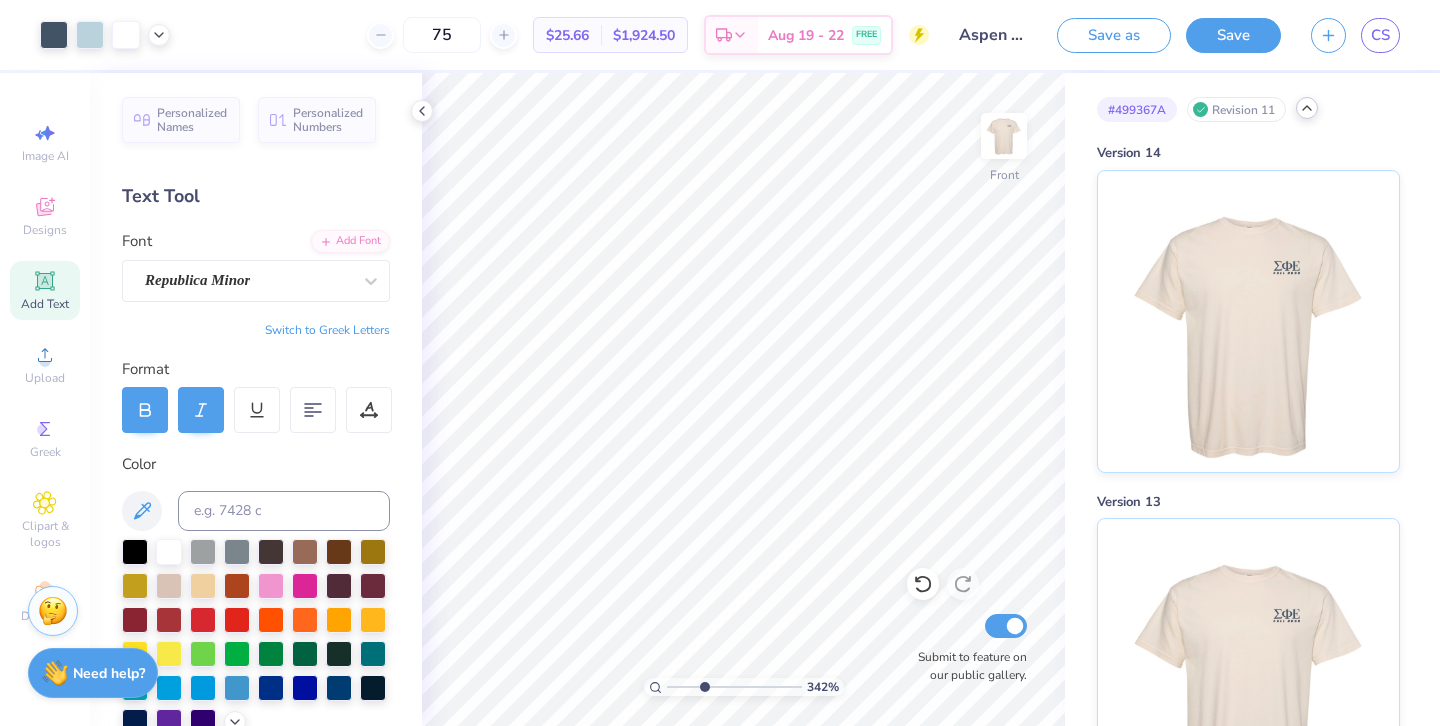 drag, startPoint x: 693, startPoint y: 689, endPoint x: 704, endPoint y: 689, distance: 11 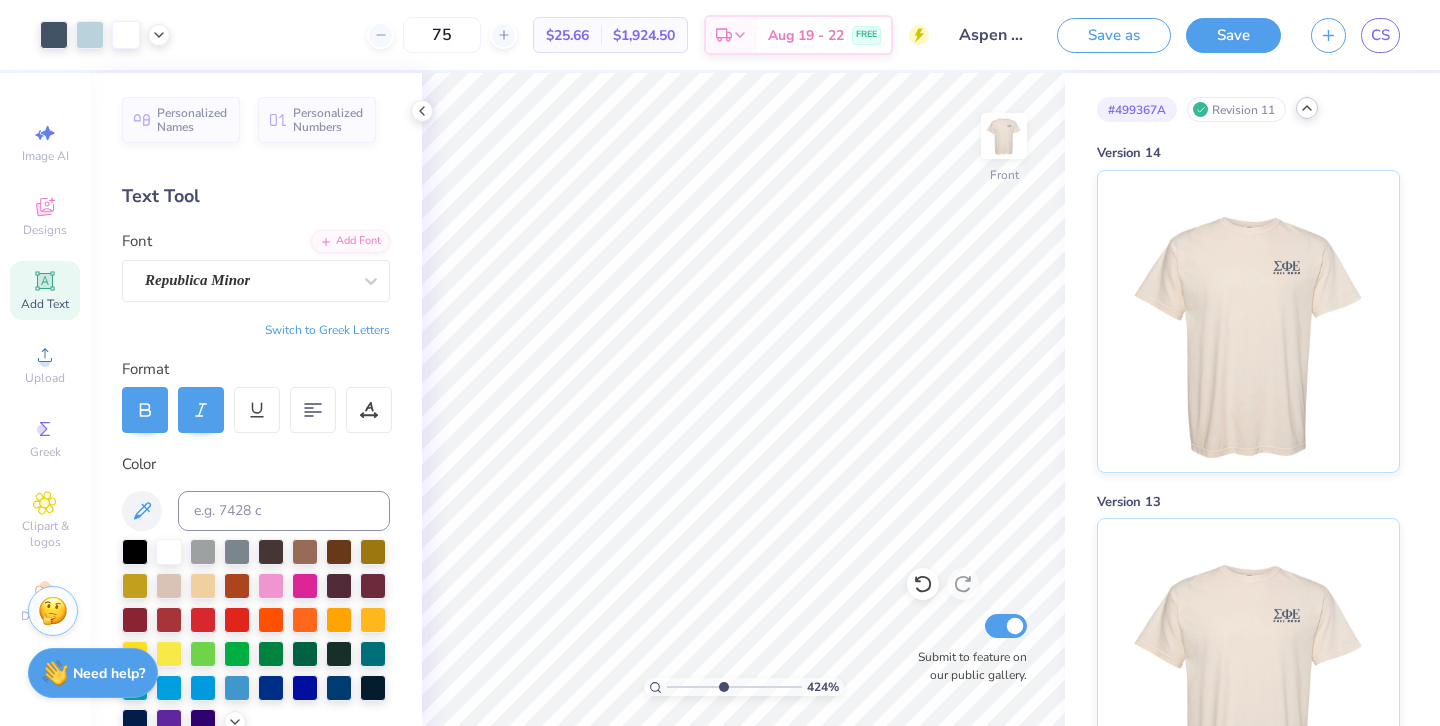 type on "4.76" 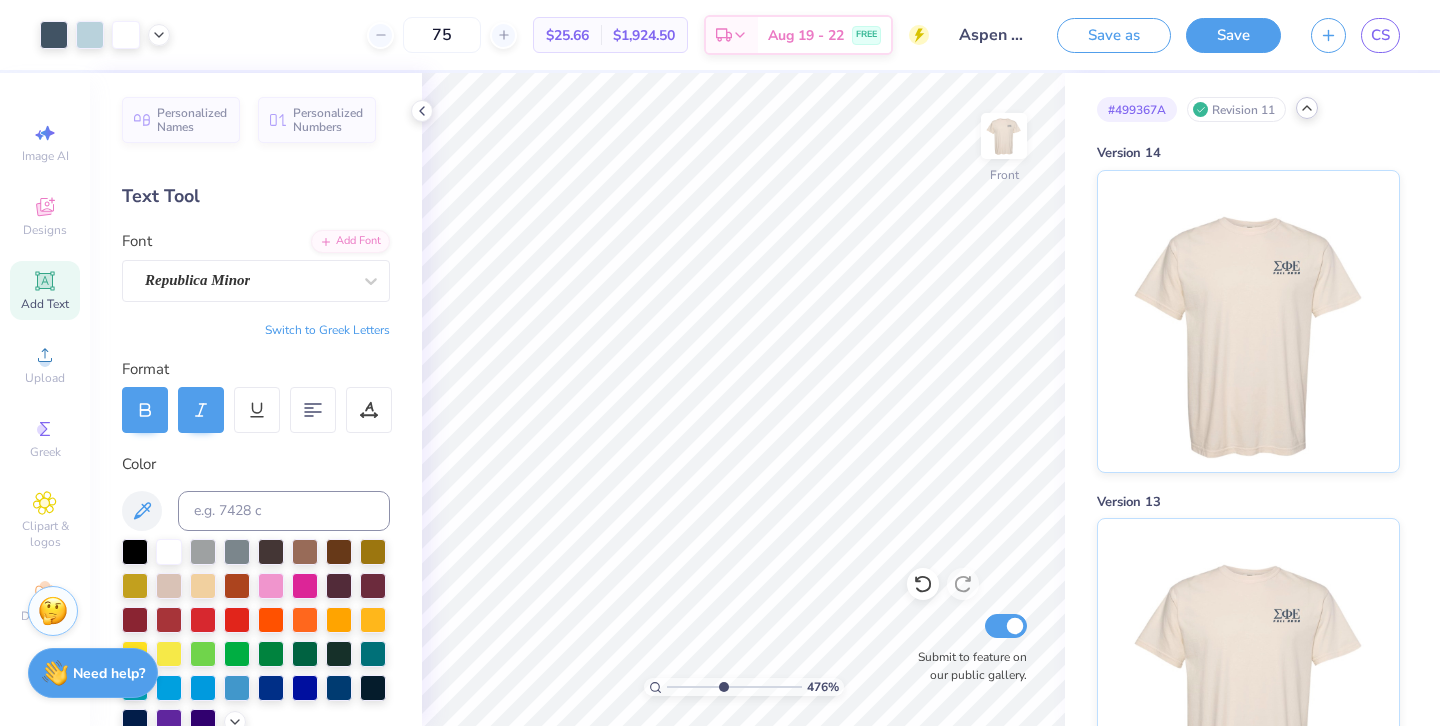drag, startPoint x: 703, startPoint y: 682, endPoint x: 722, endPoint y: 682, distance: 19 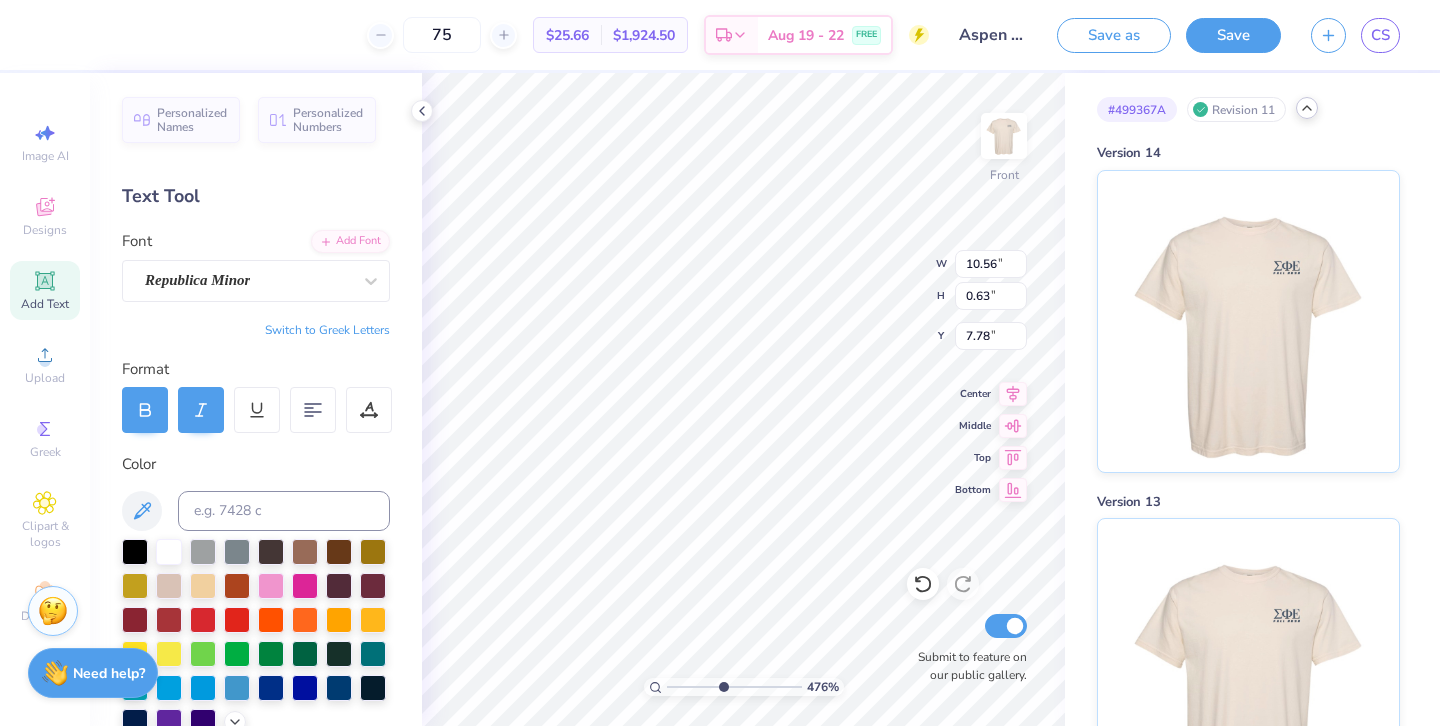 type on "7.84" 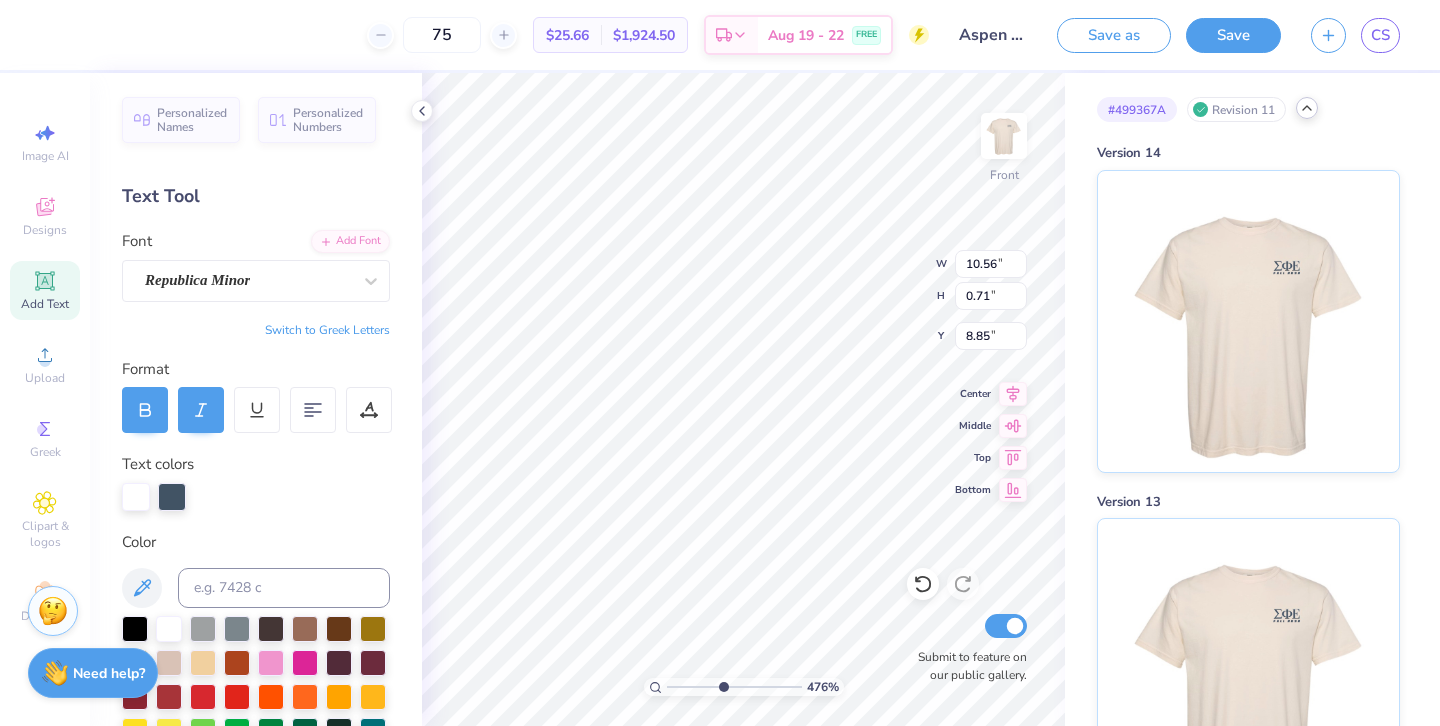 type on "8.78" 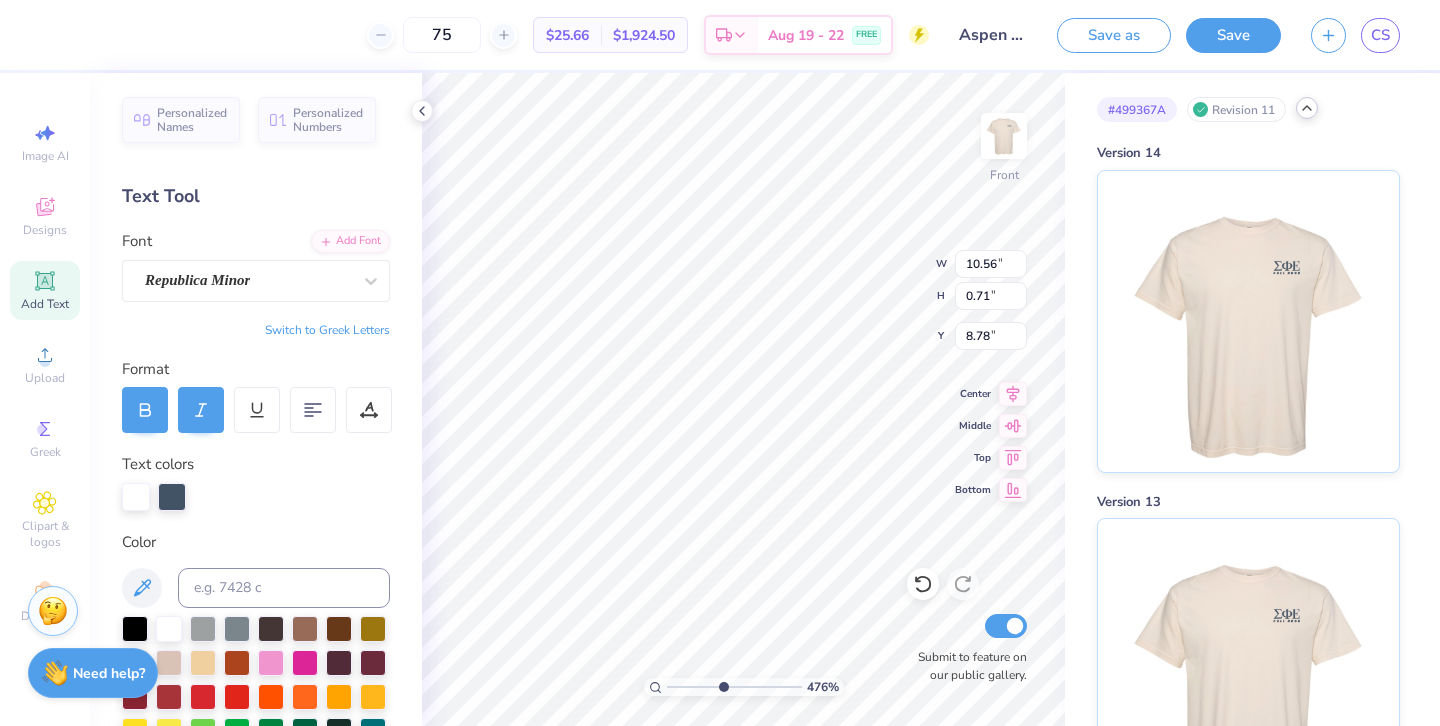 type on "8.72" 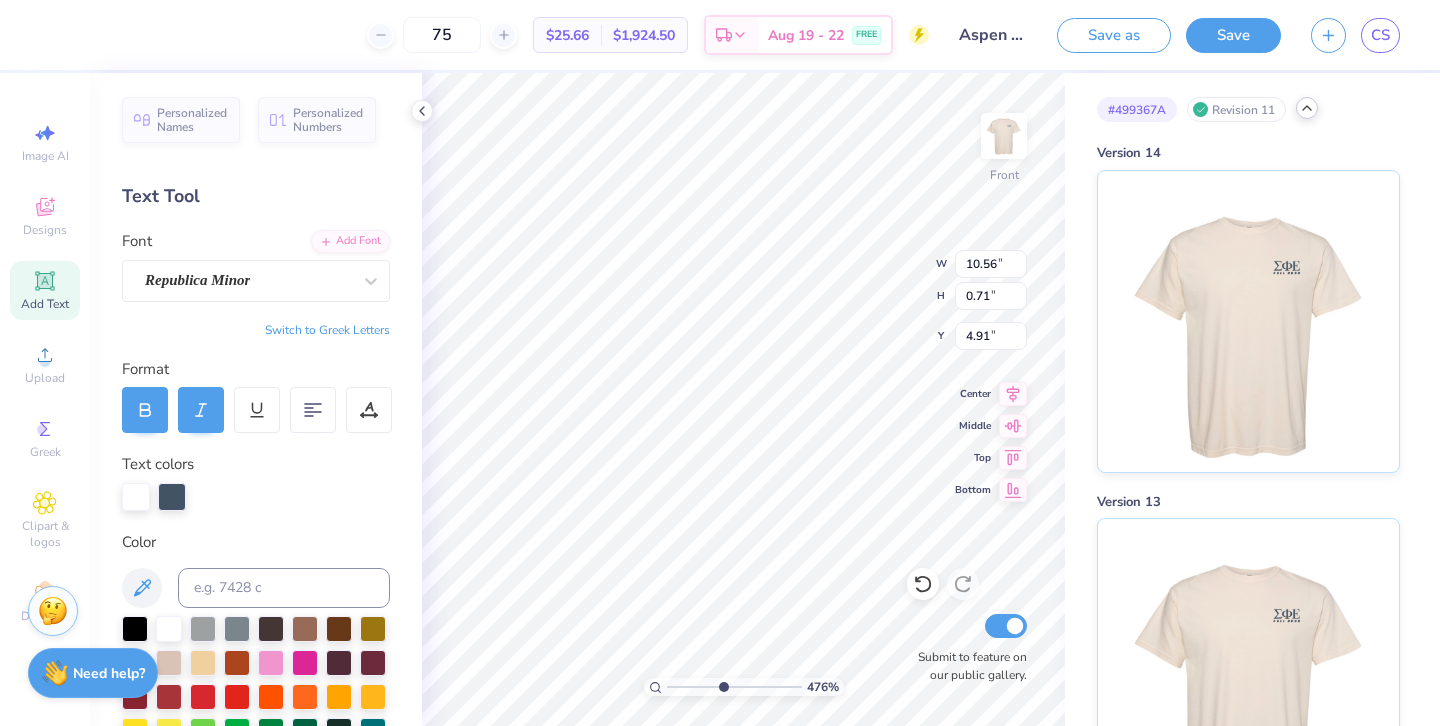type on "4.85" 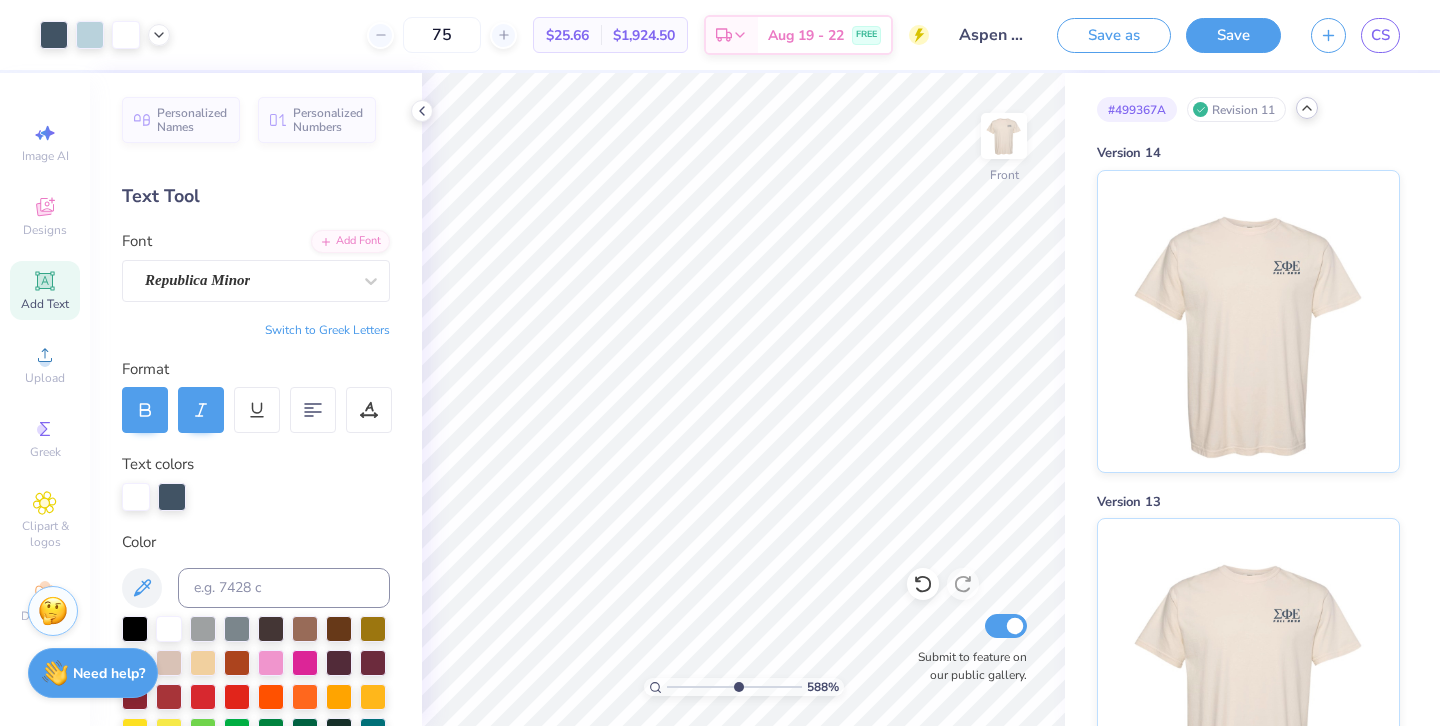 drag, startPoint x: 717, startPoint y: 689, endPoint x: 737, endPoint y: 690, distance: 20.024984 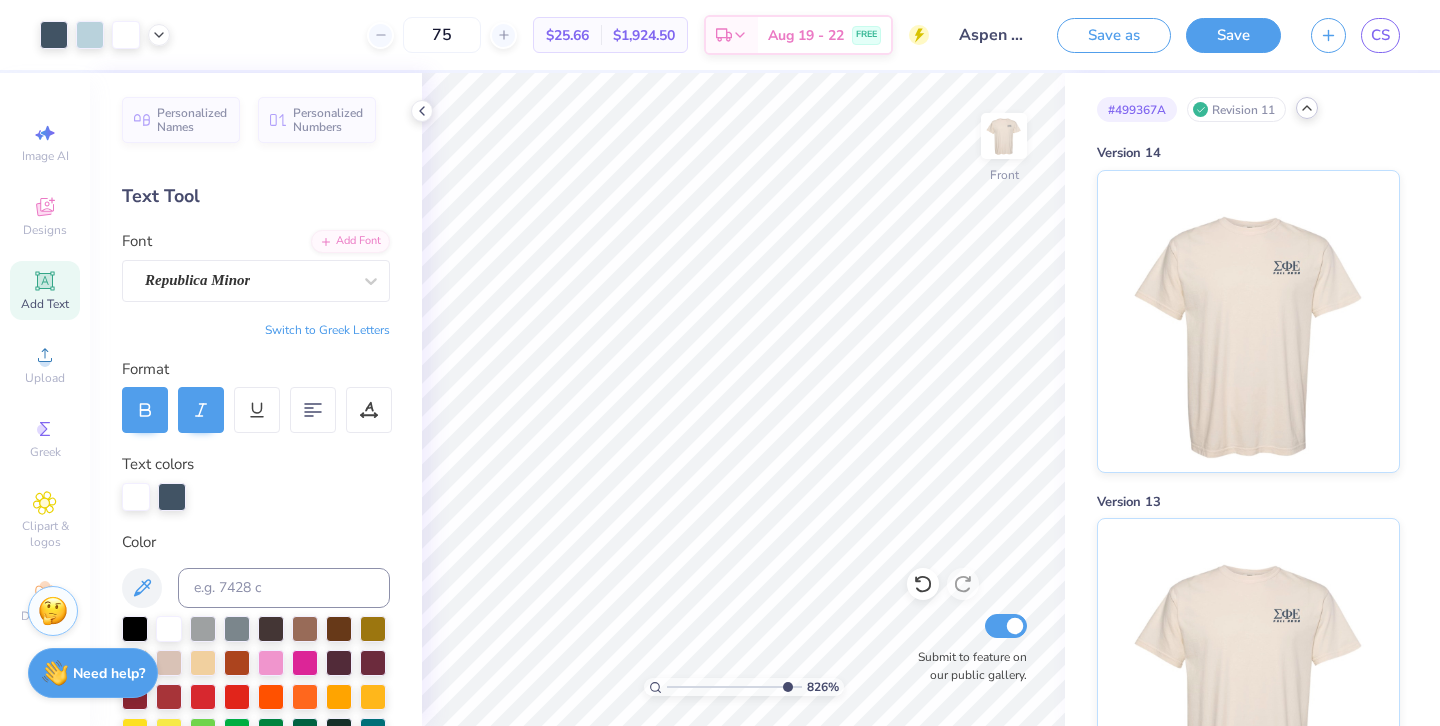 type on "9.38" 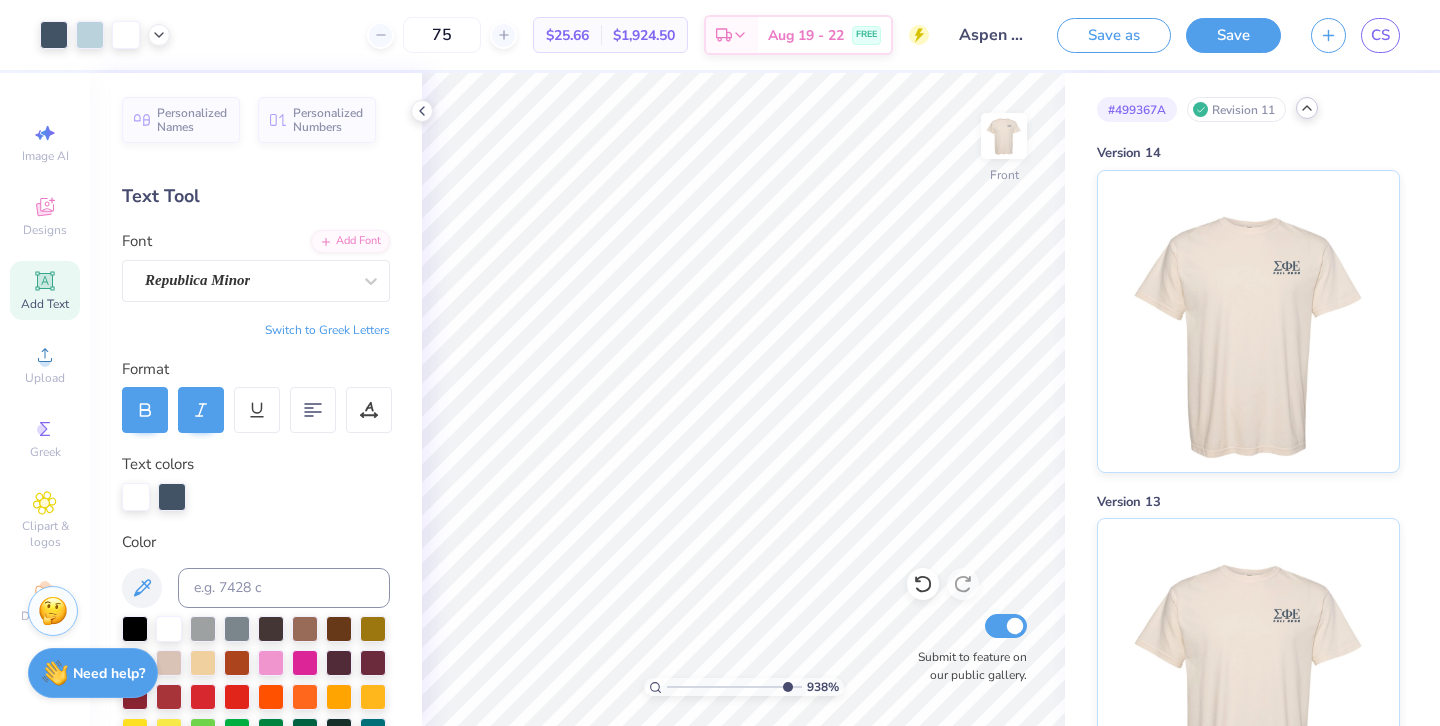 drag, startPoint x: 737, startPoint y: 687, endPoint x: 784, endPoint y: 691, distance: 47.169907 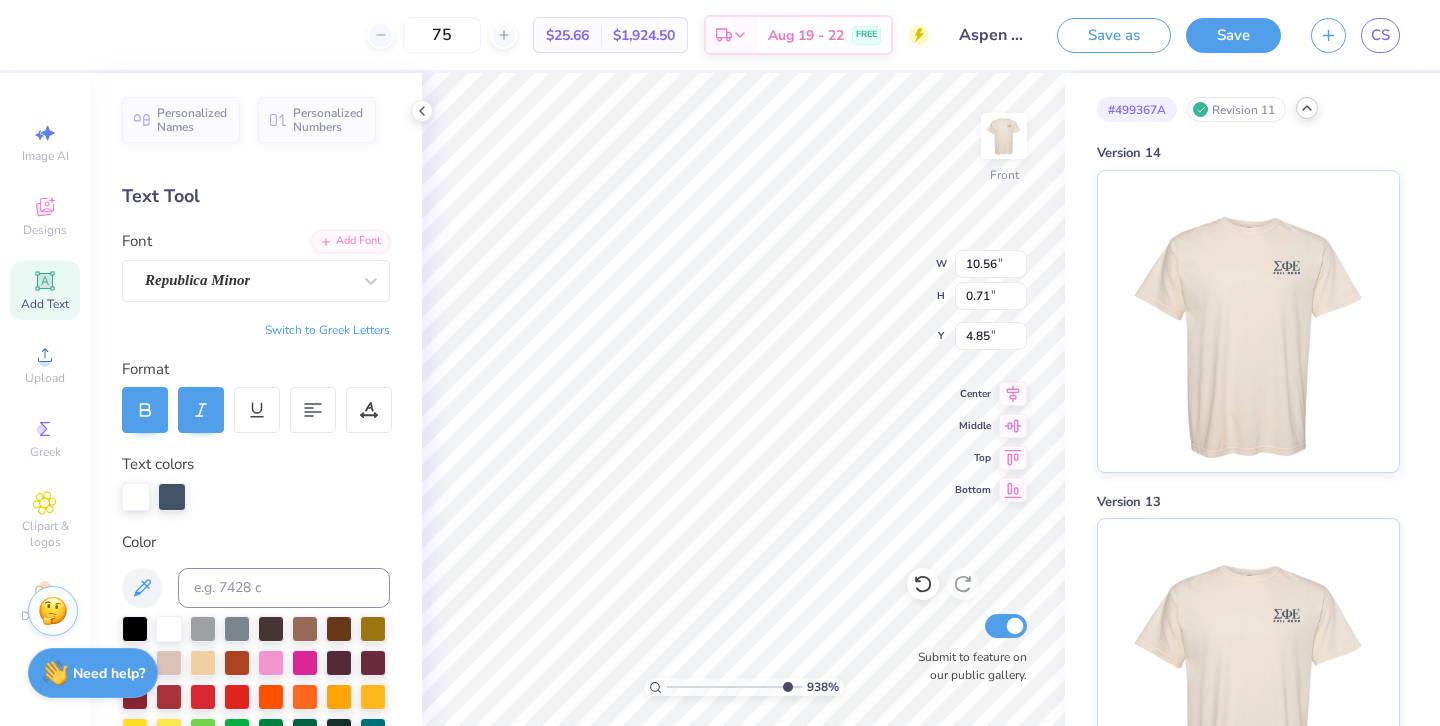 type on "4.89" 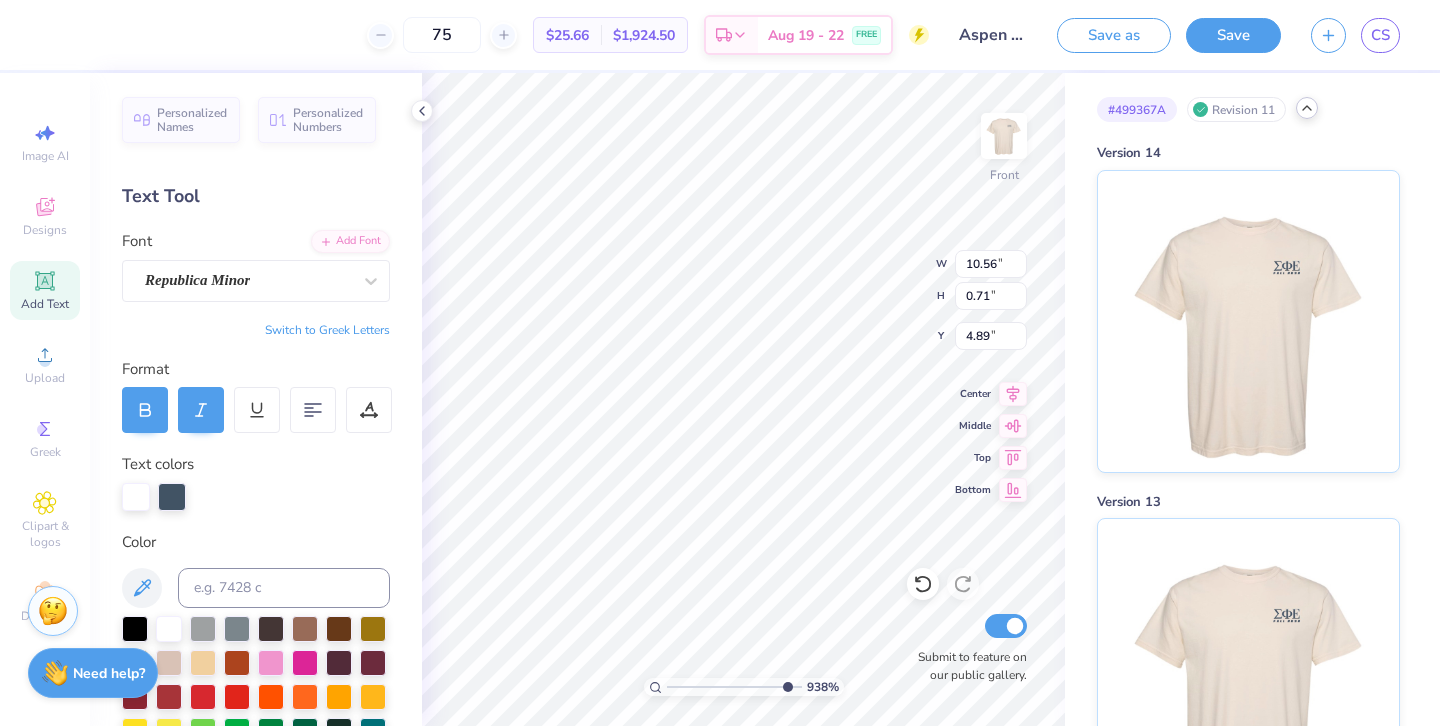 type on "4.85" 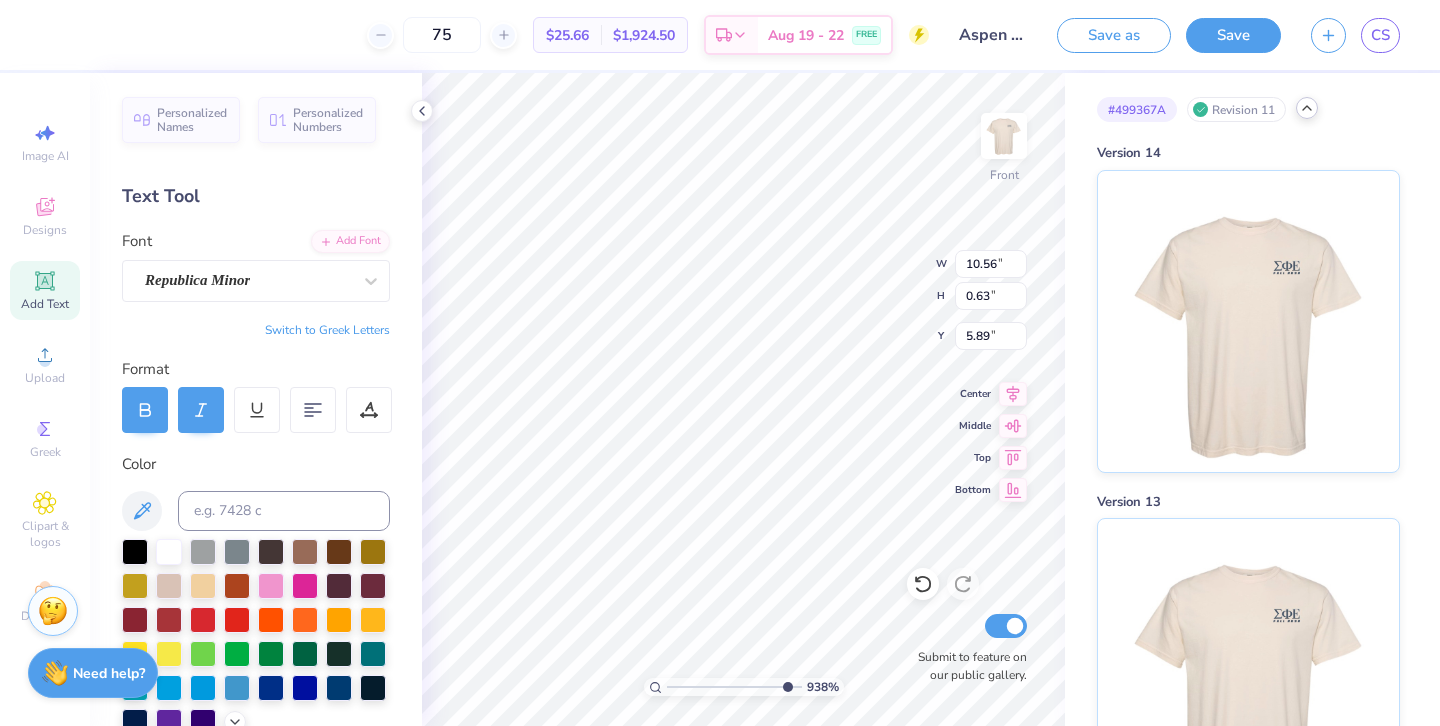 type on "5.87" 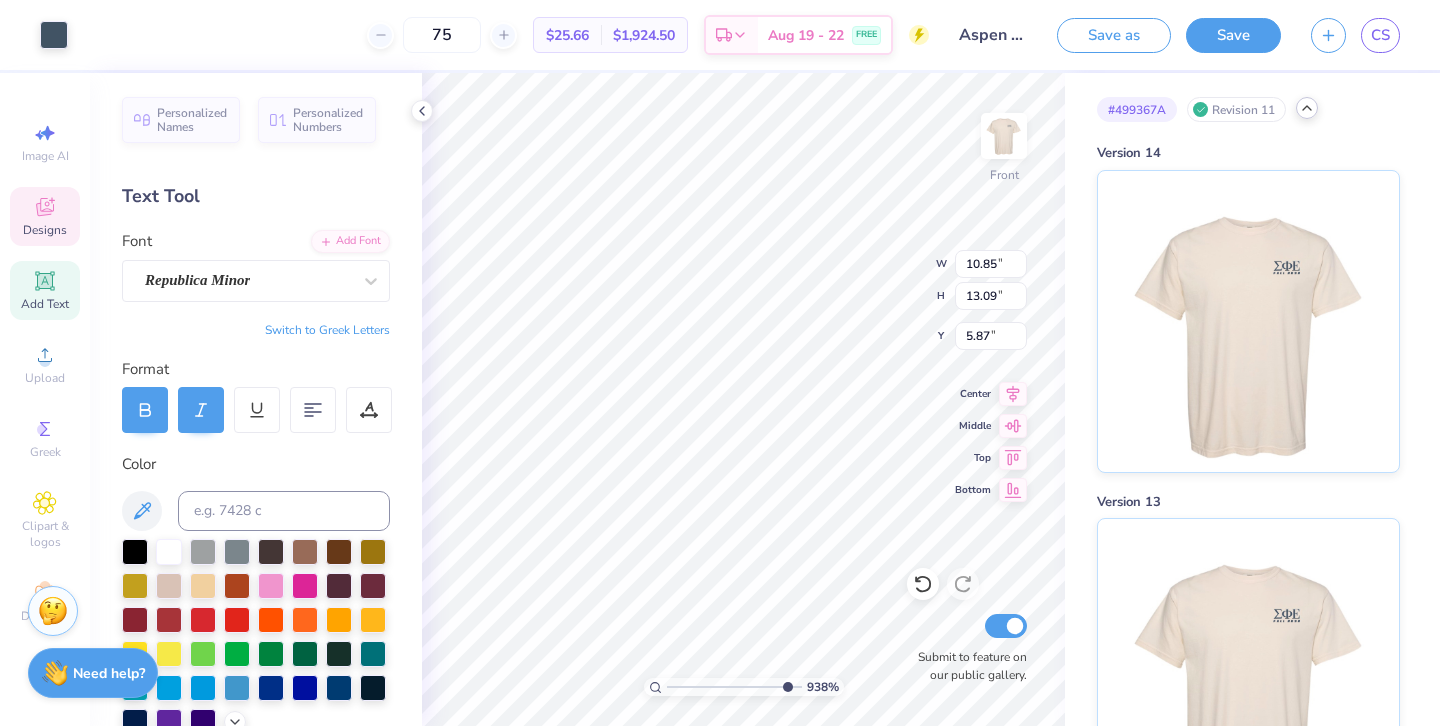 type on "10.85" 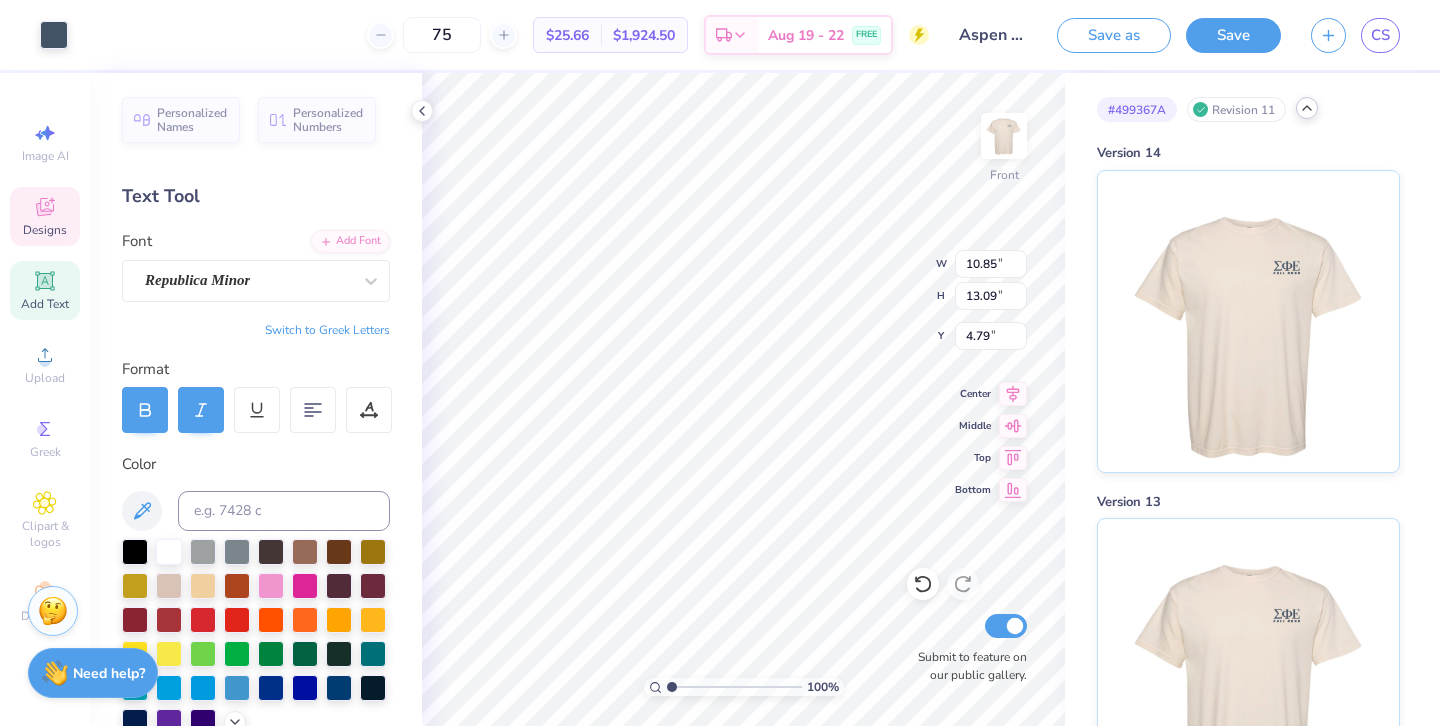 drag, startPoint x: 785, startPoint y: 684, endPoint x: 657, endPoint y: 687, distance: 128.03516 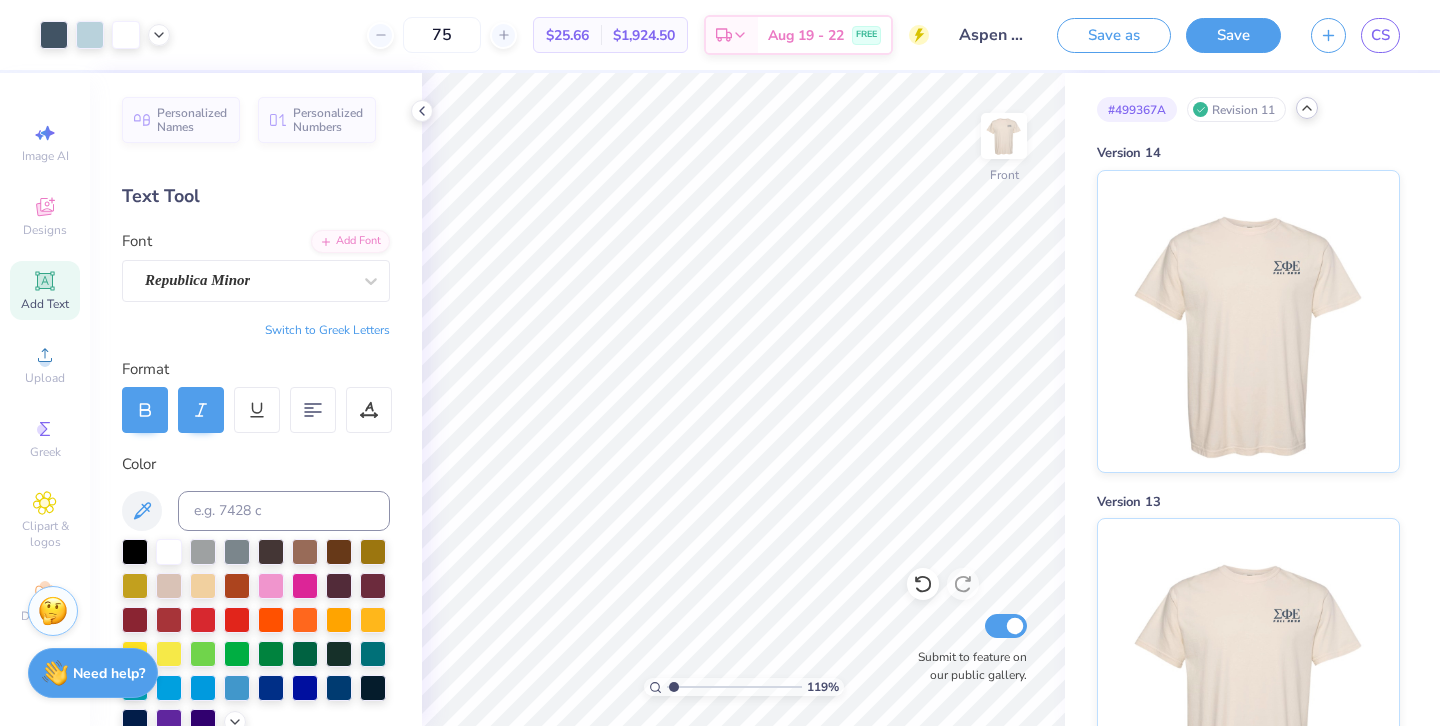 type on "2.15" 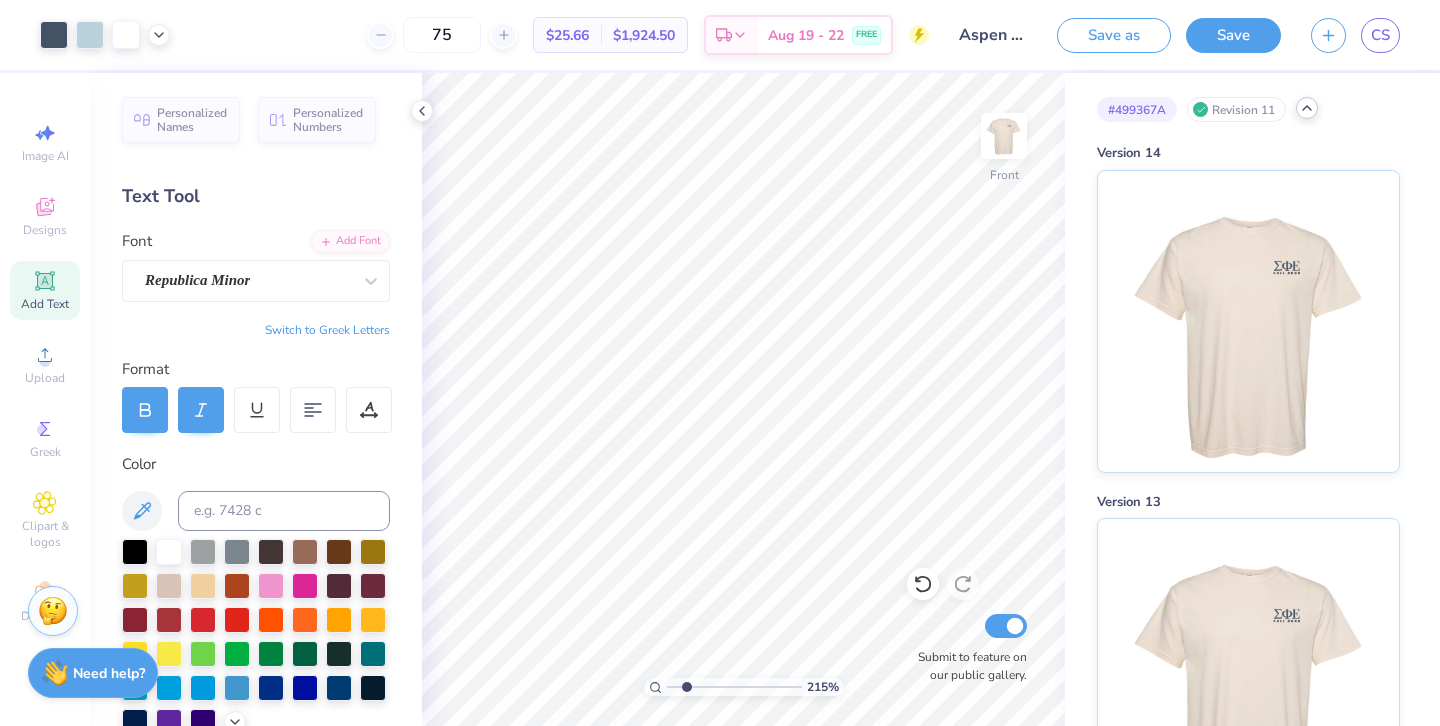 drag, startPoint x: 671, startPoint y: 682, endPoint x: 687, endPoint y: 682, distance: 16 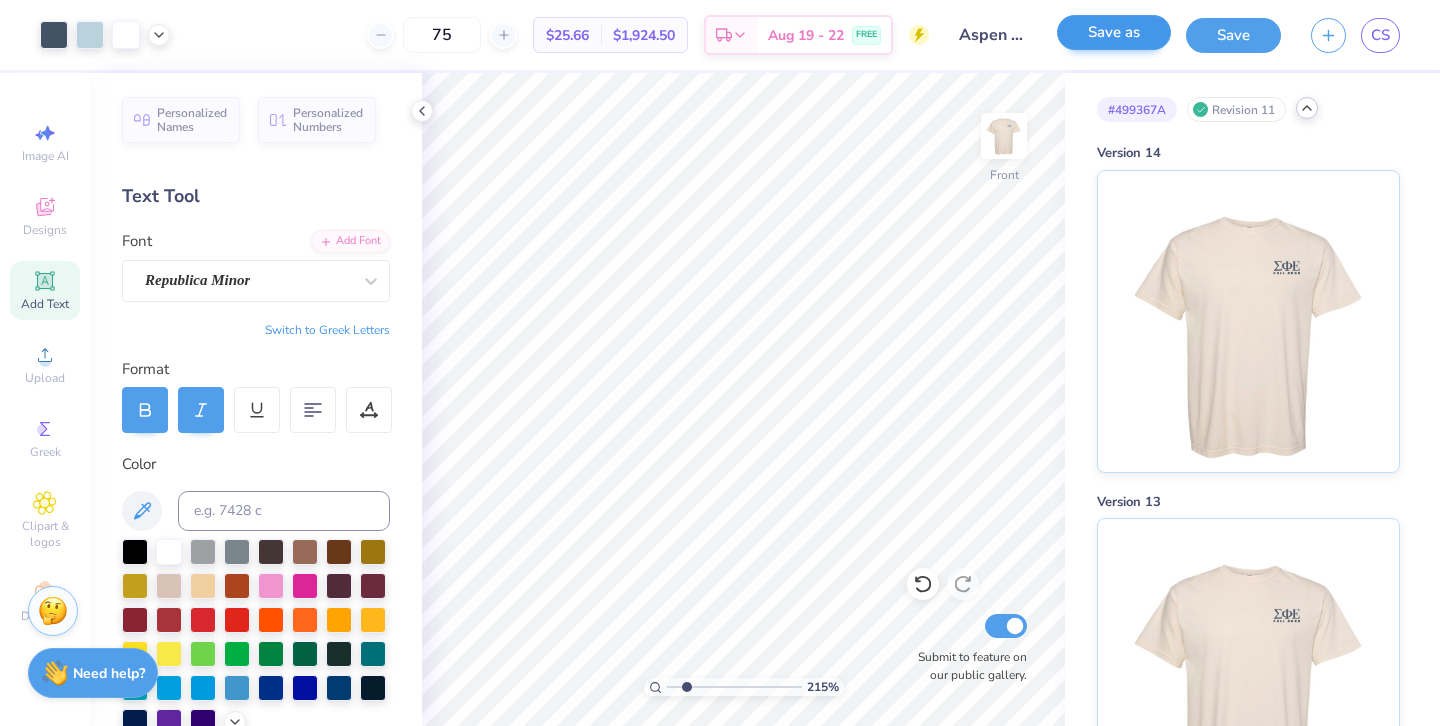 click on "Save as" at bounding box center [1114, 32] 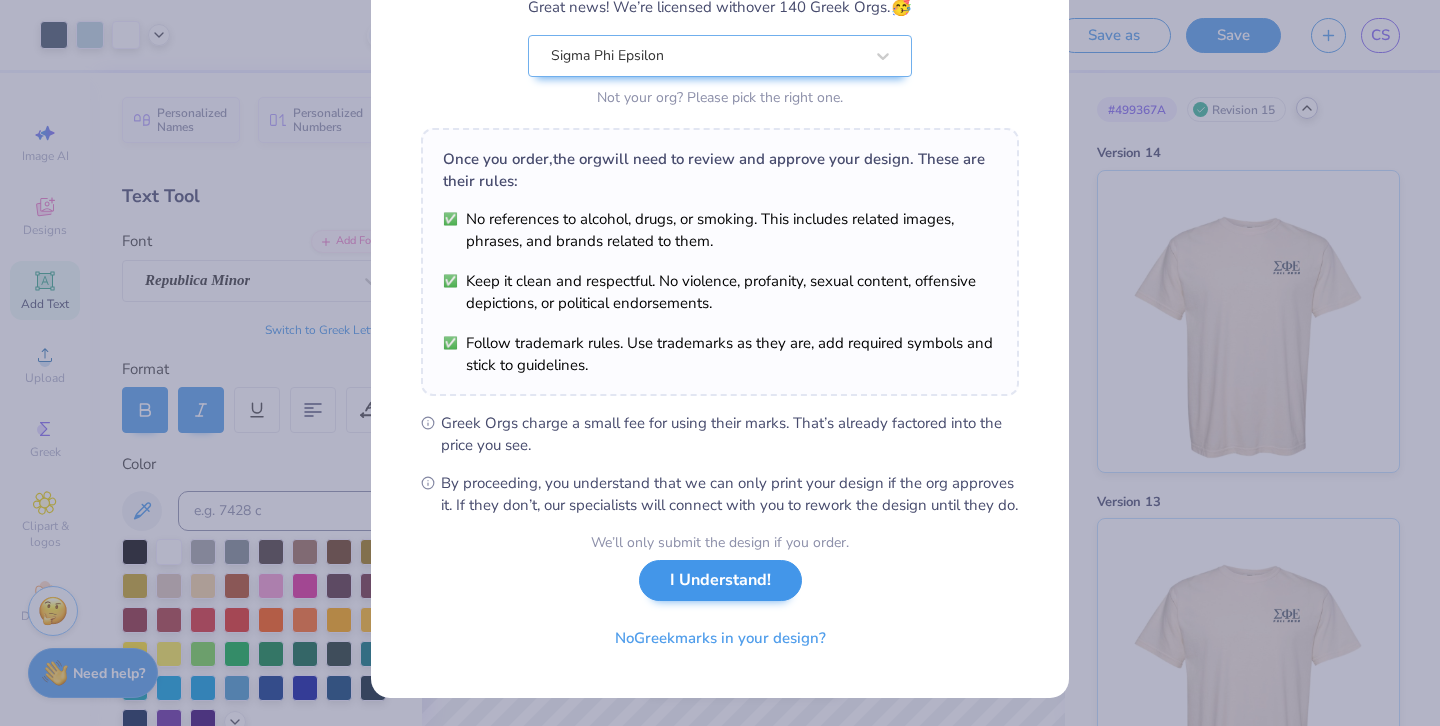 scroll, scrollTop: 210, scrollLeft: 0, axis: vertical 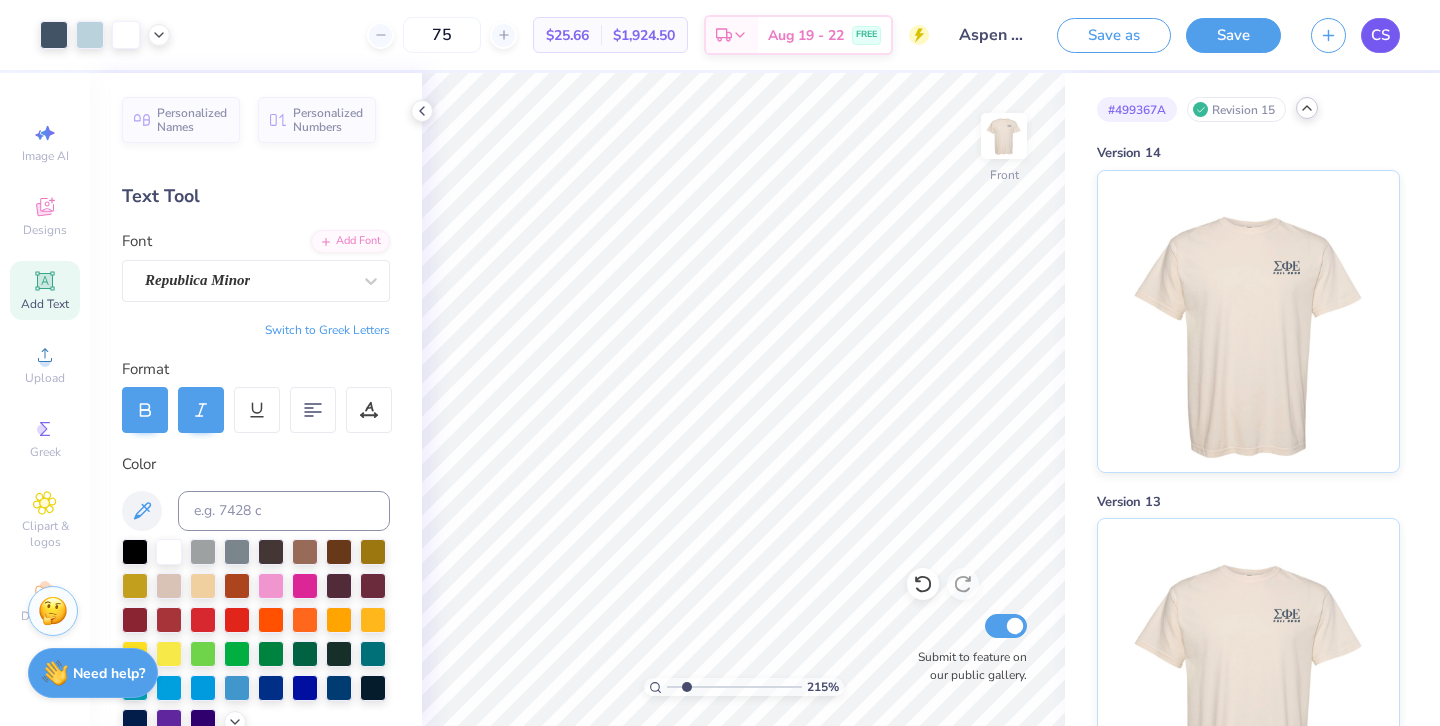 click on "CS" at bounding box center [1380, 35] 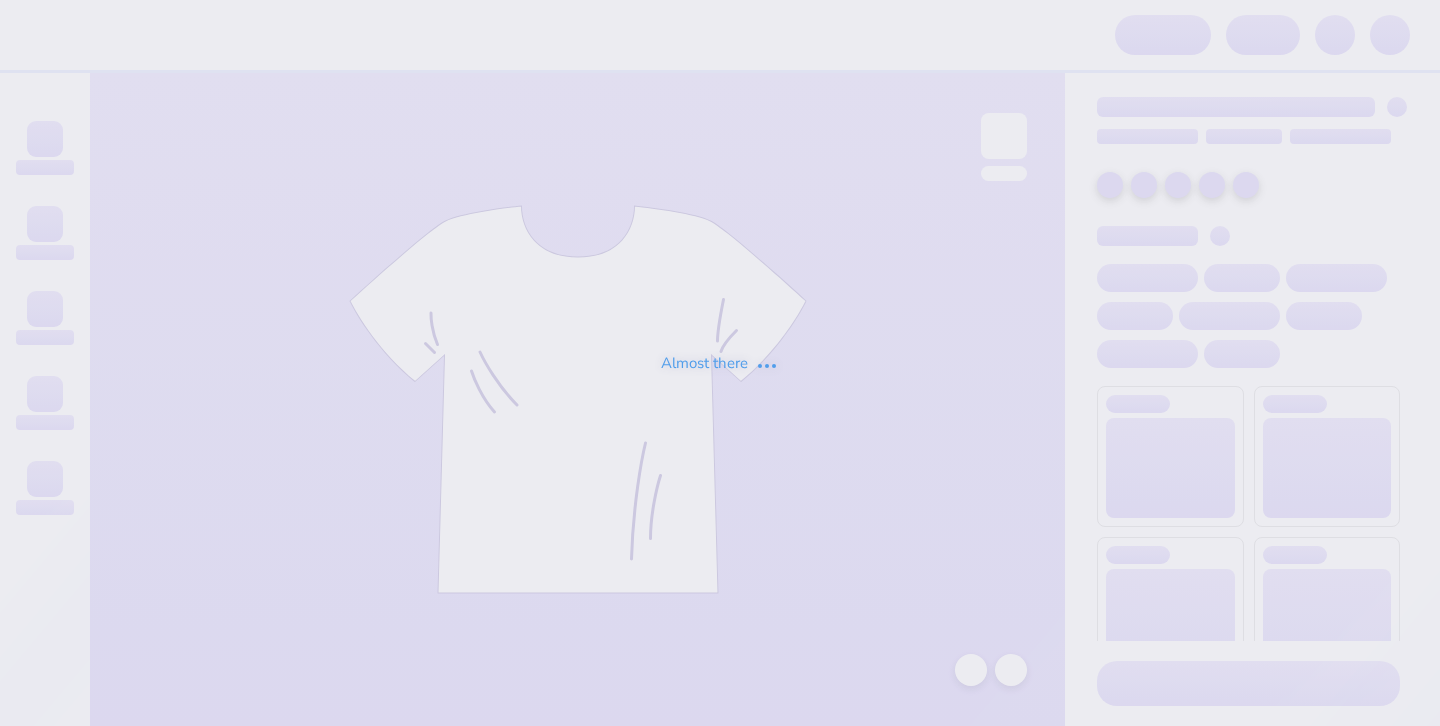 scroll, scrollTop: 0, scrollLeft: 0, axis: both 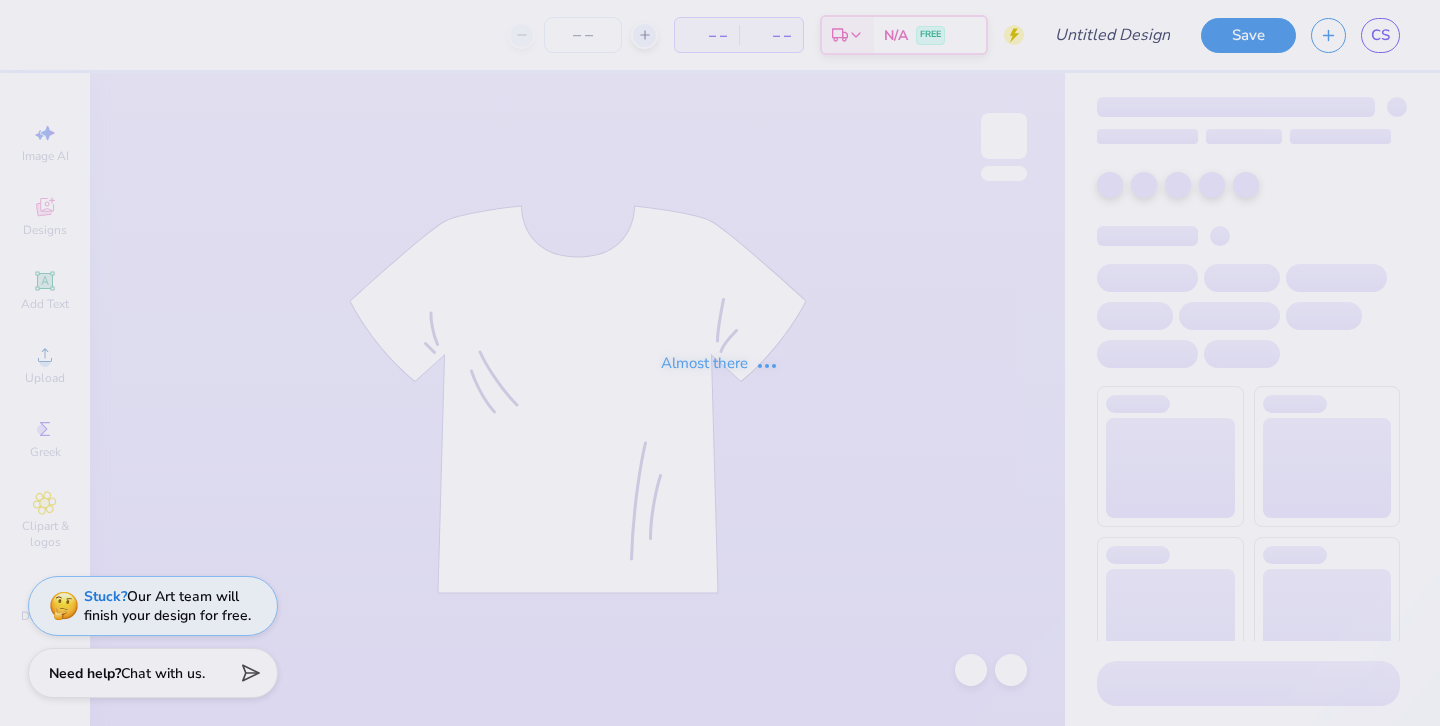 type on "Aspen rush" 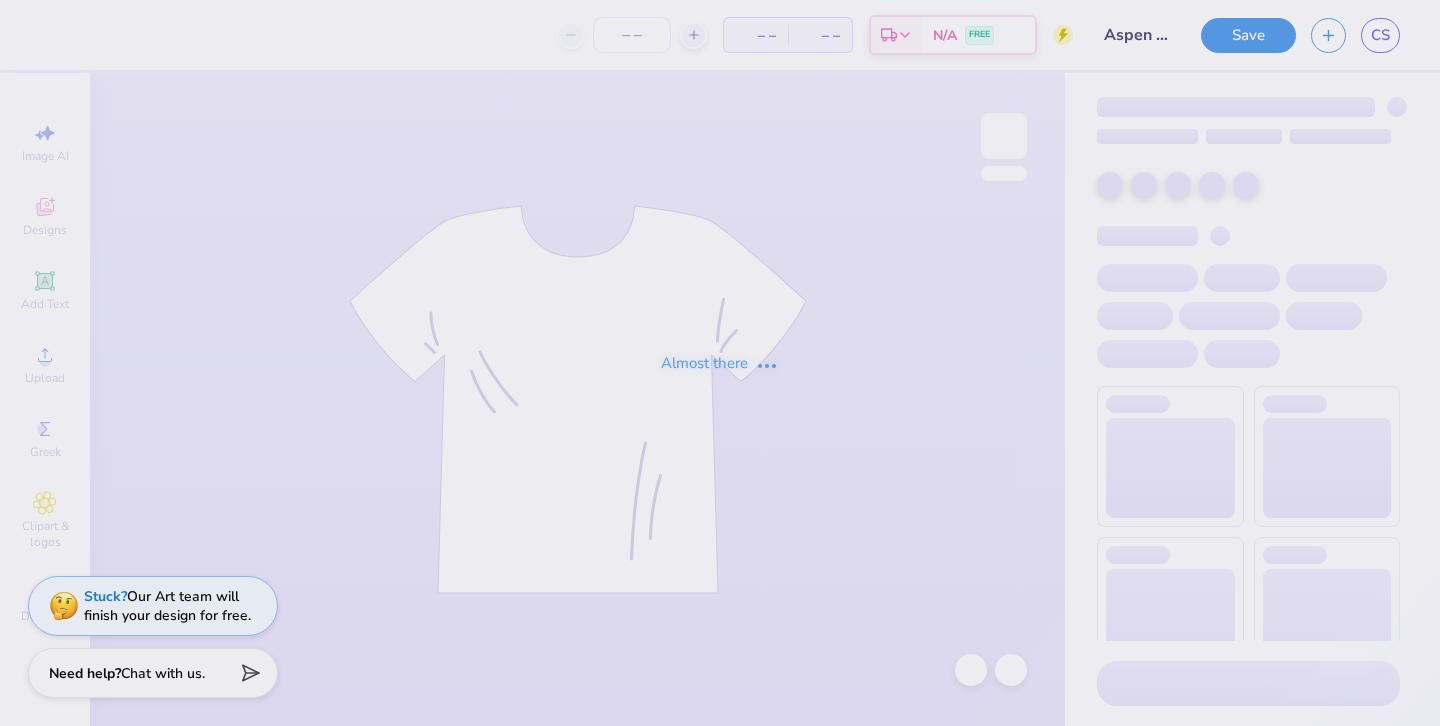 type on "75" 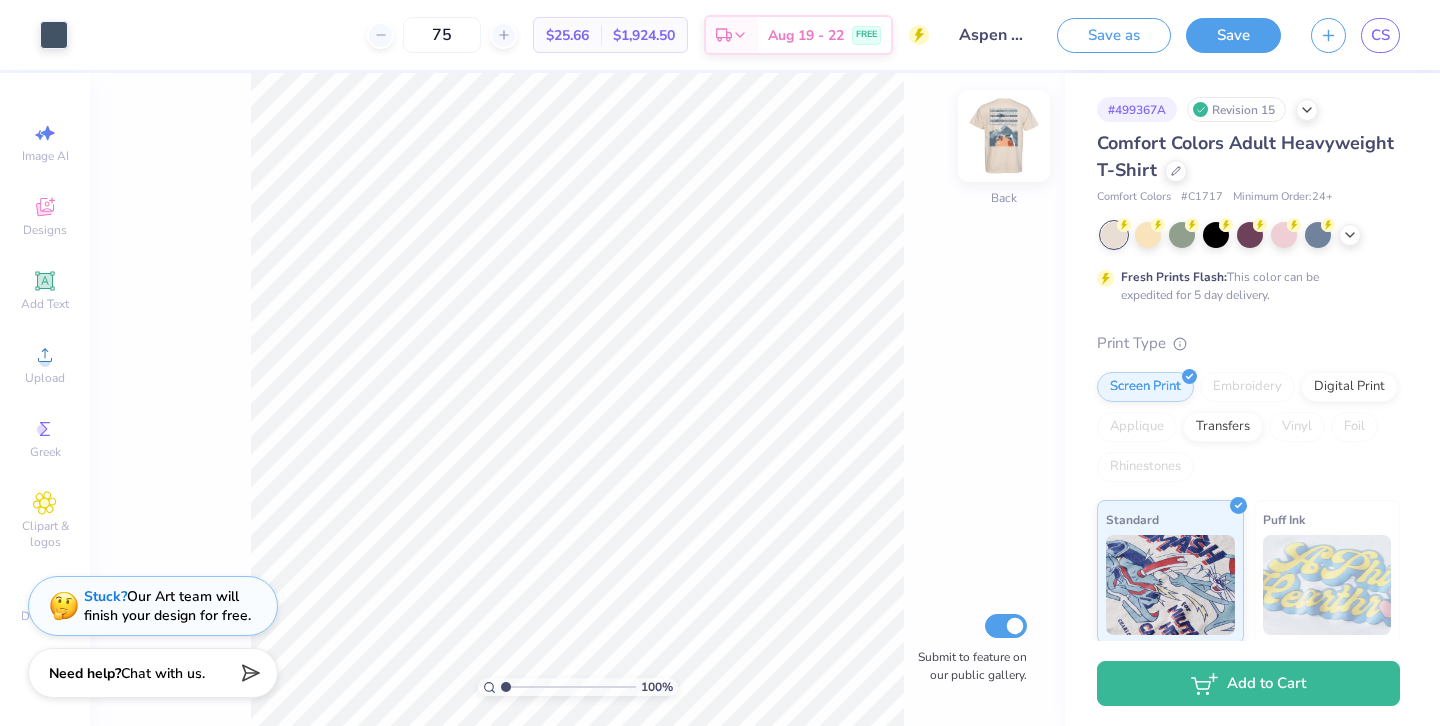 click at bounding box center [1004, 136] 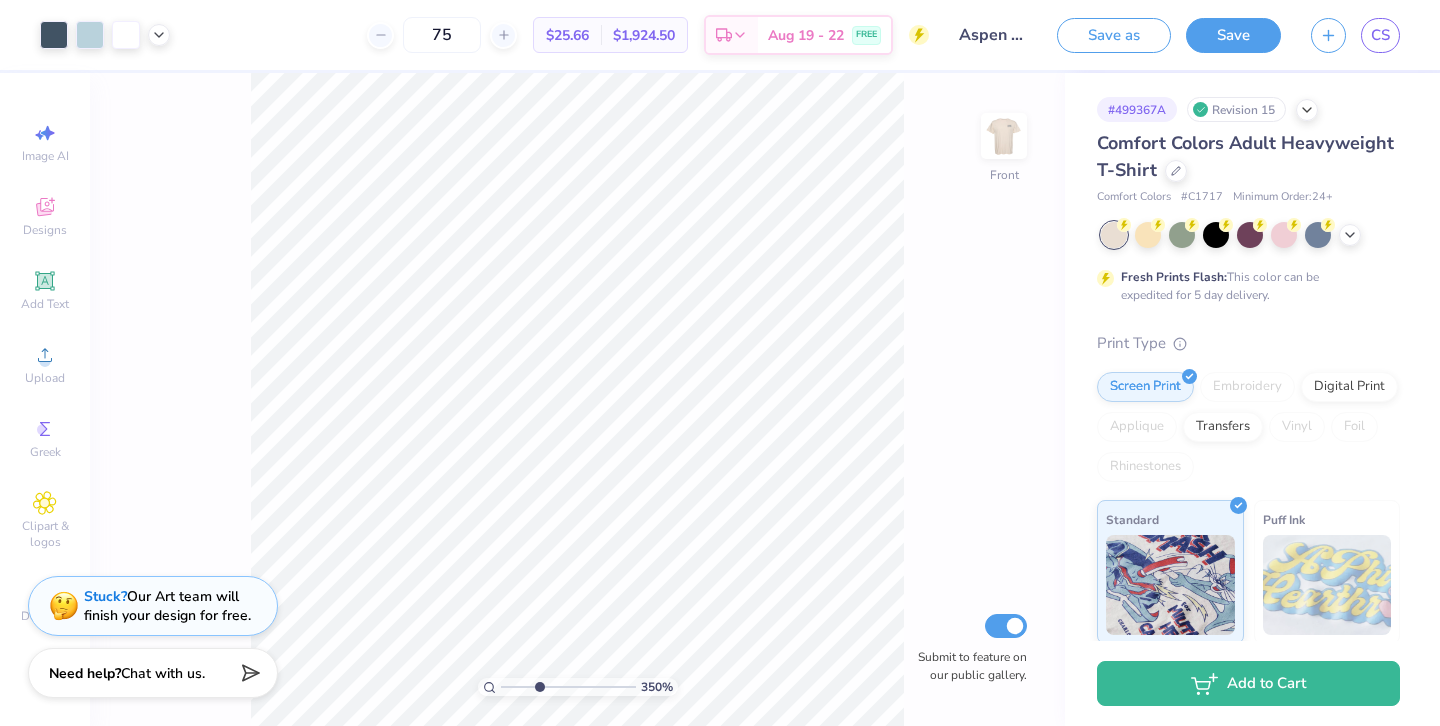 drag, startPoint x: 506, startPoint y: 693, endPoint x: 539, endPoint y: 695, distance: 33.06055 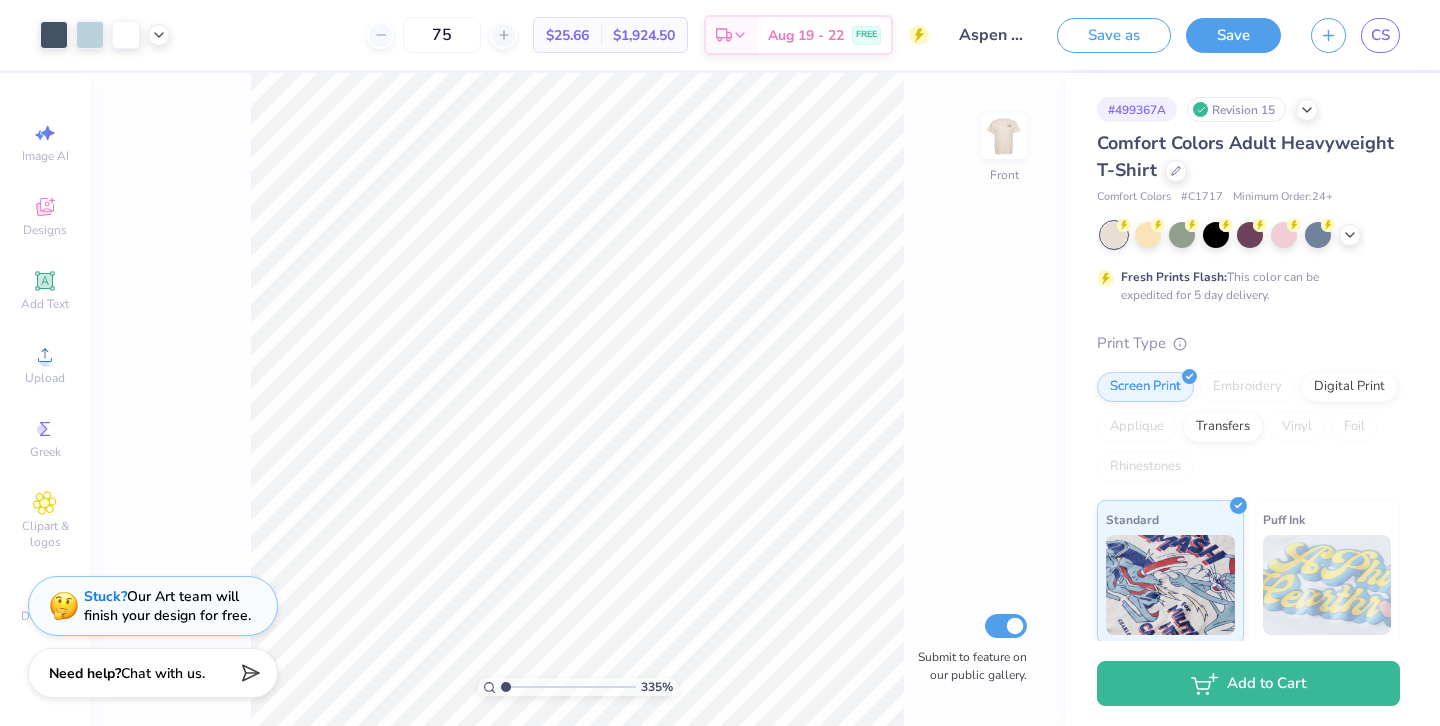 drag, startPoint x: 540, startPoint y: 688, endPoint x: 488, endPoint y: 688, distance: 52 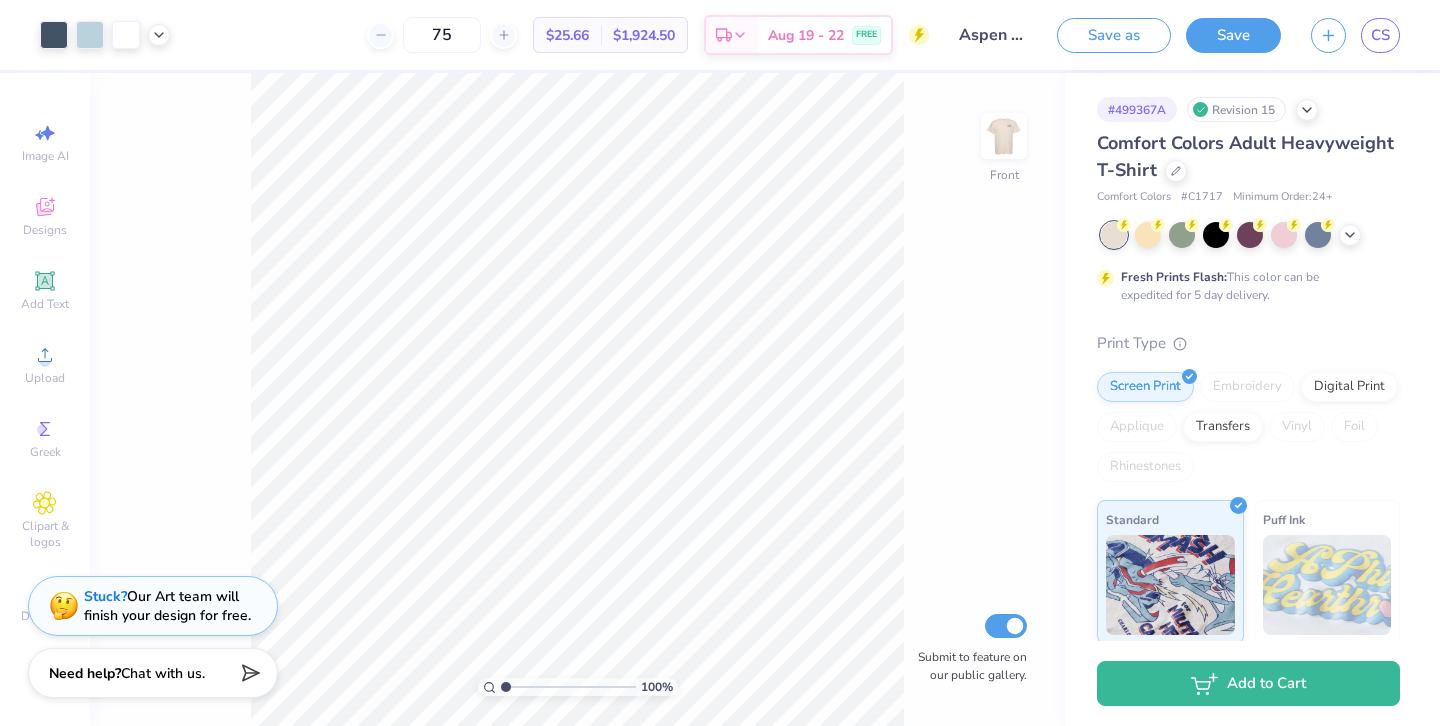 click 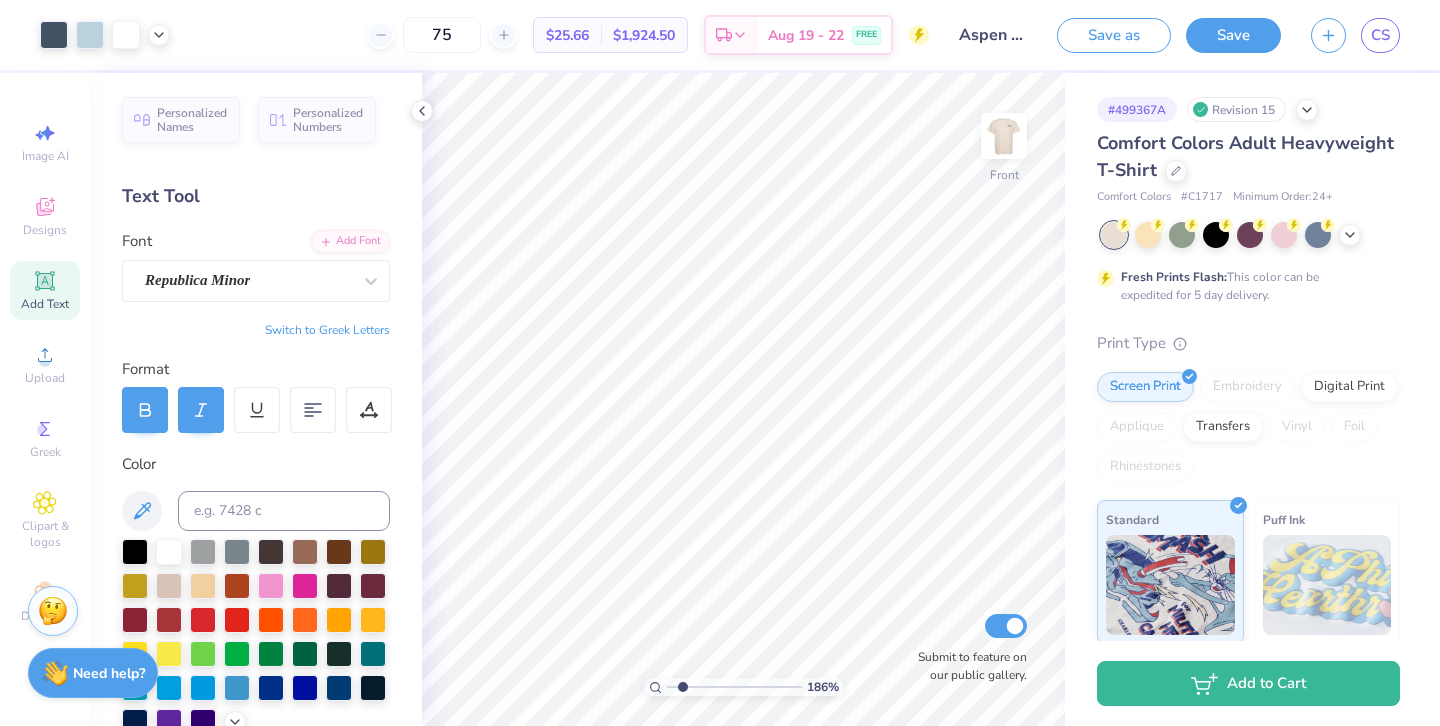 drag, startPoint x: 671, startPoint y: 684, endPoint x: 683, endPoint y: 687, distance: 12.369317 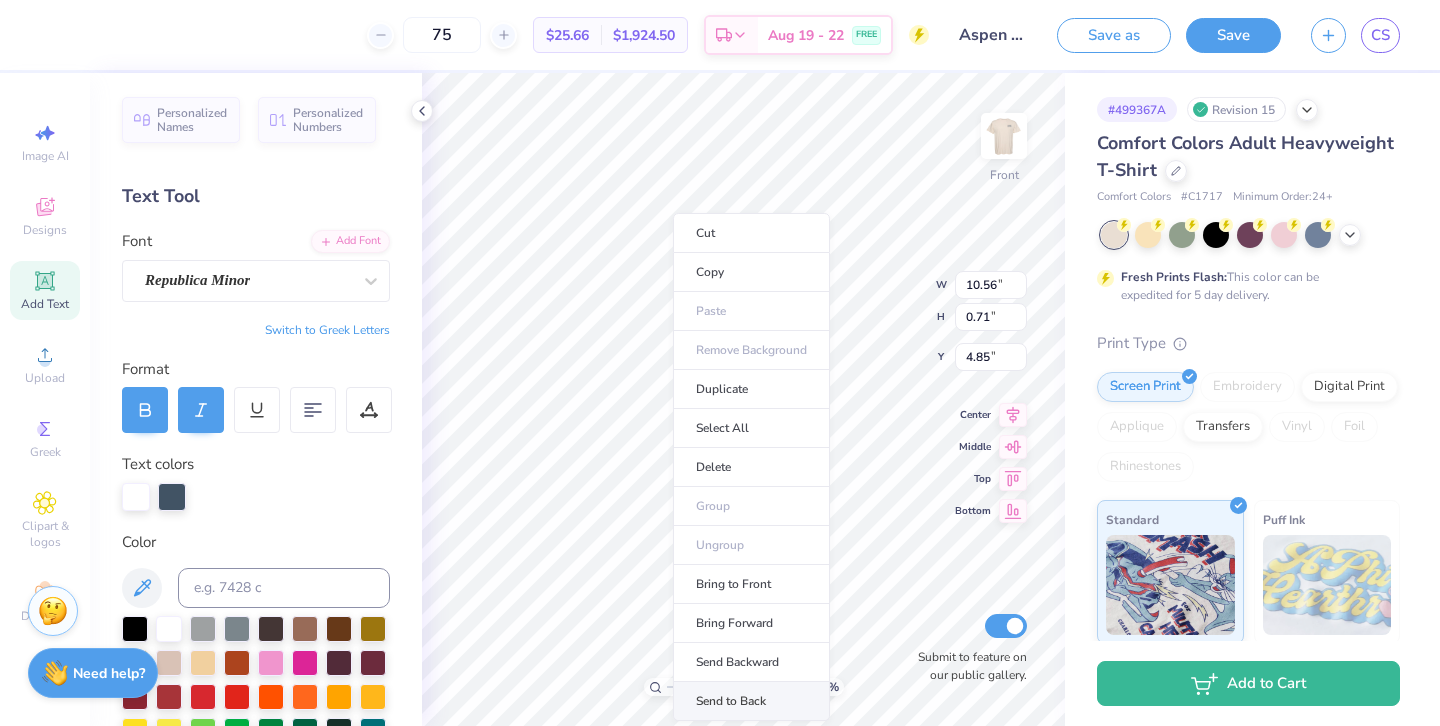 click on "Send to Back" at bounding box center (751, 701) 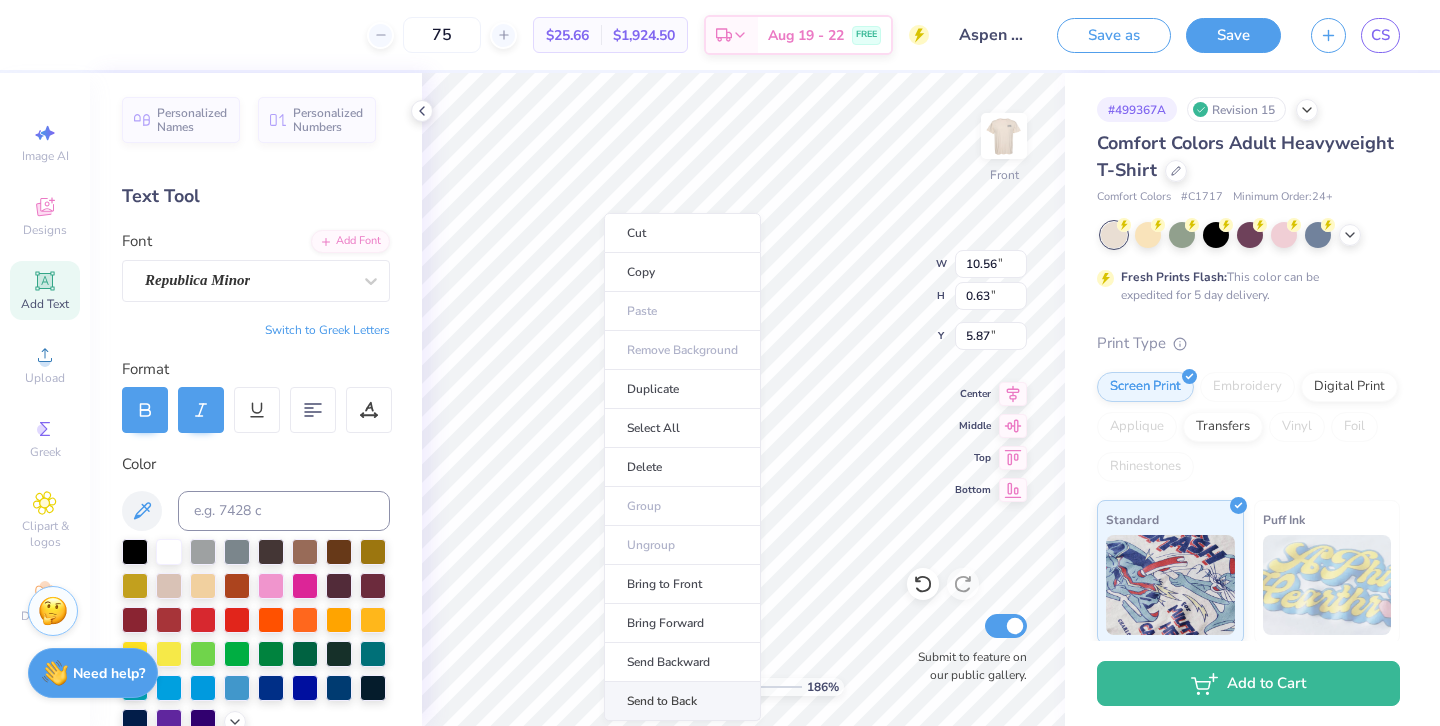 click on "Send to Back" at bounding box center [682, 701] 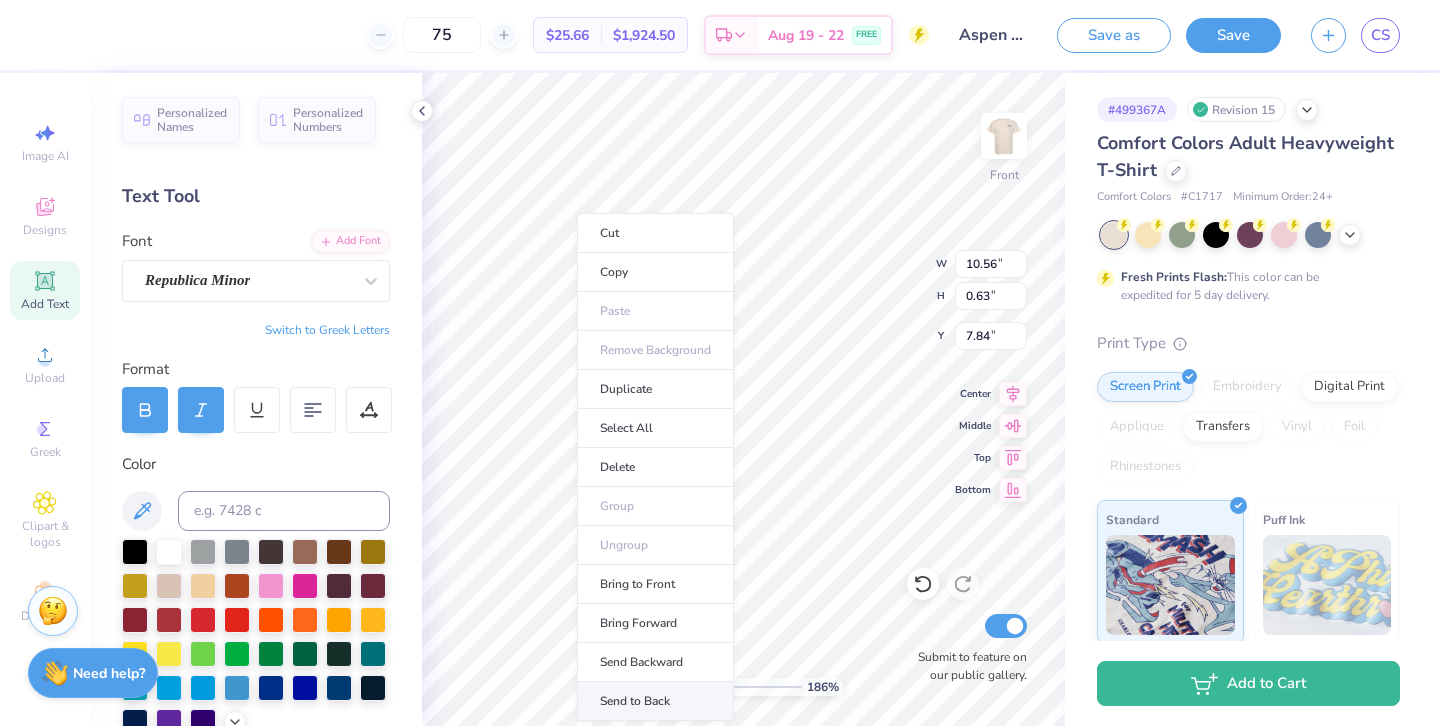 click on "Send to Back" at bounding box center (655, 701) 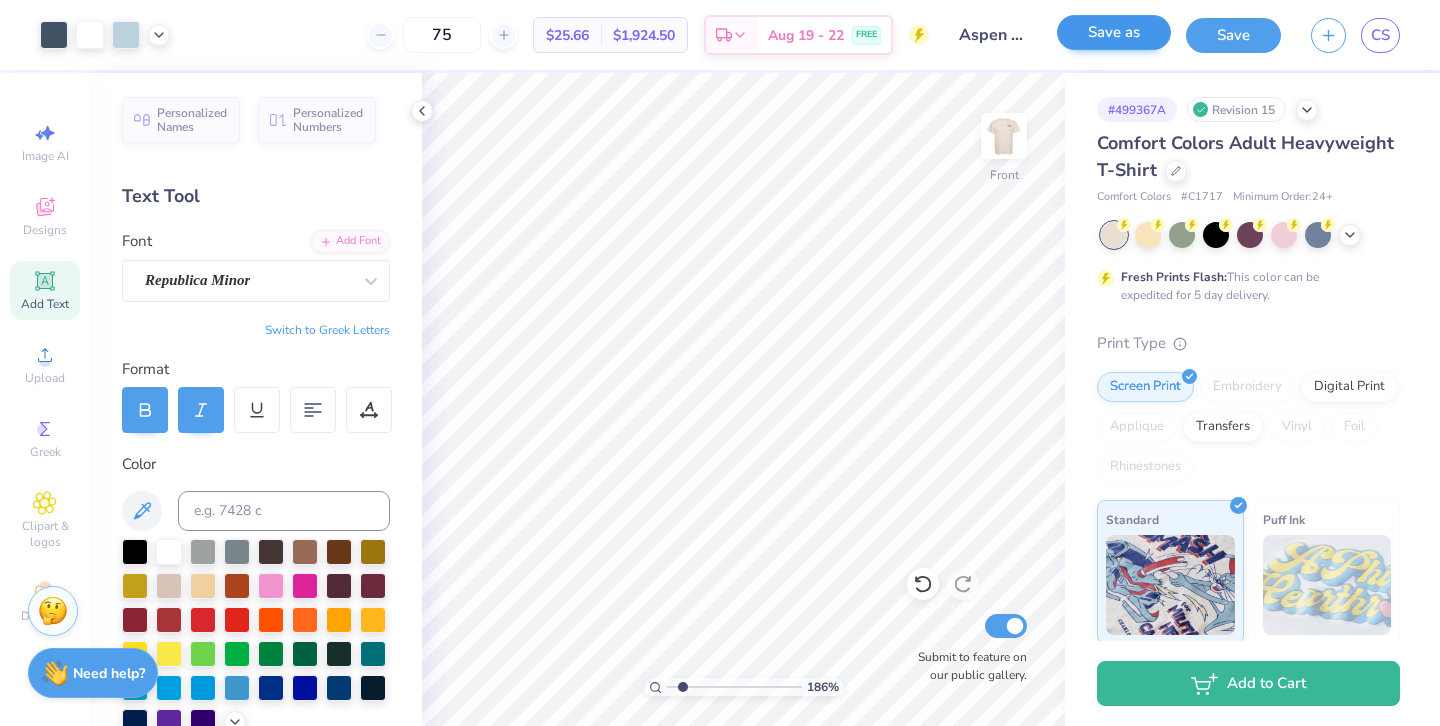 click on "Save as" at bounding box center [1114, 32] 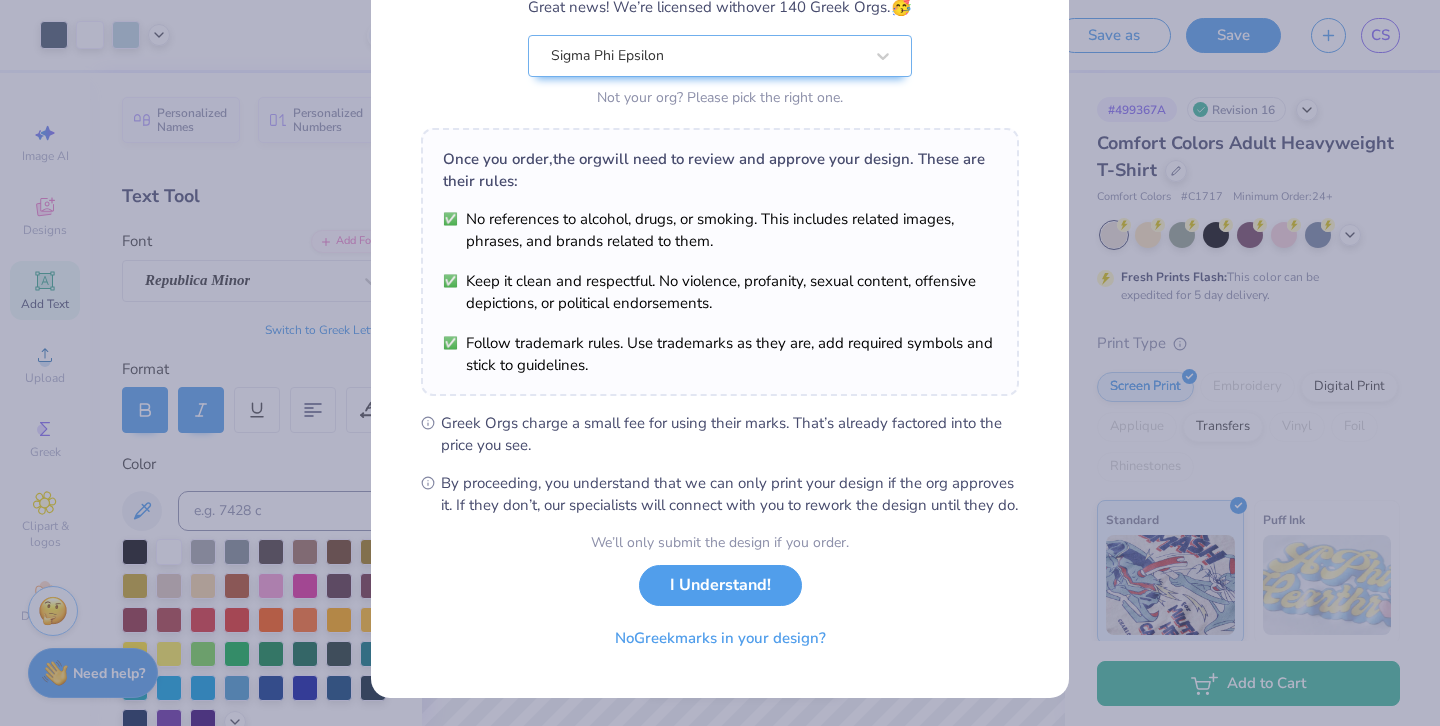 scroll, scrollTop: 210, scrollLeft: 0, axis: vertical 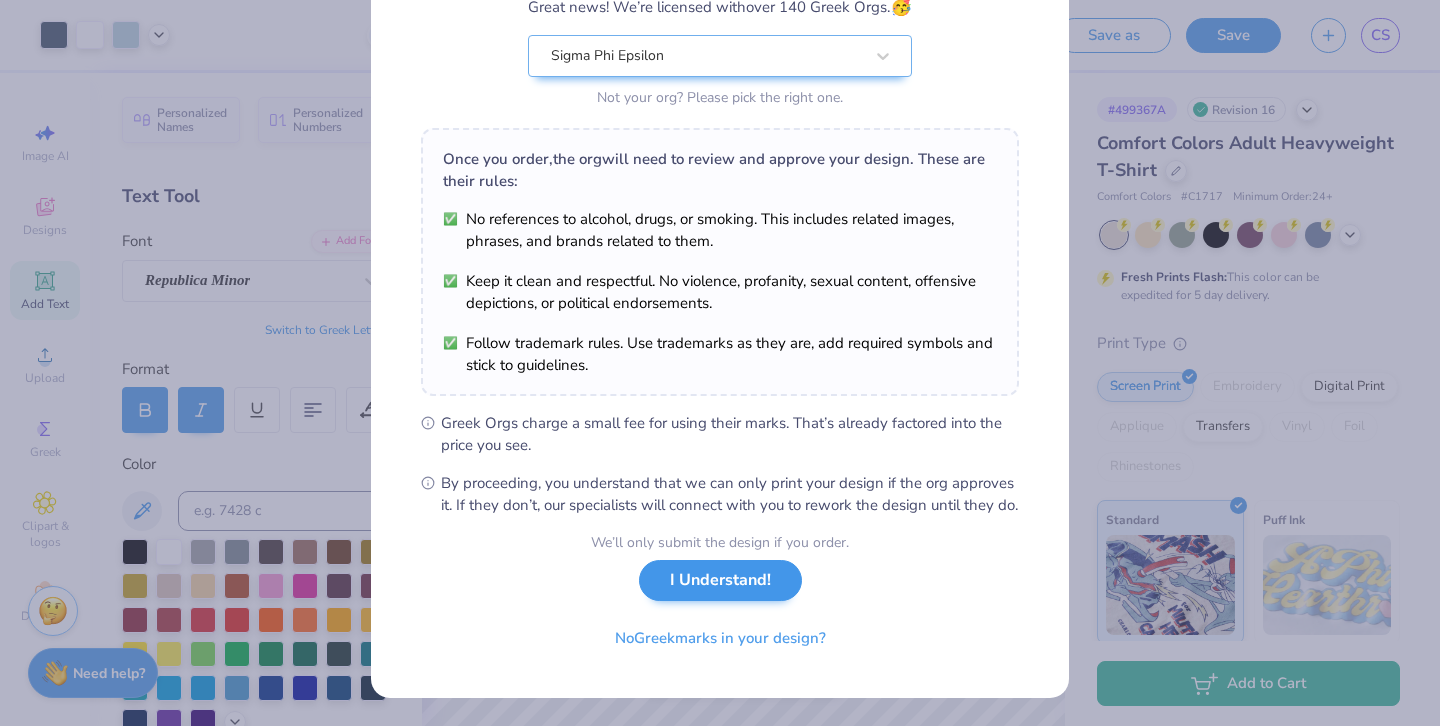 click on "I Understand!" at bounding box center (720, 580) 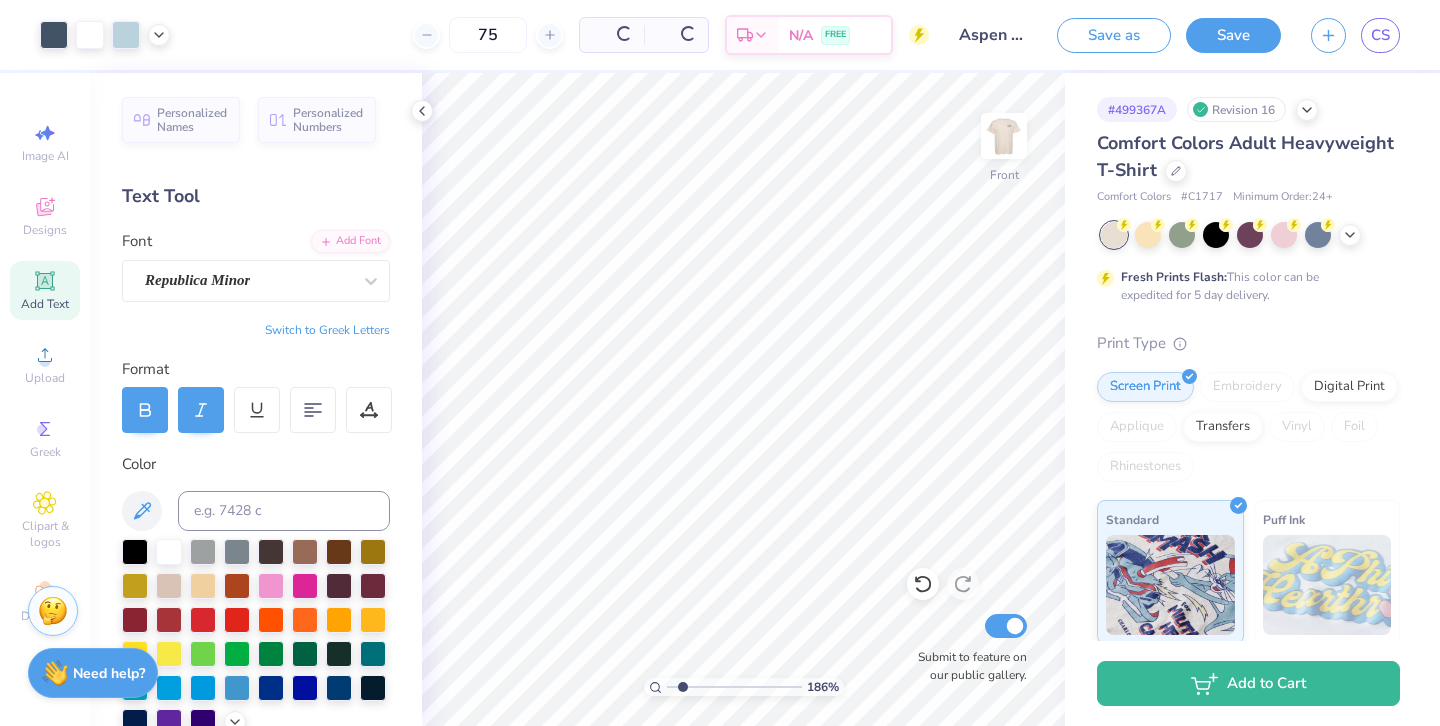 scroll, scrollTop: 0, scrollLeft: 0, axis: both 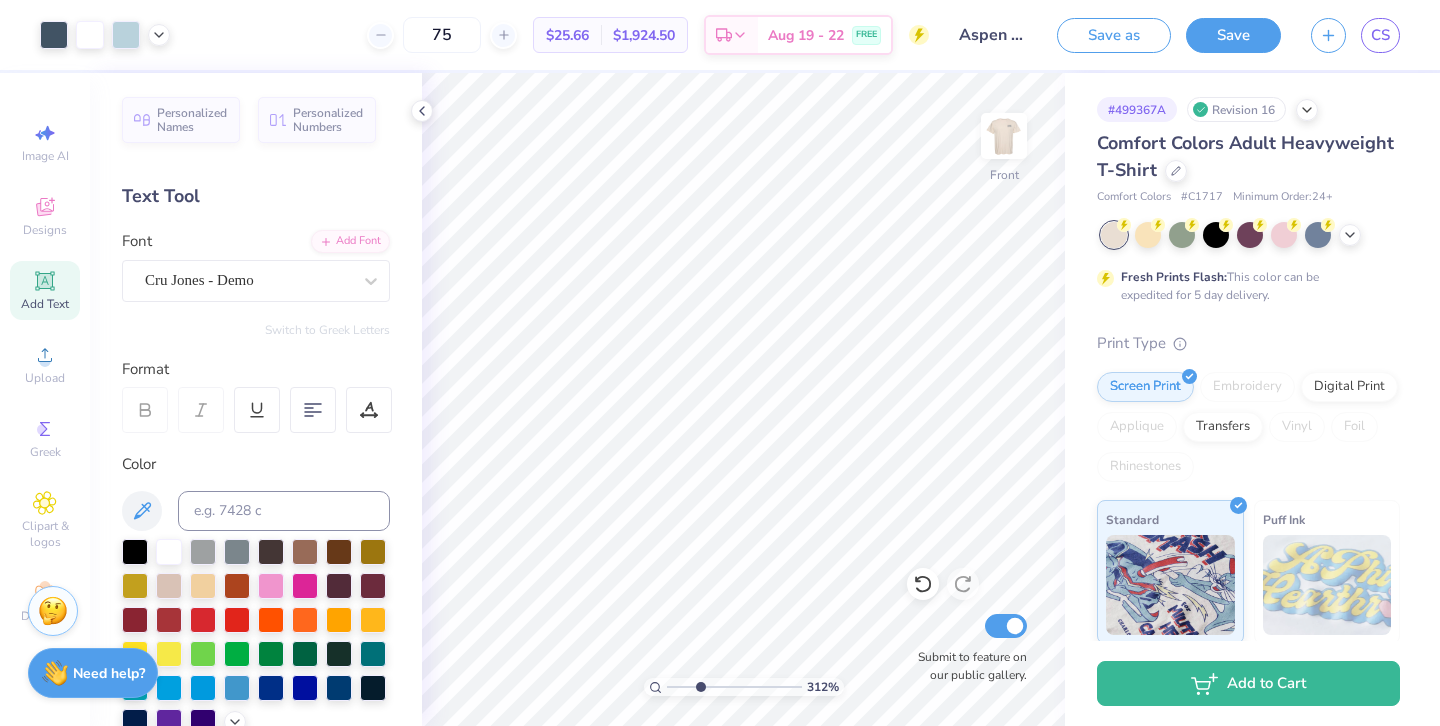 drag, startPoint x: 678, startPoint y: 687, endPoint x: 700, endPoint y: 690, distance: 22.203604 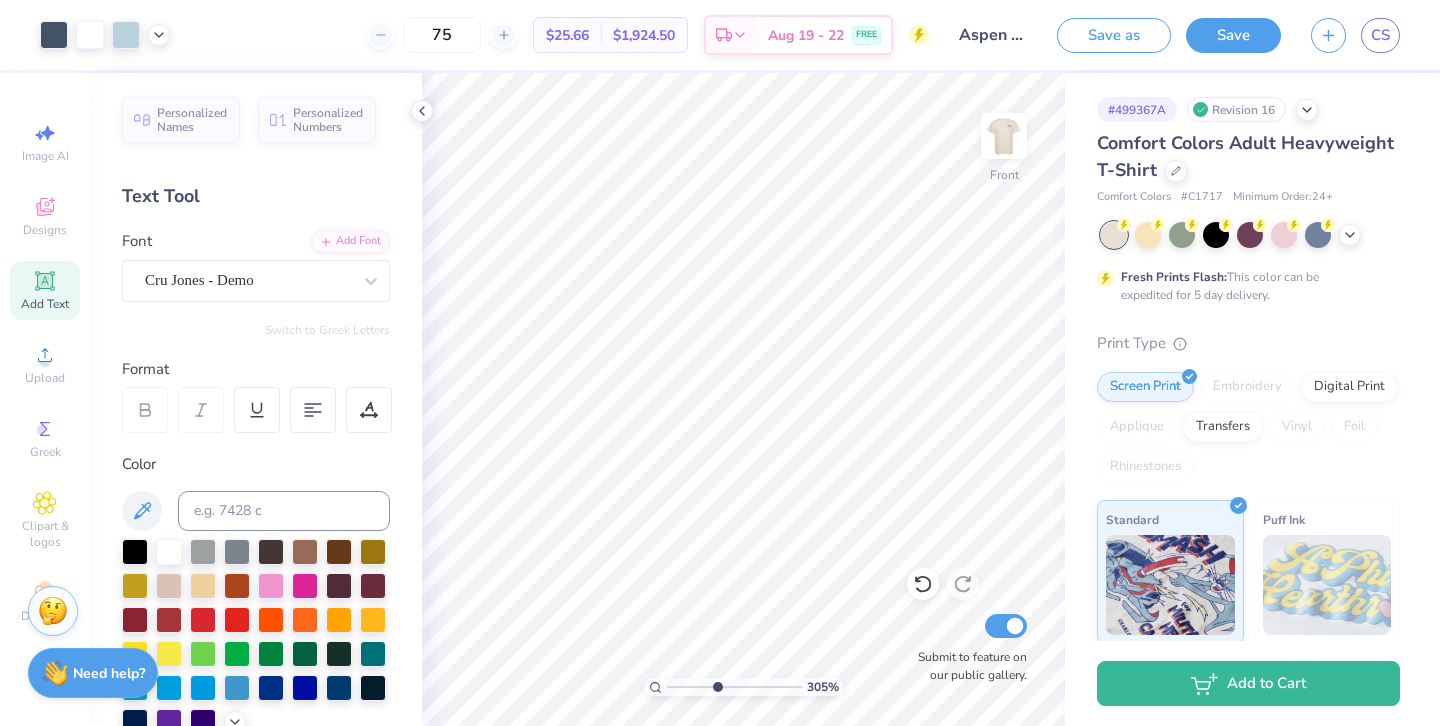 type on "5.66" 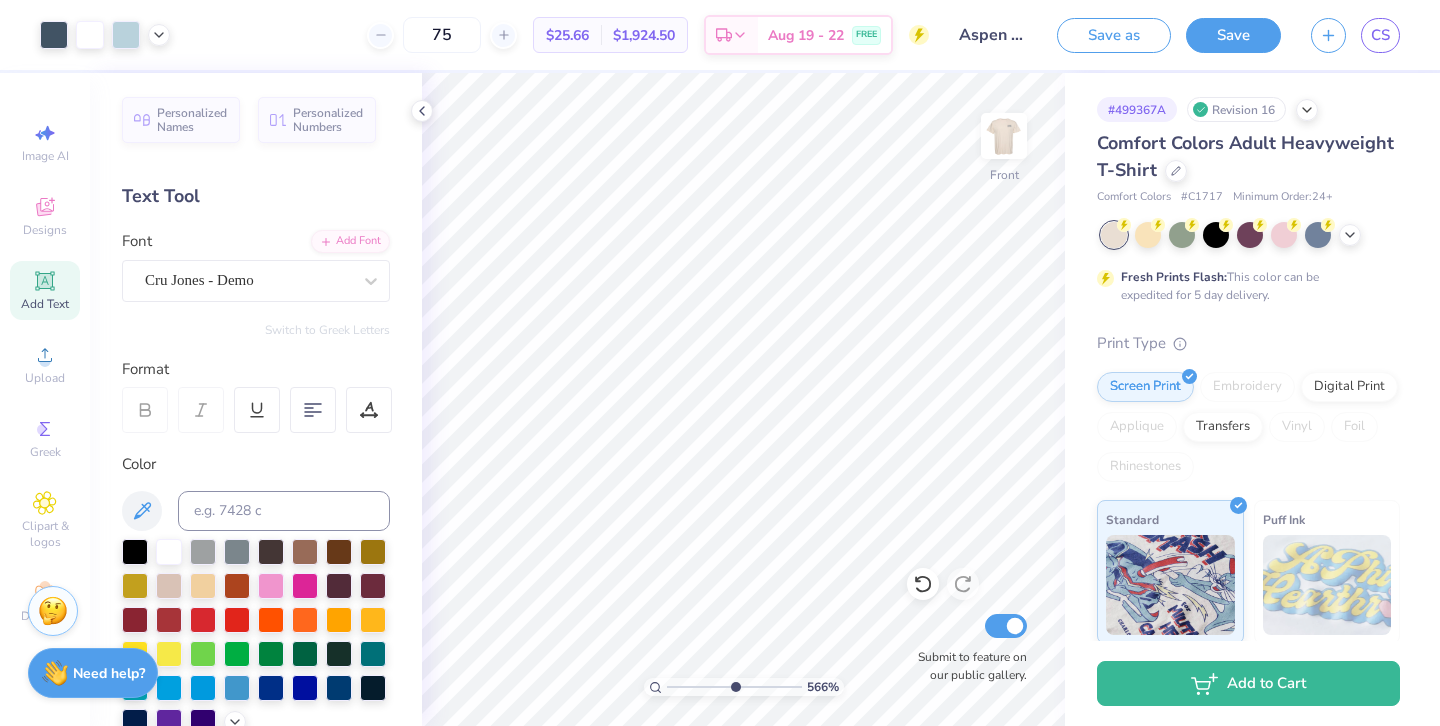 drag, startPoint x: 699, startPoint y: 688, endPoint x: 734, endPoint y: 697, distance: 36.138622 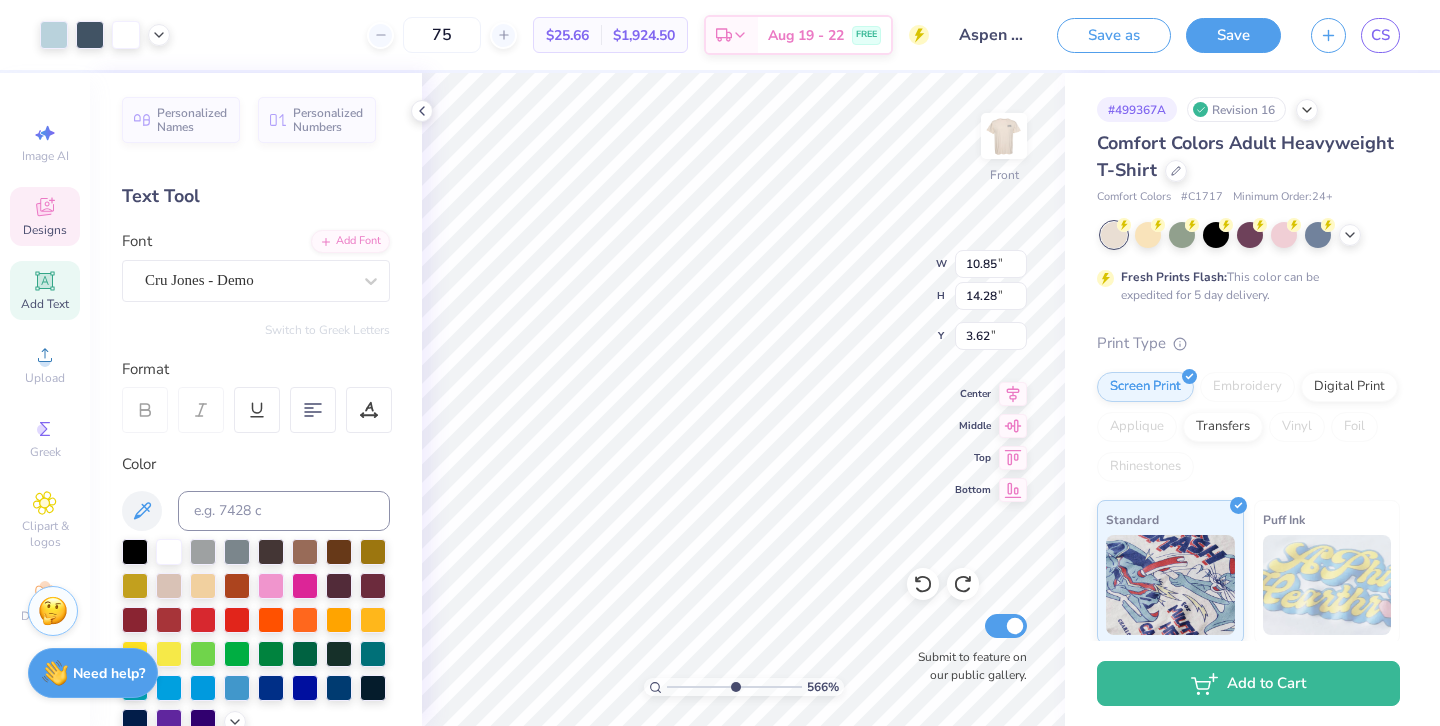 type on "3.60" 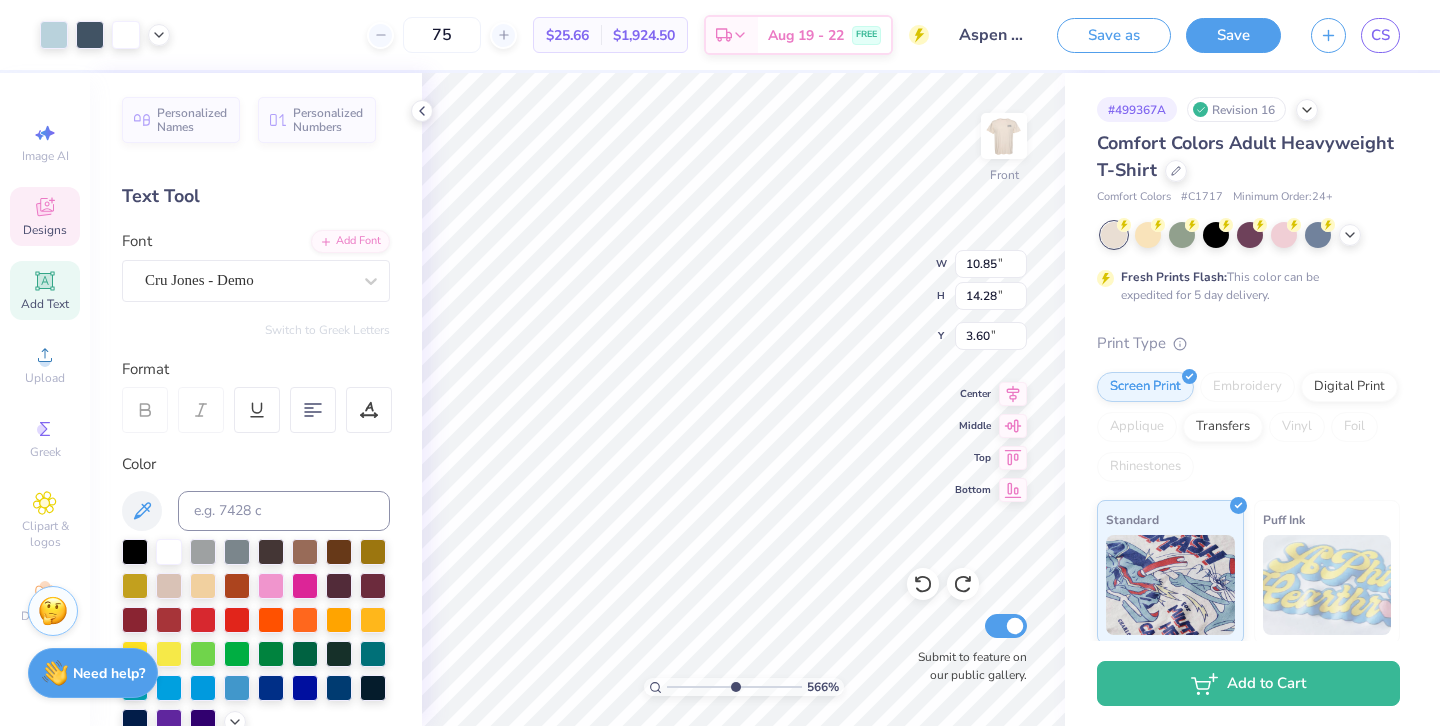 click on "566  % Front W 10.85 10.85 " H 14.28 14.28 " Y 3.60 3.60 " Center Middle Top Bottom Submit to feature on our public gallery." at bounding box center (743, 399) 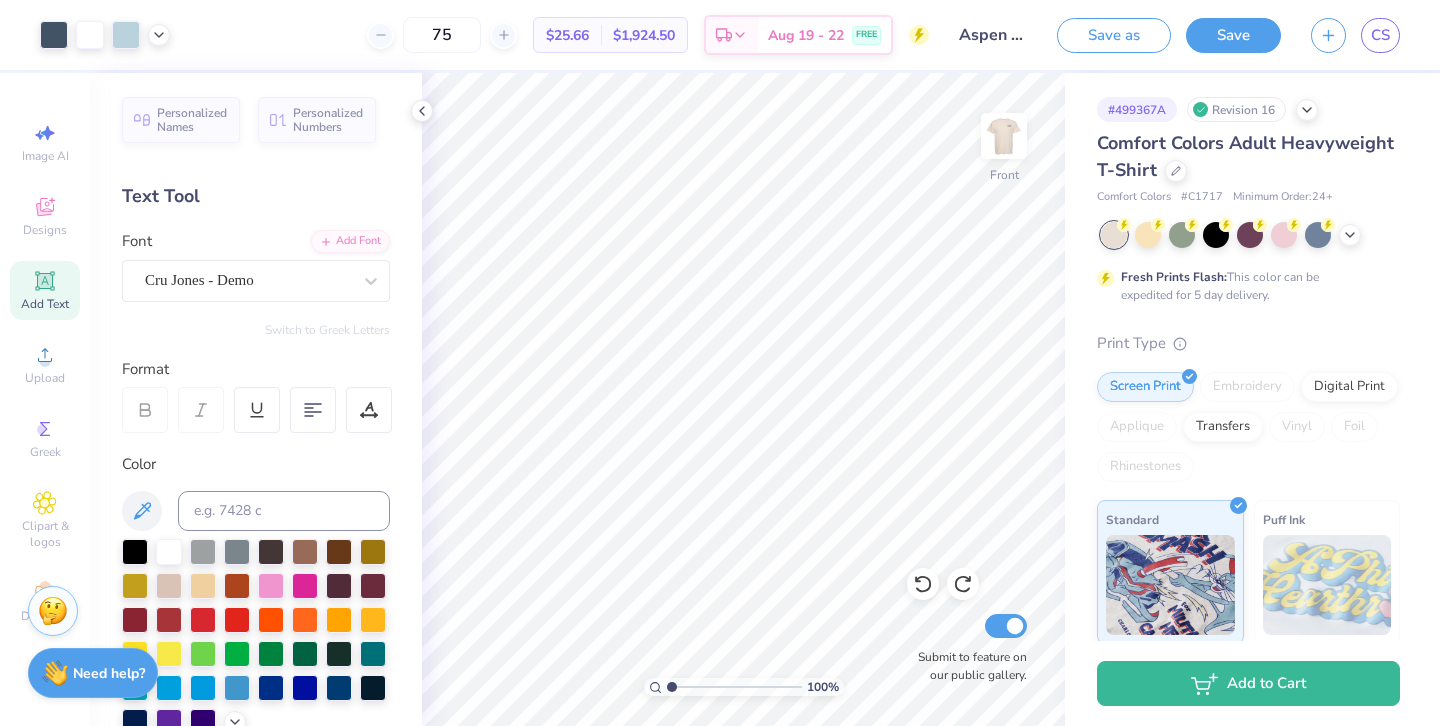 drag, startPoint x: 731, startPoint y: 685, endPoint x: 630, endPoint y: 681, distance: 101.07918 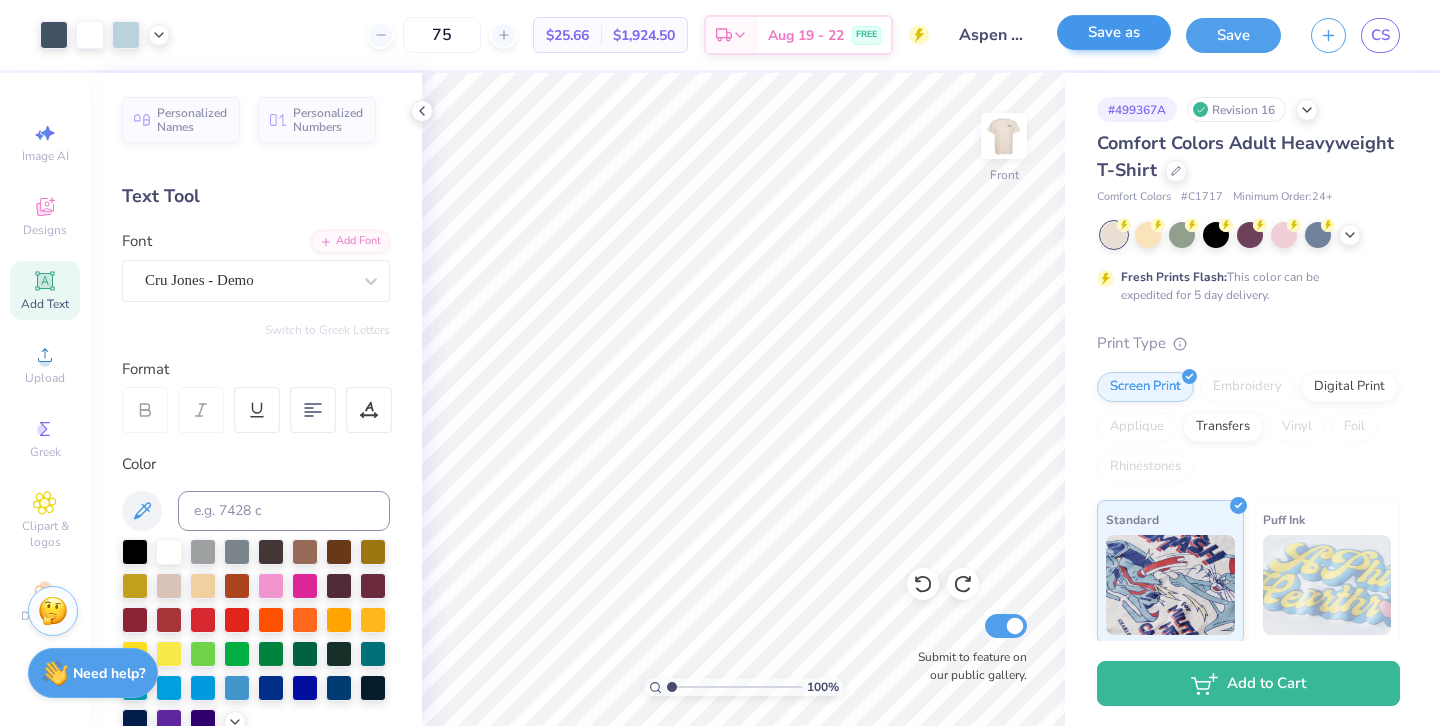 click on "Save as" at bounding box center (1114, 32) 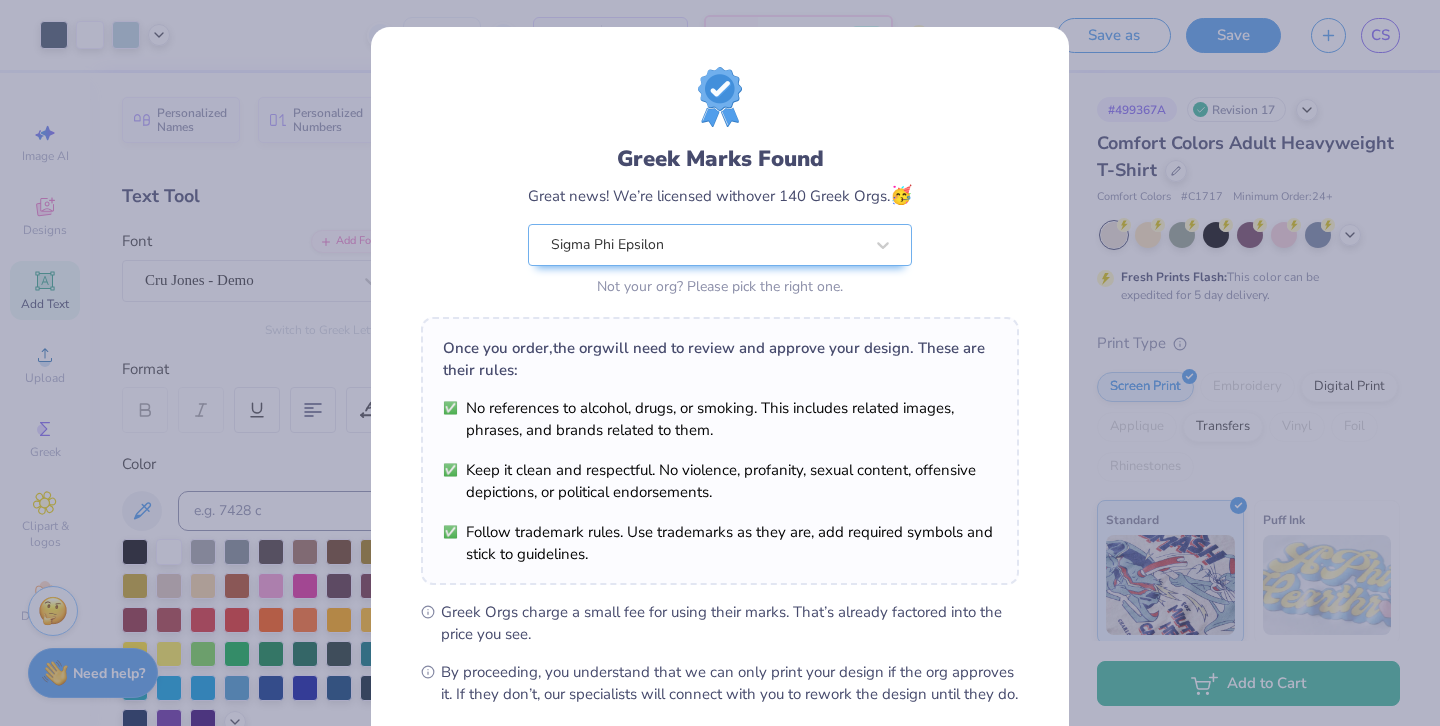 click on "By proceeding, you understand that we can only print your design if the org approves it. If they don’t, our specialists will connect with you to rework the design until they do." at bounding box center (730, 683) 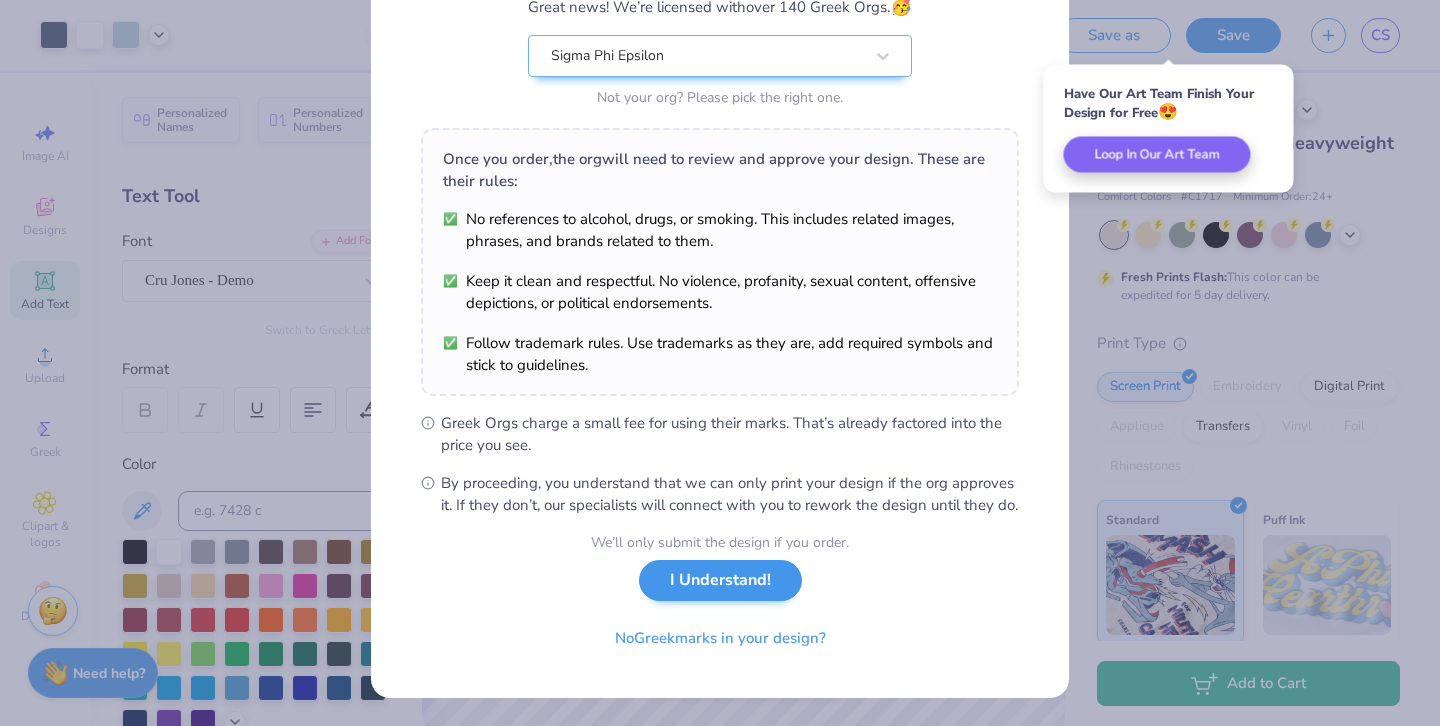 scroll, scrollTop: 210, scrollLeft: 0, axis: vertical 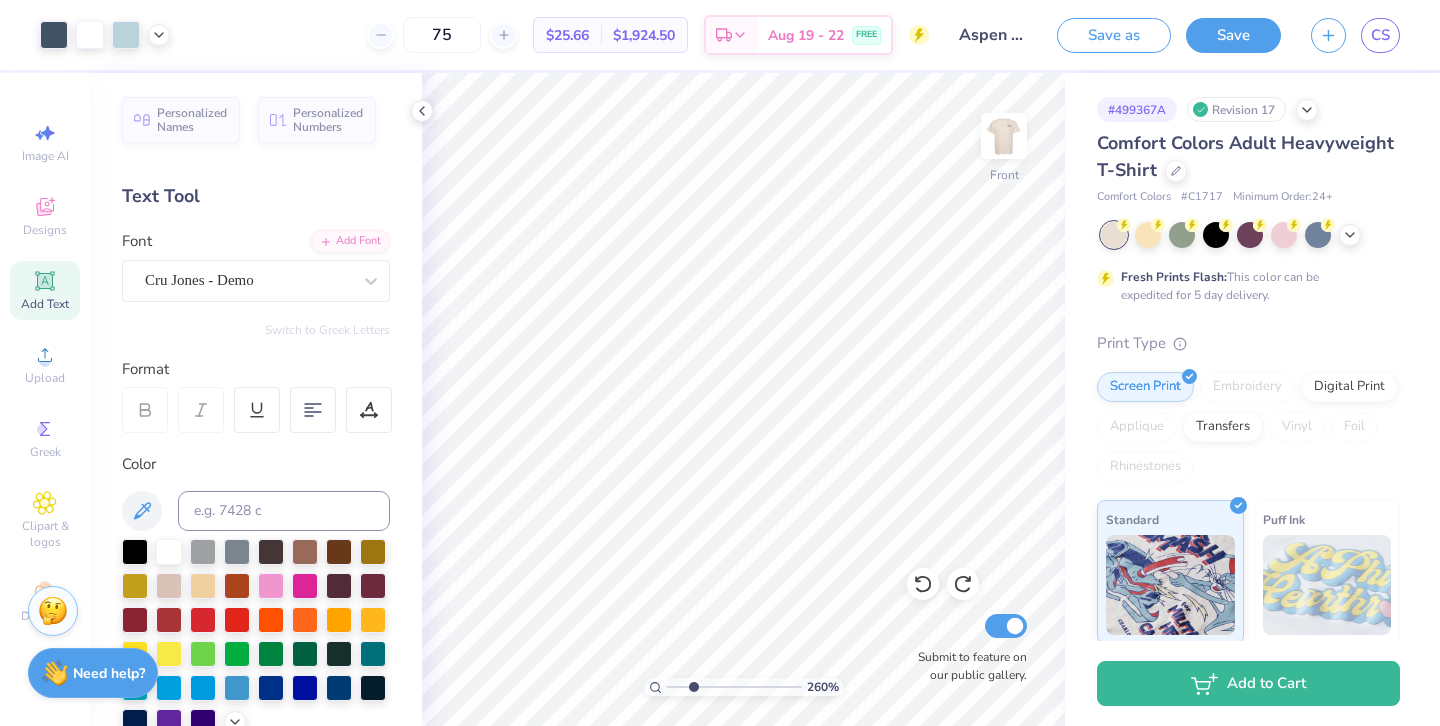 drag, startPoint x: 672, startPoint y: 688, endPoint x: 693, endPoint y: 689, distance: 21.023796 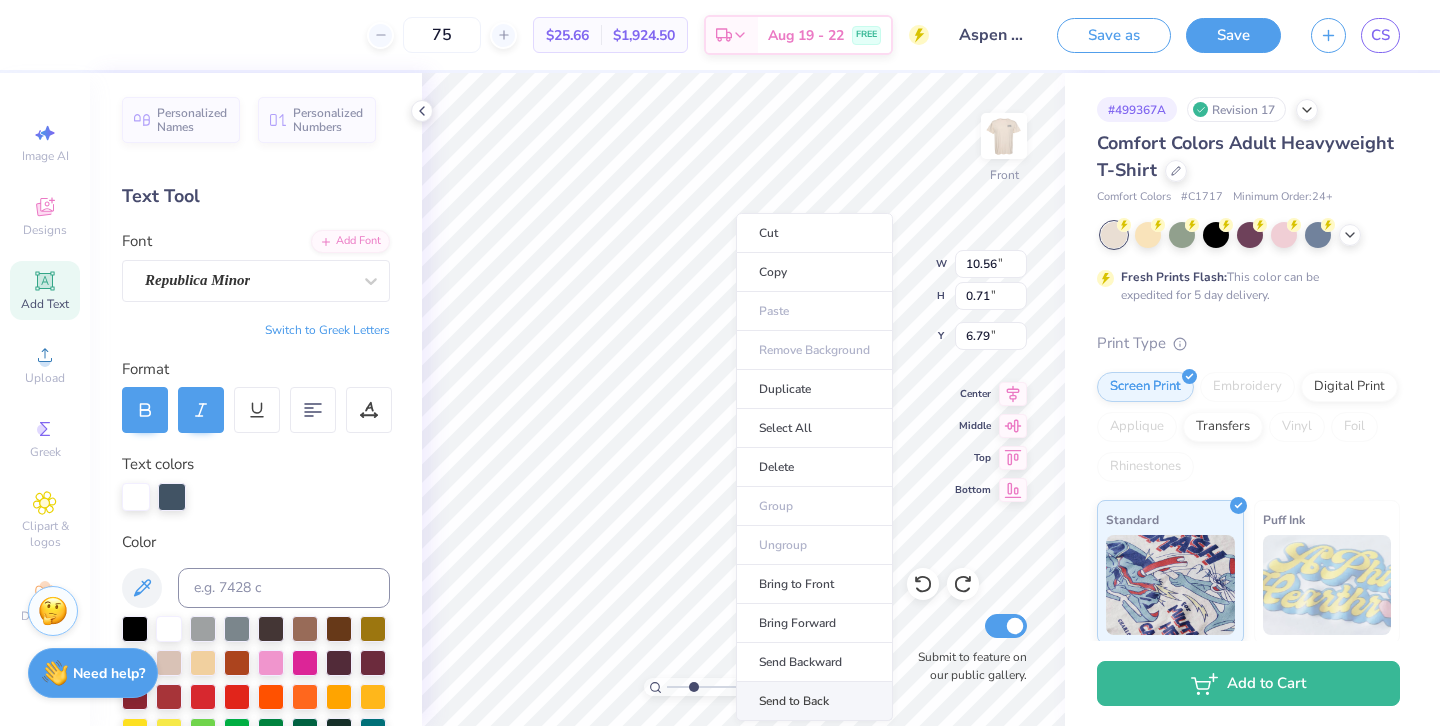 click on "Send to Back" at bounding box center [814, 701] 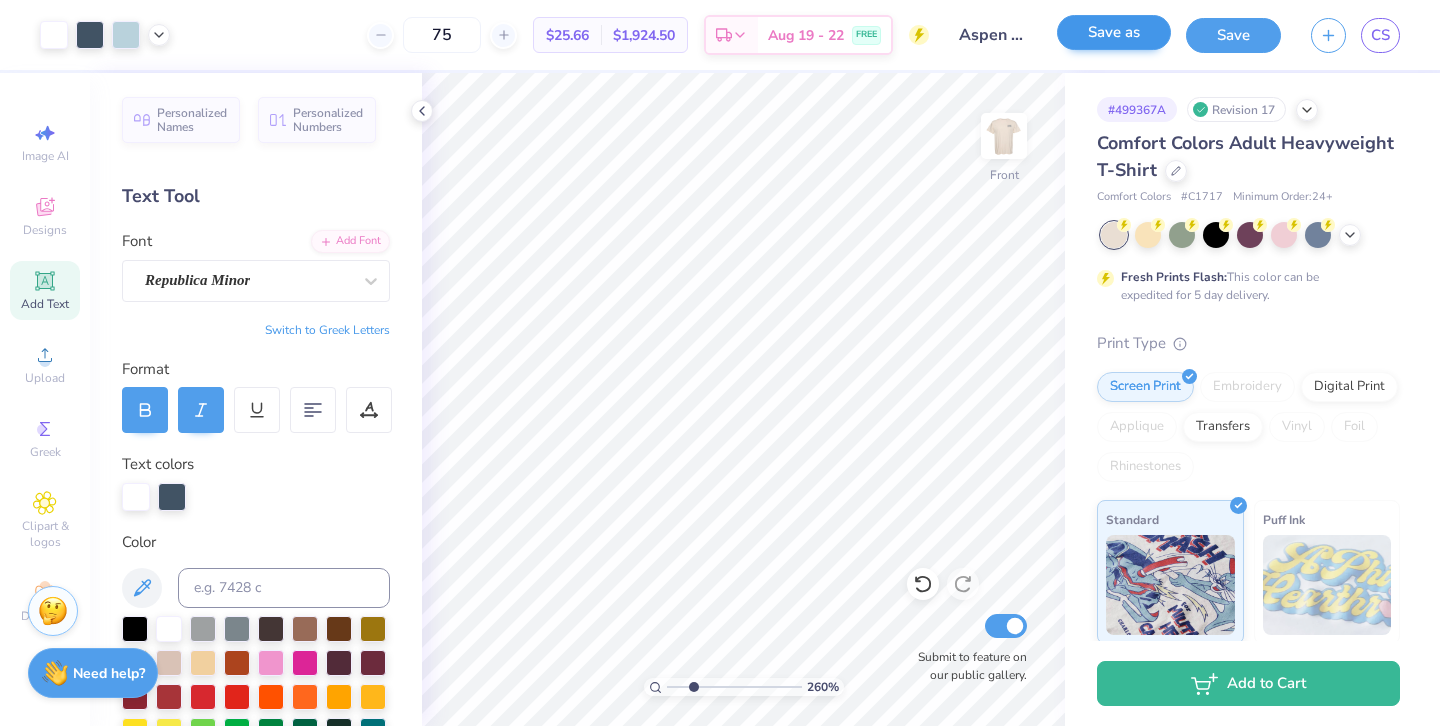 click on "Save as" at bounding box center [1114, 32] 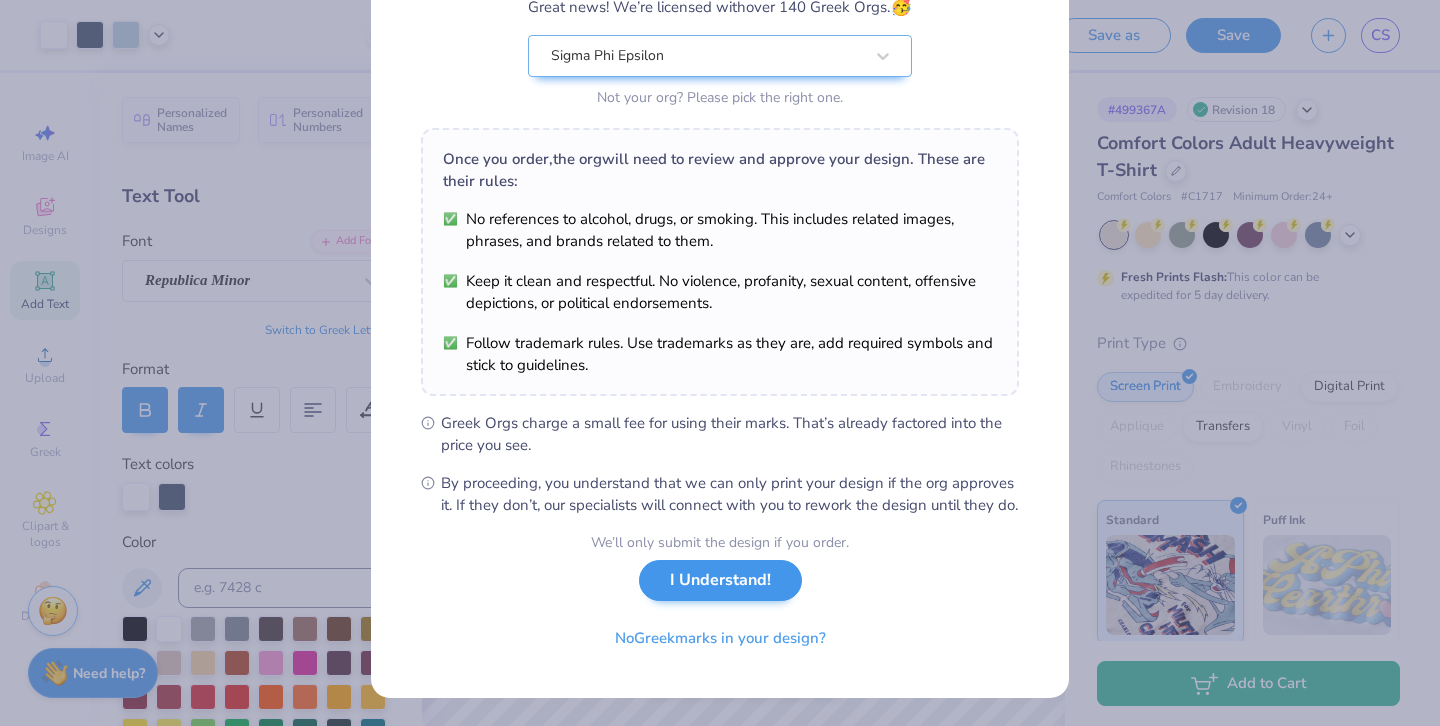 scroll, scrollTop: 211, scrollLeft: 0, axis: vertical 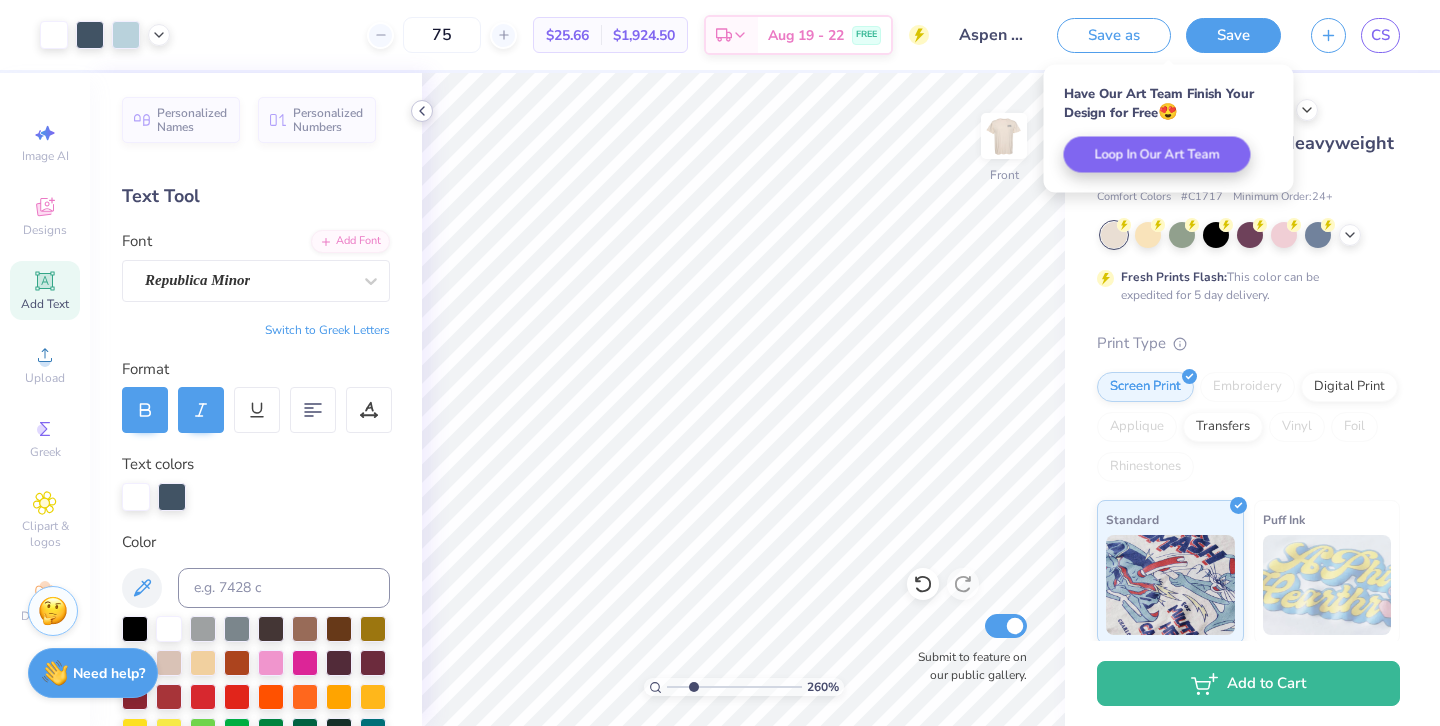 click 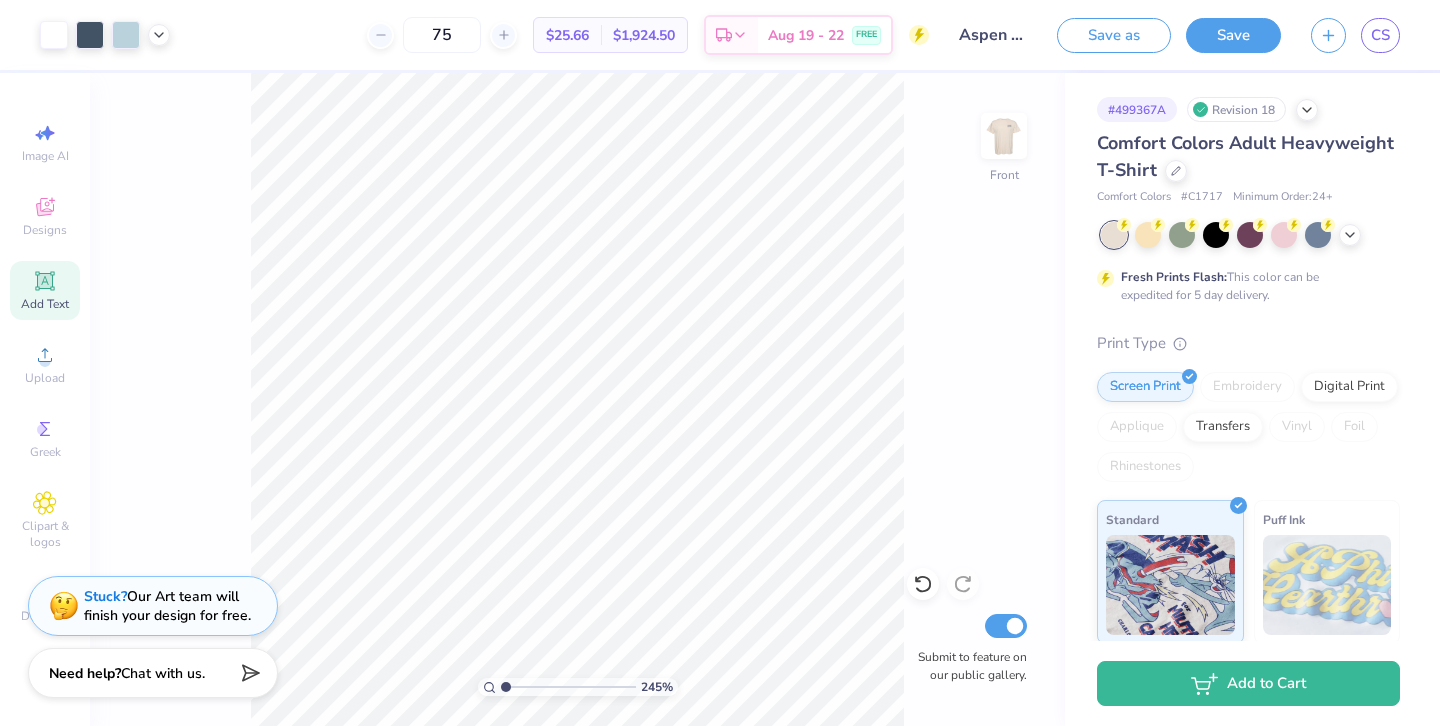 drag, startPoint x: 526, startPoint y: 683, endPoint x: 481, endPoint y: 681, distance: 45.044422 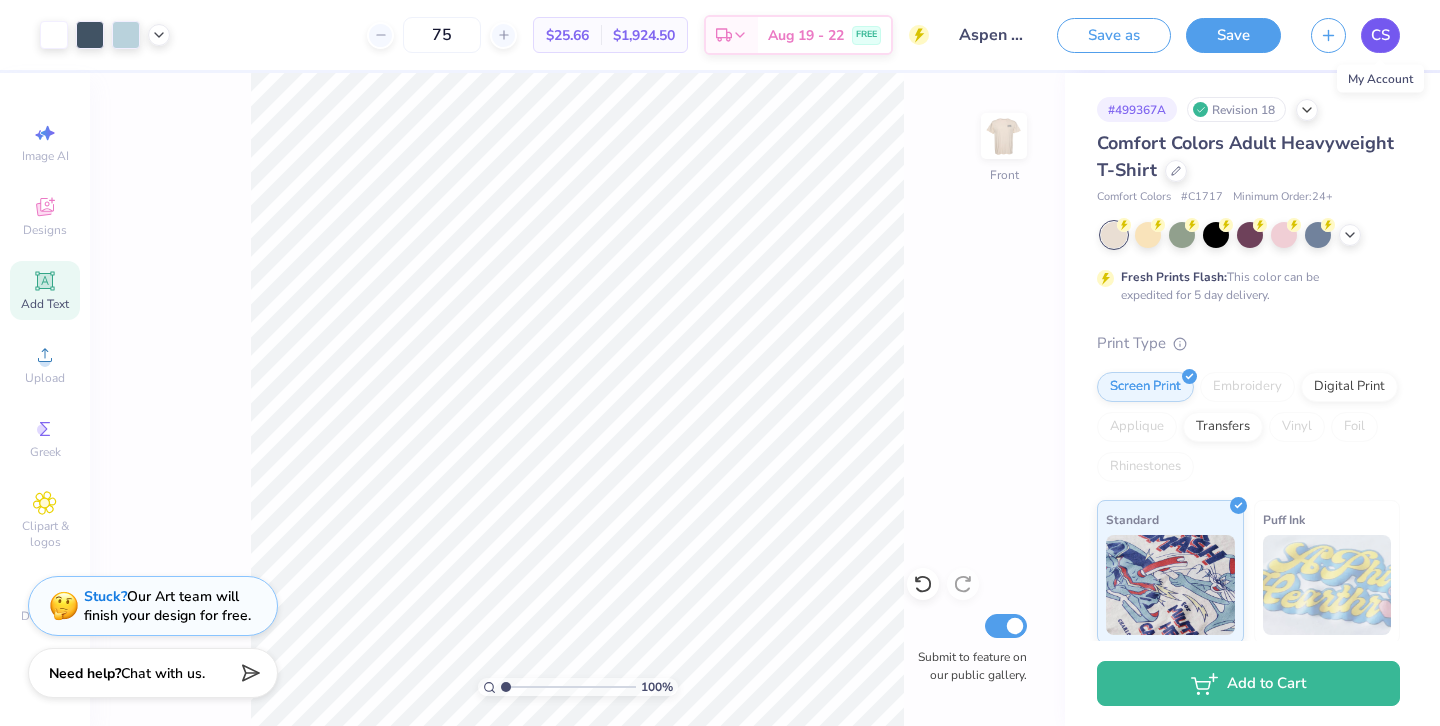 click on "CS" at bounding box center [1380, 35] 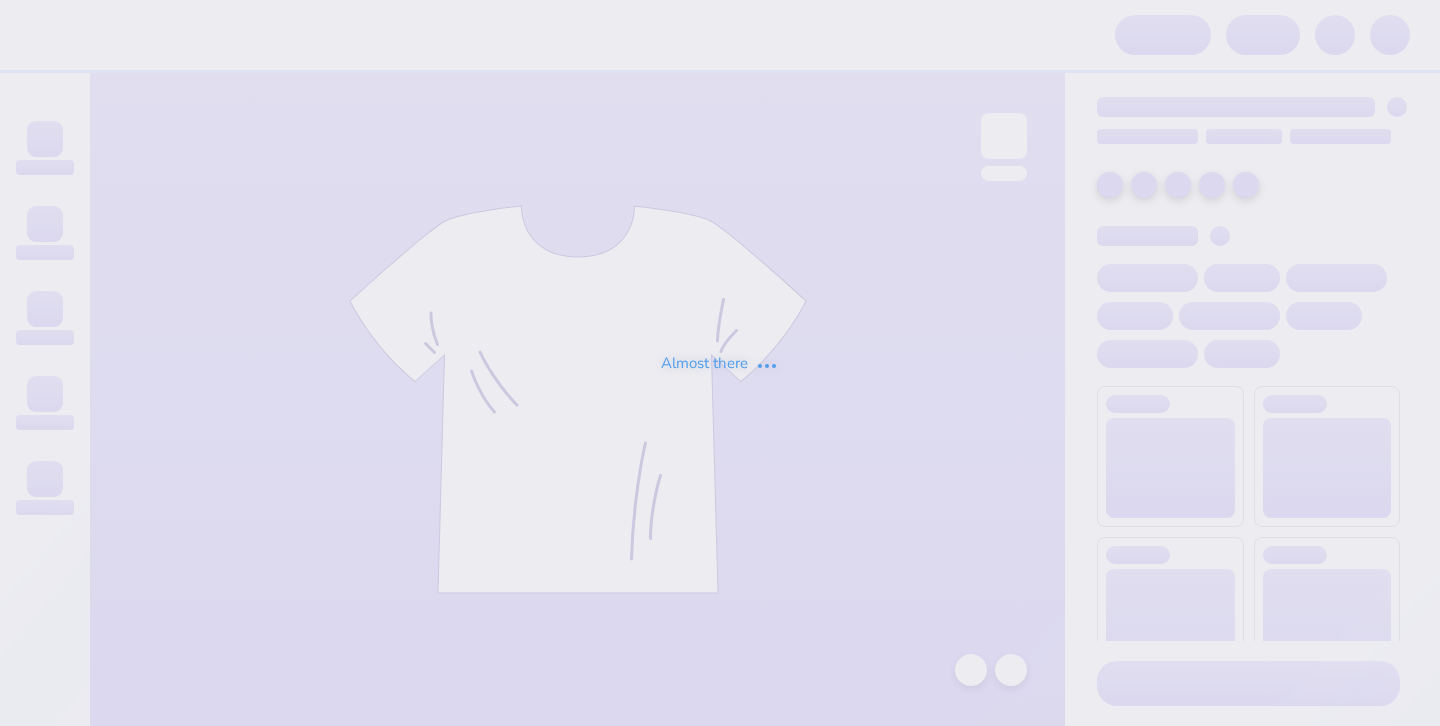 scroll, scrollTop: 0, scrollLeft: 0, axis: both 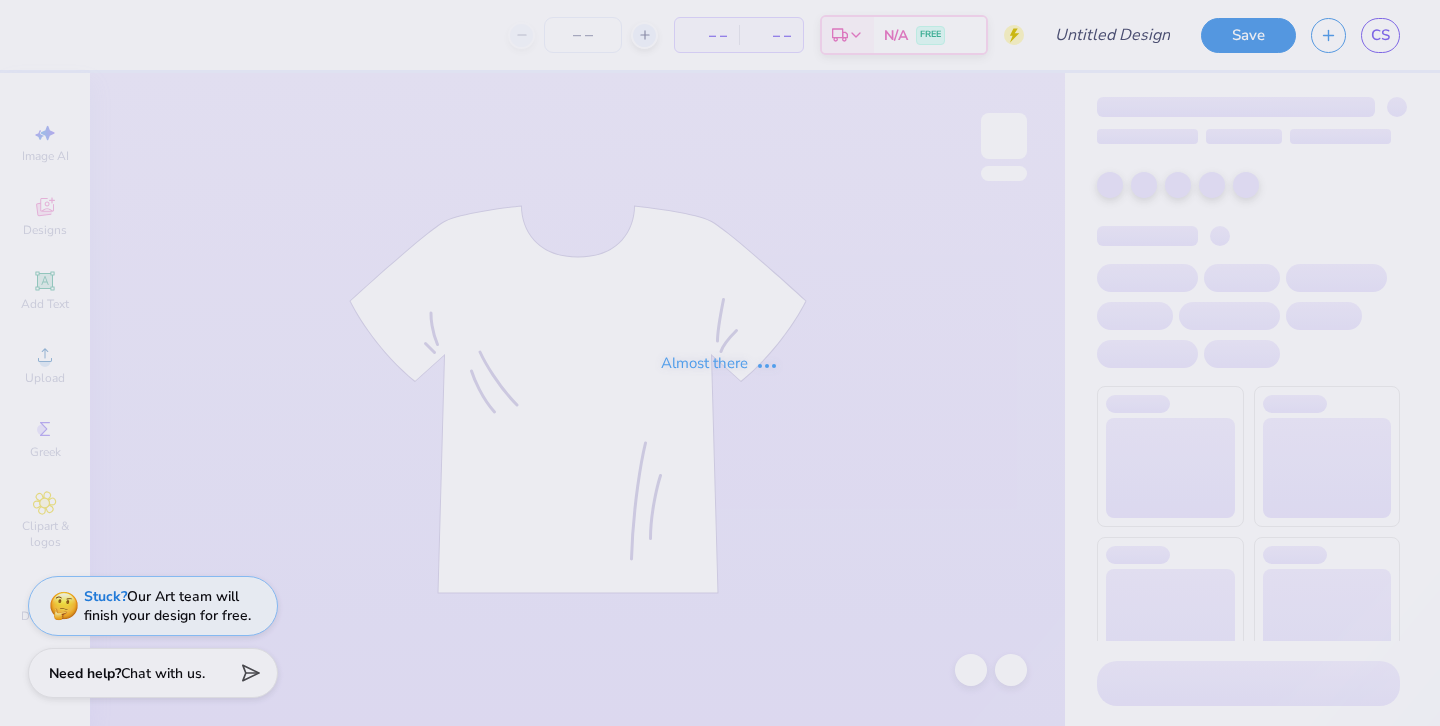 type on "Aspen rush" 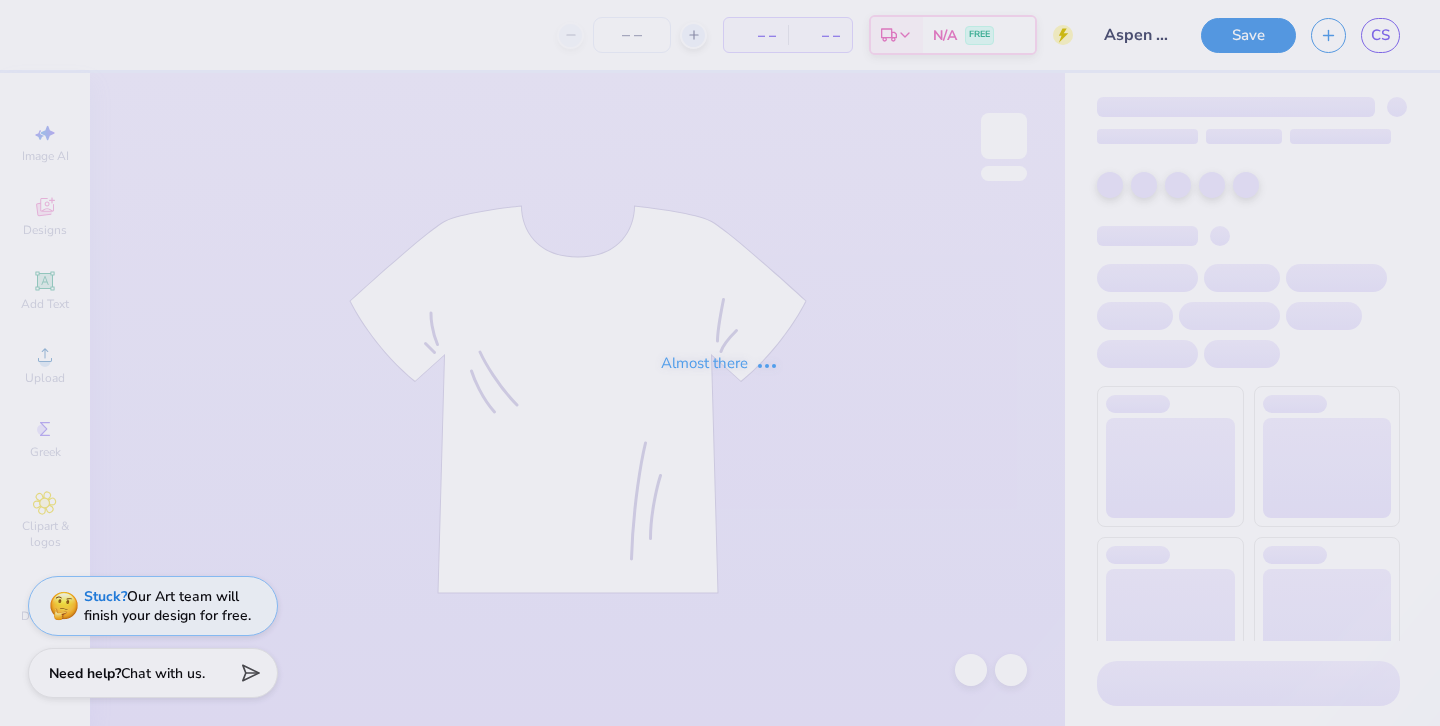 type on "75" 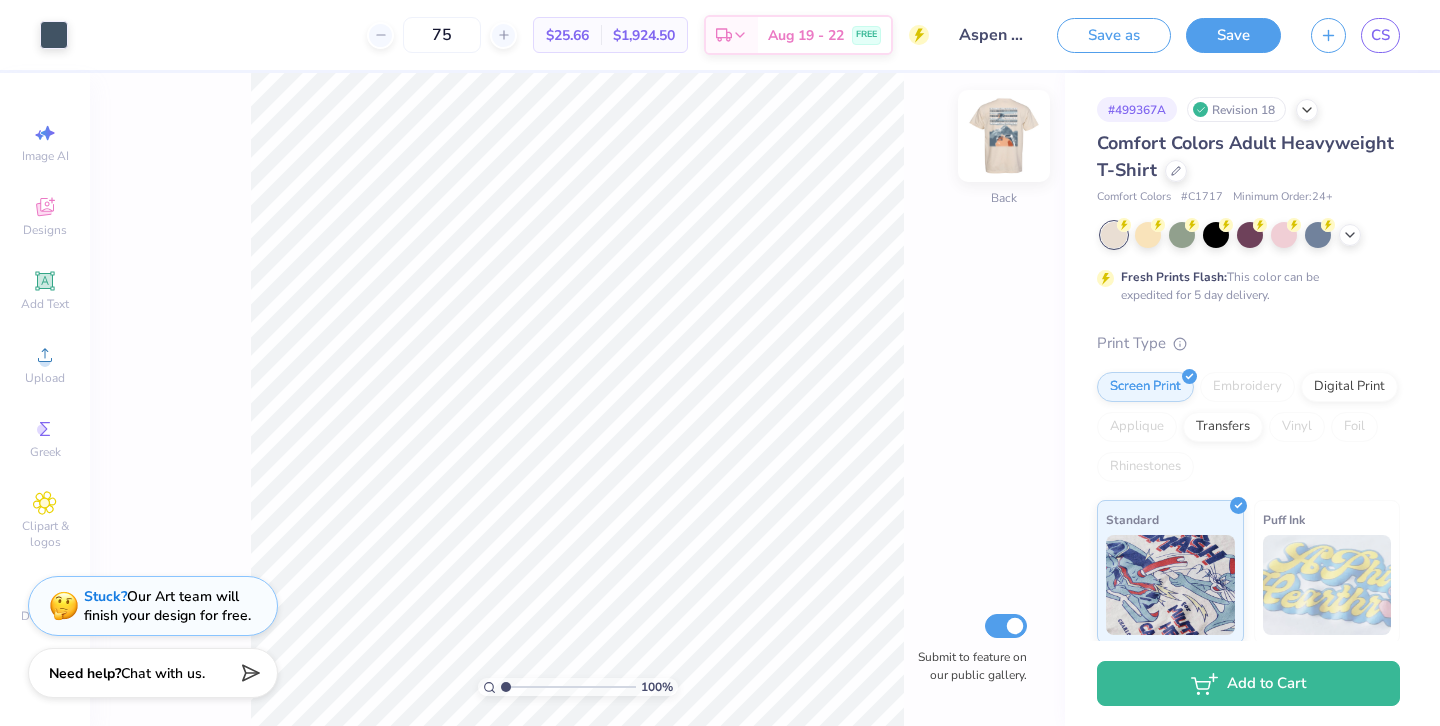 click at bounding box center (1004, 136) 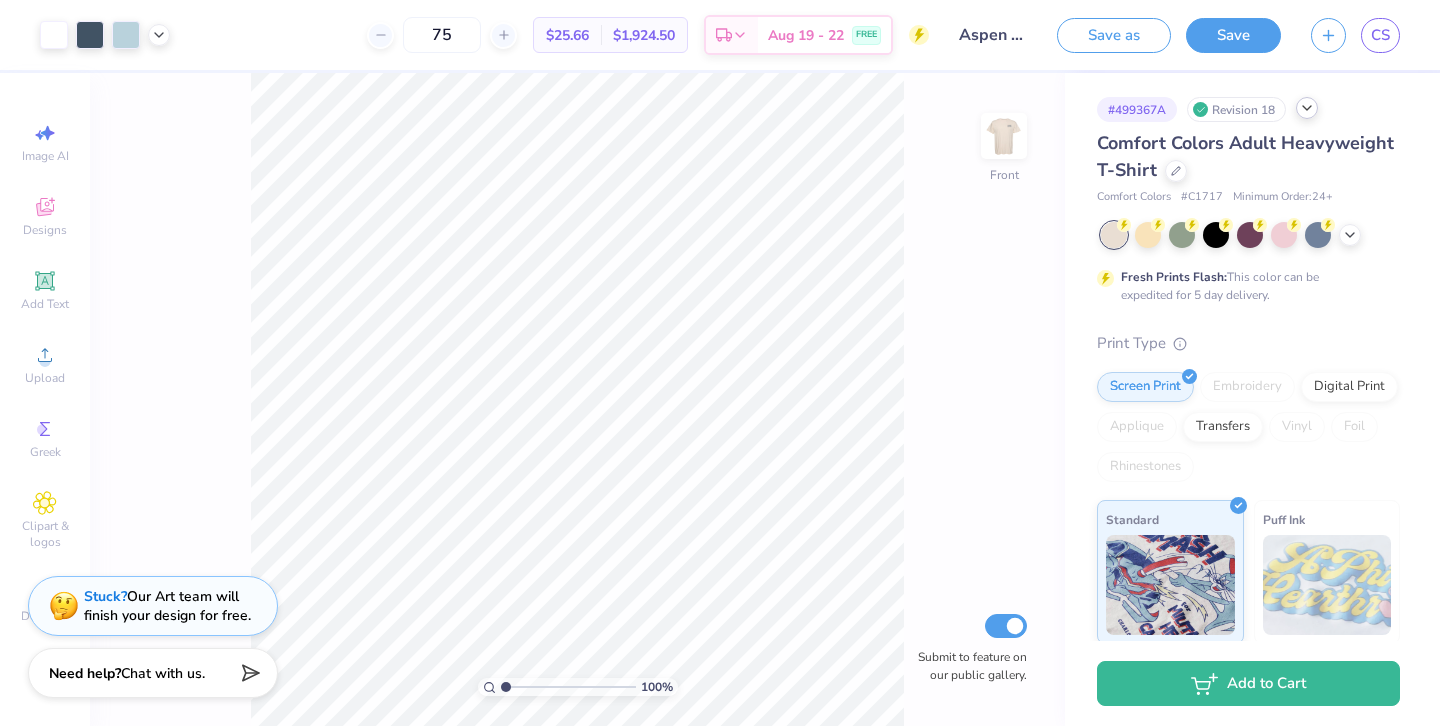 click 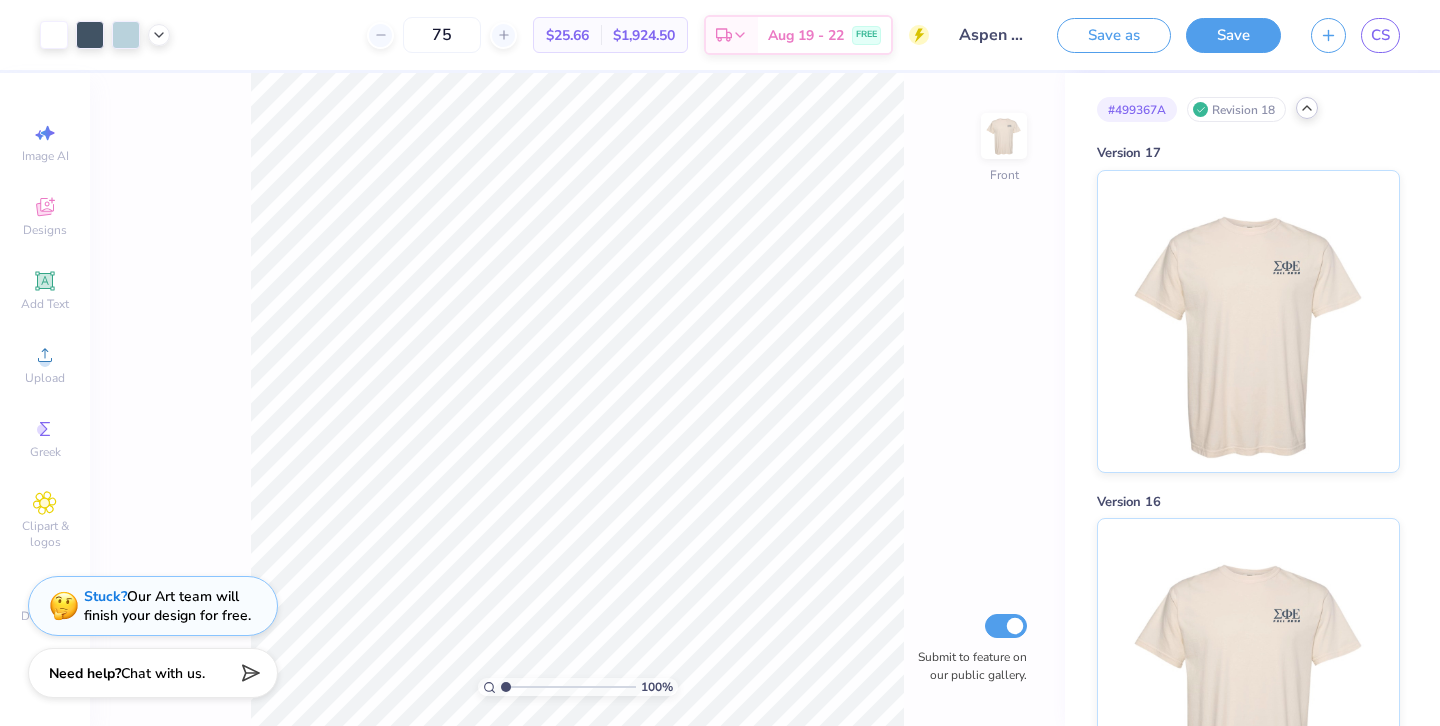 click 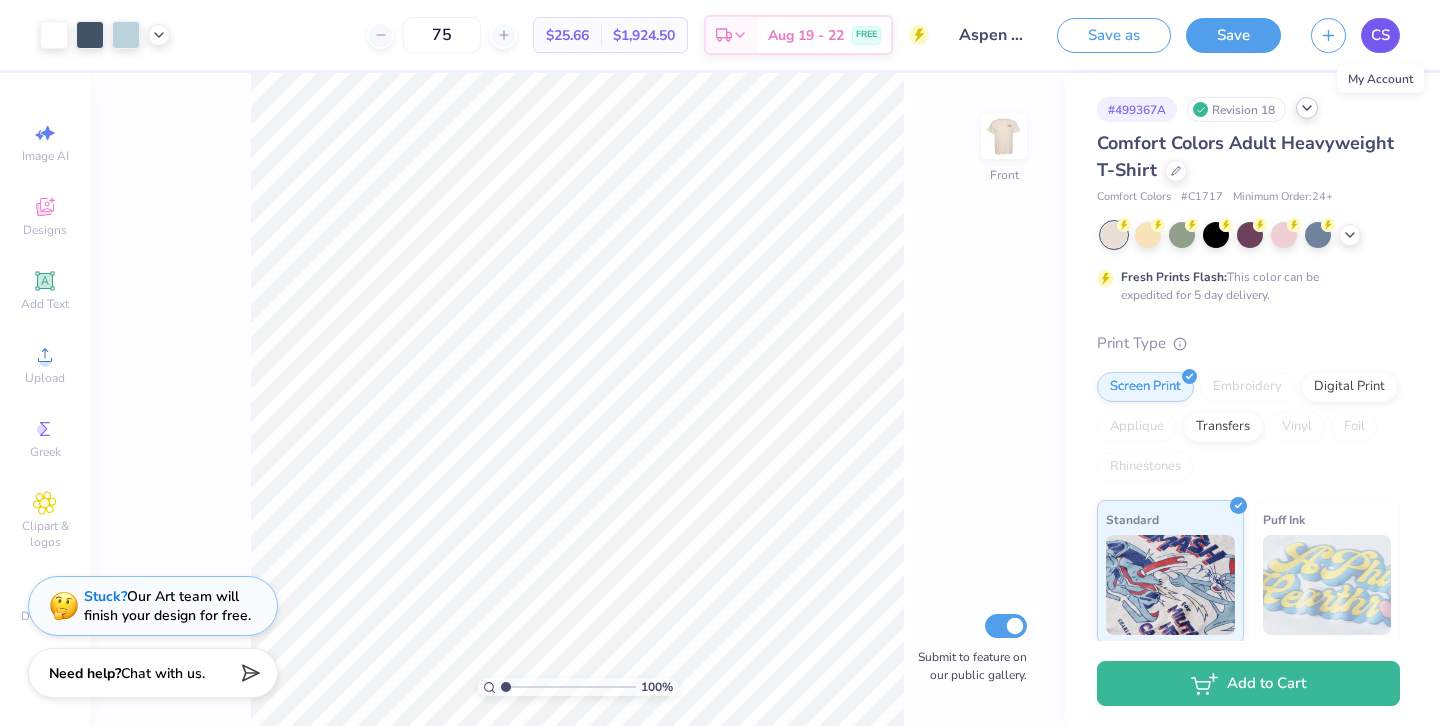 click on "CS" at bounding box center (1380, 35) 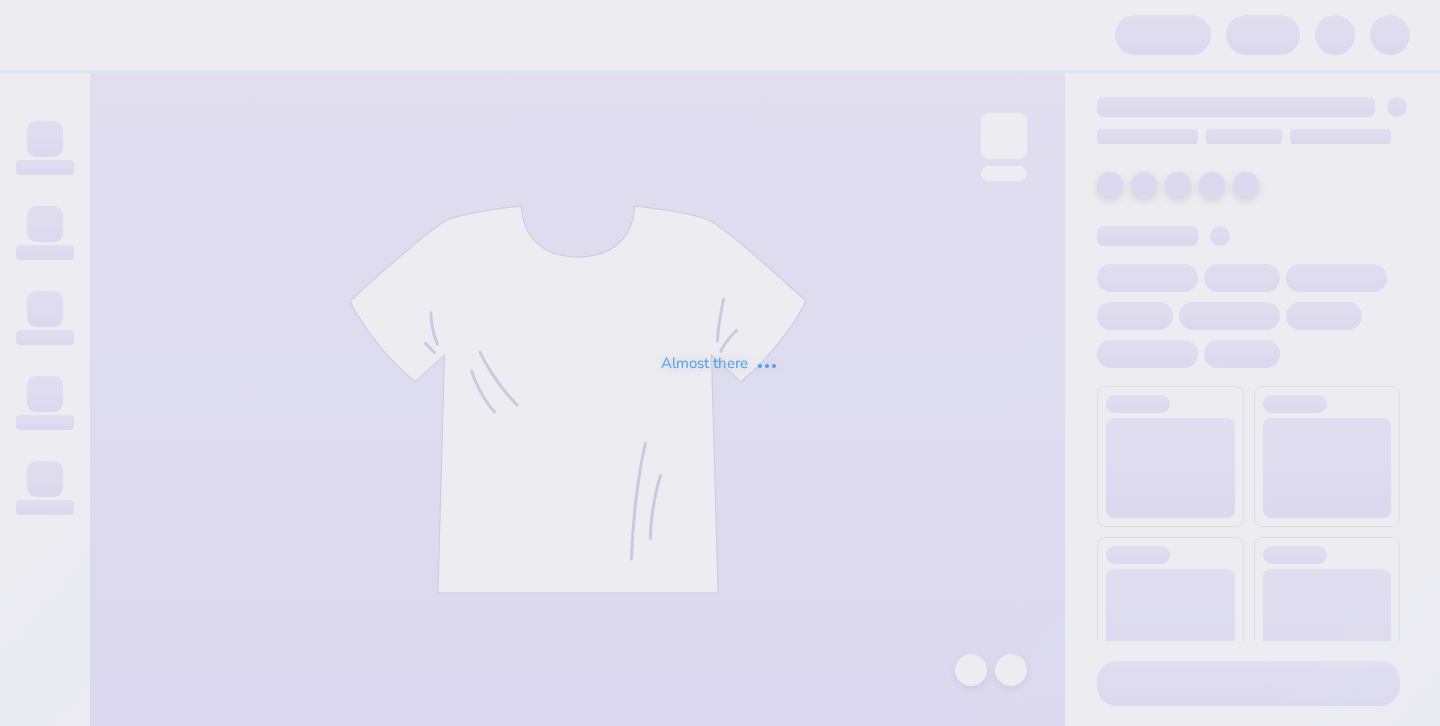 scroll, scrollTop: 0, scrollLeft: 0, axis: both 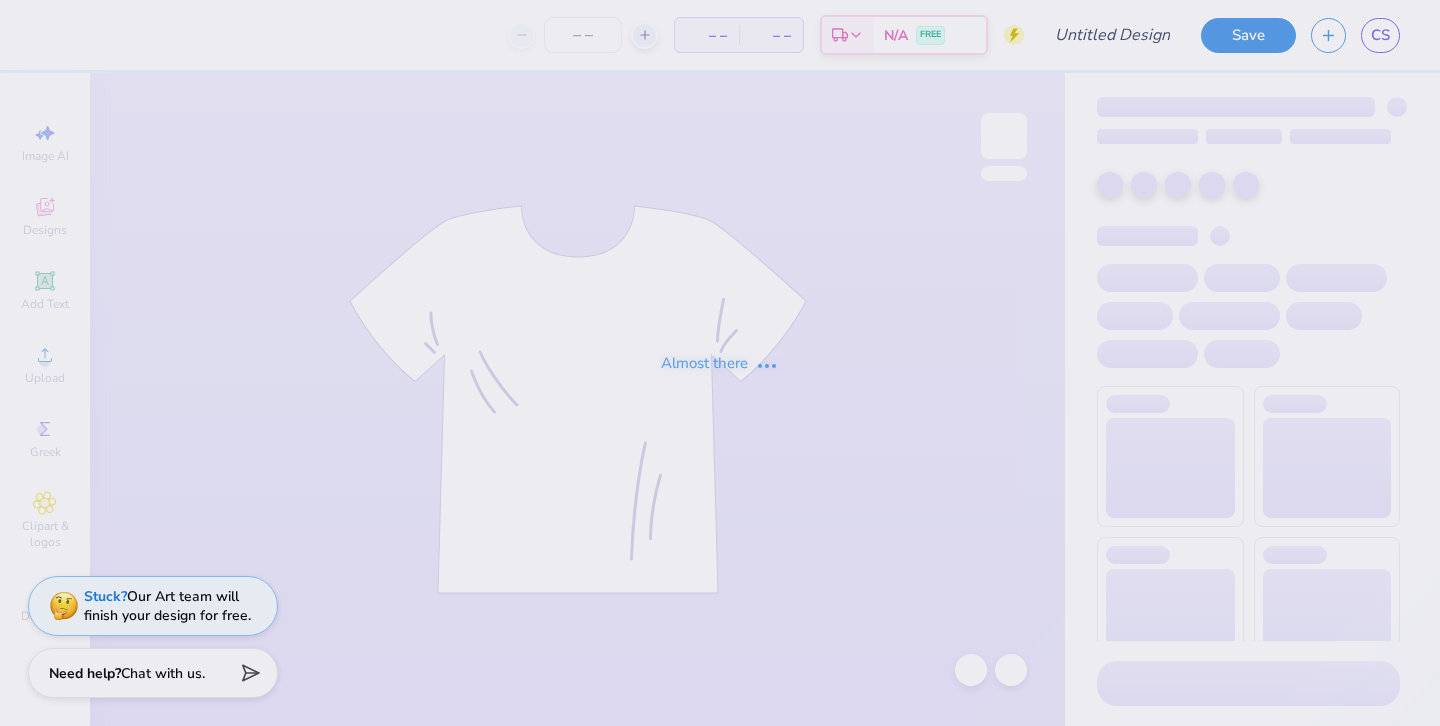 type on "Aspen rush" 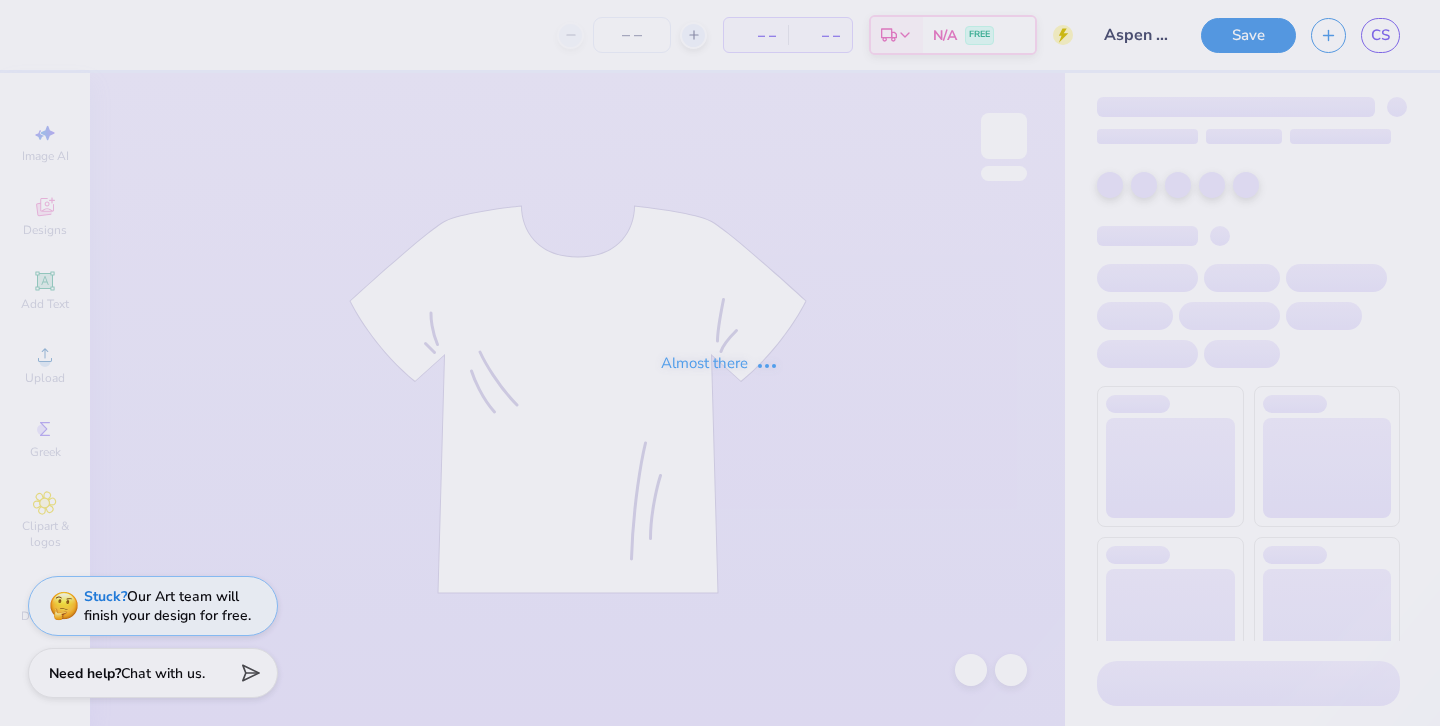 type on "75" 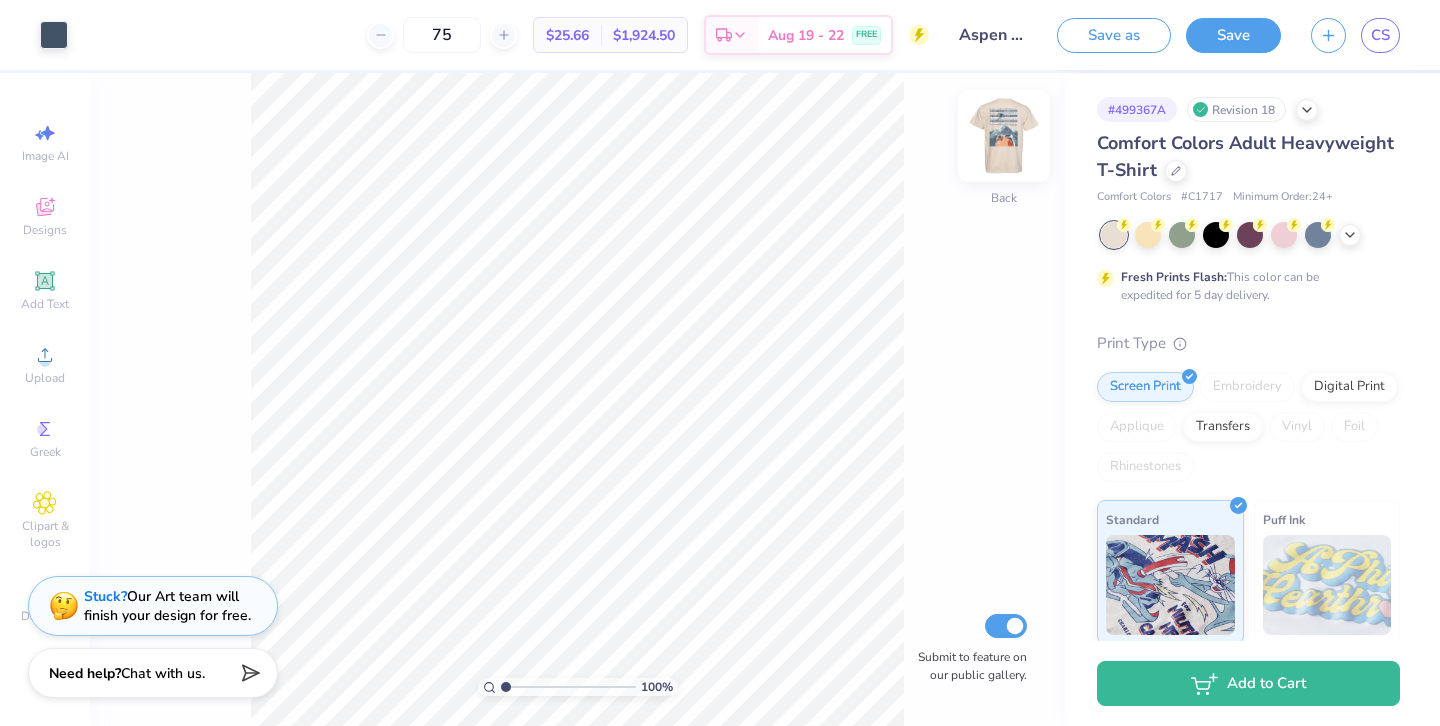 click at bounding box center [1004, 136] 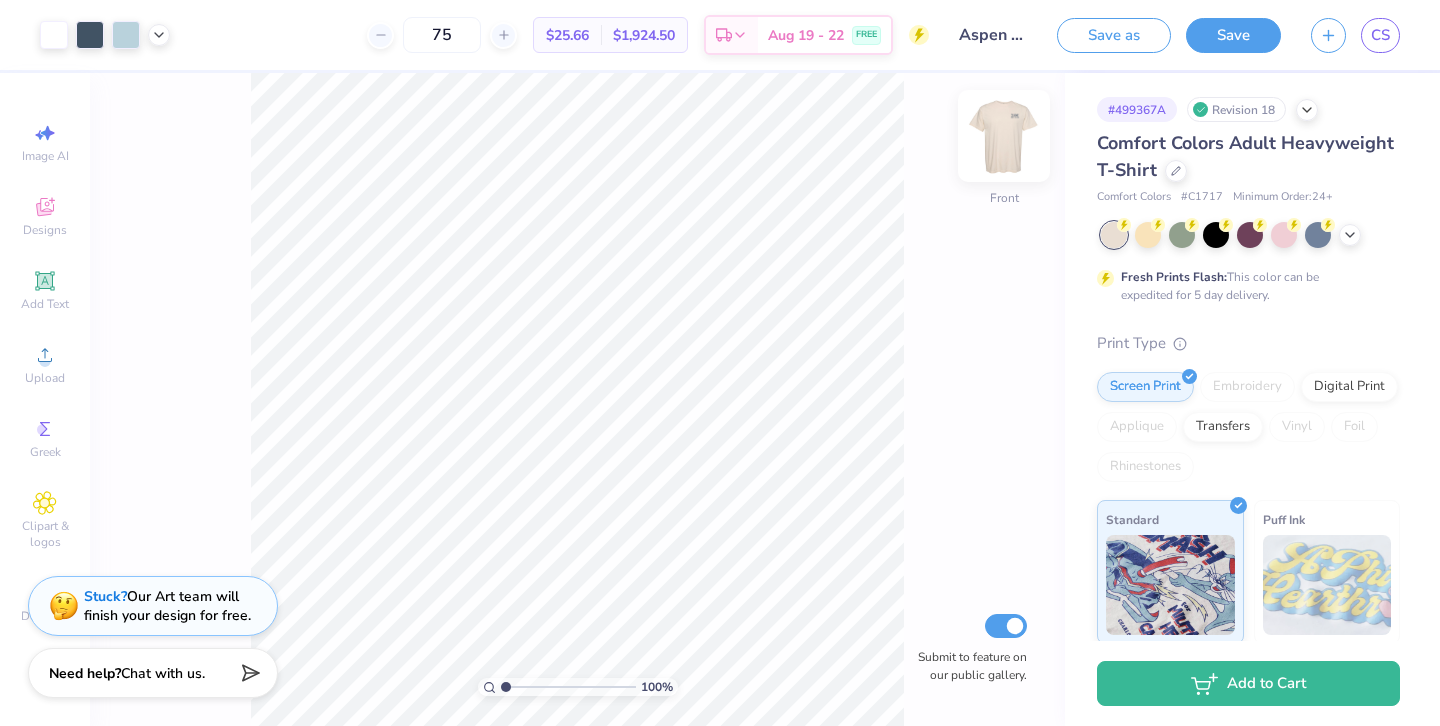 click at bounding box center [1004, 136] 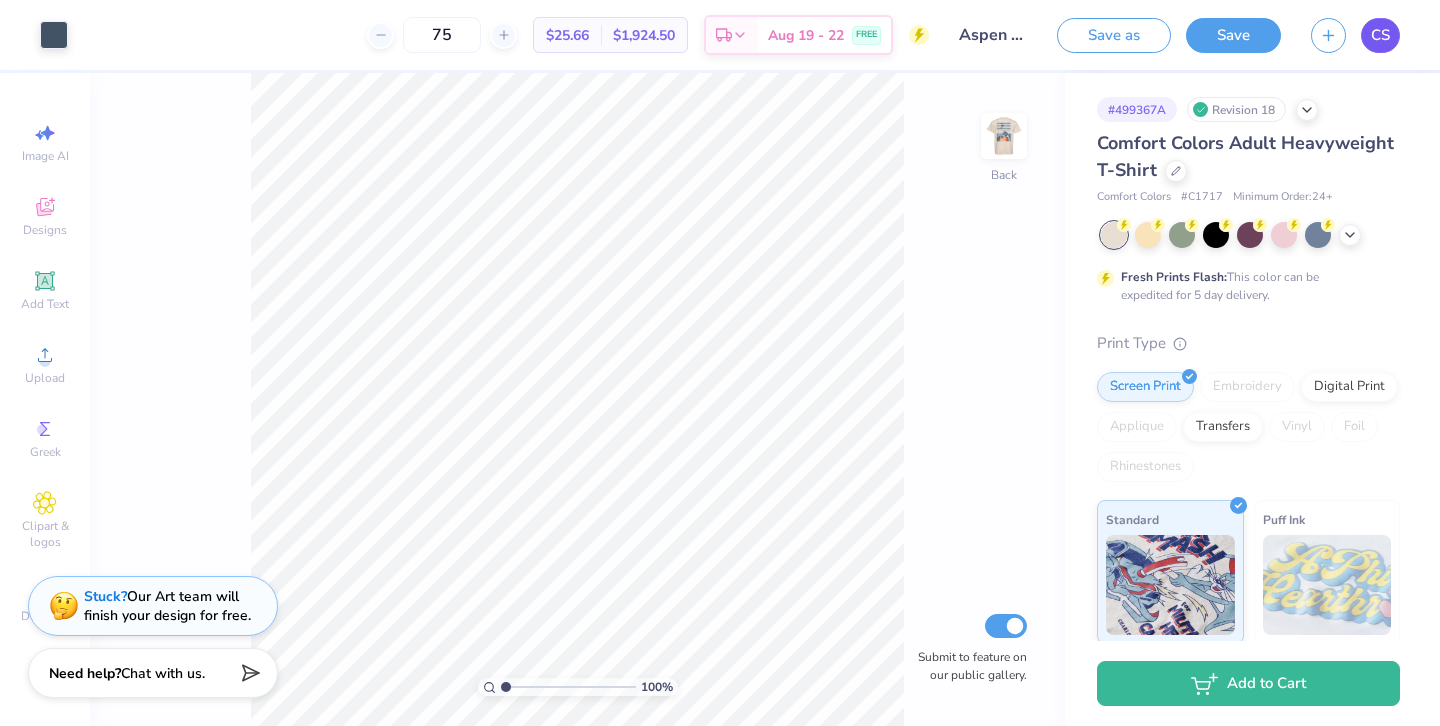 click on "CS" at bounding box center (1380, 35) 